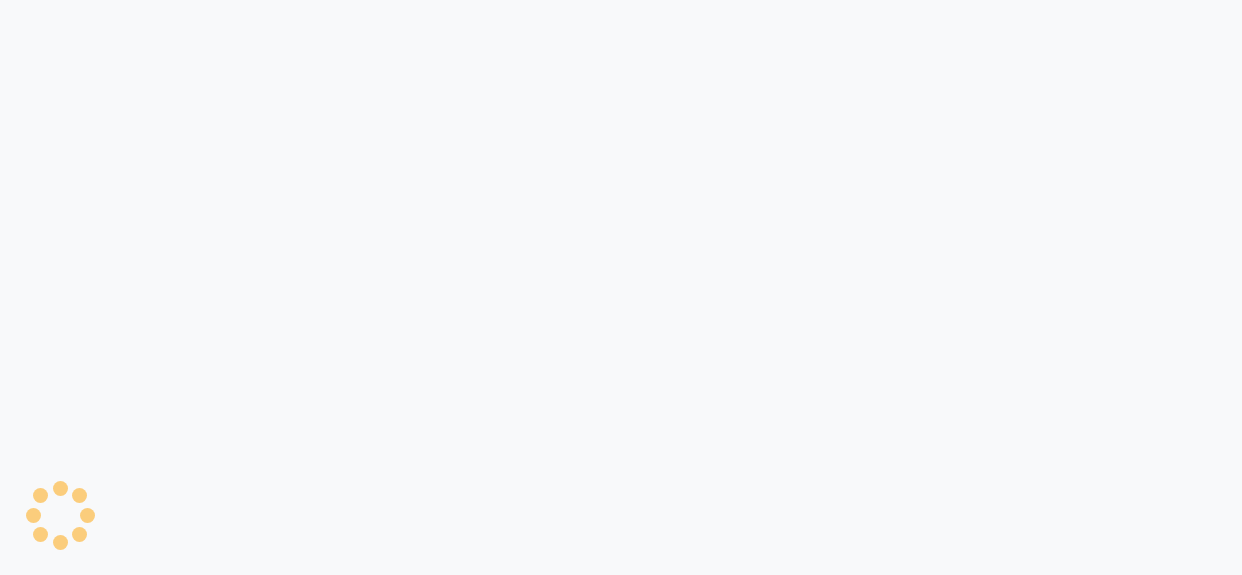 scroll, scrollTop: 0, scrollLeft: 0, axis: both 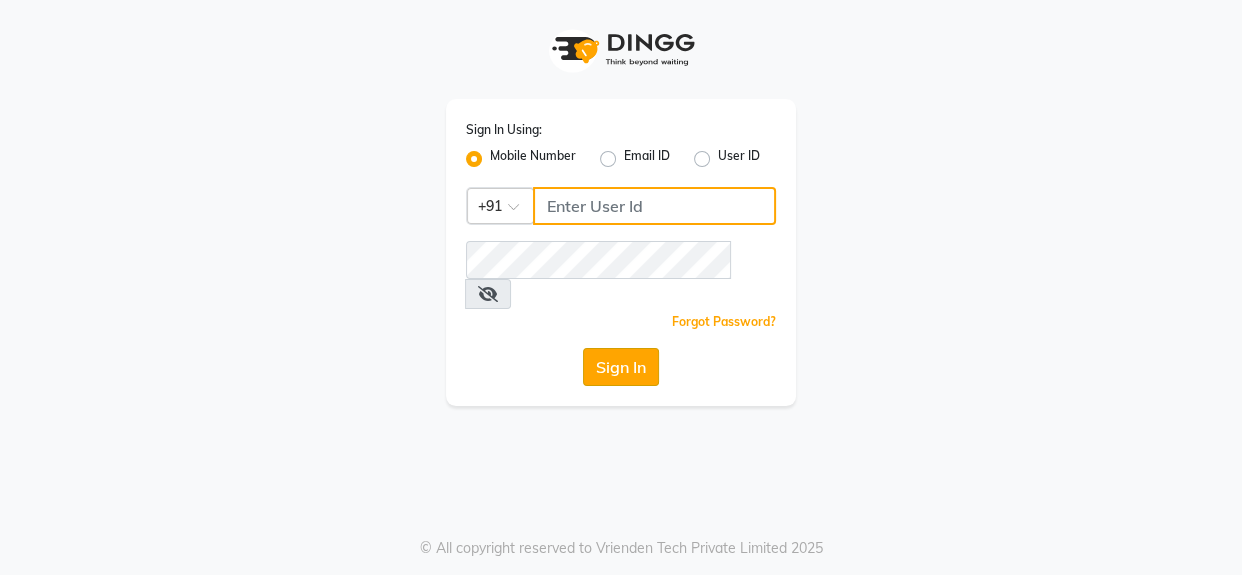type on "9619165695" 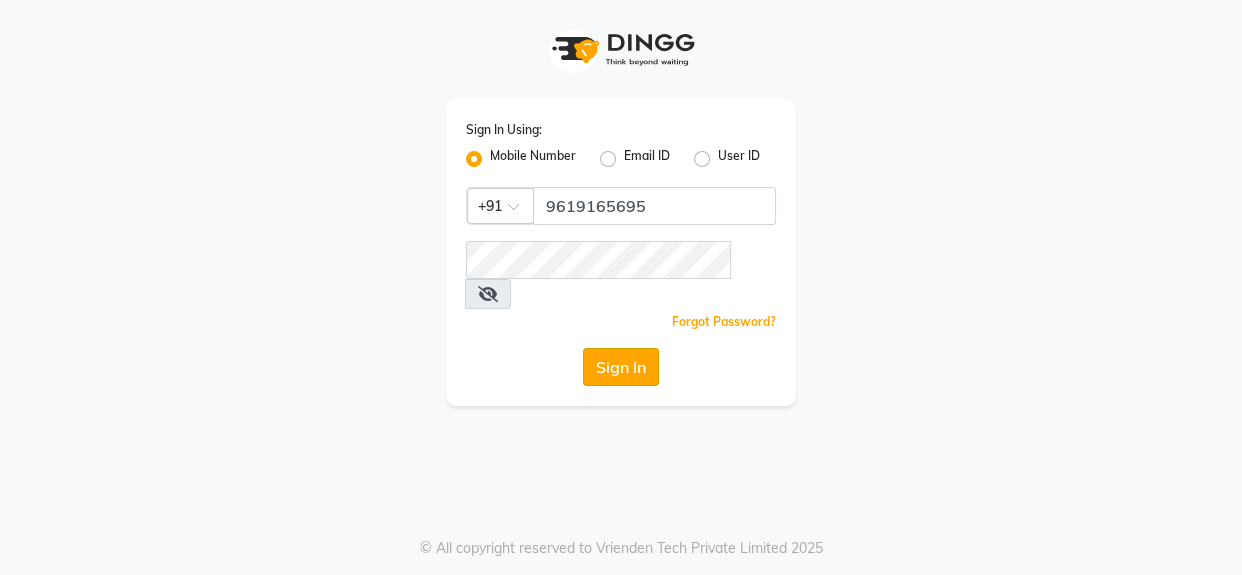 click on "Sign In" 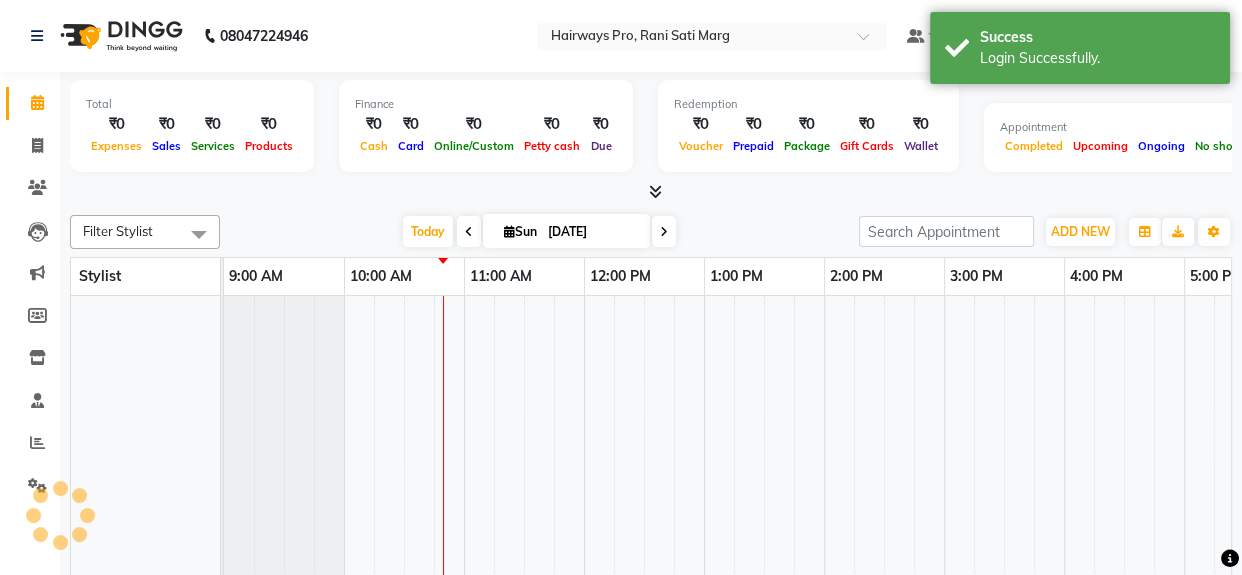 scroll, scrollTop: 0, scrollLeft: 0, axis: both 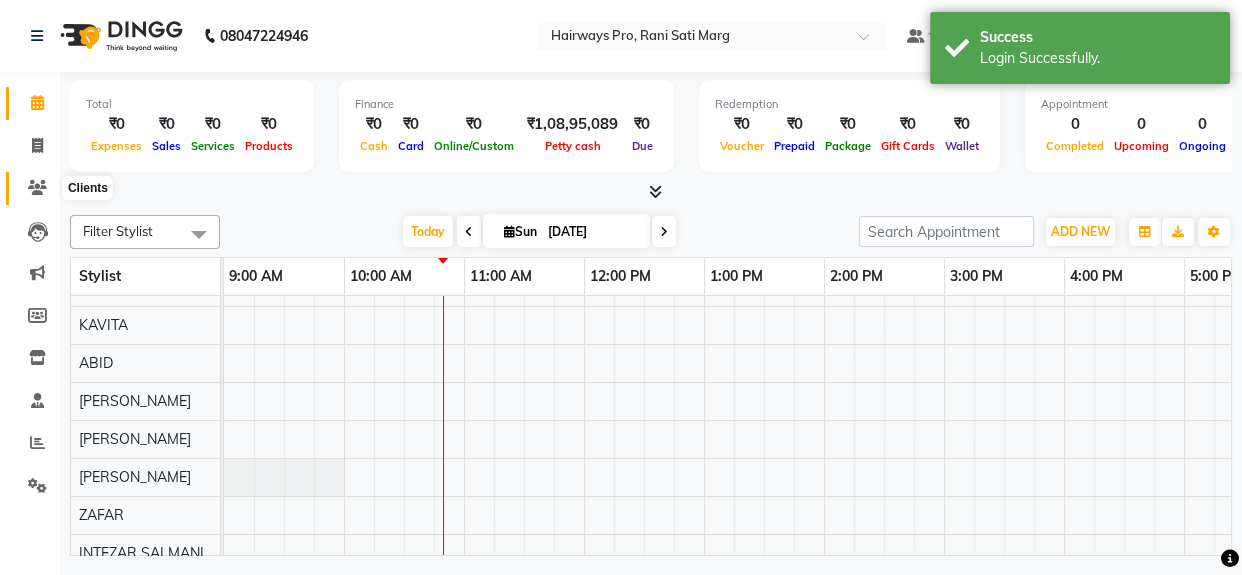 click 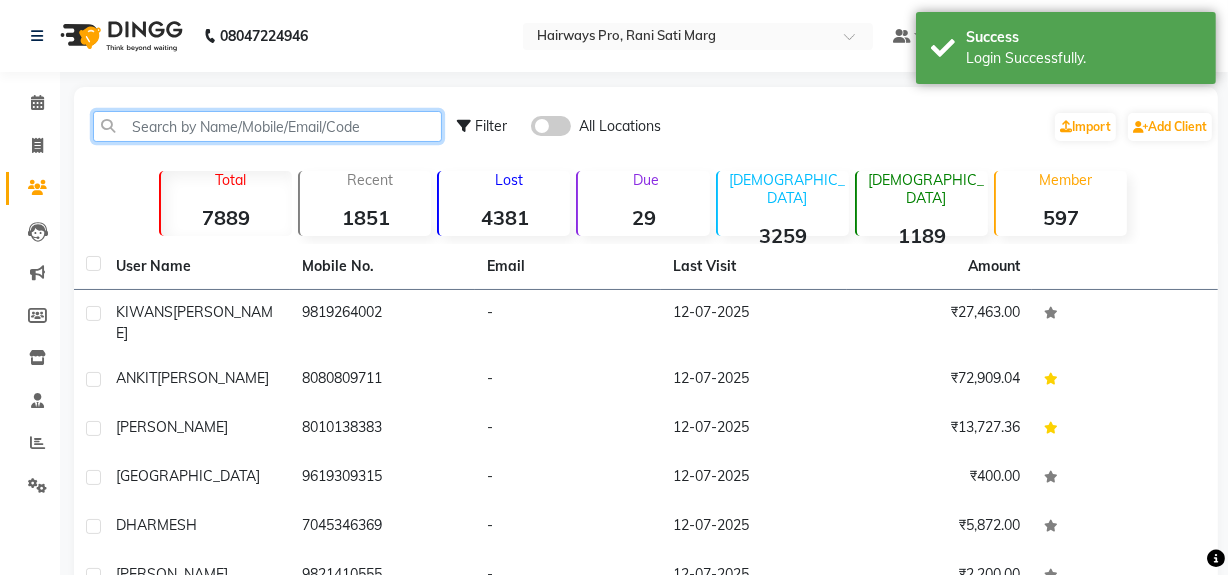 click 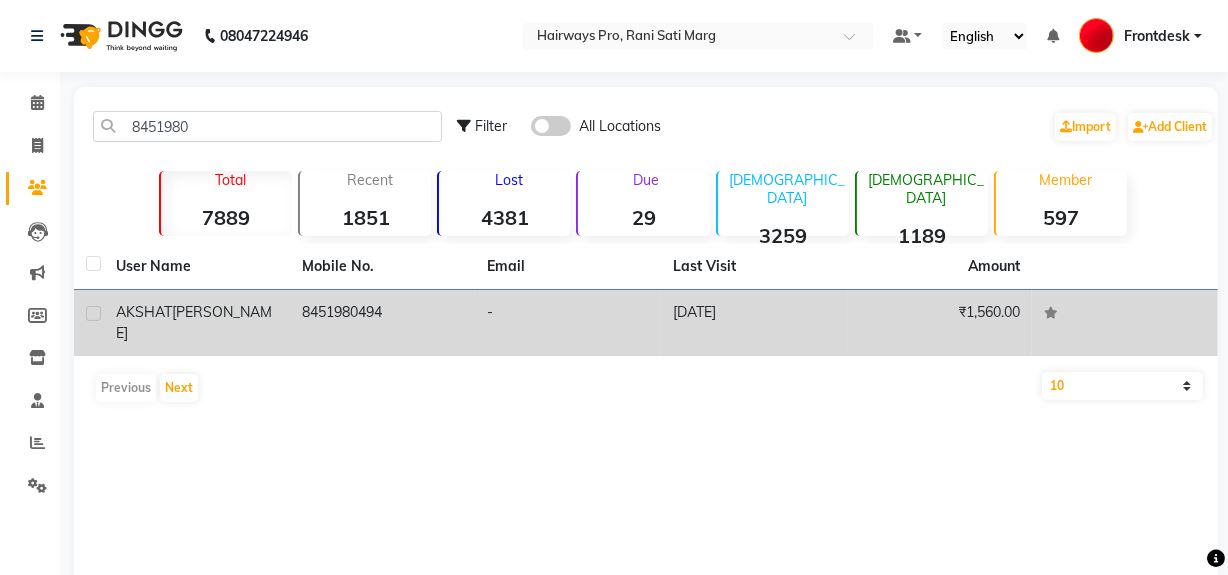 click on "8451980494" 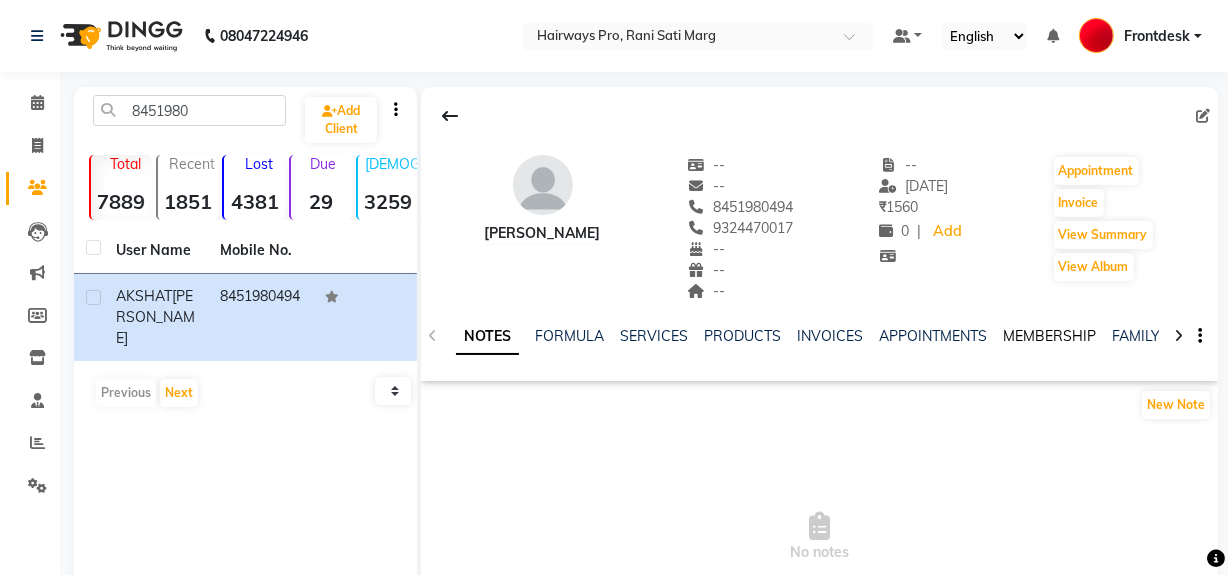 click on "MEMBERSHIP" 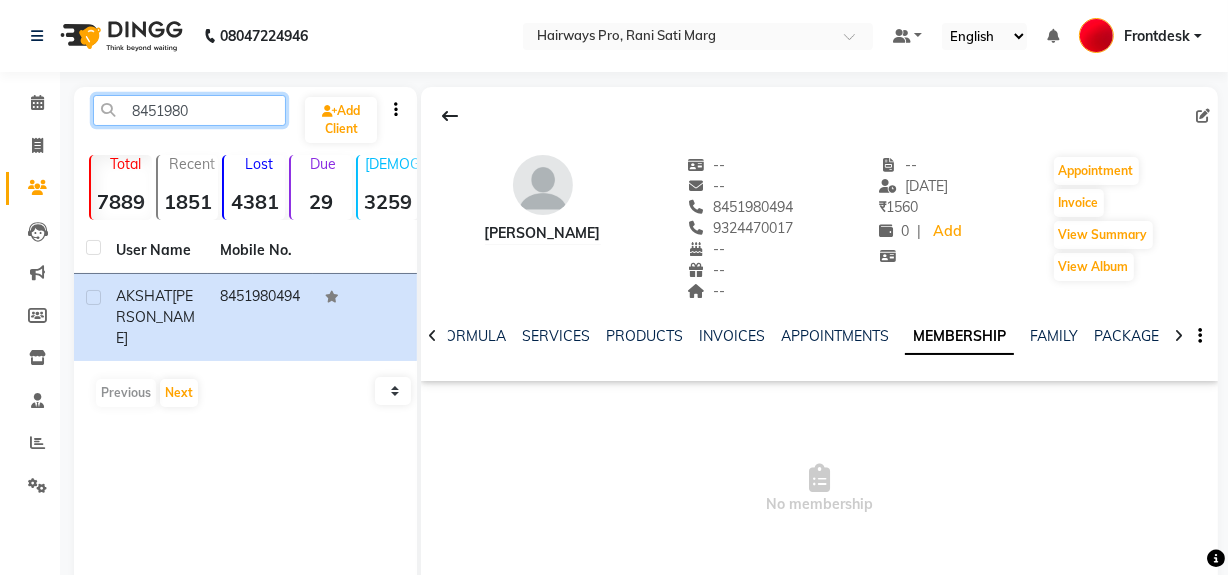 click on "8451980" 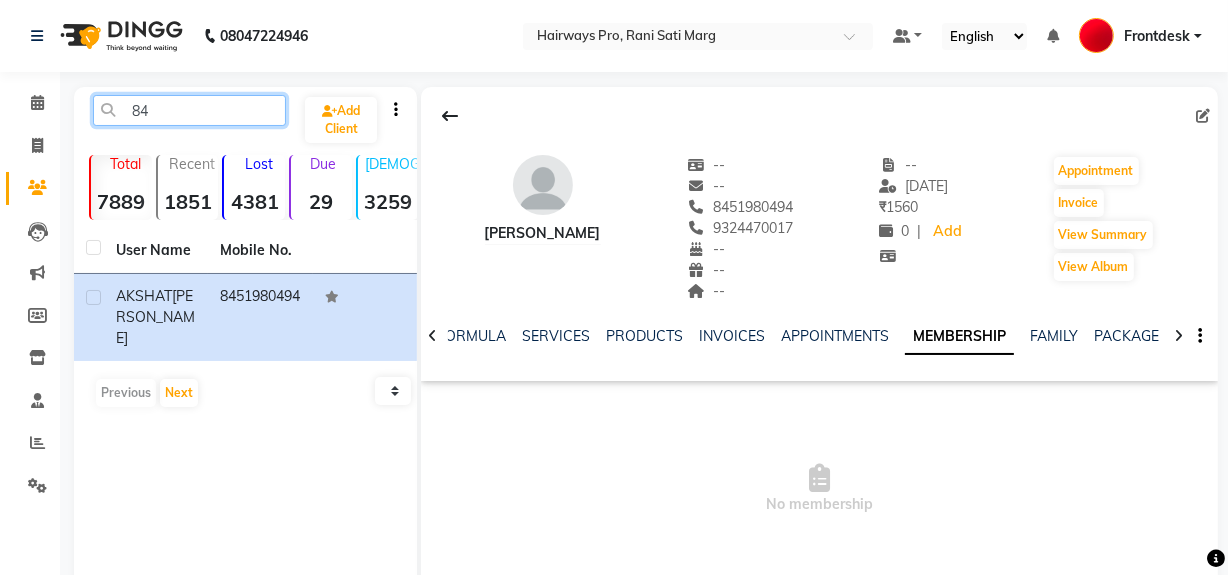 type on "8" 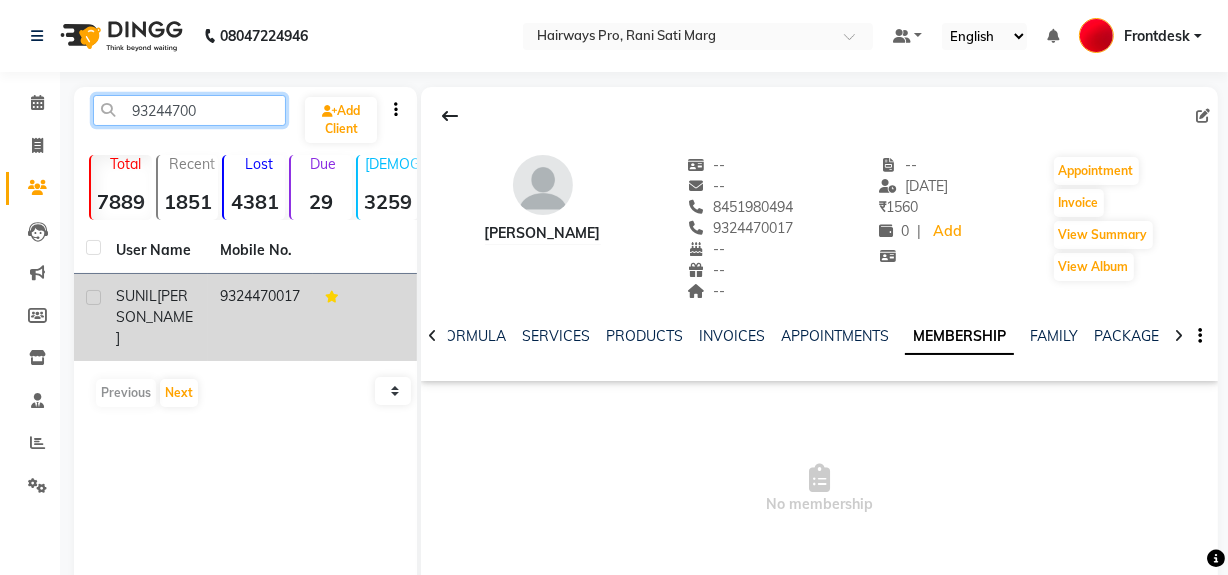 type on "93244700" 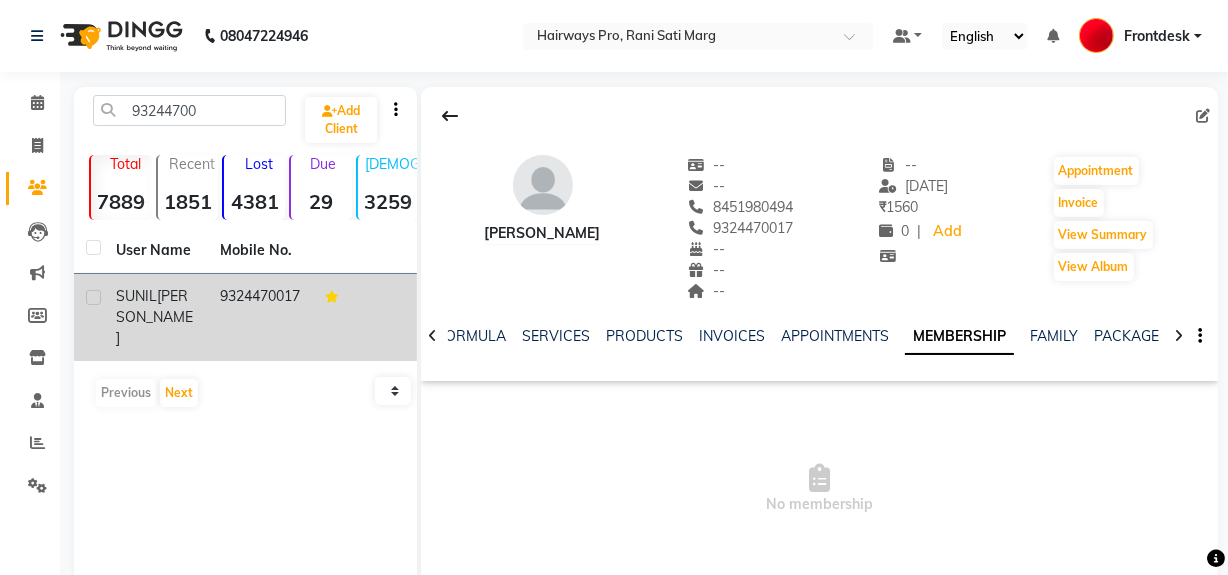 click on "9324470017" 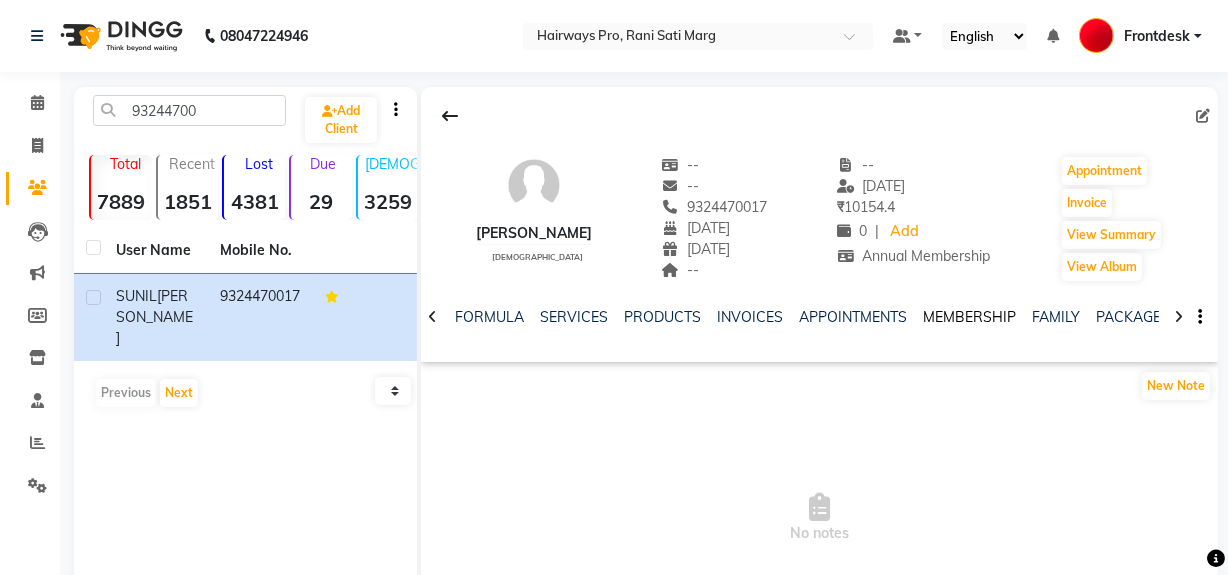 click on "MEMBERSHIP" 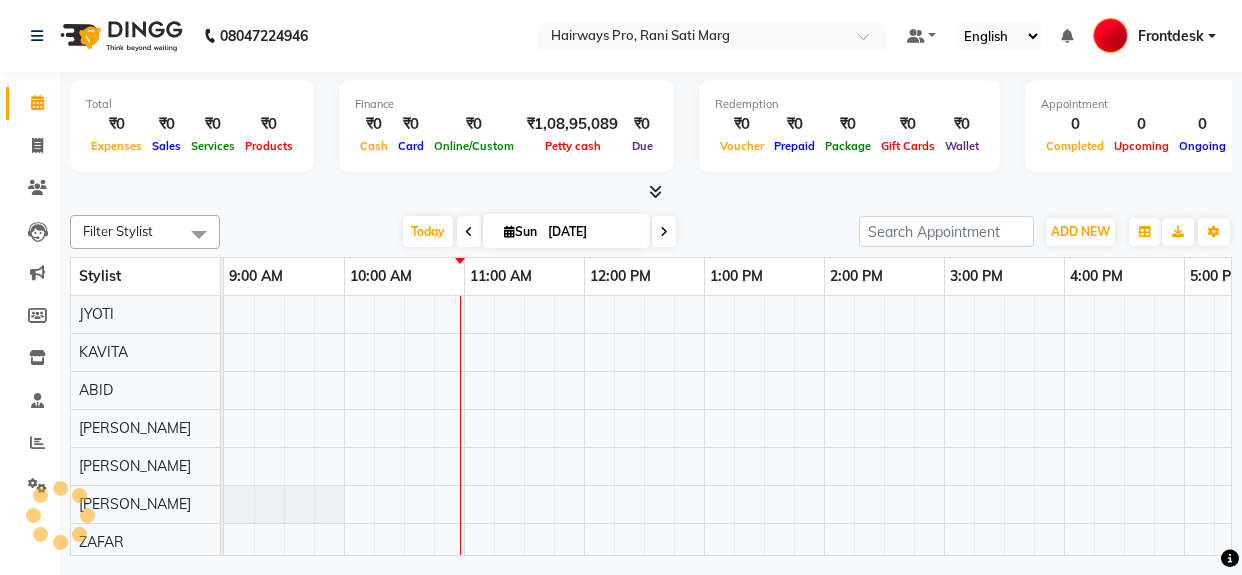 scroll, scrollTop: 0, scrollLeft: 0, axis: both 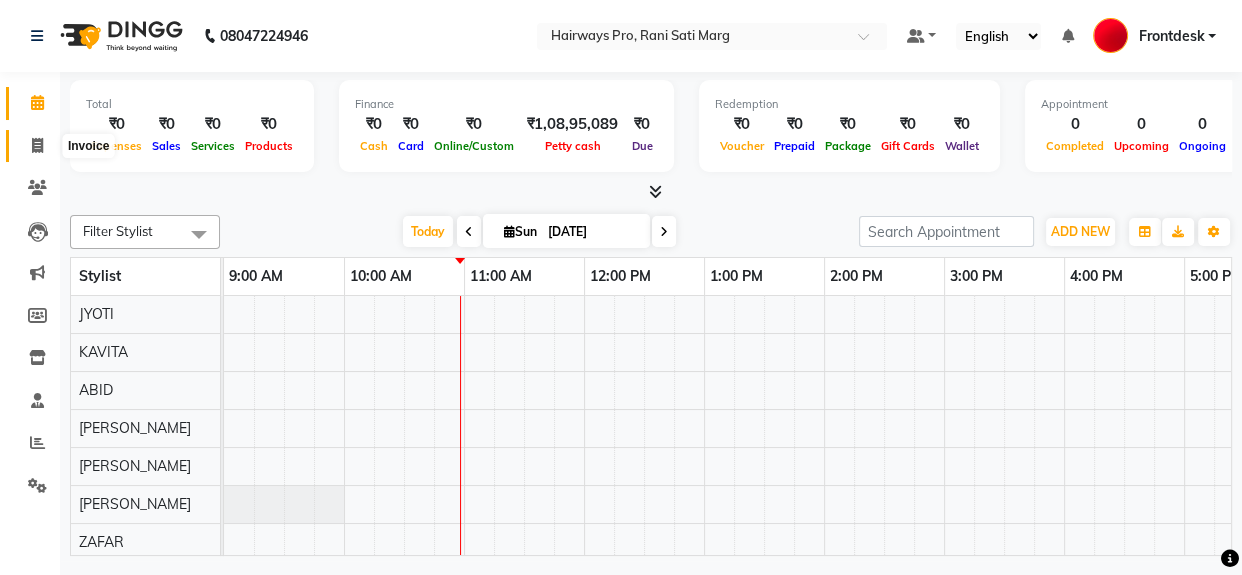 click 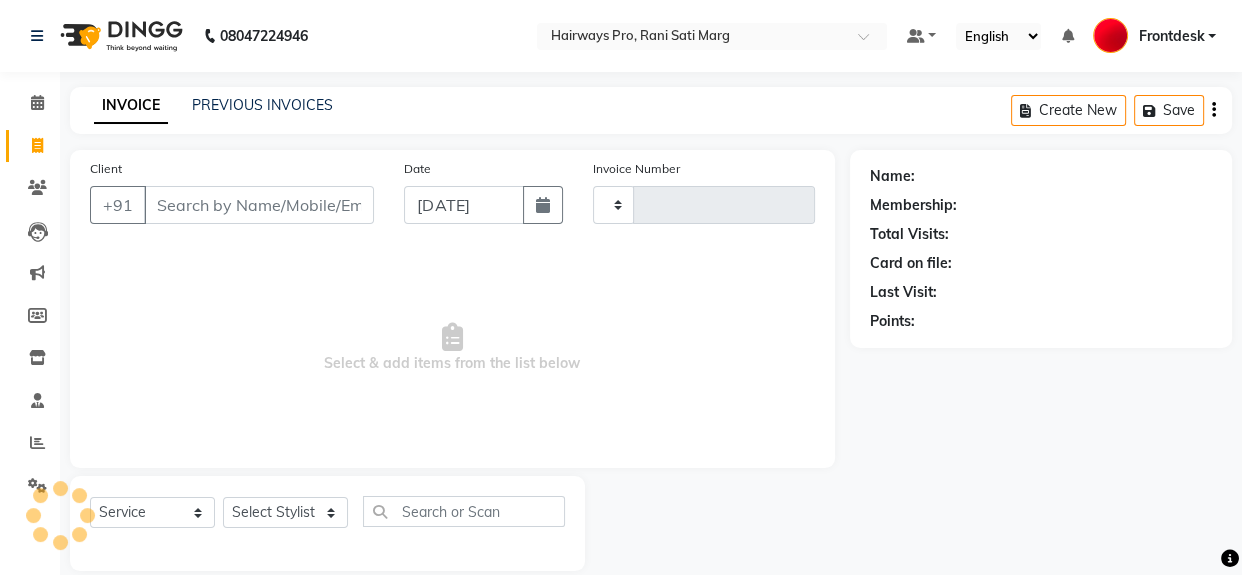 type on "1927" 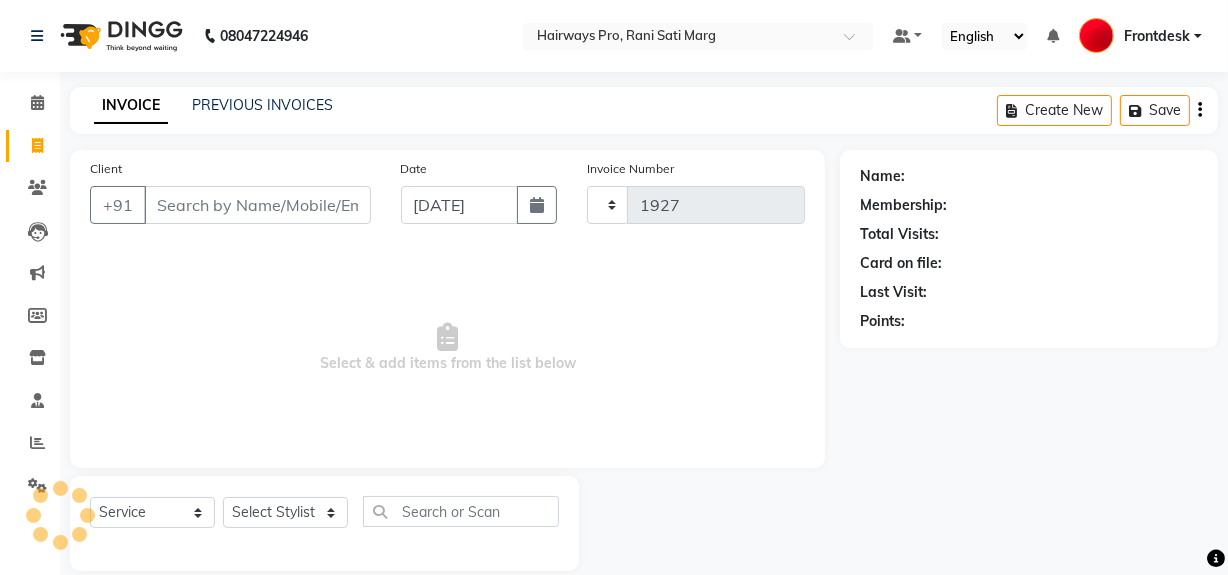 select on "787" 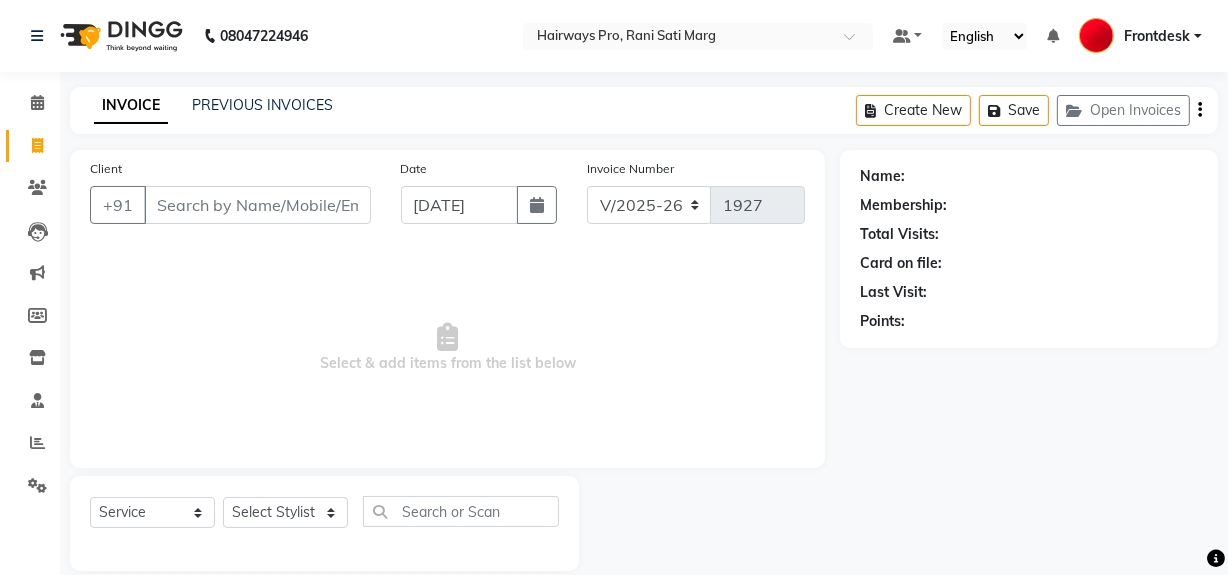 click on "Client" at bounding box center [257, 205] 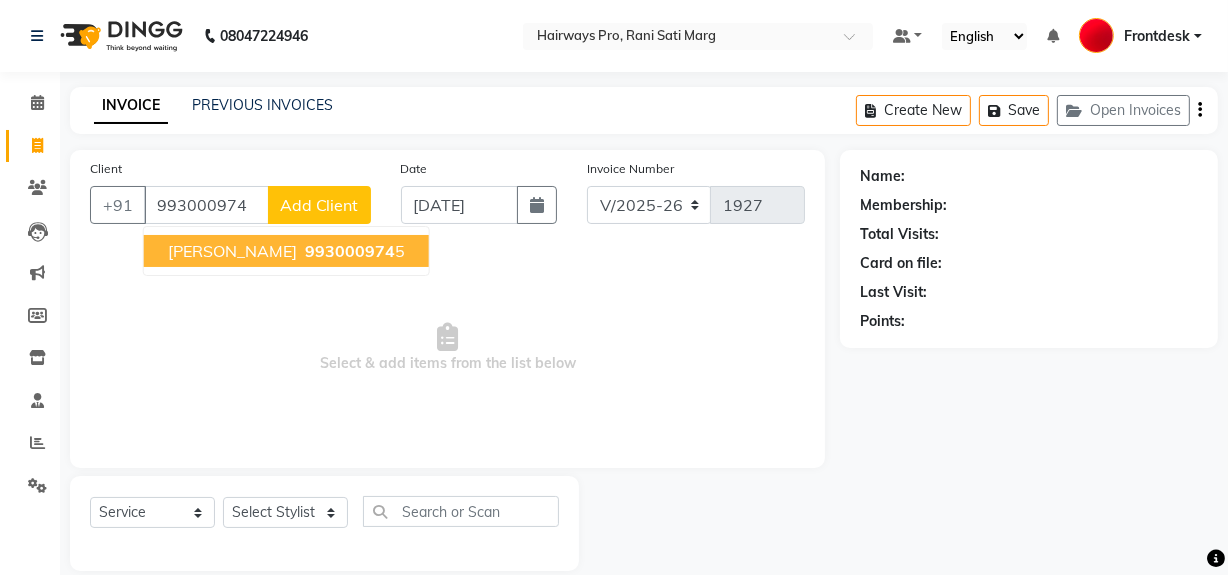 click on "993000974" at bounding box center [350, 251] 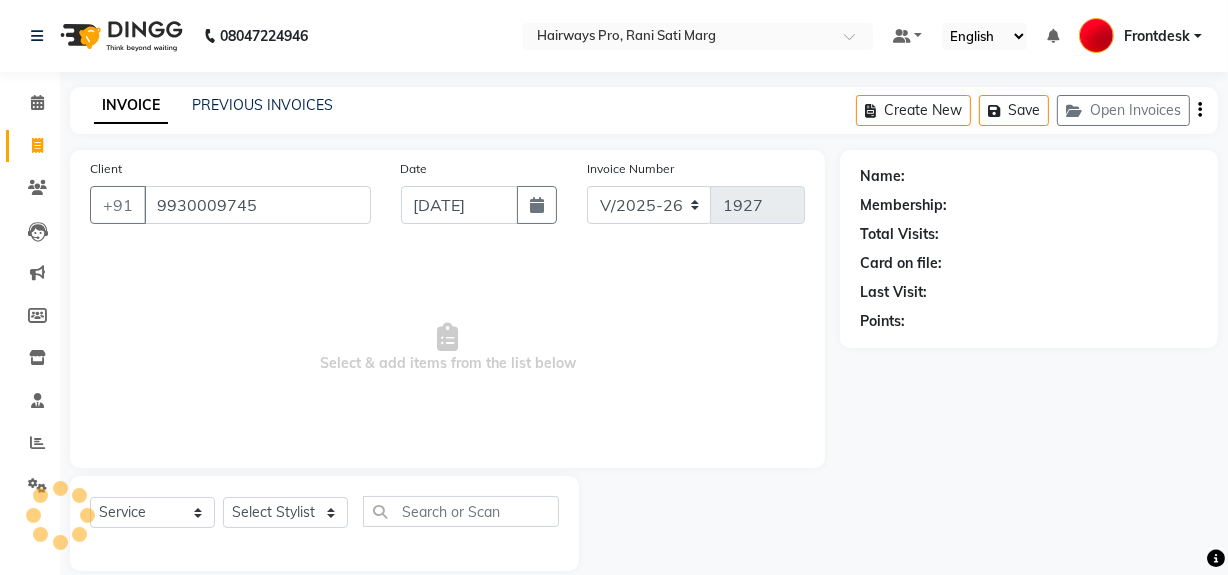type on "9930009745" 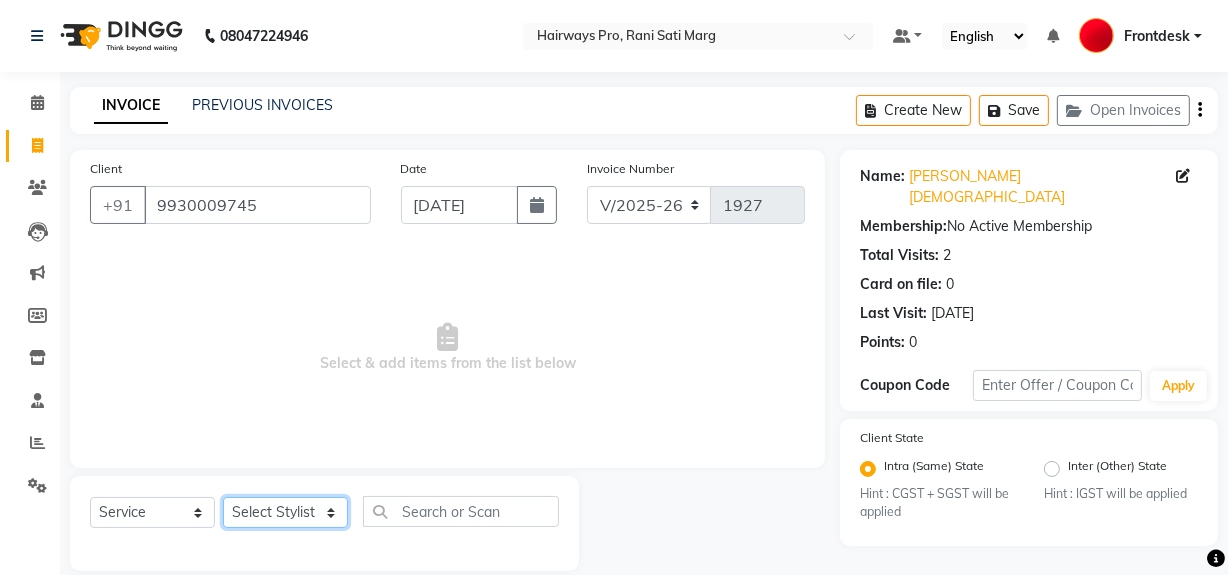 drag, startPoint x: 305, startPoint y: 514, endPoint x: 306, endPoint y: 501, distance: 13.038404 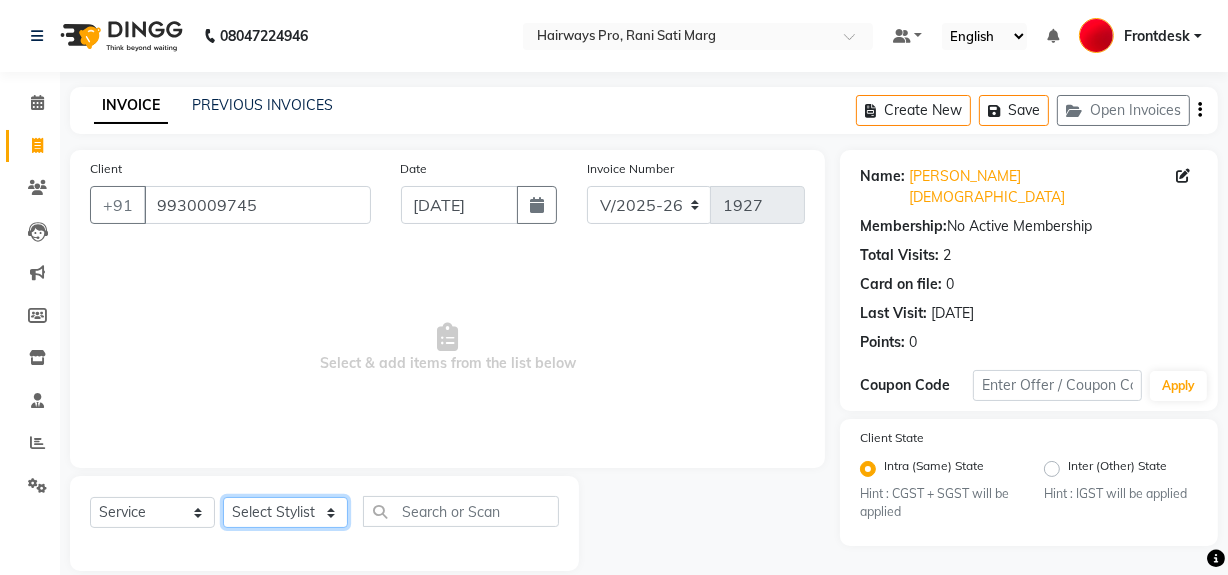 select on "26153" 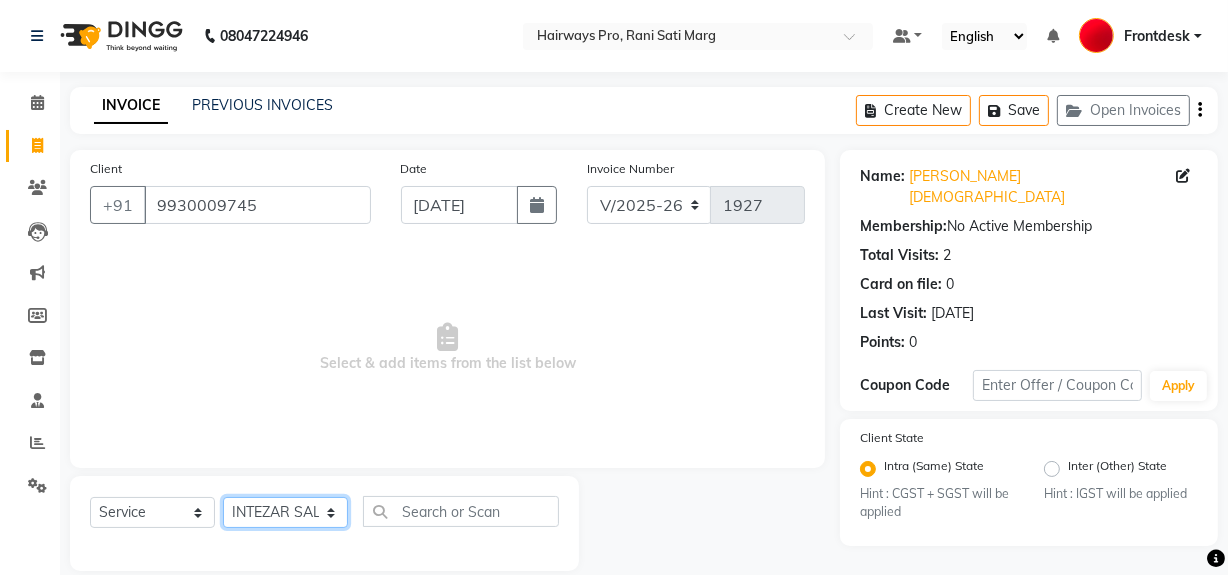 click on "Select Stylist ABID DANISH [PERSON_NAME] Frontdesk INTEZAR [PERSON_NAME] [PERSON_NAME] [PERSON_NAME] [PERSON_NAME] [PERSON_NAME] [PERSON_NAME]" 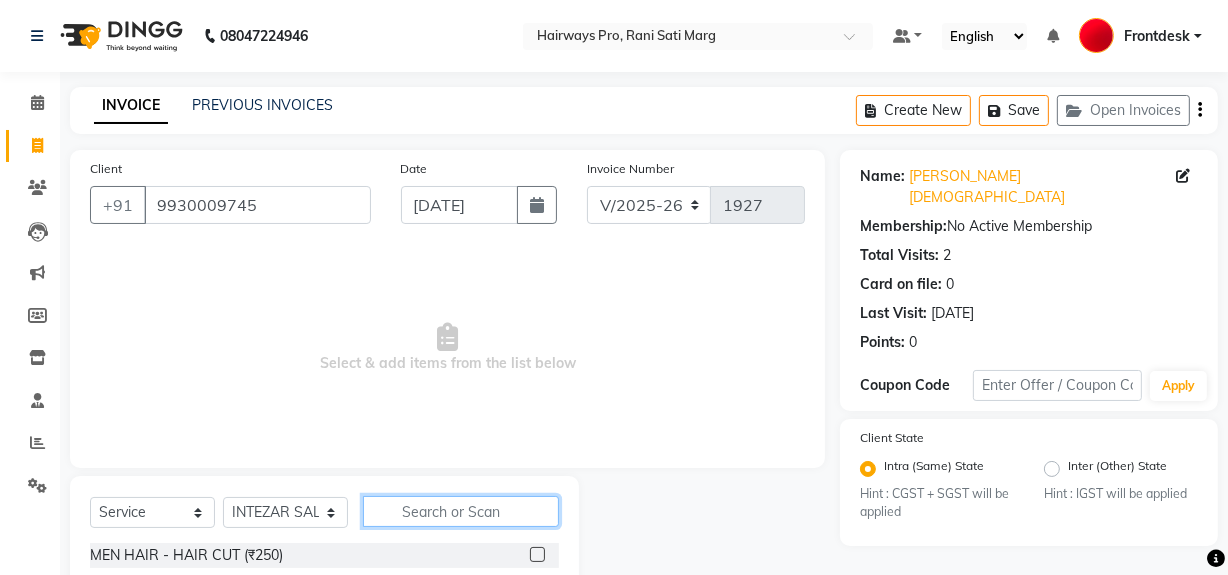click 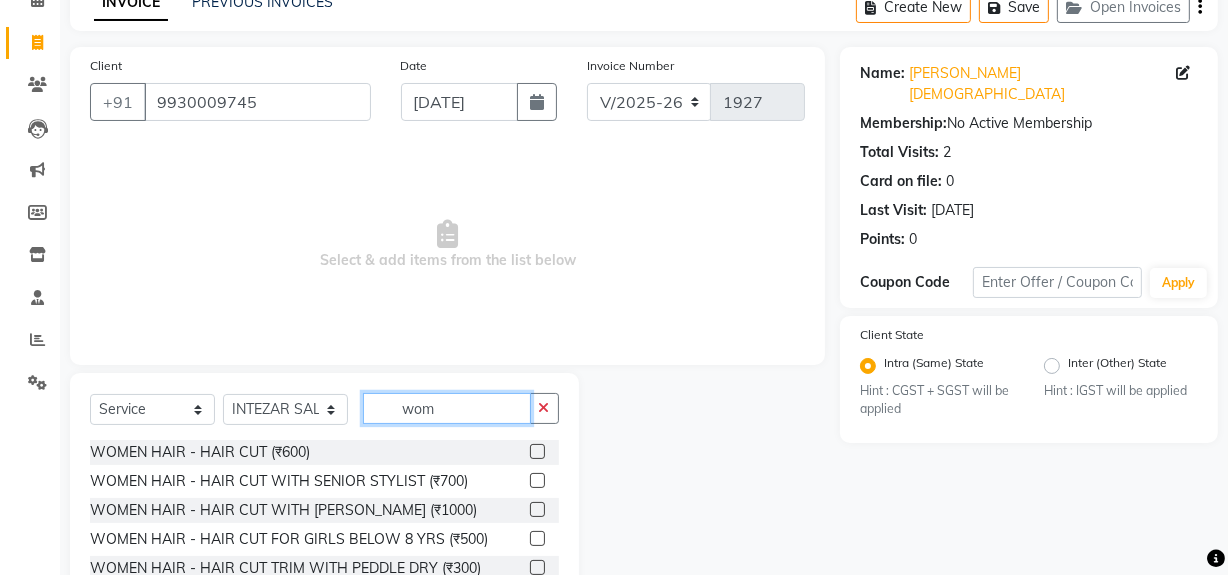 scroll, scrollTop: 226, scrollLeft: 0, axis: vertical 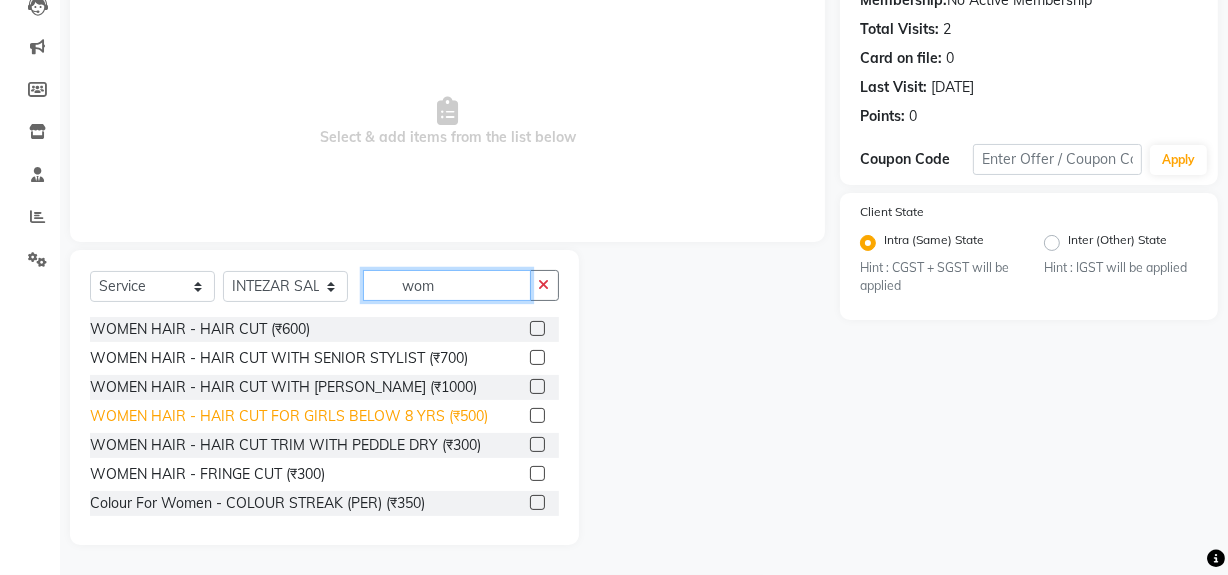 type on "wom" 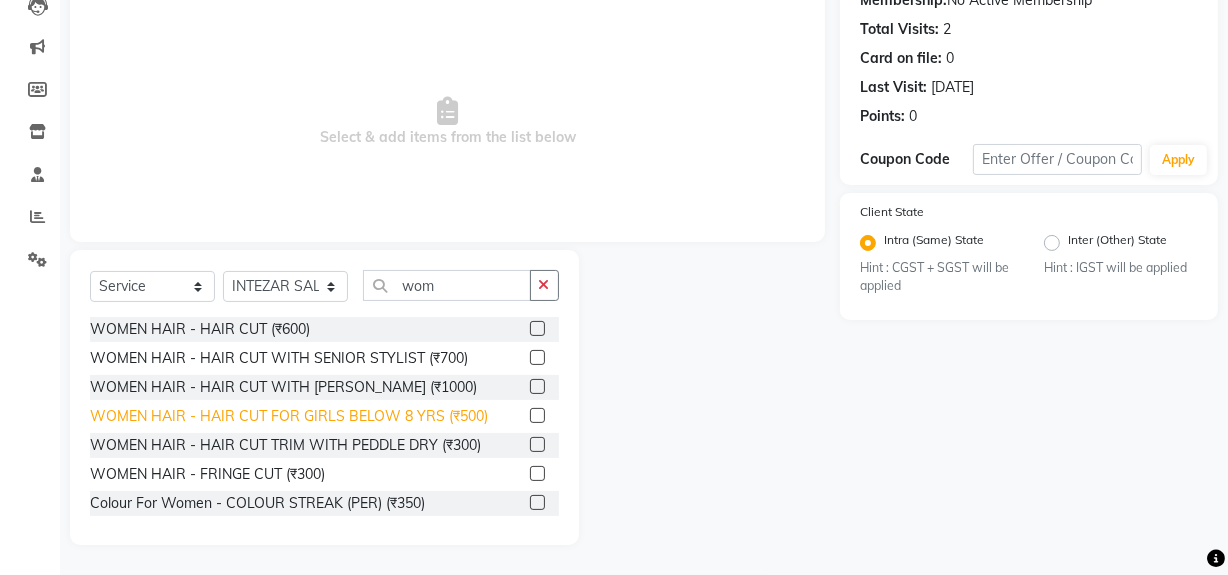 click on "WOMEN HAIR - HAIR CUT FOR GIRLS BELOW 8 YRS (₹500)" 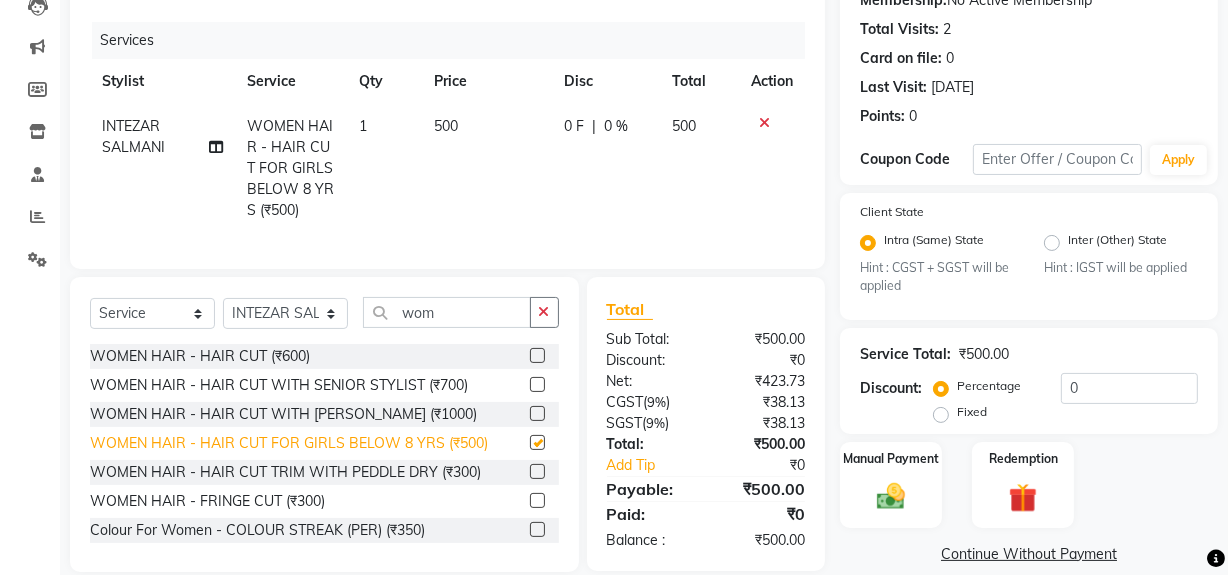 checkbox on "false" 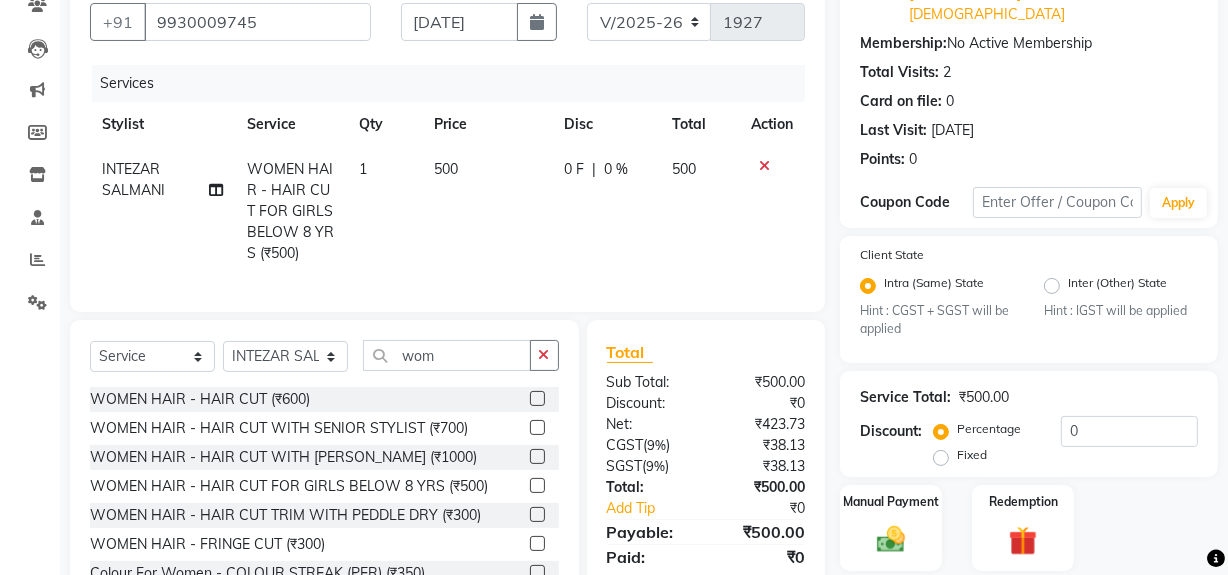 scroll, scrollTop: 266, scrollLeft: 0, axis: vertical 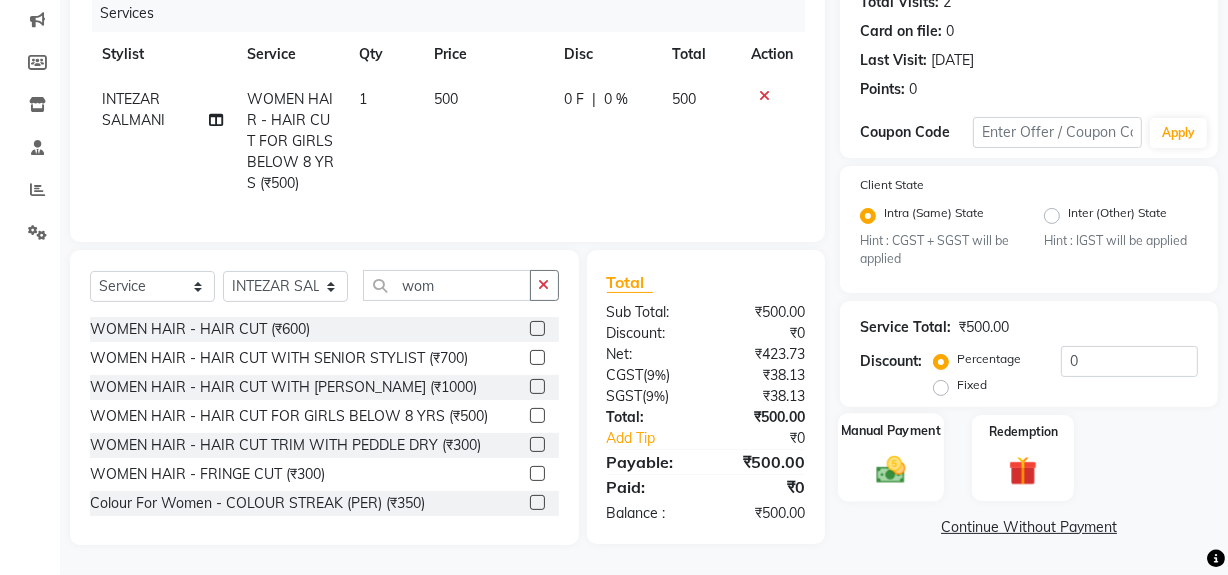 click 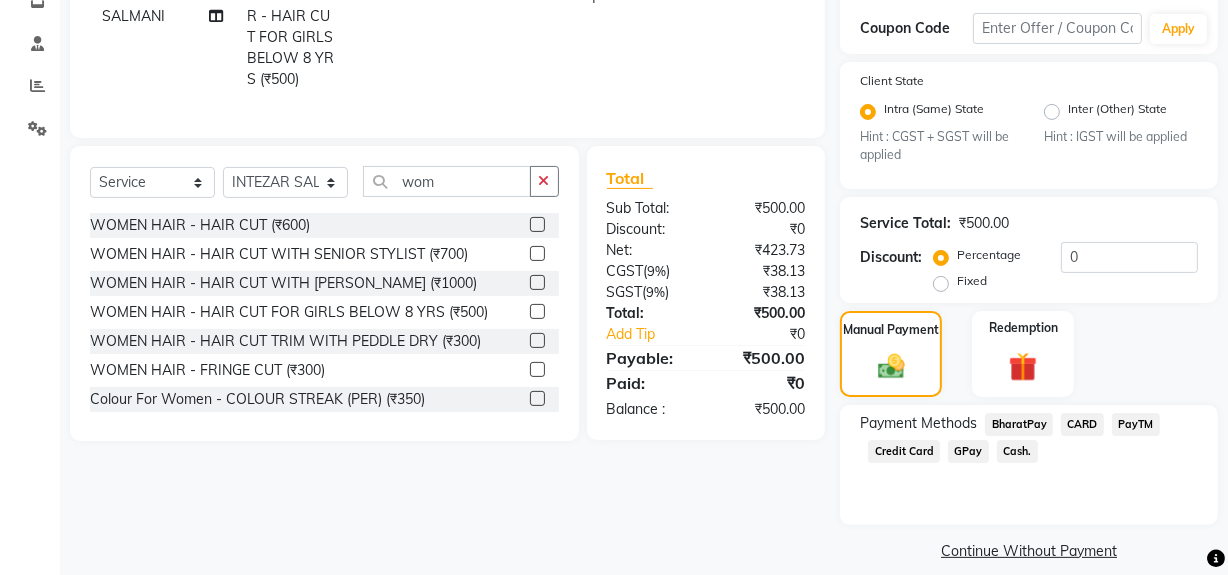 click on "Cash." 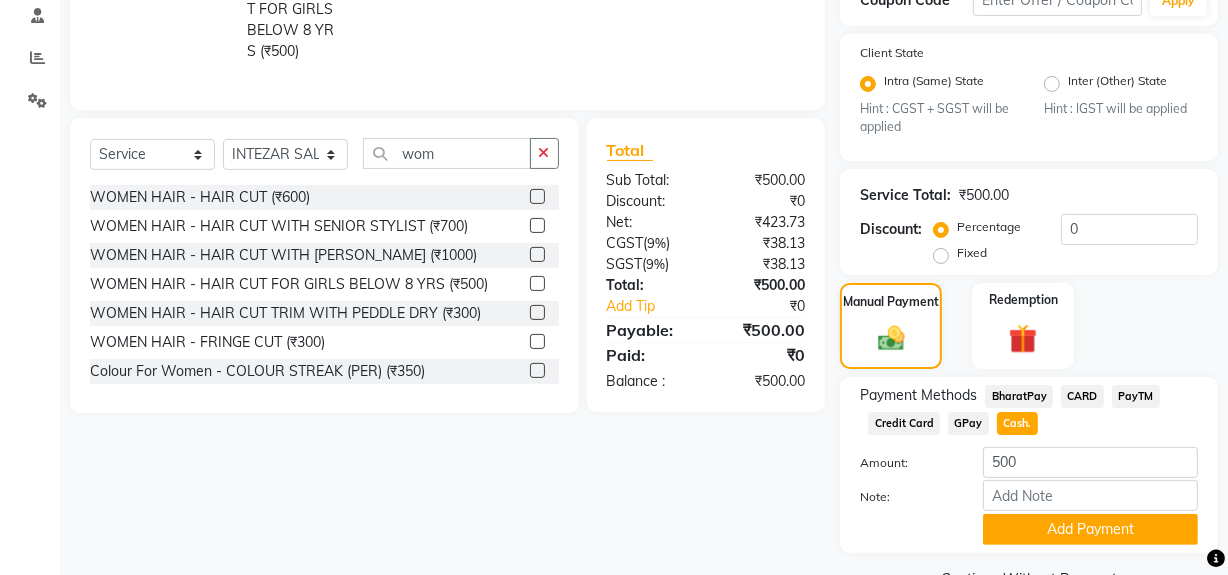 scroll, scrollTop: 413, scrollLeft: 0, axis: vertical 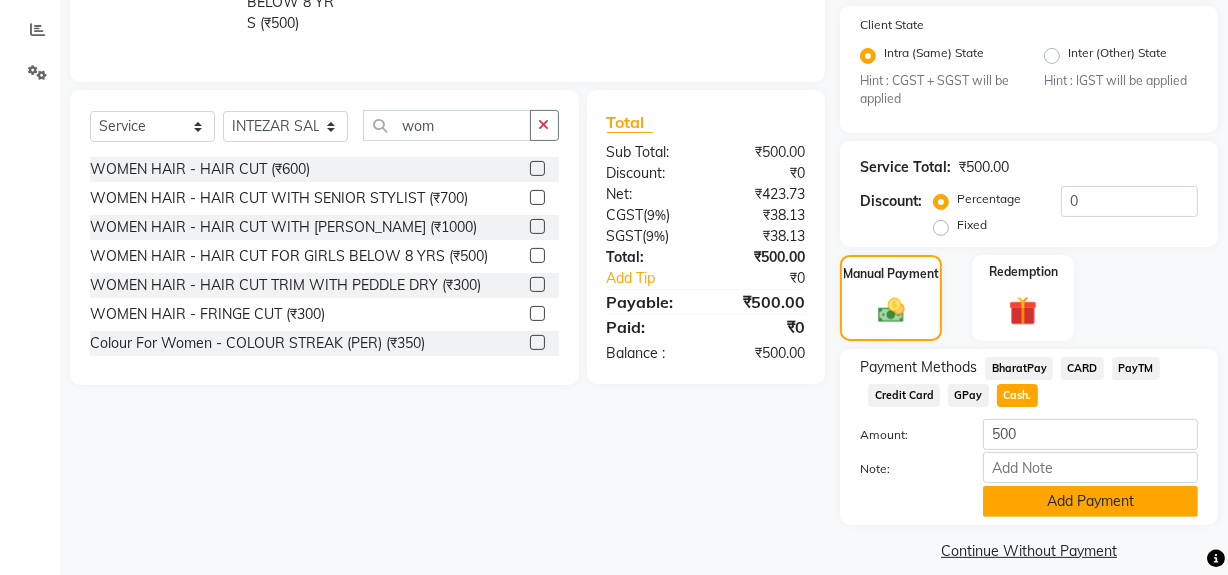 click on "Payment Methods  BharatPay   CARD   PayTM   Credit Card   GPay   Cash.  Amount: 500 Note: Add Payment" 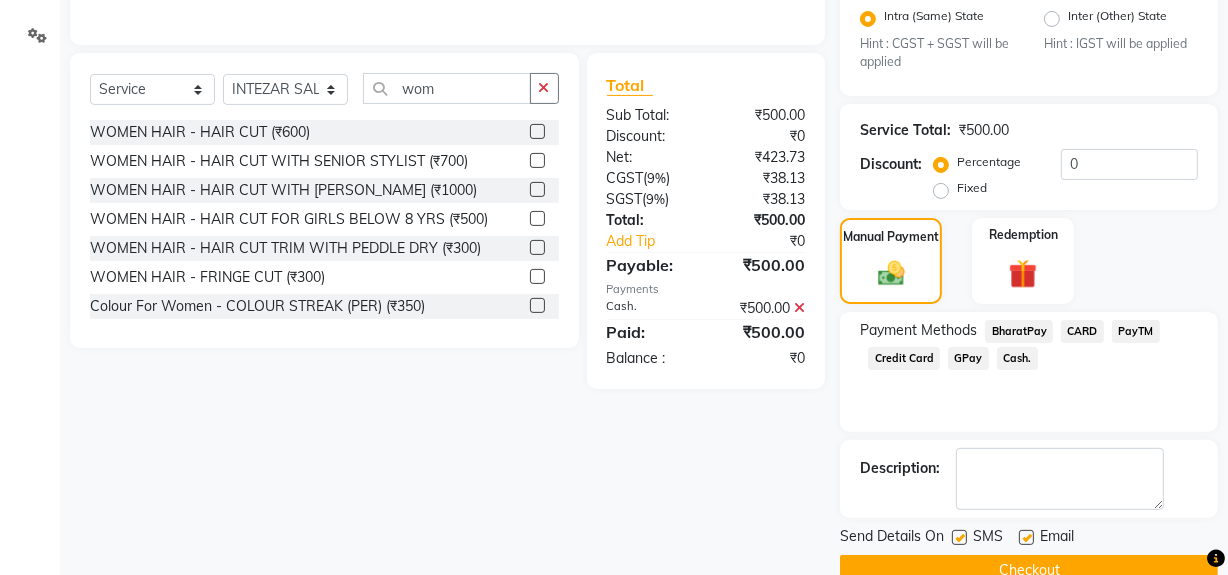 scroll, scrollTop: 470, scrollLeft: 0, axis: vertical 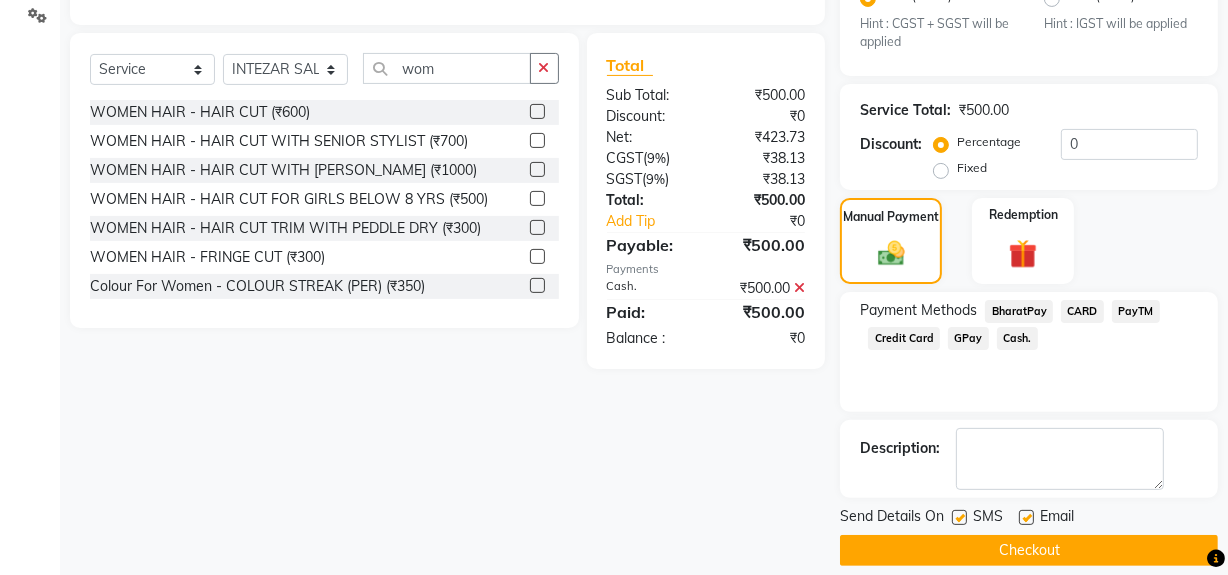 click 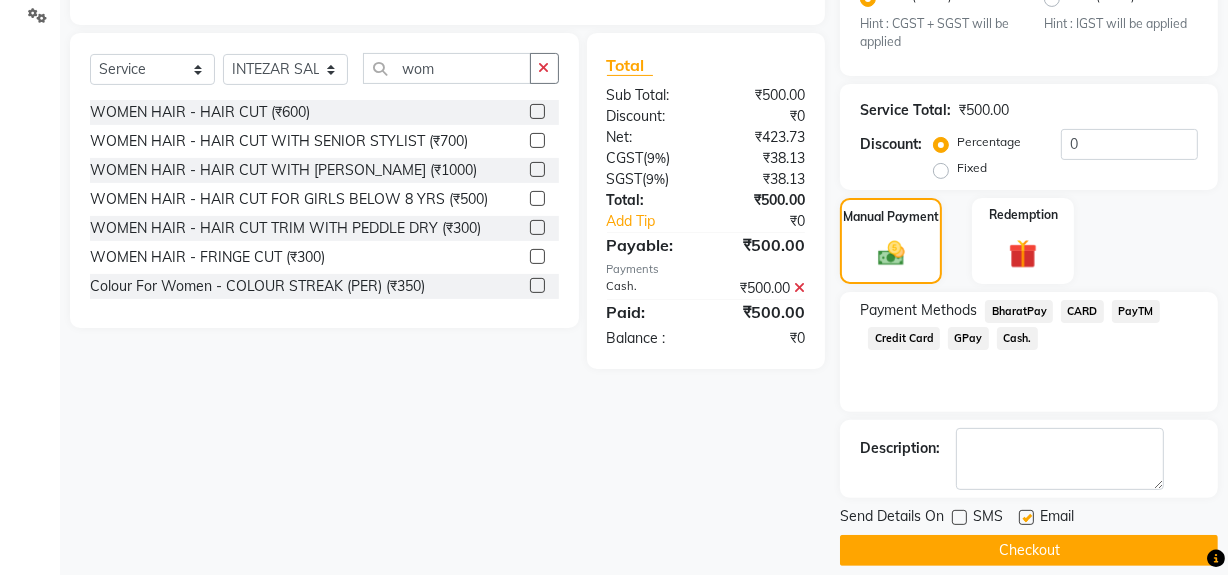 click on "Checkout" 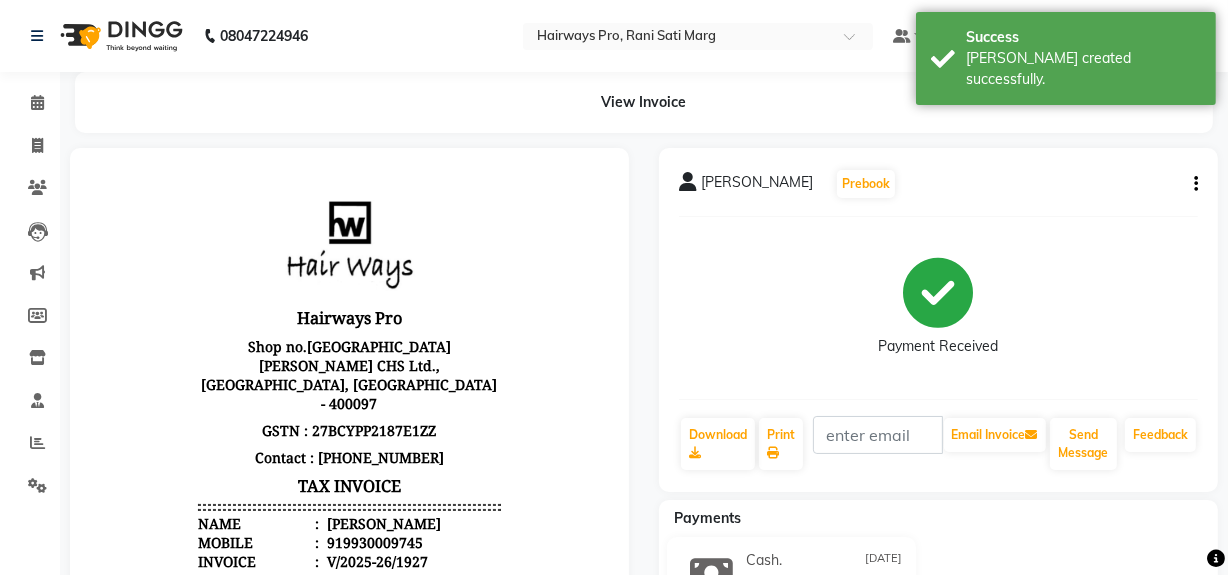 scroll, scrollTop: 0, scrollLeft: 0, axis: both 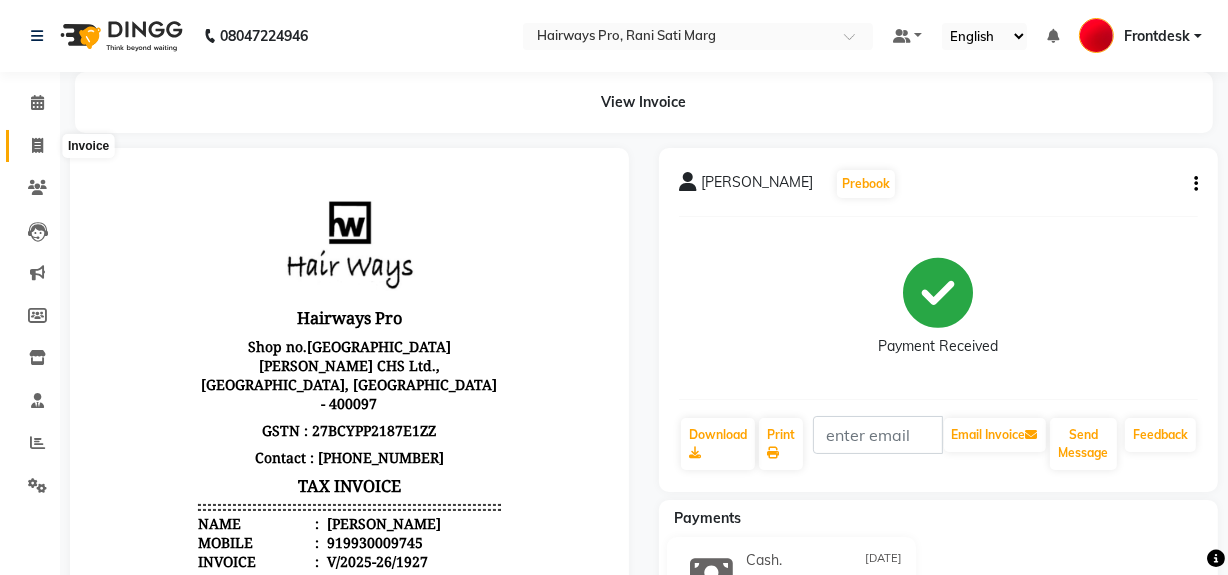 click 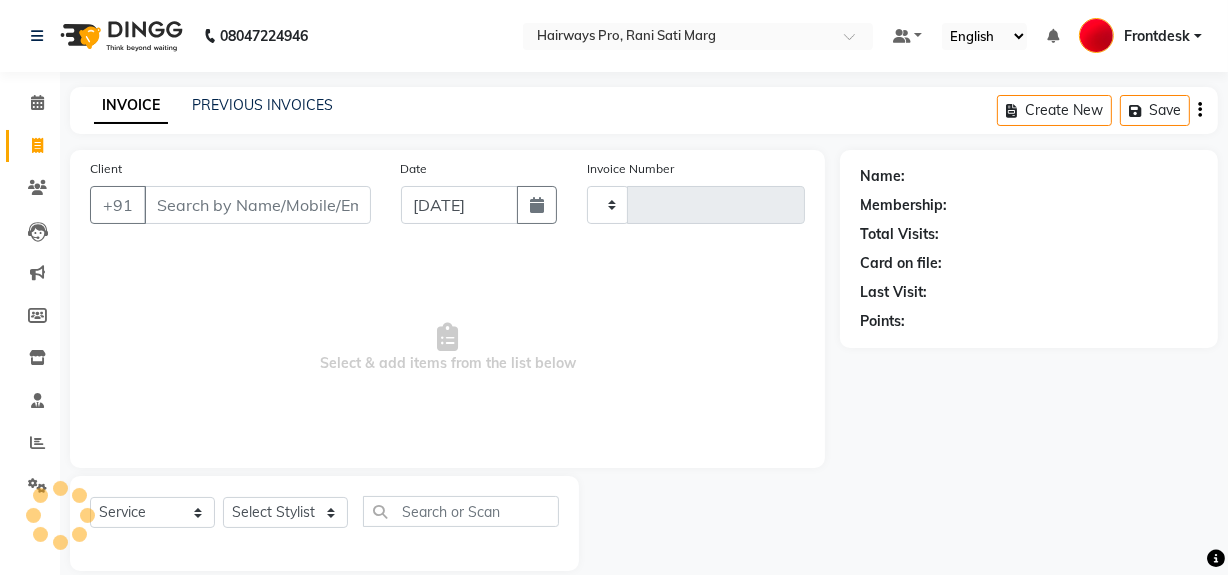 type on "1928" 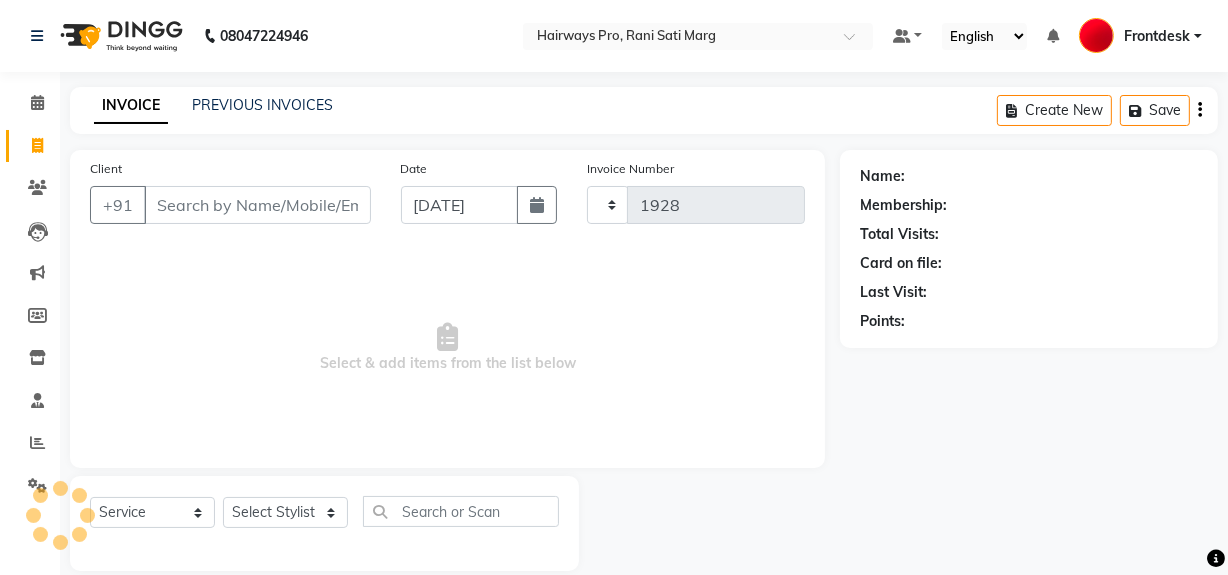 scroll, scrollTop: 26, scrollLeft: 0, axis: vertical 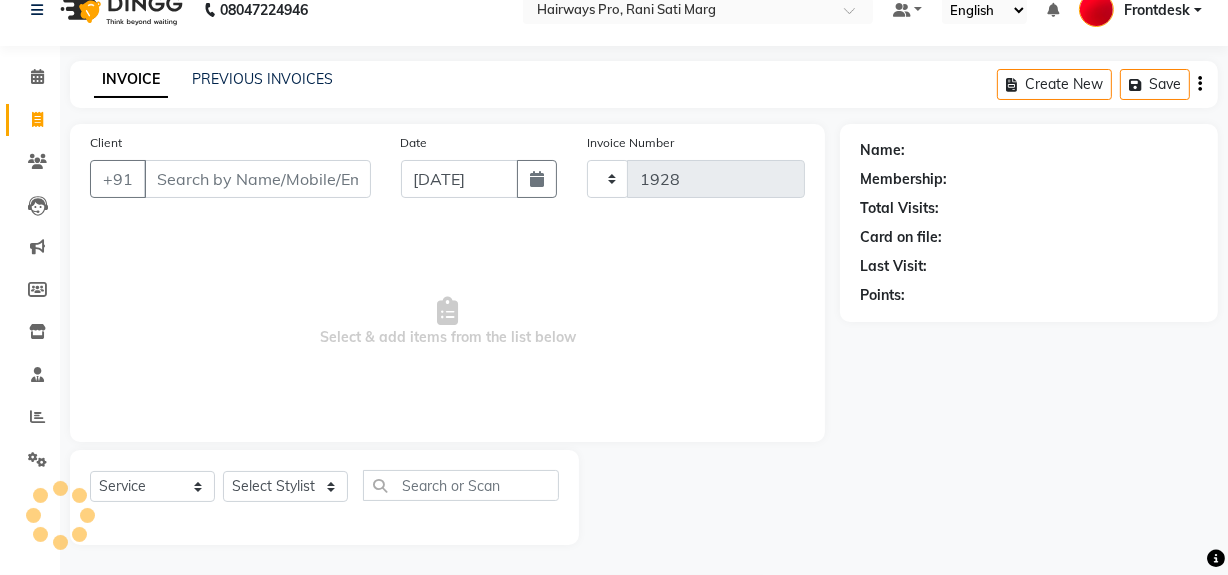 select on "787" 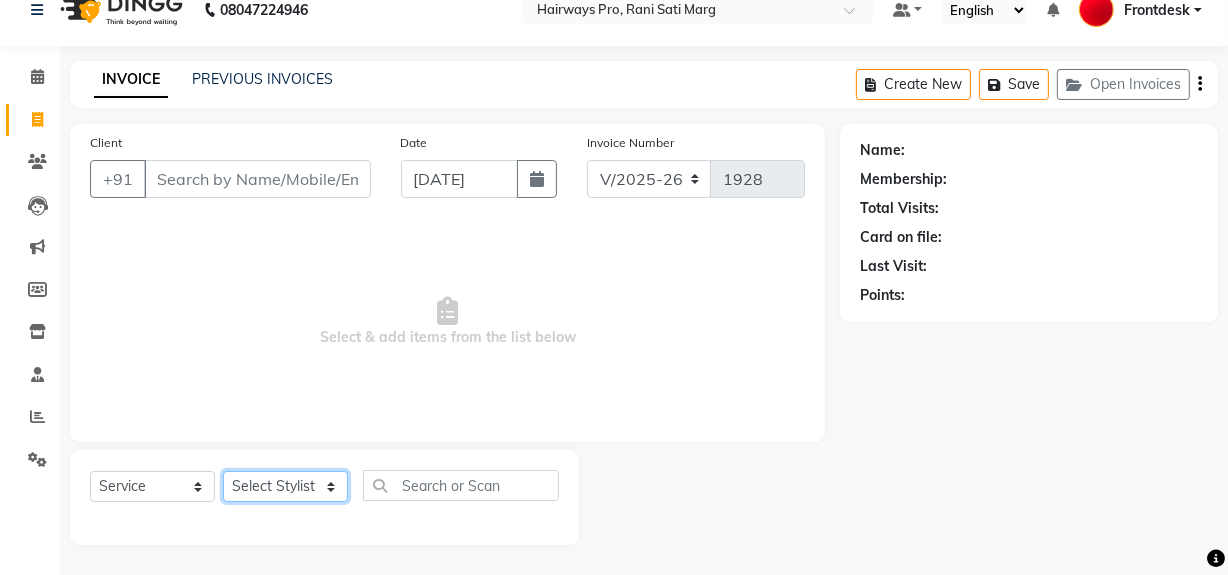click on "Select Stylist ABID DANISH [PERSON_NAME] Frontdesk INTEZAR [PERSON_NAME] [PERSON_NAME] [PERSON_NAME] [PERSON_NAME] [PERSON_NAME] [PERSON_NAME]" 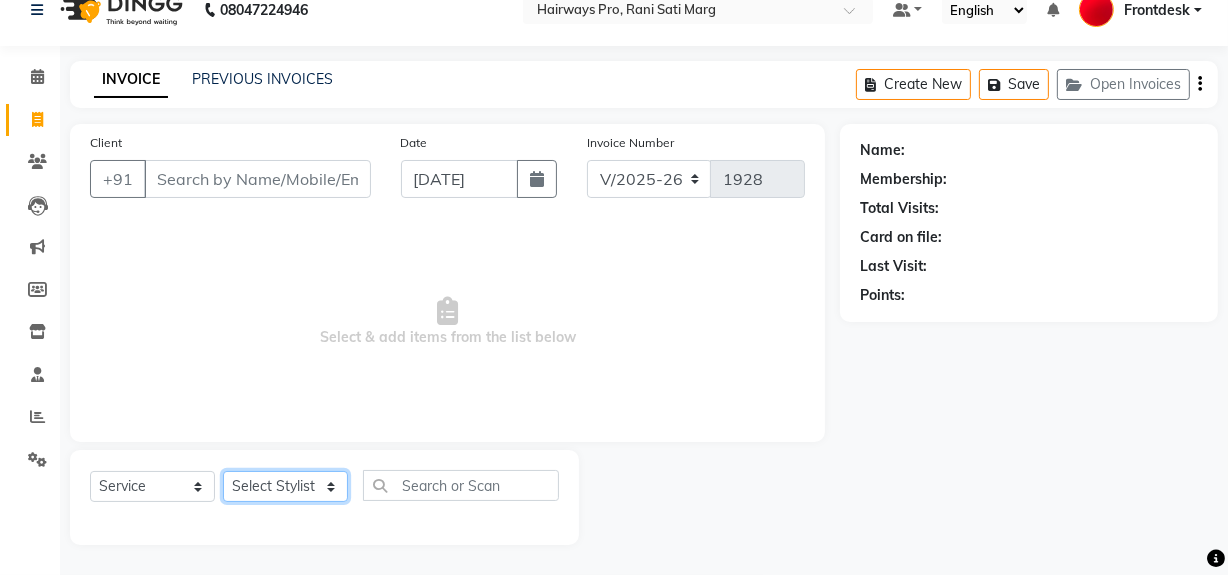 select on "86084" 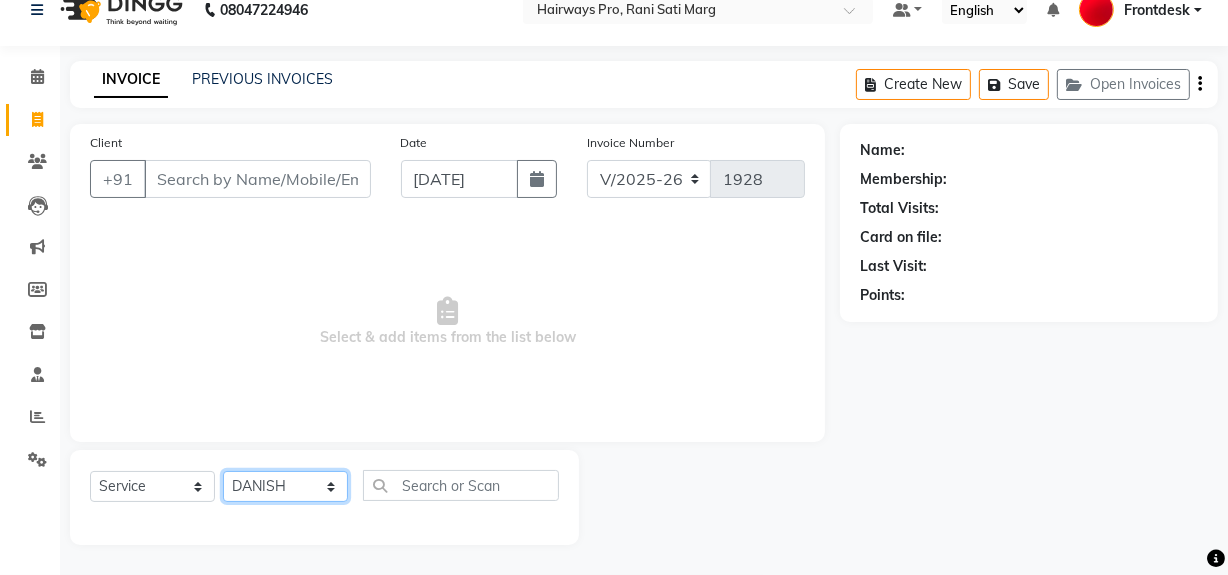 click on "Select Stylist ABID DANISH [PERSON_NAME] Frontdesk INTEZAR [PERSON_NAME] [PERSON_NAME] [PERSON_NAME] [PERSON_NAME] [PERSON_NAME] [PERSON_NAME]" 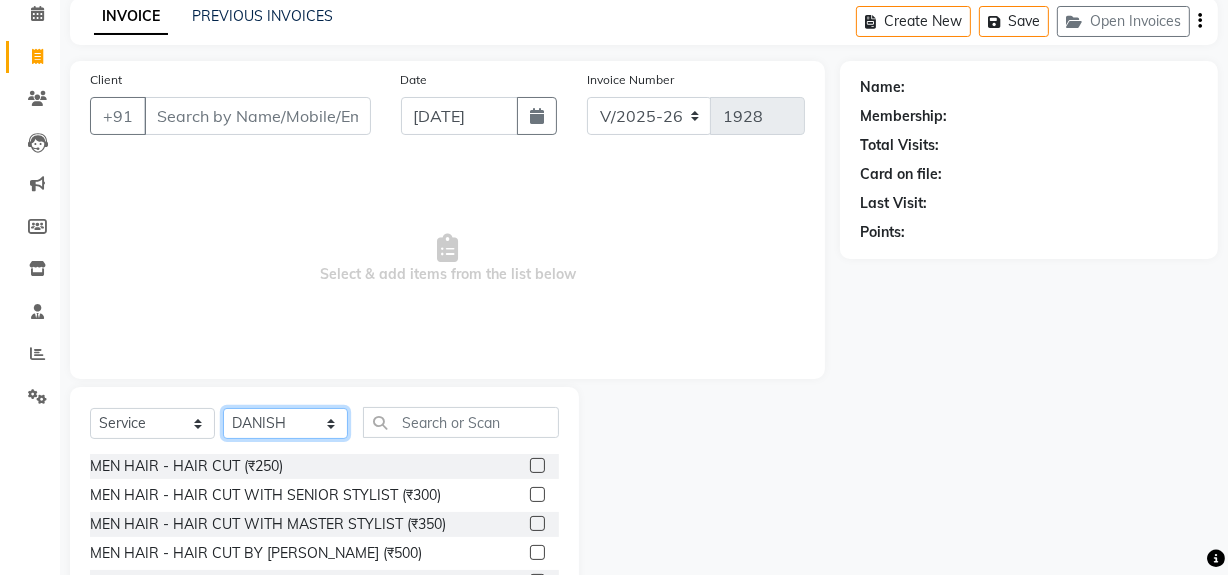 scroll, scrollTop: 208, scrollLeft: 0, axis: vertical 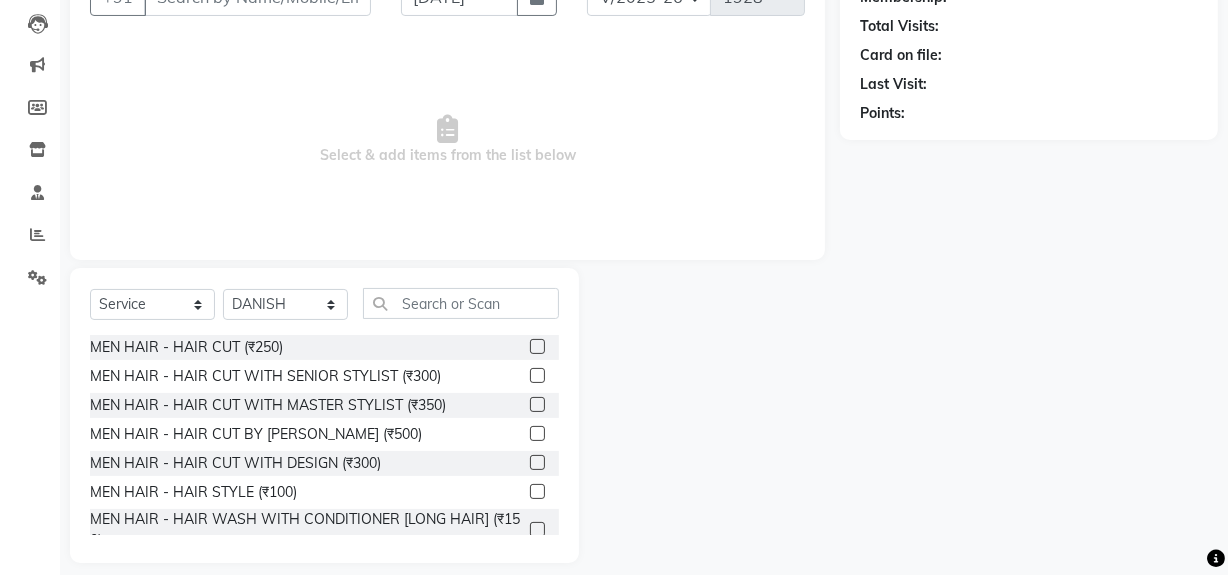 click 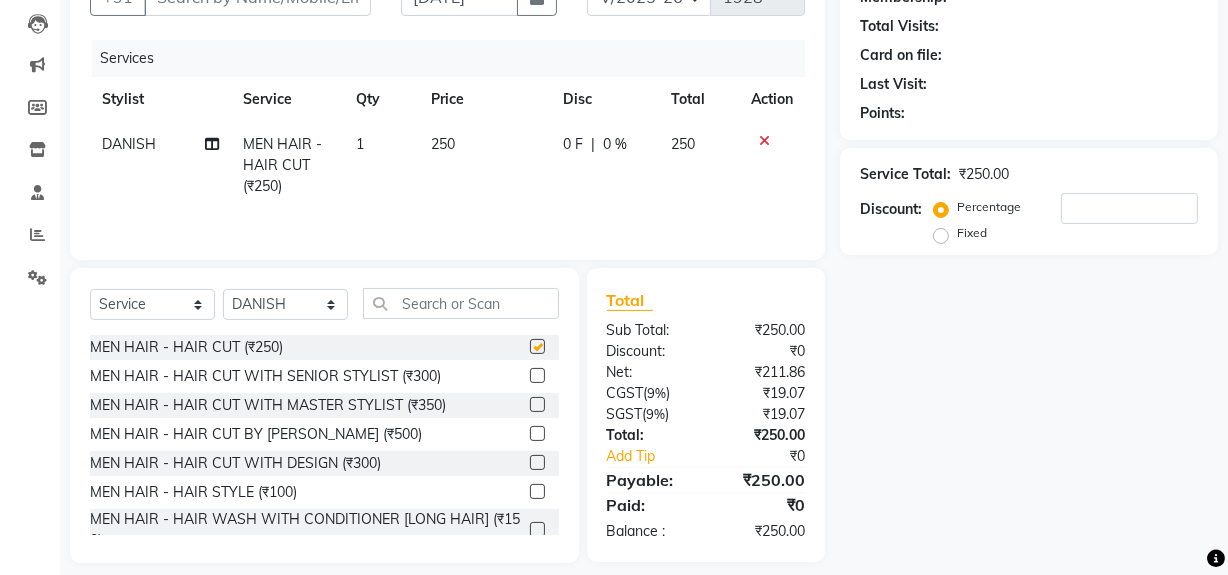 checkbox on "false" 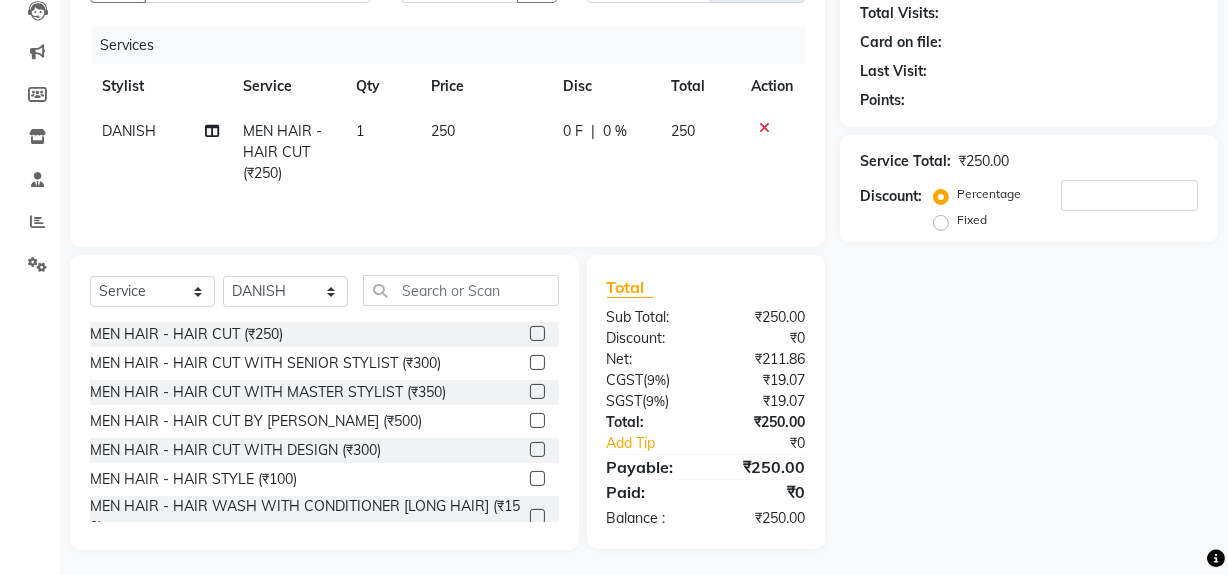 scroll, scrollTop: 226, scrollLeft: 0, axis: vertical 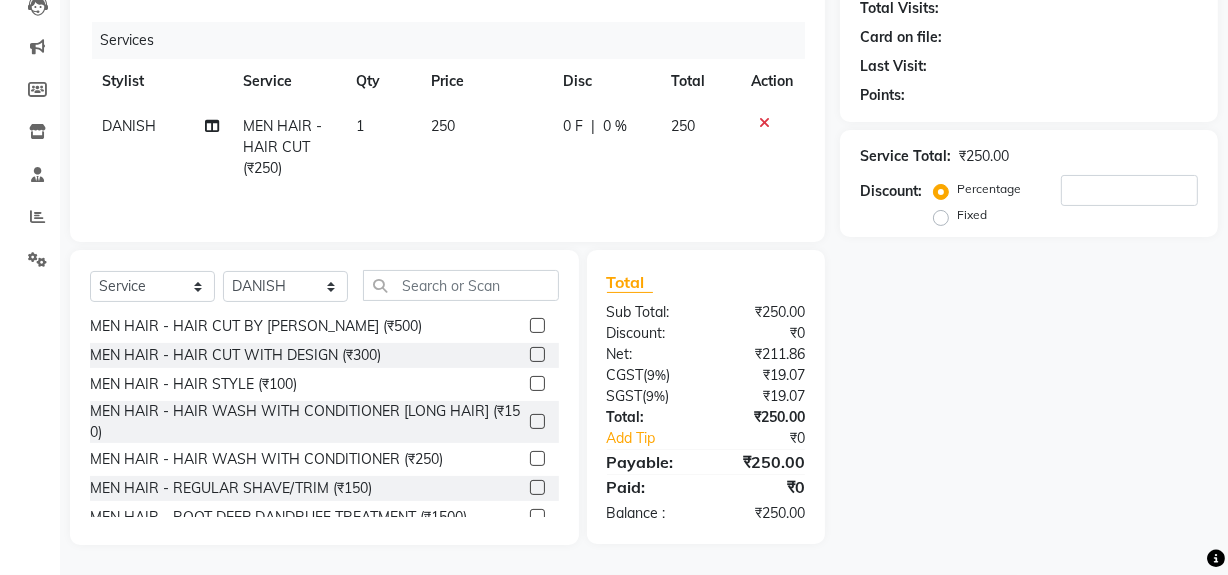 click 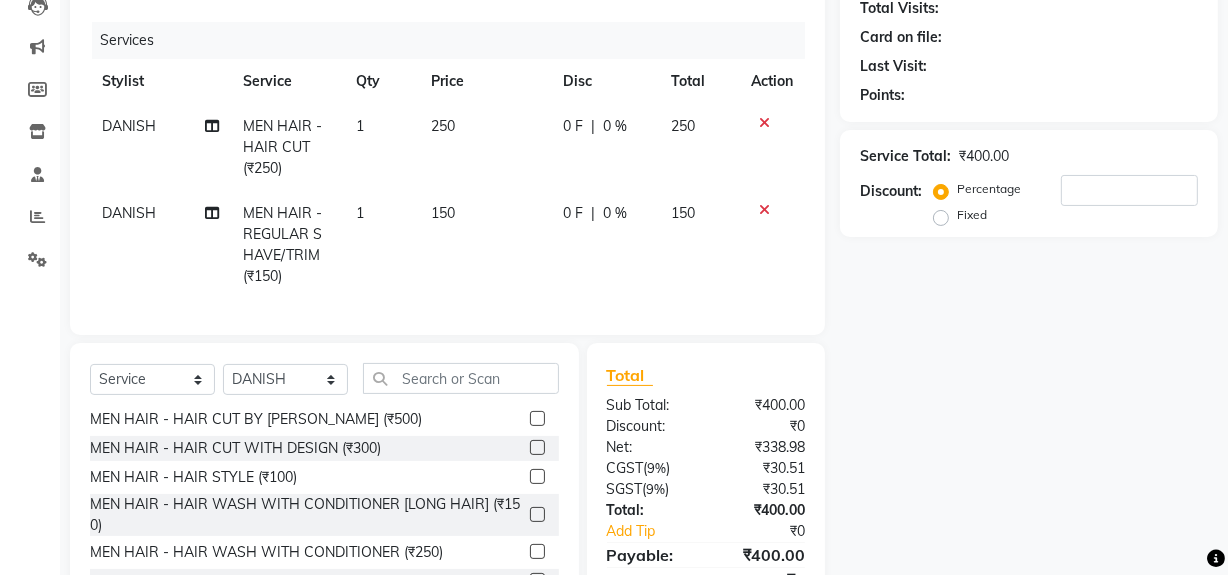 scroll, scrollTop: 0, scrollLeft: 0, axis: both 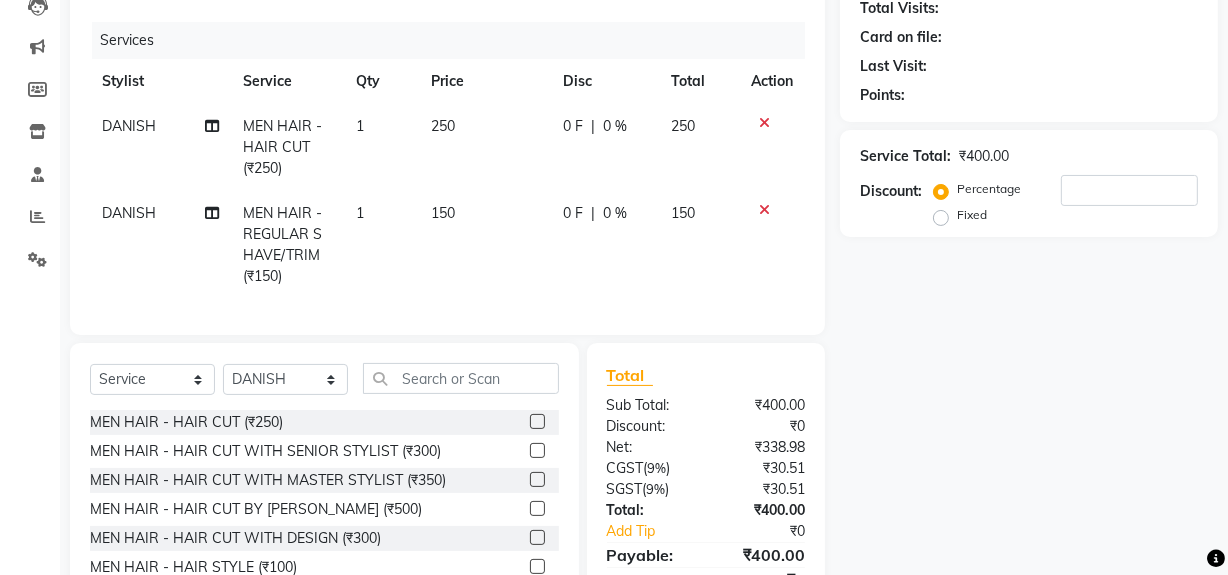 checkbox on "false" 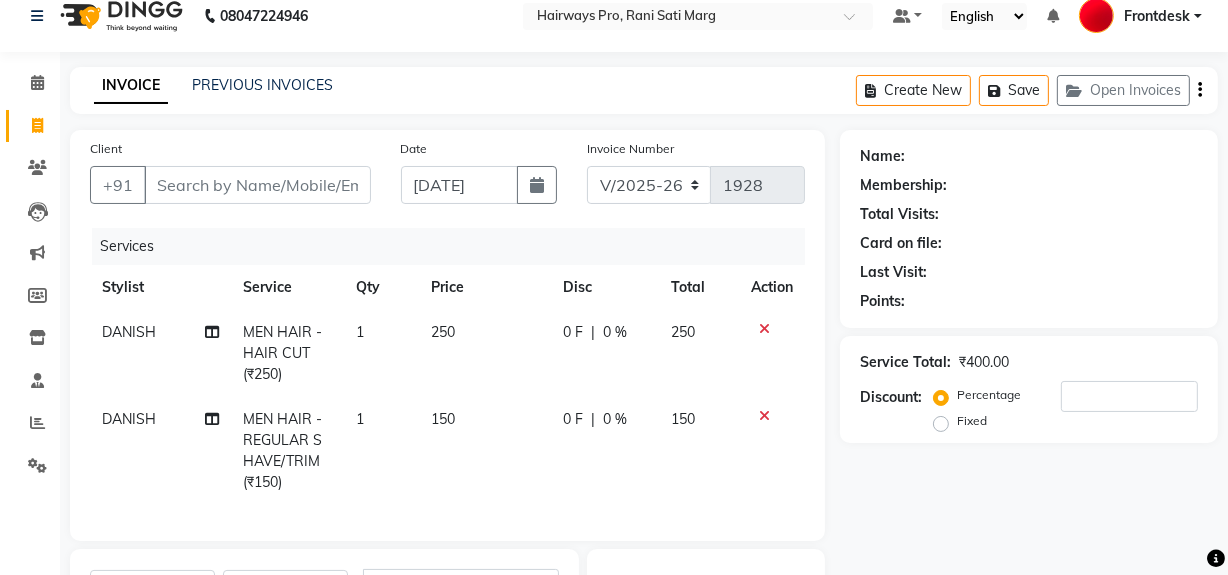 scroll, scrollTop: 0, scrollLeft: 0, axis: both 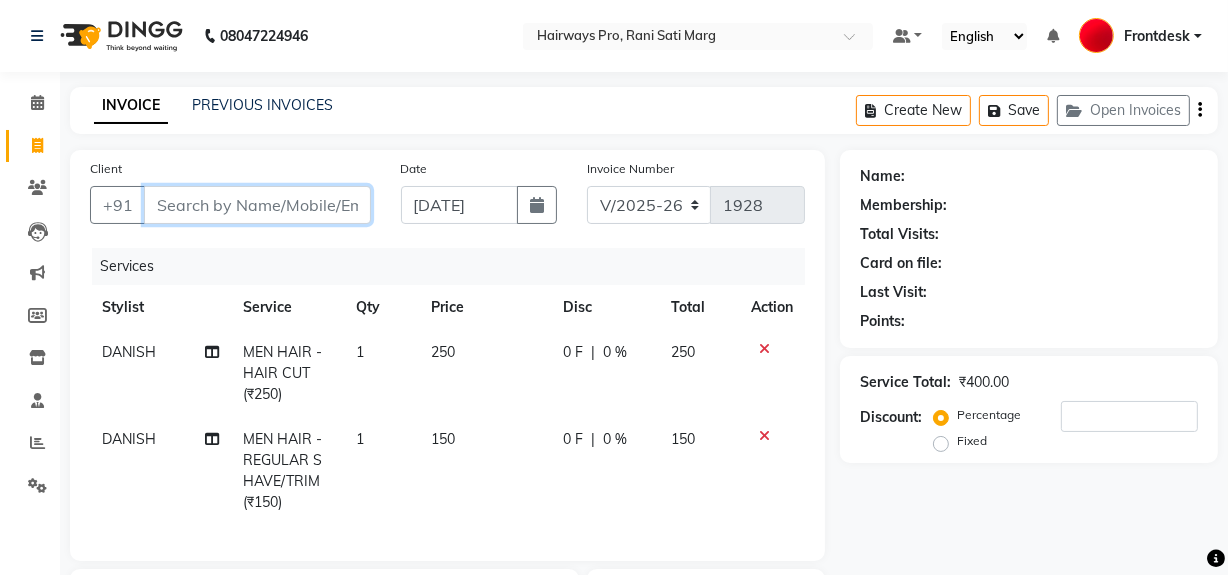 click on "Client" at bounding box center (257, 205) 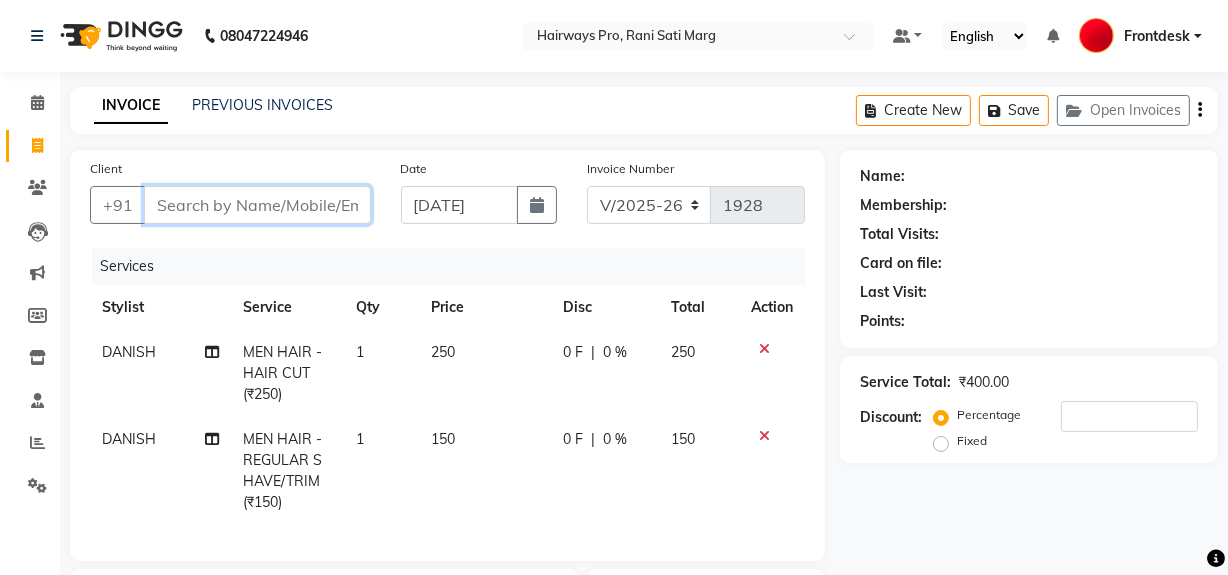 click on "Client" at bounding box center (257, 205) 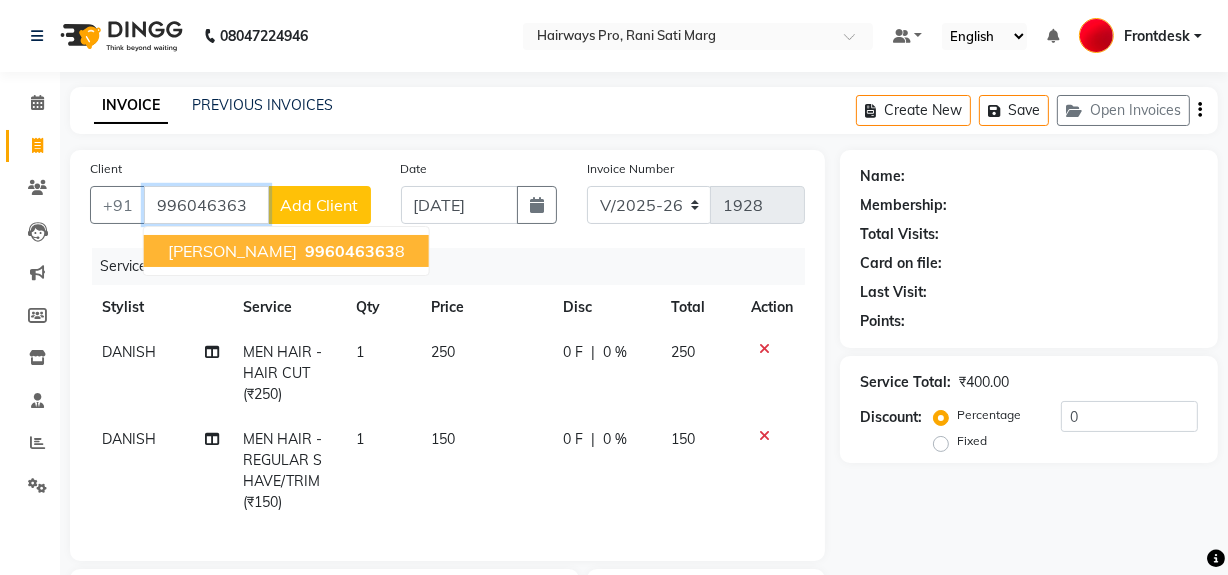click on "996046363" at bounding box center [350, 251] 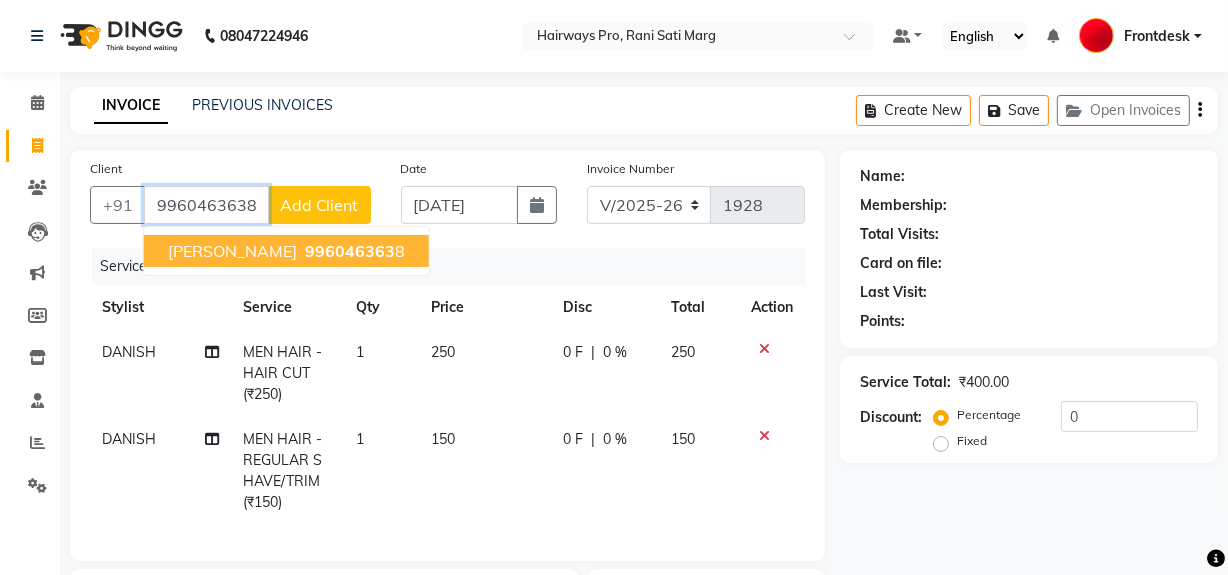 type on "9960463638" 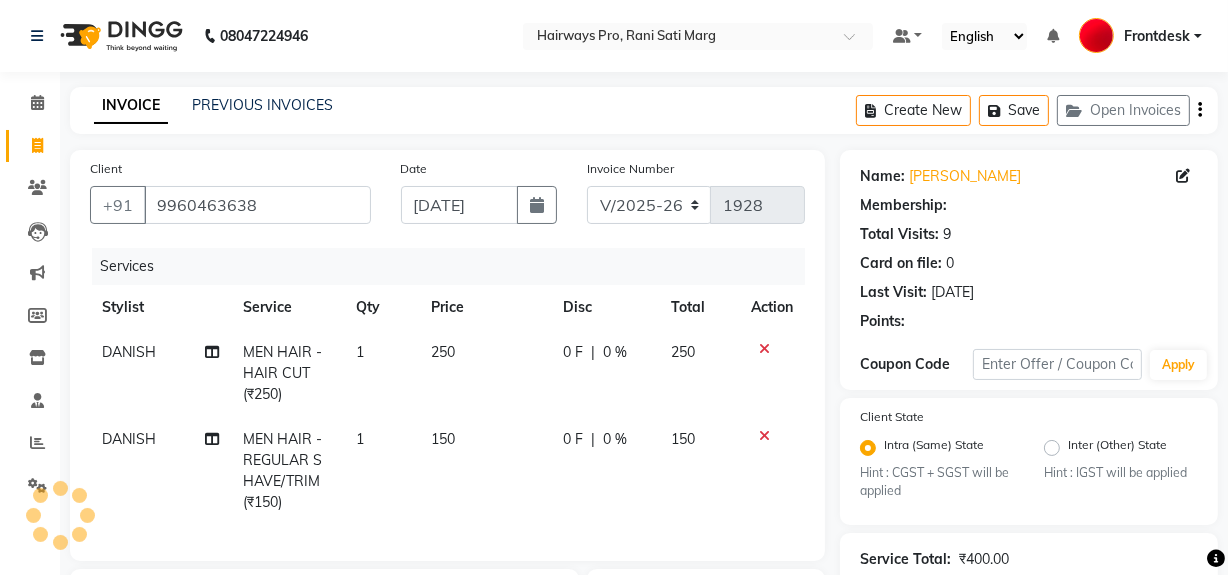 type on "20" 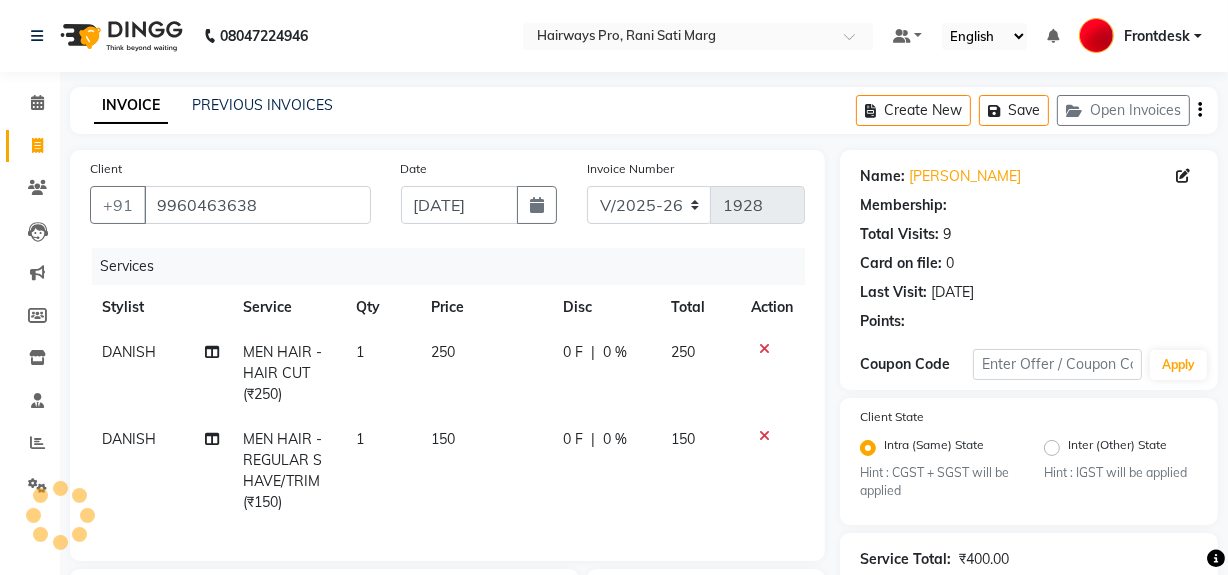select on "1: Object" 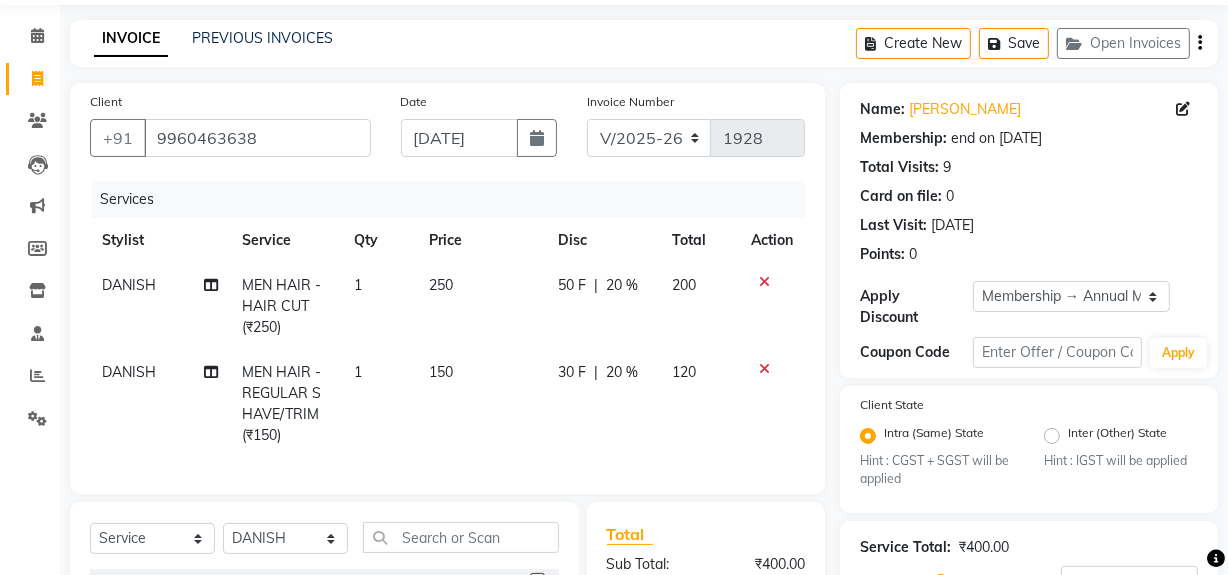 scroll, scrollTop: 60, scrollLeft: 0, axis: vertical 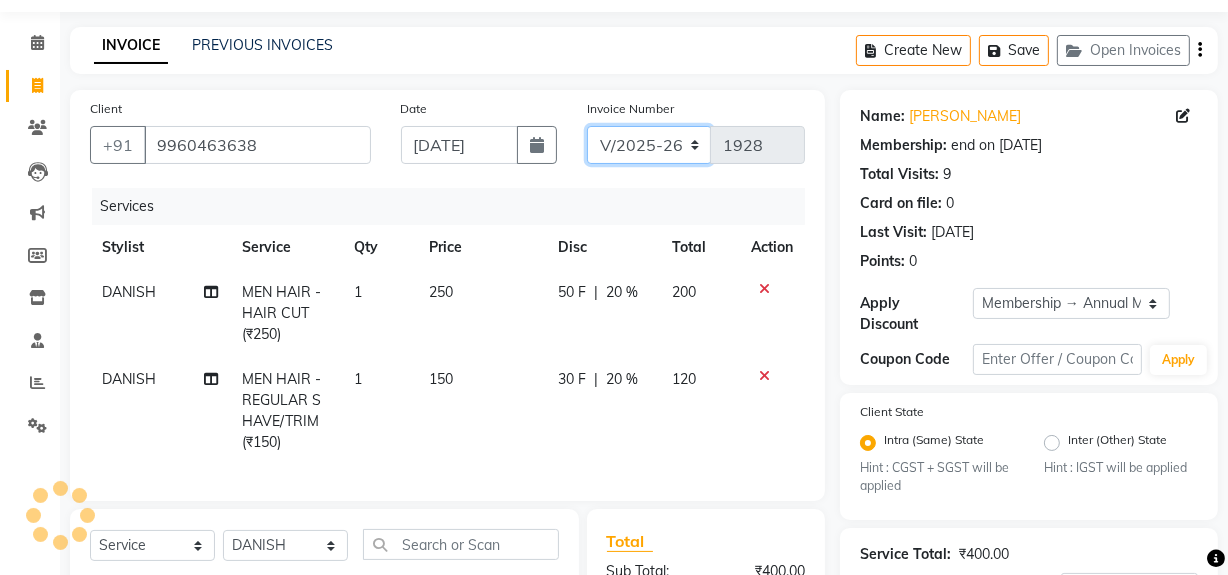 click on "INV/25-26 V/2025-26" 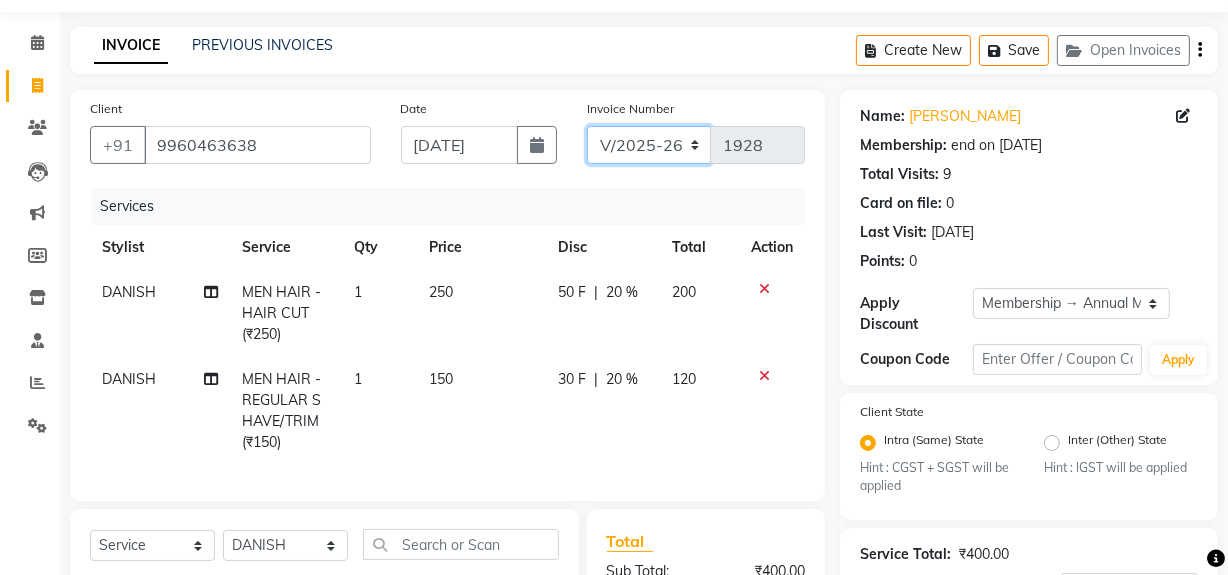 select on "6960" 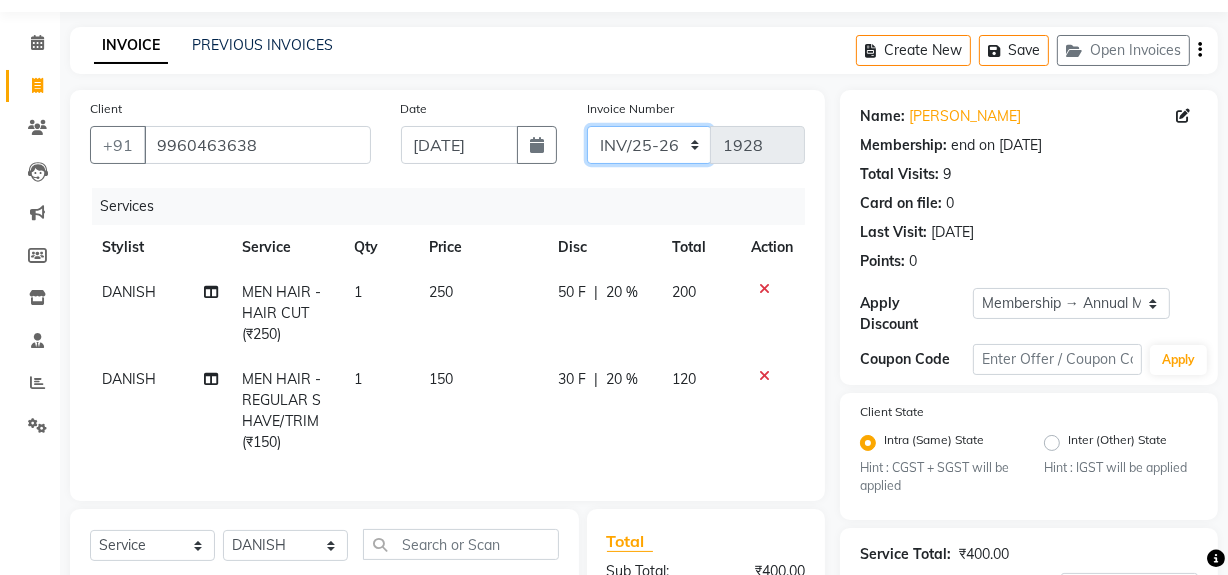 click on "INV/25-26 V/2025-26" 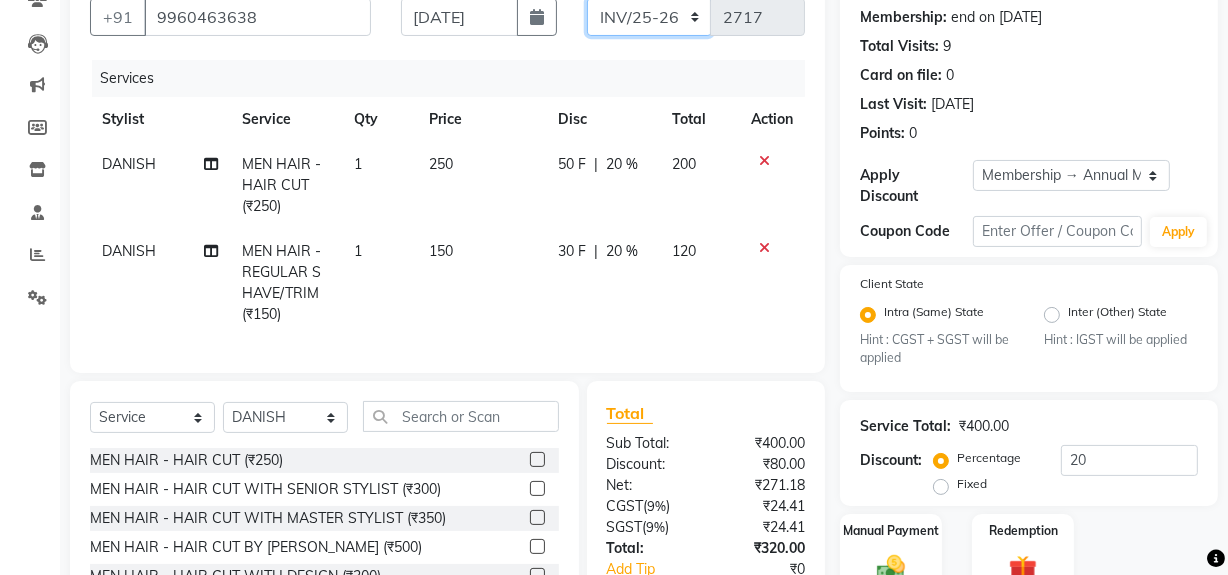 scroll, scrollTop: 332, scrollLeft: 0, axis: vertical 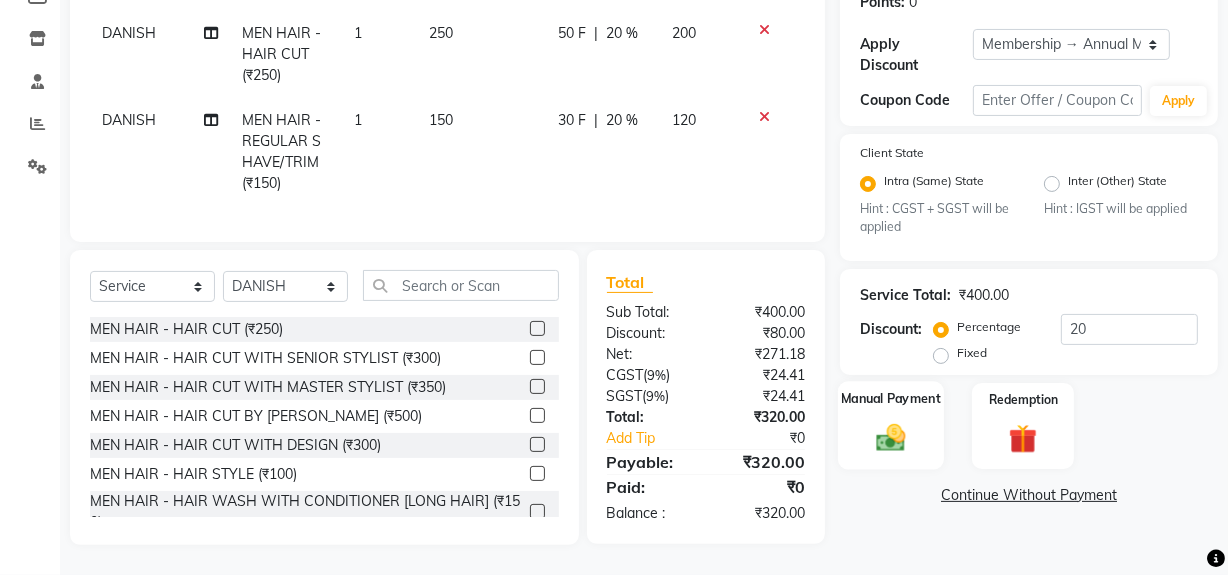 click on "Manual Payment" 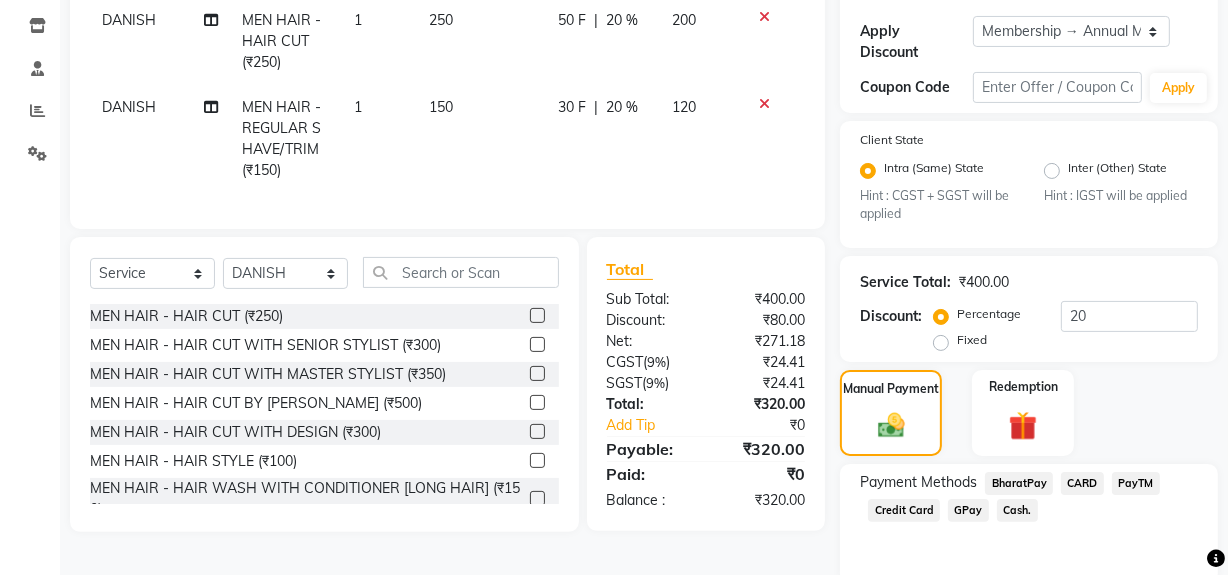 click on "Cash." 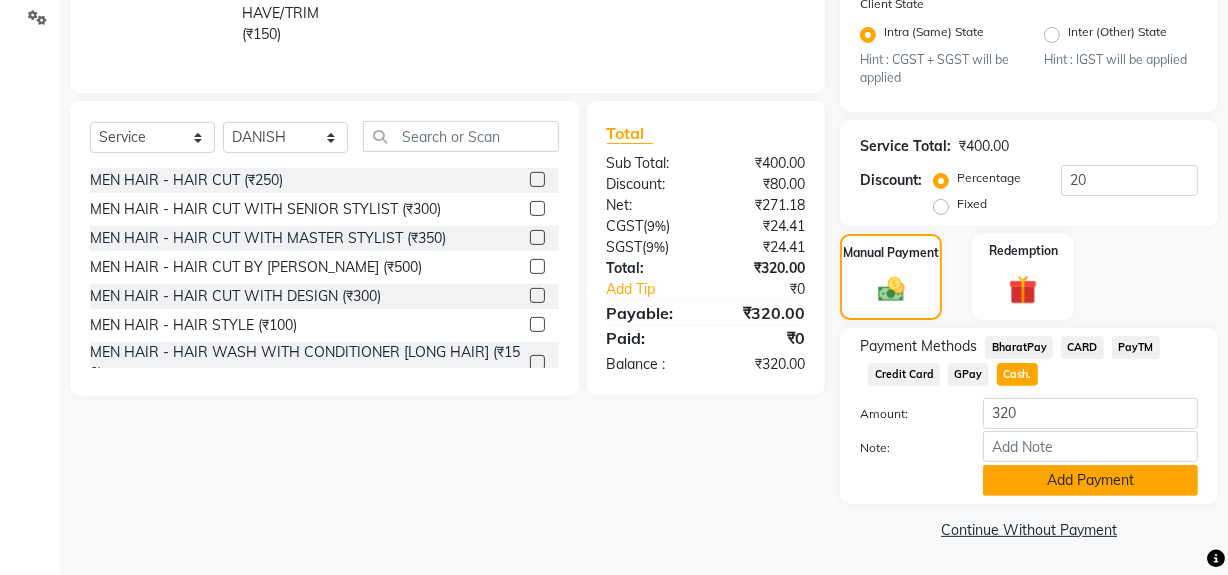 scroll, scrollTop: 469, scrollLeft: 0, axis: vertical 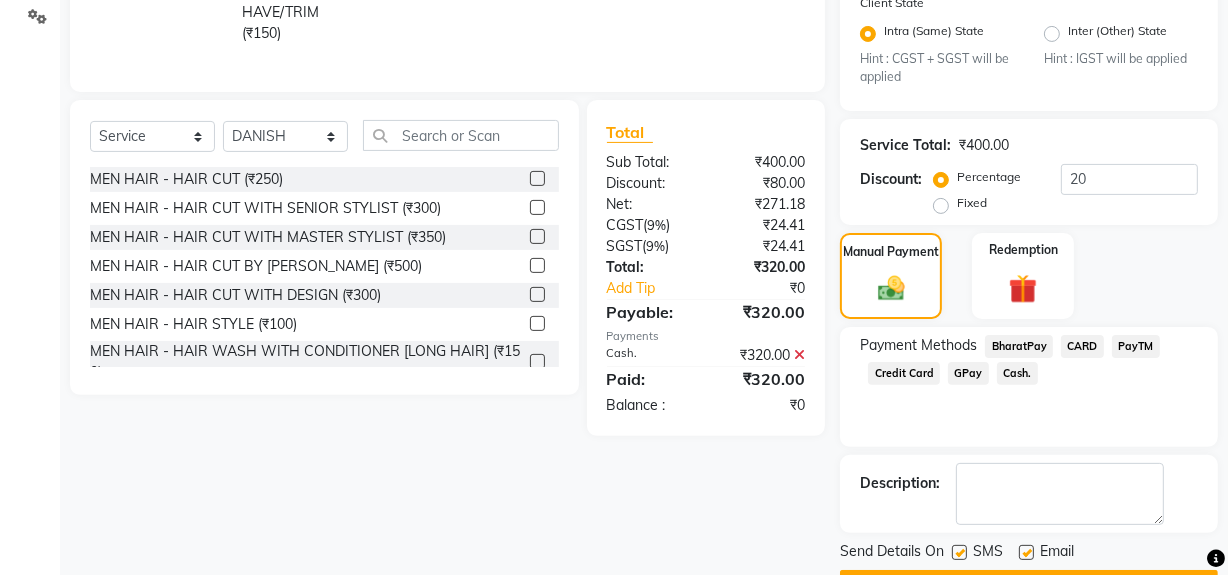 click 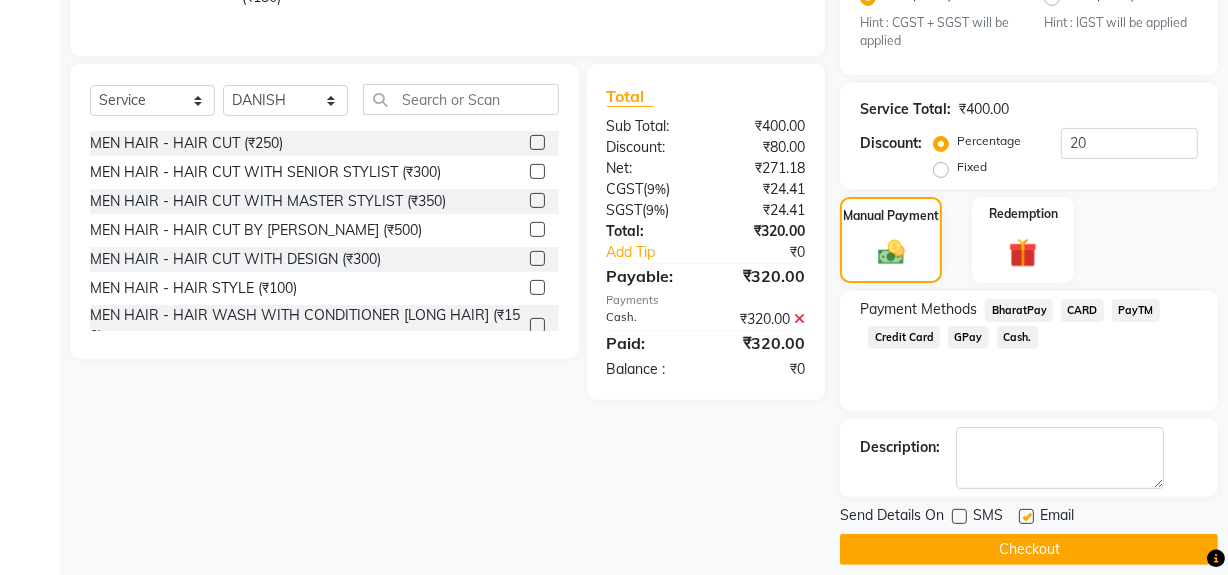 scroll, scrollTop: 524, scrollLeft: 0, axis: vertical 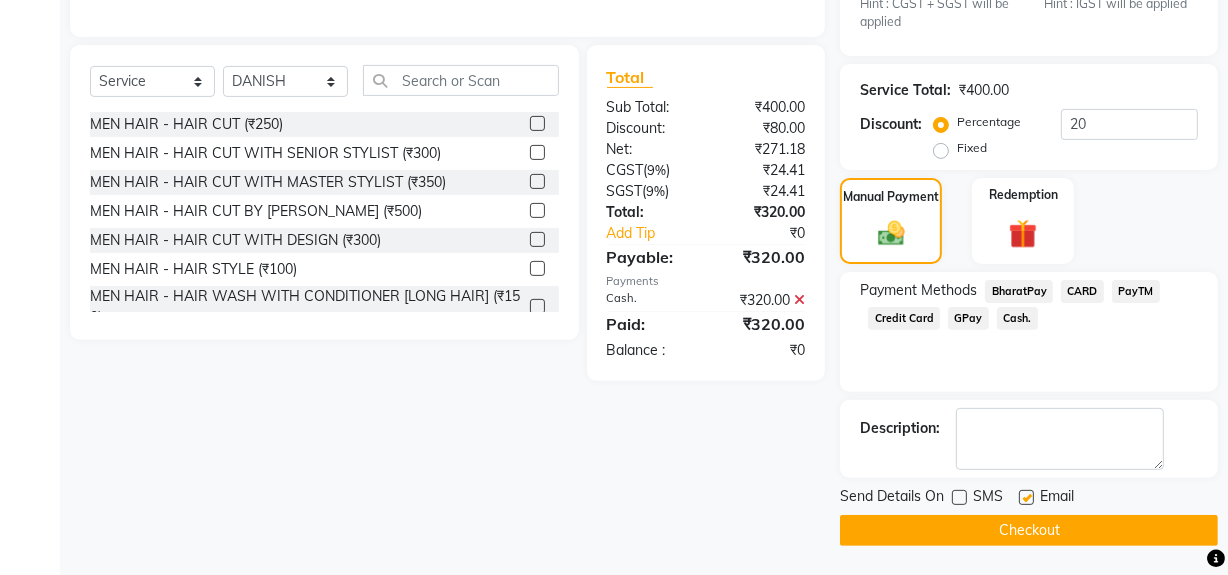 click on "Checkout" 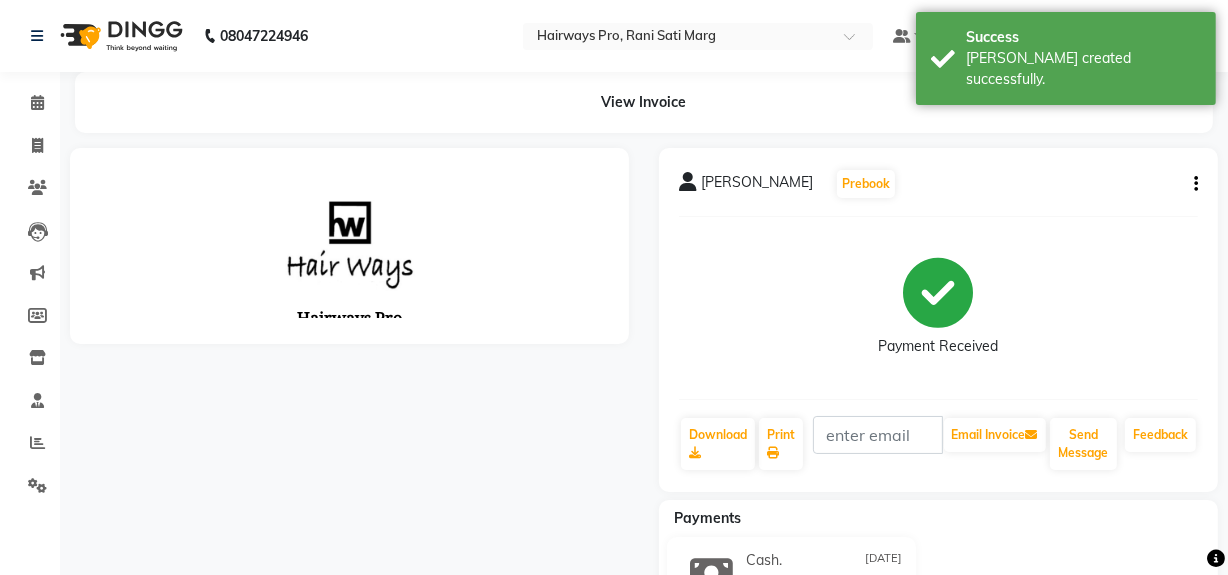 scroll, scrollTop: 0, scrollLeft: 0, axis: both 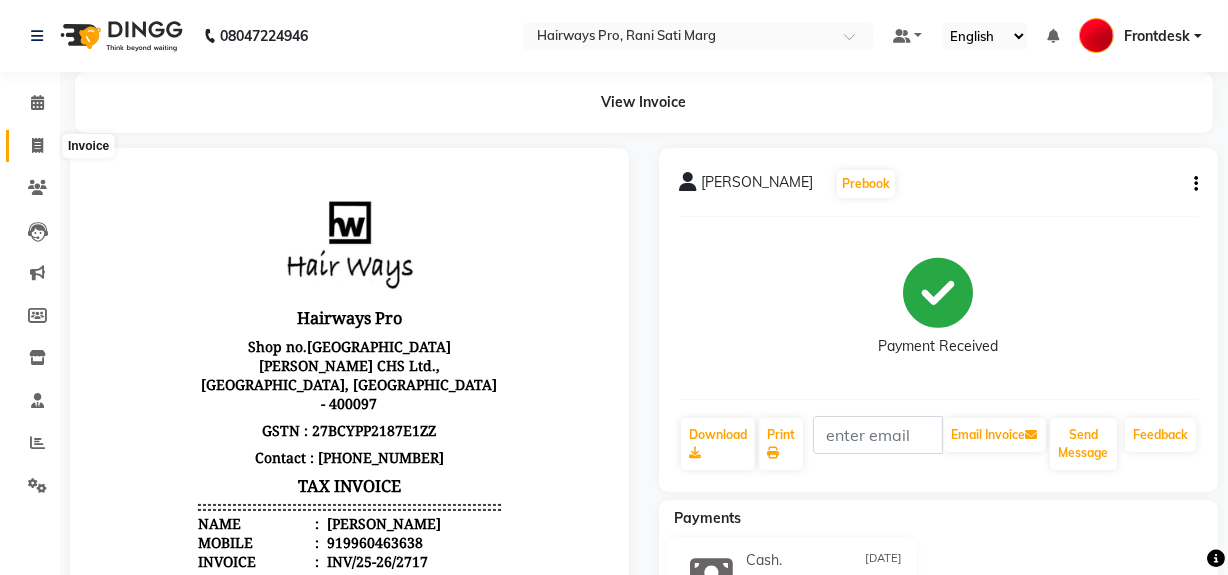 click 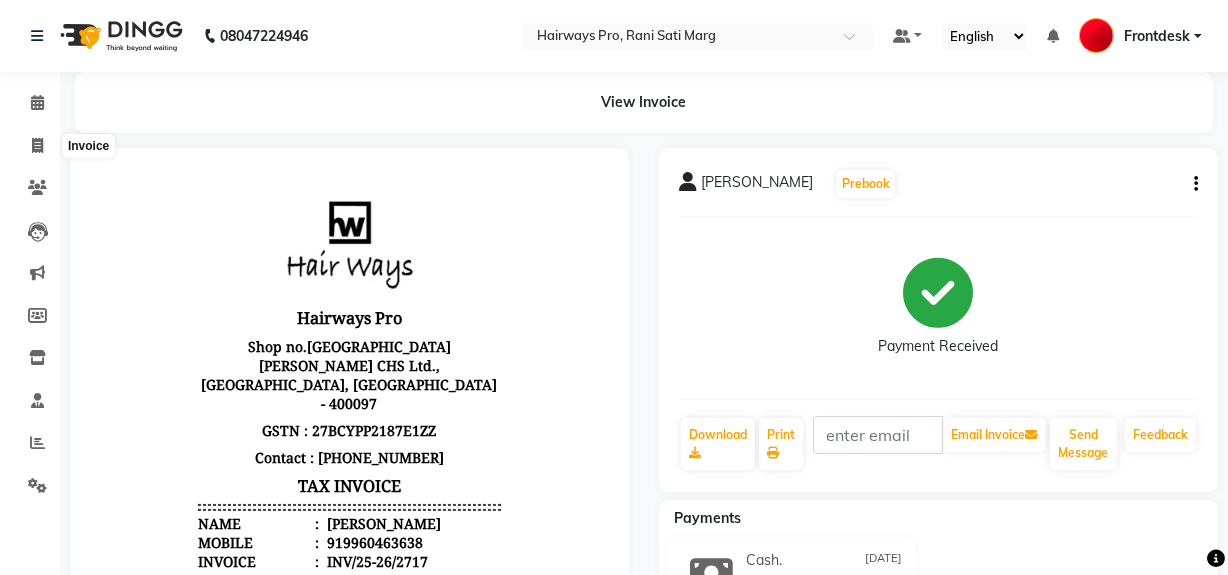 select on "787" 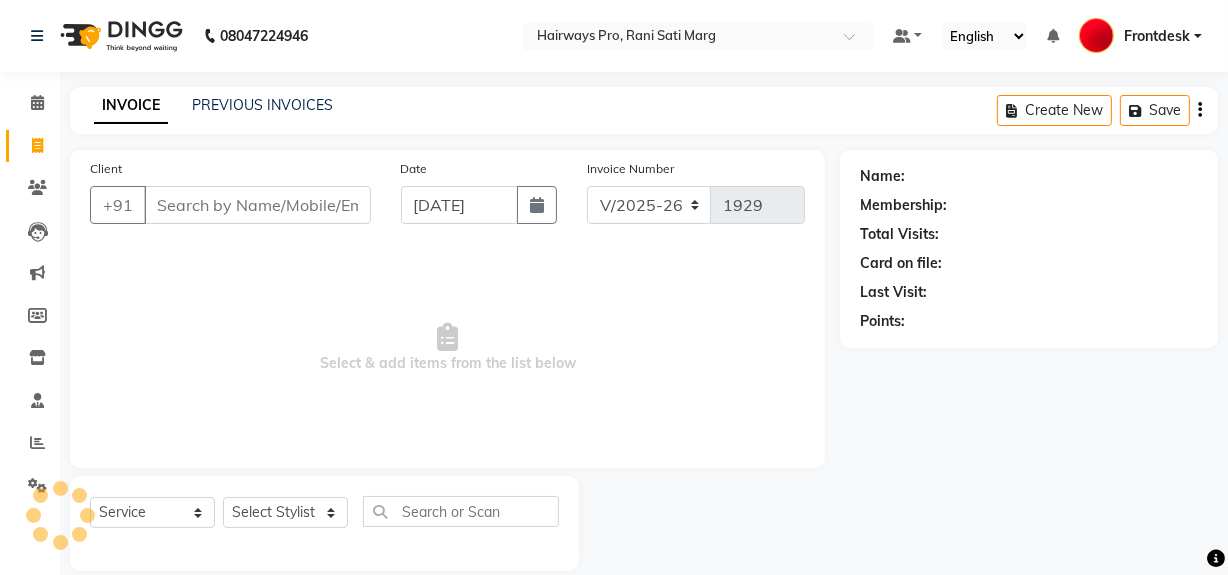scroll, scrollTop: 26, scrollLeft: 0, axis: vertical 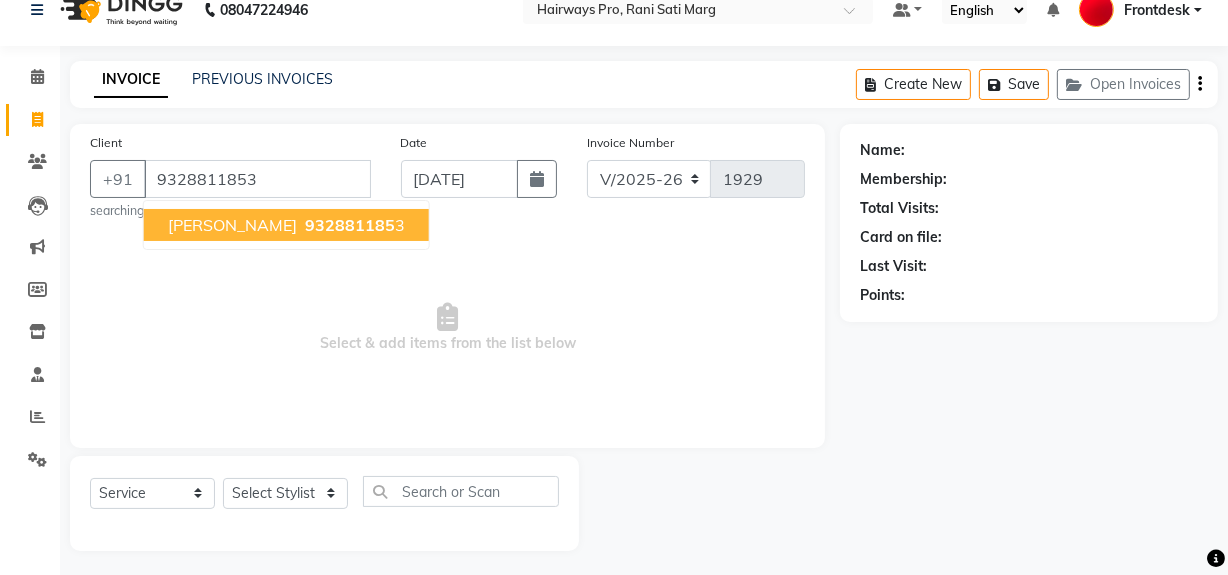 type on "9328811853" 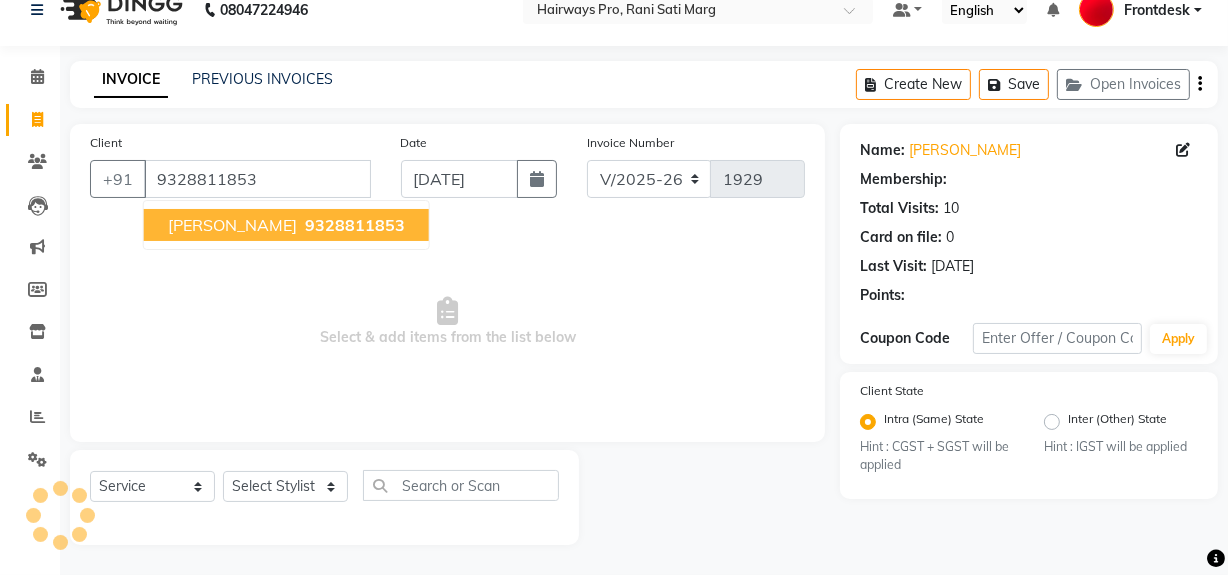 select on "1: Object" 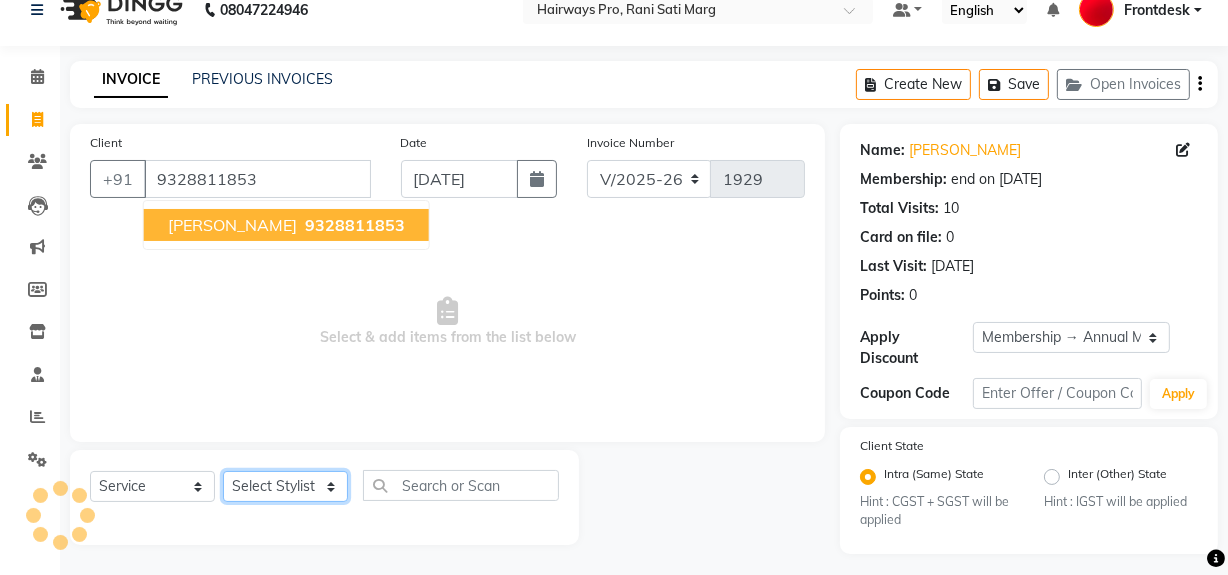 click on "Select Stylist ABID DANISH [PERSON_NAME] Frontdesk INTEZAR [PERSON_NAME] [PERSON_NAME] [PERSON_NAME] [PERSON_NAME] [PERSON_NAME] [PERSON_NAME]" 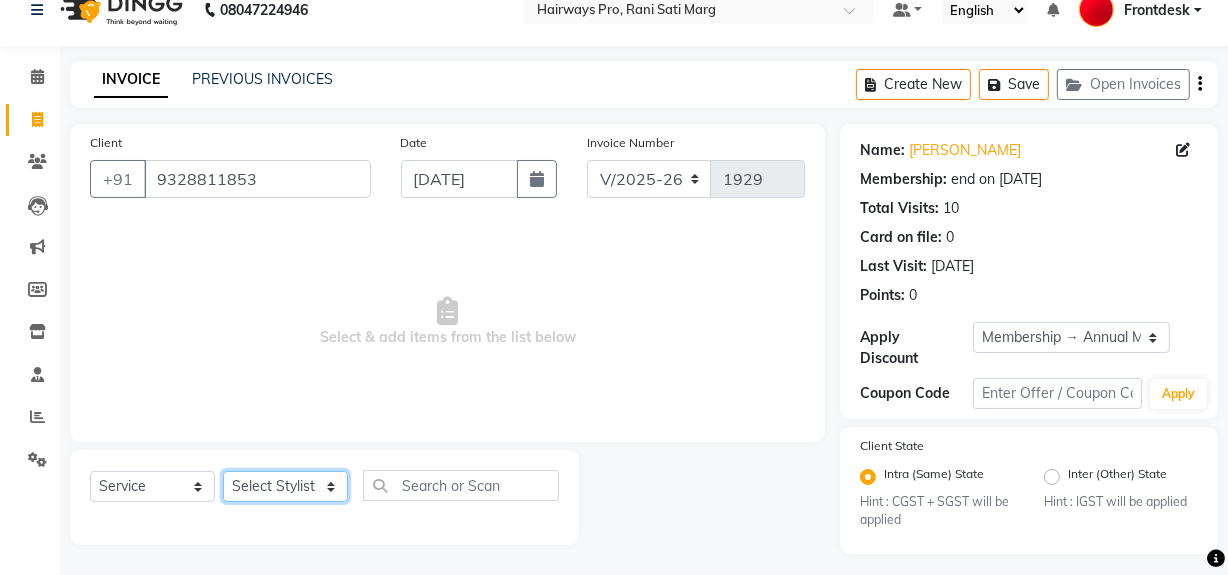 select on "13192" 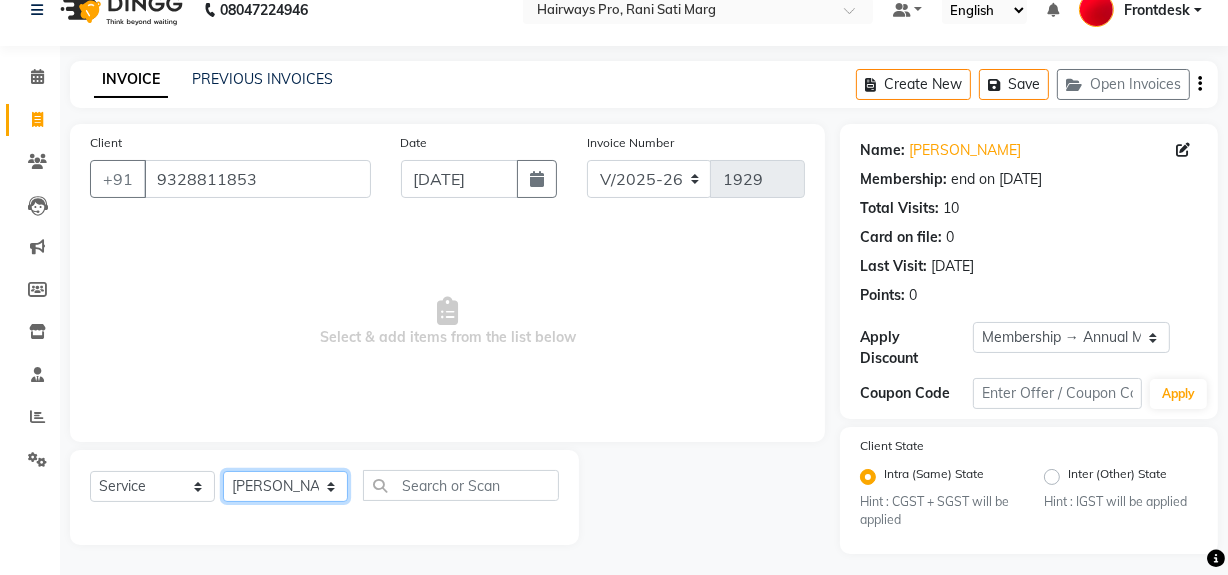 click on "Select Stylist ABID DANISH [PERSON_NAME] Frontdesk INTEZAR [PERSON_NAME] [PERSON_NAME] [PERSON_NAME] [PERSON_NAME] [PERSON_NAME] [PERSON_NAME]" 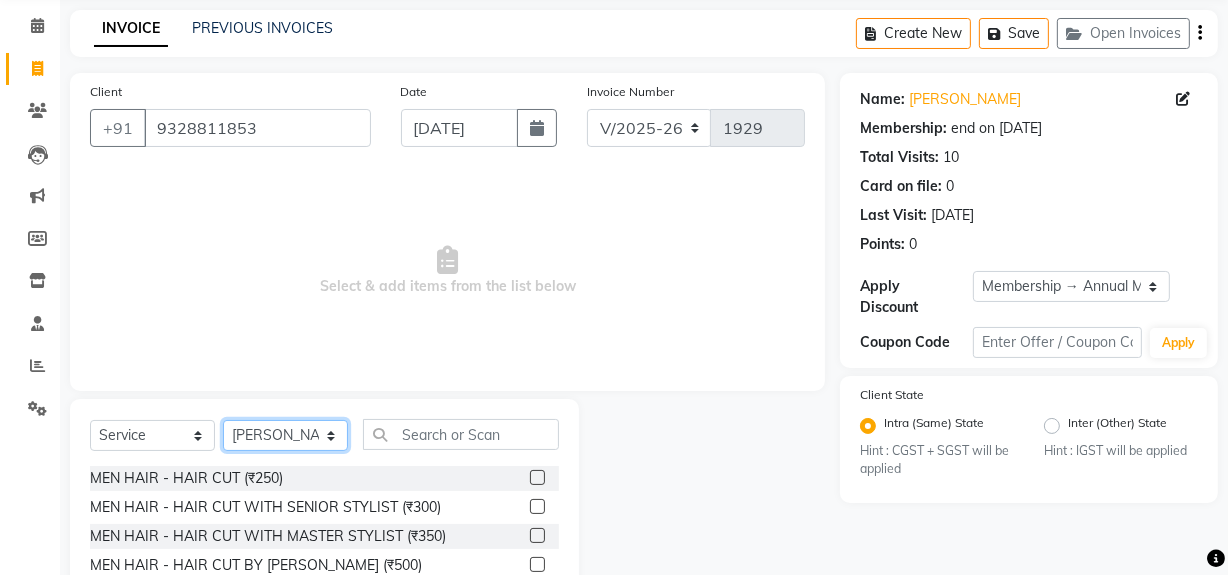 scroll, scrollTop: 117, scrollLeft: 0, axis: vertical 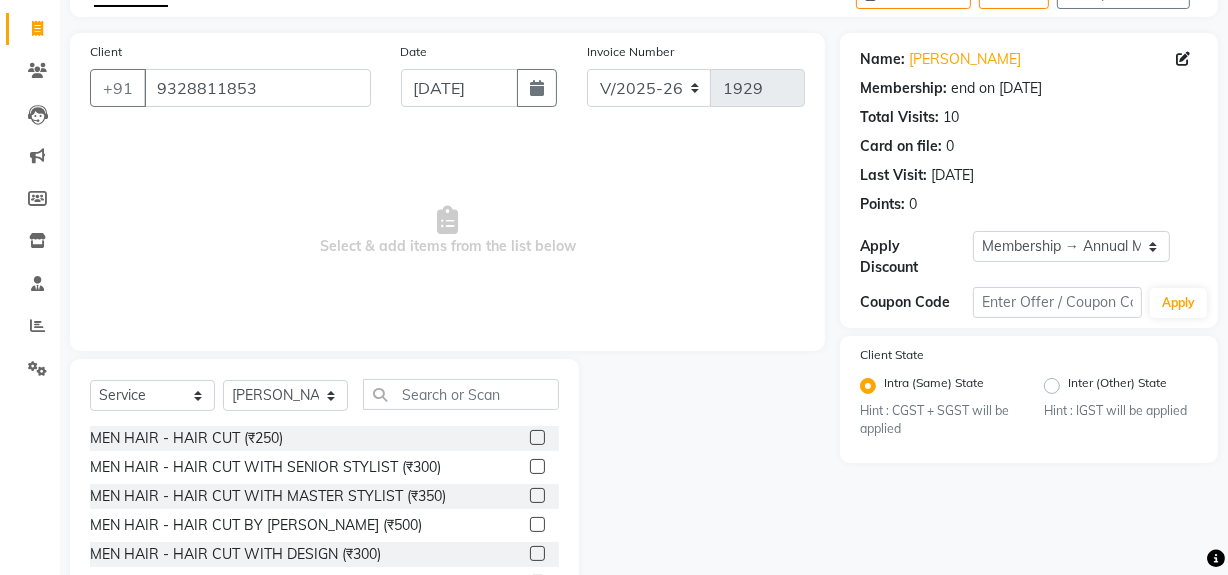 click 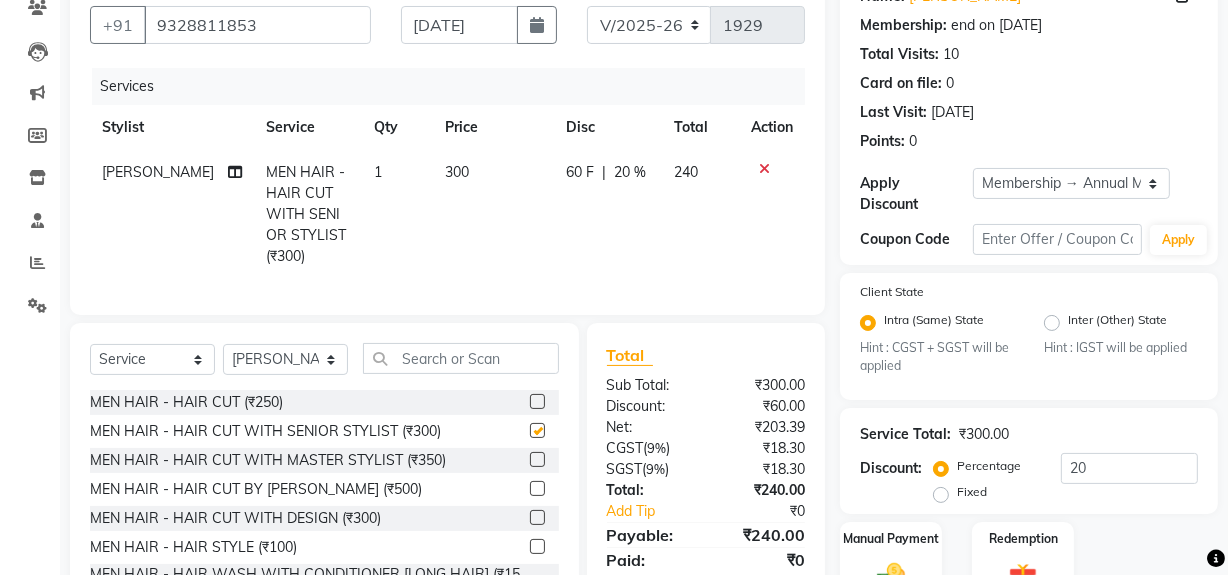 scroll, scrollTop: 284, scrollLeft: 0, axis: vertical 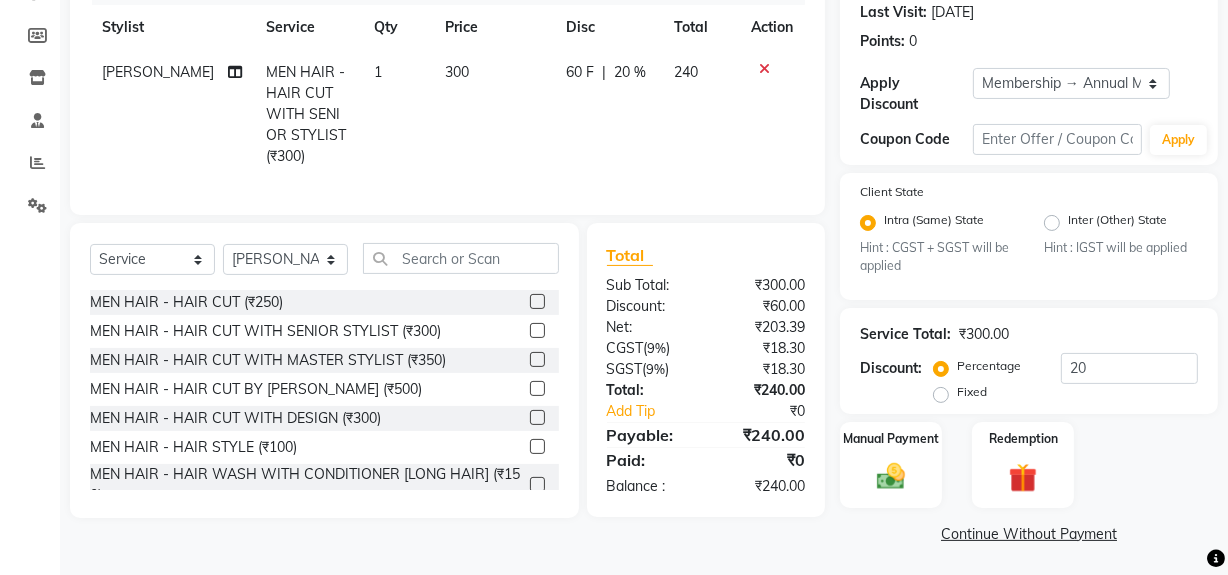 checkbox on "false" 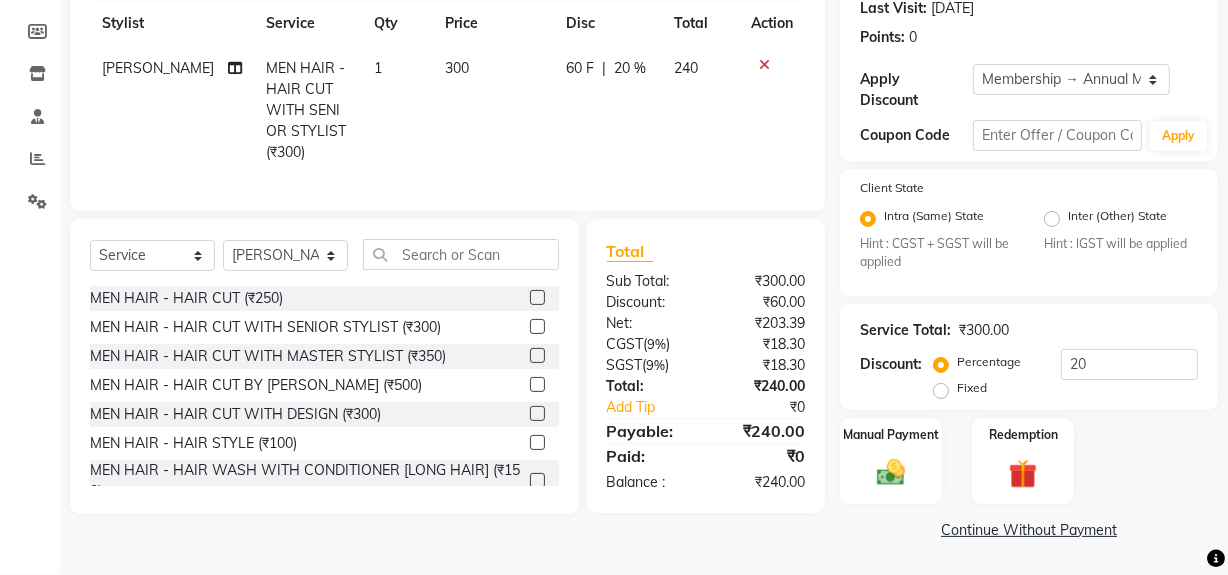 scroll, scrollTop: 90, scrollLeft: 0, axis: vertical 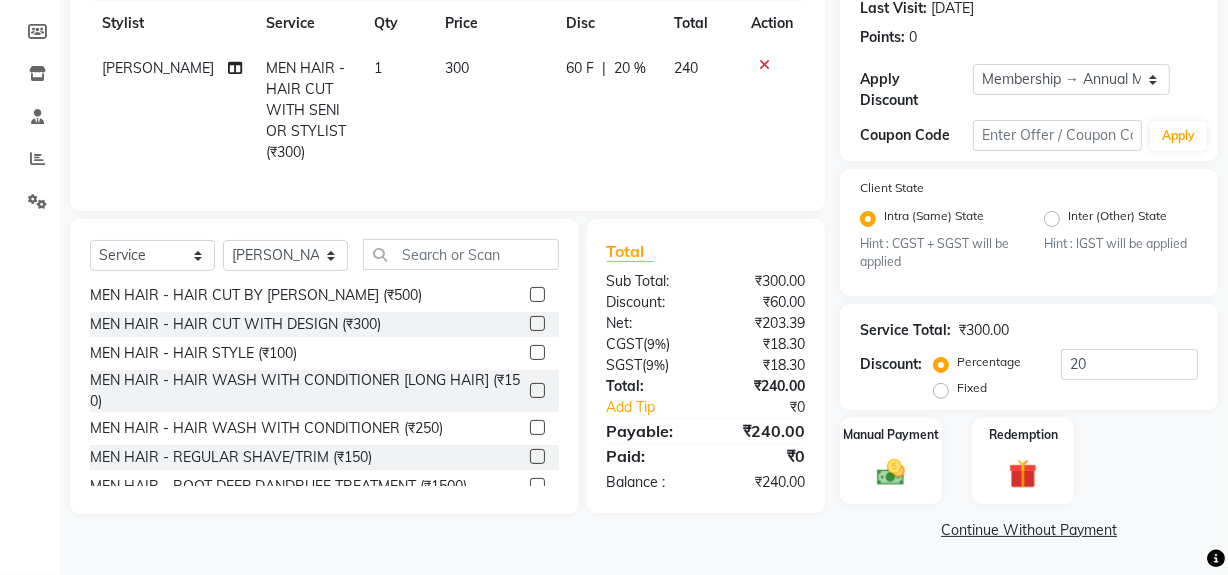 click 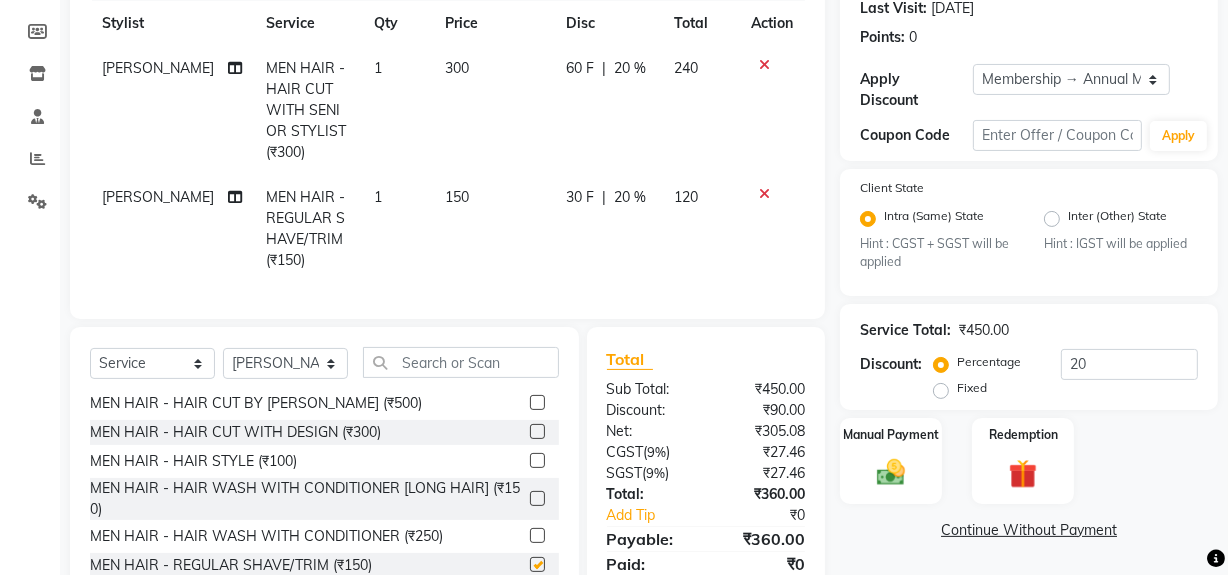 checkbox on "false" 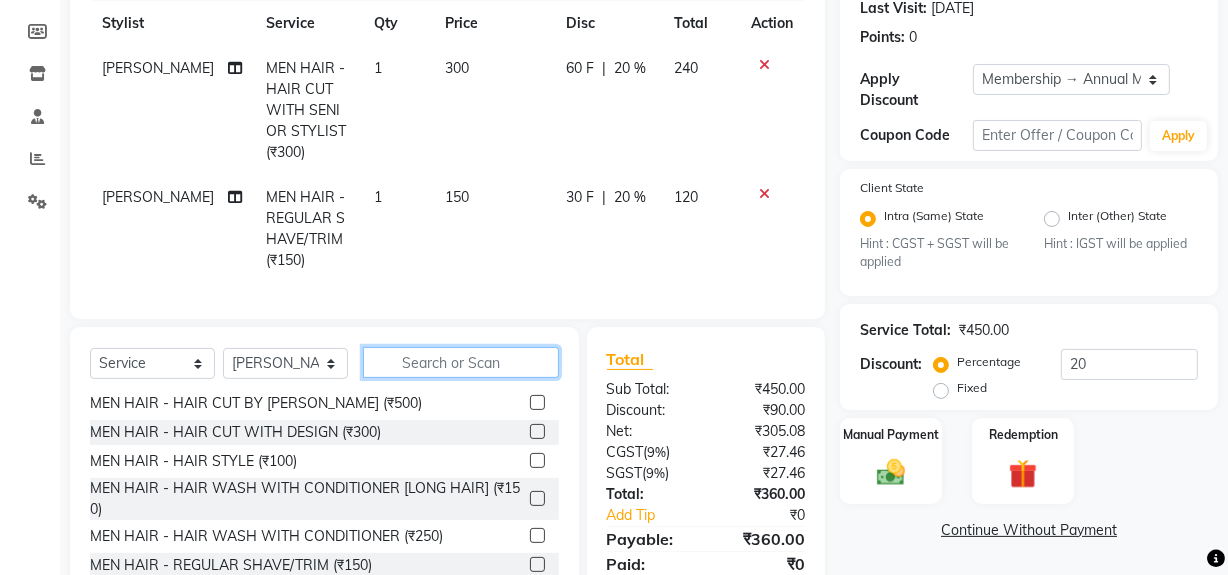click 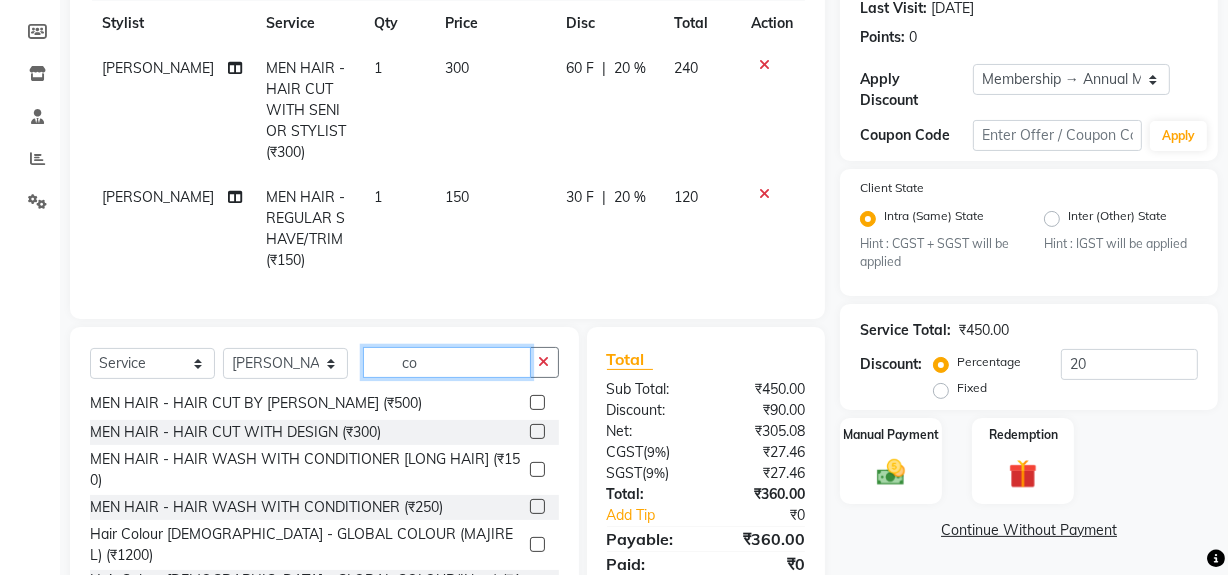 scroll, scrollTop: 0, scrollLeft: 0, axis: both 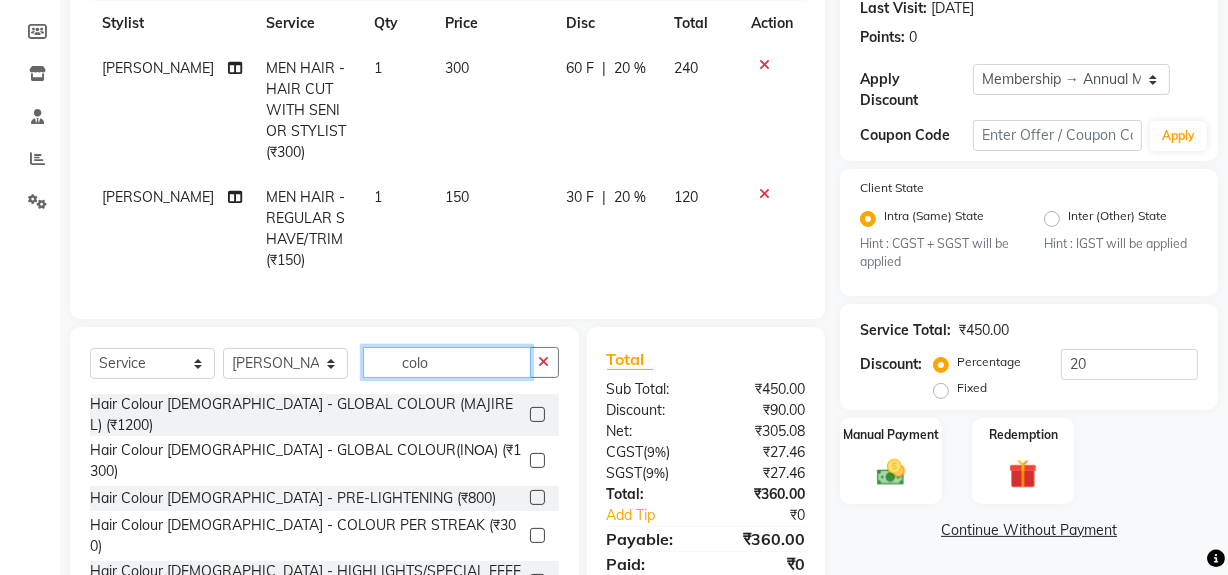 type on "colo" 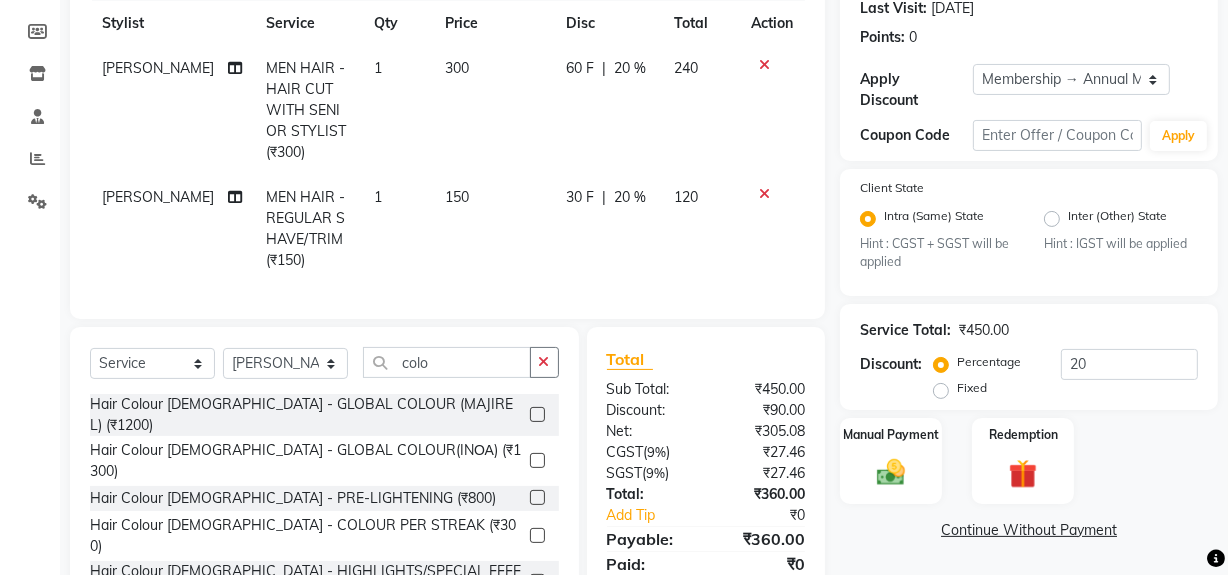 click 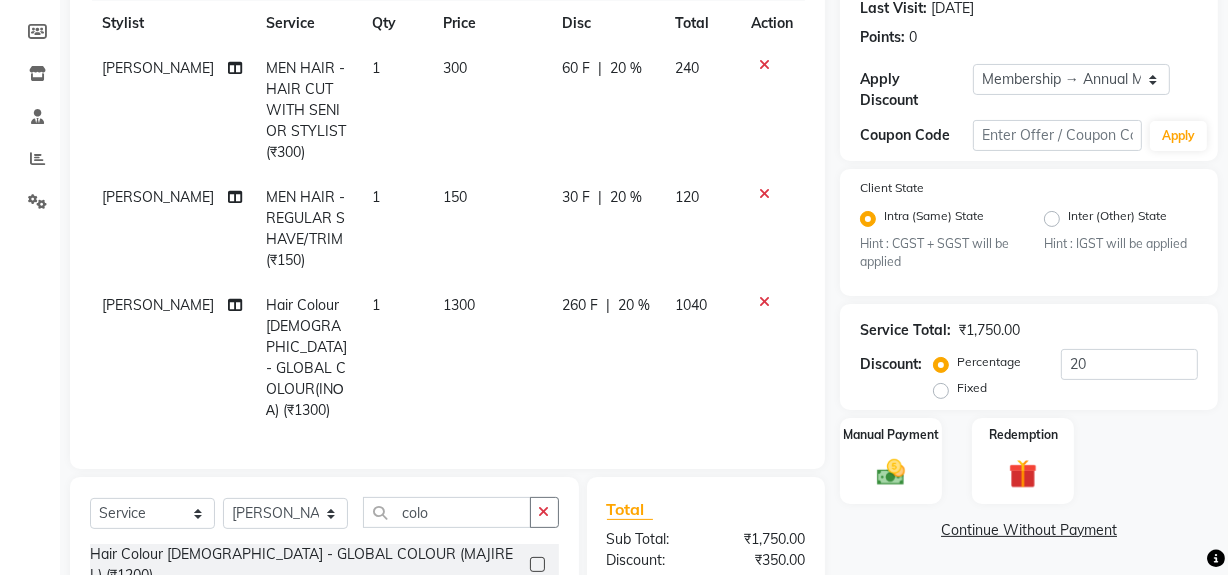 checkbox on "false" 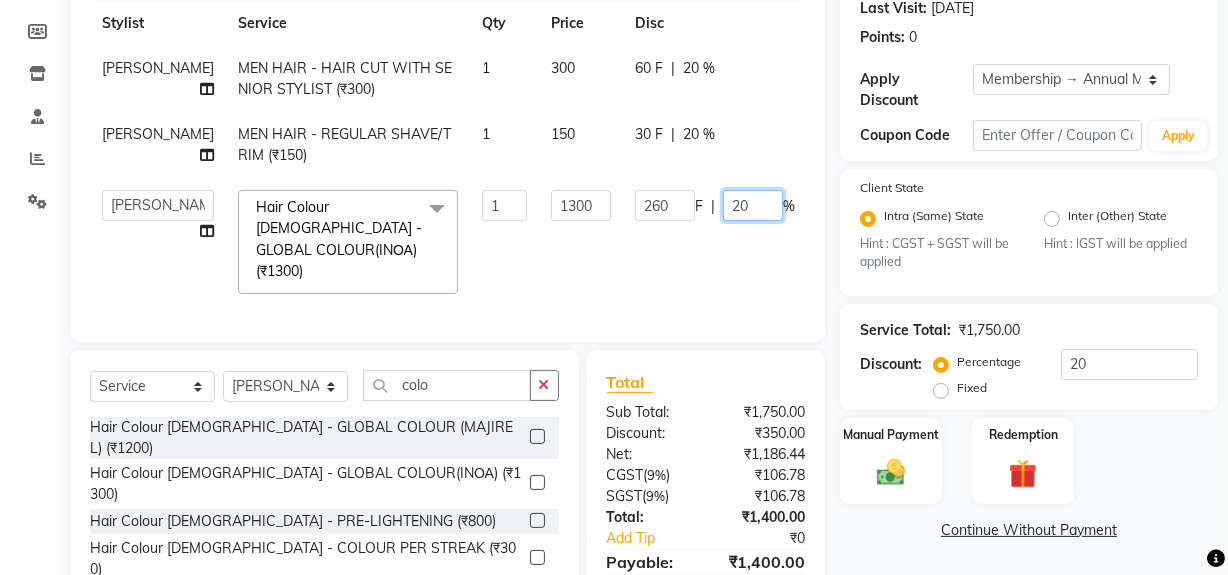 click on "20" 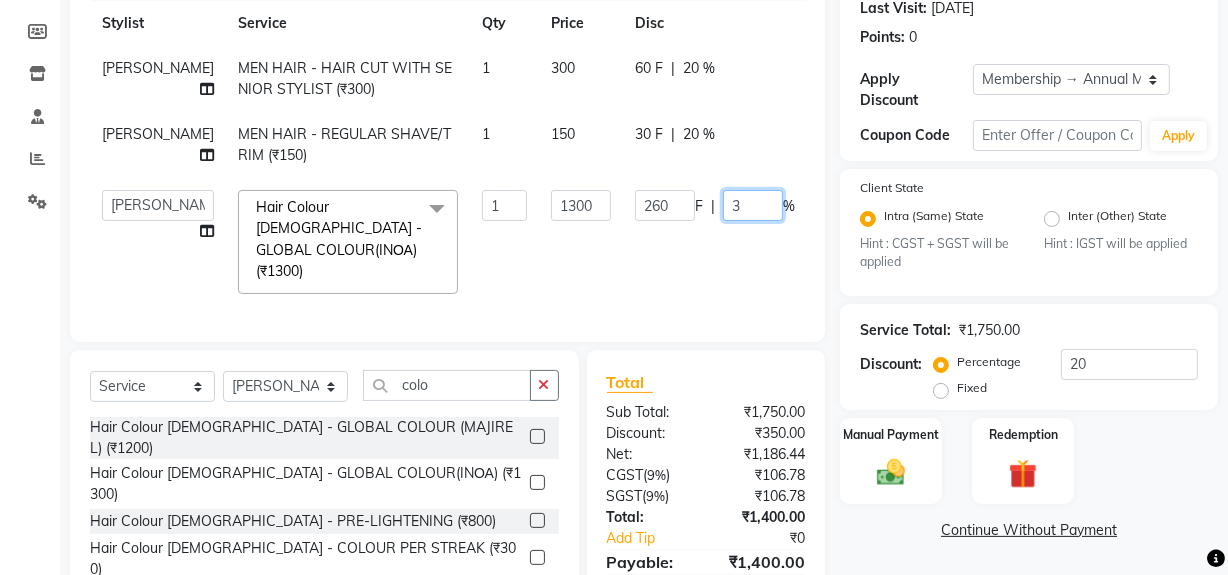 type on "30" 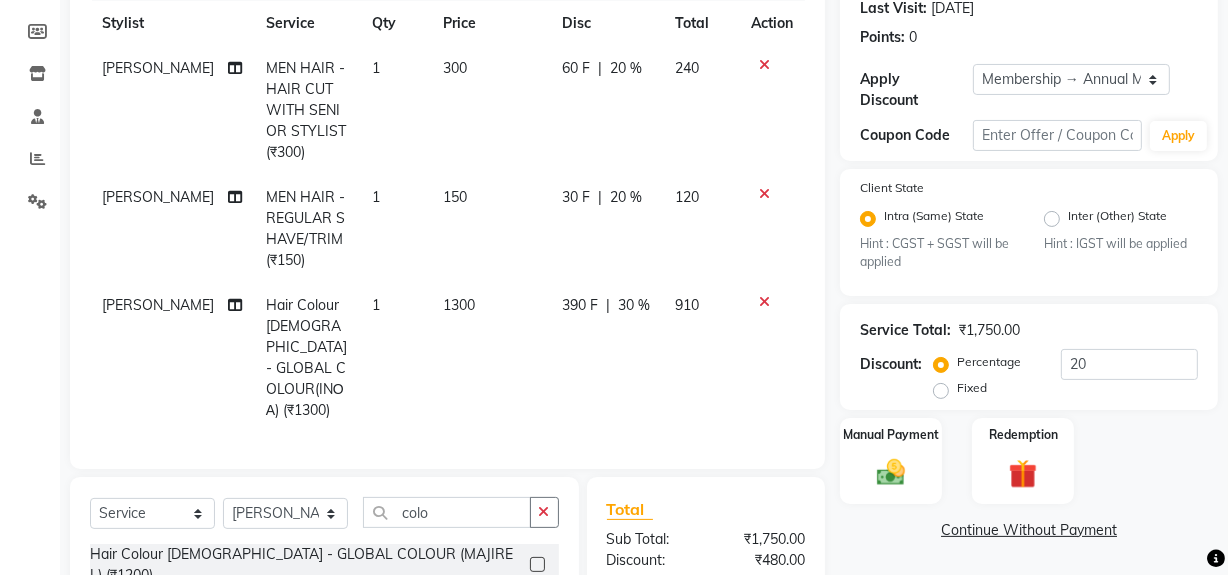 click on "RAFIQUE MEN HAIR - HAIR CUT WITH SENIOR STYLIST (₹300) 1 300 60 F | 20 % 240 RAFIQUE MEN HAIR - REGULAR SHAVE/TRIM (₹150) 1 150 30 F | 20 % 120 RAFIQUE Hair Colour Male - GLOBAL COLOUR(INΟΑ) (₹1300) 1 1300 390 F | 30 % 910" 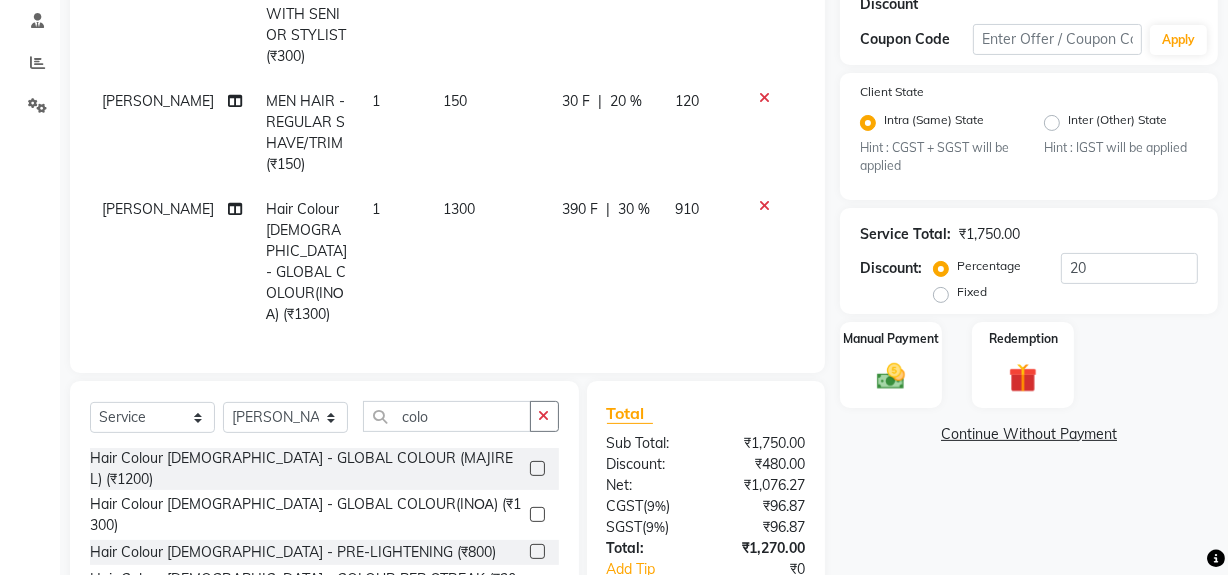 scroll, scrollTop: 503, scrollLeft: 0, axis: vertical 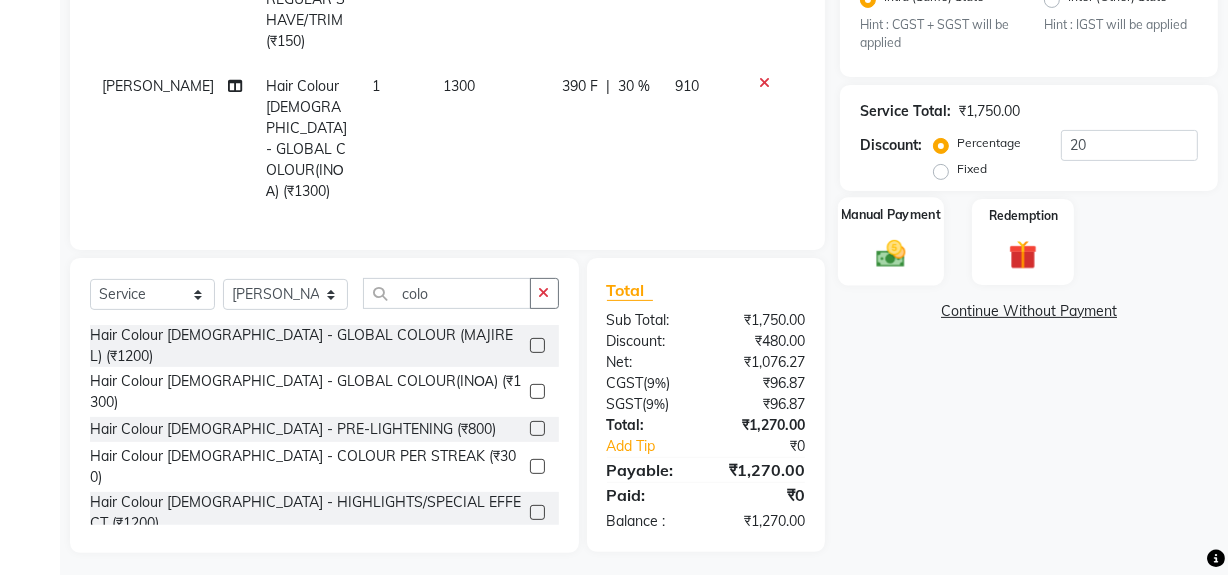 click 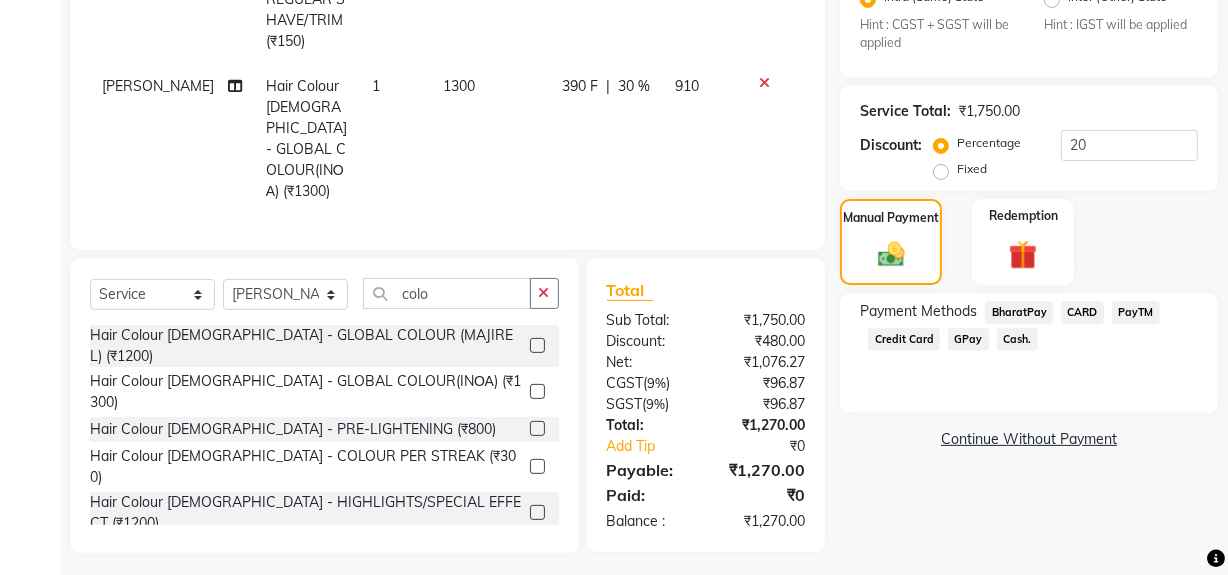 click on "Cash." 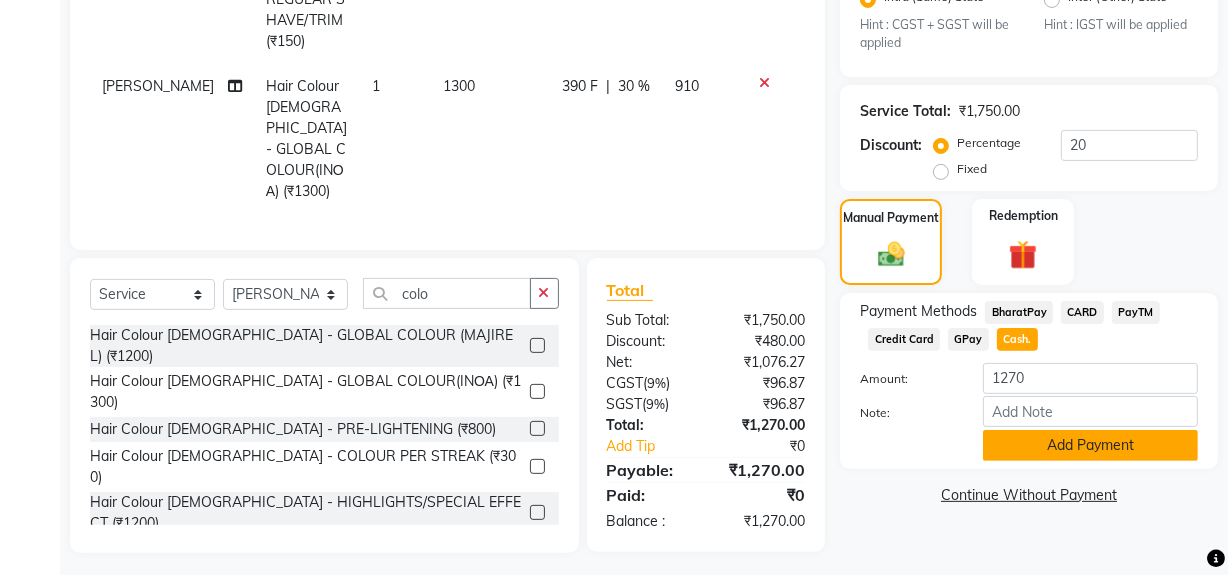 click on "Add Payment" 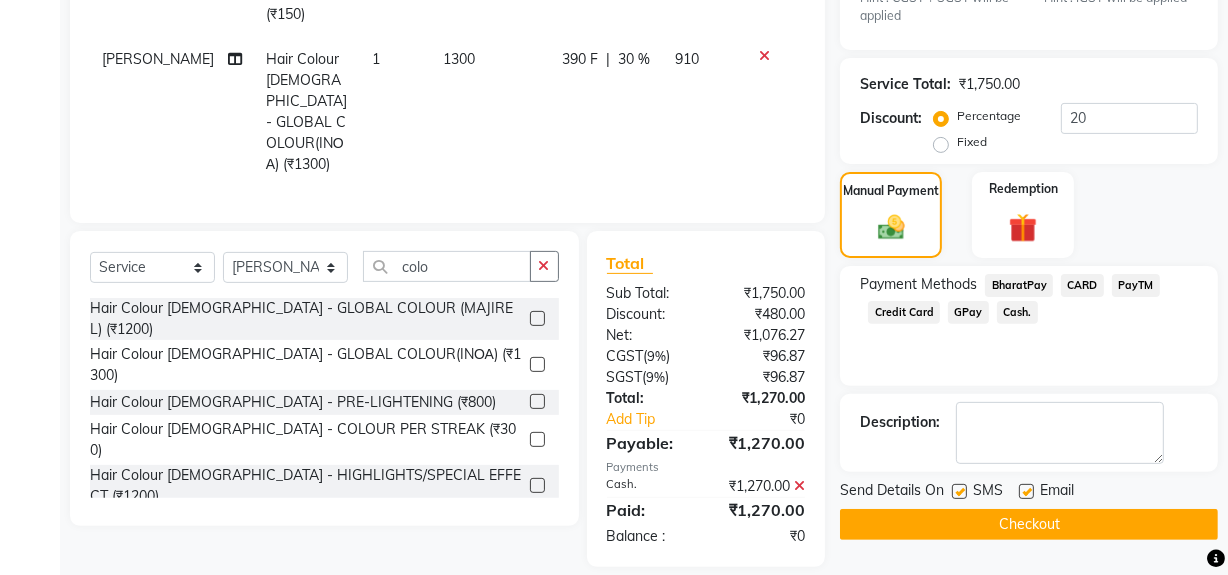 scroll, scrollTop: 544, scrollLeft: 0, axis: vertical 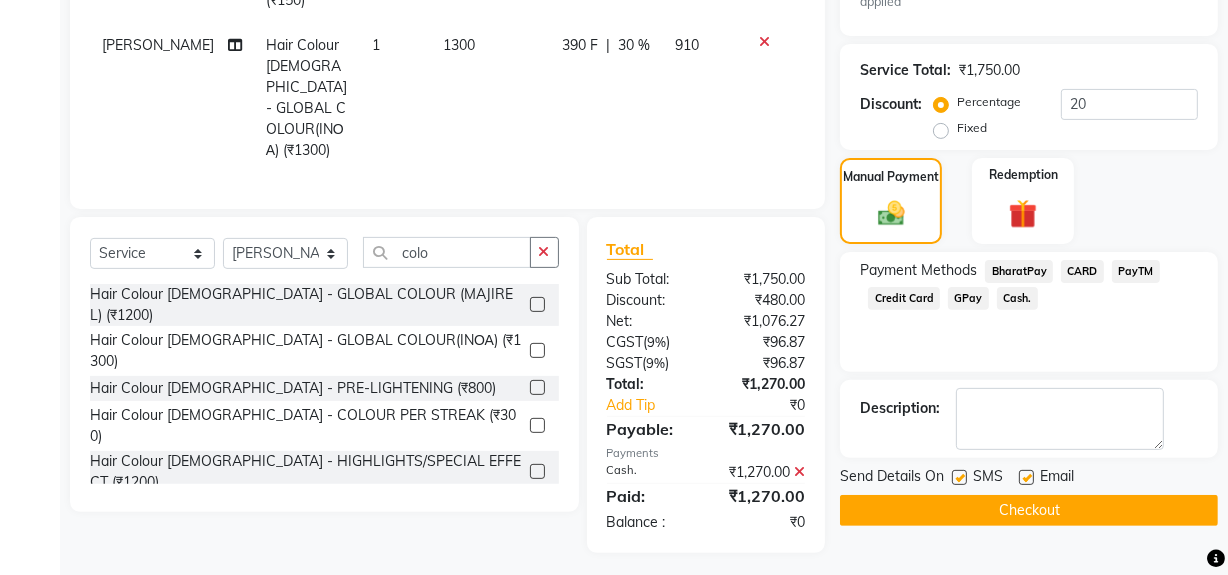 click on "Checkout" 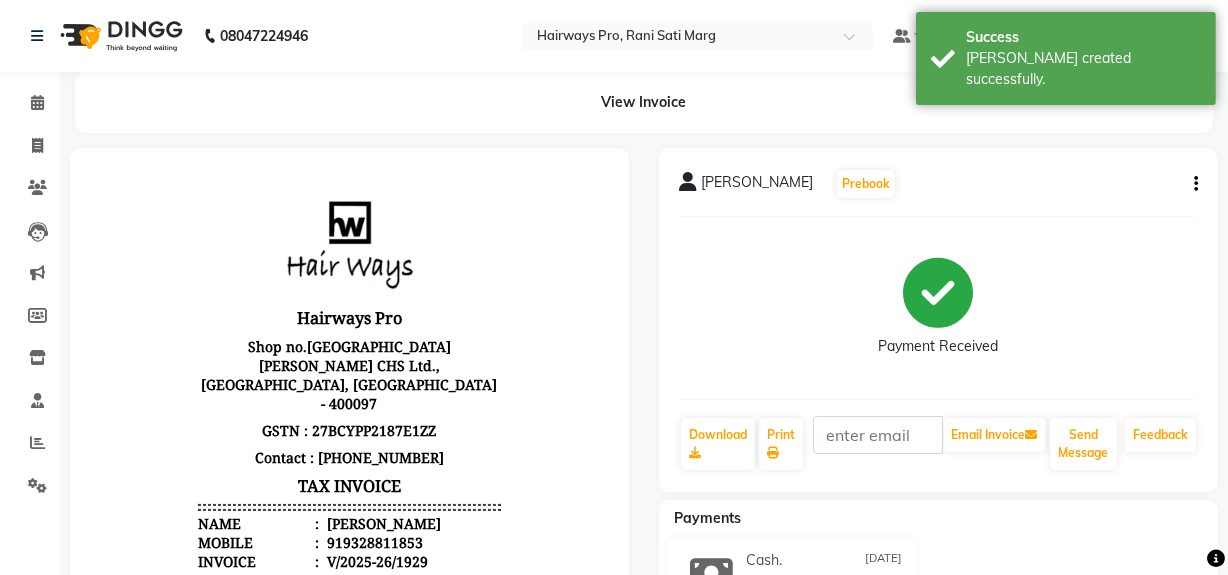 scroll, scrollTop: 0, scrollLeft: 0, axis: both 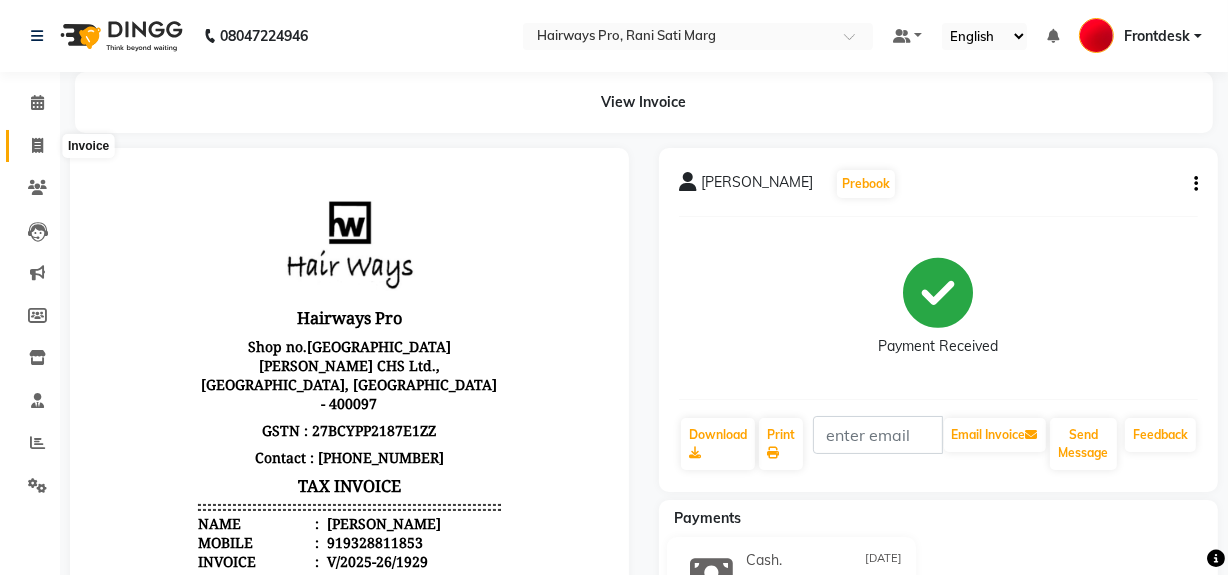 click 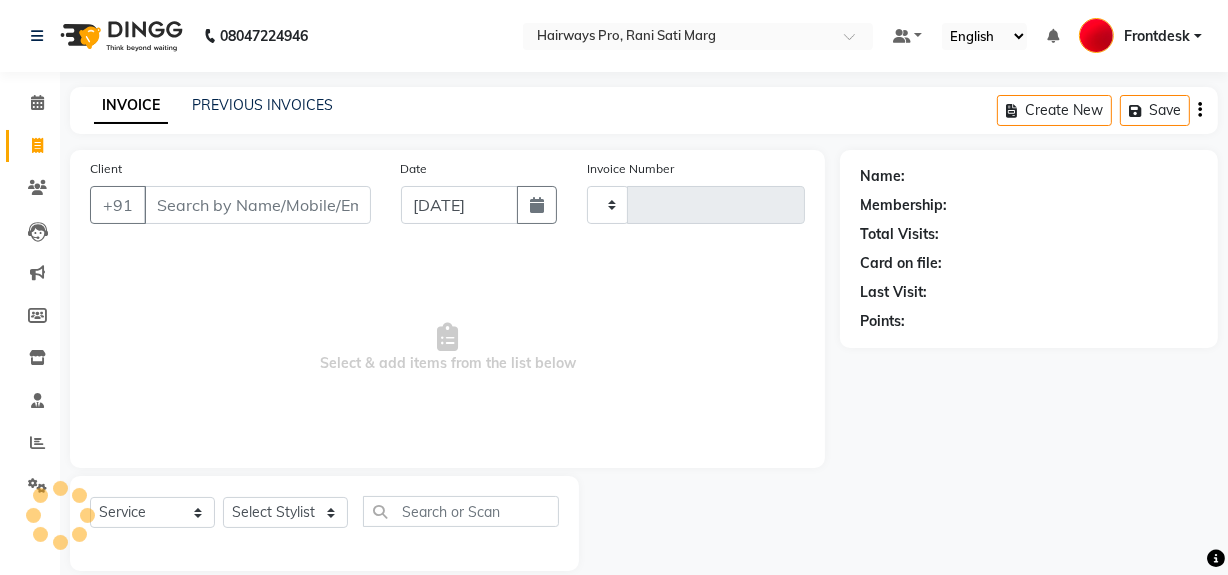 scroll, scrollTop: 26, scrollLeft: 0, axis: vertical 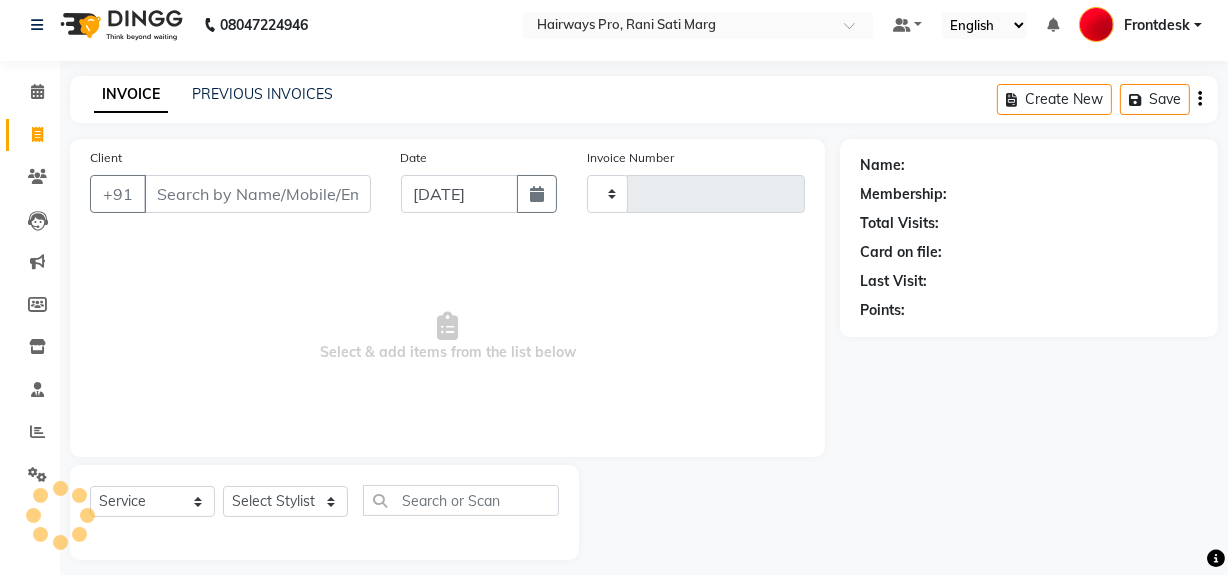 type on "1930" 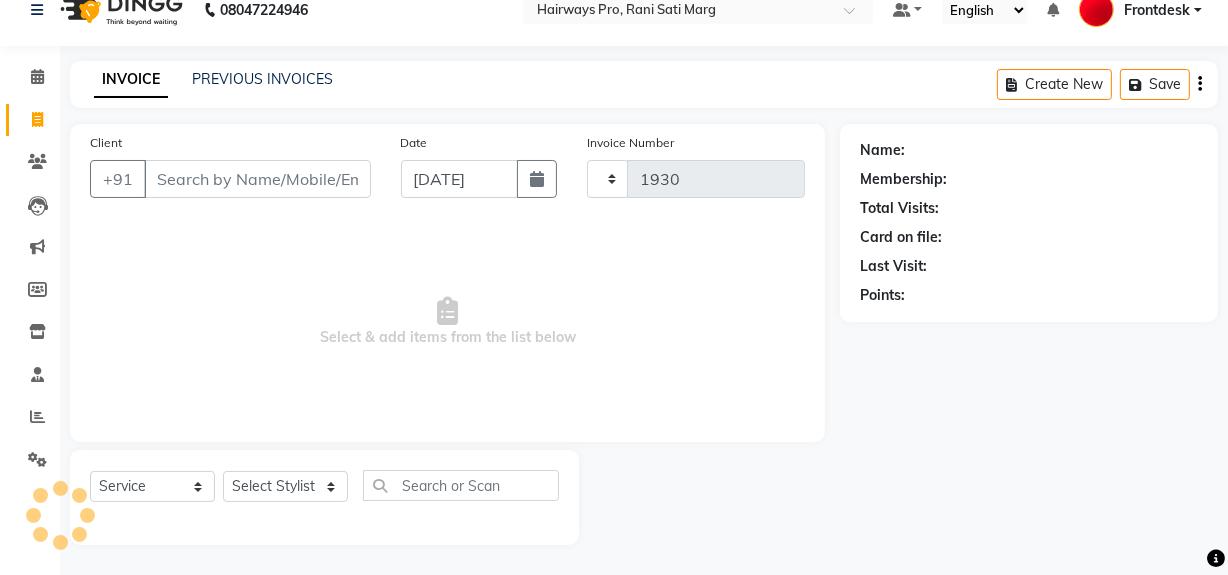 select on "787" 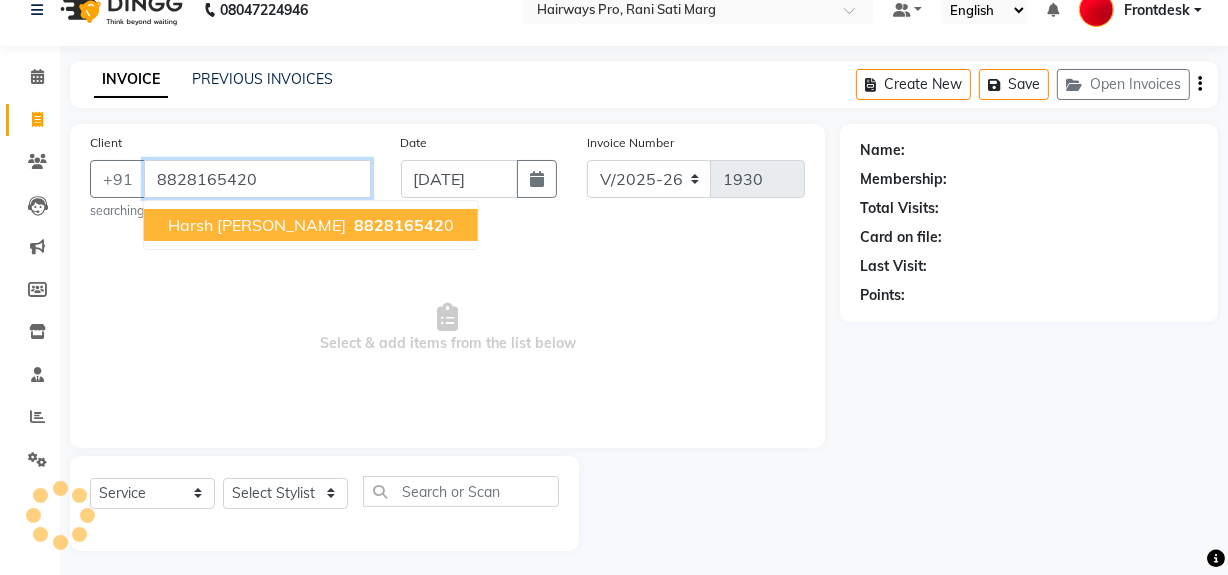 type on "8828165420" 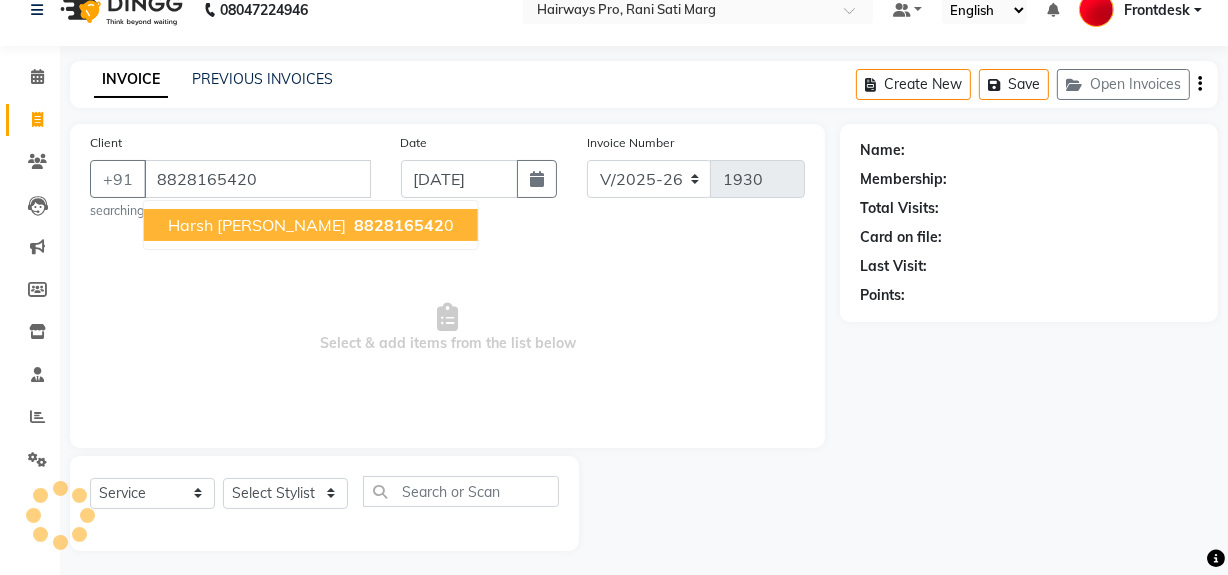 select on "1: Object" 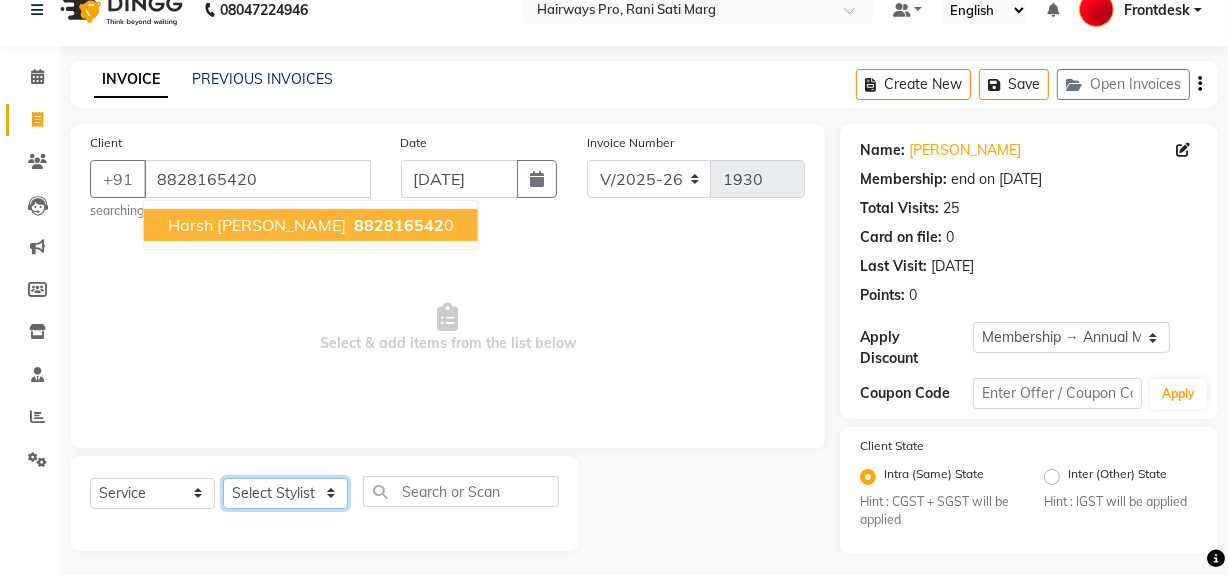 click on "Select Stylist ABID DANISH [PERSON_NAME] Frontdesk INTEZAR [PERSON_NAME] [PERSON_NAME] [PERSON_NAME] [PERSON_NAME] [PERSON_NAME] [PERSON_NAME]" 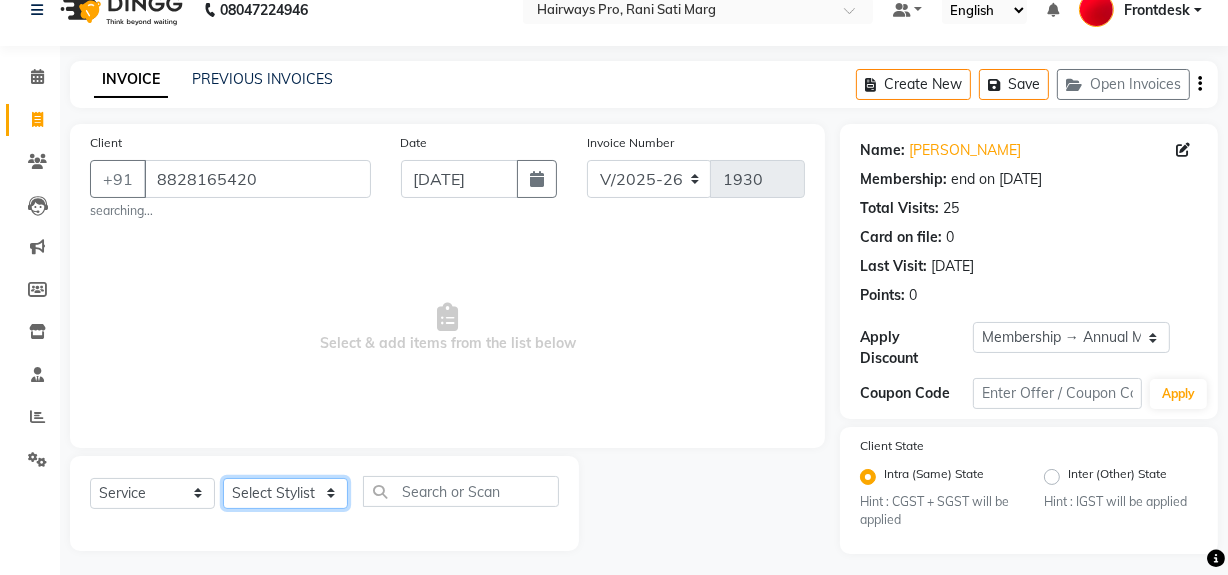 select on "17690" 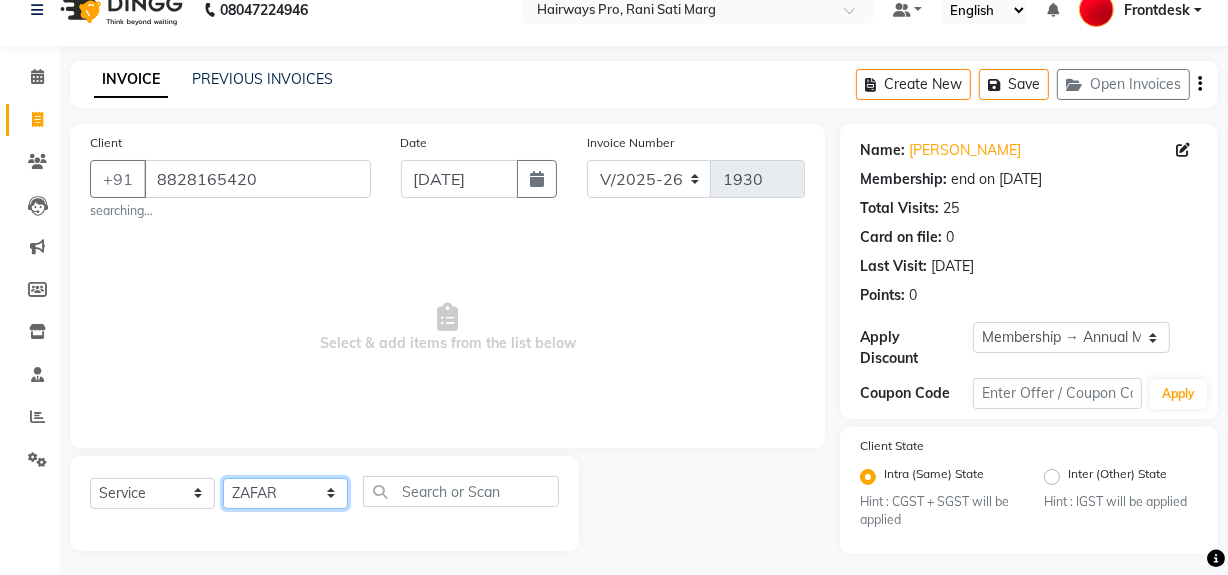 click on "Select Stylist ABID DANISH [PERSON_NAME] Frontdesk INTEZAR [PERSON_NAME] [PERSON_NAME] [PERSON_NAME] [PERSON_NAME] [PERSON_NAME] [PERSON_NAME]" 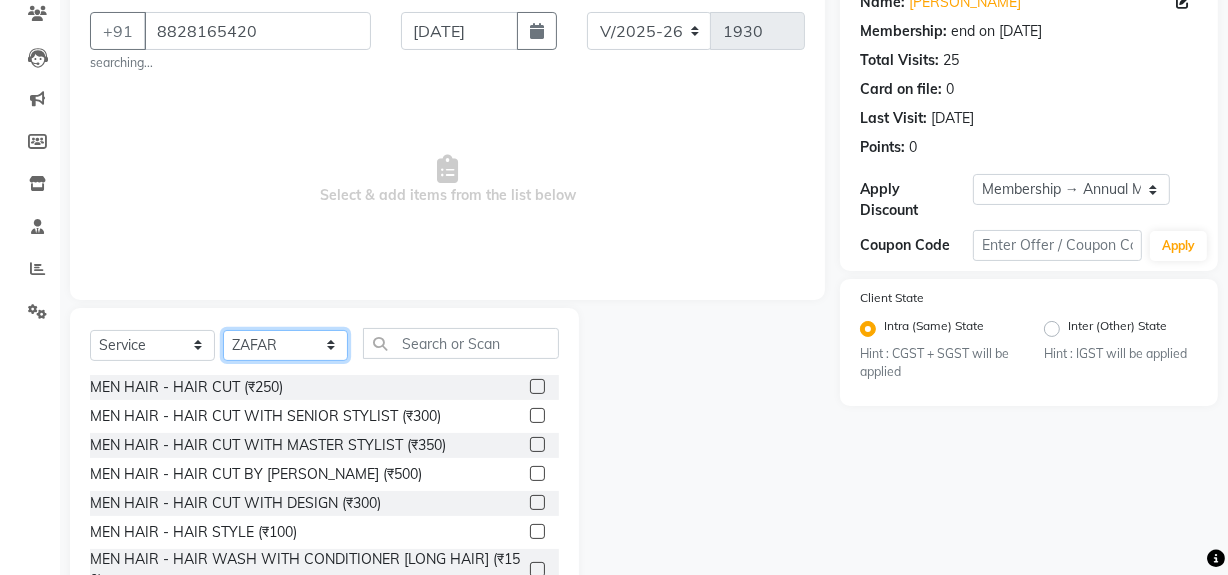 scroll, scrollTop: 232, scrollLeft: 0, axis: vertical 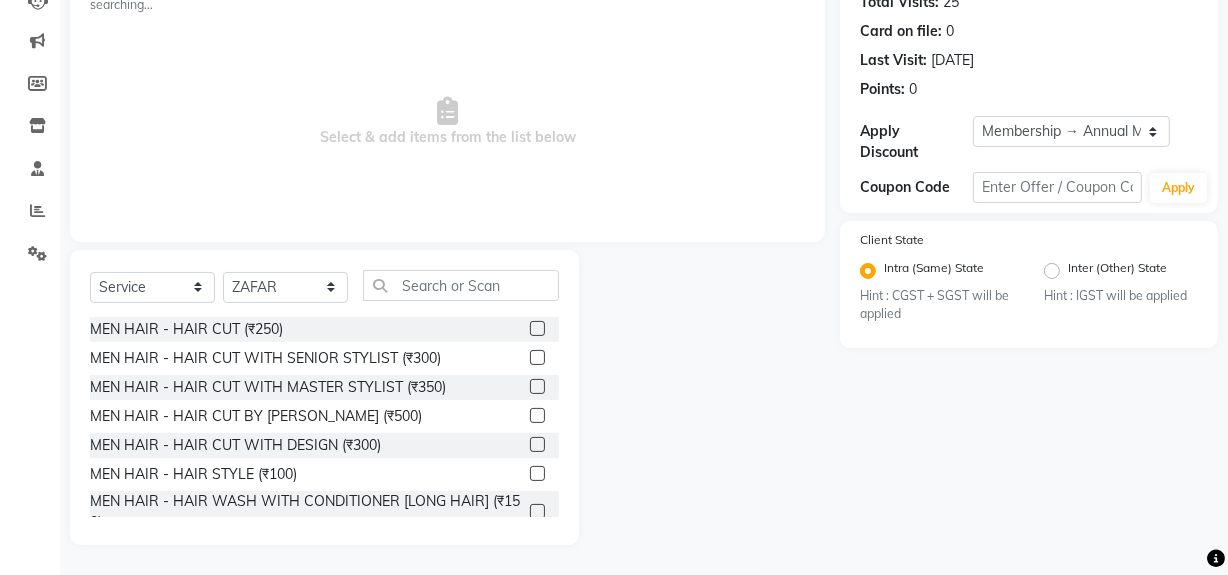 click 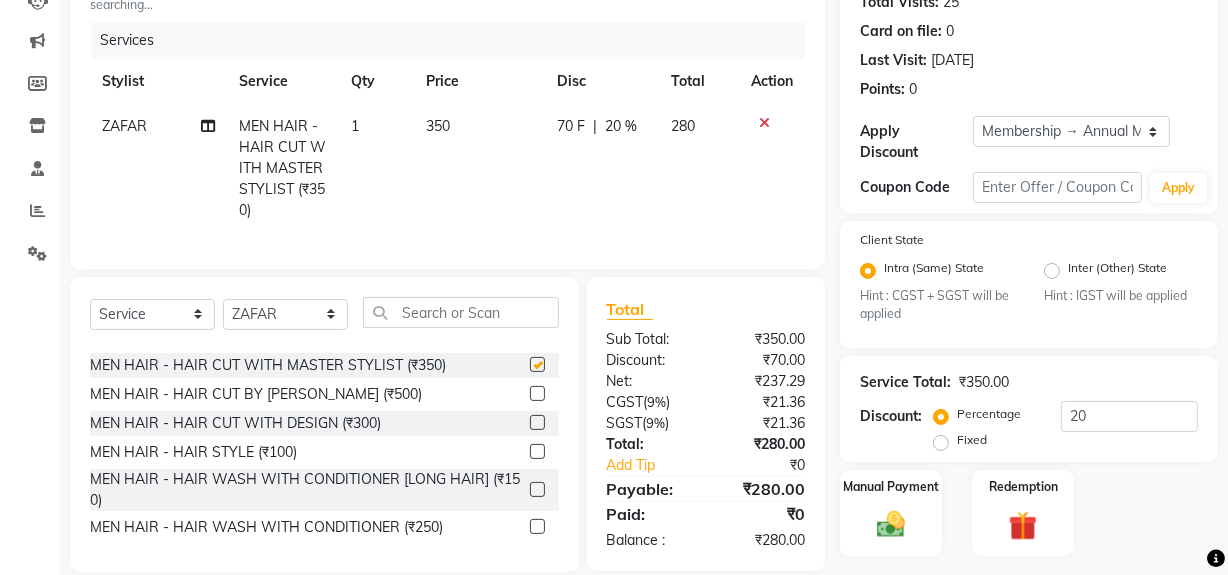checkbox on "false" 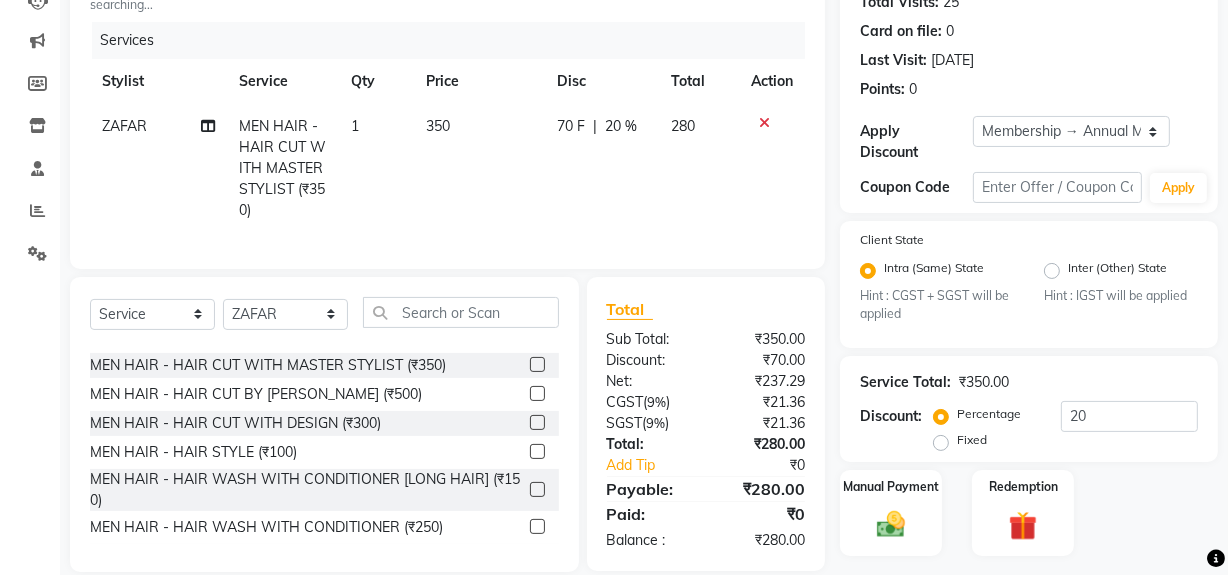 scroll, scrollTop: 90, scrollLeft: 0, axis: vertical 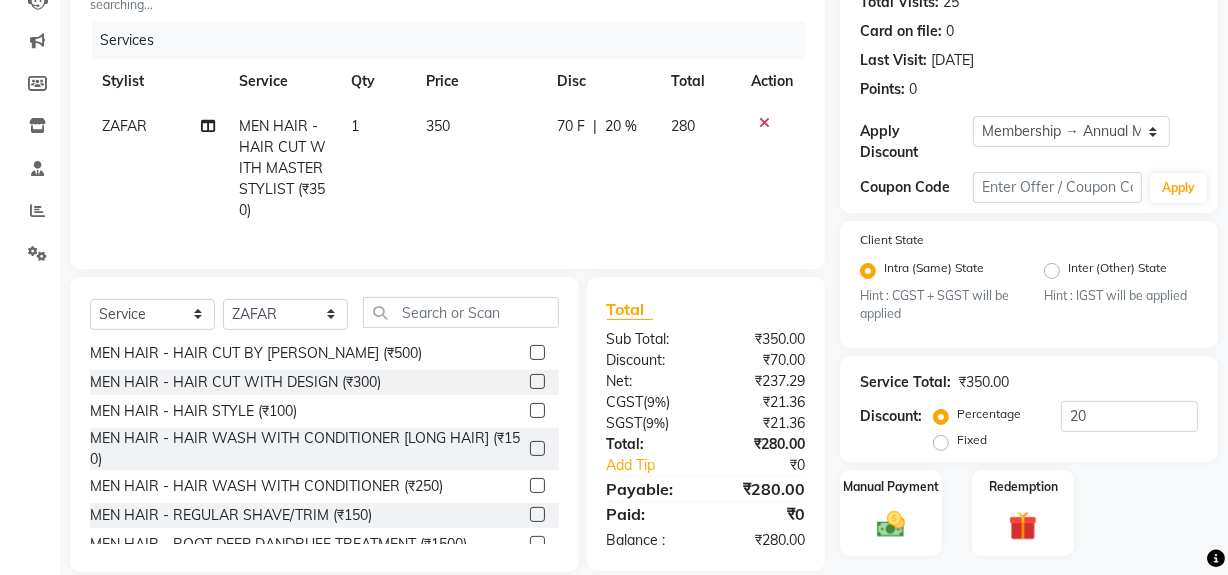click 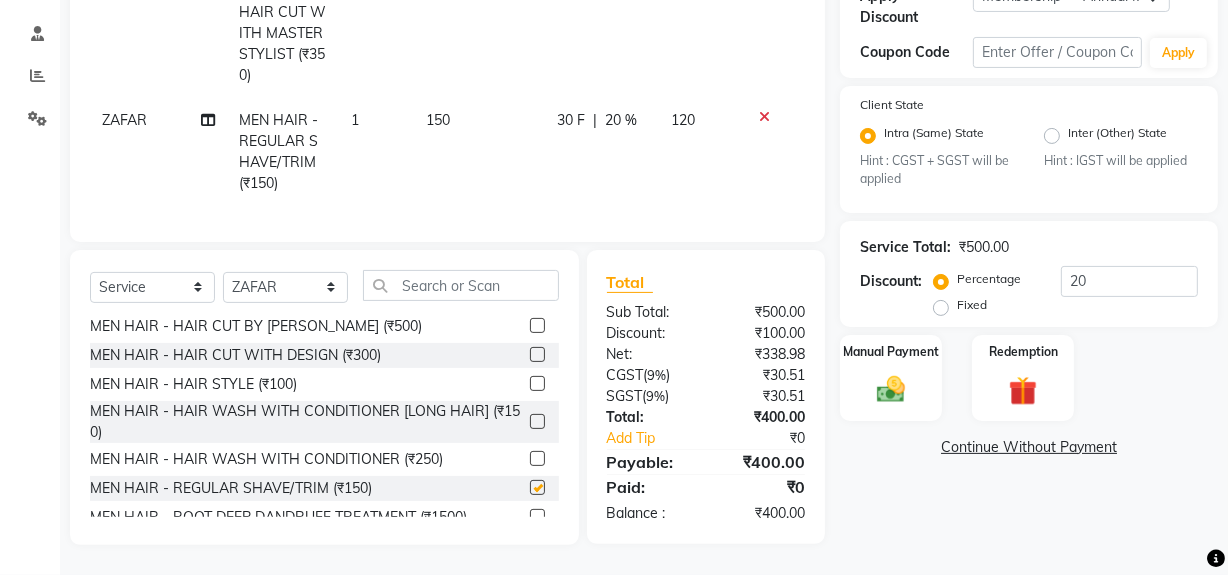 checkbox on "false" 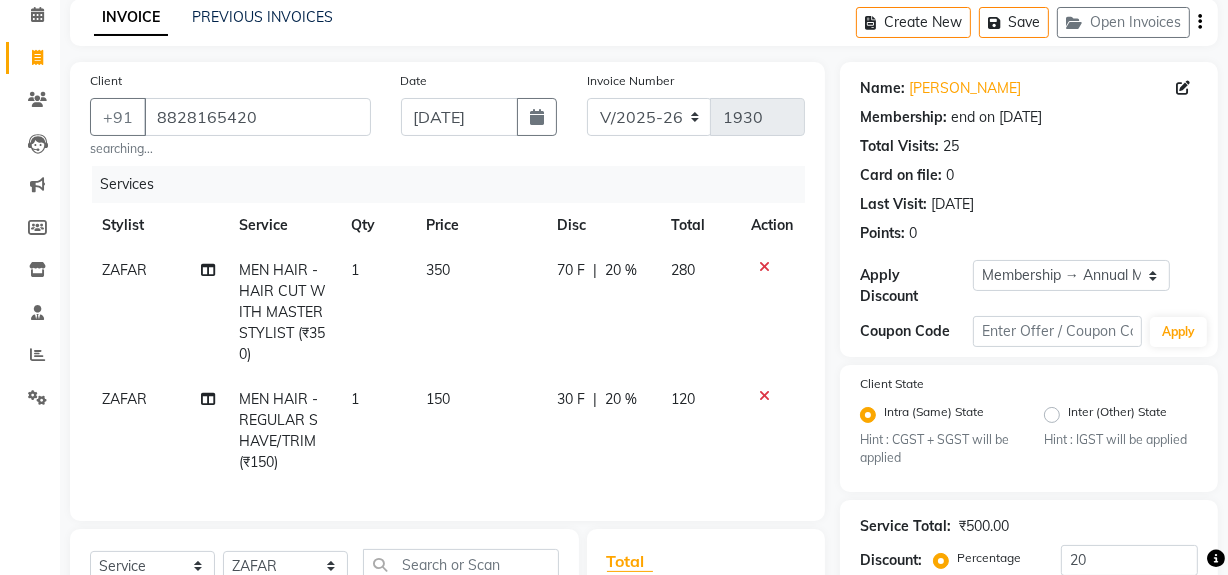 scroll, scrollTop: 17, scrollLeft: 0, axis: vertical 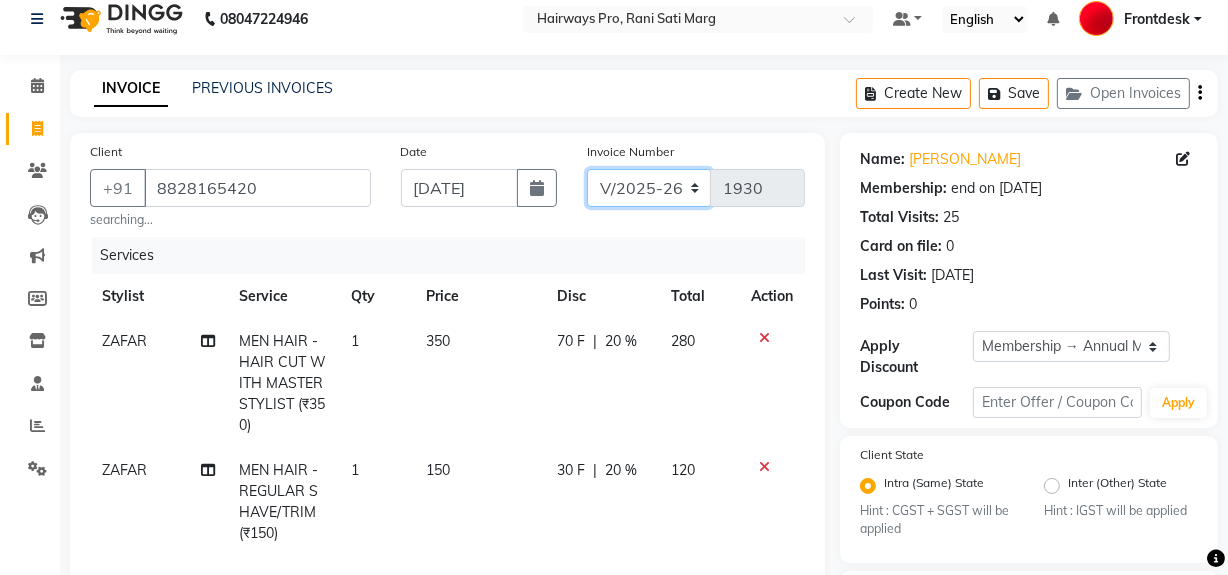 click on "INV/25-26 V/2025-26" 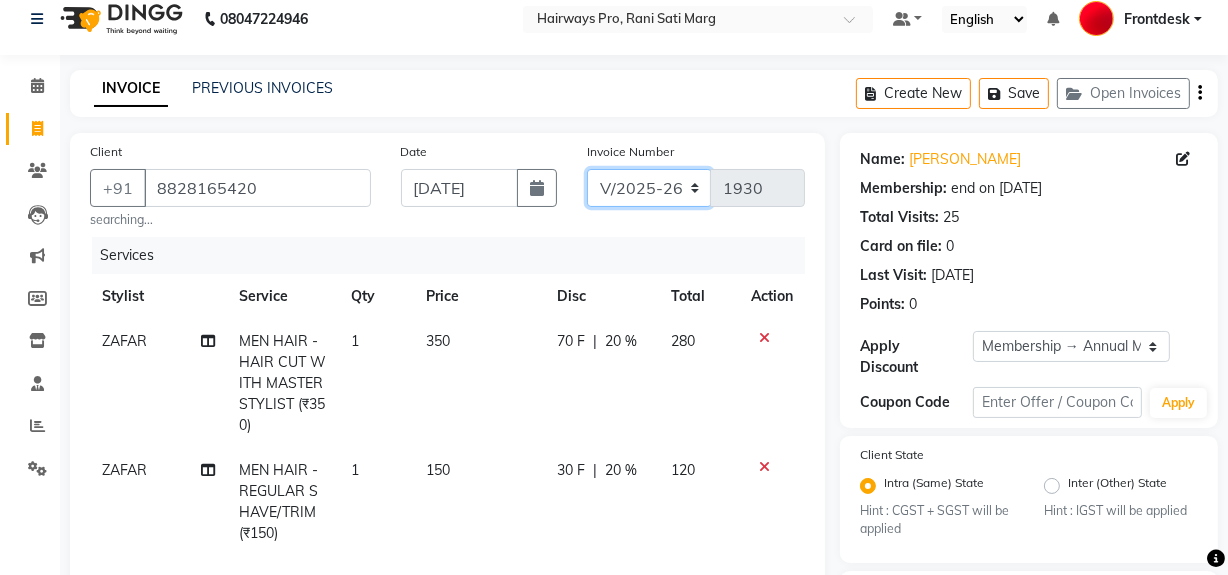 select on "6960" 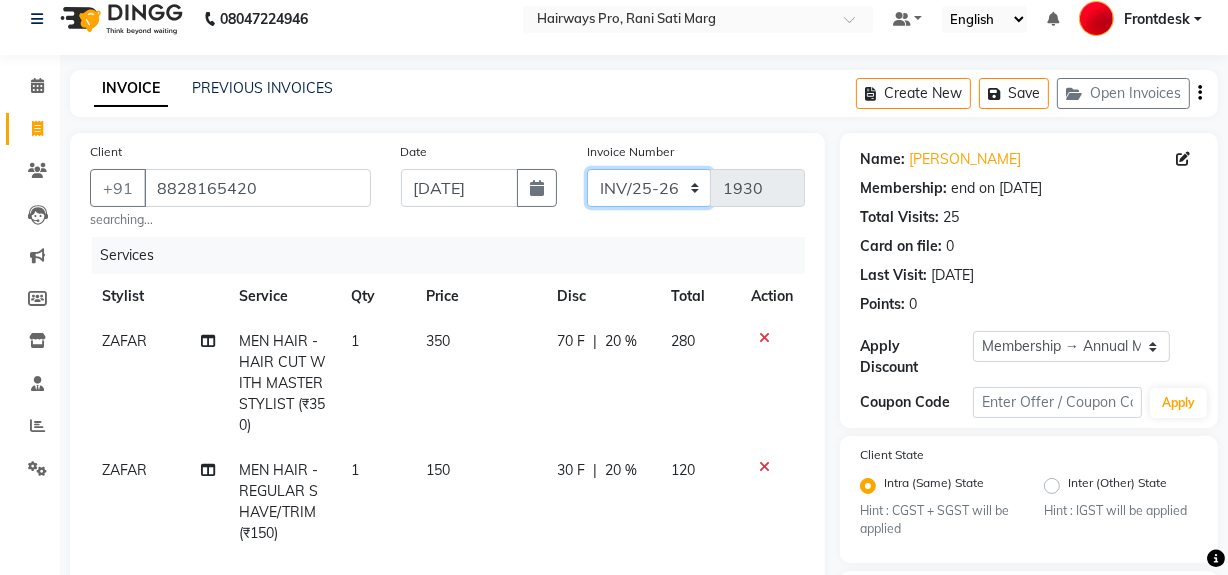 click on "INV/25-26 V/2025-26" 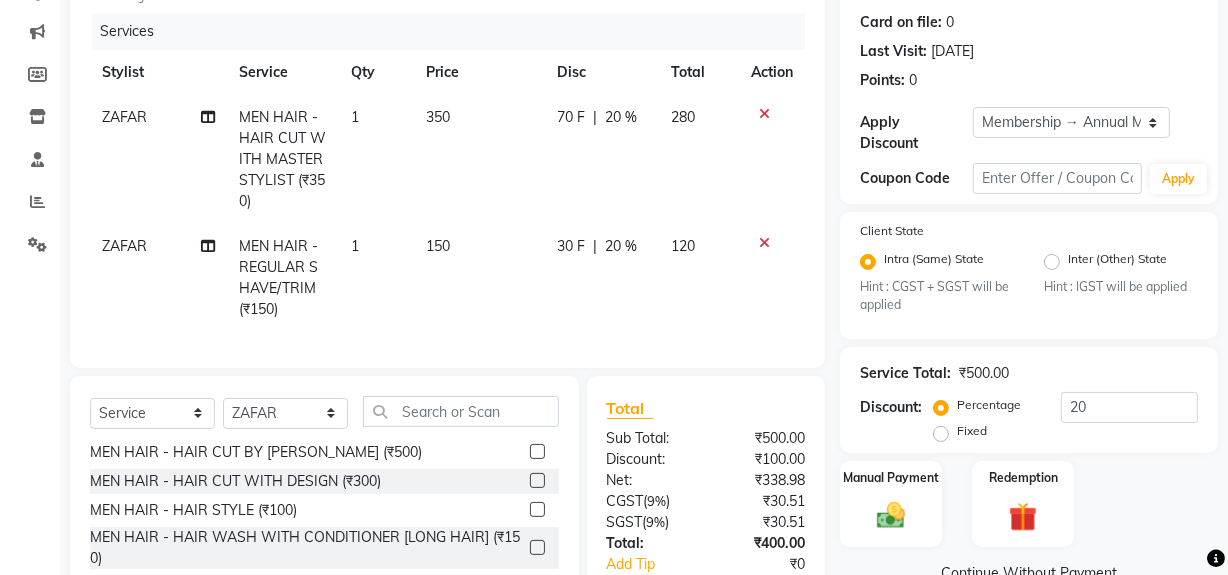 scroll, scrollTop: 380, scrollLeft: 0, axis: vertical 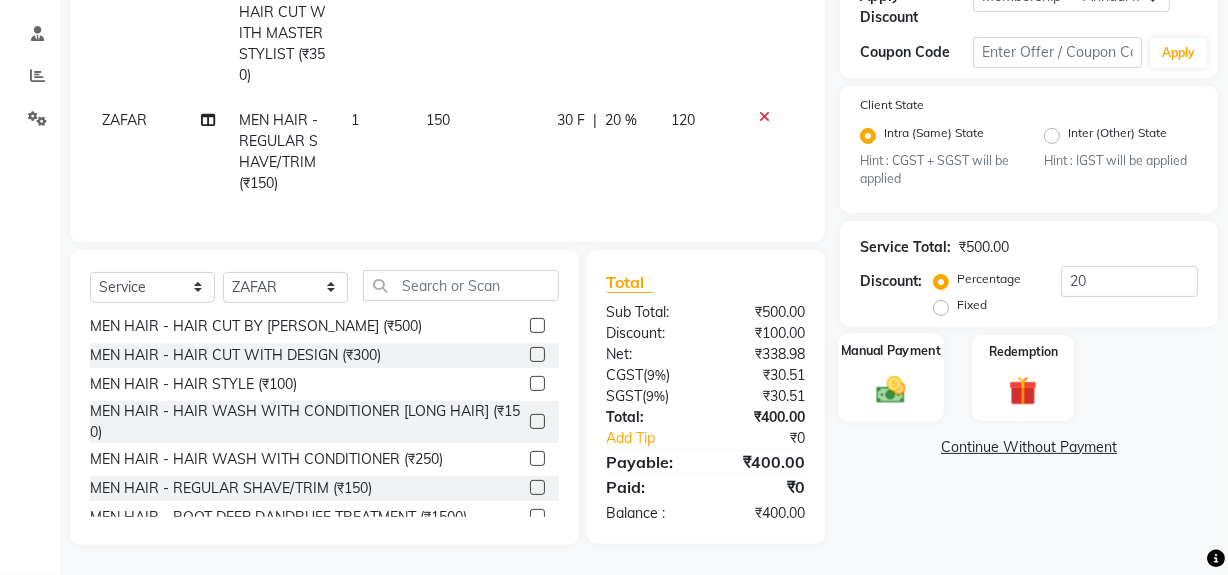 click on "Manual Payment" 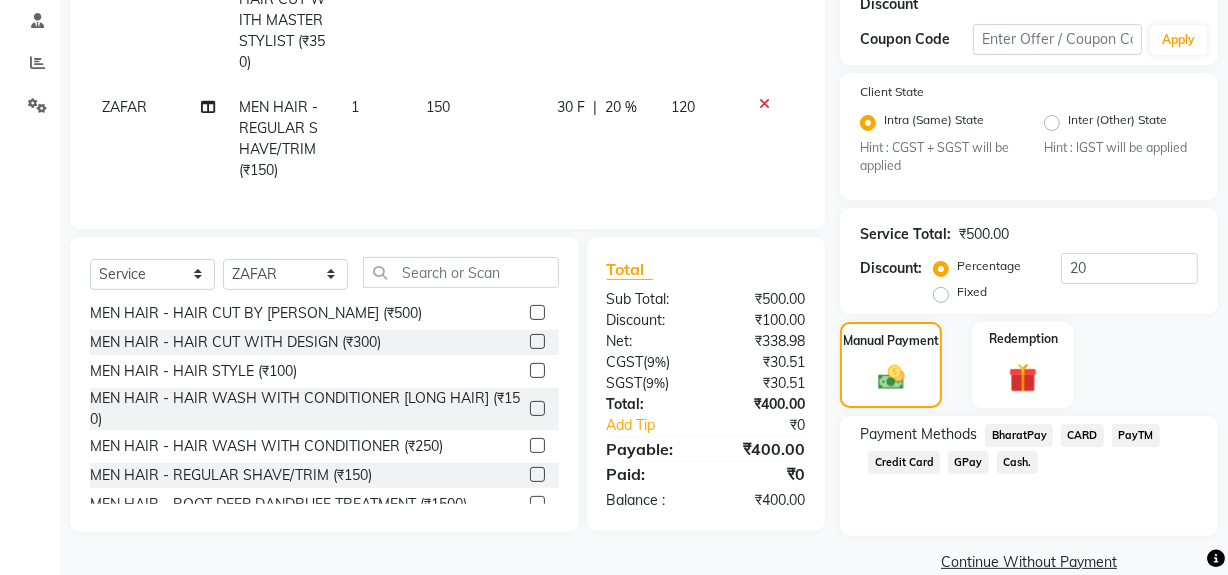 click on "Cash." 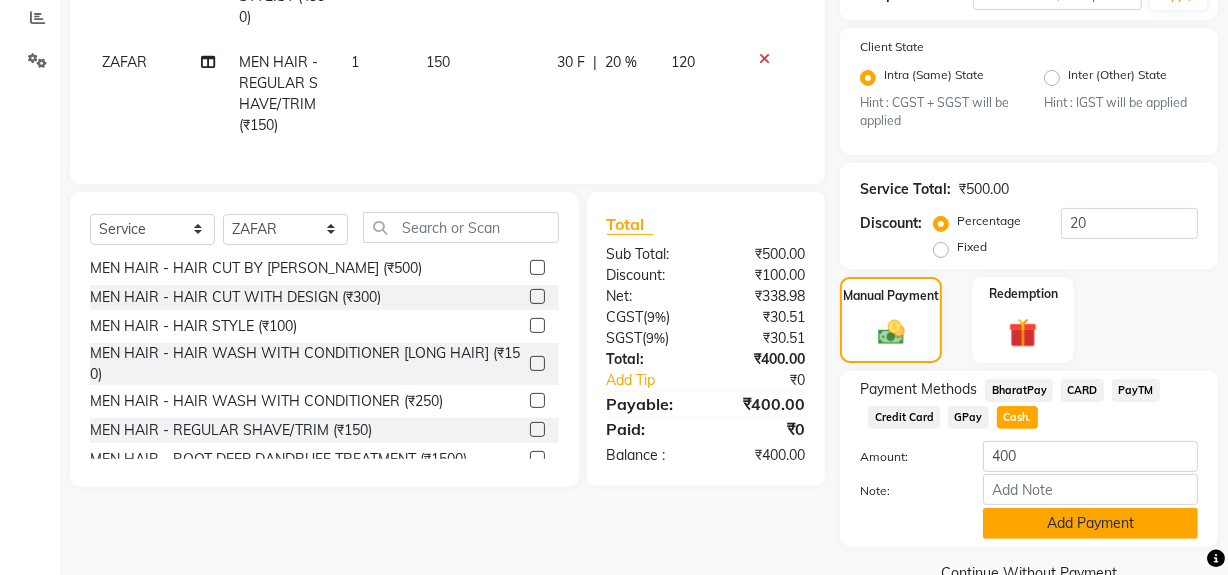 scroll, scrollTop: 469, scrollLeft: 0, axis: vertical 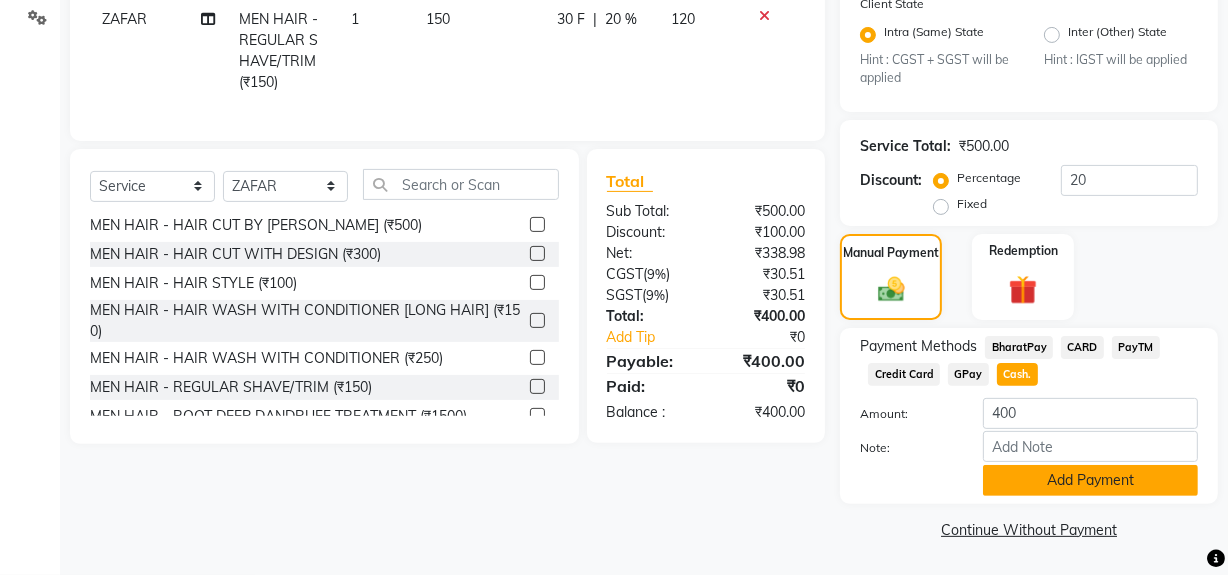 click on "Add Payment" 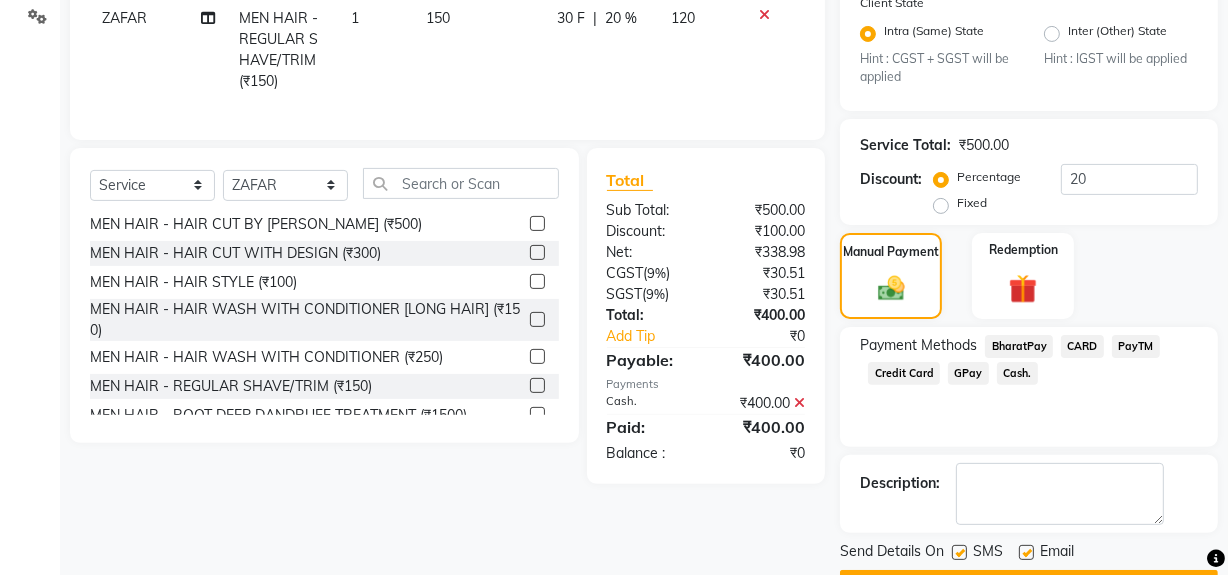 click on "SMS" 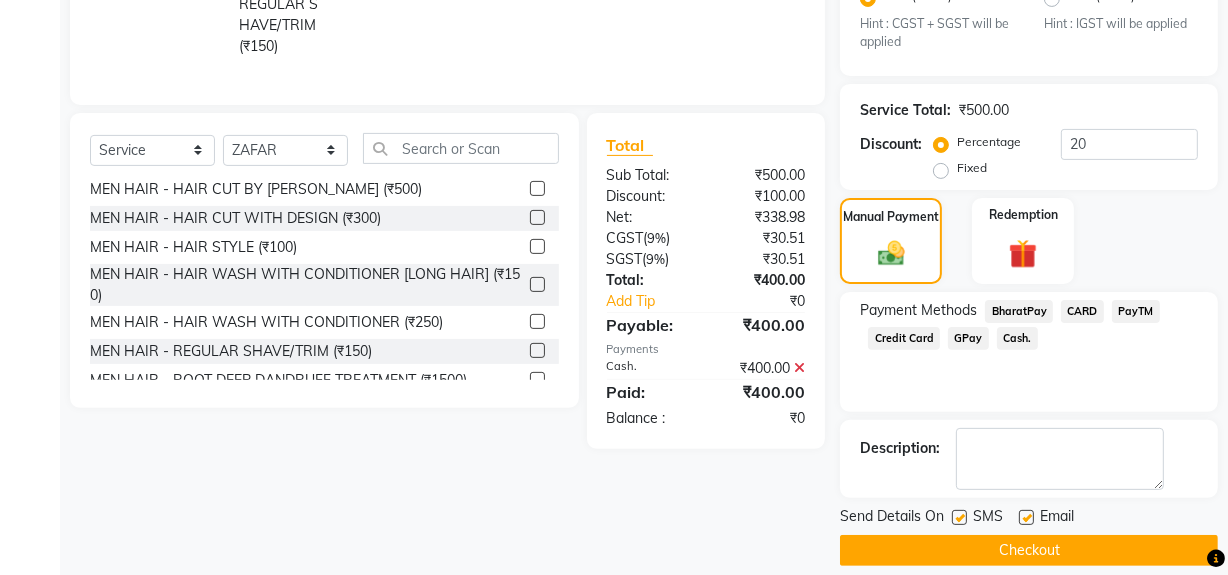 scroll, scrollTop: 524, scrollLeft: 0, axis: vertical 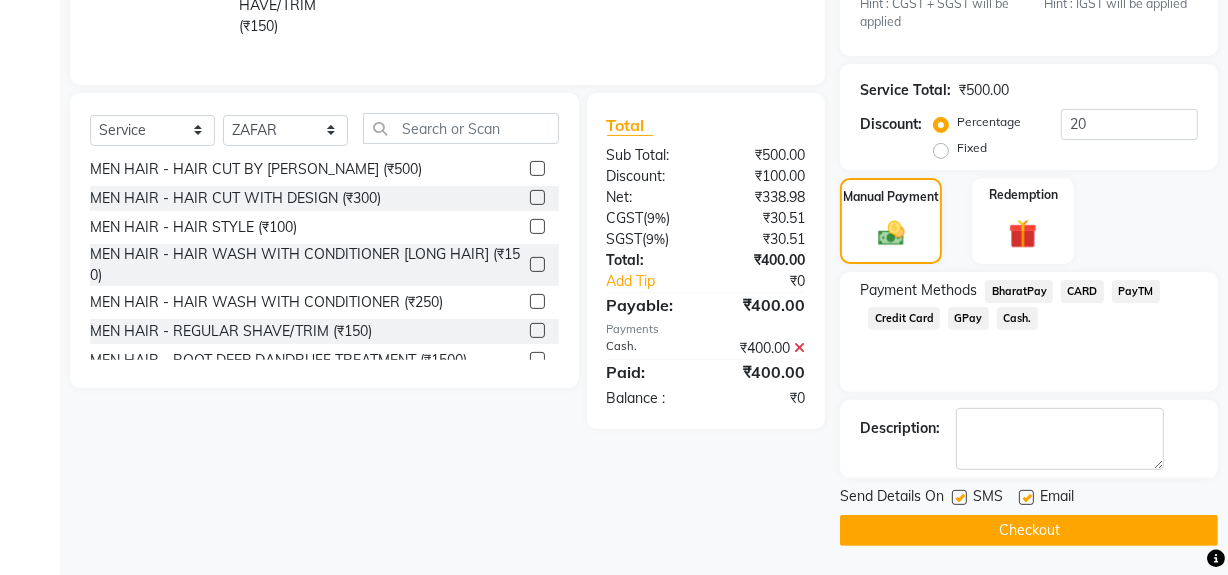 click 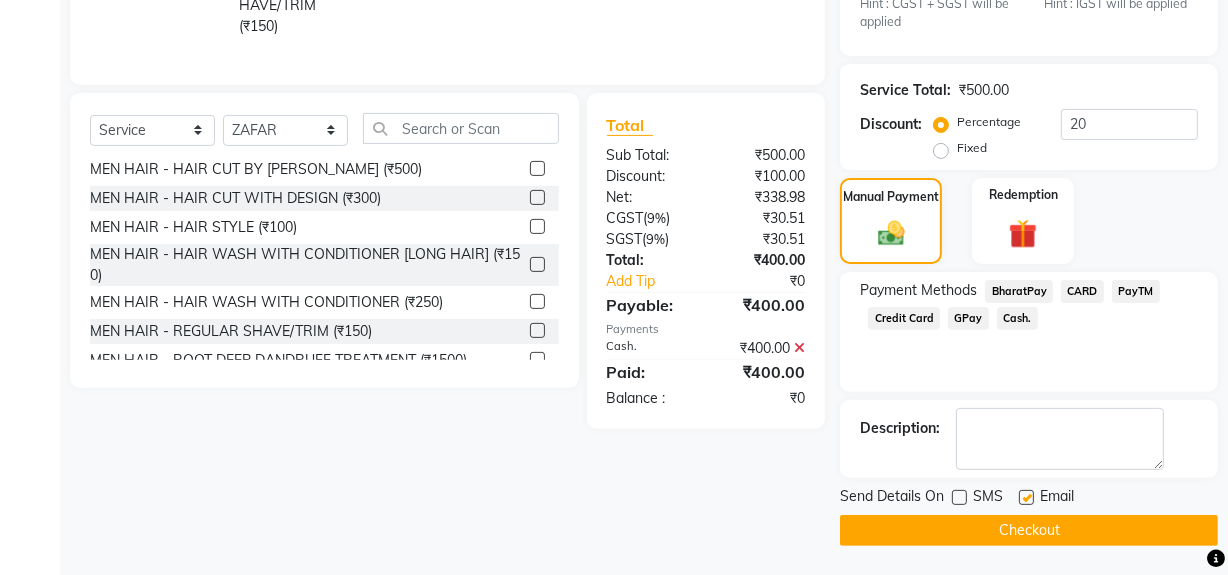 click on "Checkout" 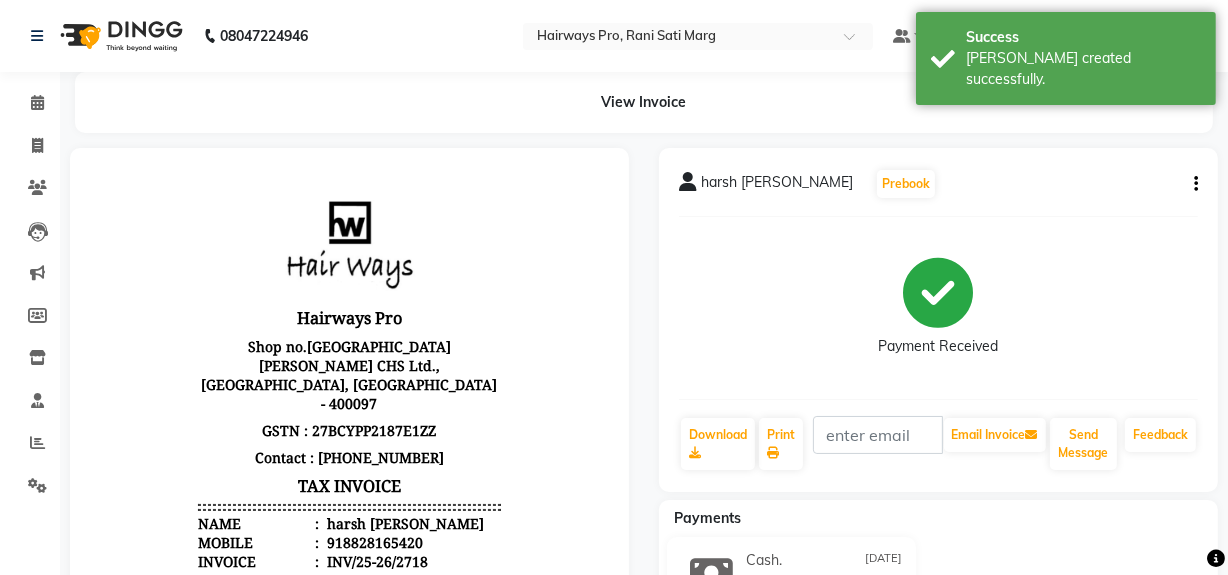 scroll, scrollTop: 0, scrollLeft: 0, axis: both 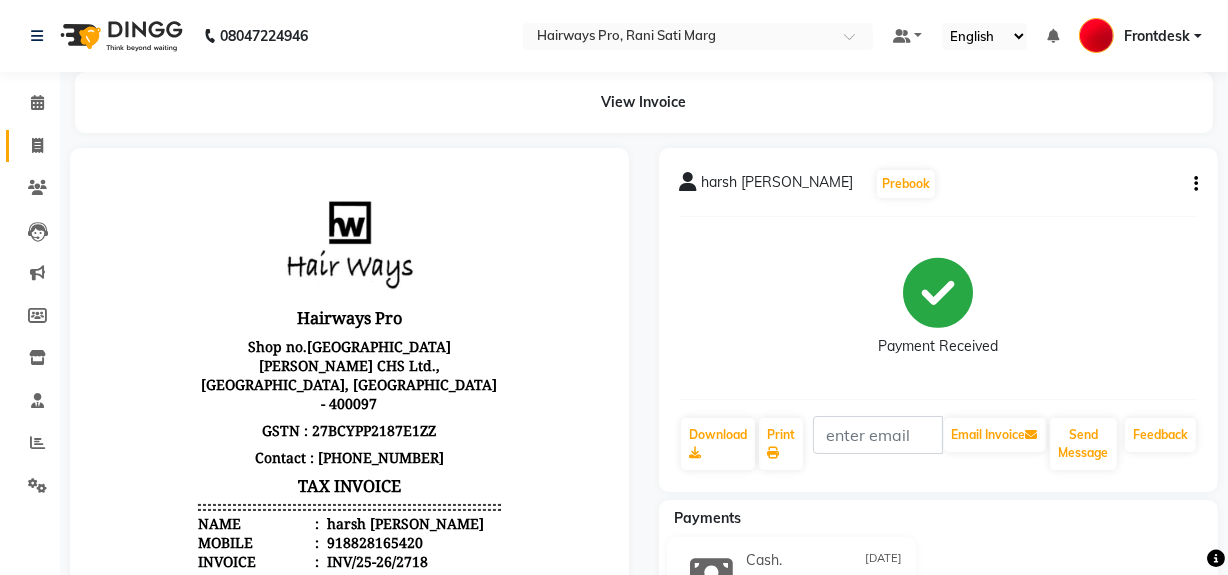 click 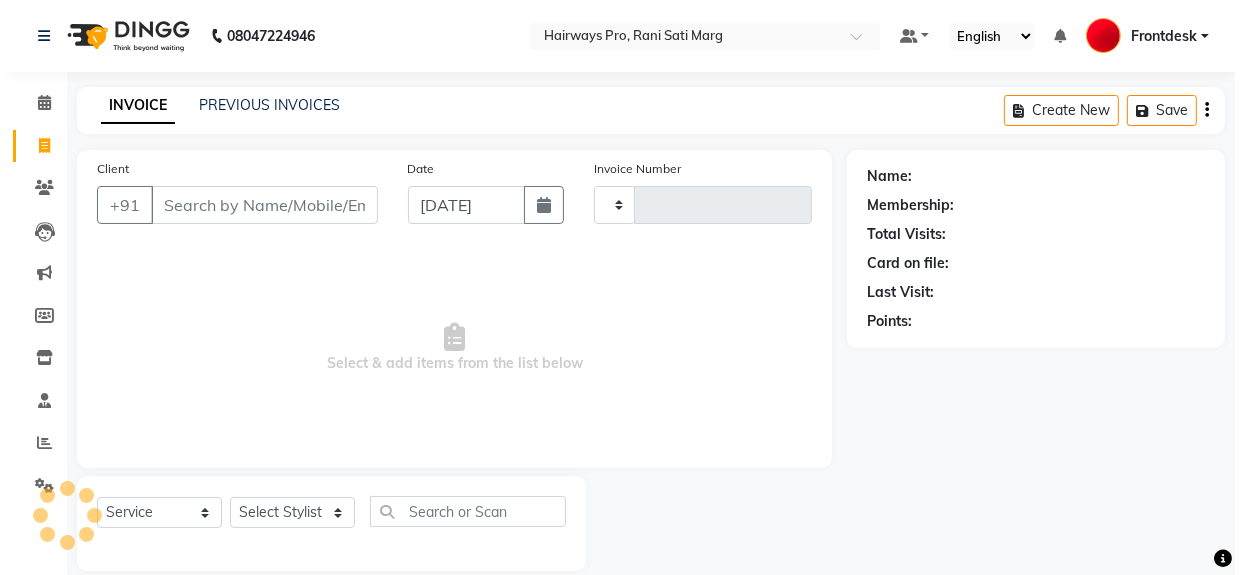 scroll, scrollTop: 26, scrollLeft: 0, axis: vertical 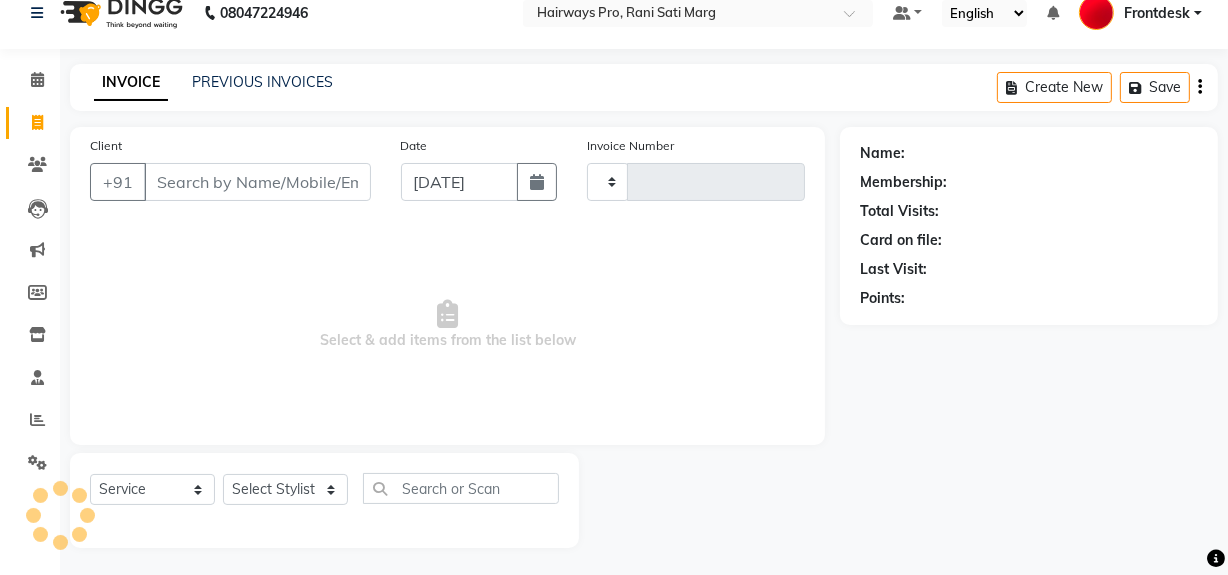 type on "1930" 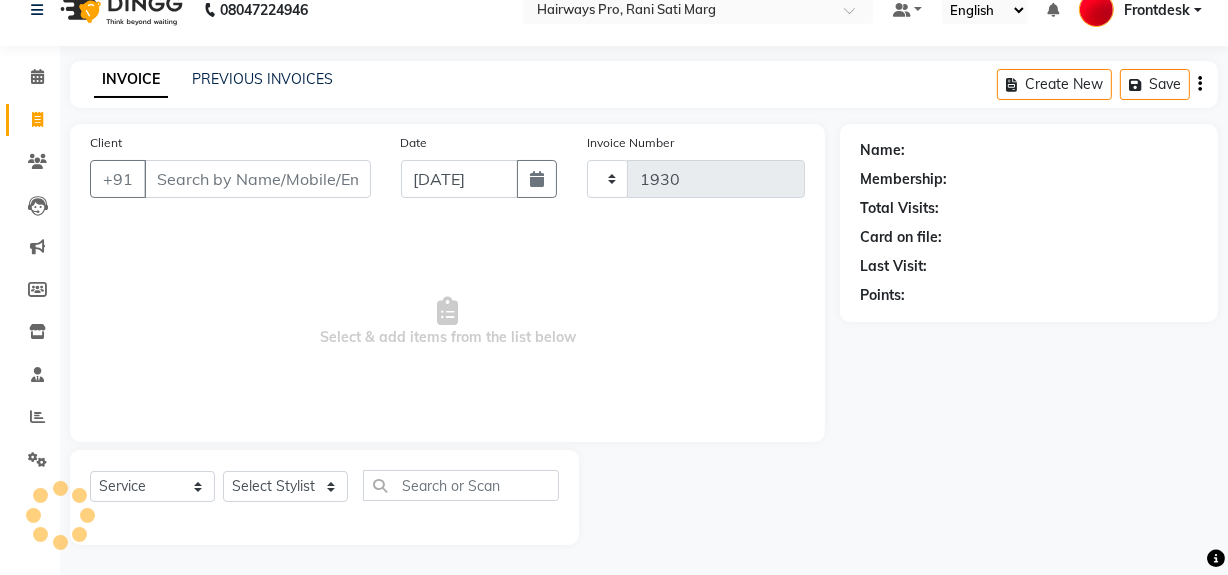 select on "787" 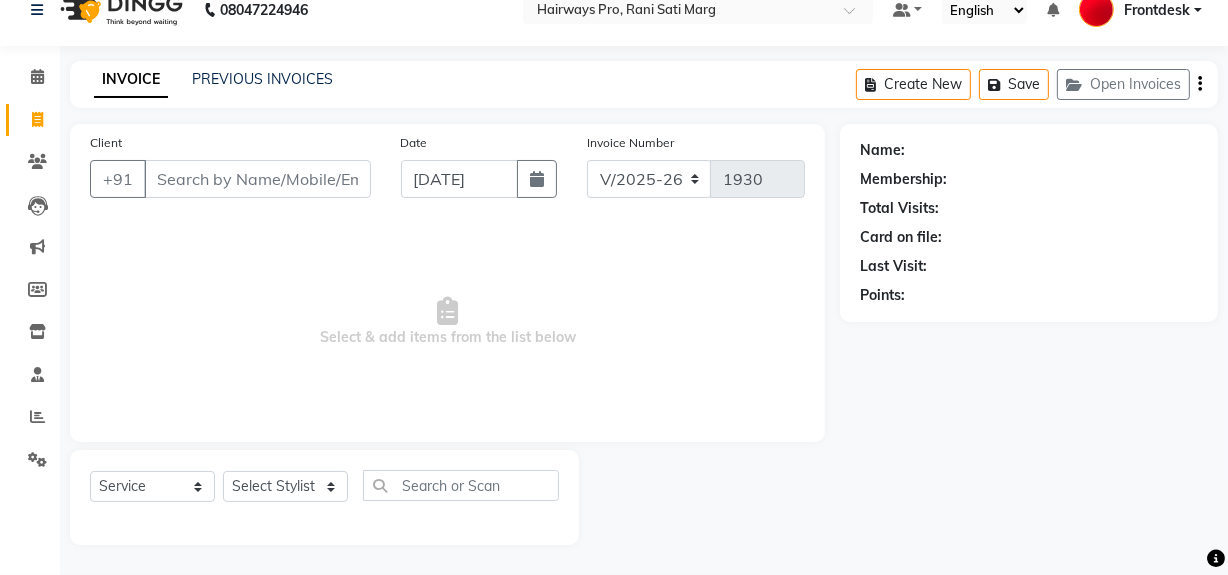 click on "Client" at bounding box center (257, 179) 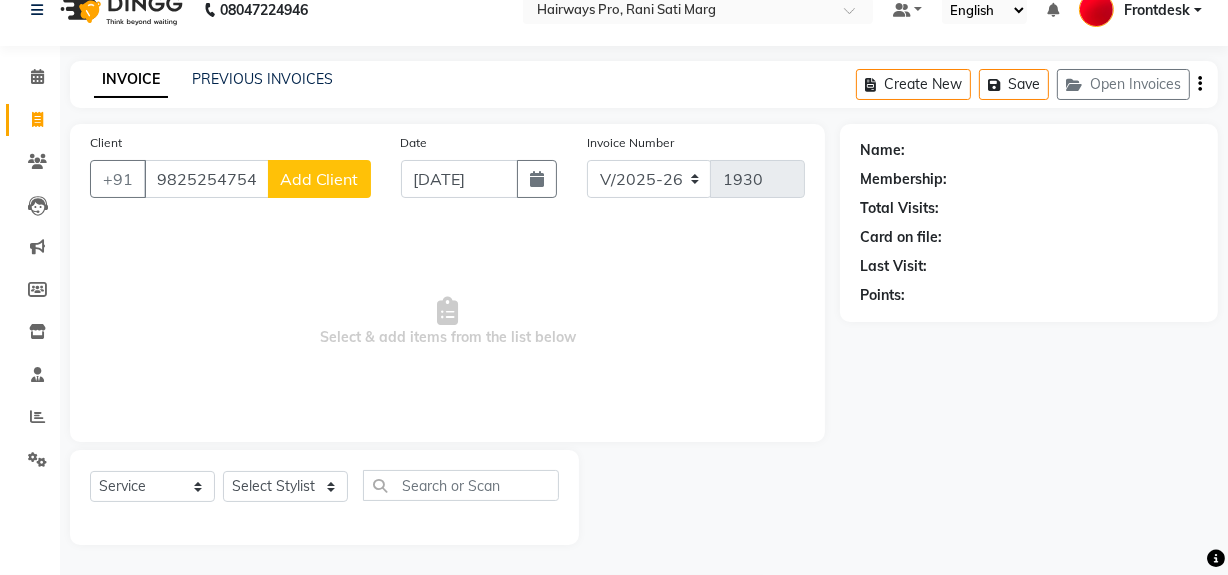 type on "9825254754" 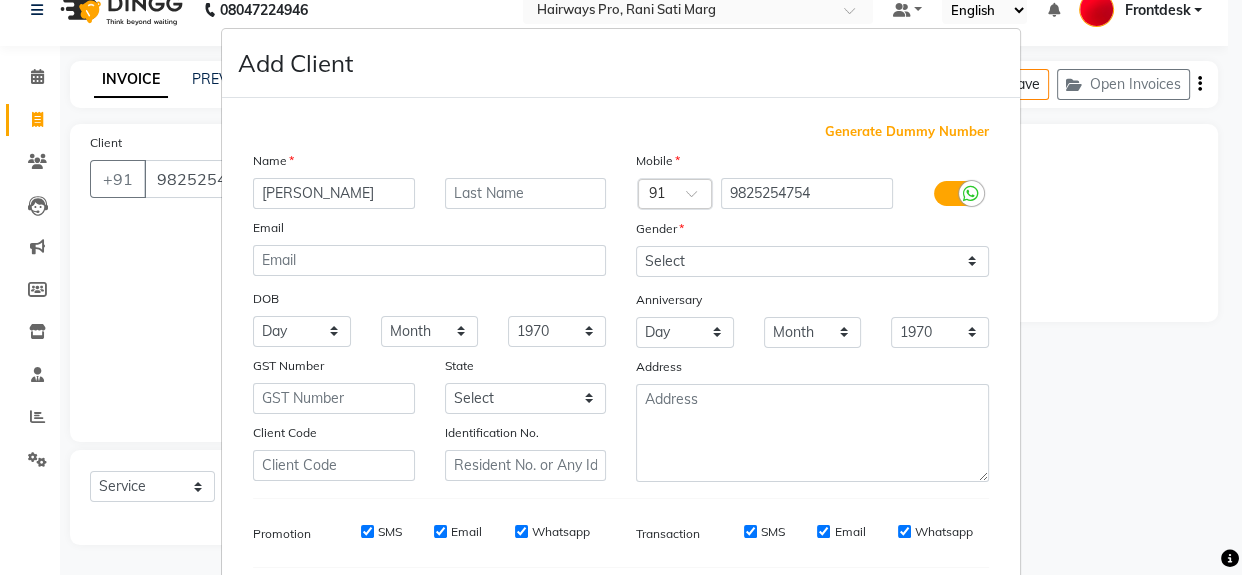type on "[PERSON_NAME]" 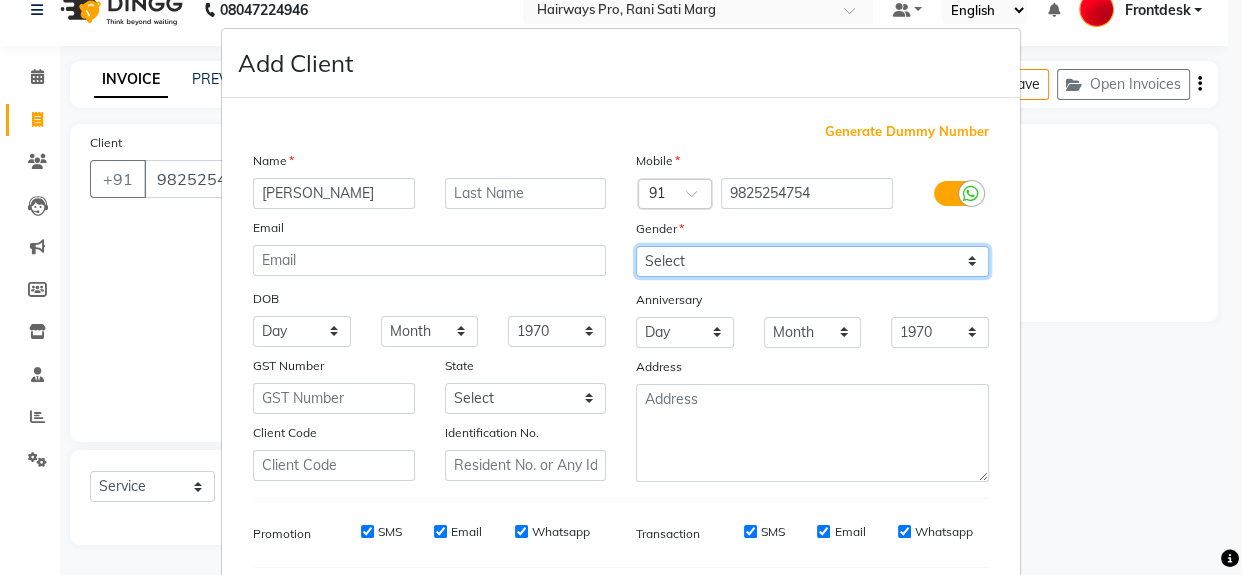 click on "Select [DEMOGRAPHIC_DATA] [DEMOGRAPHIC_DATA] Other Prefer Not To Say" at bounding box center (812, 261) 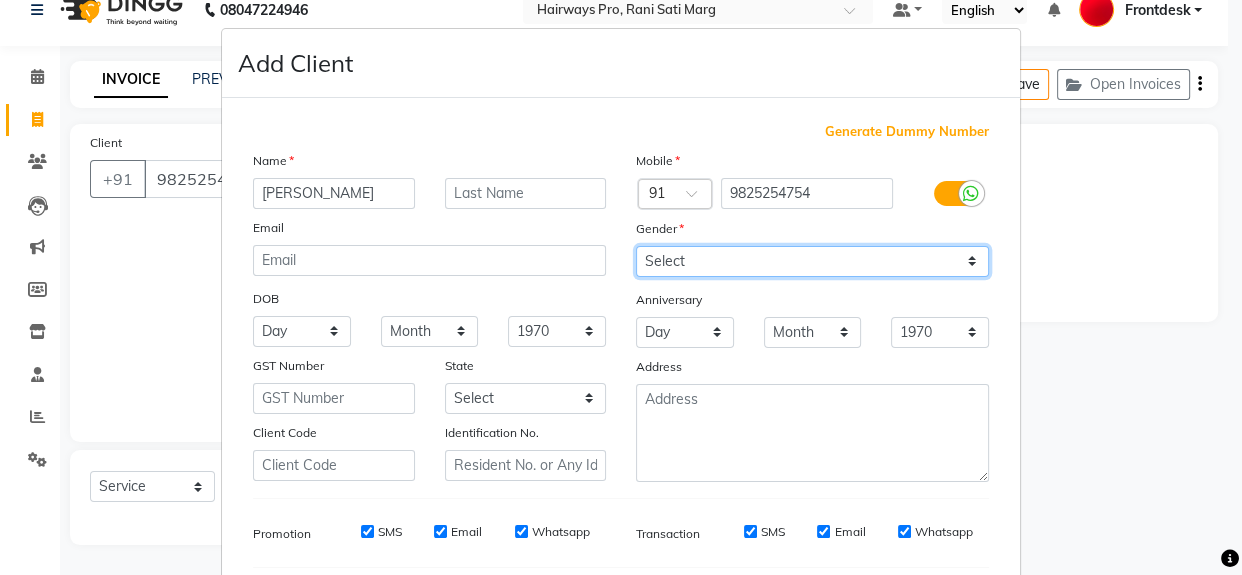 select on "[DEMOGRAPHIC_DATA]" 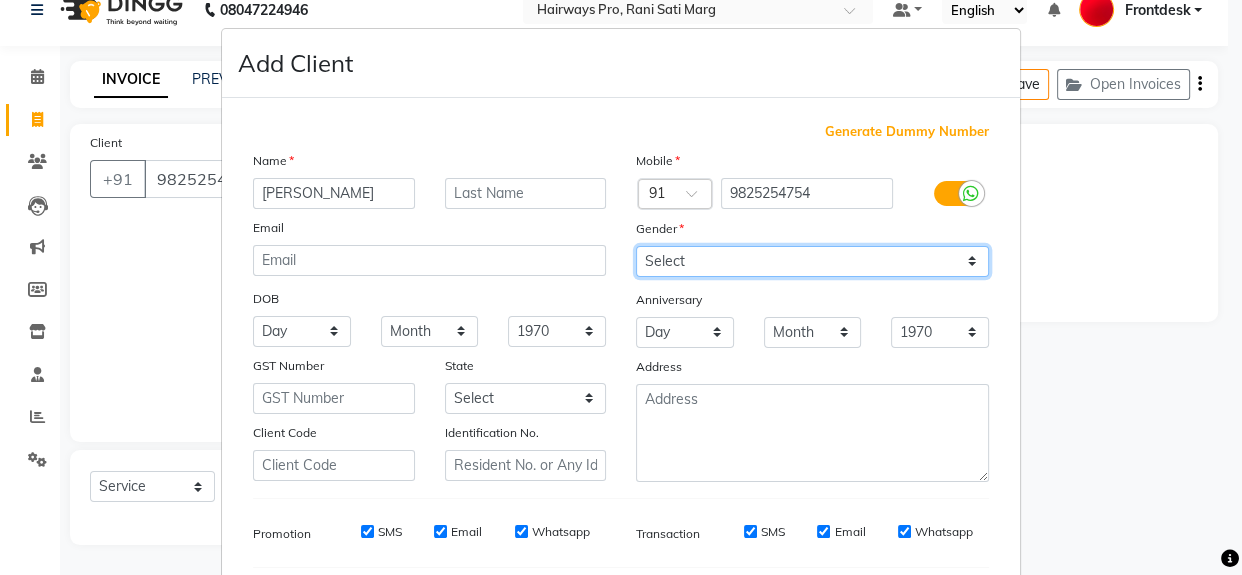 click on "Select [DEMOGRAPHIC_DATA] [DEMOGRAPHIC_DATA] Other Prefer Not To Say" at bounding box center [812, 261] 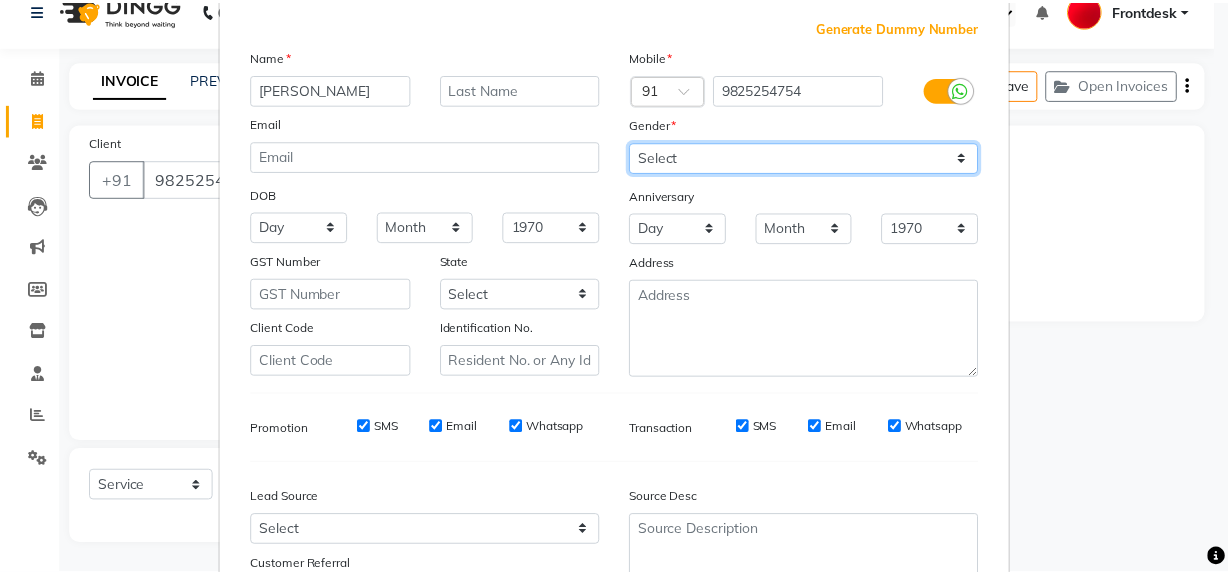 scroll, scrollTop: 278, scrollLeft: 0, axis: vertical 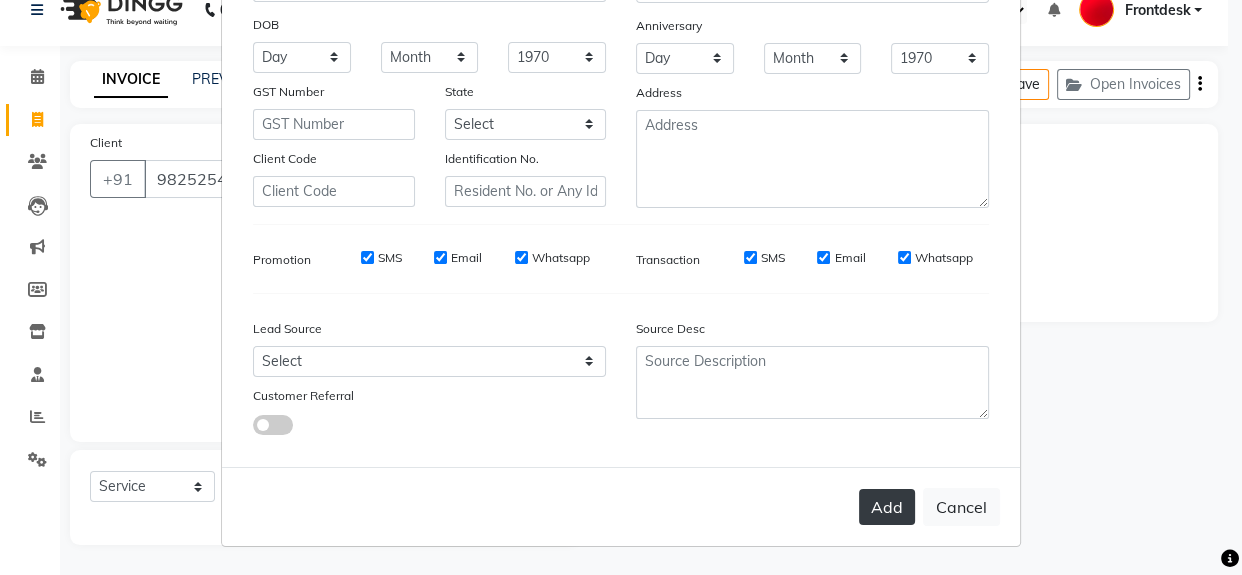 click on "Add" at bounding box center (887, 507) 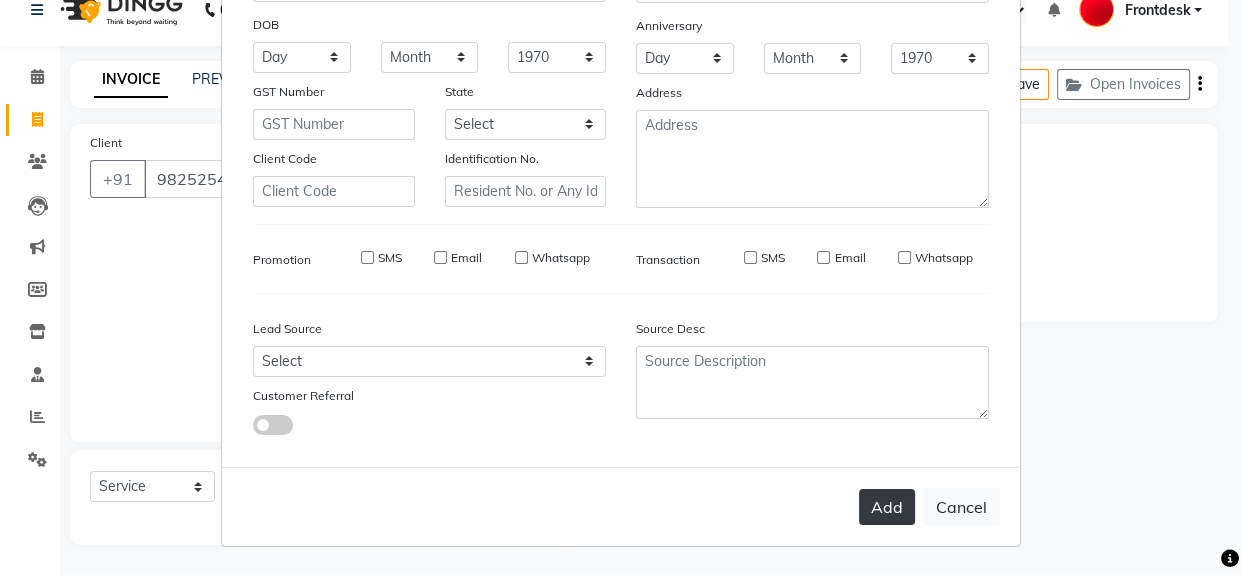 type 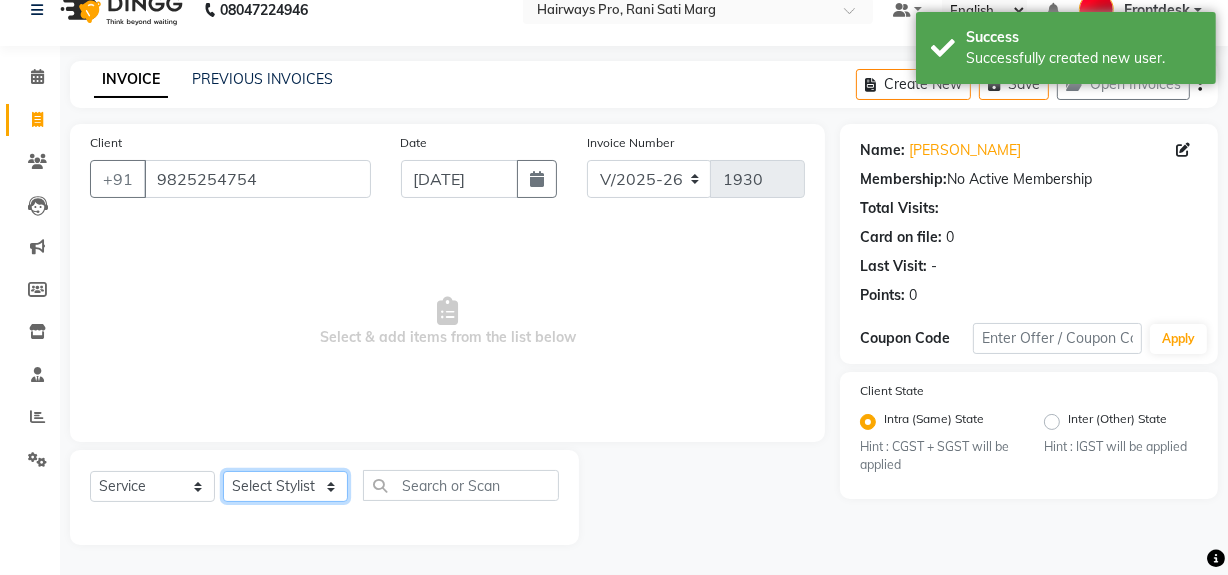 click on "Select Stylist ABID DANISH [PERSON_NAME] Frontdesk INTEZAR [PERSON_NAME] [PERSON_NAME] [PERSON_NAME] [PERSON_NAME] [PERSON_NAME] [PERSON_NAME]" 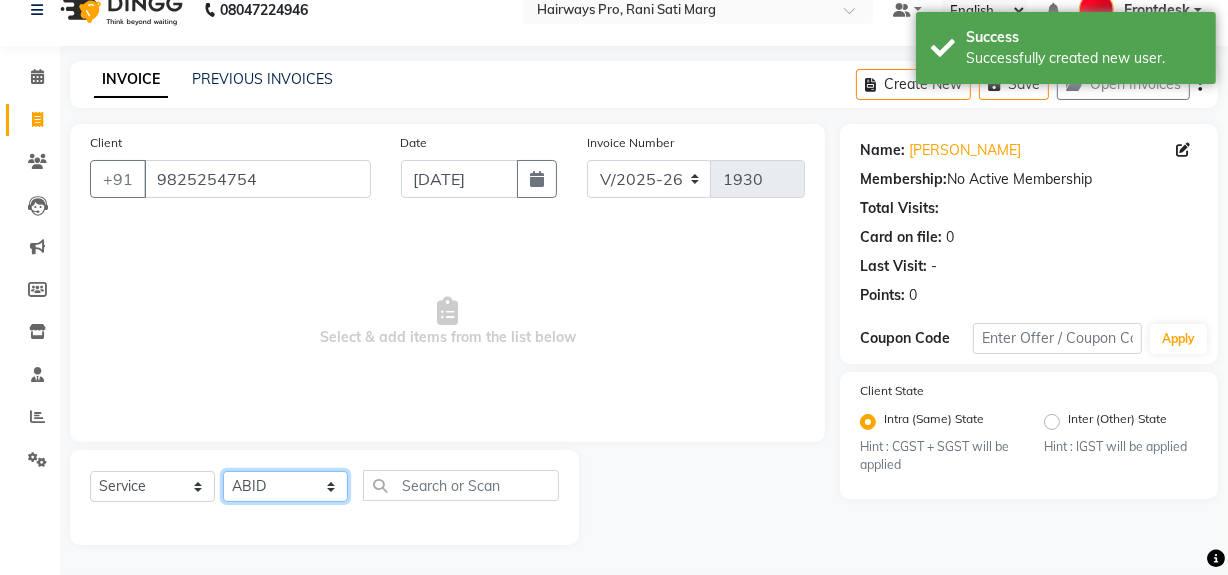 click on "Select Stylist ABID DANISH [PERSON_NAME] Frontdesk INTEZAR [PERSON_NAME] [PERSON_NAME] [PERSON_NAME] [PERSON_NAME] [PERSON_NAME] [PERSON_NAME]" 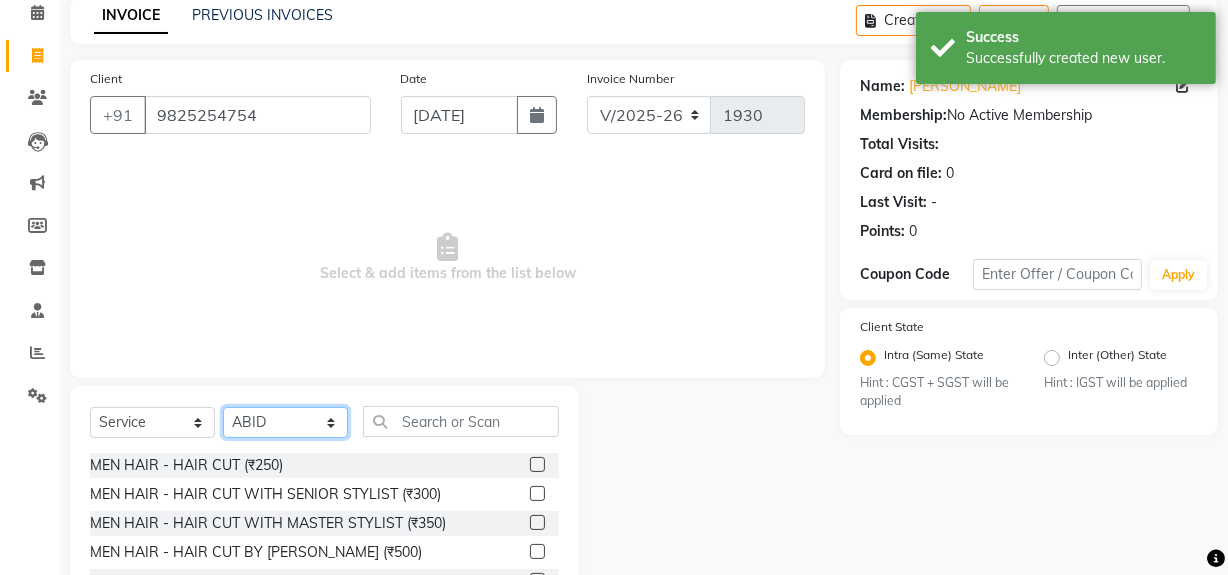 scroll, scrollTop: 226, scrollLeft: 0, axis: vertical 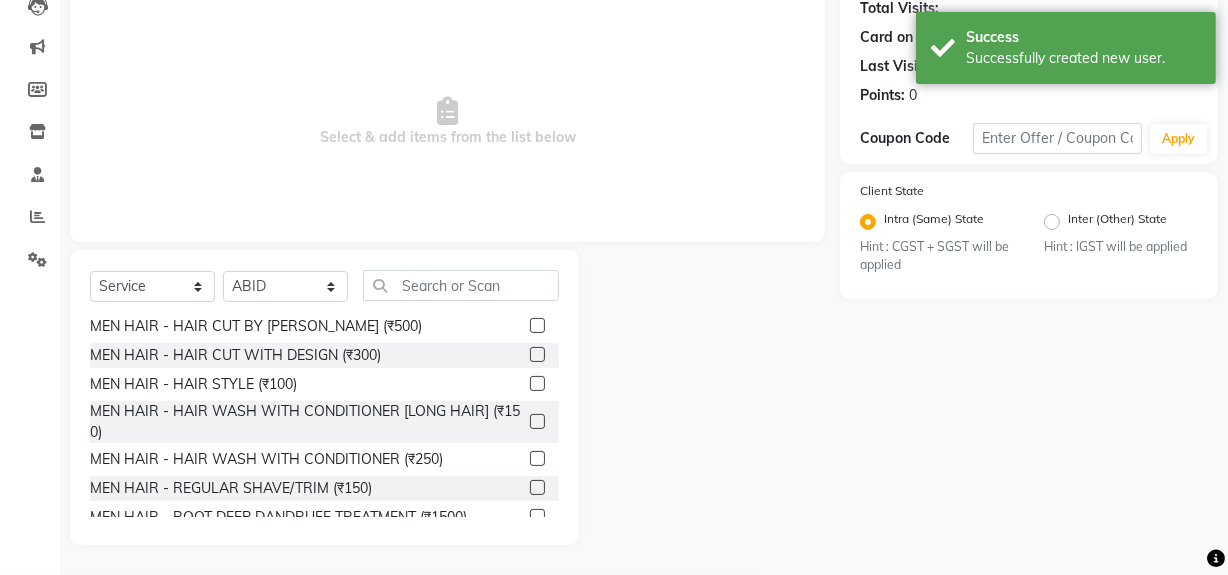 click 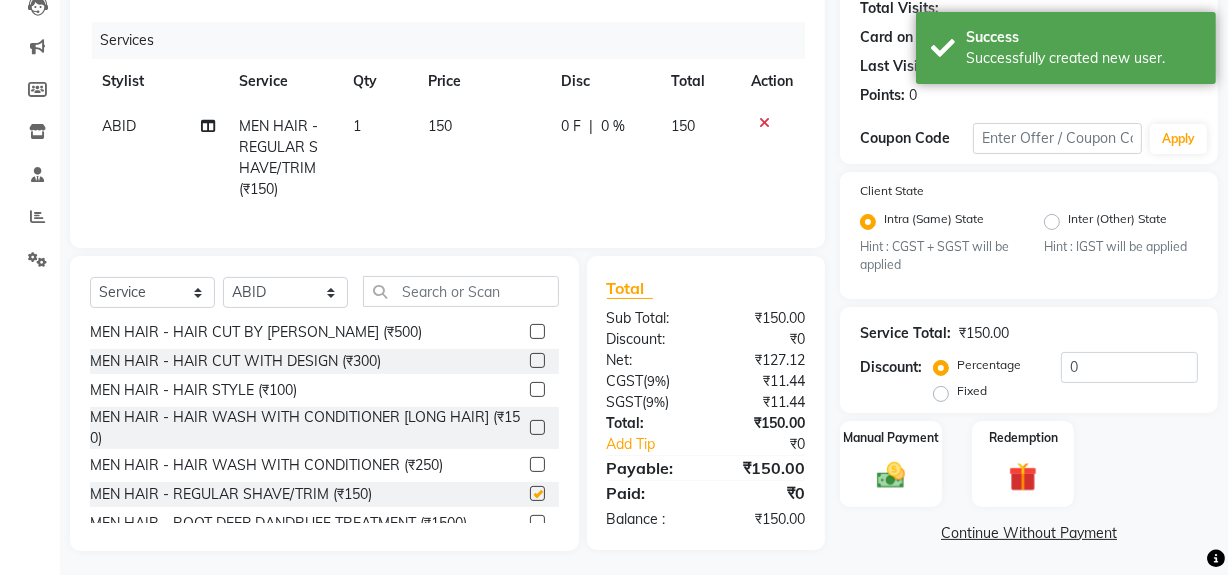 scroll, scrollTop: 31, scrollLeft: 0, axis: vertical 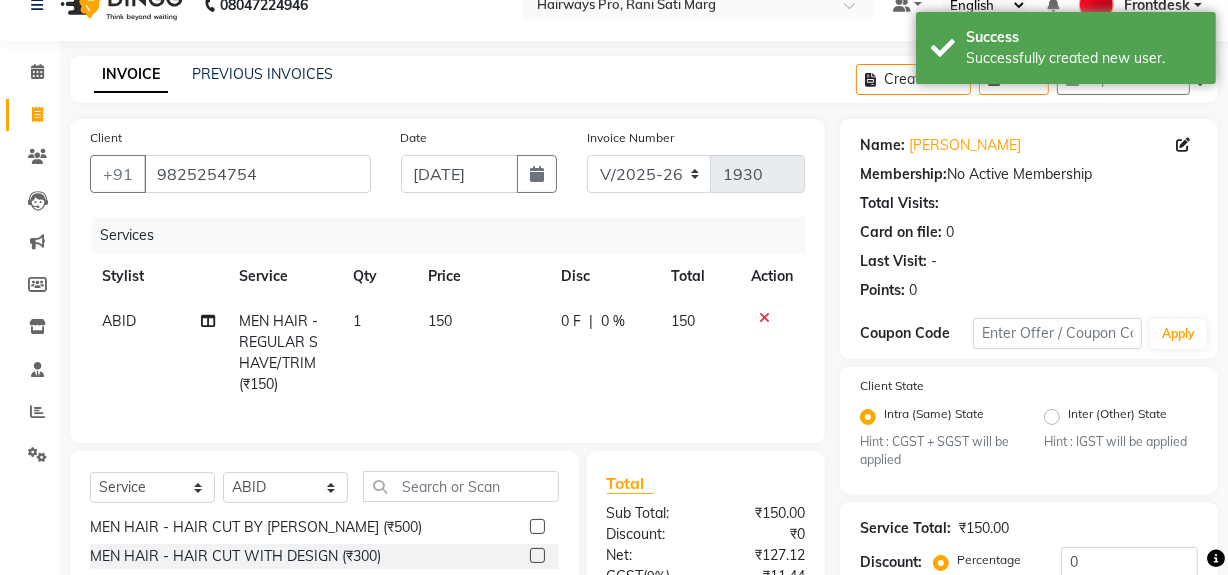 checkbox on "false" 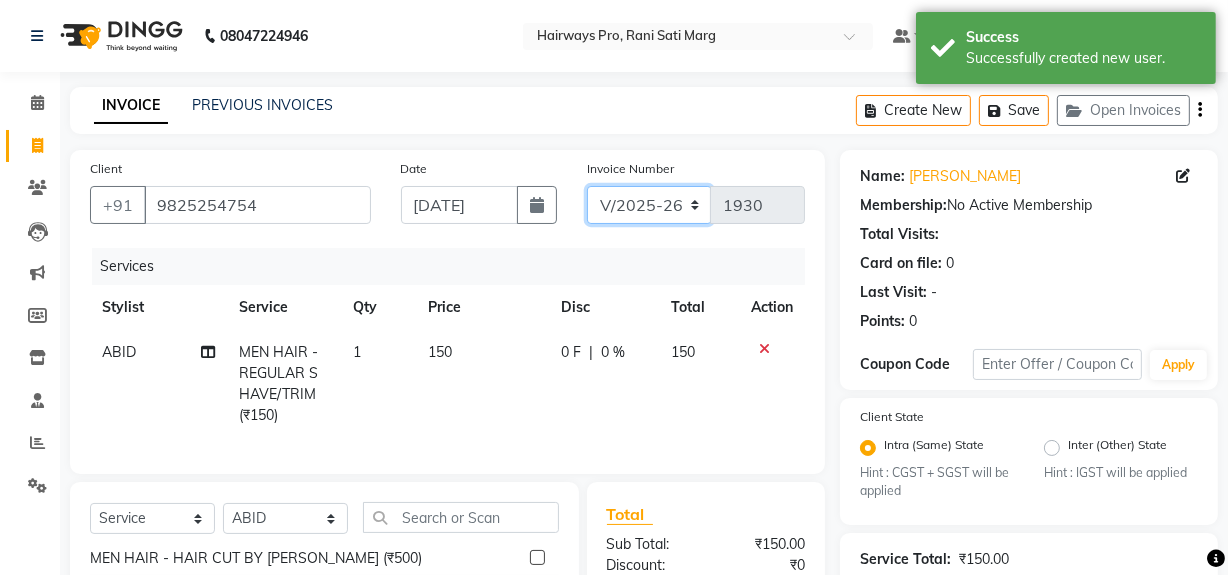click on "INV/25-26 V/2025-26" 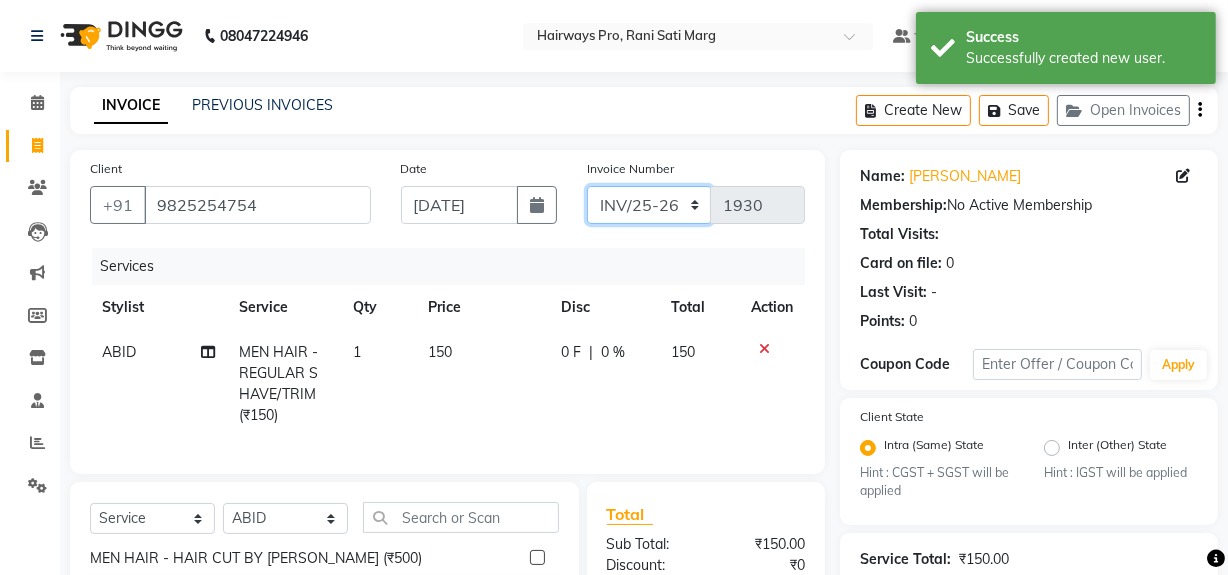 click on "INV/25-26 V/2025-26" 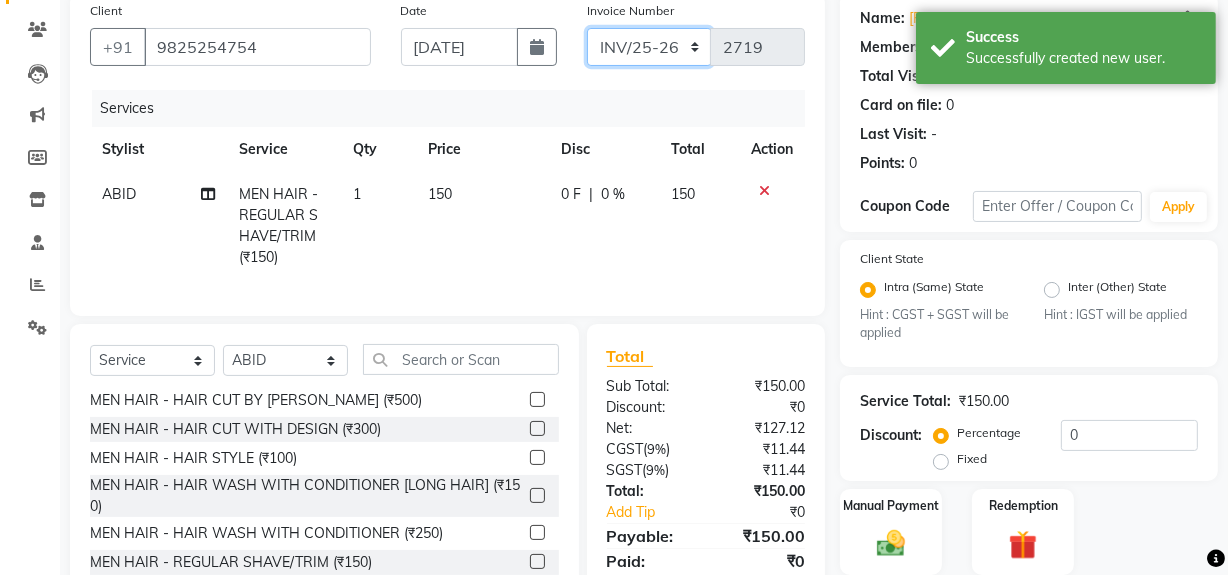 scroll, scrollTop: 245, scrollLeft: 0, axis: vertical 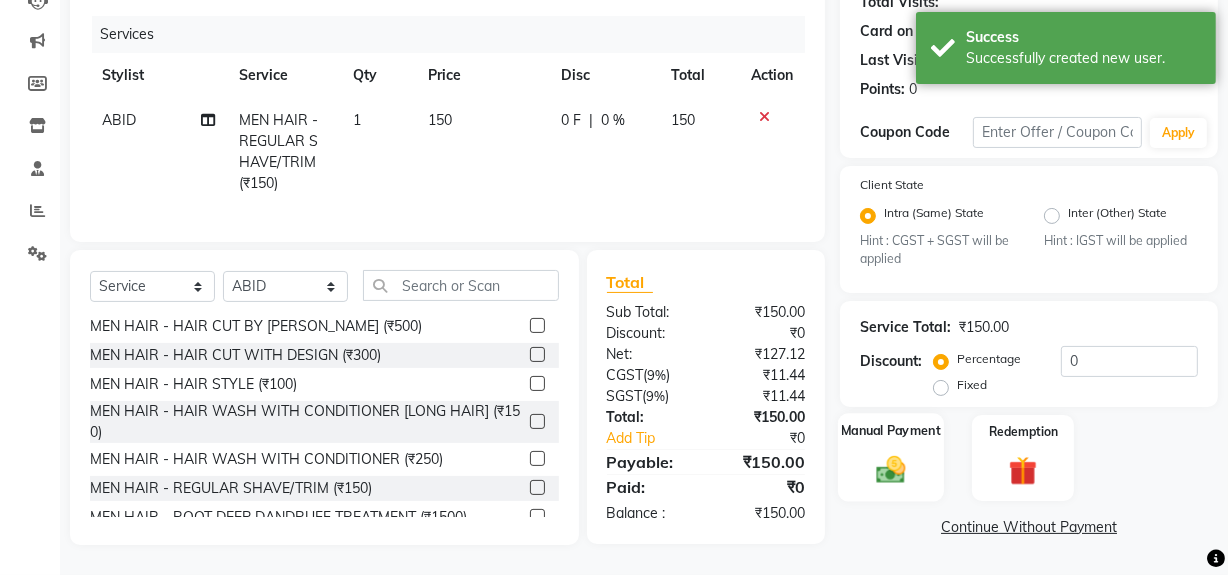 click 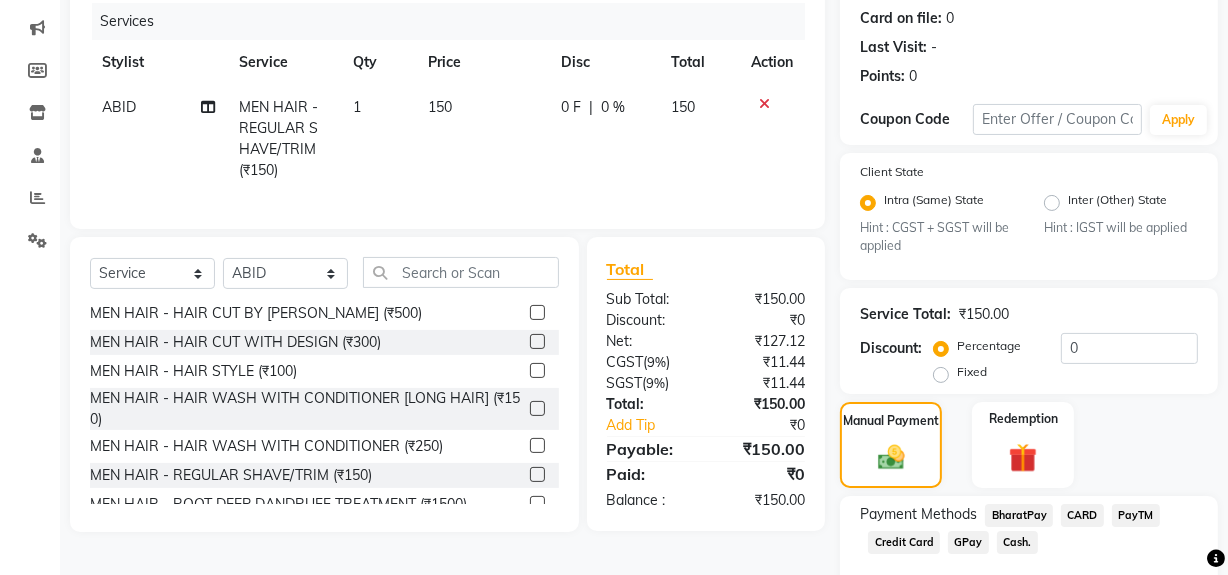 click on "Cash." 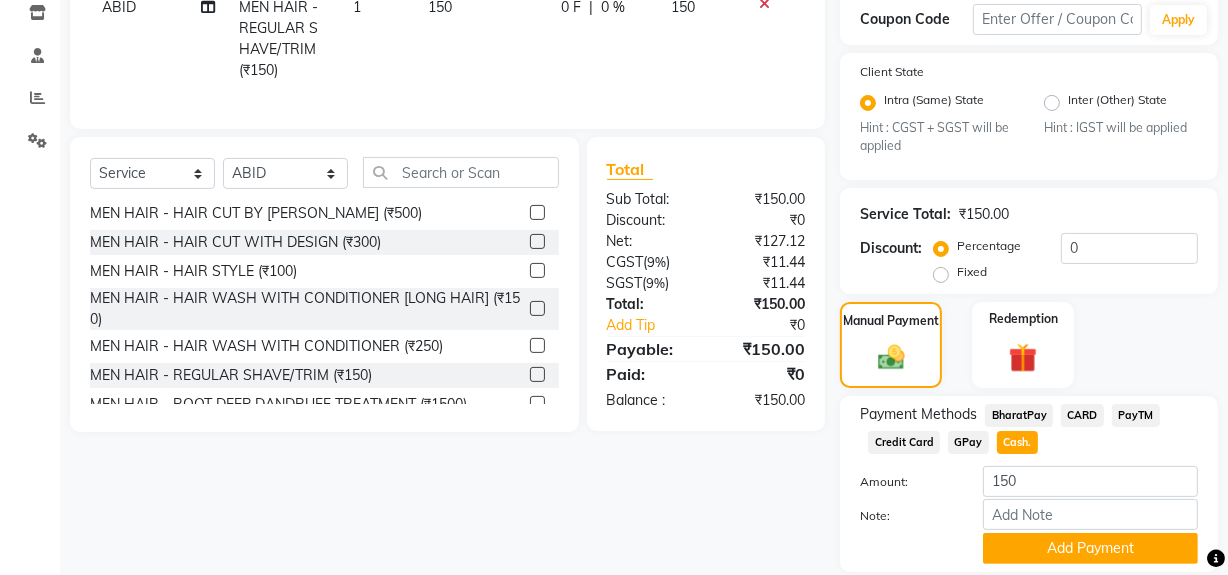 scroll, scrollTop: 413, scrollLeft: 0, axis: vertical 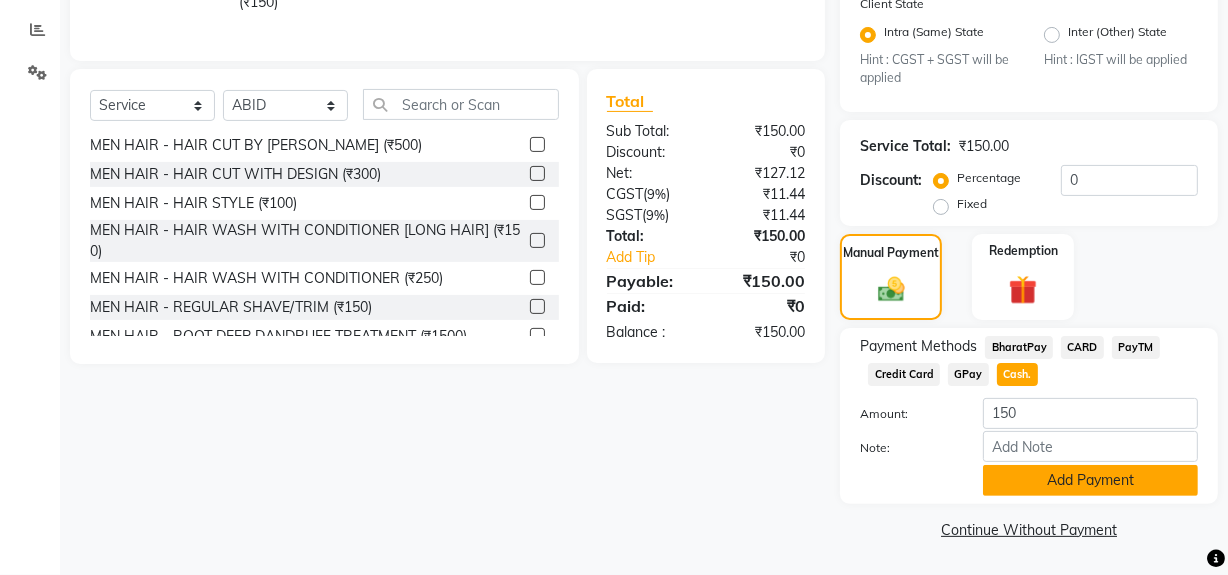 click on "Add Payment" 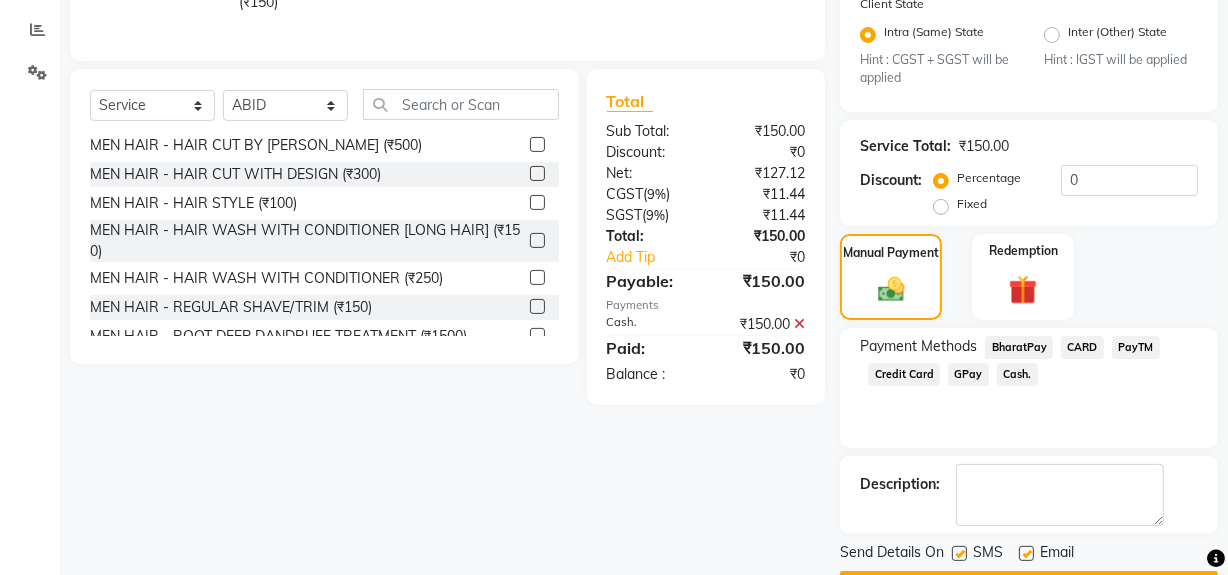 click 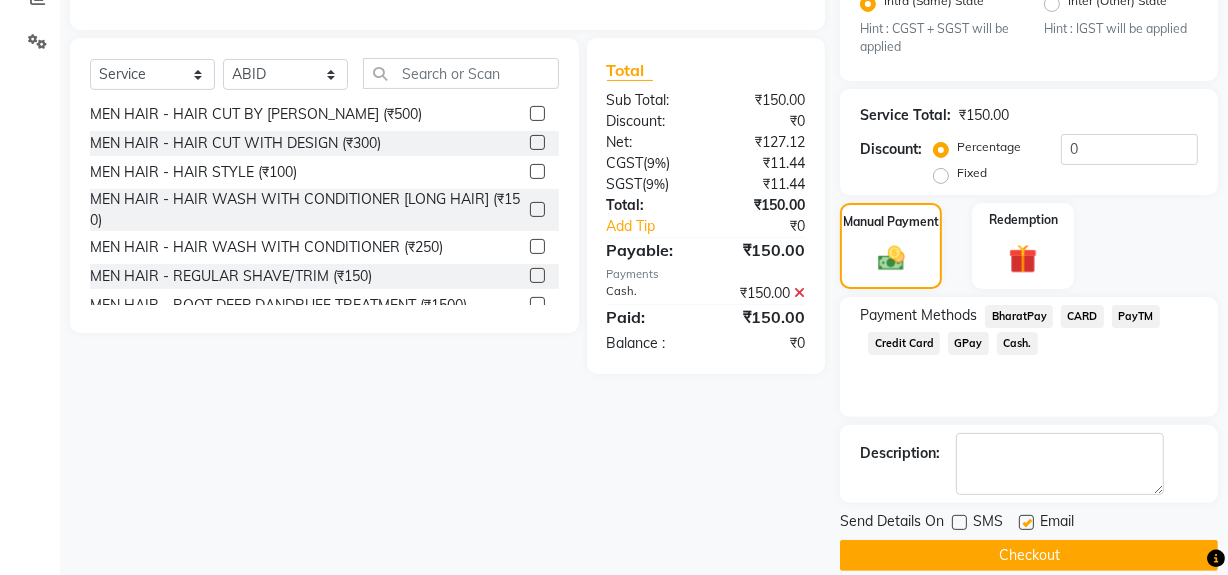scroll, scrollTop: 470, scrollLeft: 0, axis: vertical 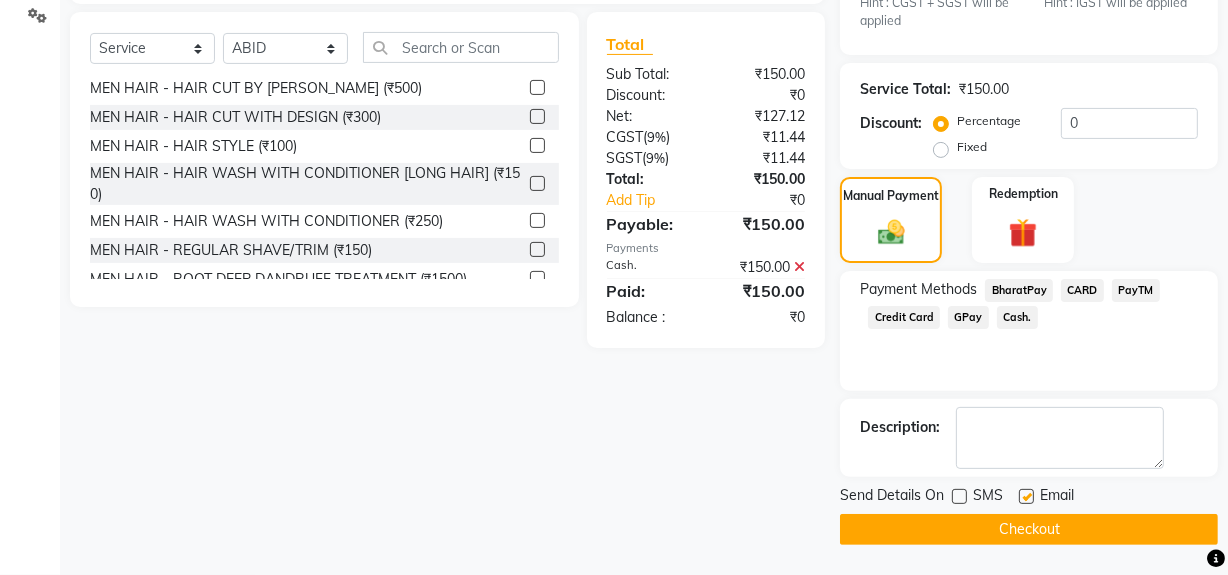 click on "Checkout" 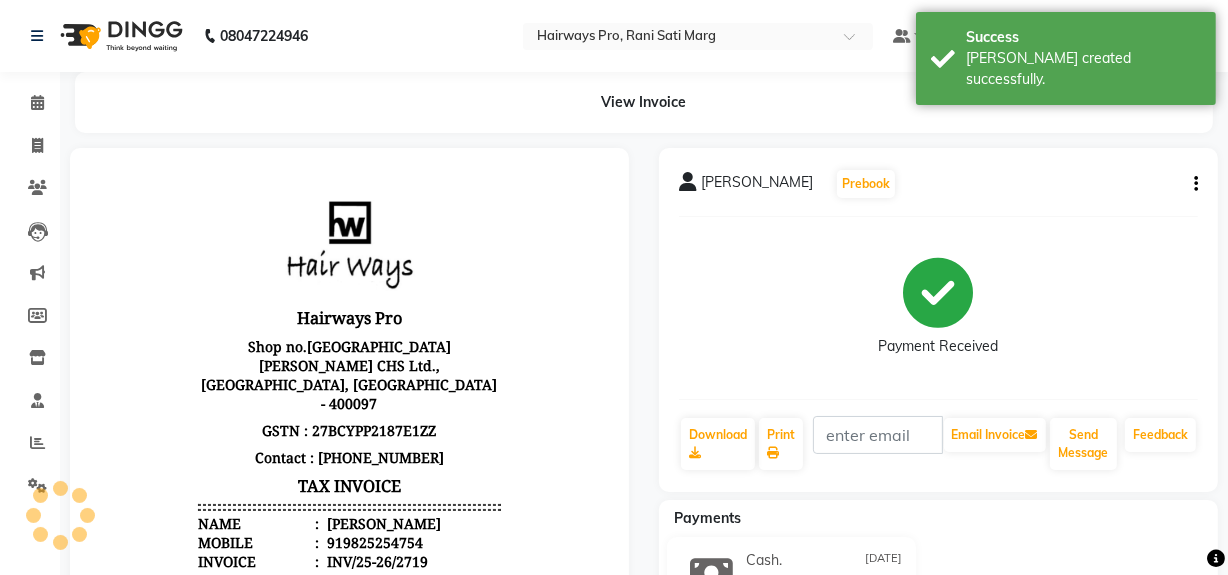 scroll, scrollTop: 0, scrollLeft: 0, axis: both 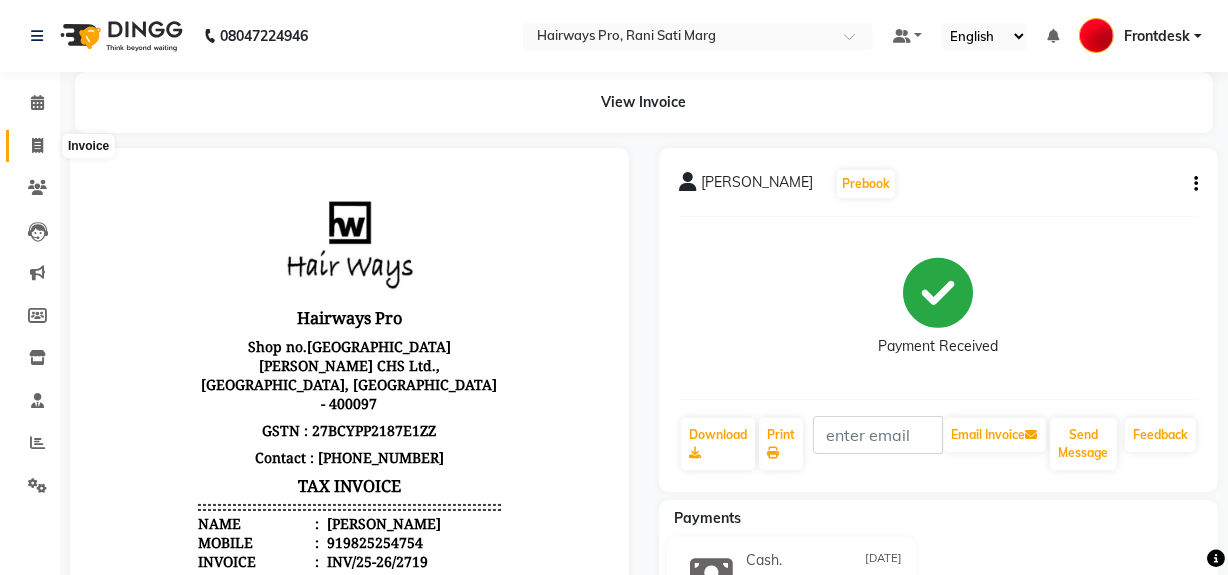 click 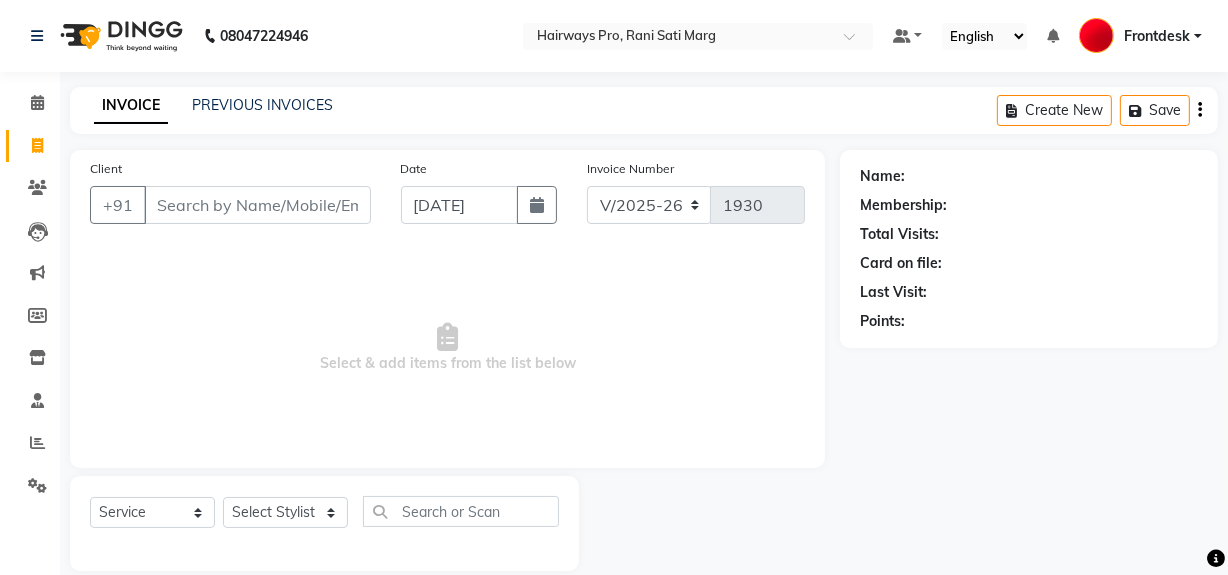 scroll, scrollTop: 26, scrollLeft: 0, axis: vertical 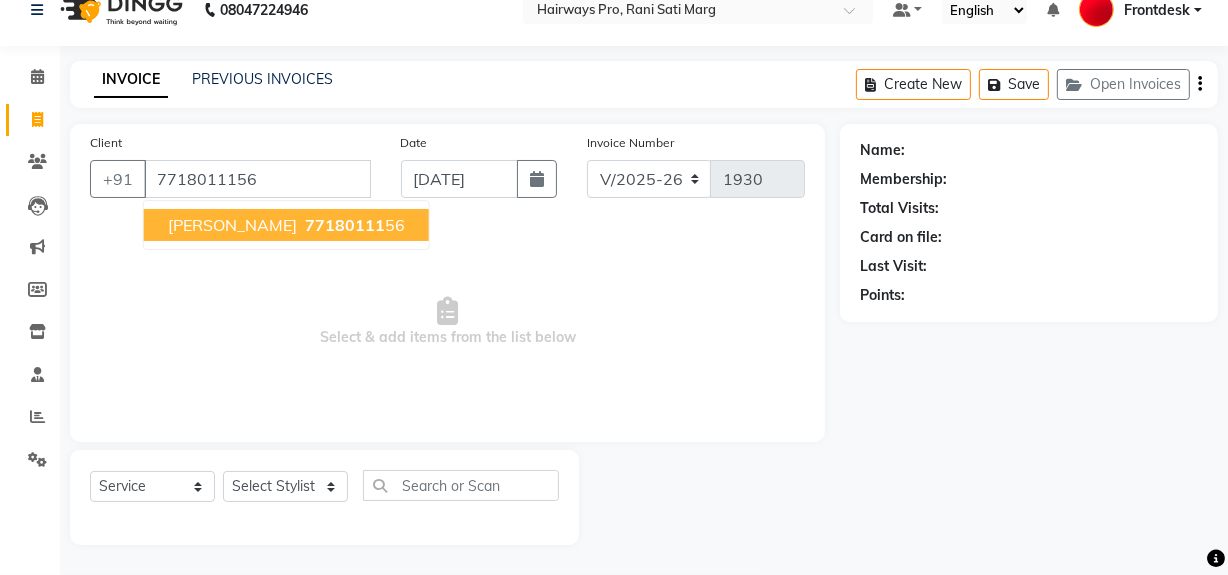 type on "7718011156" 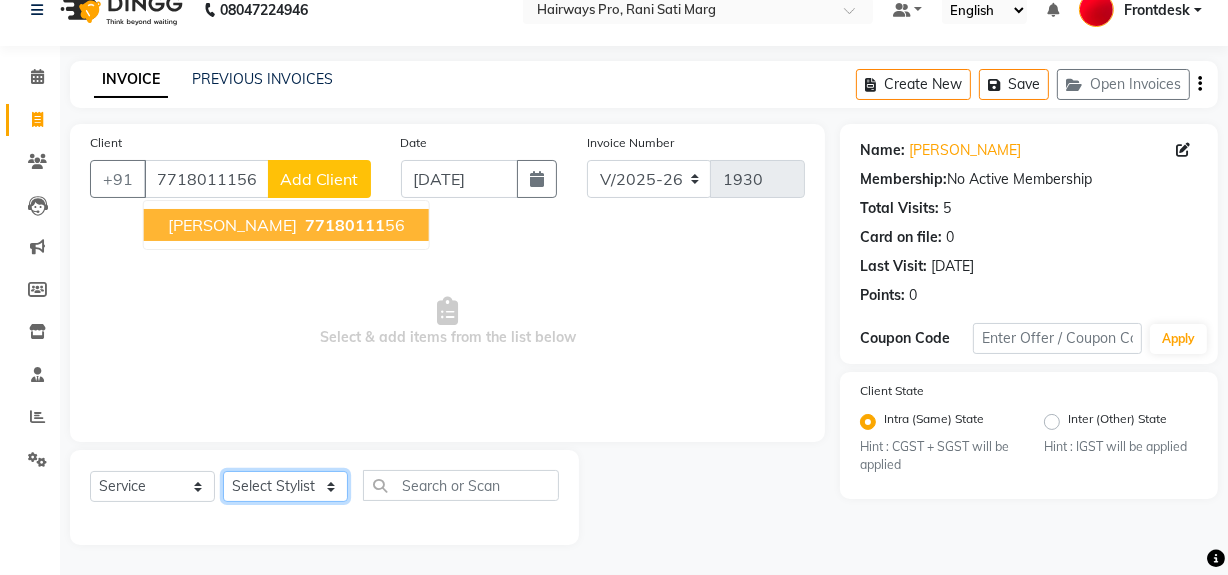click on "Select Stylist ABID DANISH [PERSON_NAME] Frontdesk INTEZAR [PERSON_NAME] [PERSON_NAME] [PERSON_NAME] [PERSON_NAME] [PERSON_NAME] [PERSON_NAME]" 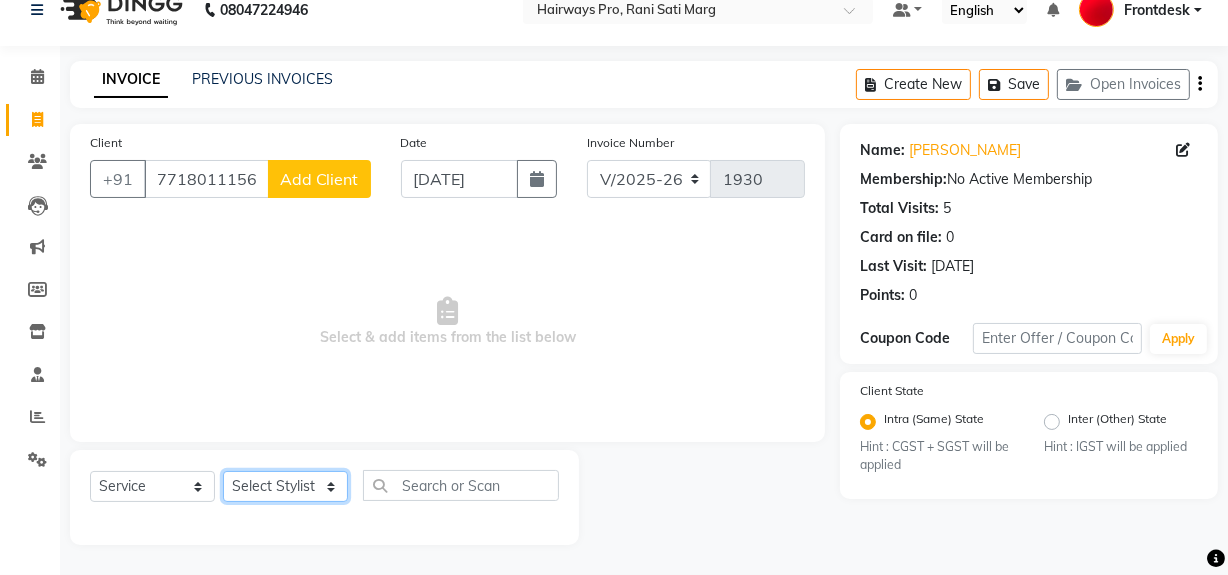 select on "45602" 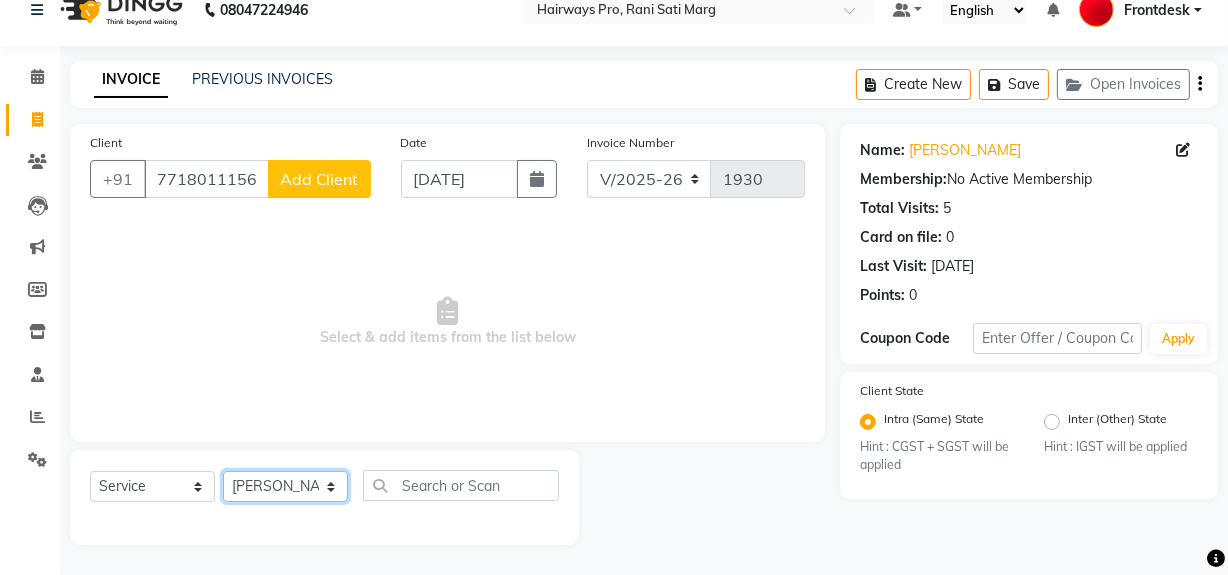 click on "Select Stylist ABID DANISH [PERSON_NAME] Frontdesk INTEZAR [PERSON_NAME] [PERSON_NAME] [PERSON_NAME] [PERSON_NAME] [PERSON_NAME] [PERSON_NAME]" 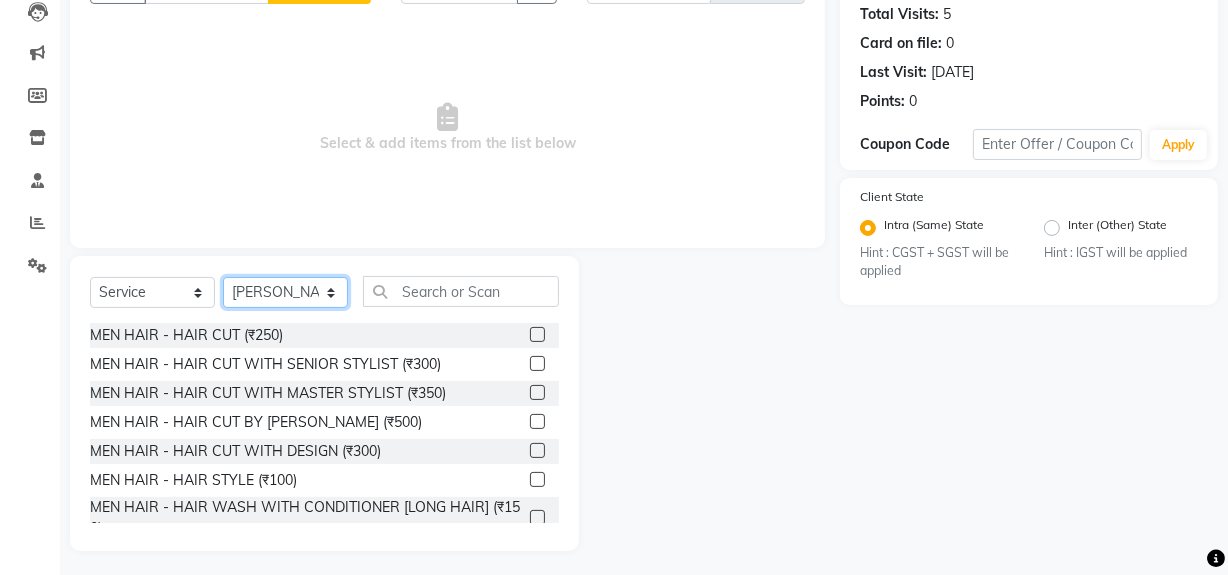 scroll, scrollTop: 226, scrollLeft: 0, axis: vertical 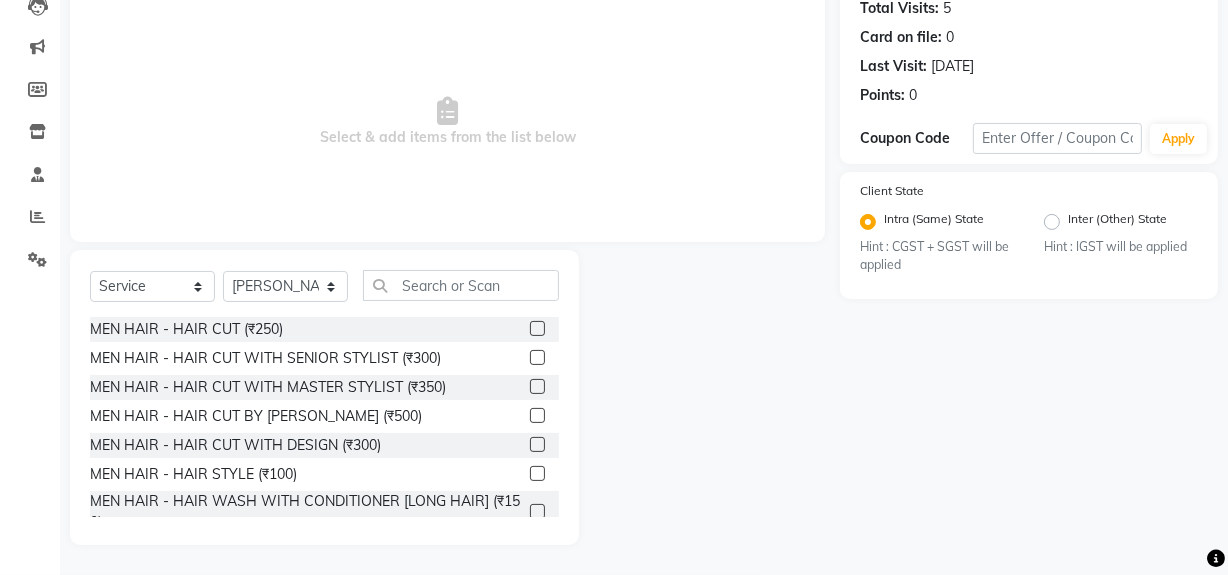 click 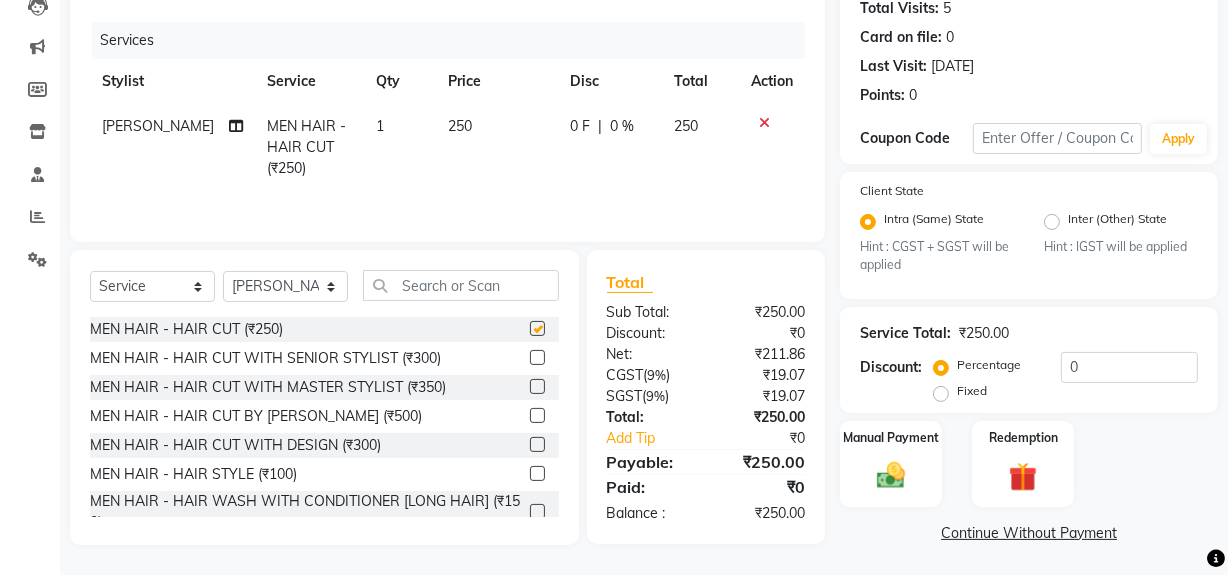 checkbox on "false" 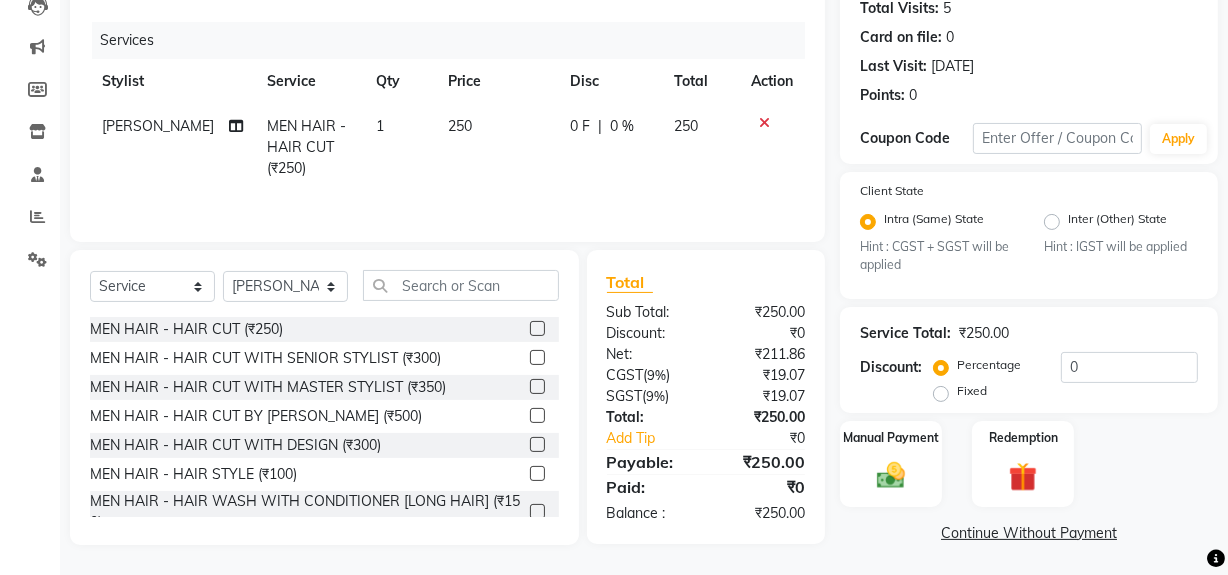 scroll, scrollTop: 229, scrollLeft: 0, axis: vertical 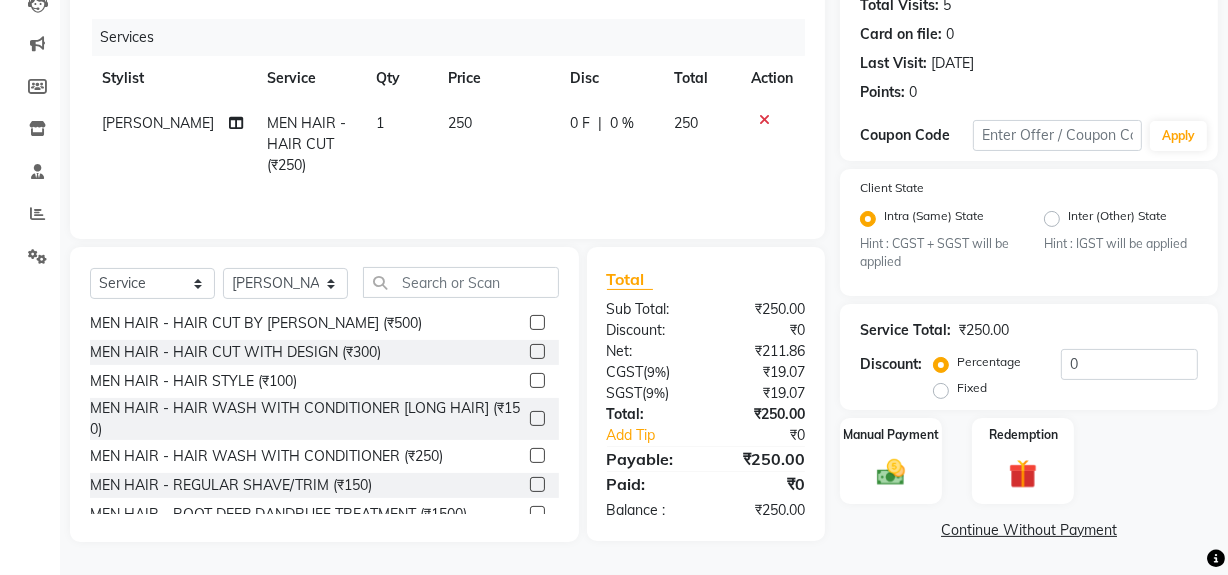 click 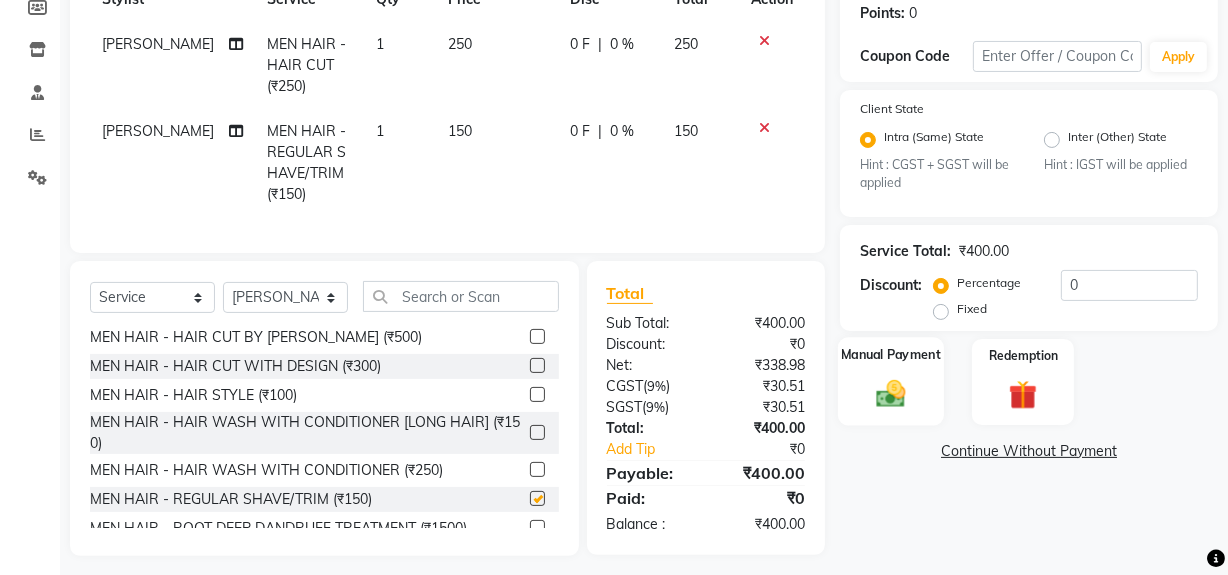 checkbox on "false" 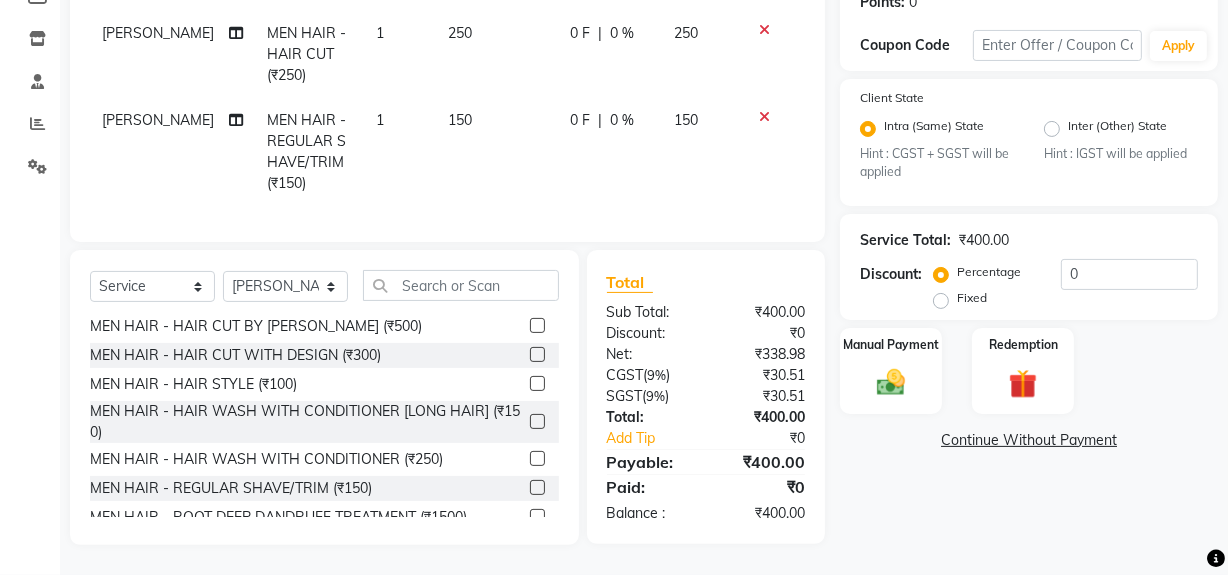 scroll, scrollTop: 332, scrollLeft: 0, axis: vertical 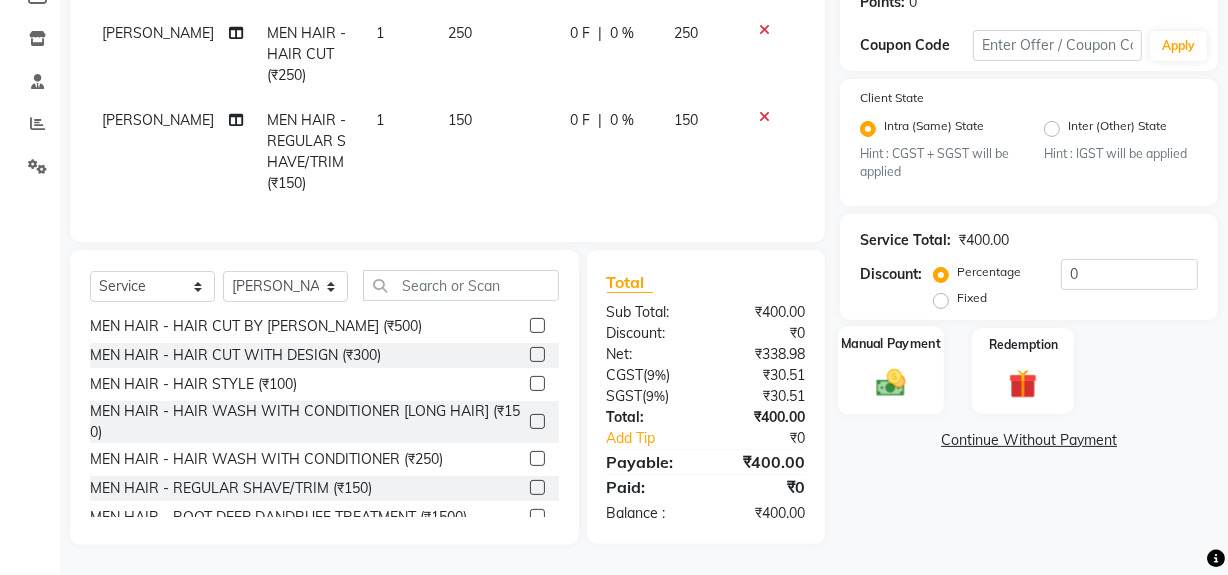 click 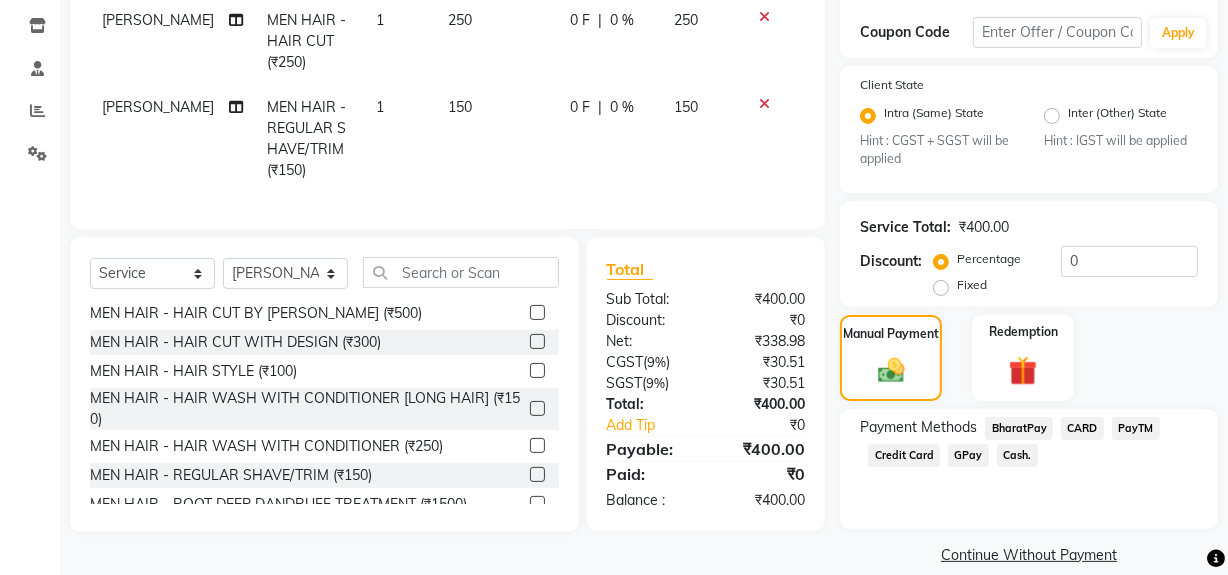 click on "Cash." 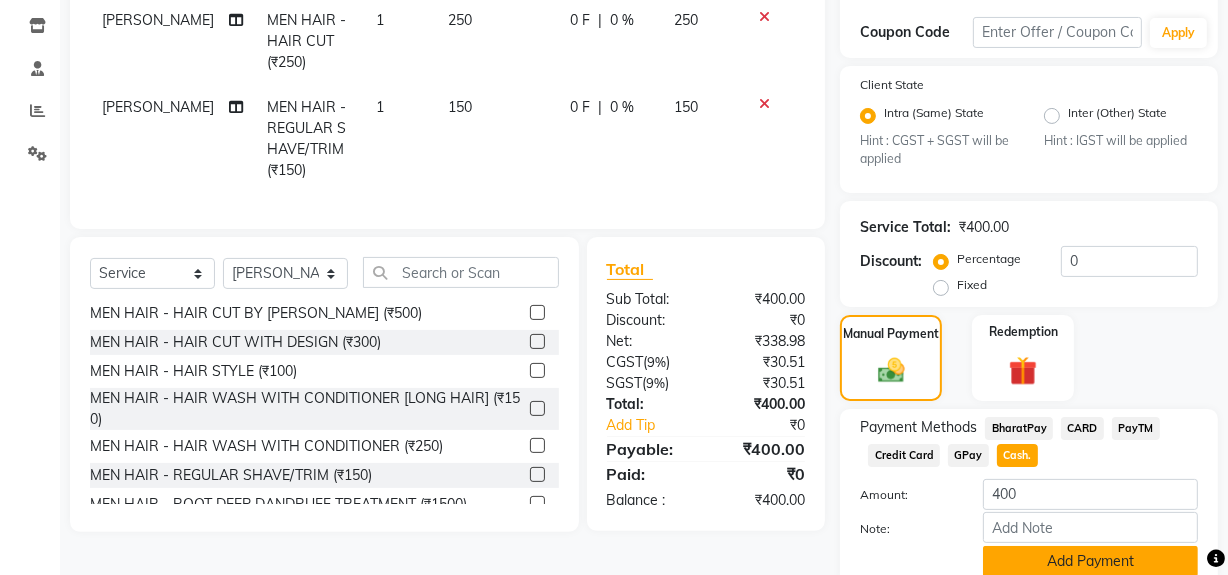 click on "Add Payment" 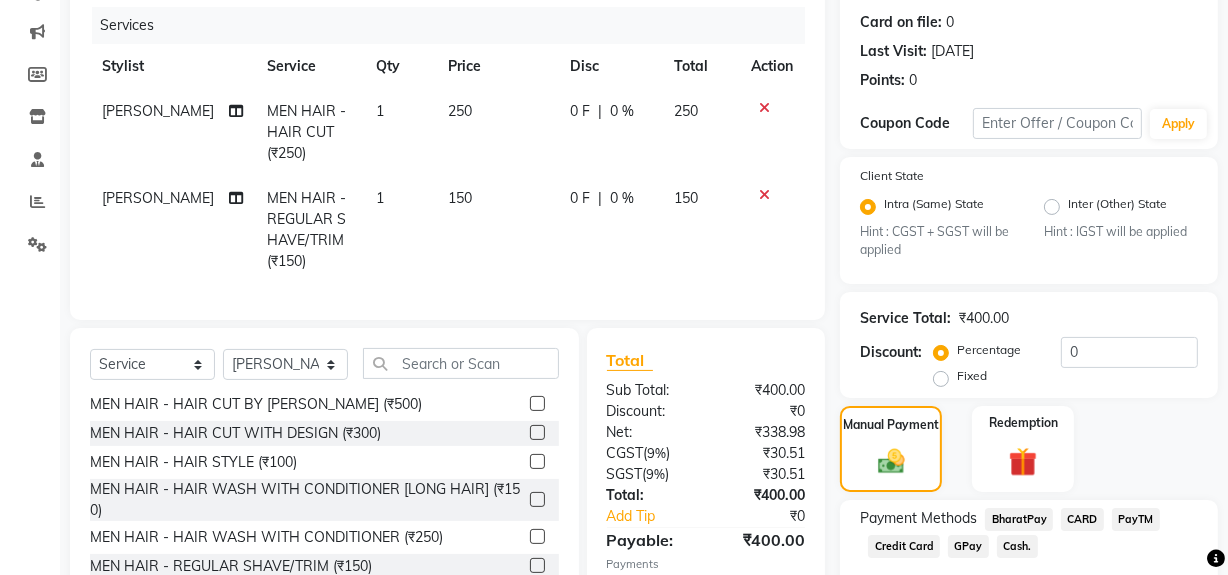 scroll, scrollTop: 60, scrollLeft: 0, axis: vertical 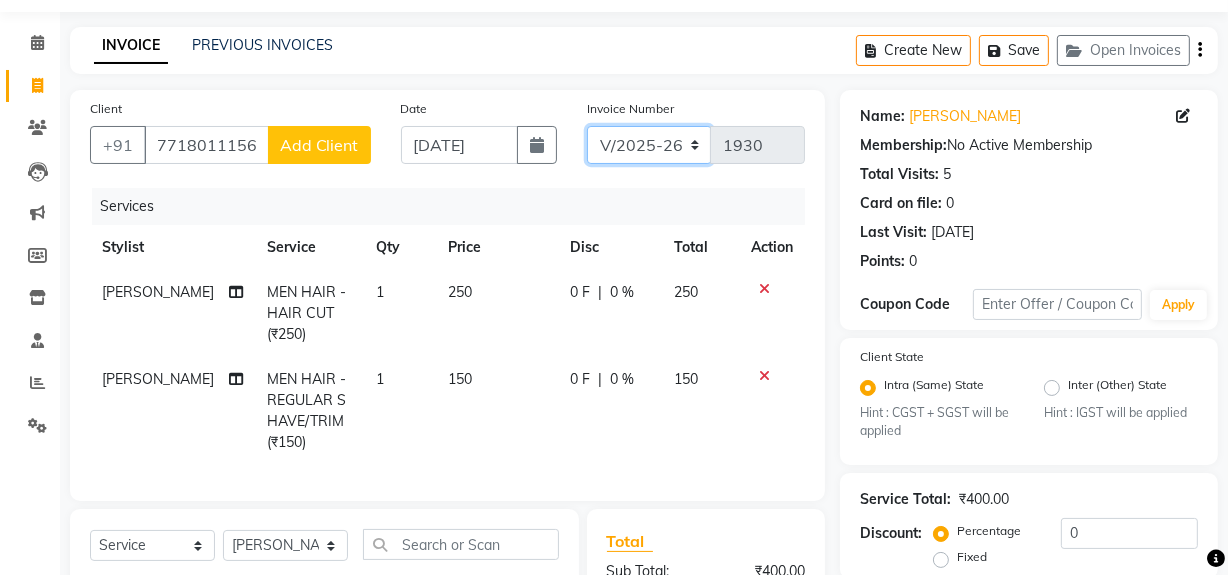 click on "INV/25-26 V/2025-26" 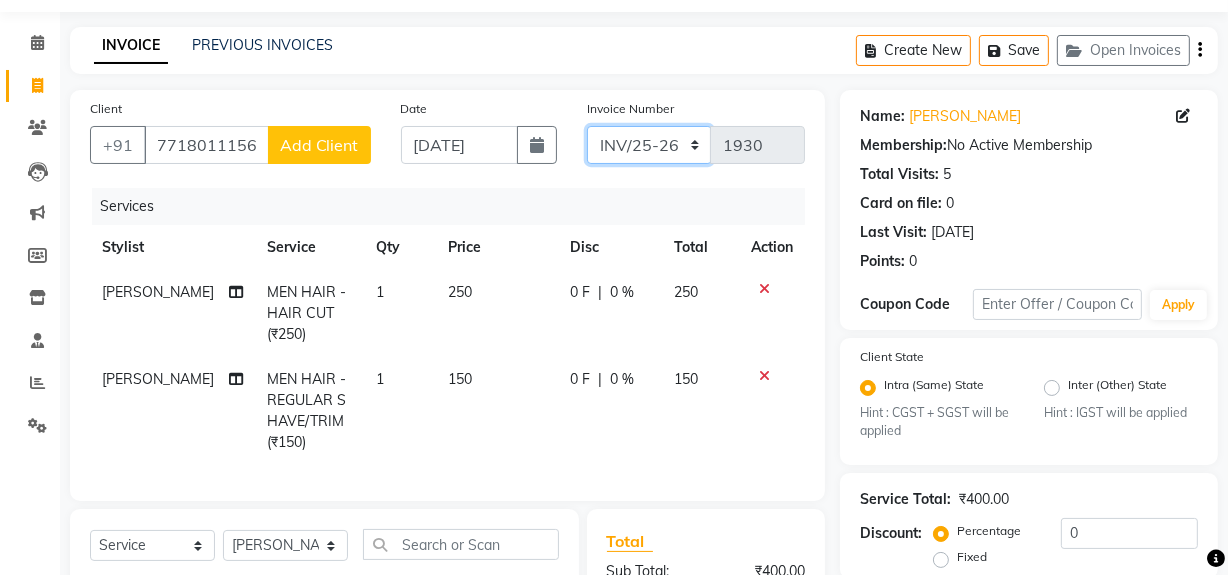 click on "INV/25-26 V/2025-26" 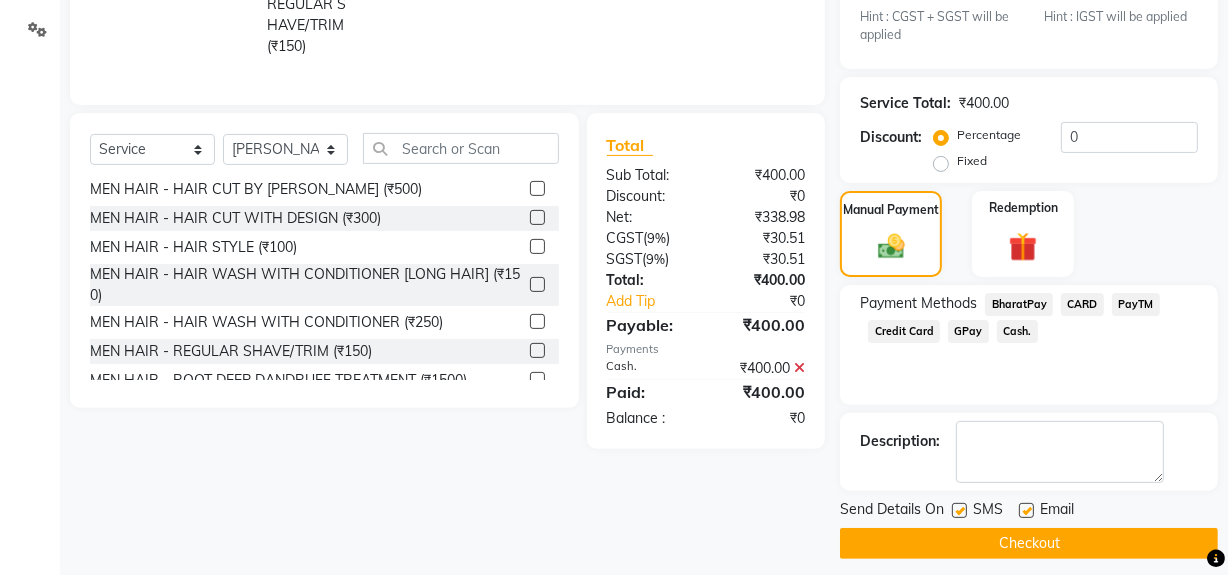 scroll, scrollTop: 470, scrollLeft: 0, axis: vertical 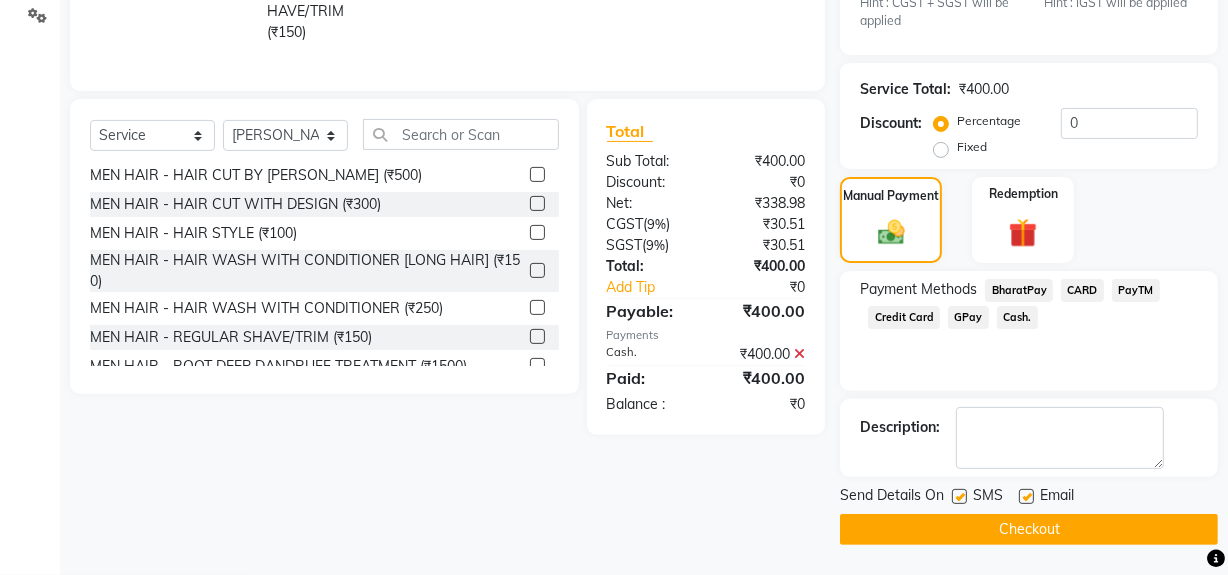 click 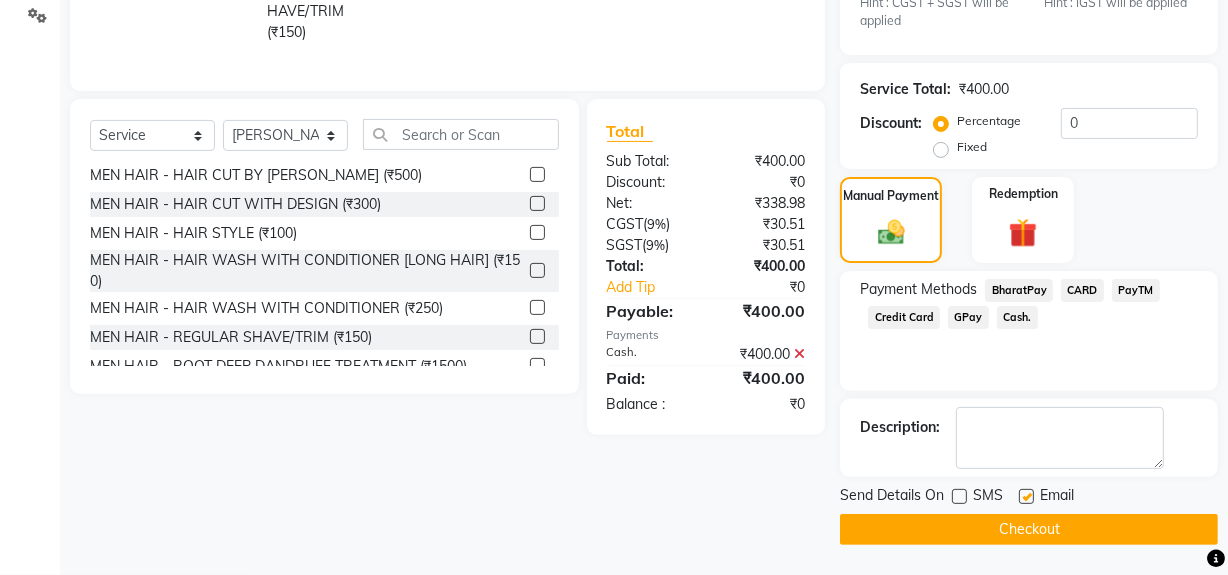 click on "INVOICE PREVIOUS INVOICES Create New   Save   Open Invoices  Client +91 7718011156 Add Client Date 13-07-2025 Invoice Number INV/25-26 V/2025-26 2720 Services Stylist Service Qty Price Disc Total Action Faiz shaikh MEN HAIR - HAIR CUT (₹250) 1 250 0 F | 0 % 250 Faiz shaikh MEN HAIR - REGULAR SHAVE/TRIM (₹150) 1 150 0 F | 0 % 150 Select  Service  Product  Membership  Package Voucher Prepaid Gift Card  Select Stylist ABID DANISH Faiz shaikh Frontdesk INTEZAR SALMANI JYOTI Kamal Salmani KAVITA MUSTAFA RAFIQUE Sonal SONU WAQAR ZAFAR MEN HAIR - HAIR CUT (₹250)  MEN HAIR - HAIR CUT WITH SENIOR STYLIST (₹300)  MEN HAIR - HAIR CUT WITH MASTER STYLIST (₹350)  MEN HAIR - HAIR CUT BY KAMAL SALMANI (₹500)  MEN HAIR - HAIR CUT WITH DESIGN (₹300)  MEN HAIR - HAIR STYLE (₹100)  MEN HAIR - HAIR WASH WITH CONDITIONER [LONG HAIR] (₹150)  MEN HAIR - HAIR WASH WITH CONDITIONER (₹250)  MEN HAIR - REGULAR SHAVE/TRIM (₹150)  MEN HAIR - ROOT DEEP DANDRUFF TREATMENT (₹1500)  MEN HAIR - AMINEXIL (₹1000)  ₹0" 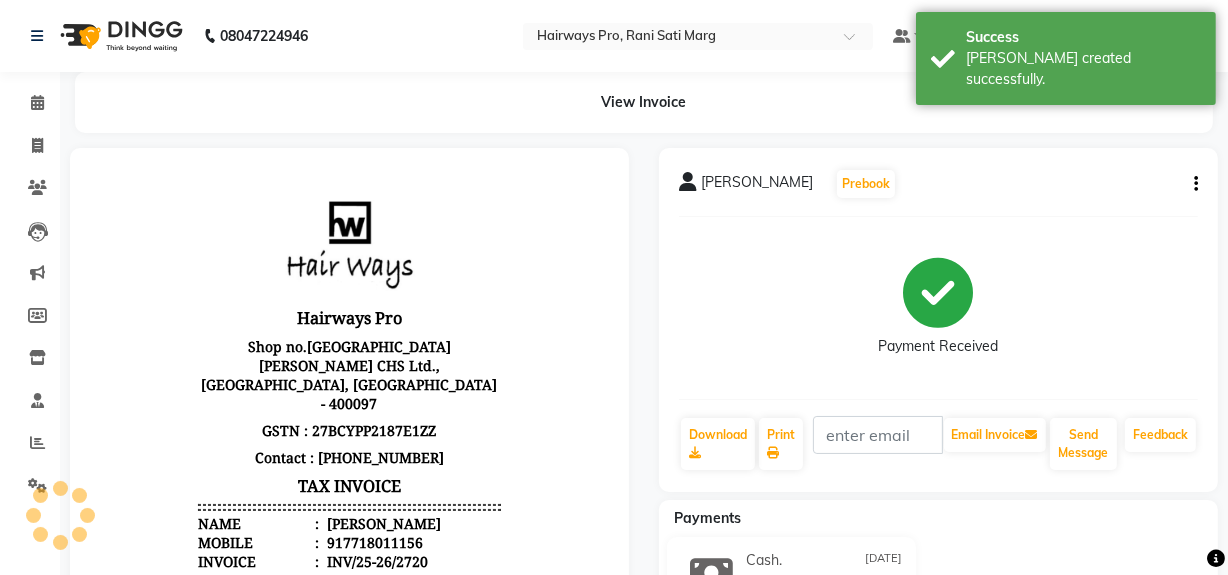 scroll, scrollTop: 0, scrollLeft: 0, axis: both 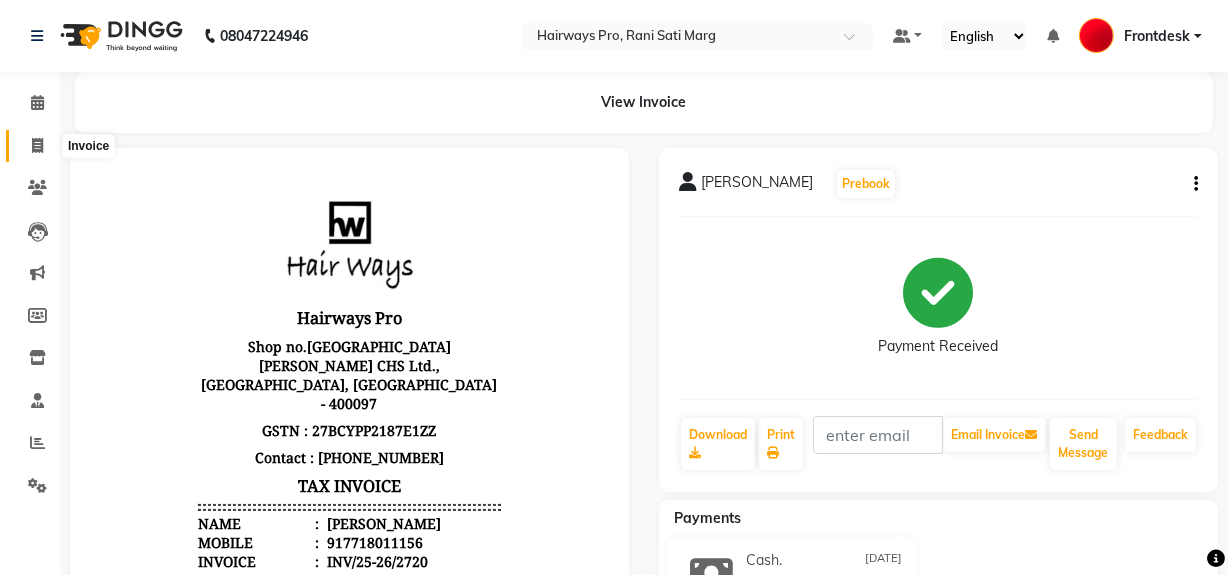 click 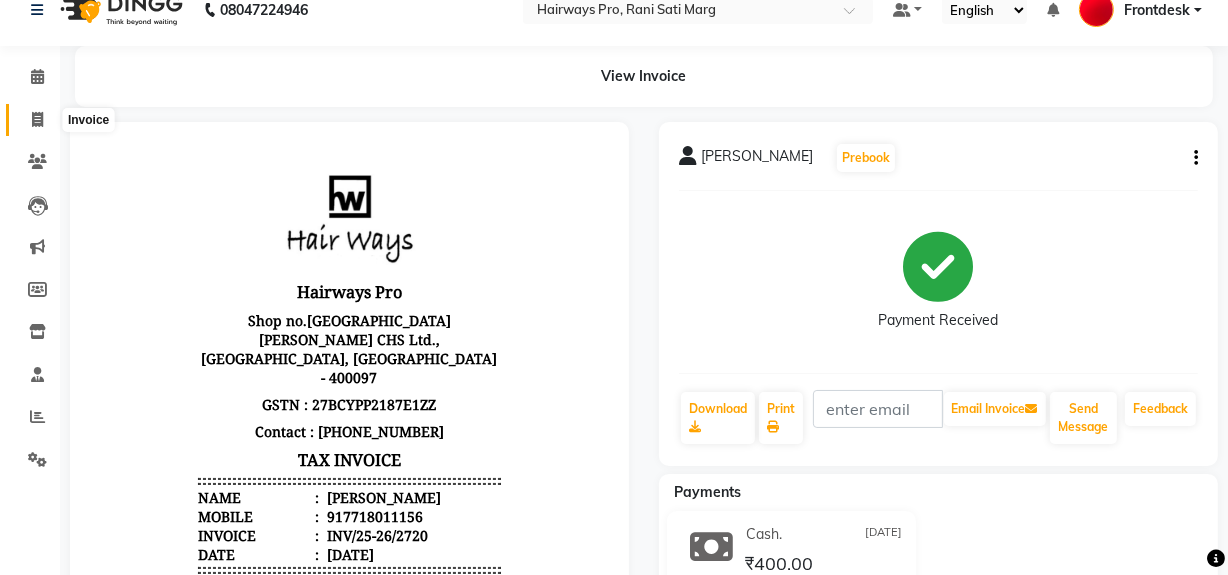 select on "787" 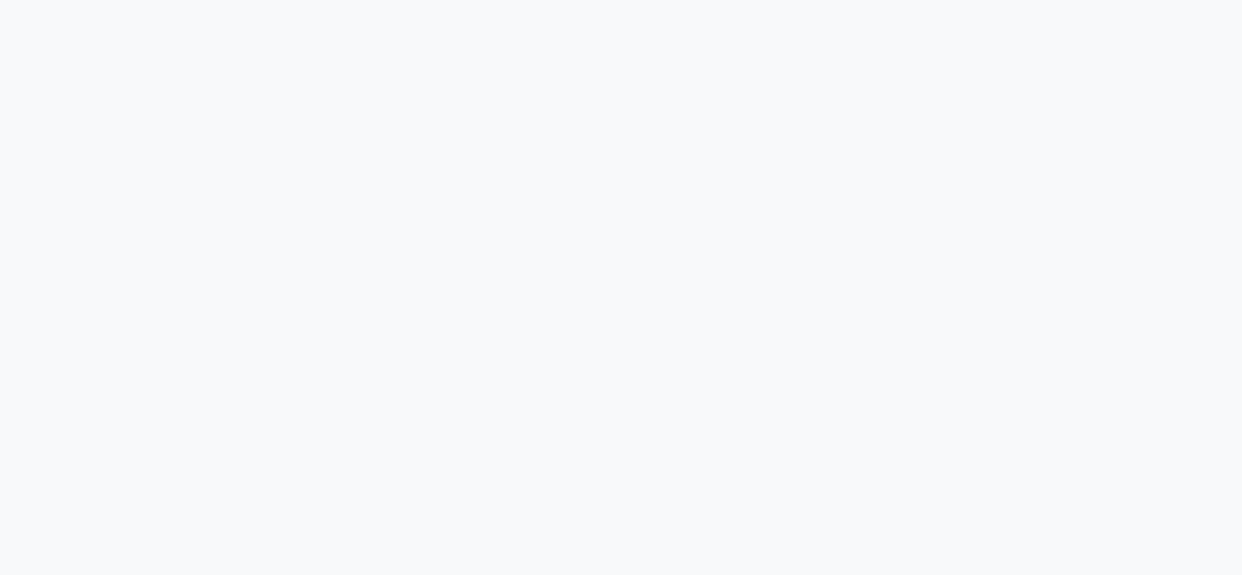 scroll, scrollTop: 0, scrollLeft: 0, axis: both 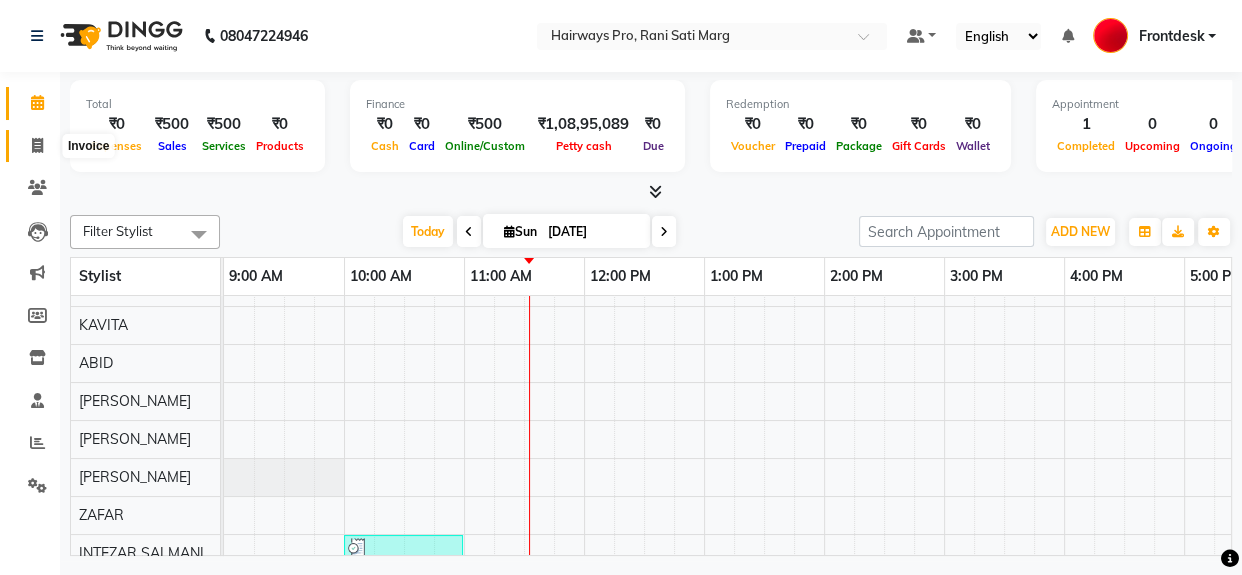 click 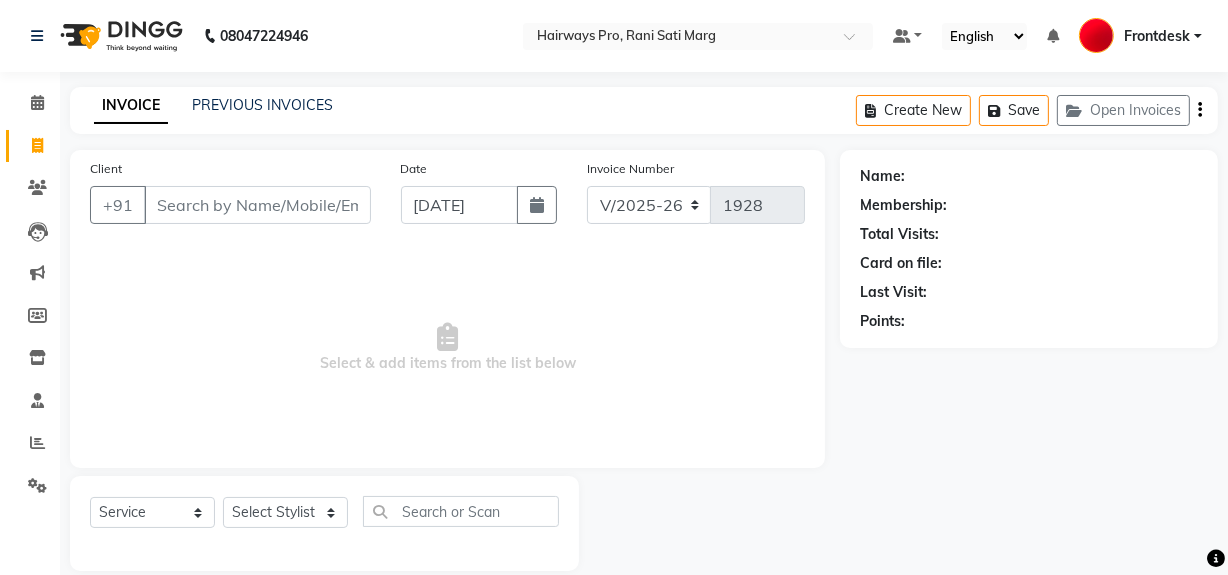 click on "Client" at bounding box center (257, 205) 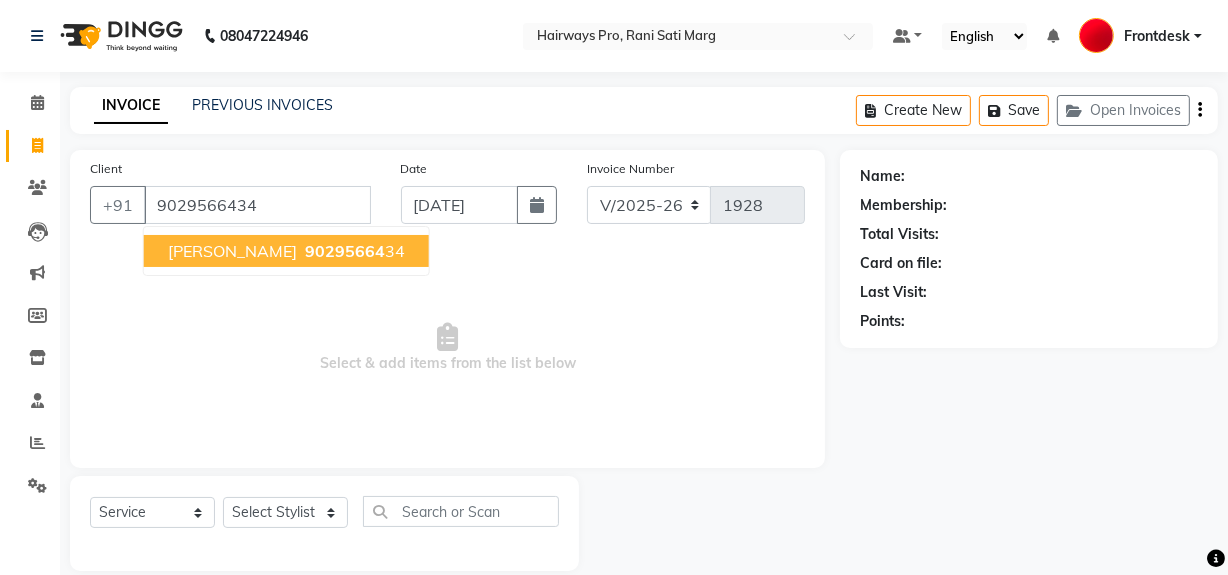 type on "9029566434" 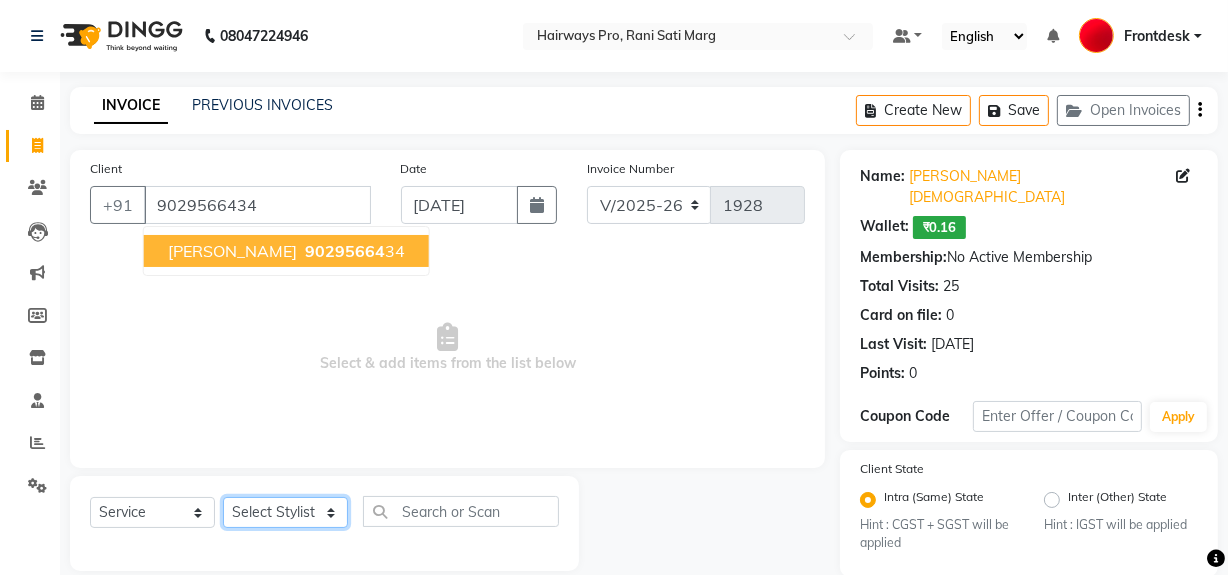 click on "Select Stylist ABID DANISH [PERSON_NAME] Frontdesk INTEZAR [PERSON_NAME] [PERSON_NAME] [PERSON_NAME] [PERSON_NAME] [PERSON_NAME] [PERSON_NAME]" 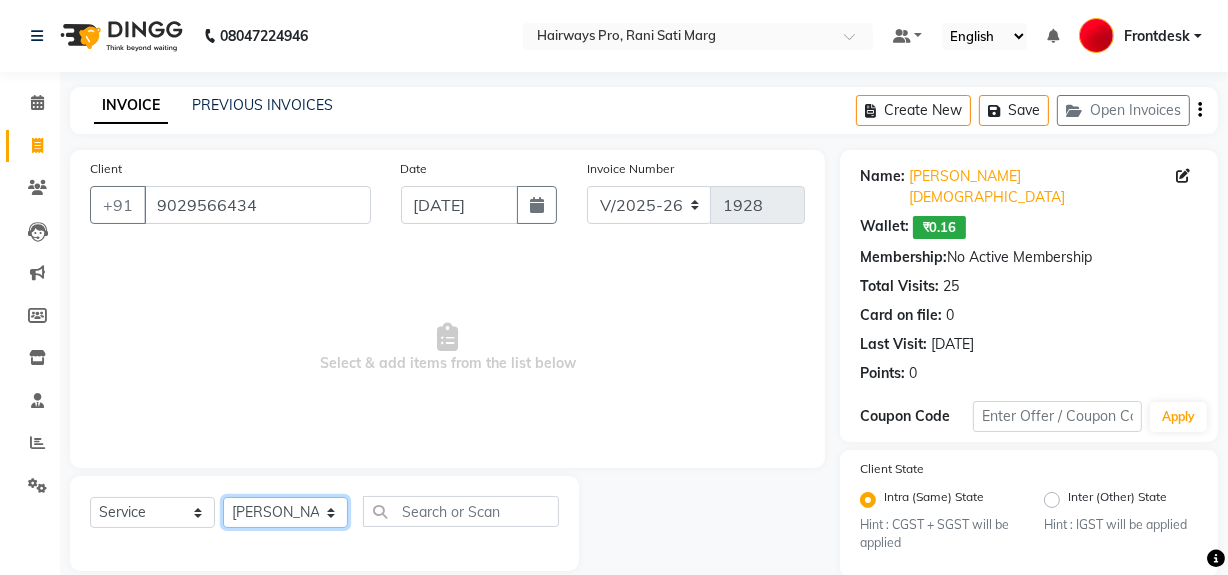 click on "Select Stylist ABID DANISH [PERSON_NAME] Frontdesk INTEZAR [PERSON_NAME] [PERSON_NAME] [PERSON_NAME] [PERSON_NAME] [PERSON_NAME] [PERSON_NAME]" 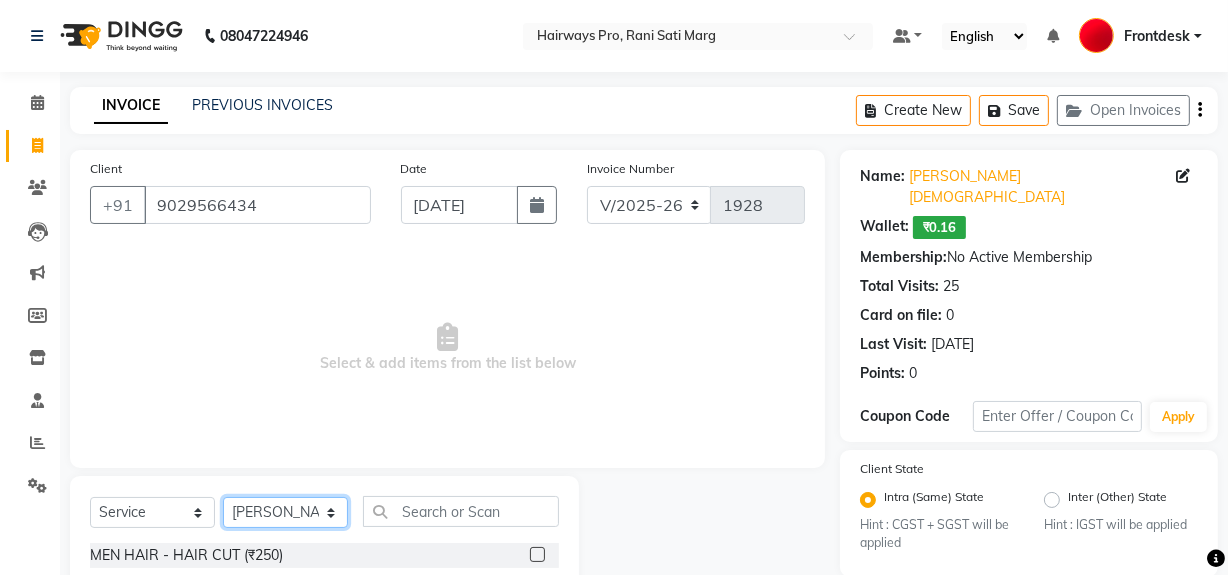 click on "Select Stylist ABID DANISH [PERSON_NAME] Frontdesk INTEZAR [PERSON_NAME] [PERSON_NAME] [PERSON_NAME] [PERSON_NAME] [PERSON_NAME] [PERSON_NAME]" 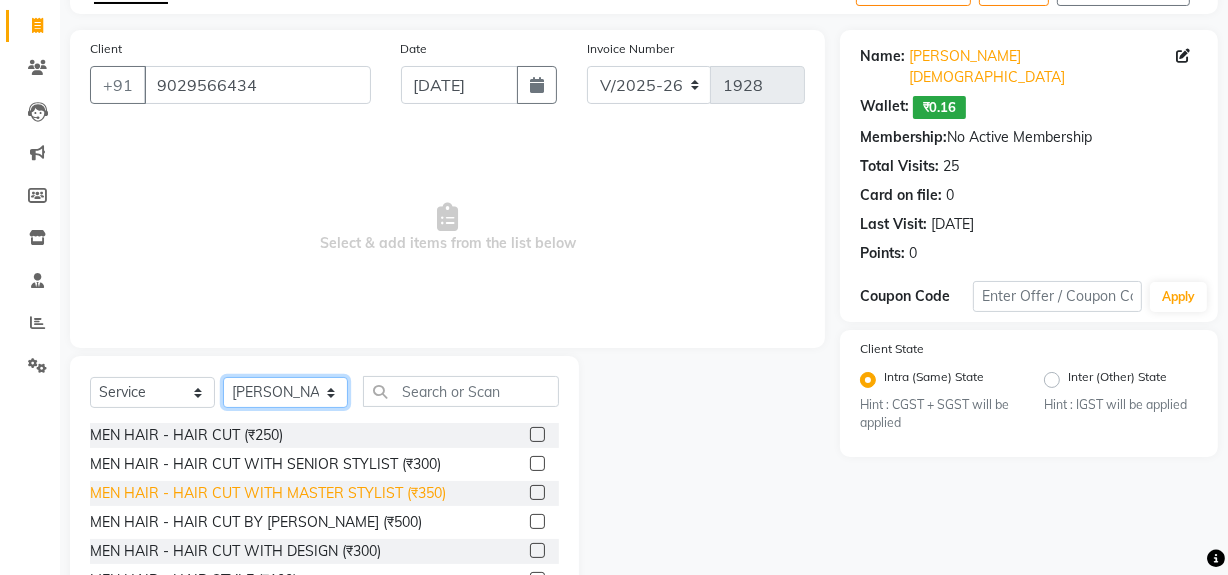 scroll, scrollTop: 226, scrollLeft: 0, axis: vertical 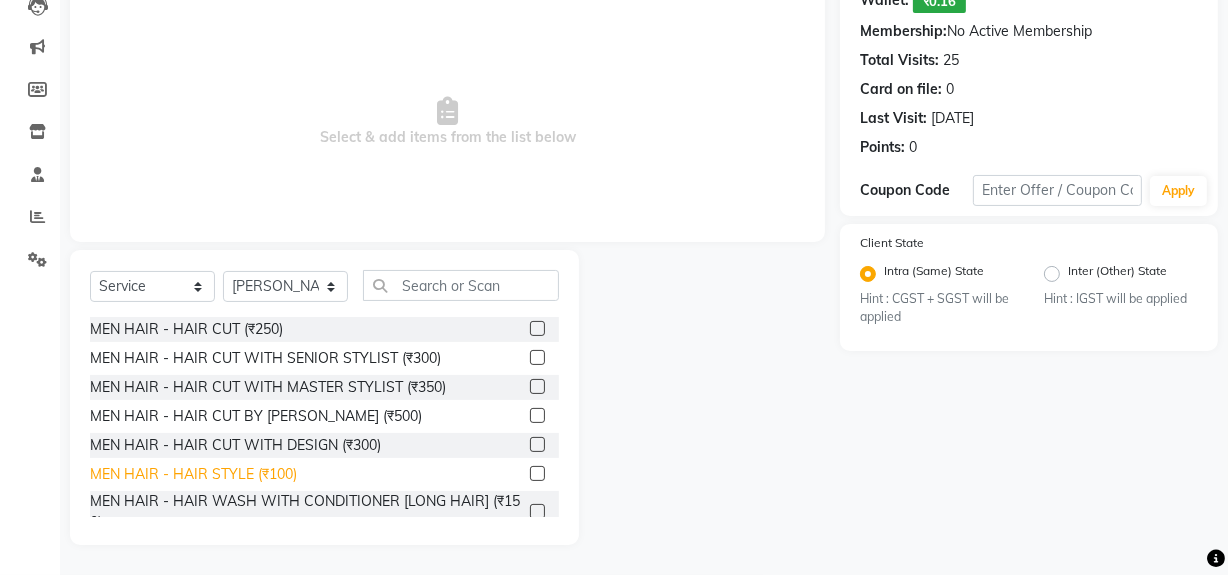 click on "MEN HAIR - HAIR STYLE (₹100)" 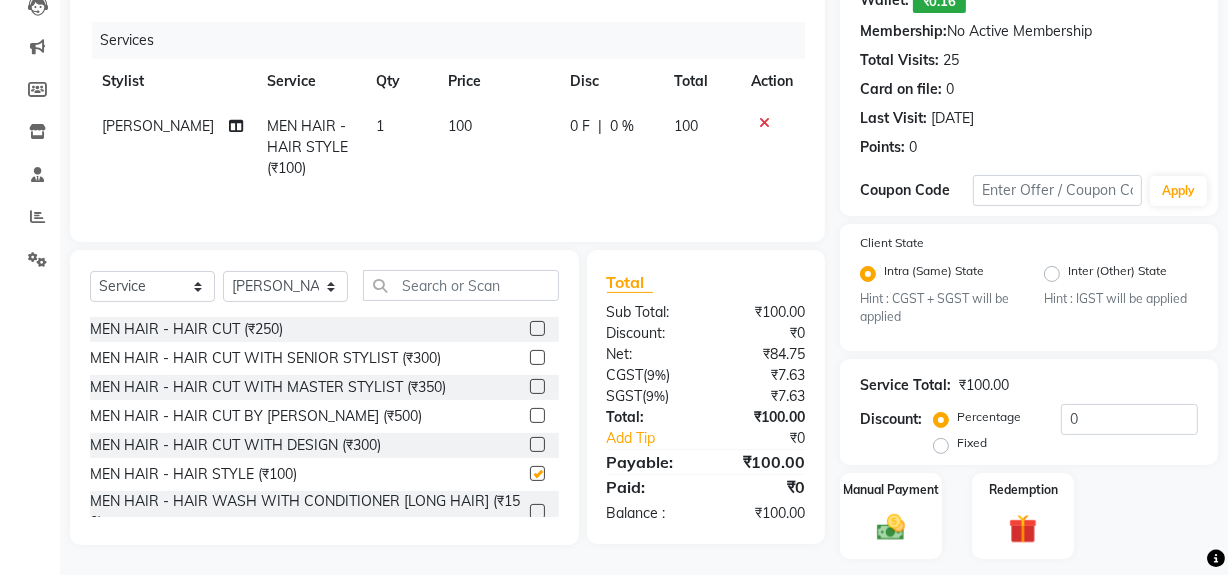 checkbox on "false" 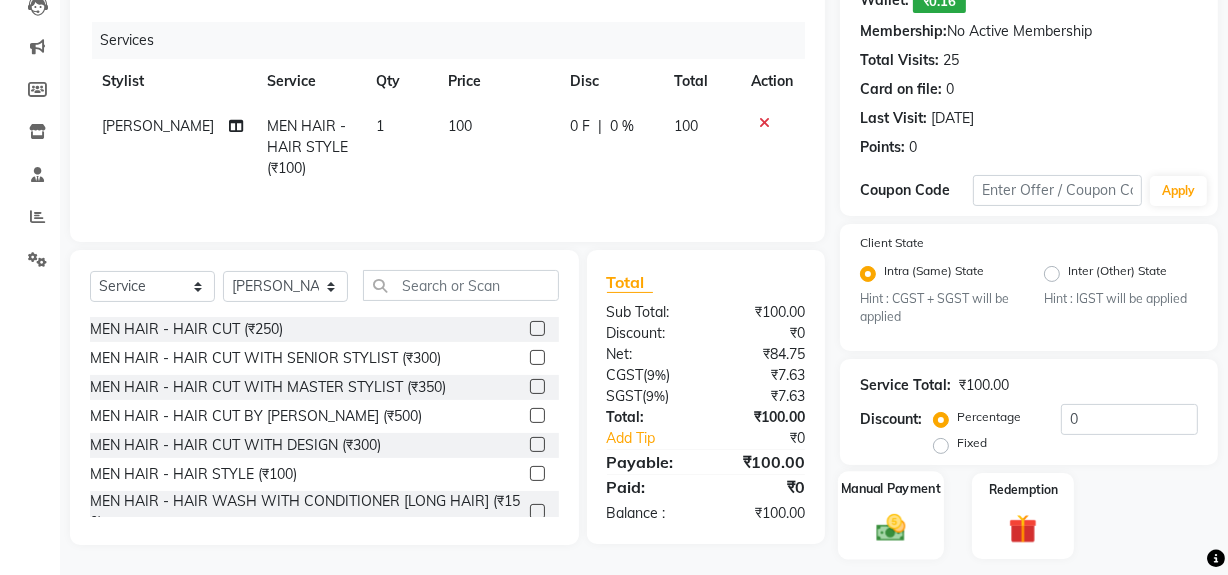 drag, startPoint x: 884, startPoint y: 499, endPoint x: 953, endPoint y: 512, distance: 70.21396 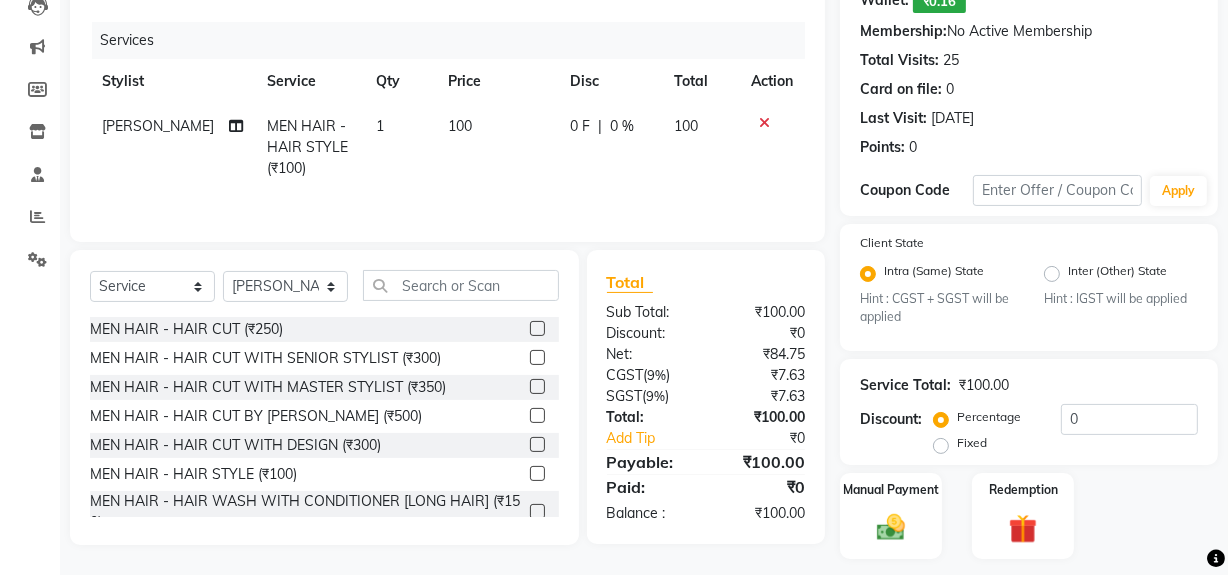 click 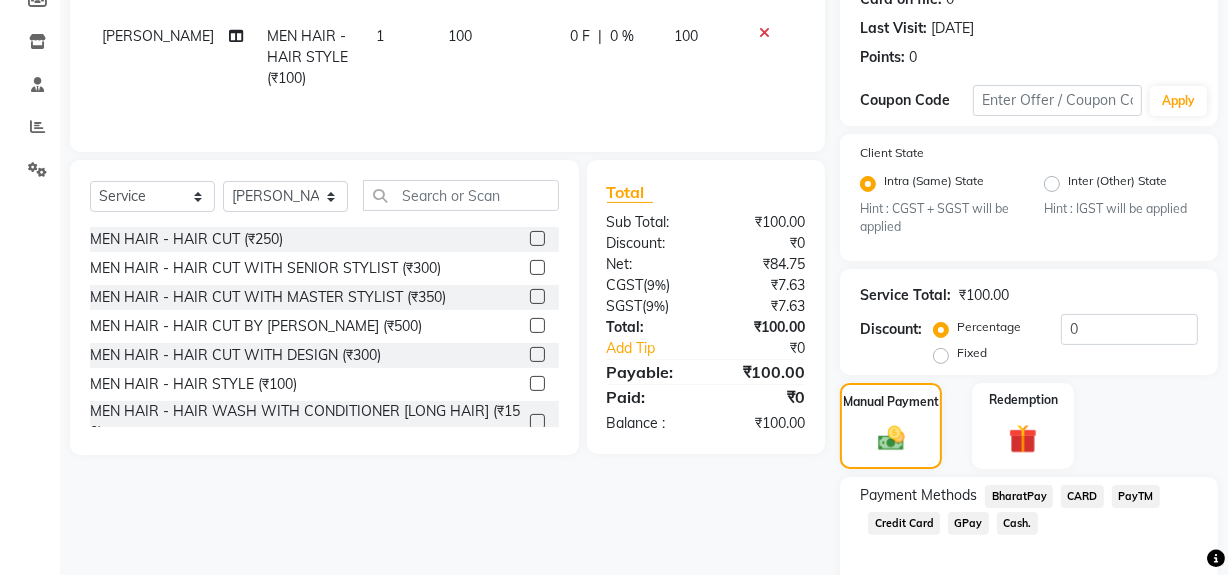 scroll, scrollTop: 388, scrollLeft: 0, axis: vertical 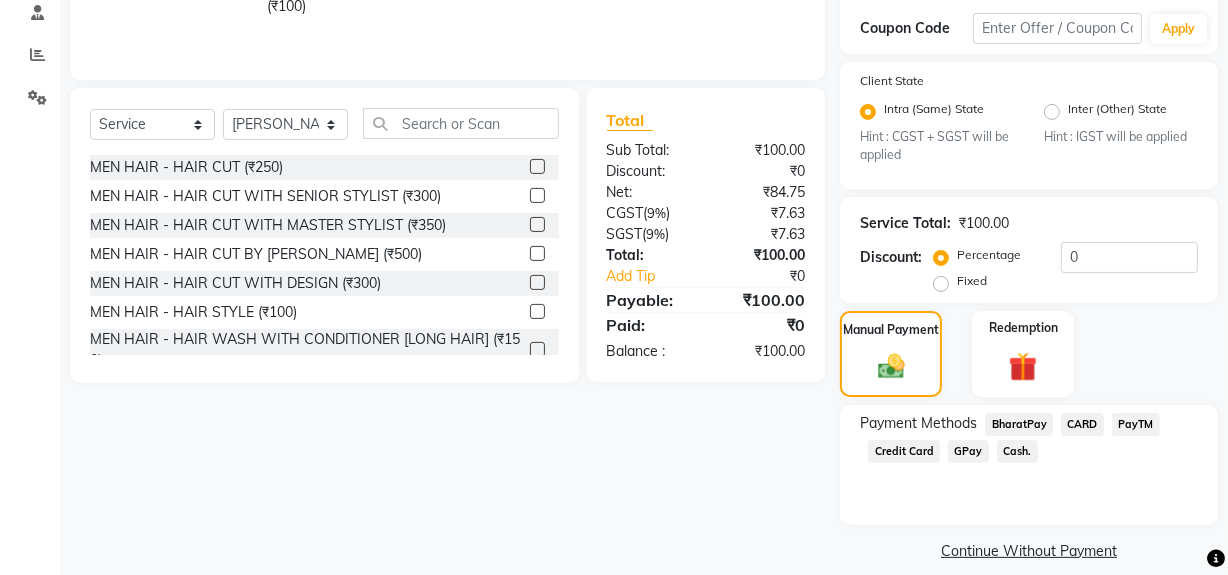 click on "Cash." 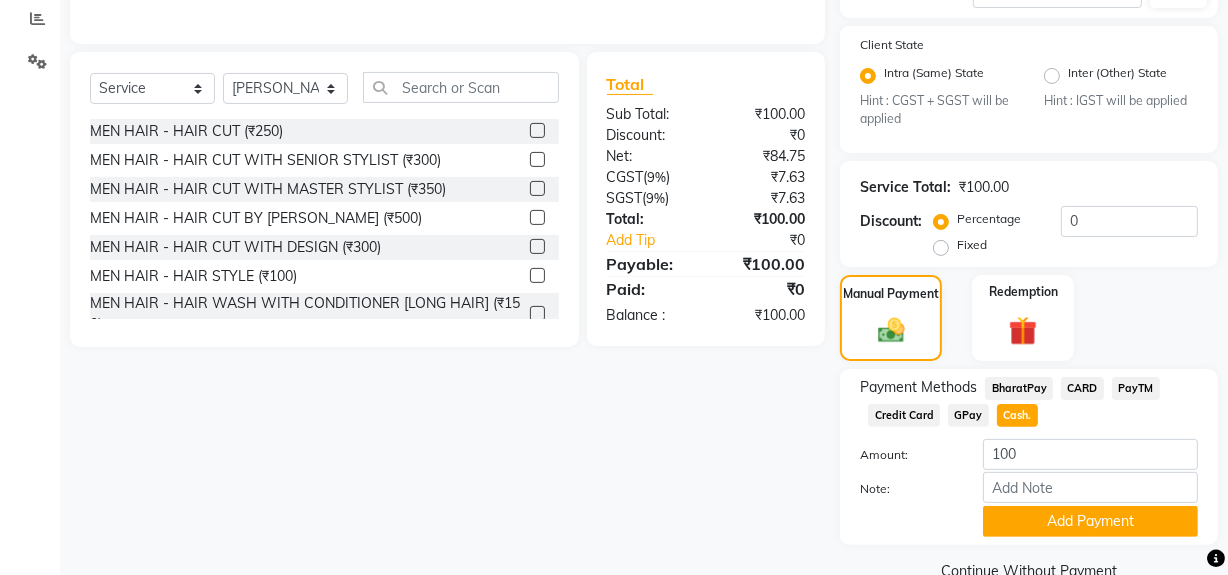 scroll, scrollTop: 444, scrollLeft: 0, axis: vertical 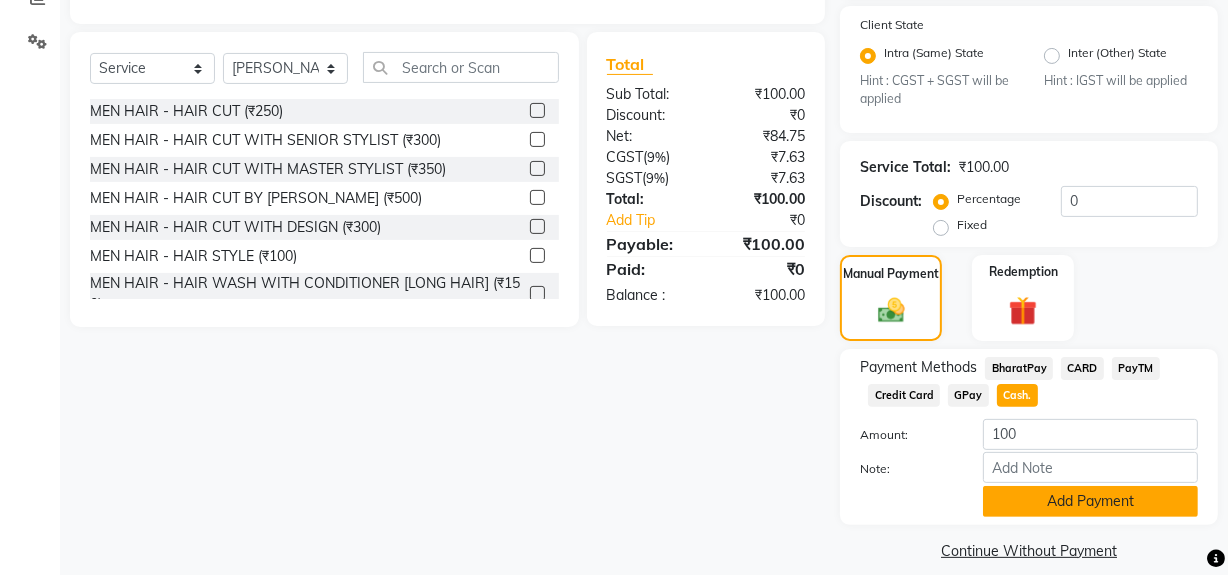 click on "Add Payment" 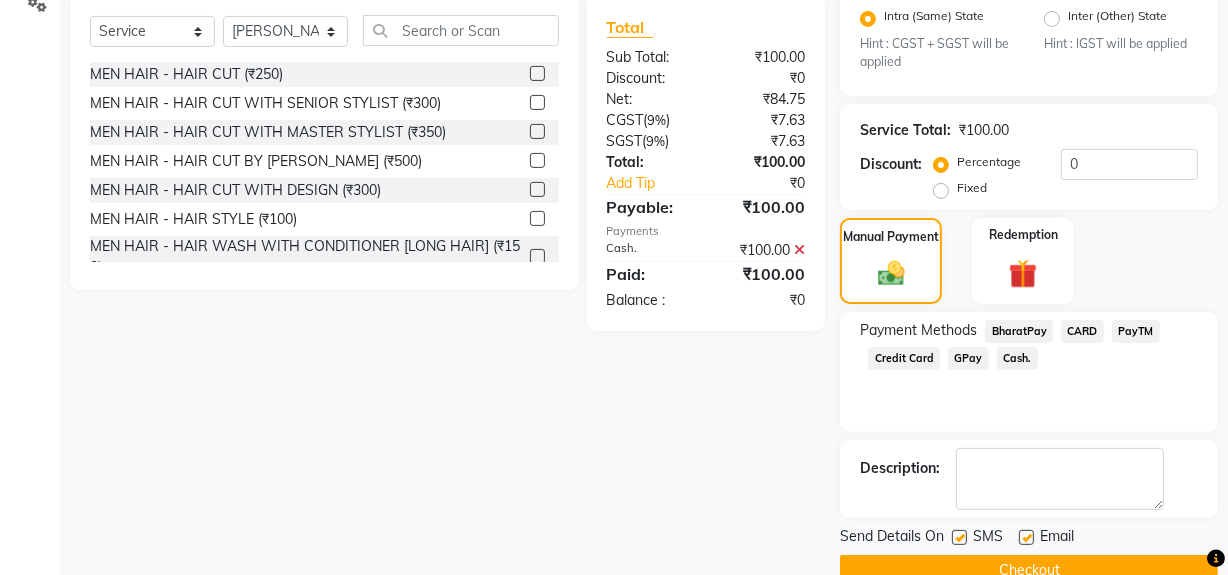 scroll, scrollTop: 500, scrollLeft: 0, axis: vertical 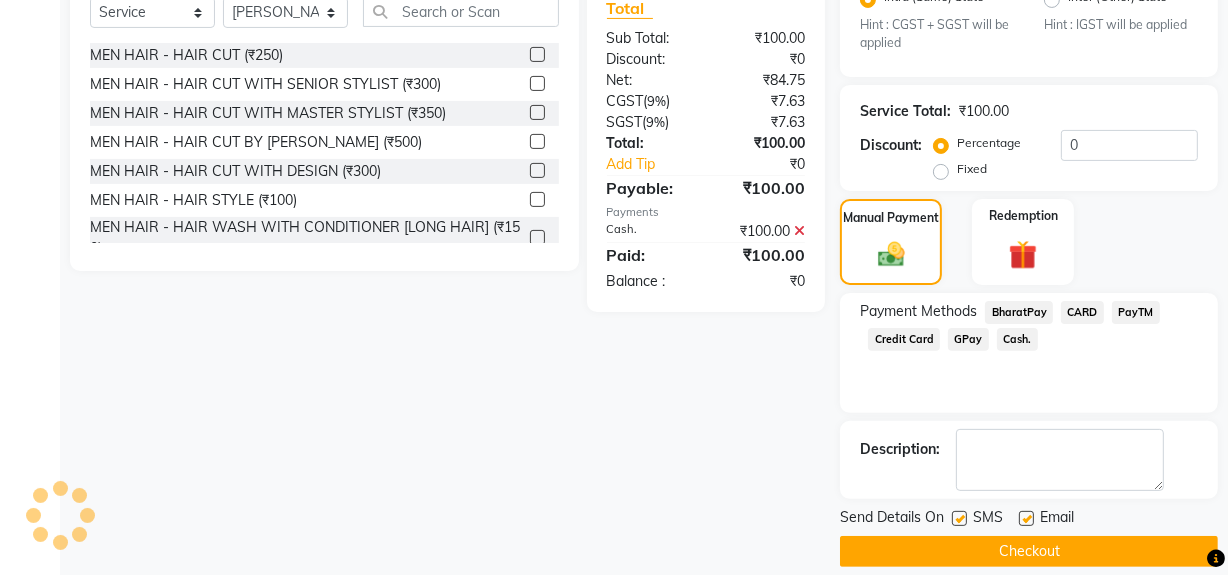 click on "SMS" 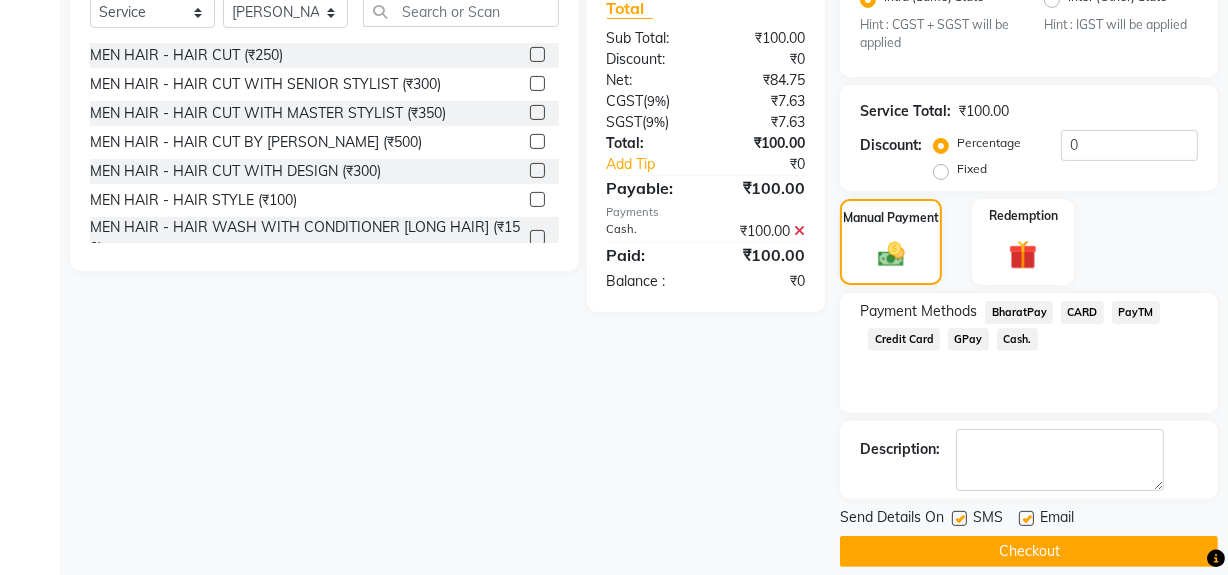 click on "SMS" 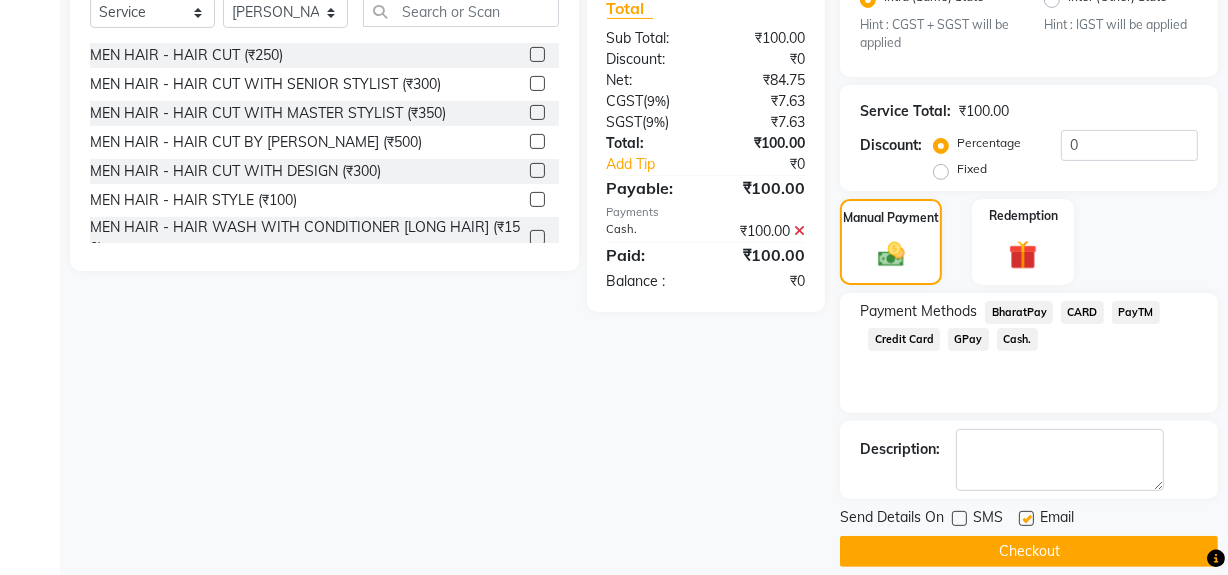 click on "Checkout" 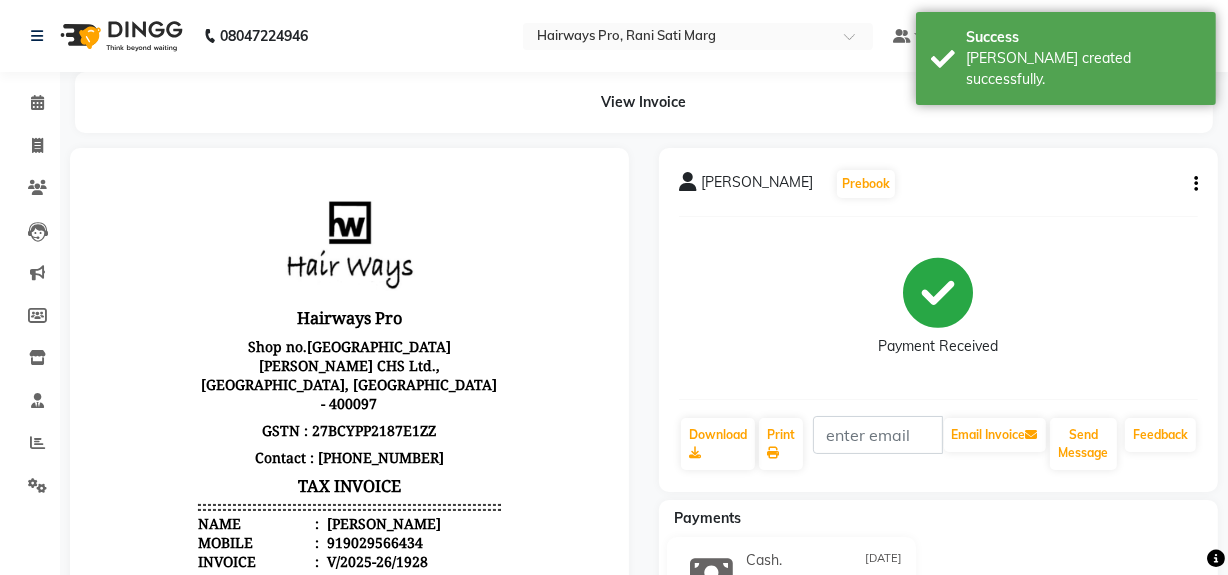 scroll, scrollTop: 0, scrollLeft: 0, axis: both 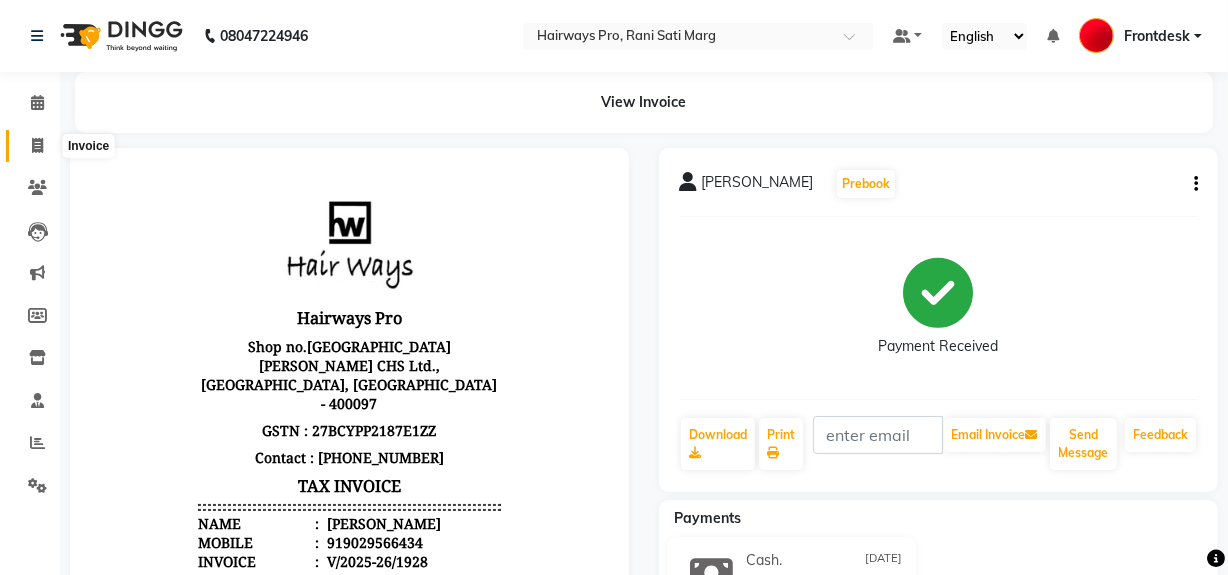 click 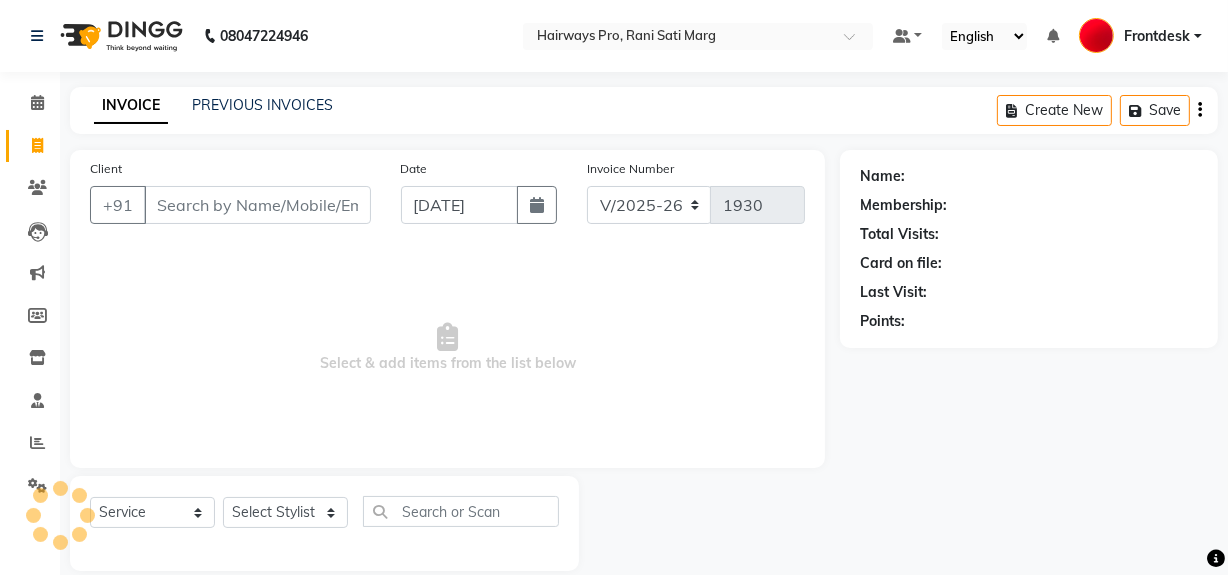 scroll, scrollTop: 26, scrollLeft: 0, axis: vertical 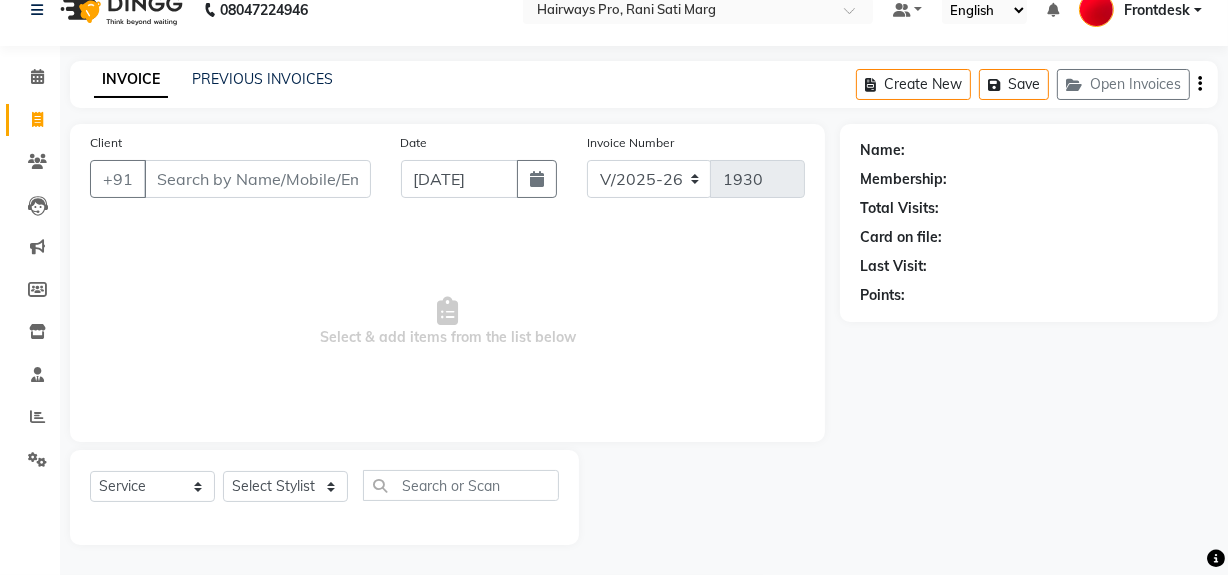 click on "Client" at bounding box center (257, 179) 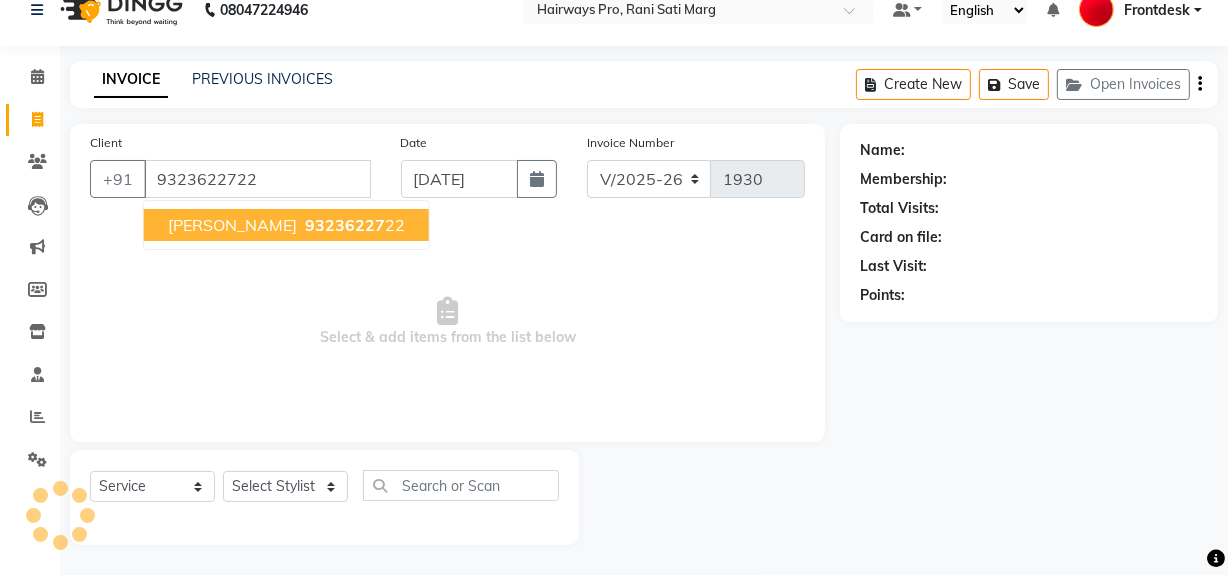 type on "9323622722" 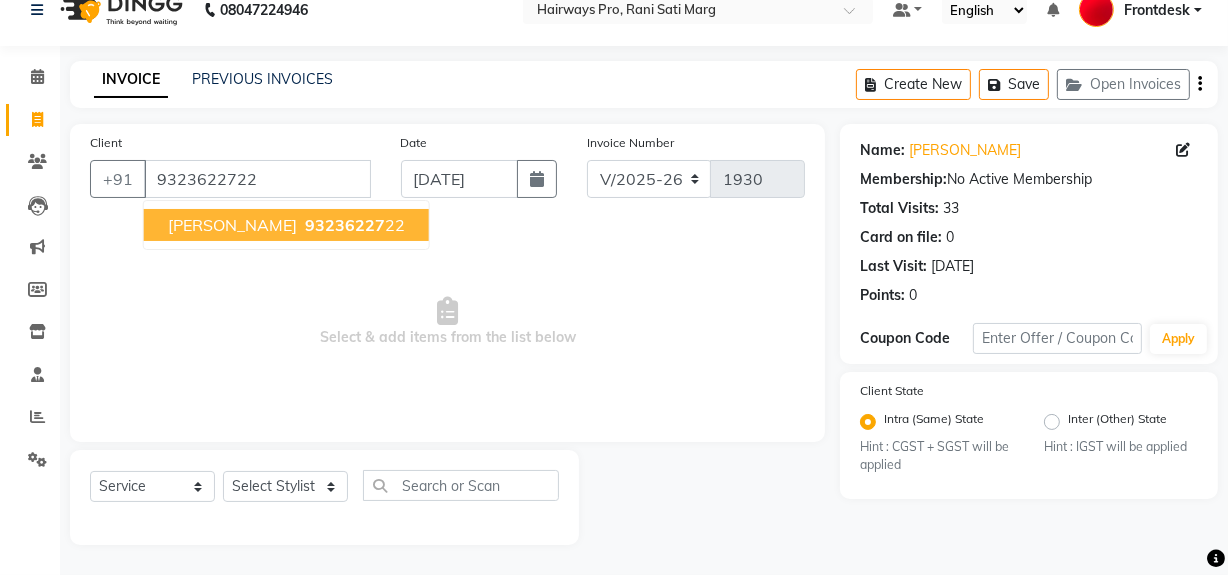 click on "VIPULPATEL PATEL   93236227 22" at bounding box center (286, 225) 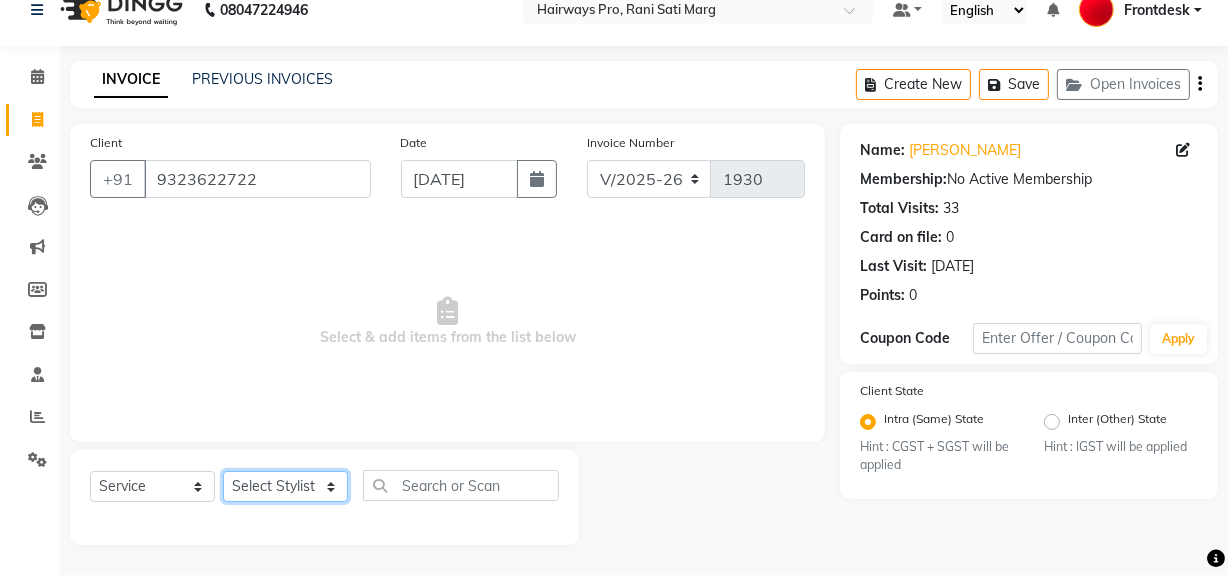 click on "Select Stylist ABID DANISH [PERSON_NAME] Frontdesk INTEZAR [PERSON_NAME] [PERSON_NAME] [PERSON_NAME] [PERSON_NAME] [PERSON_NAME] [PERSON_NAME]" 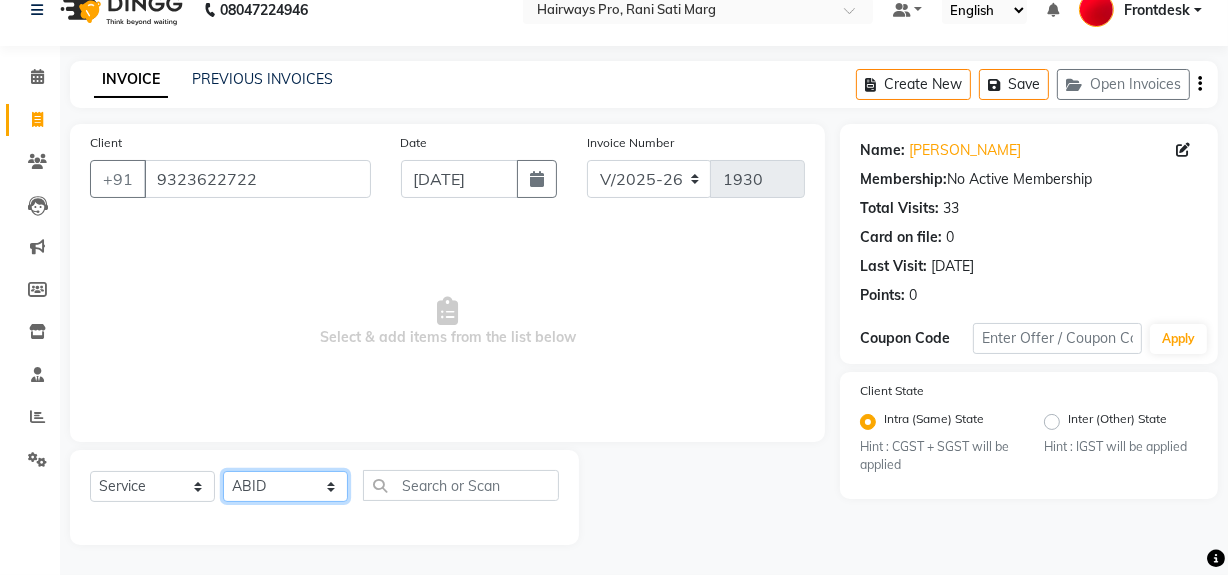 click on "Select Stylist ABID DANISH [PERSON_NAME] Frontdesk INTEZAR [PERSON_NAME] [PERSON_NAME] [PERSON_NAME] [PERSON_NAME] [PERSON_NAME] [PERSON_NAME]" 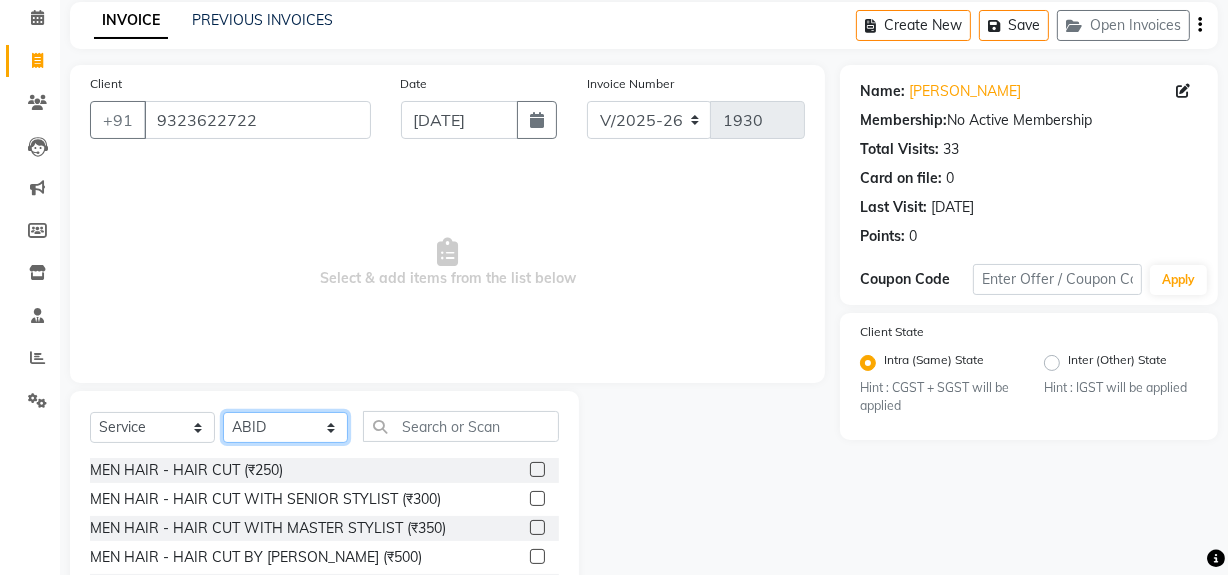 scroll, scrollTop: 117, scrollLeft: 0, axis: vertical 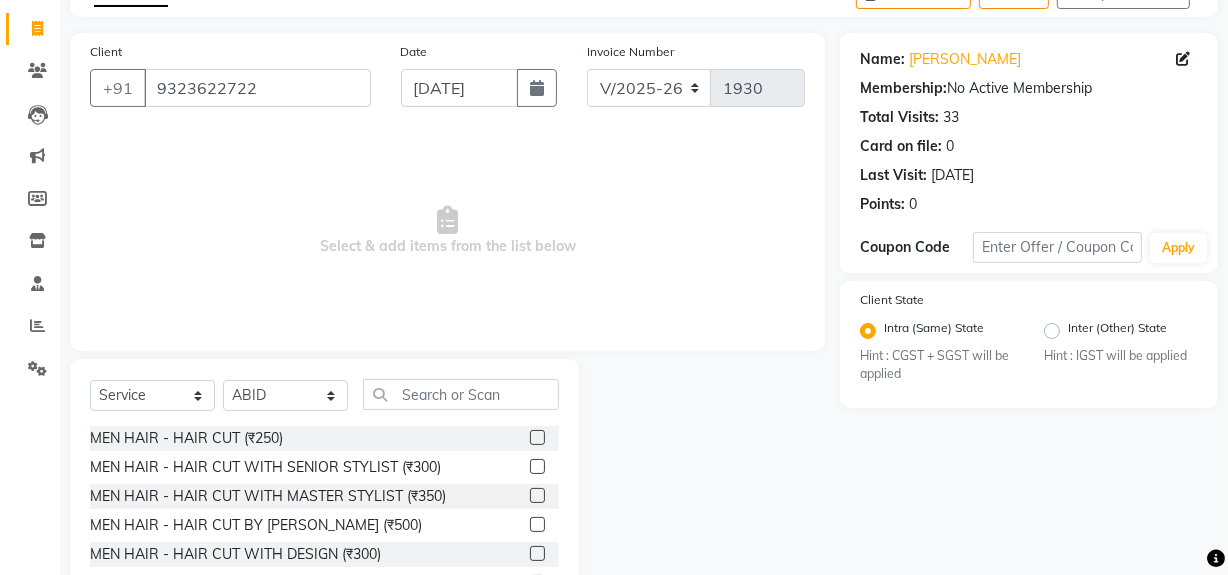 click 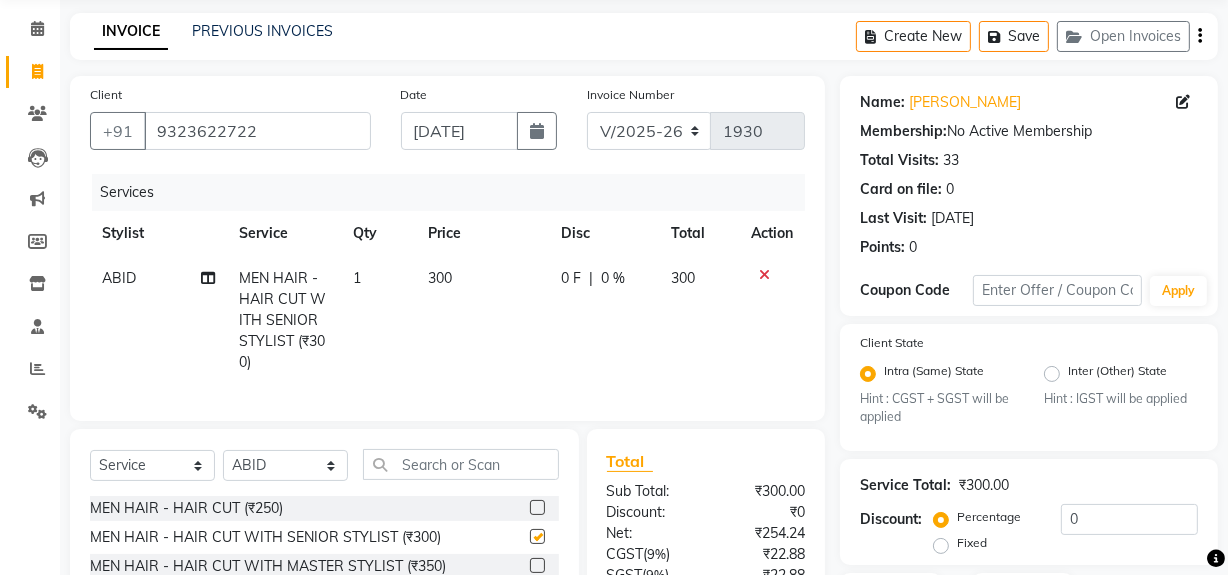scroll, scrollTop: 2, scrollLeft: 0, axis: vertical 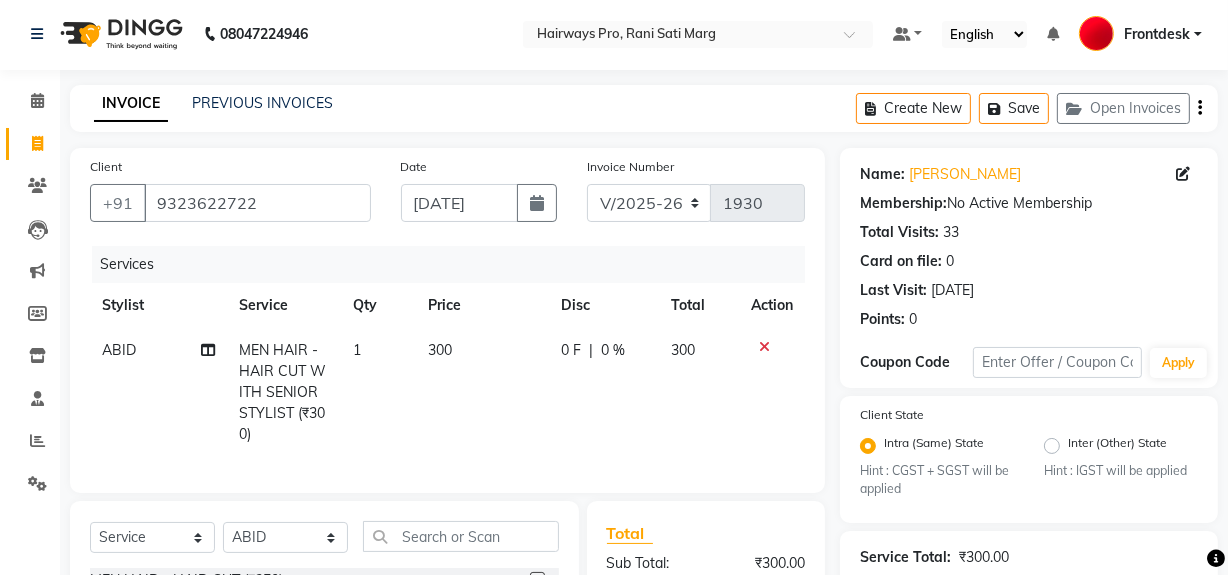 checkbox on "false" 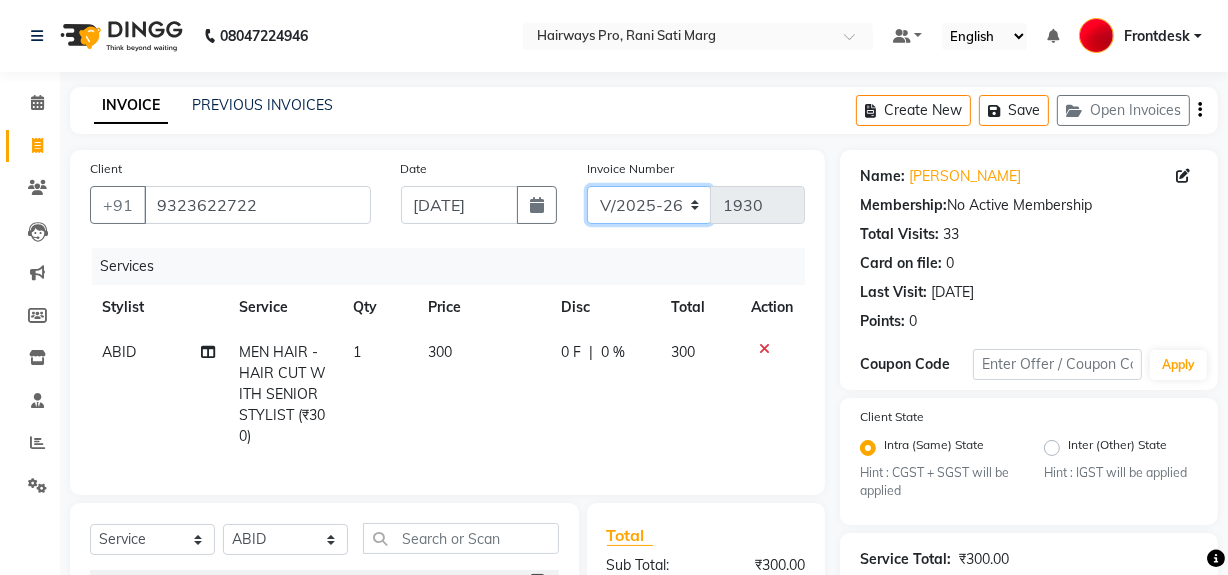 click on "INV/25-26 V/2025-26" 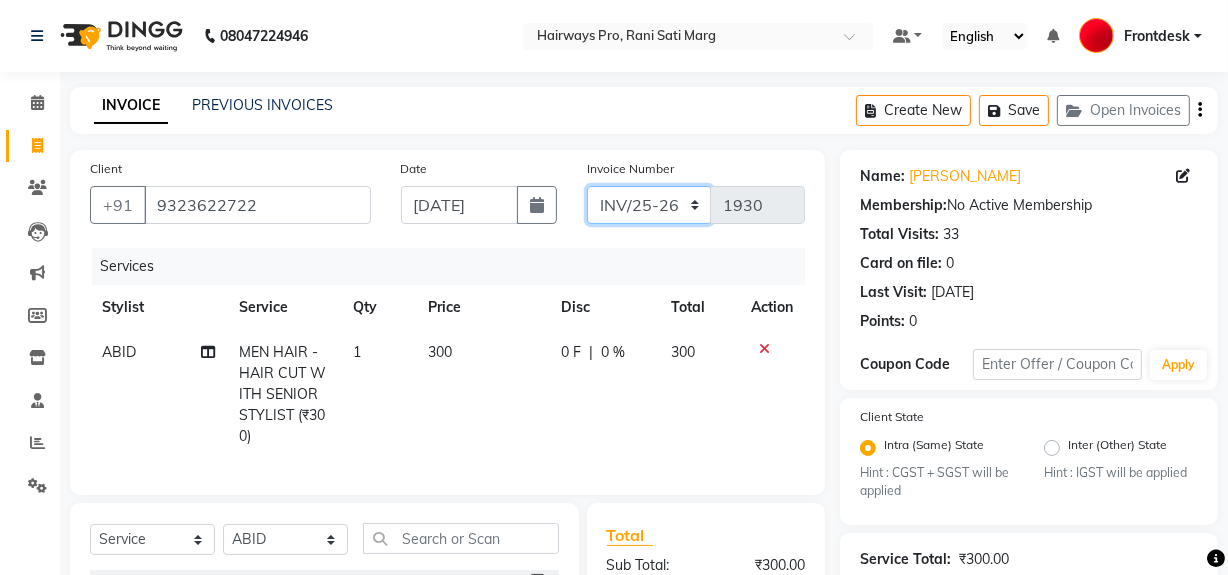 click on "INV/25-26 V/2025-26" 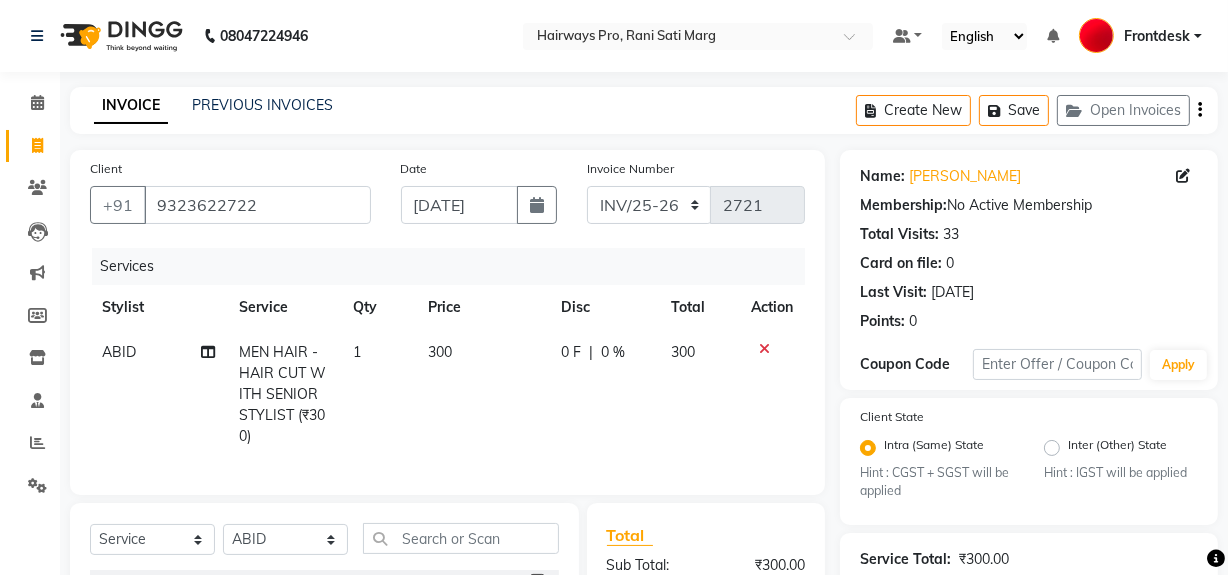 click 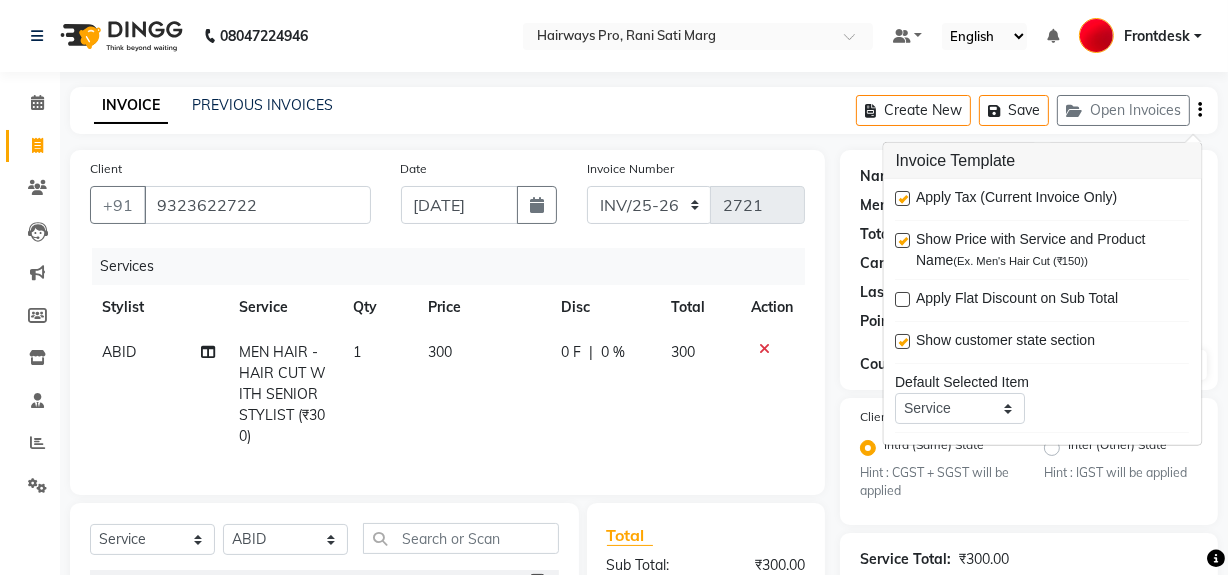 click on "Apply Tax (Current Invoice Only) Show Price with Service and Product Name  (Ex. Men's Hair Cut (₹150)) Apply Flat Discount on Sub Total Show customer state section Default Selected Item Service Product Membership Package Voucher Prepaid Gift Card Default Selected Stylist Select Not Set ABID DANISH Faiz shaikh Frontdesk INTEZAR SALMANI JYOTI Kamal Salmani KAVITA MUSTAFA RAFIQUE Sonal SONU WAQAR ZAFAR Scan Items" at bounding box center [1043, 312] 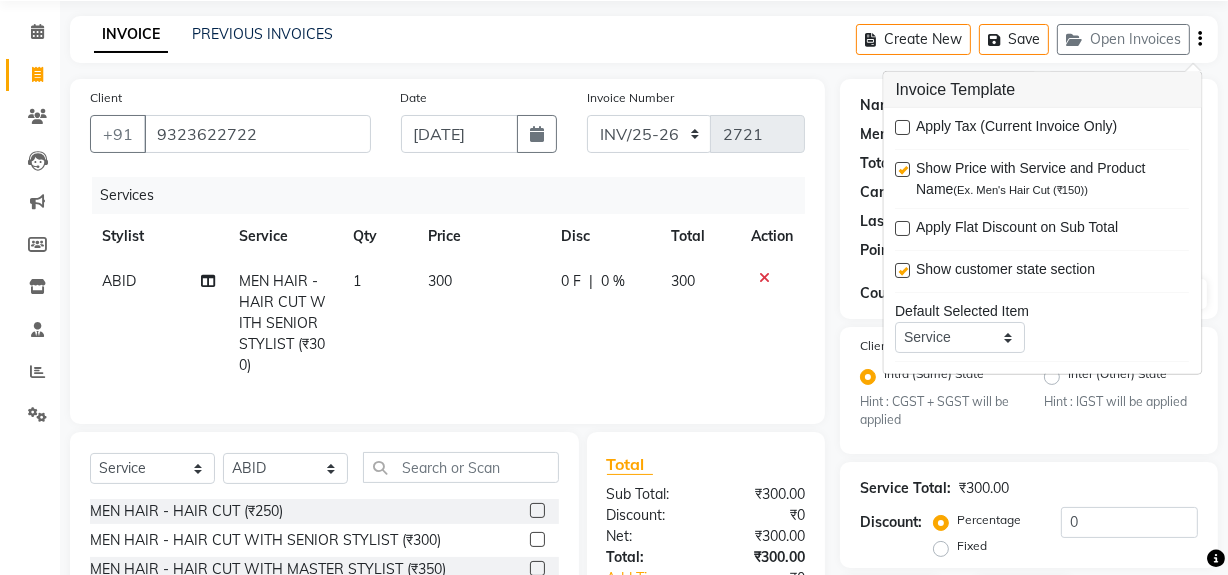 scroll, scrollTop: 181, scrollLeft: 0, axis: vertical 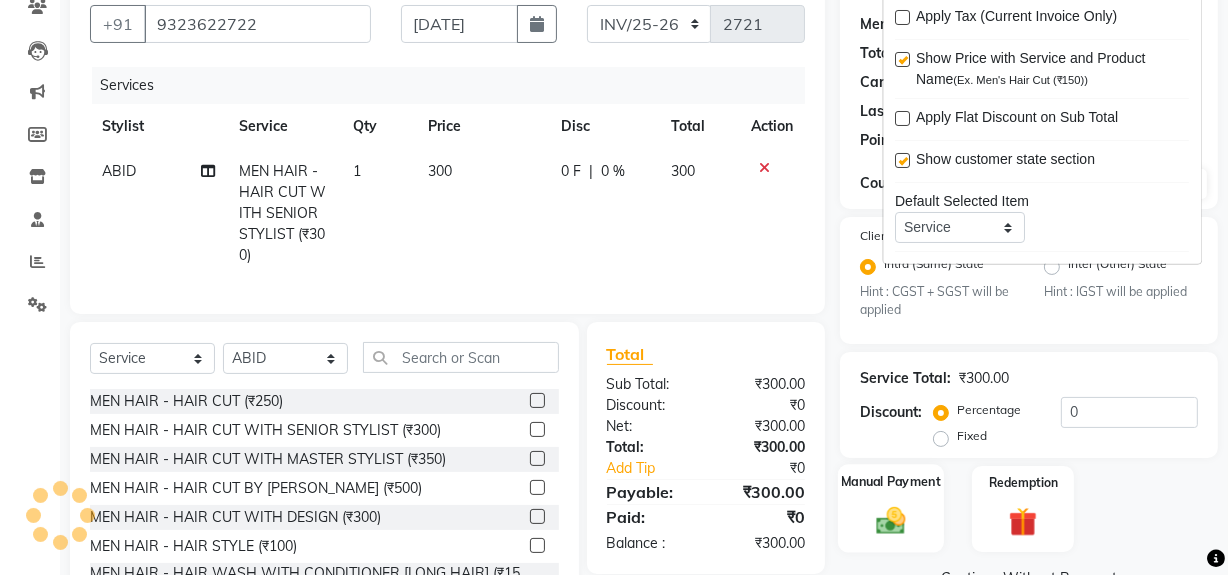 click 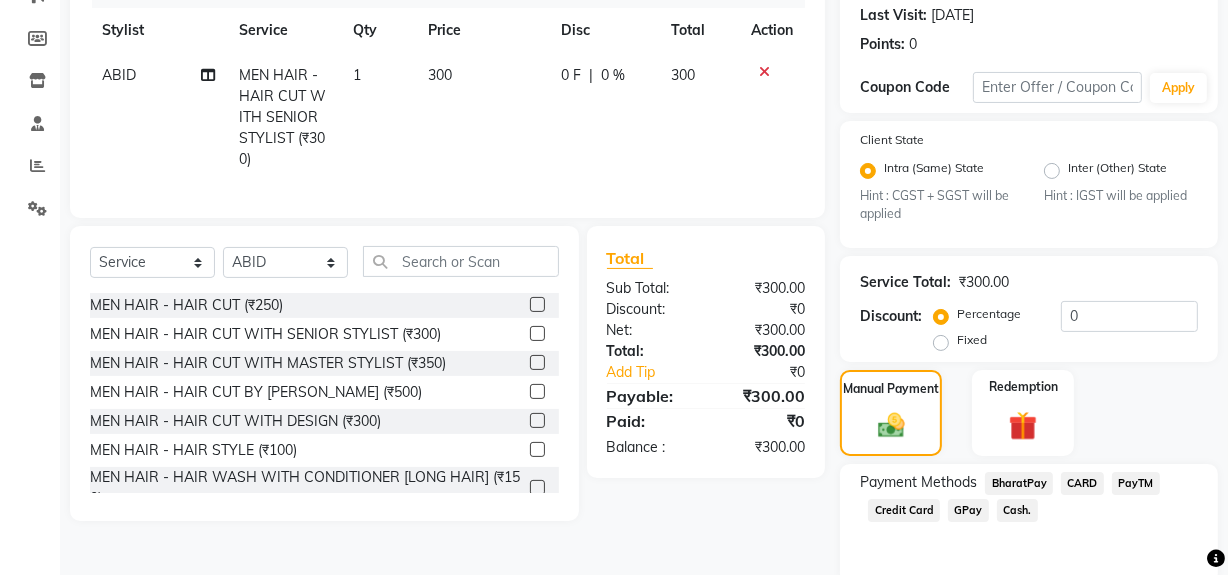 scroll, scrollTop: 357, scrollLeft: 0, axis: vertical 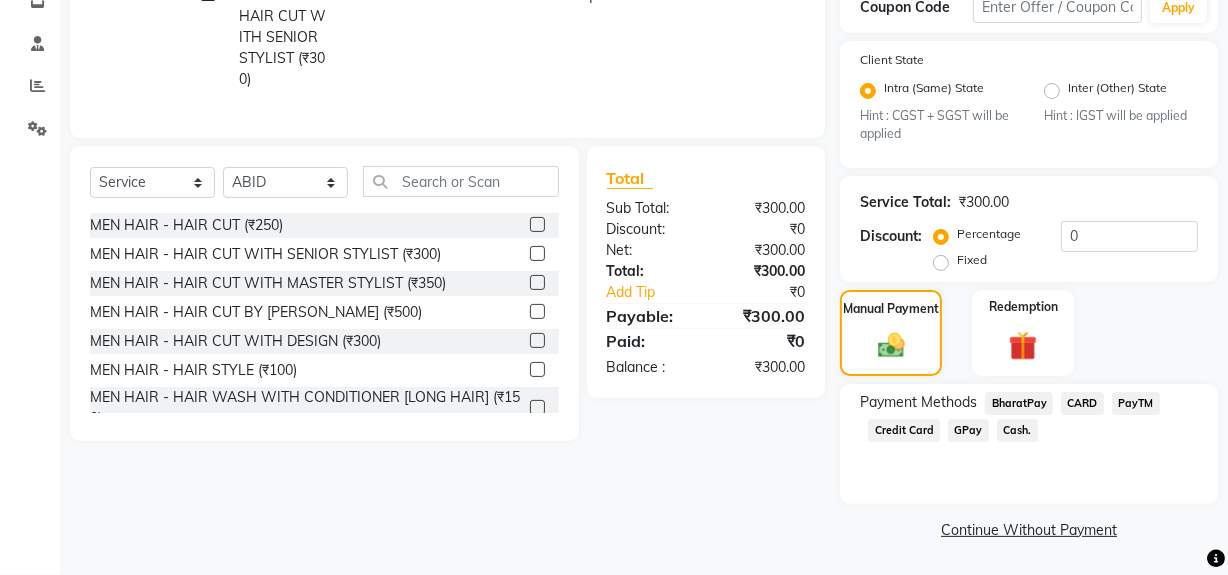 drag, startPoint x: 1011, startPoint y: 427, endPoint x: 1014, endPoint y: 449, distance: 22.203604 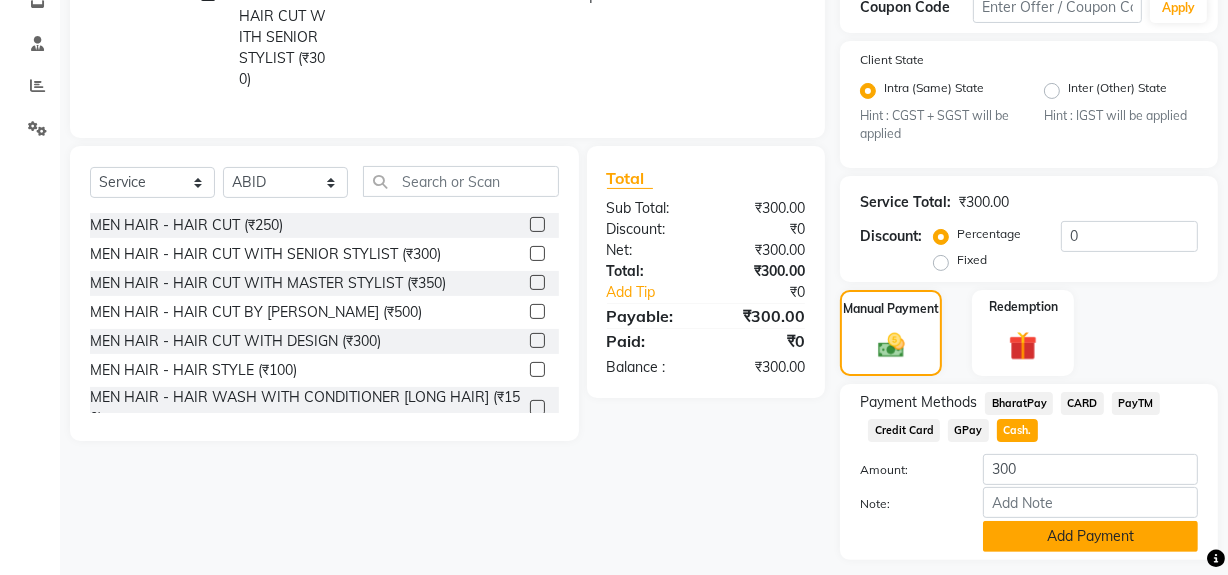 click on "Add Payment" 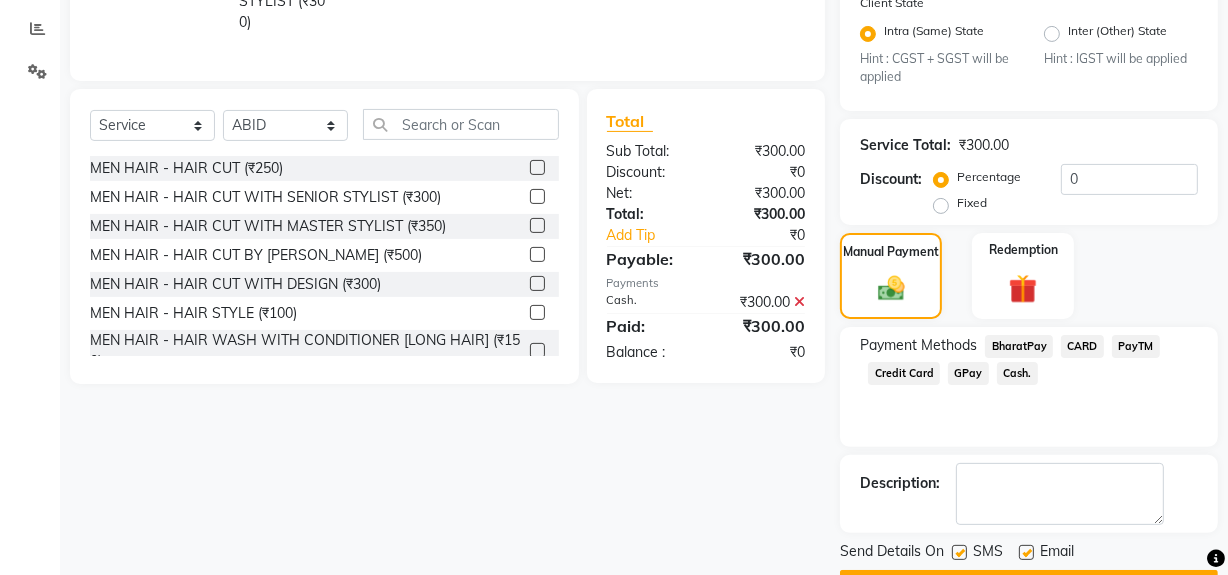 scroll, scrollTop: 470, scrollLeft: 0, axis: vertical 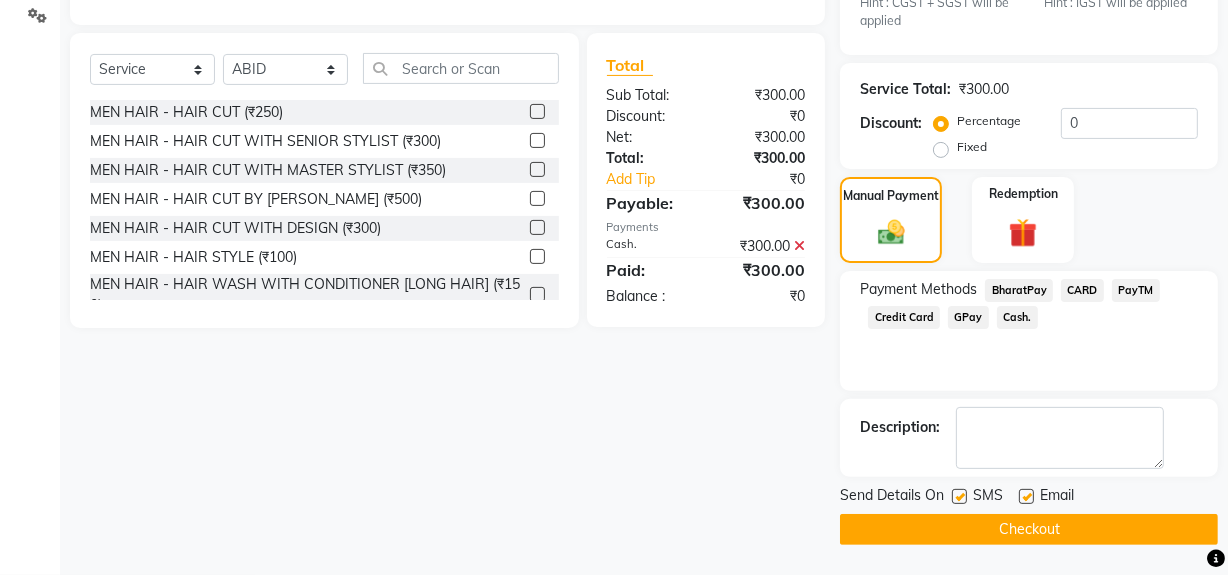 click 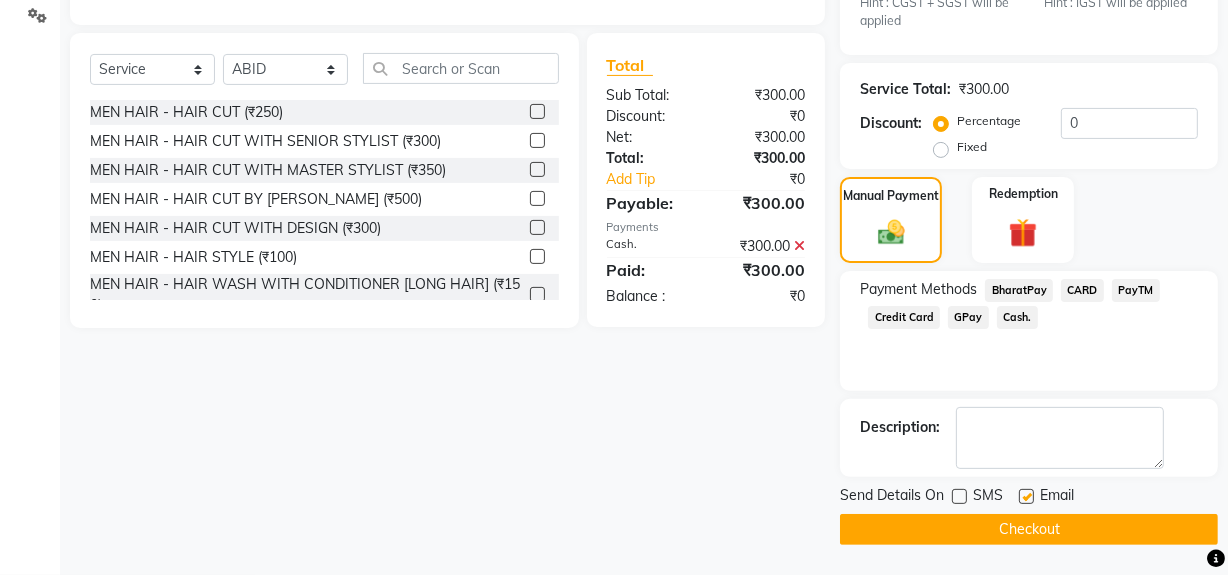 click on "Checkout" 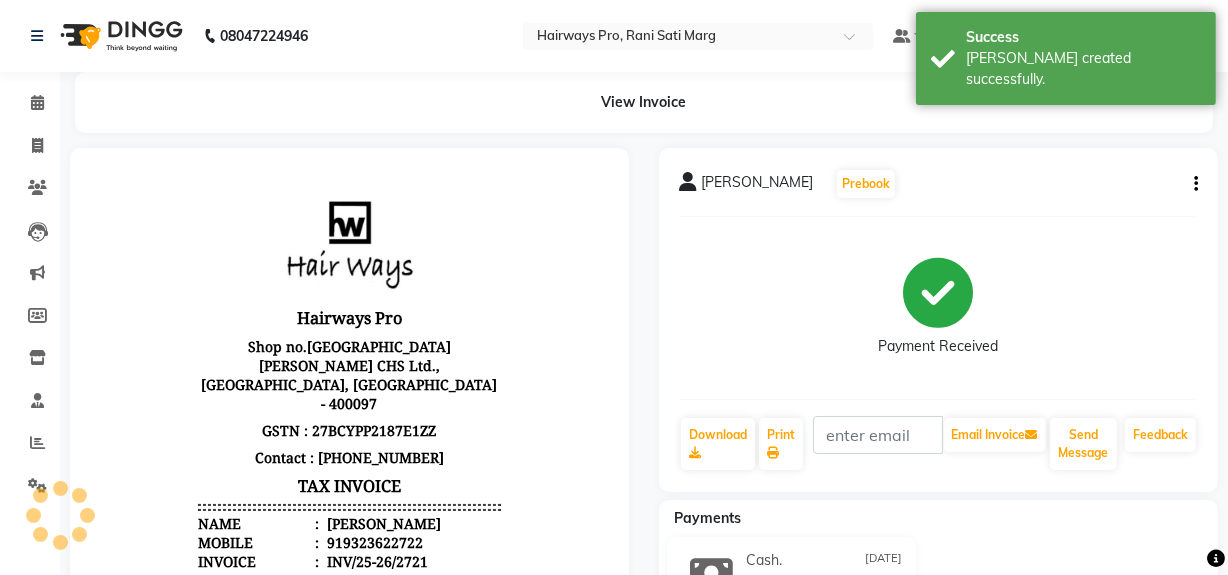 scroll, scrollTop: 0, scrollLeft: 0, axis: both 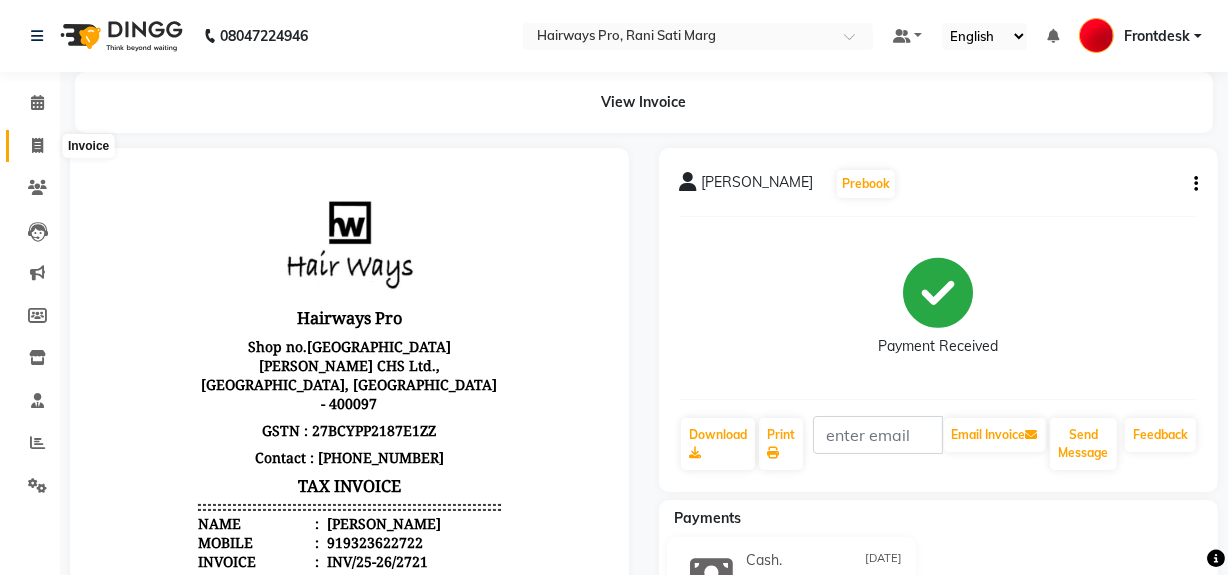click 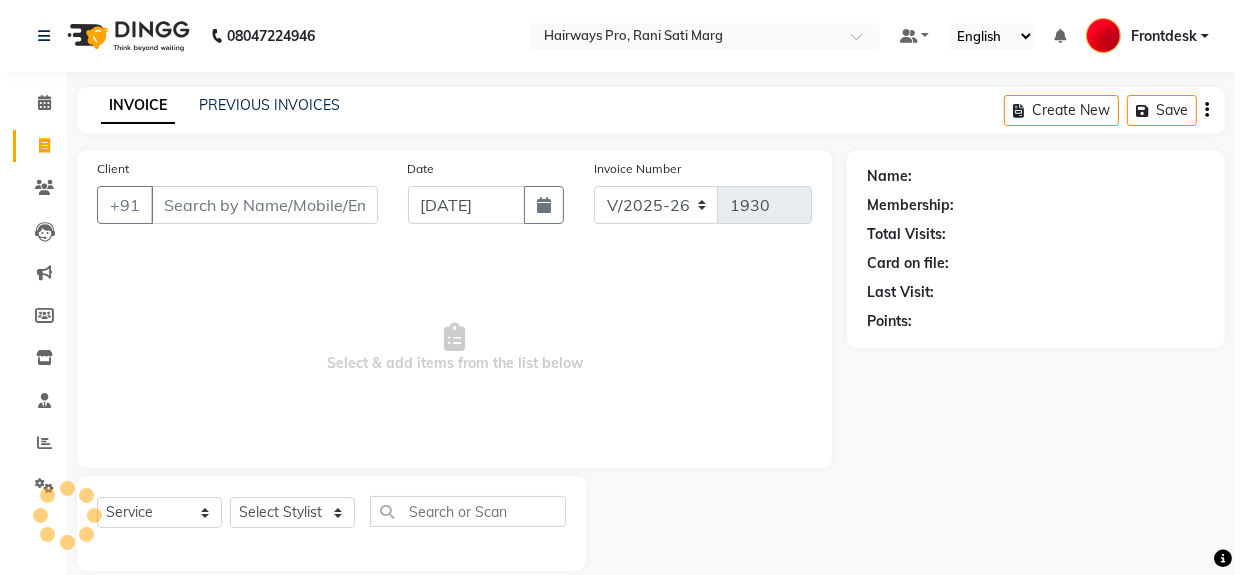 scroll, scrollTop: 26, scrollLeft: 0, axis: vertical 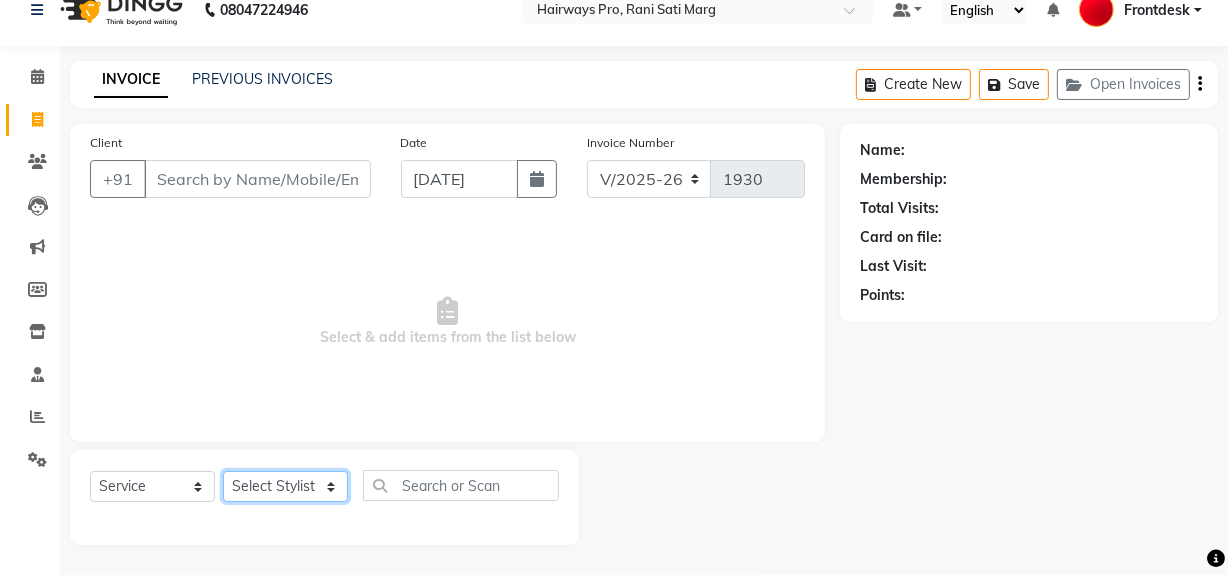 click on "Select Stylist ABID DANISH [PERSON_NAME] Frontdesk INTEZAR [PERSON_NAME] [PERSON_NAME] [PERSON_NAME] [PERSON_NAME] [PERSON_NAME] [PERSON_NAME]" 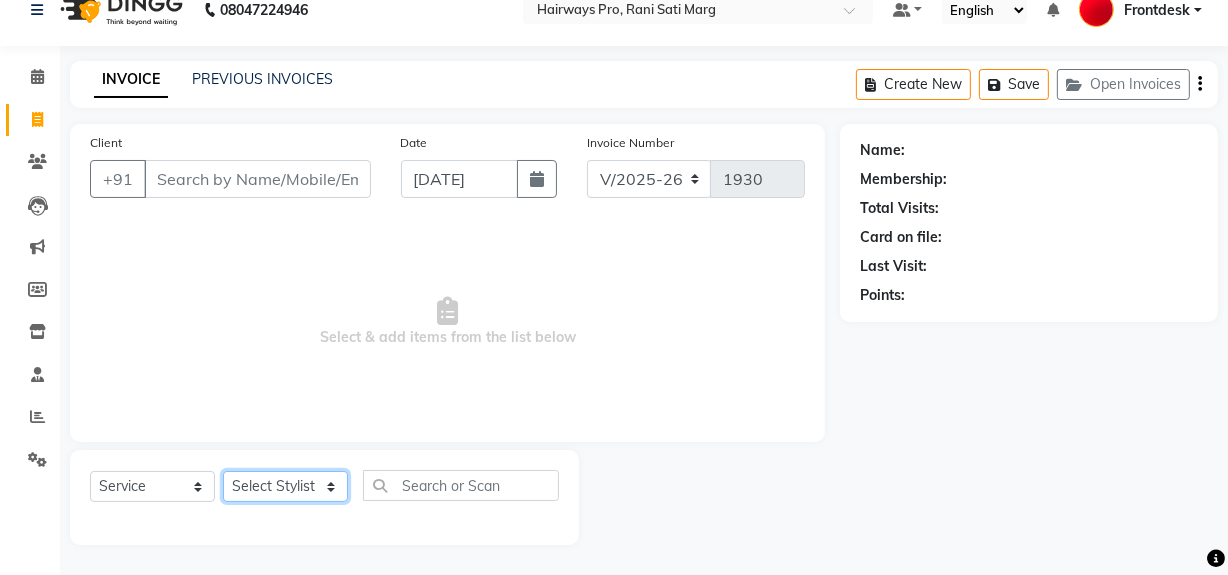 select on "86084" 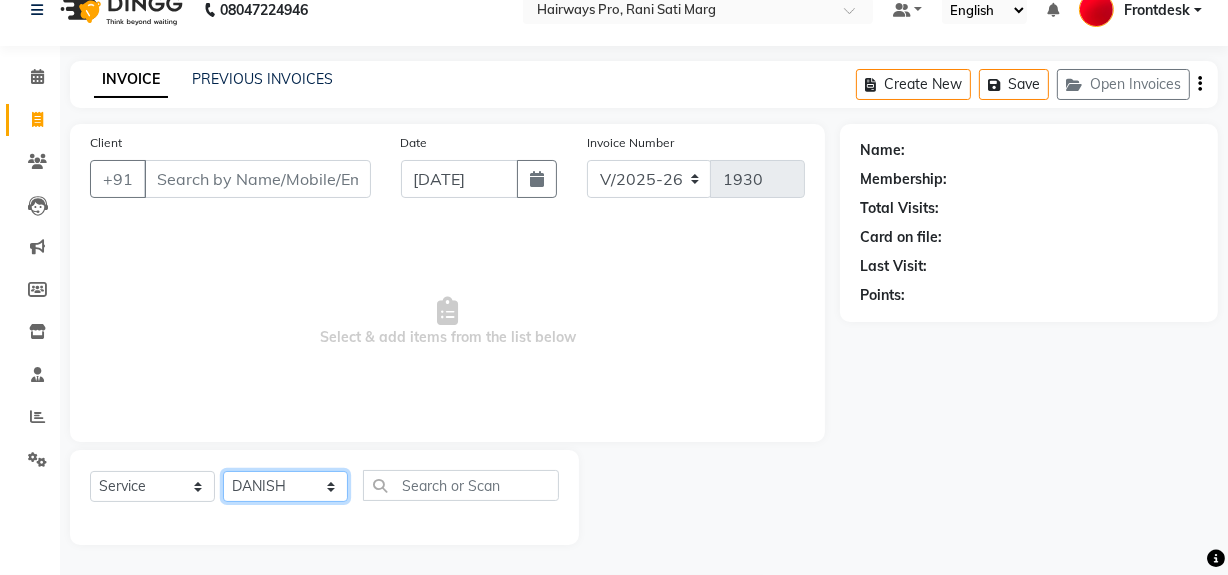 click on "Select Stylist ABID DANISH [PERSON_NAME] Frontdesk INTEZAR [PERSON_NAME] [PERSON_NAME] [PERSON_NAME] [PERSON_NAME] [PERSON_NAME] [PERSON_NAME]" 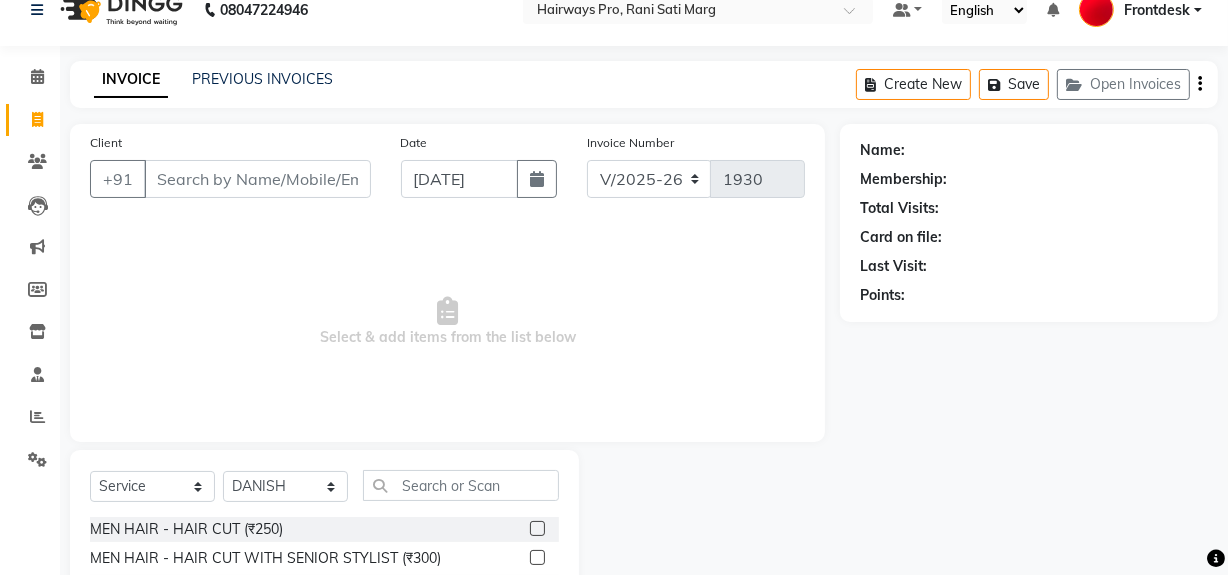 click 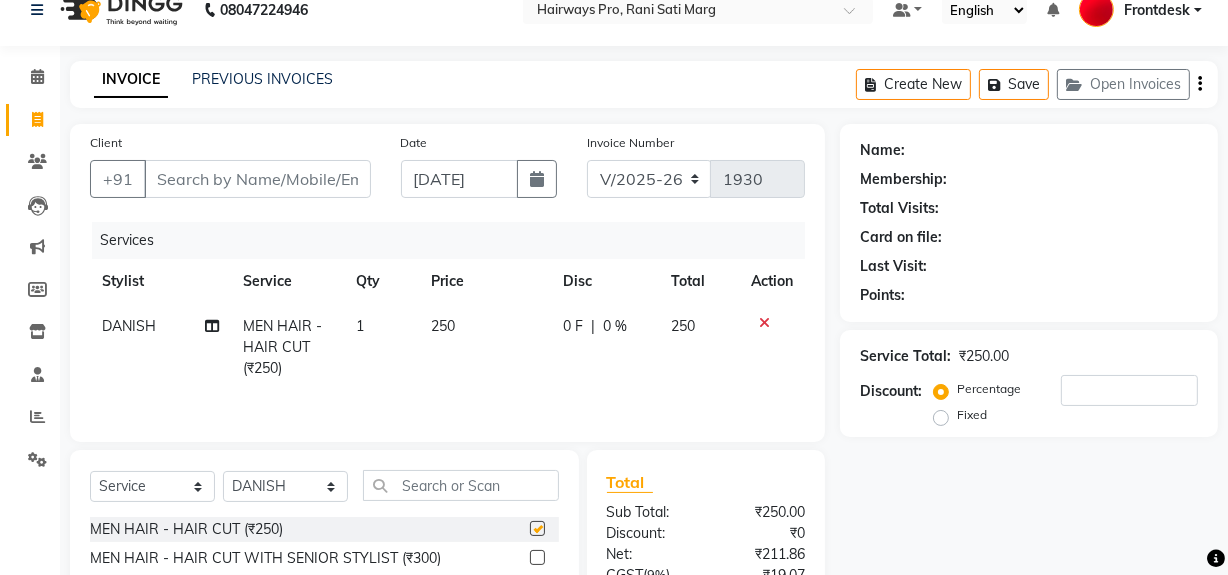checkbox on "false" 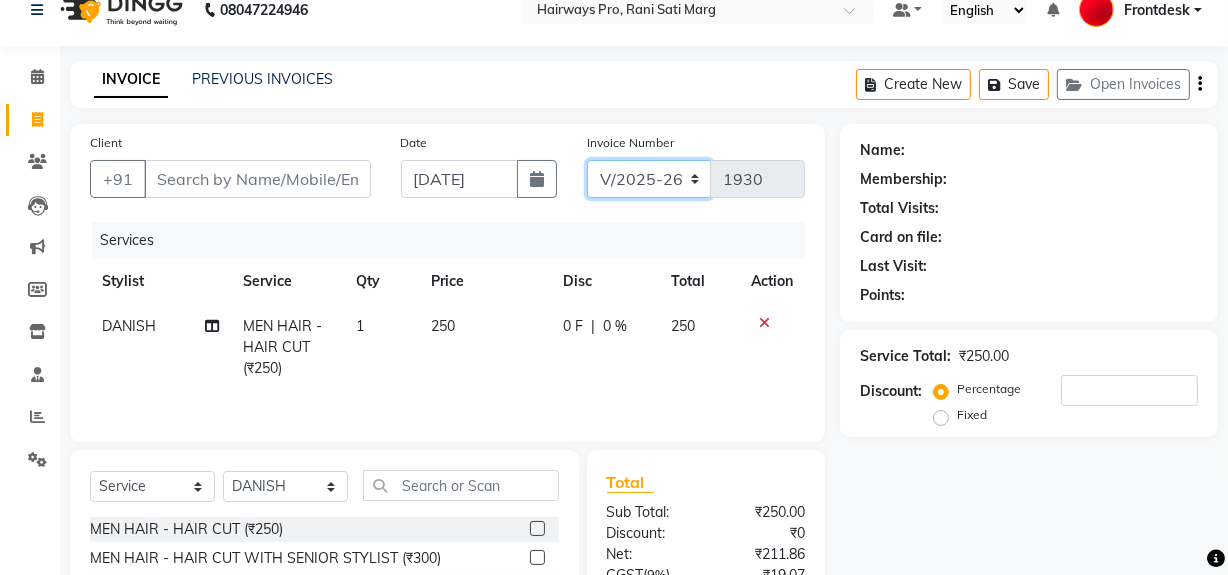 click on "INV/25-26 V/2025-26" 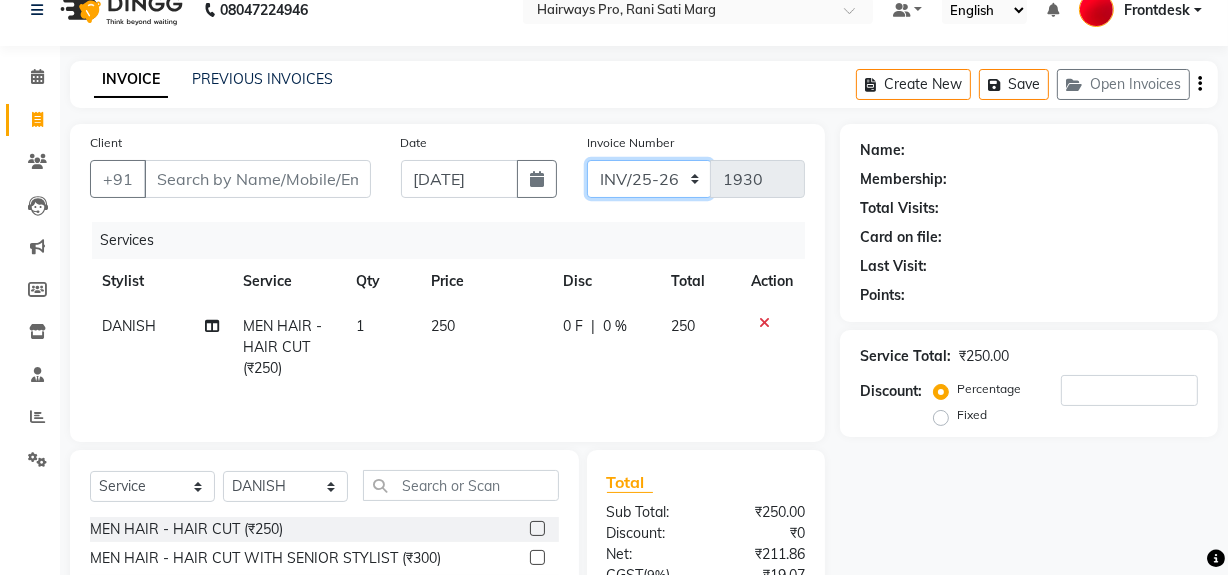 click on "INV/25-26 V/2025-26" 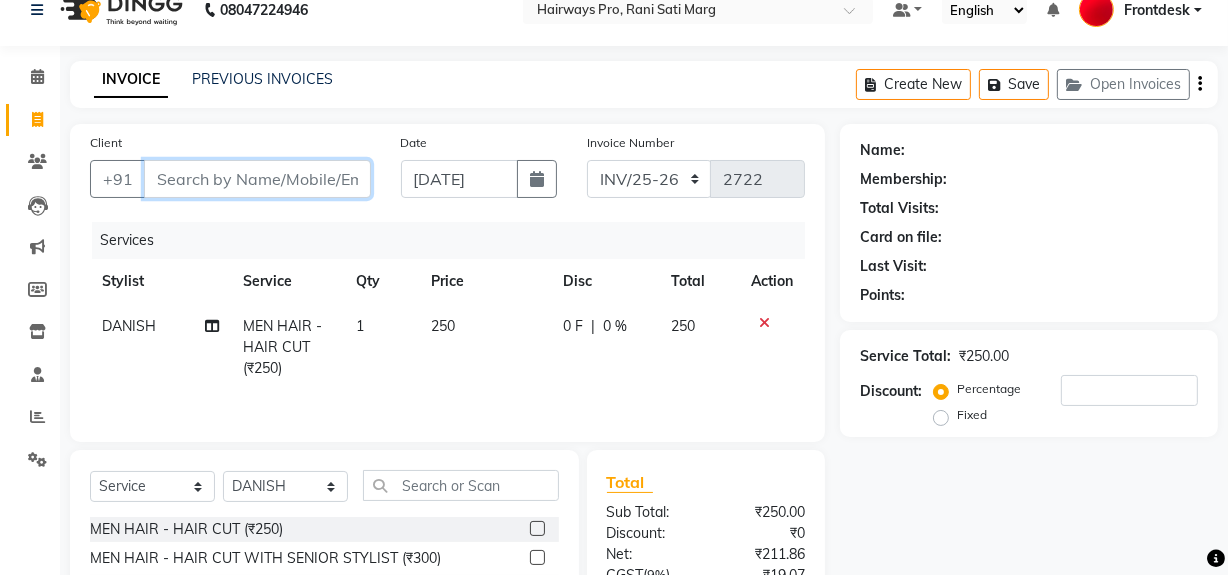 click on "Client" at bounding box center (257, 179) 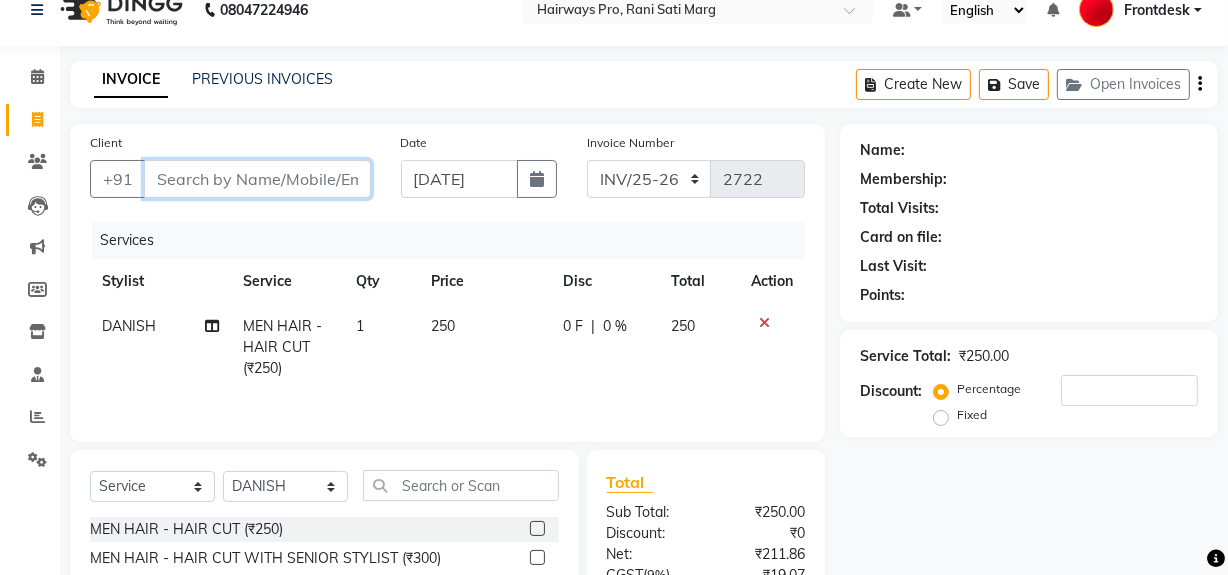 type on "9" 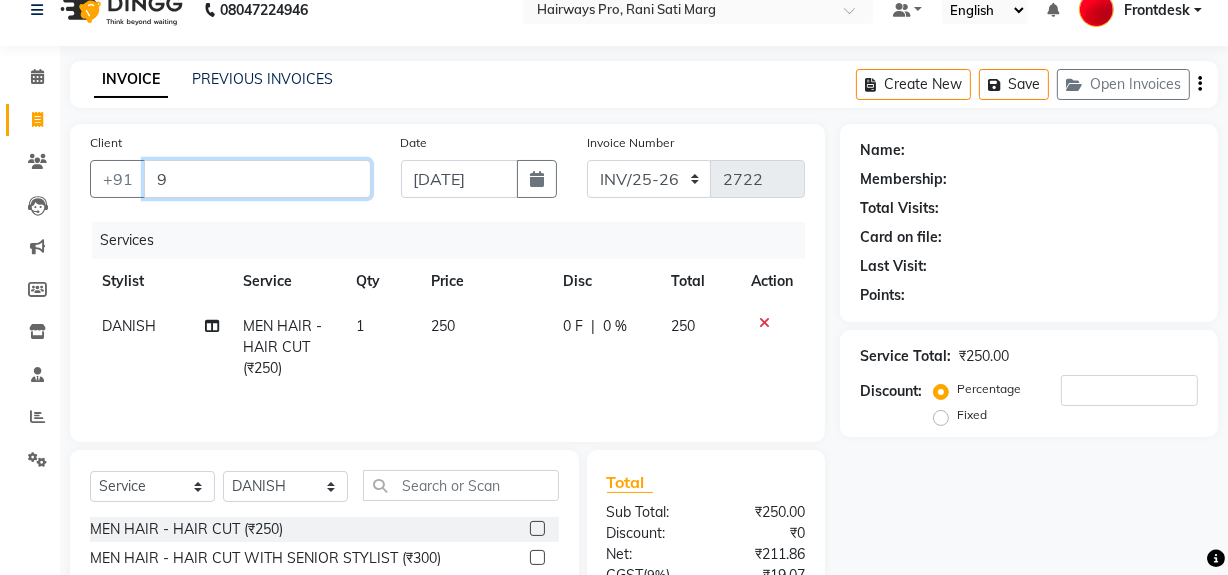 type on "0" 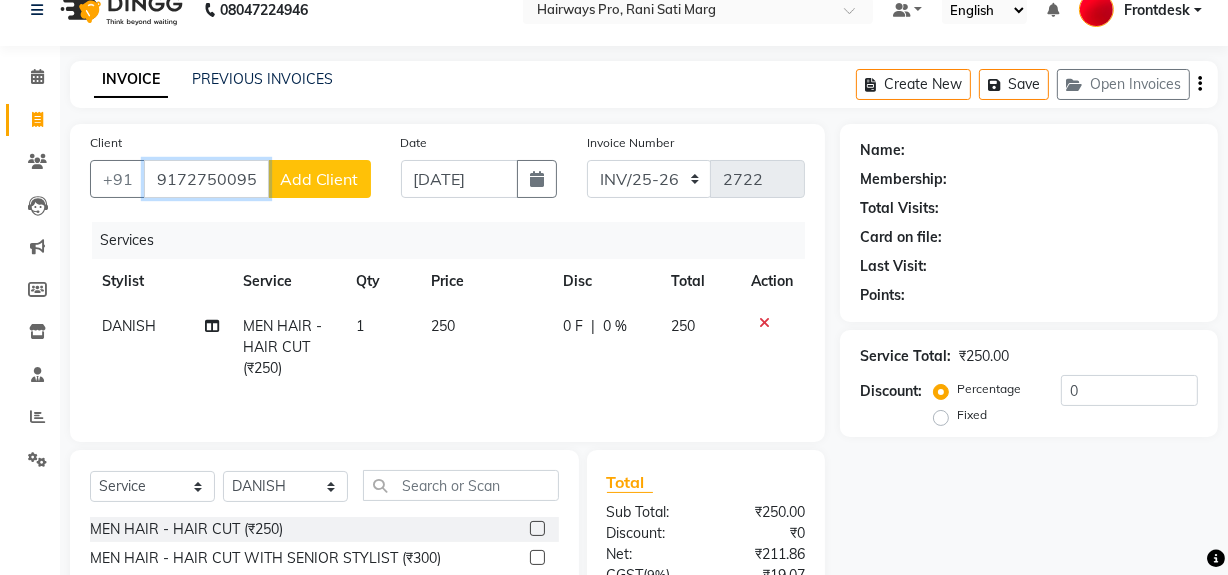 type on "9172750095" 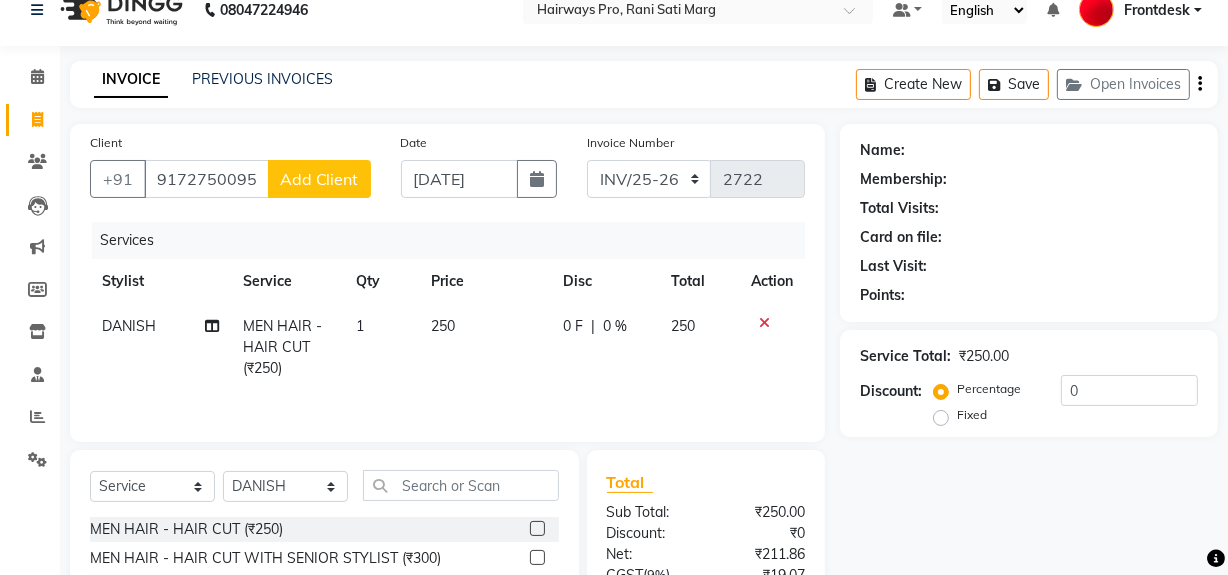 click on "Add Client" 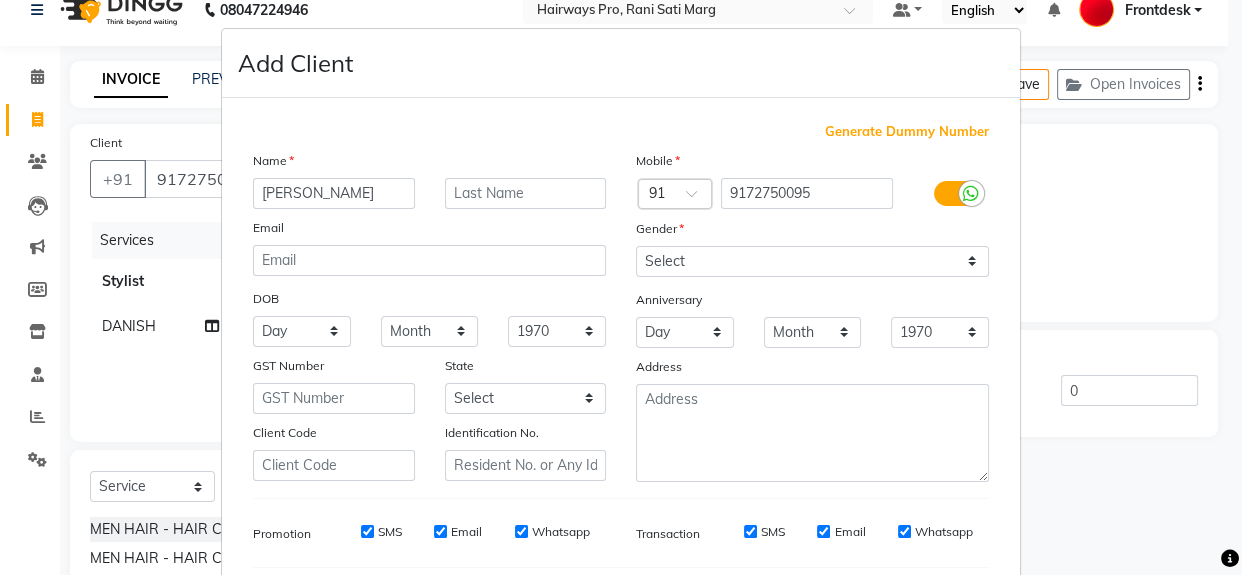 type on "aditiya" 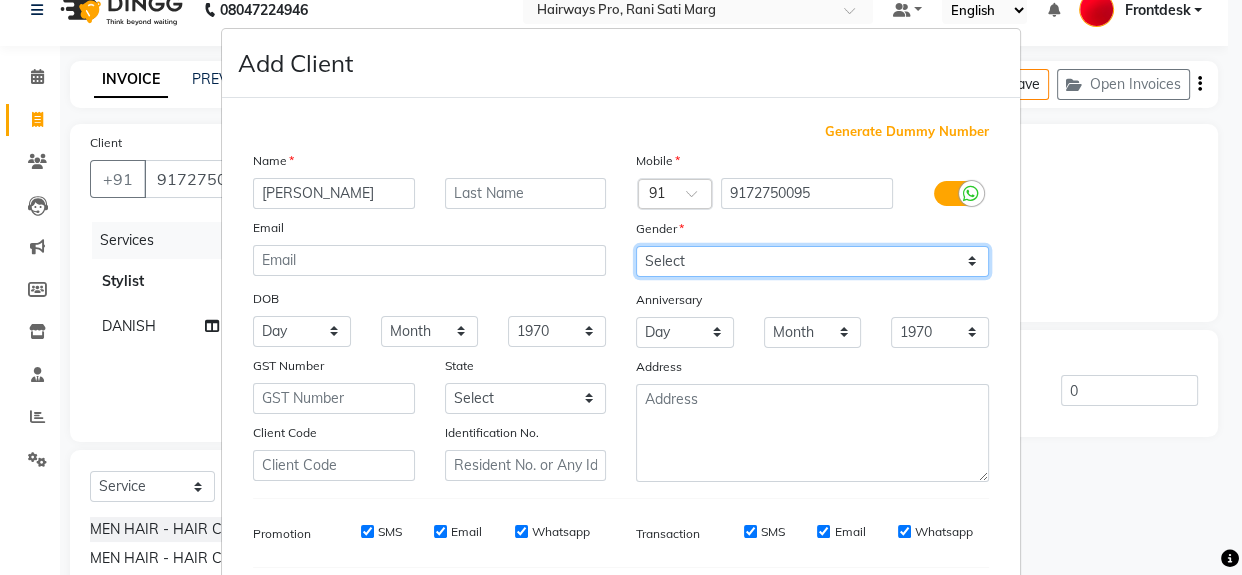 click on "Select [DEMOGRAPHIC_DATA] [DEMOGRAPHIC_DATA] Other Prefer Not To Say" at bounding box center [812, 261] 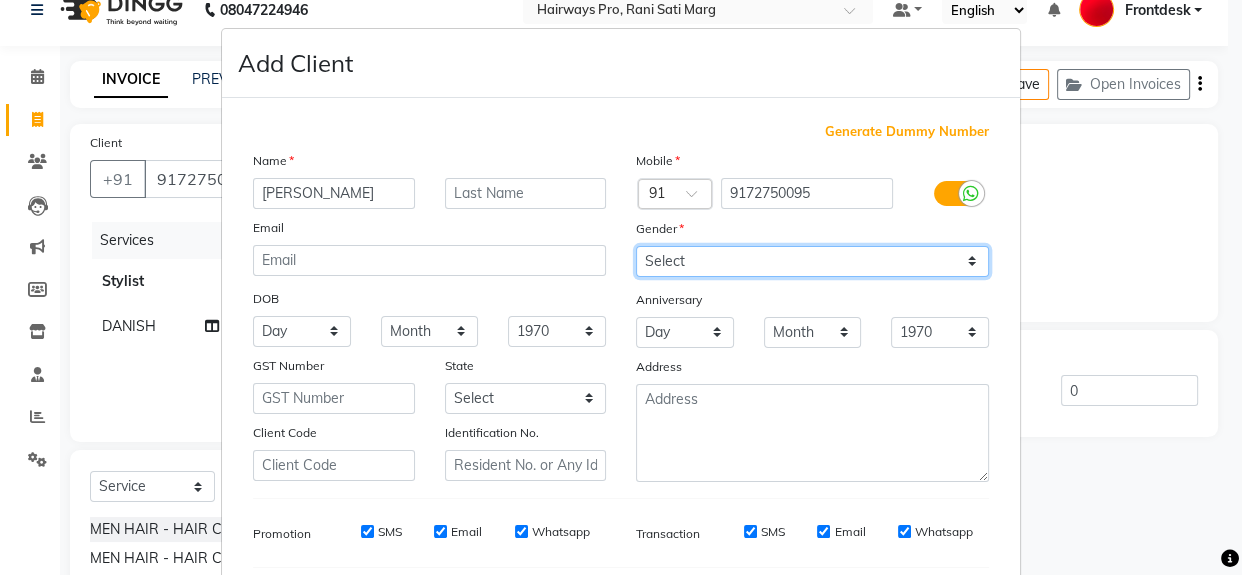 select on "[DEMOGRAPHIC_DATA]" 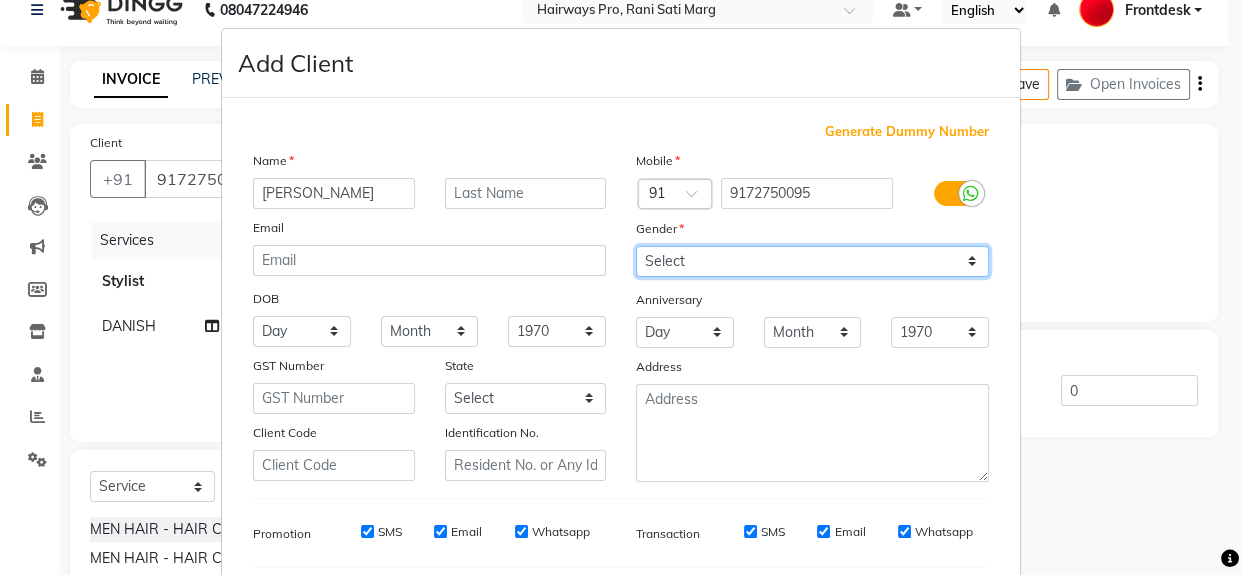 click on "Select [DEMOGRAPHIC_DATA] [DEMOGRAPHIC_DATA] Other Prefer Not To Say" at bounding box center (812, 261) 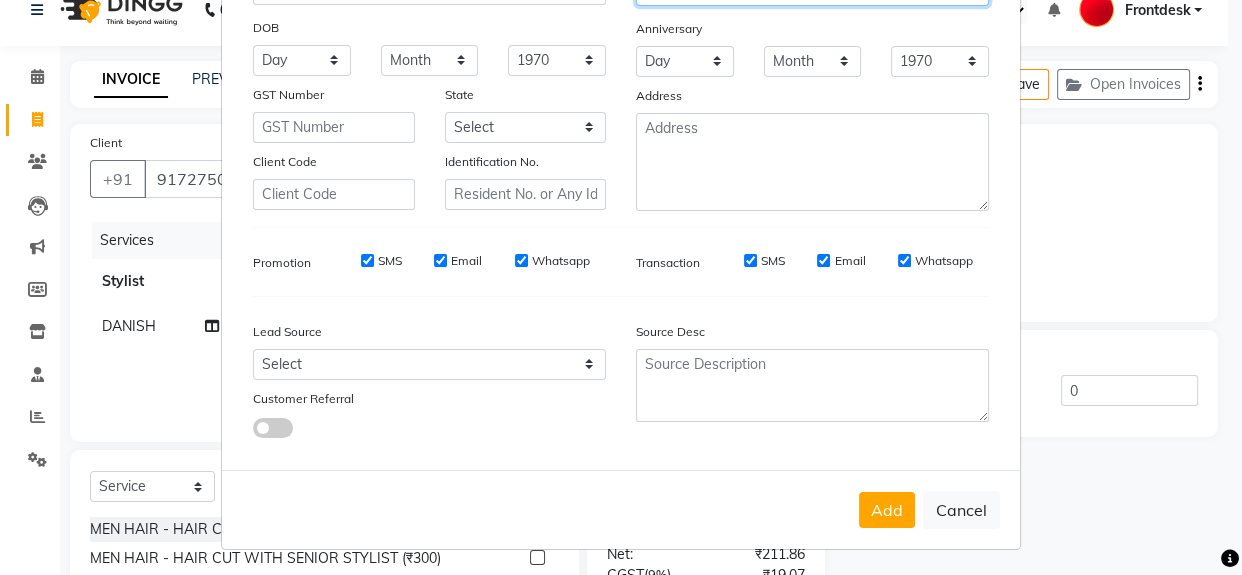 scroll, scrollTop: 272, scrollLeft: 0, axis: vertical 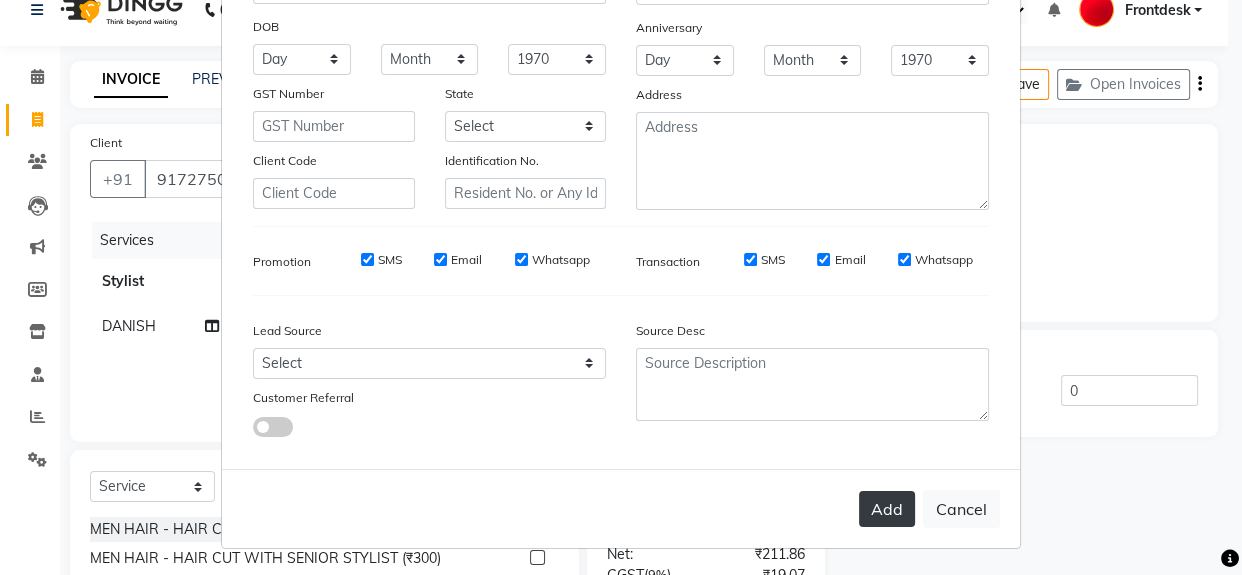 click on "Add" at bounding box center (887, 509) 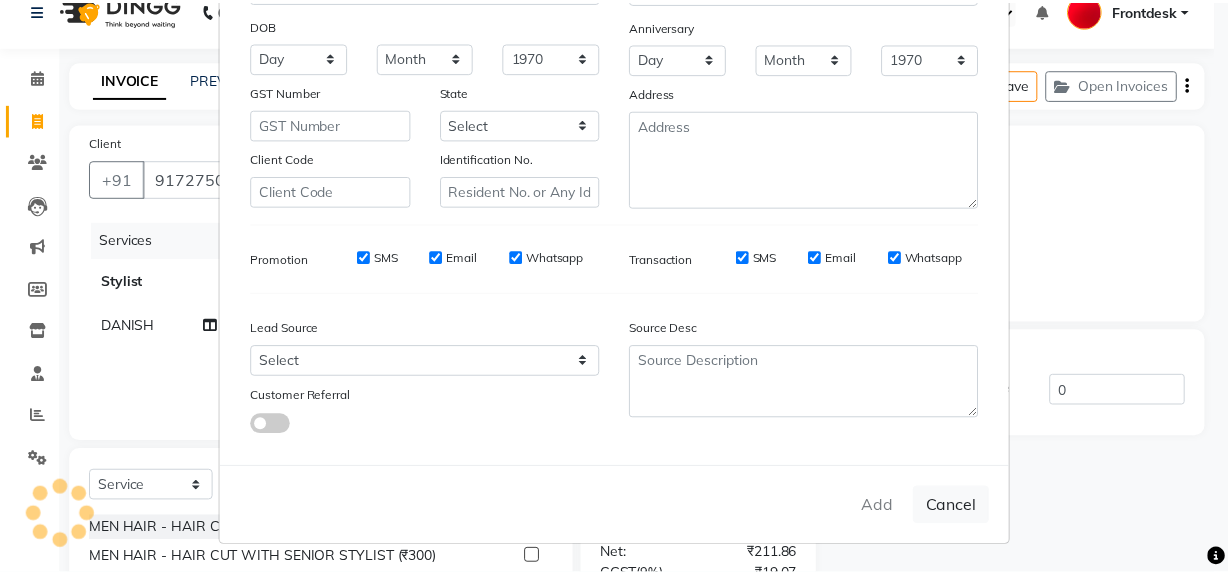 scroll, scrollTop: 278, scrollLeft: 0, axis: vertical 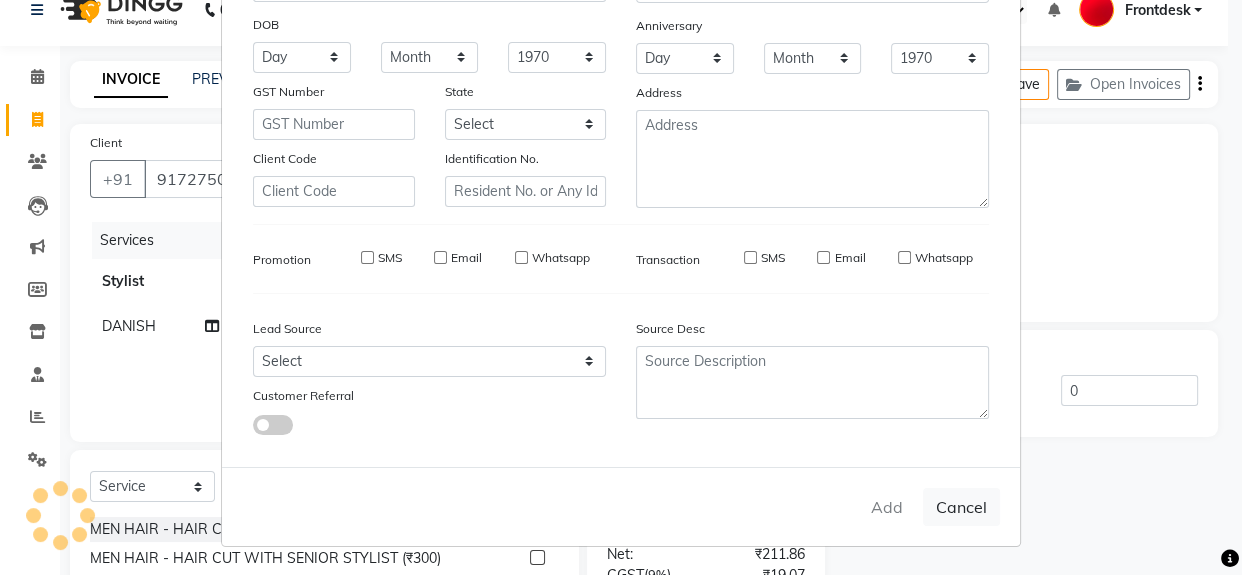 type 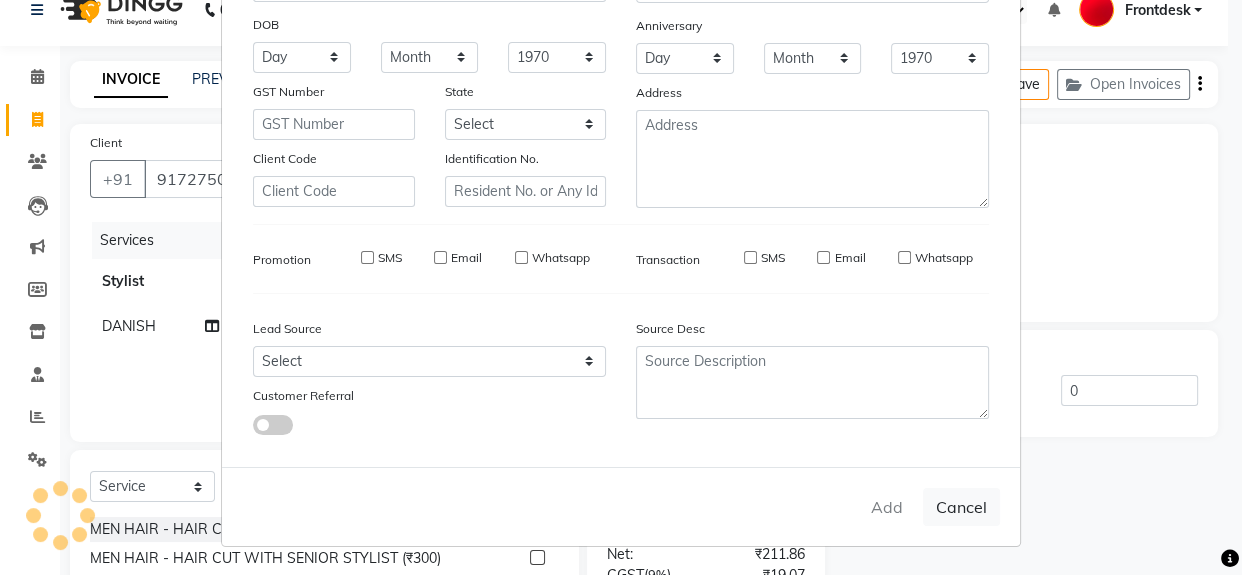 select 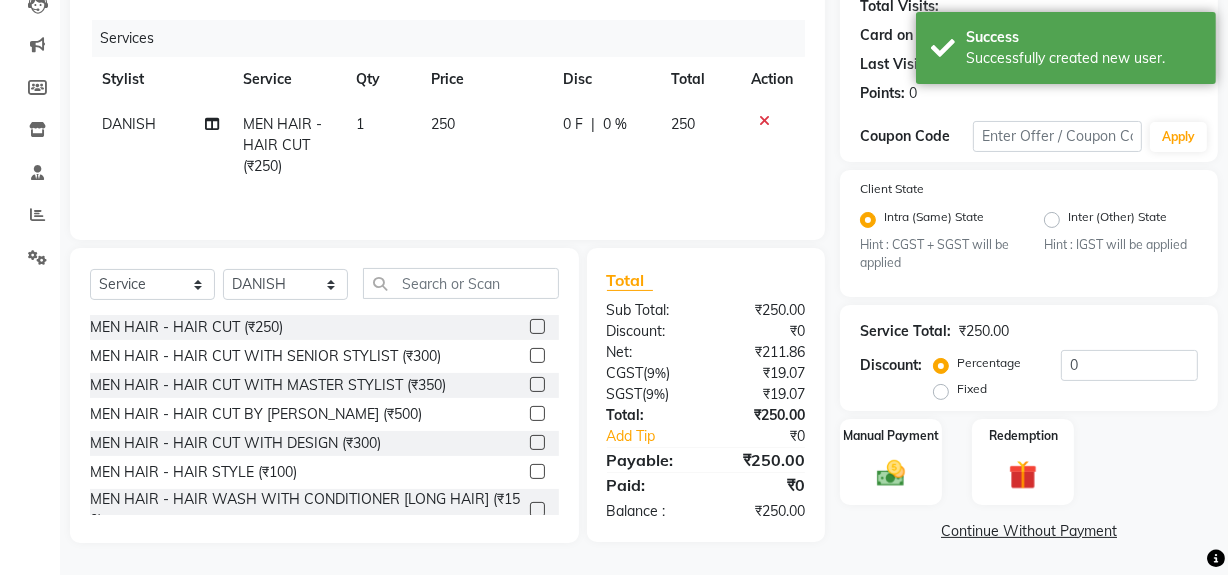 scroll, scrollTop: 229, scrollLeft: 0, axis: vertical 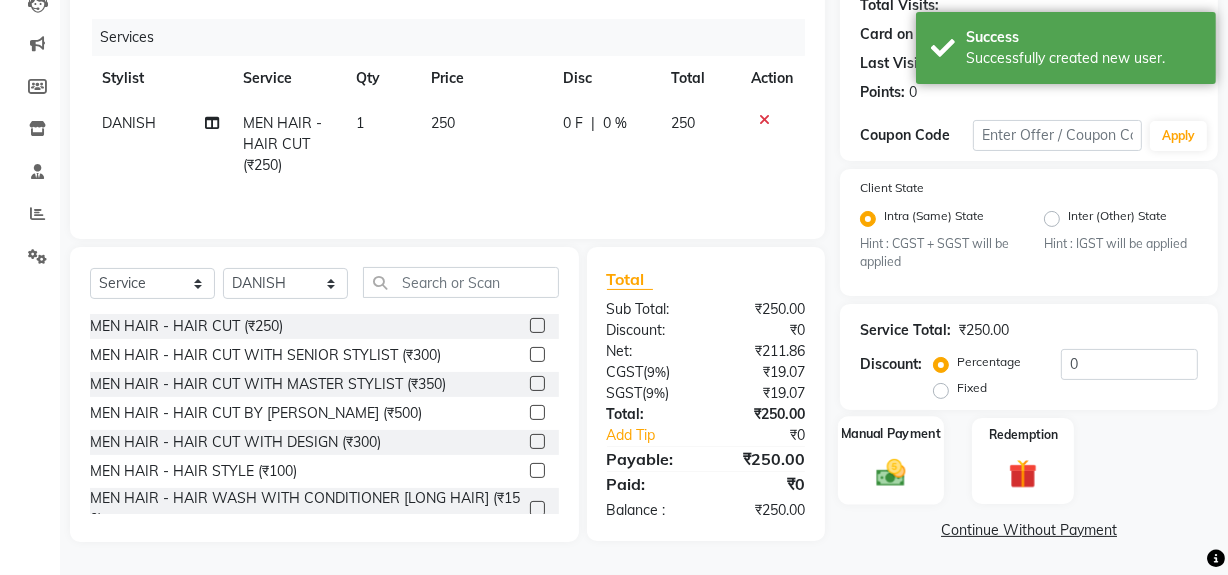 click 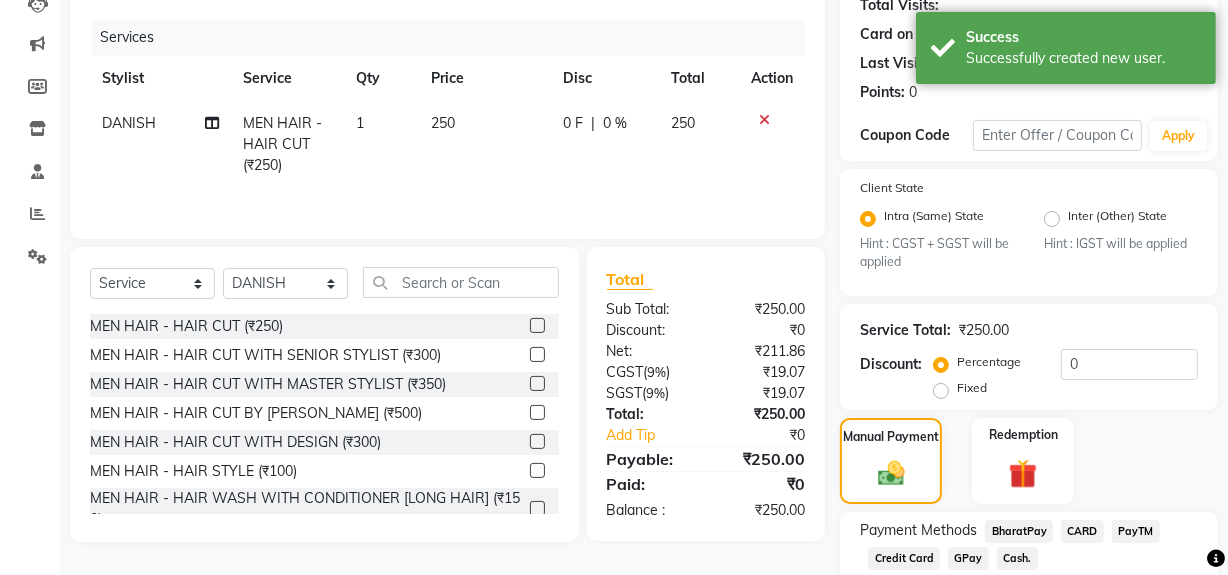 click on "Cash." 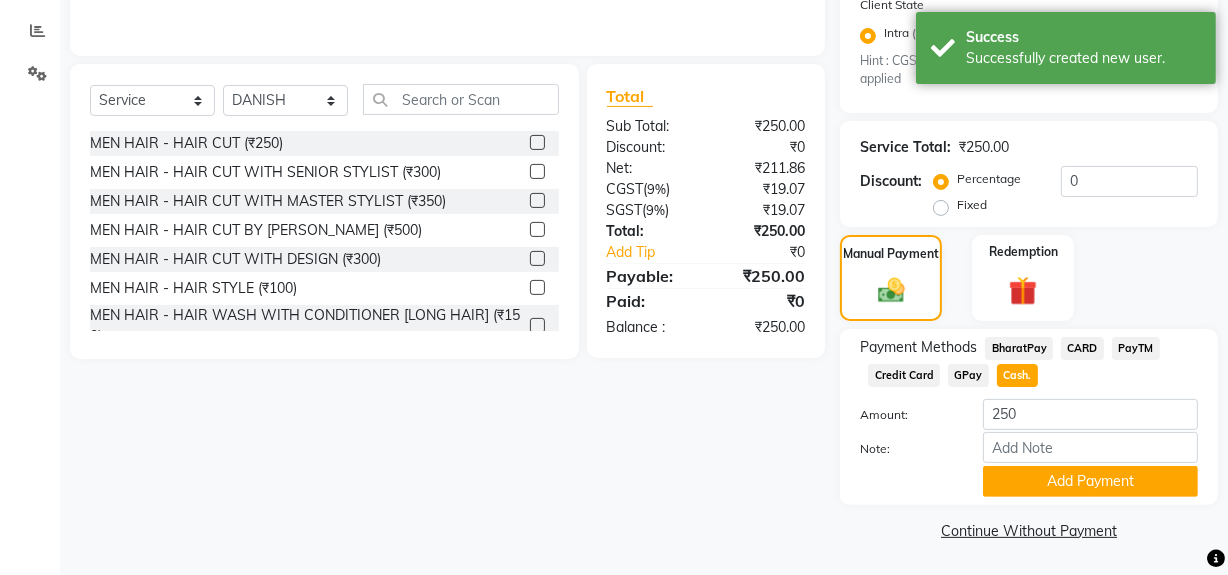 scroll, scrollTop: 413, scrollLeft: 0, axis: vertical 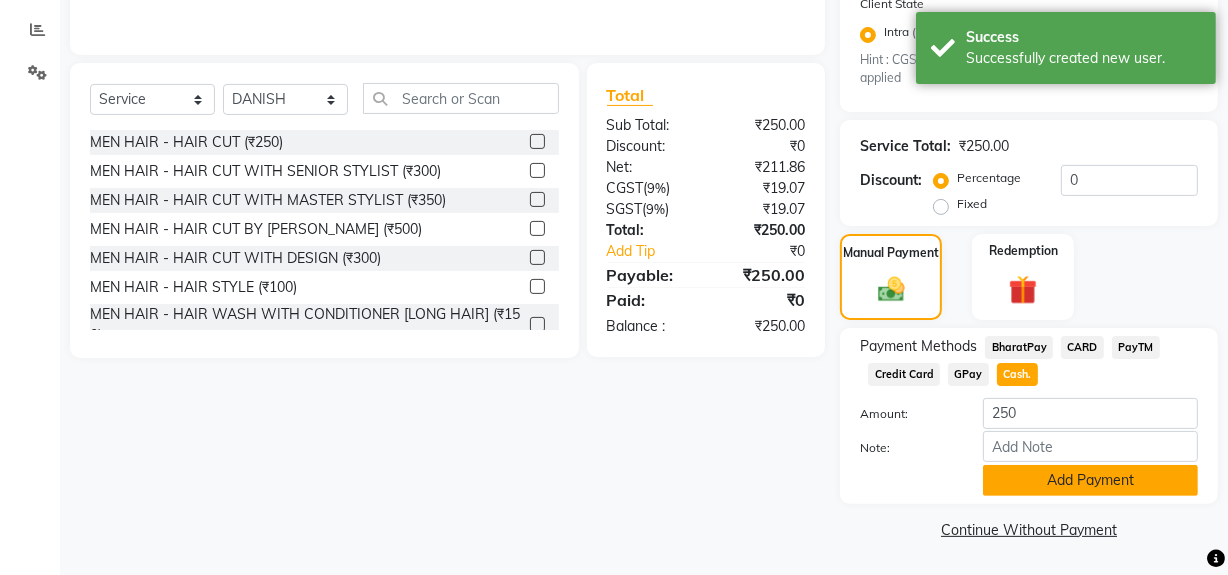 click on "Add Payment" 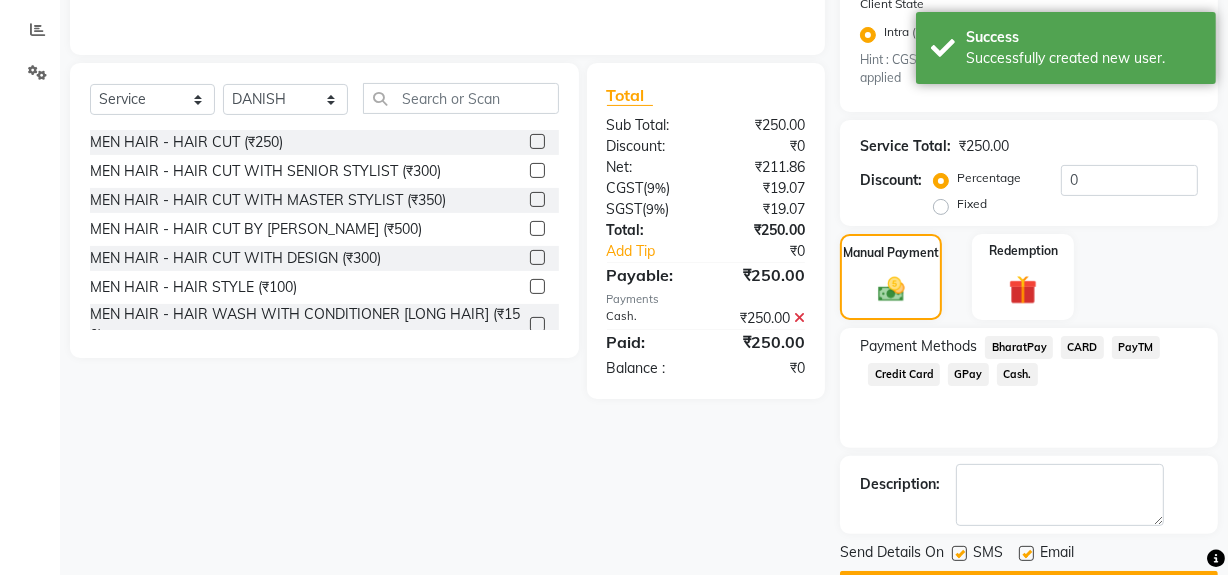 click 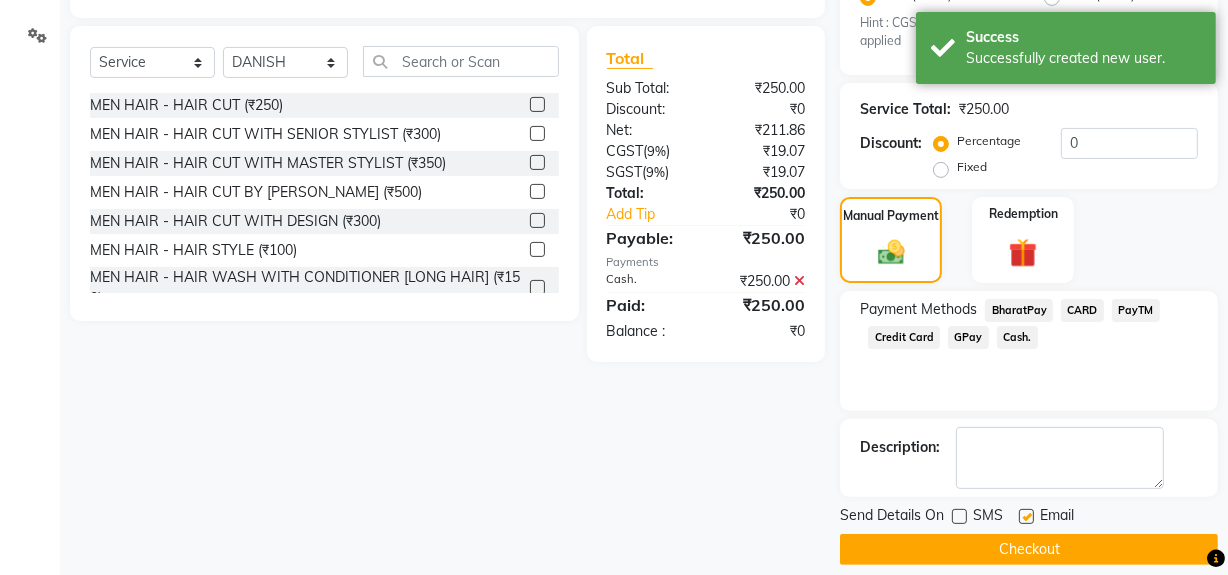 scroll, scrollTop: 470, scrollLeft: 0, axis: vertical 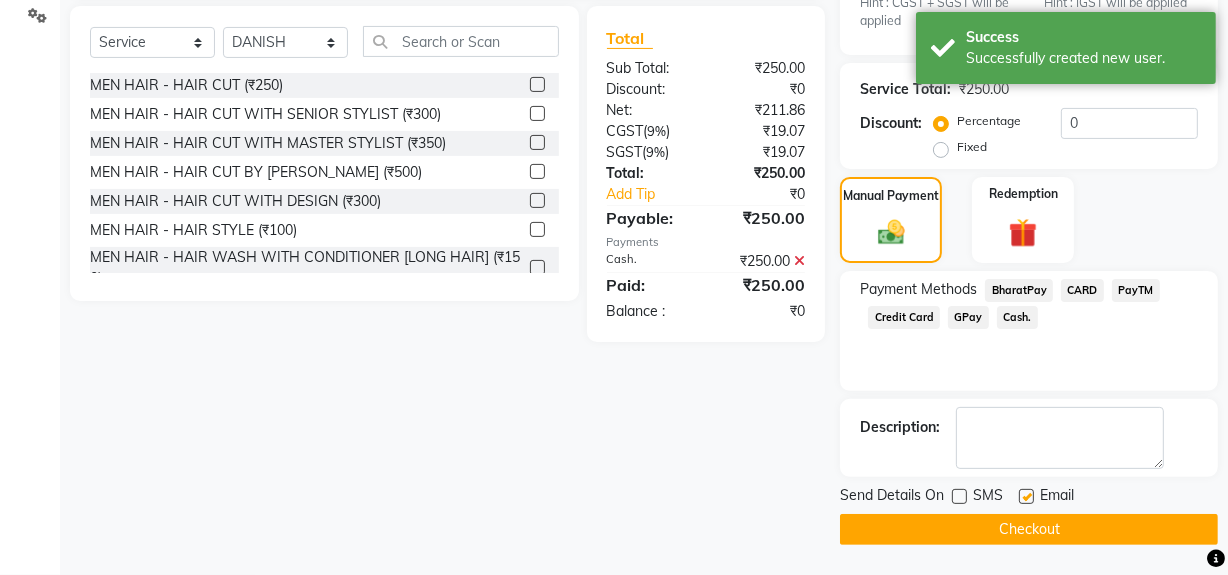 click on "Checkout" 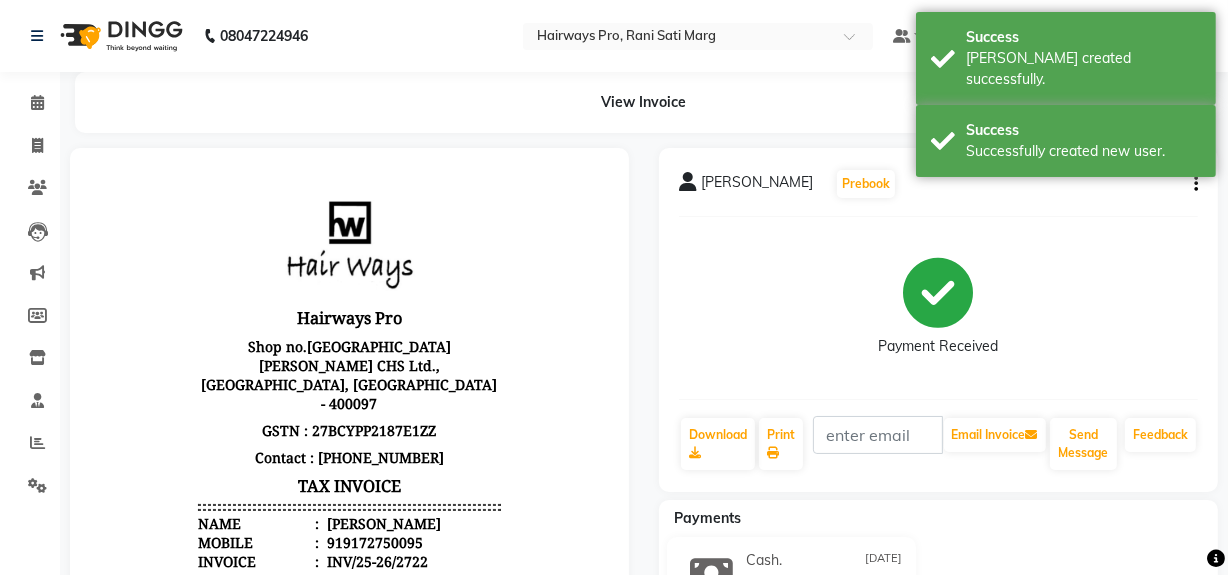 scroll, scrollTop: 0, scrollLeft: 0, axis: both 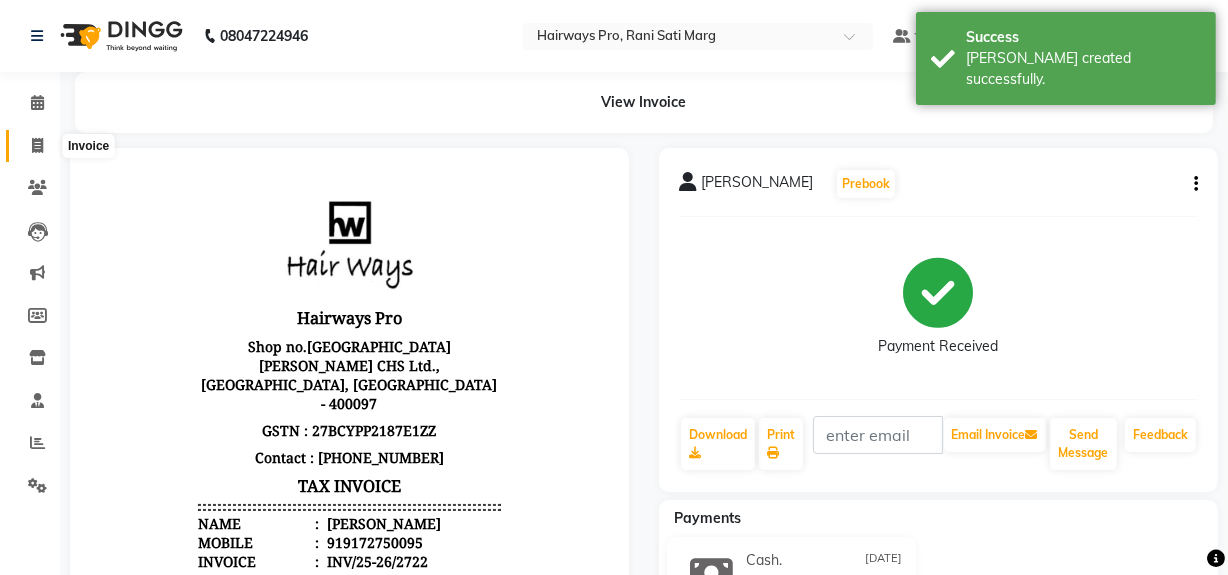 click 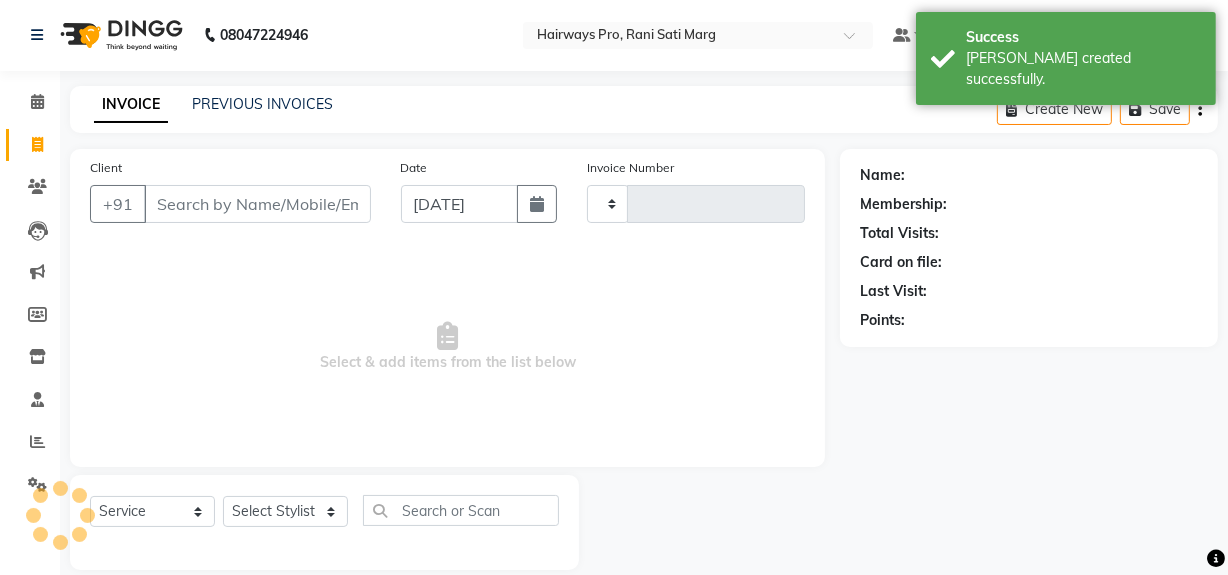 type on "1930" 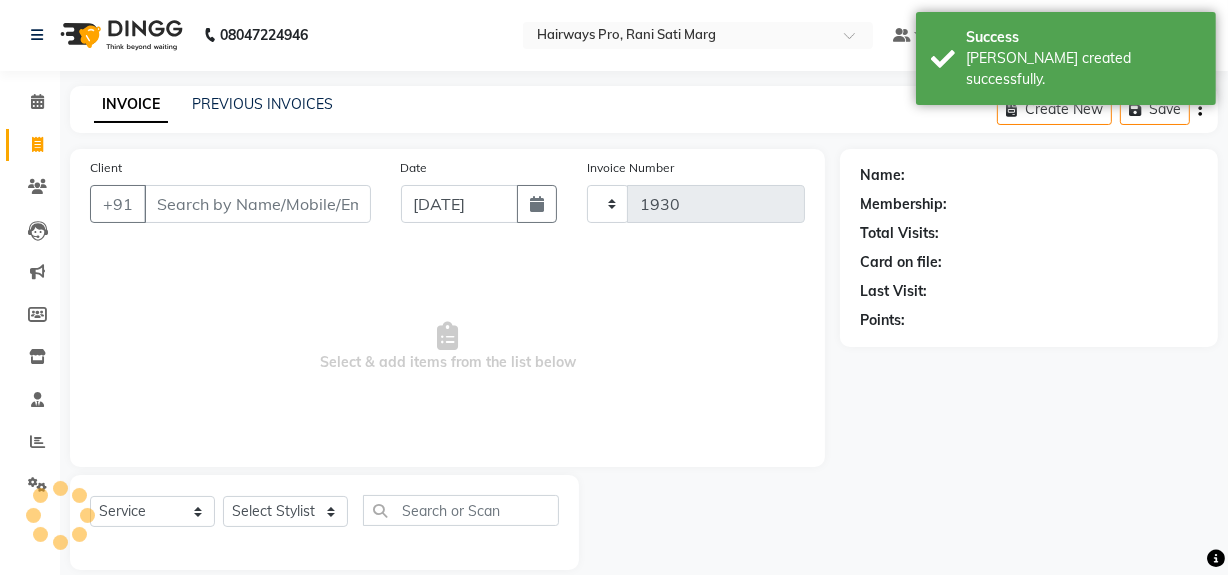 scroll, scrollTop: 26, scrollLeft: 0, axis: vertical 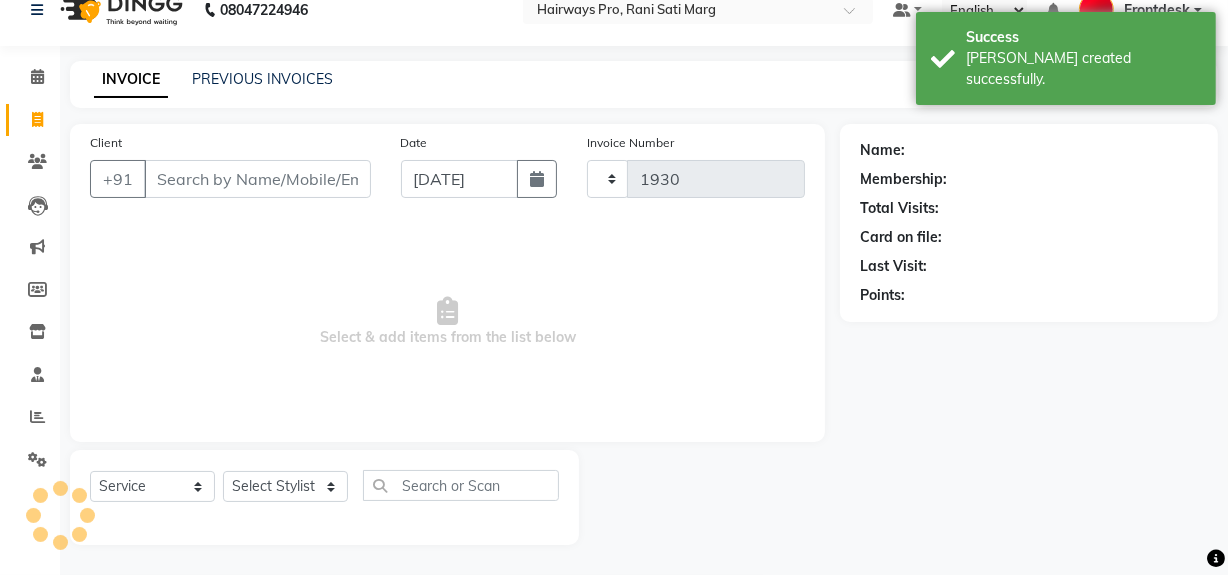 select on "787" 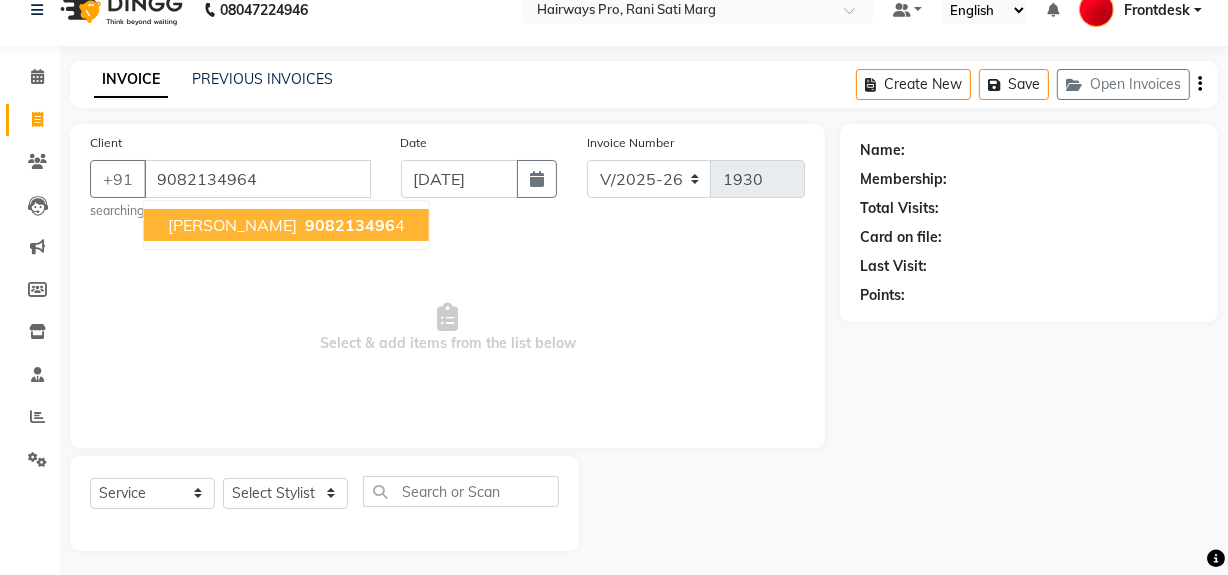 type on "9082134964" 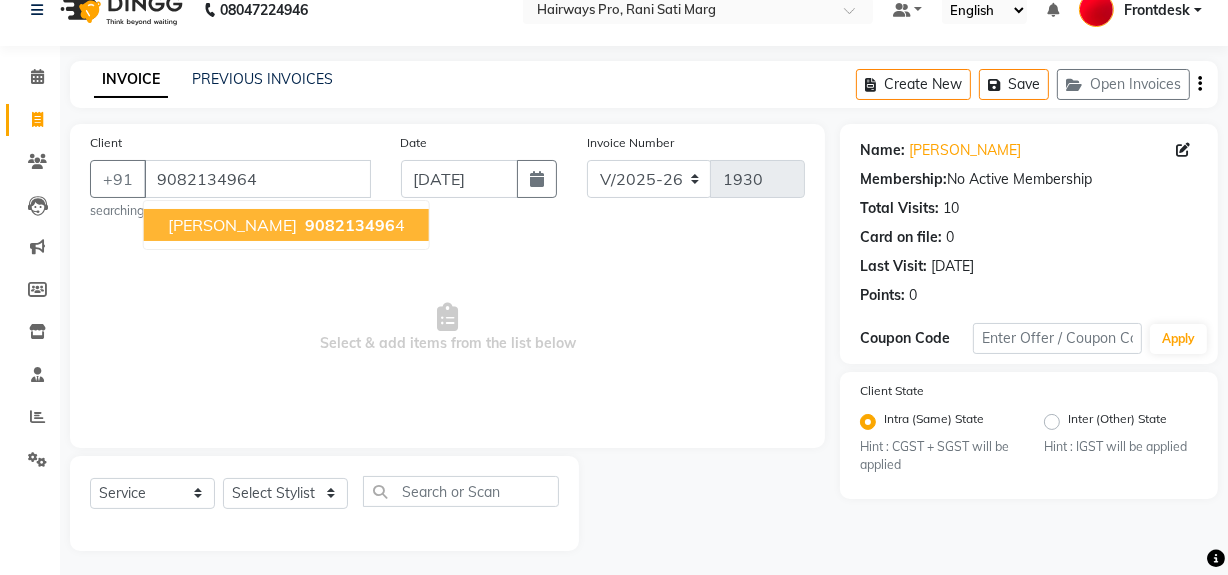 drag, startPoint x: 209, startPoint y: 216, endPoint x: 201, endPoint y: 209, distance: 10.630146 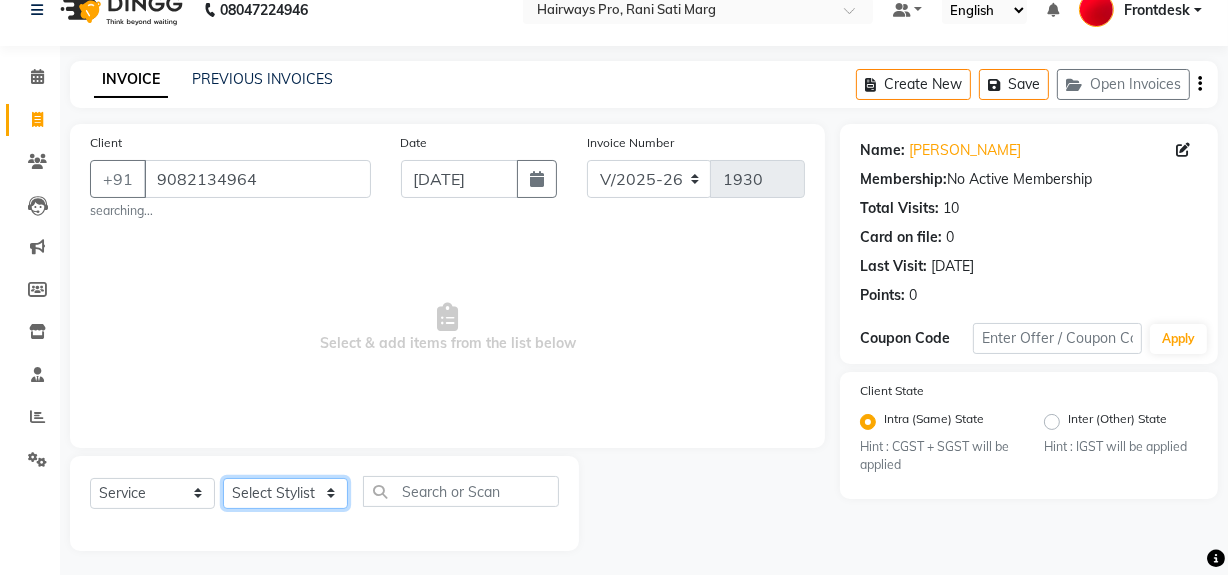 click on "Select Stylist ABID DANISH [PERSON_NAME] Frontdesk INTEZAR [PERSON_NAME] [PERSON_NAME] [PERSON_NAME] [PERSON_NAME] [PERSON_NAME] [PERSON_NAME]" 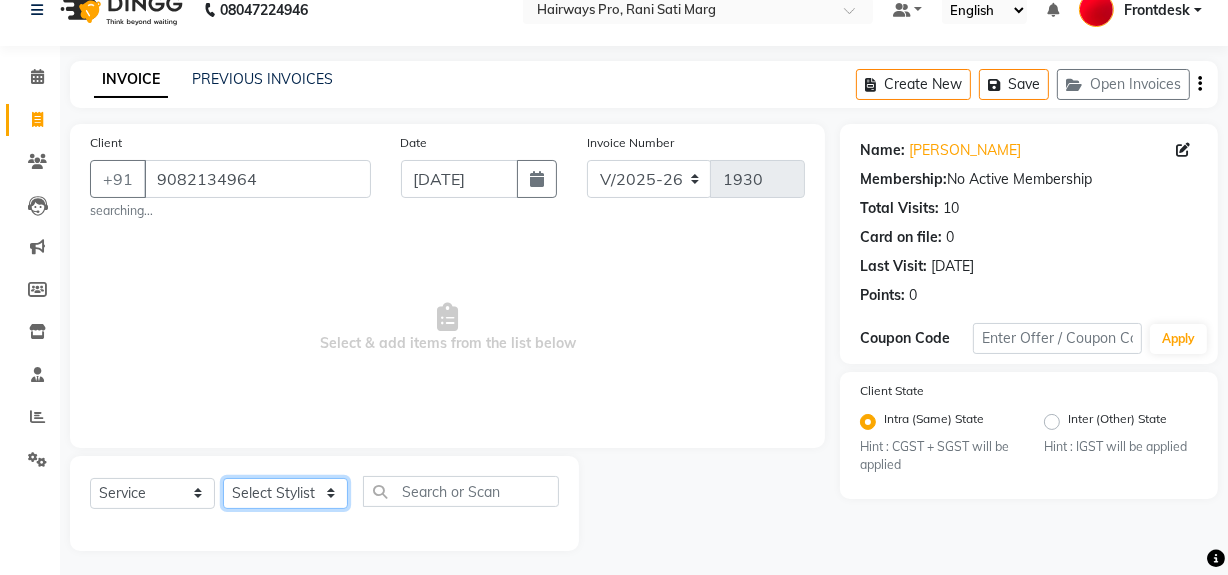 select on "26153" 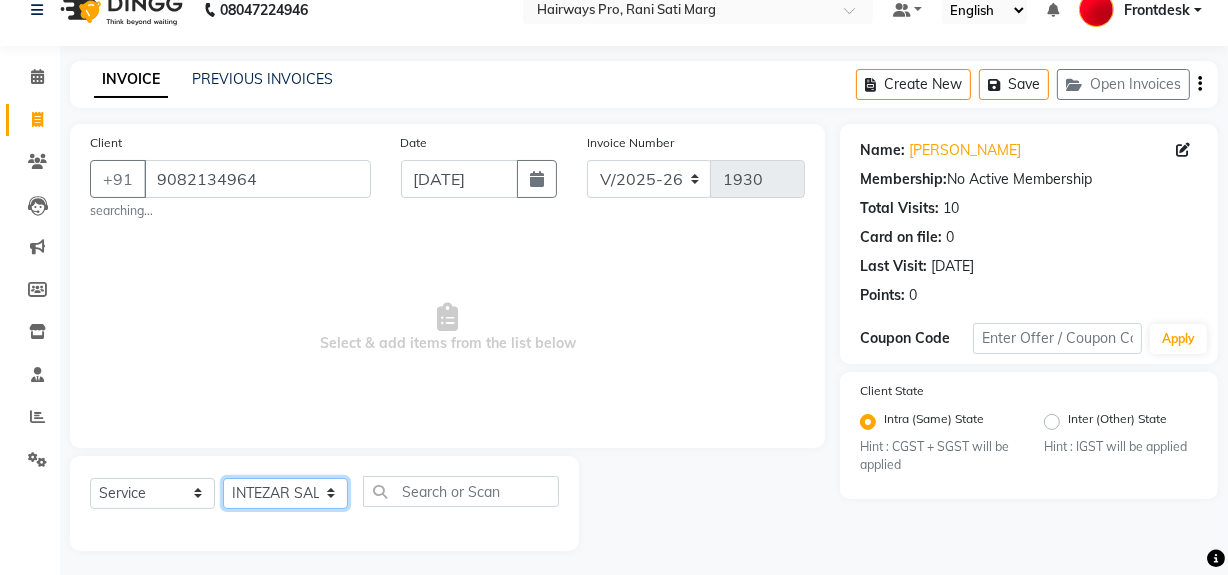 click on "Select Stylist ABID DANISH [PERSON_NAME] Frontdesk INTEZAR [PERSON_NAME] [PERSON_NAME] [PERSON_NAME] [PERSON_NAME] [PERSON_NAME] [PERSON_NAME]" 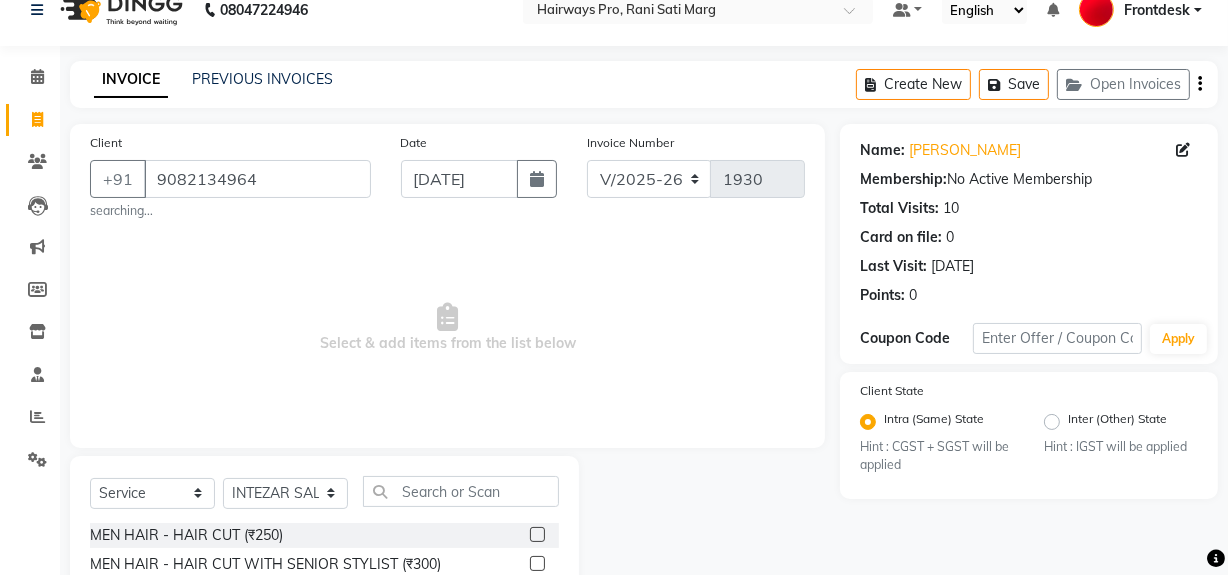 click 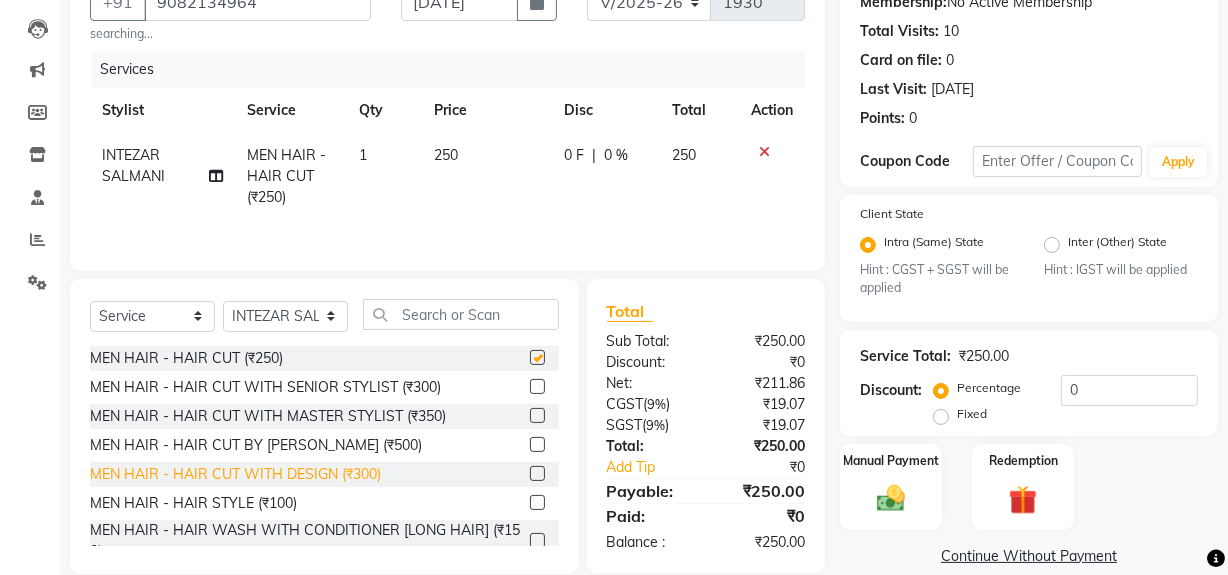 checkbox on "false" 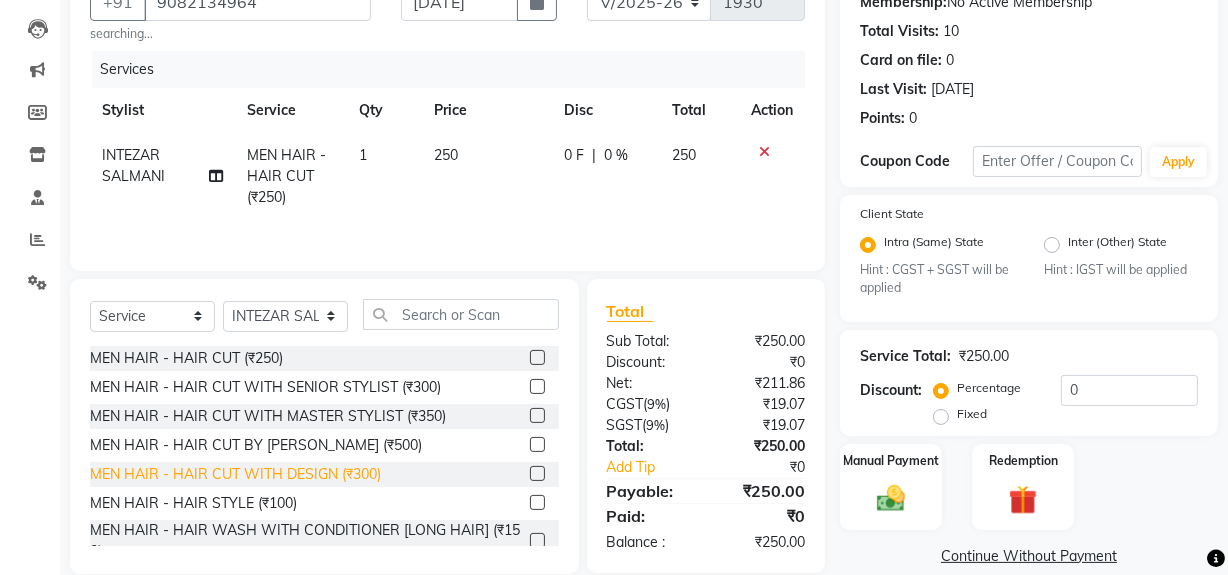 scroll, scrollTop: 208, scrollLeft: 0, axis: vertical 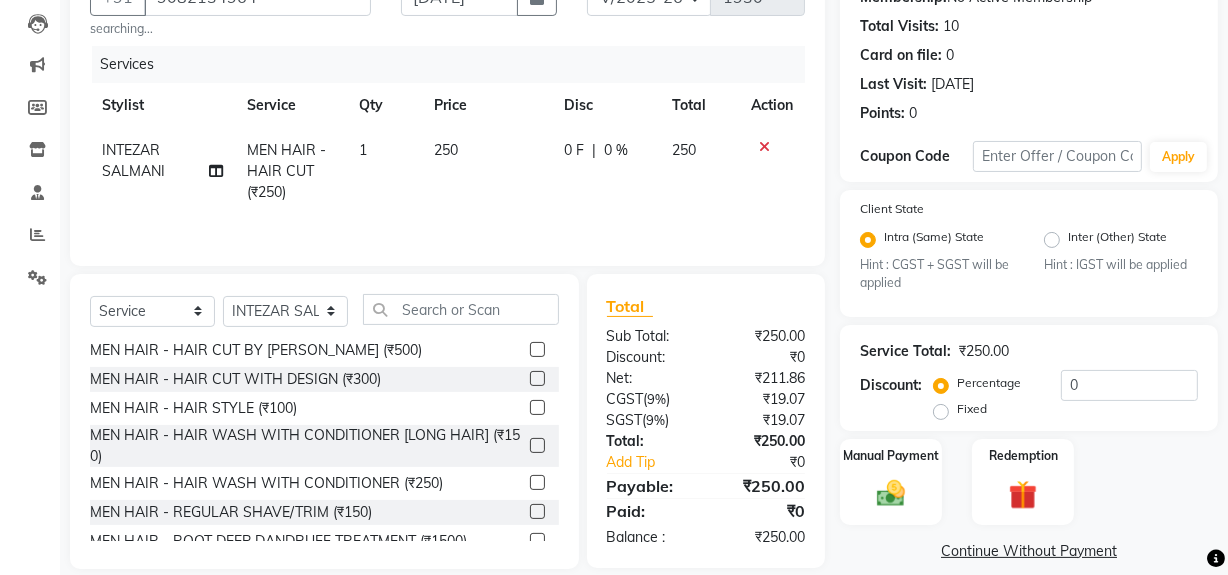 click 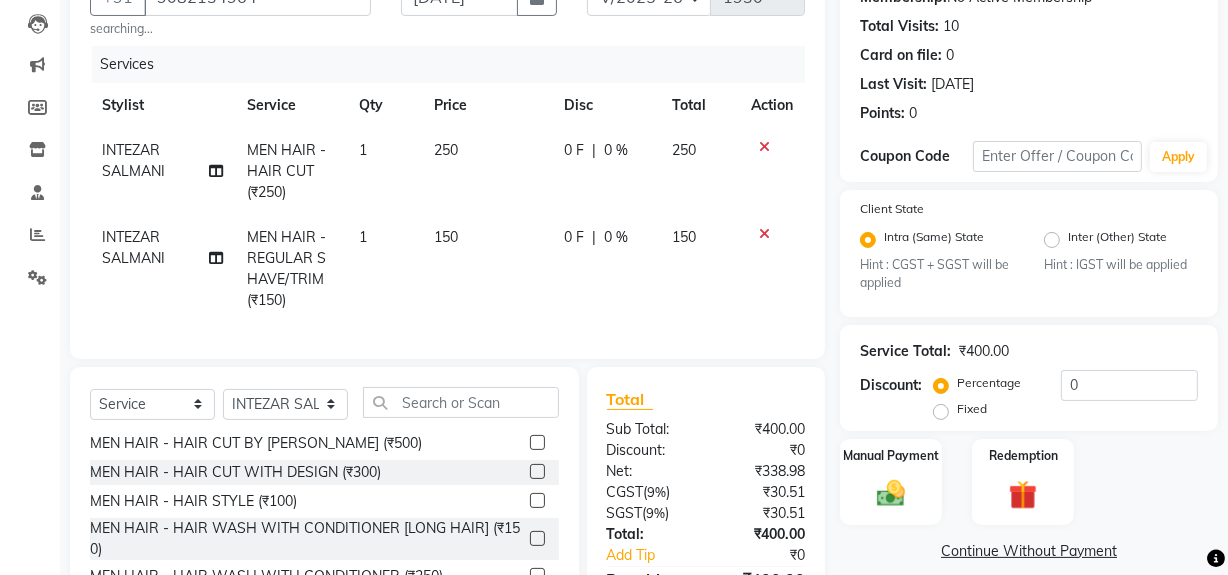 checkbox on "false" 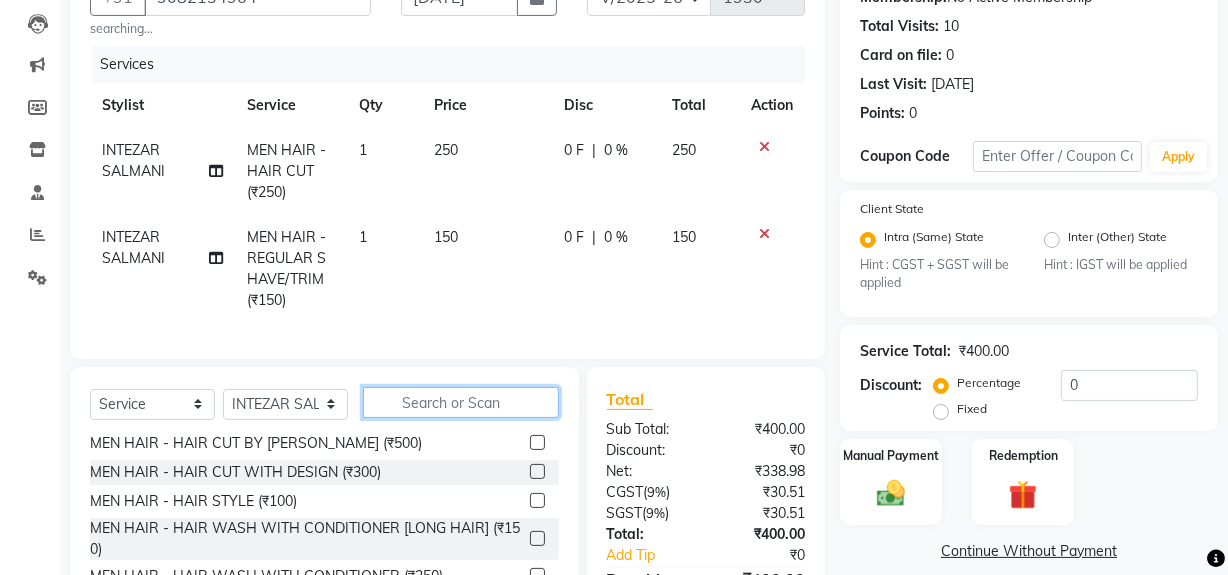 click 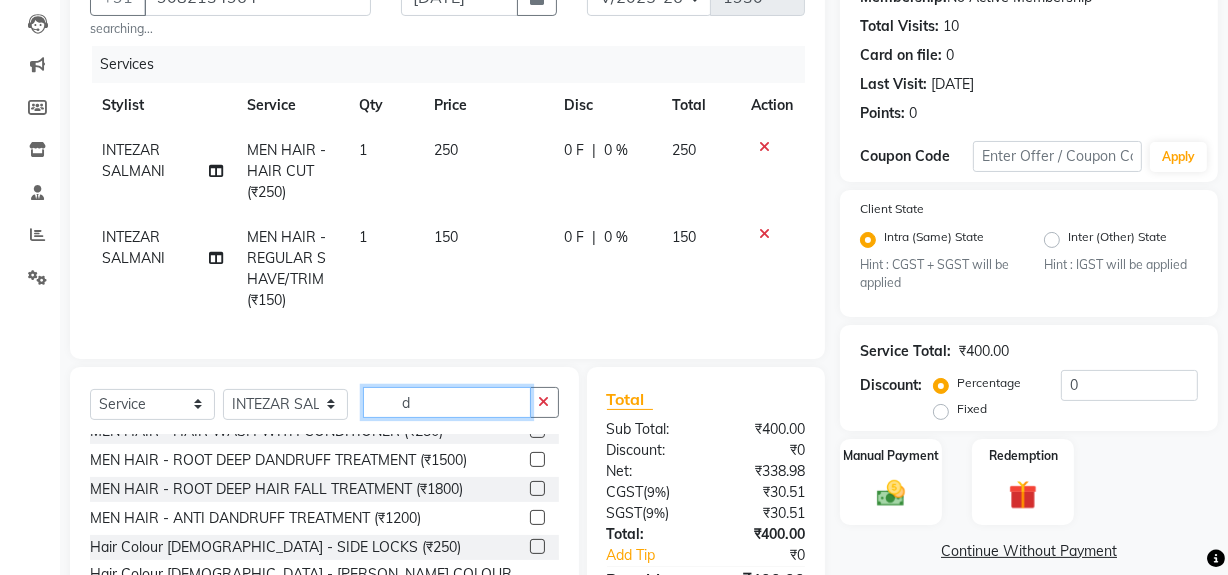 scroll, scrollTop: 0, scrollLeft: 0, axis: both 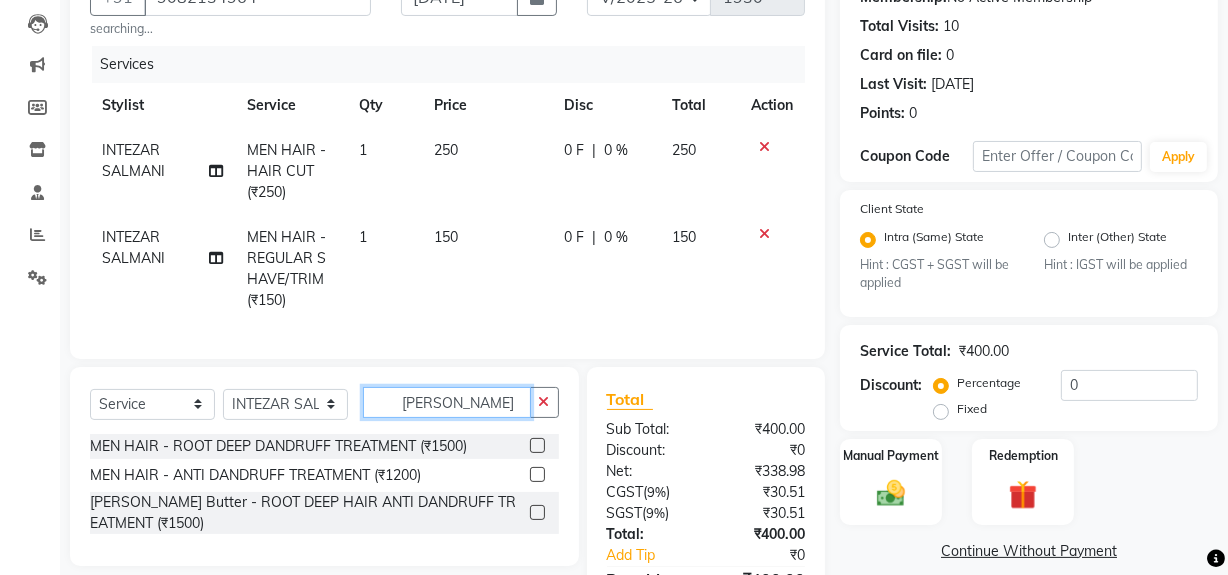 type on "dan" 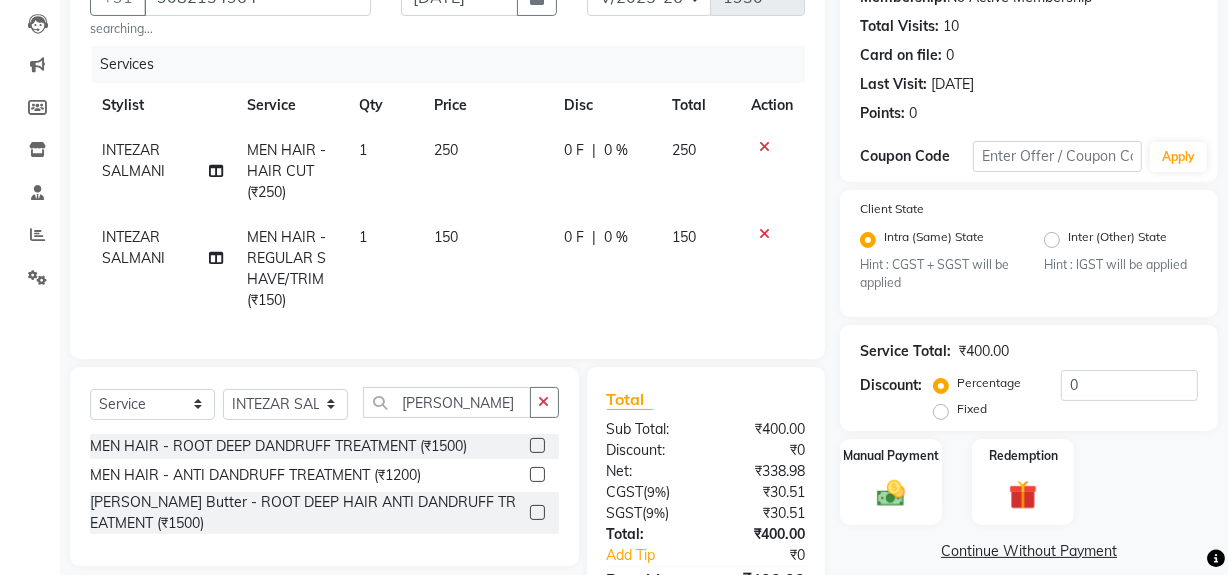 click 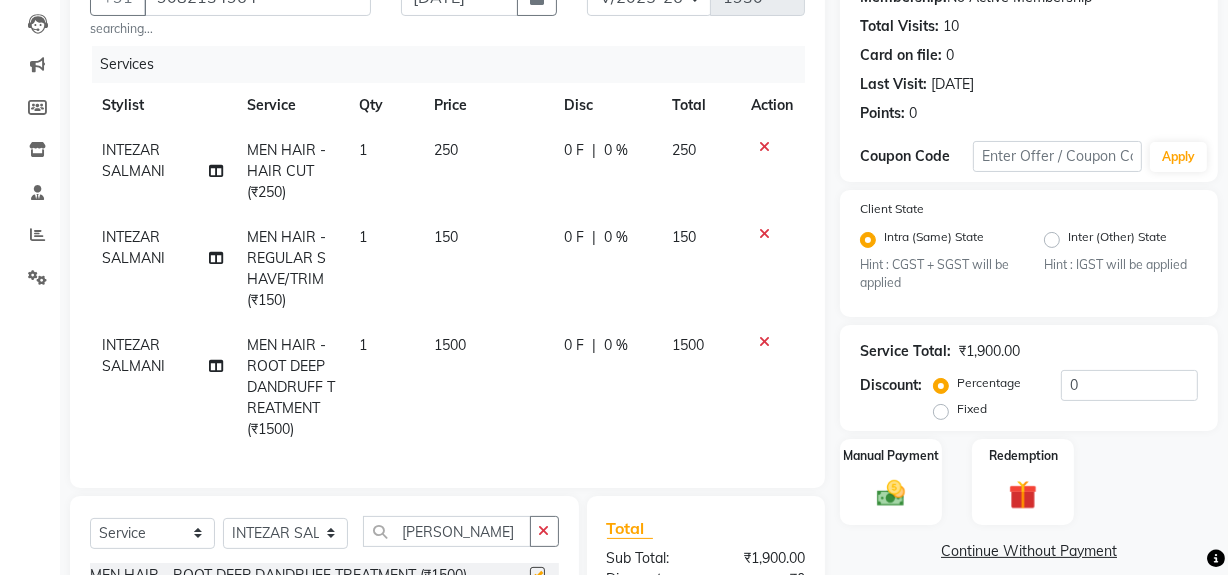 checkbox on "false" 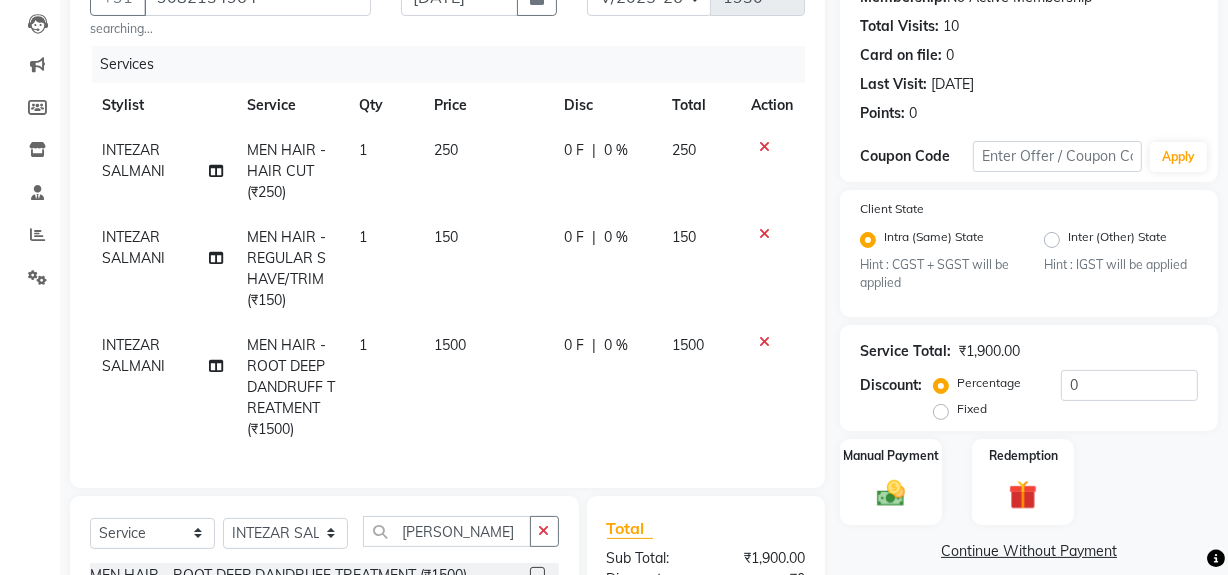 drag, startPoint x: 580, startPoint y: 381, endPoint x: 630, endPoint y: 365, distance: 52.49762 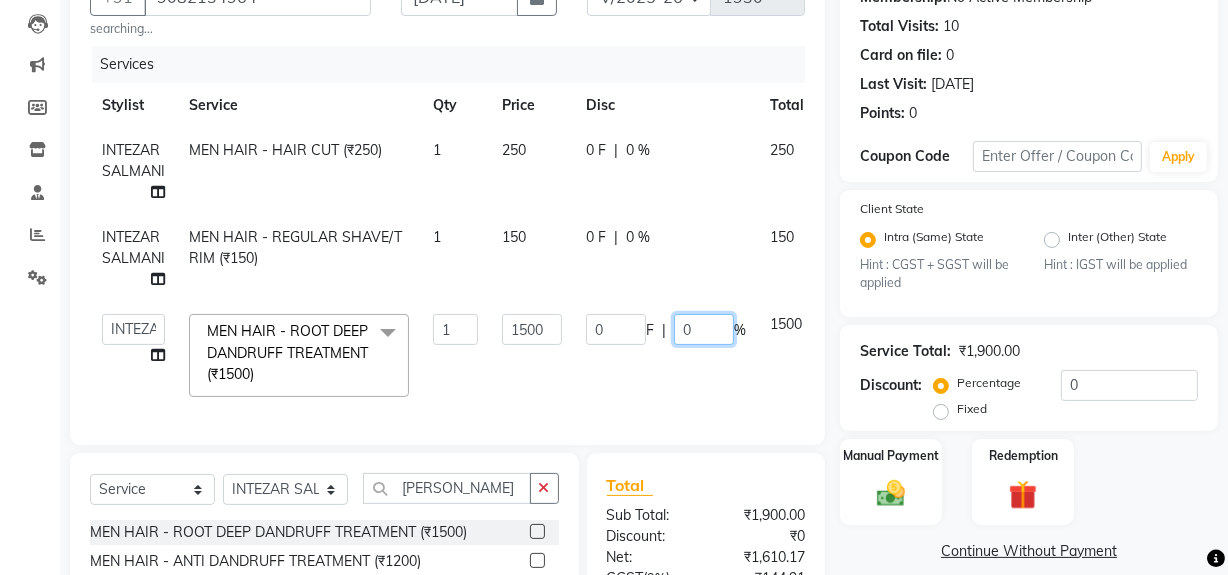 click on "0" 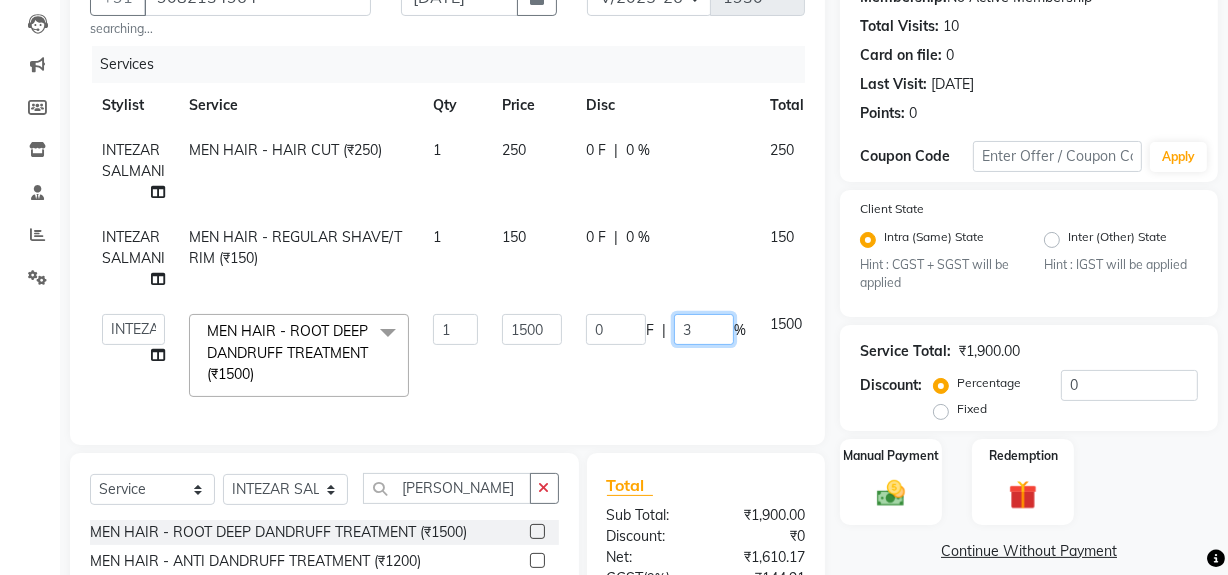 type on "30" 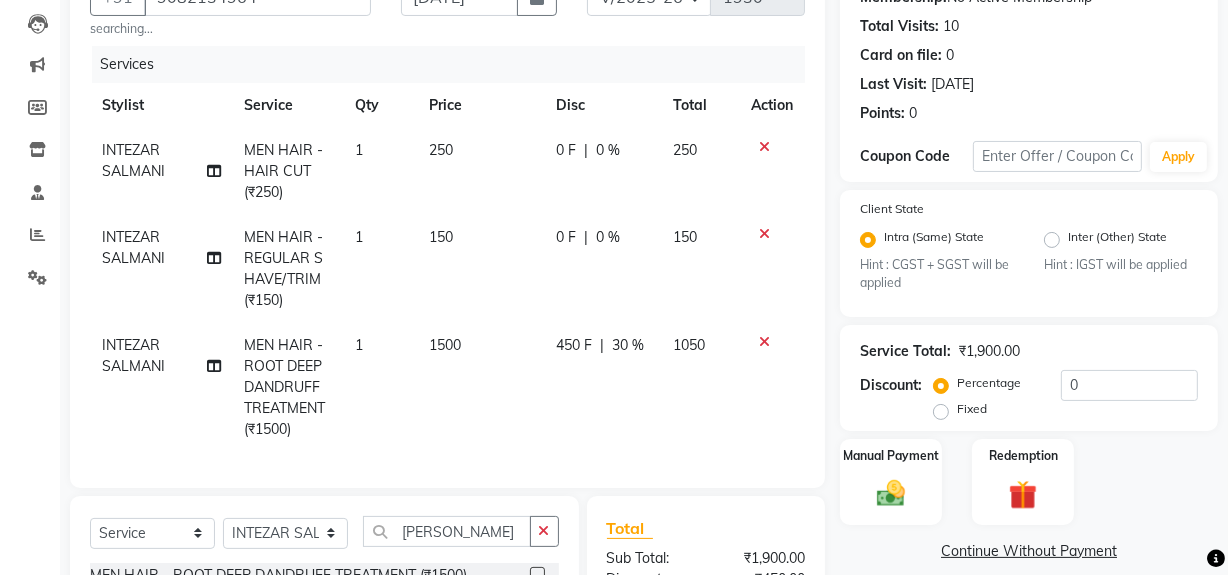 click on "450 F | 30 %" 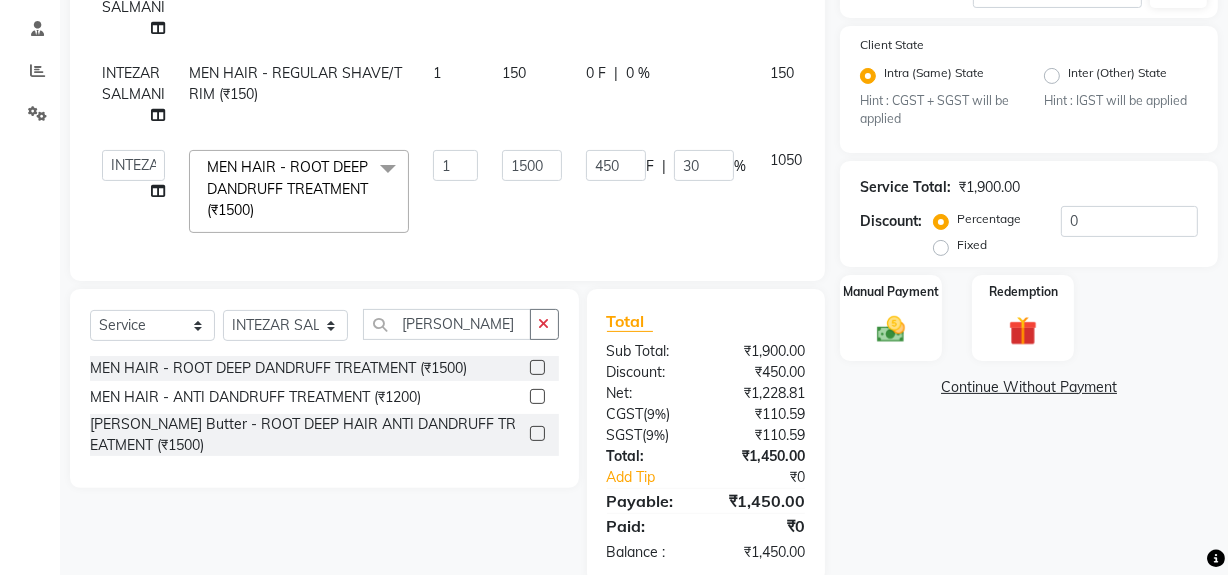 scroll, scrollTop: 423, scrollLeft: 0, axis: vertical 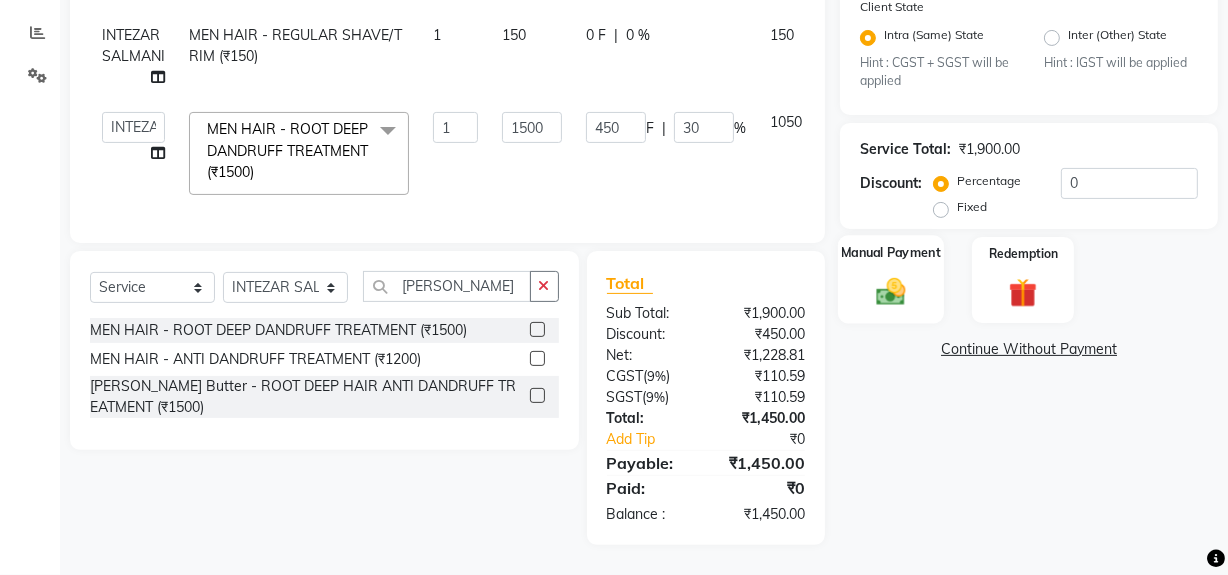 click 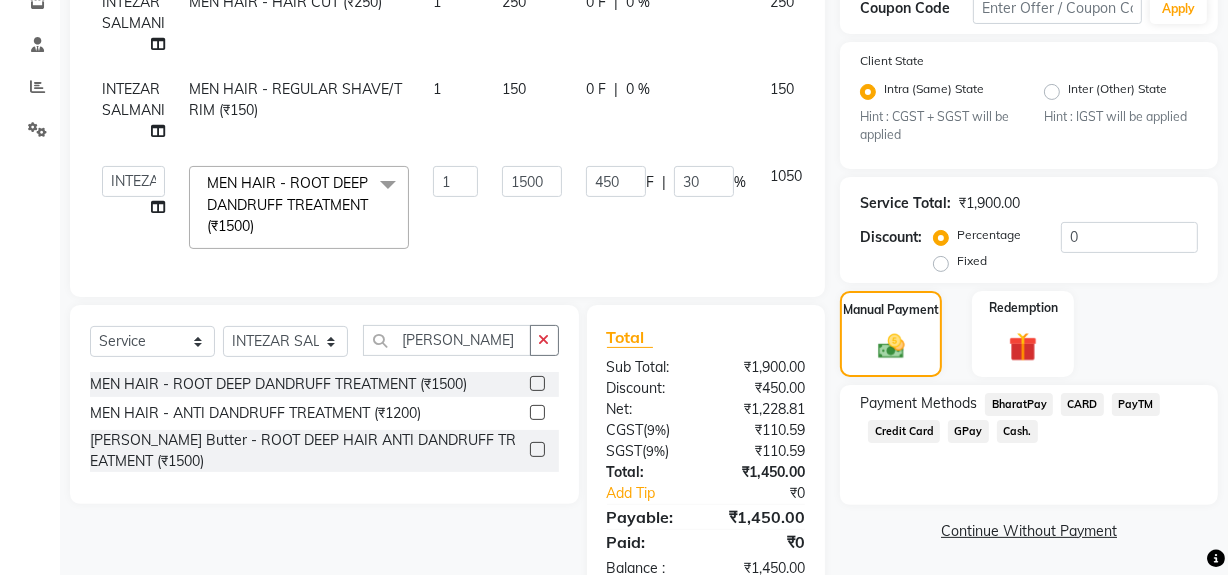 scroll, scrollTop: 423, scrollLeft: 0, axis: vertical 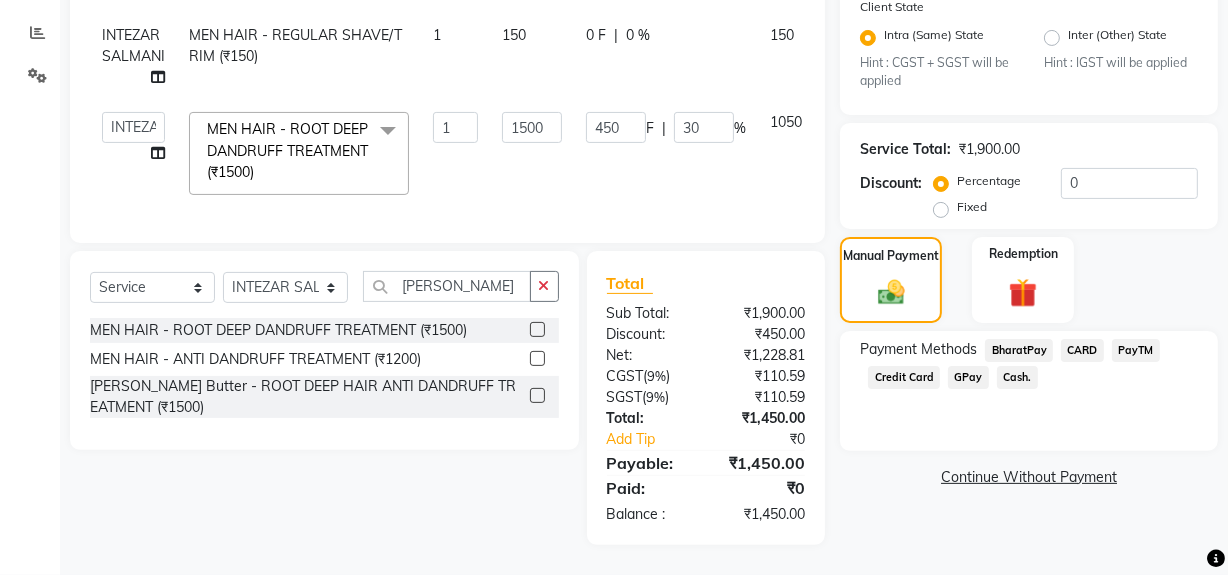 click on "GPay" 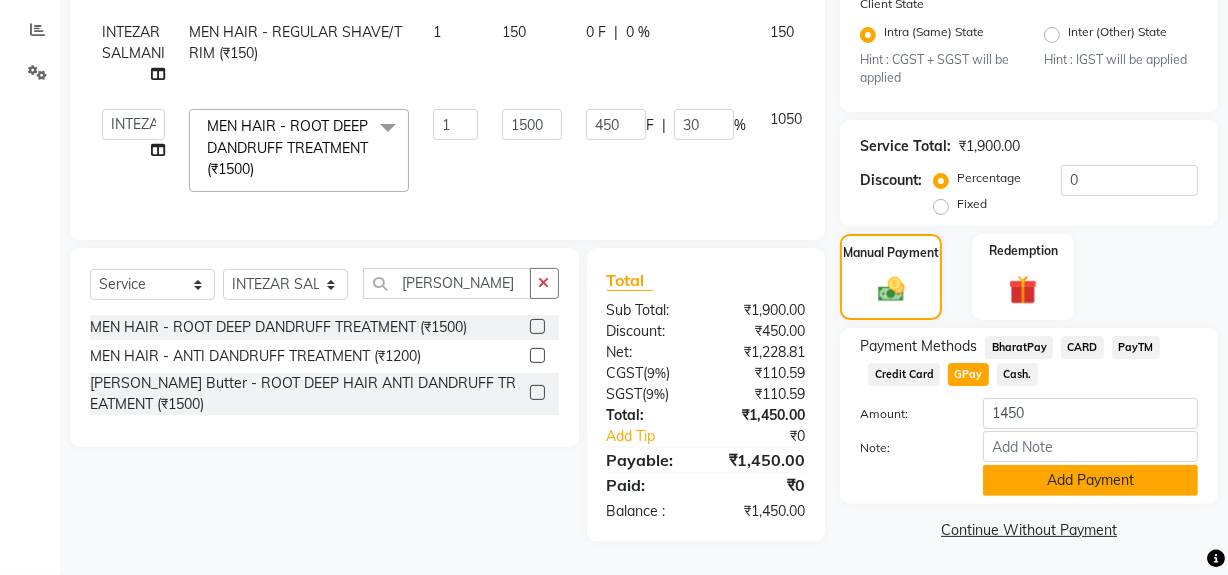 click on "Add Payment" 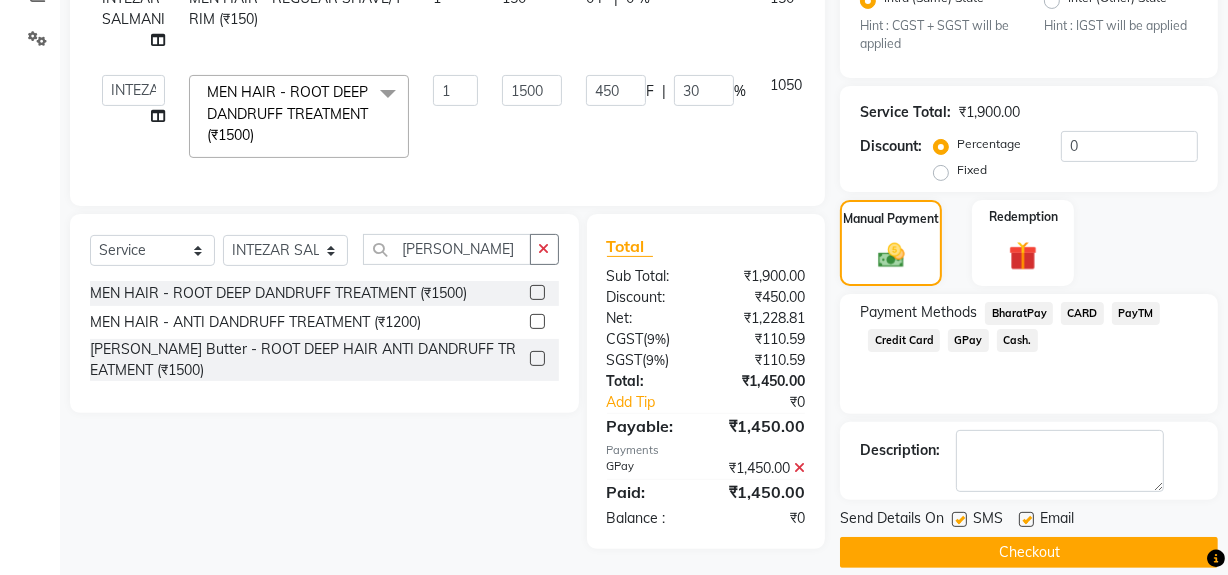 scroll, scrollTop: 470, scrollLeft: 0, axis: vertical 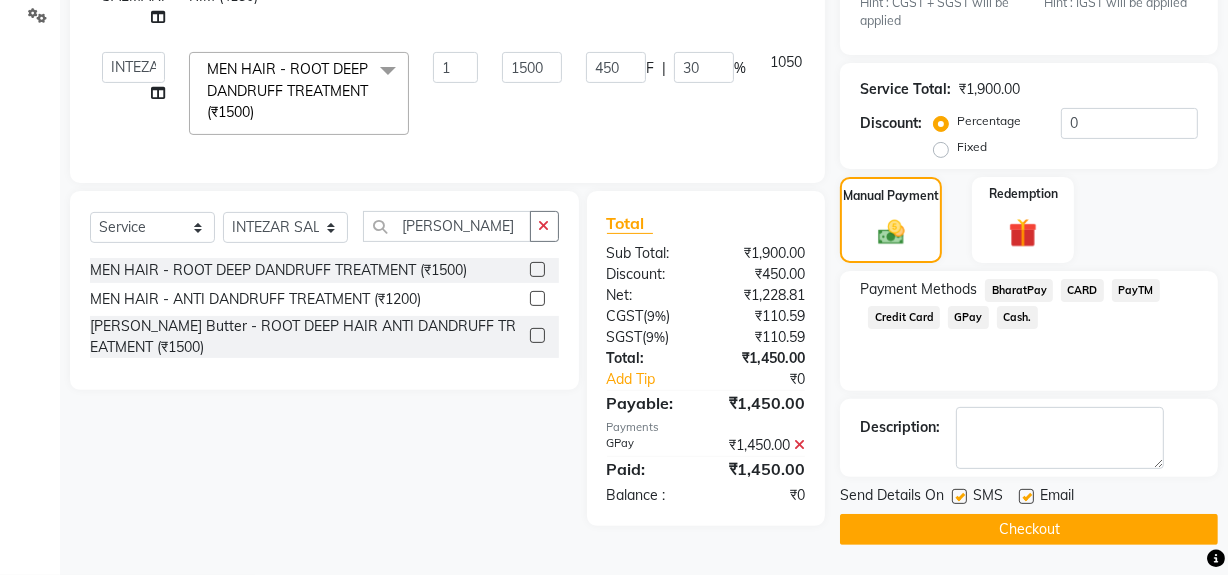 click on "Checkout" 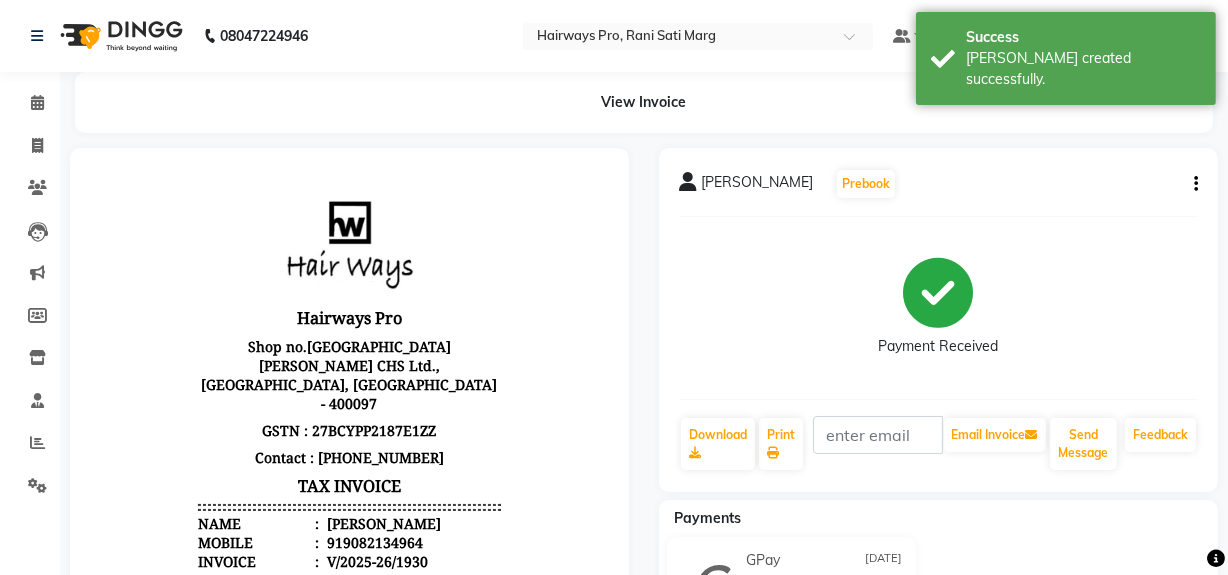 scroll, scrollTop: 0, scrollLeft: 0, axis: both 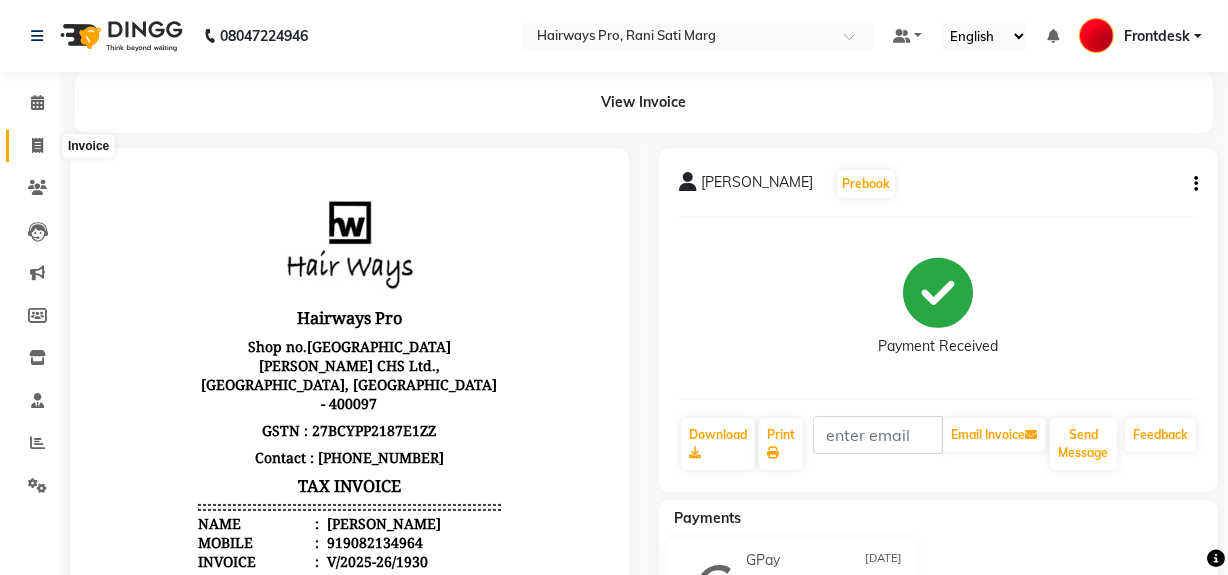 click 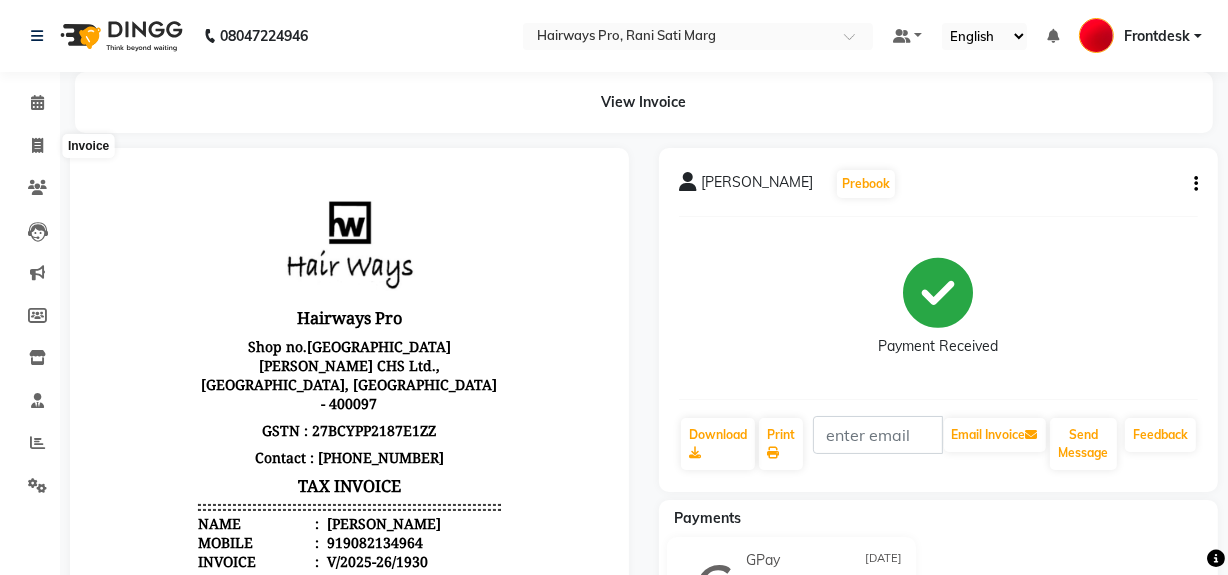 select on "787" 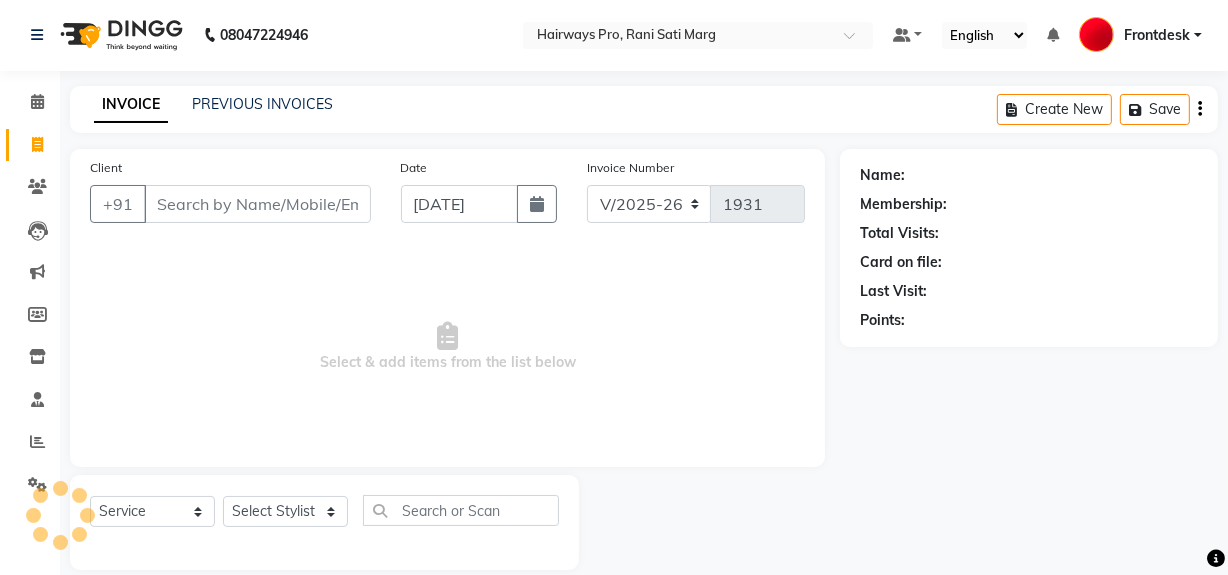 scroll, scrollTop: 26, scrollLeft: 0, axis: vertical 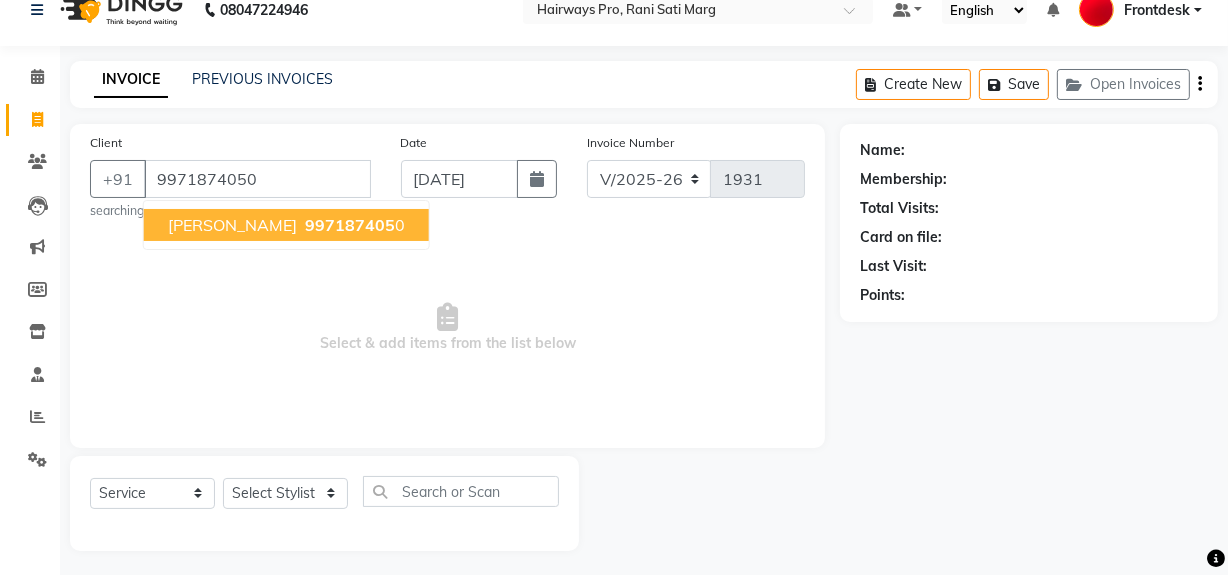 type on "9971874050" 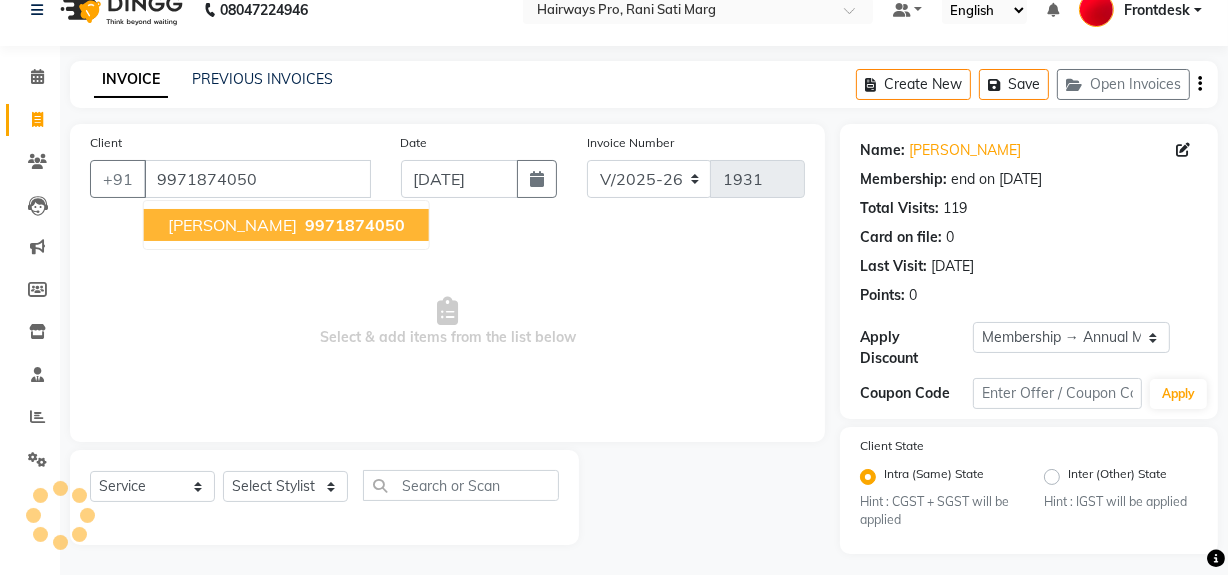 click on "RAHUL AGARWAL   9971874050" at bounding box center (286, 225) 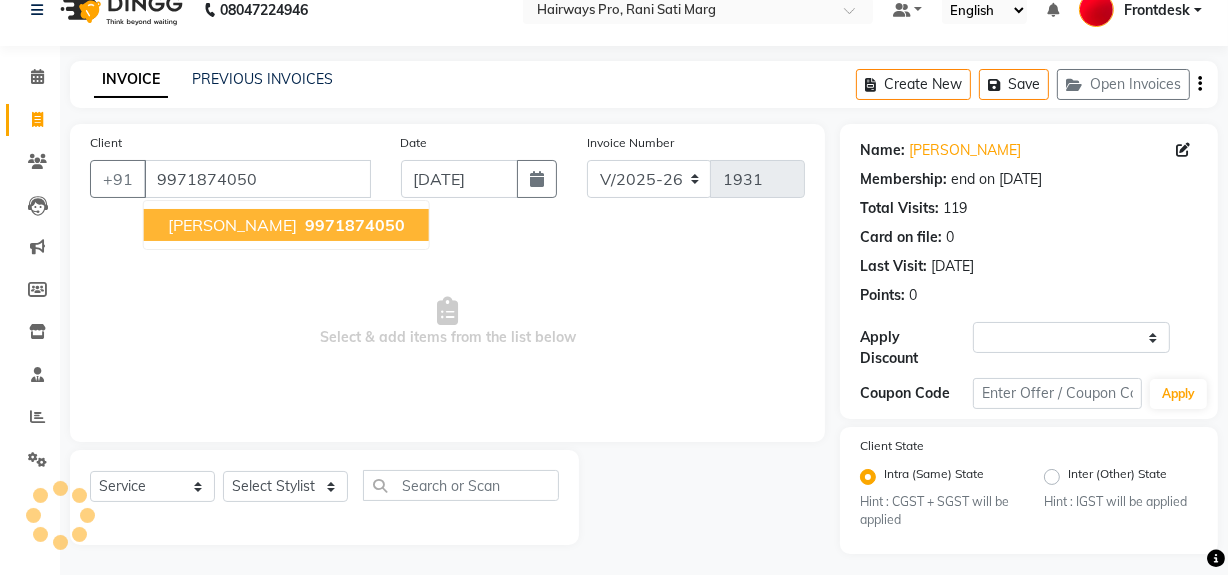 select on "1: Object" 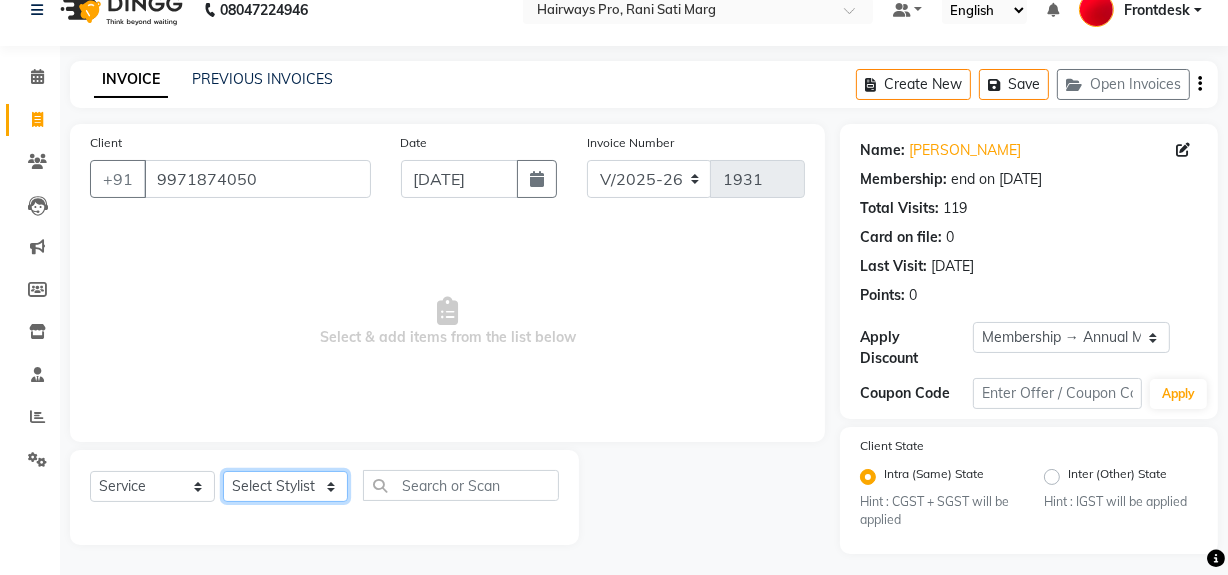 drag, startPoint x: 325, startPoint y: 486, endPoint x: 329, endPoint y: 473, distance: 13.601471 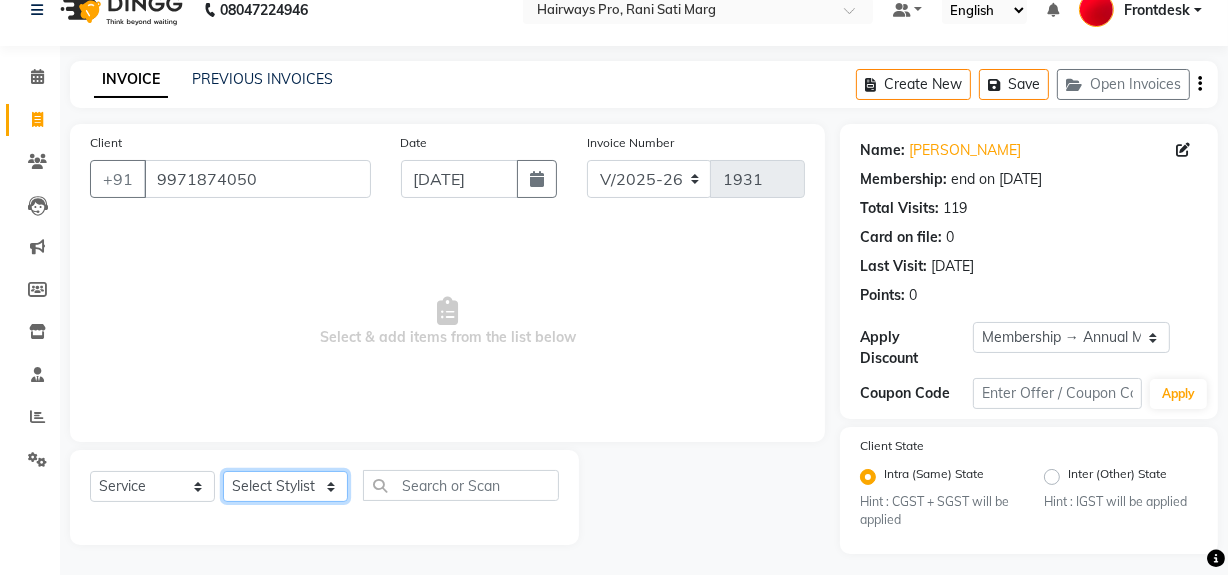 select on "13192" 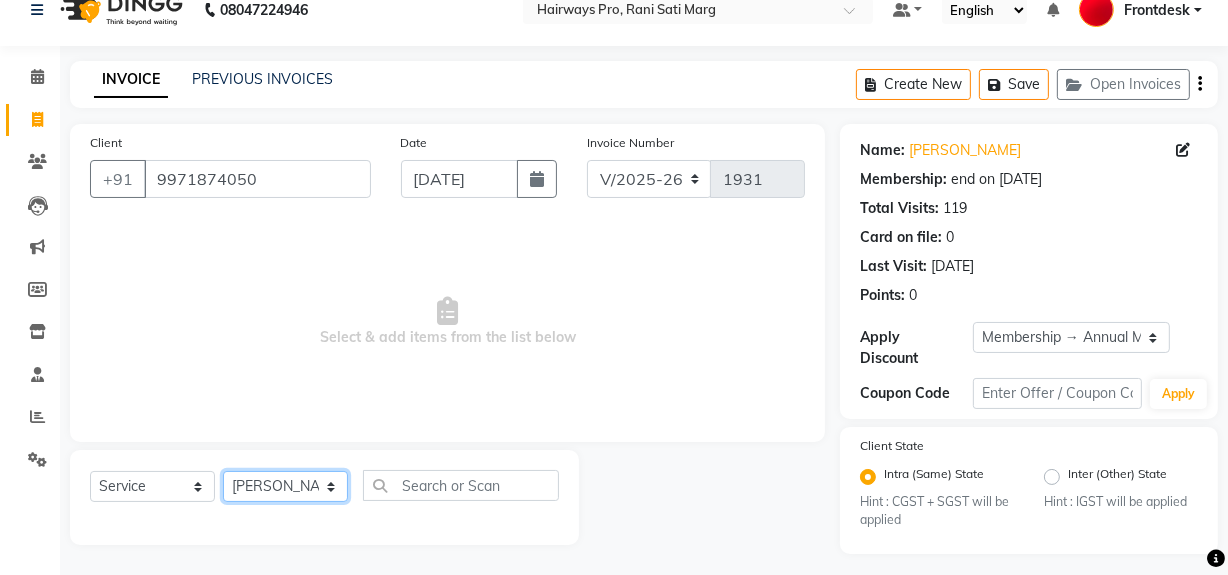 click on "Select Stylist ABID DANISH [PERSON_NAME] Frontdesk INTEZAR [PERSON_NAME] [PERSON_NAME] [PERSON_NAME] [PERSON_NAME] [PERSON_NAME] [PERSON_NAME]" 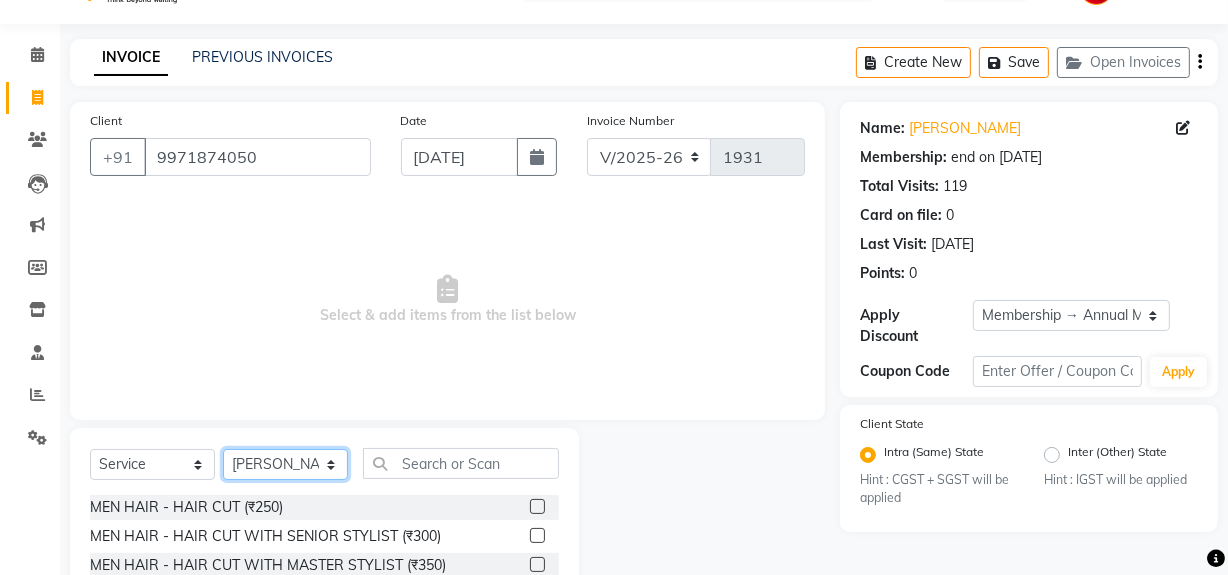 scroll, scrollTop: 117, scrollLeft: 0, axis: vertical 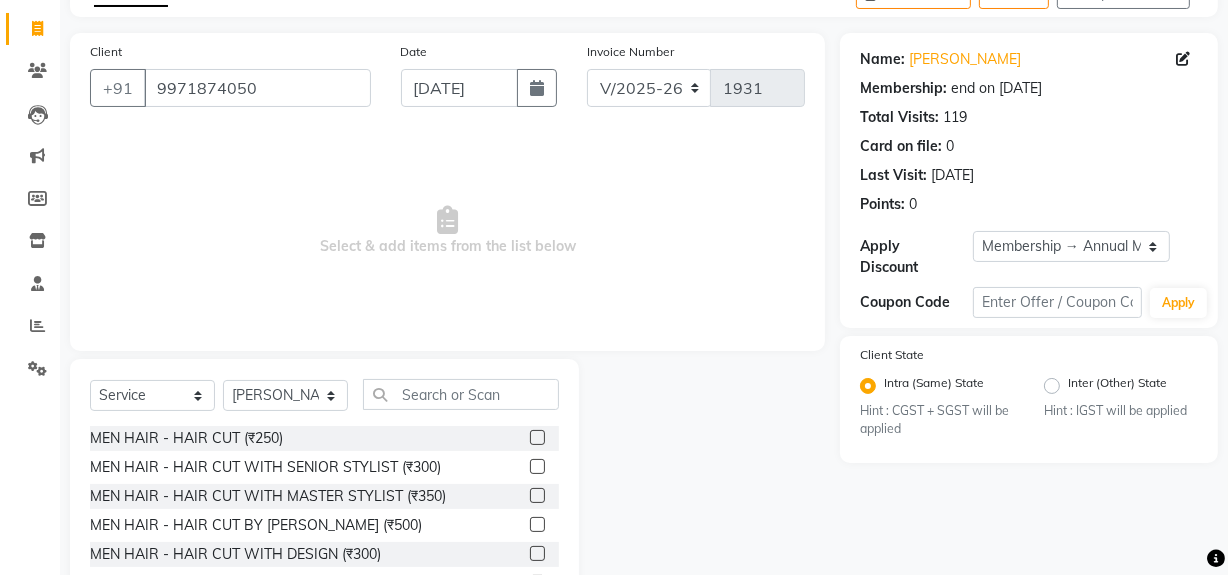 click 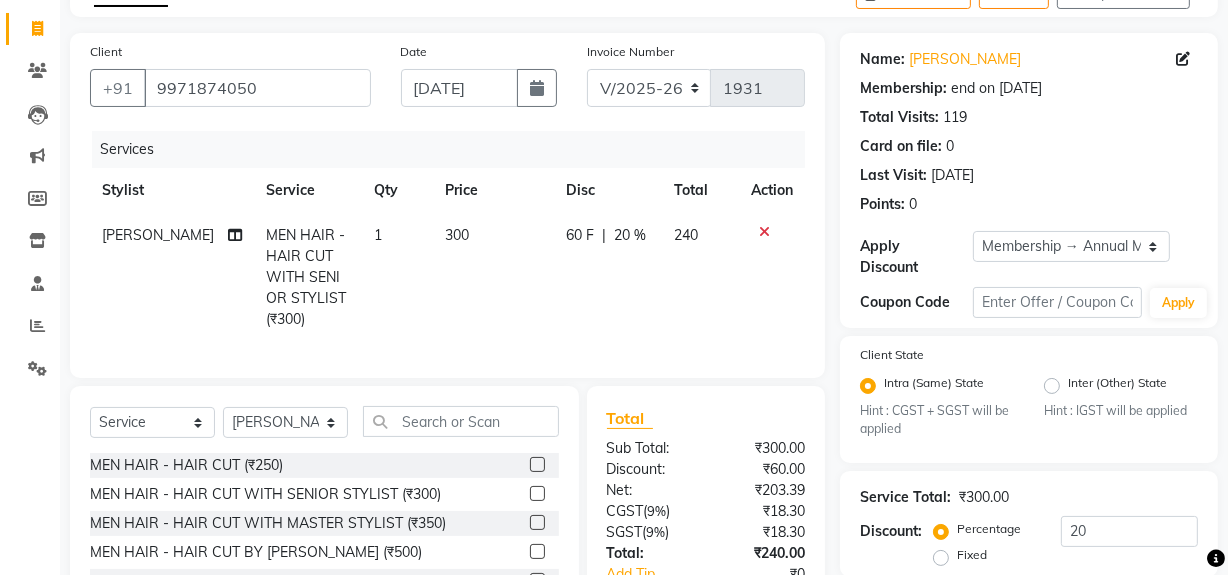 click 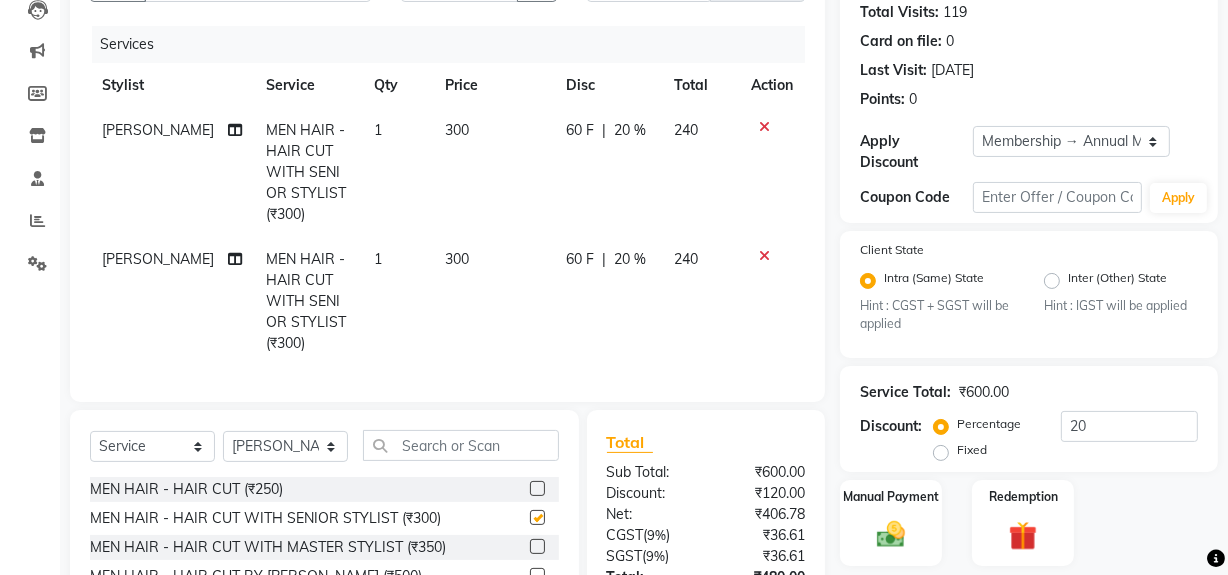 checkbox on "false" 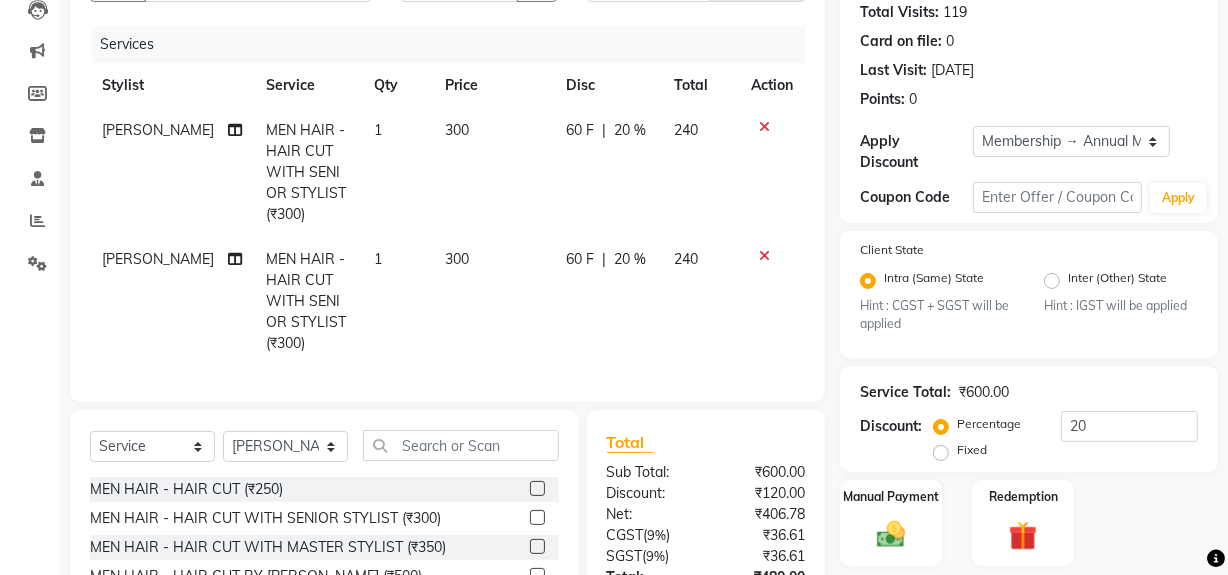 scroll, scrollTop: 390, scrollLeft: 0, axis: vertical 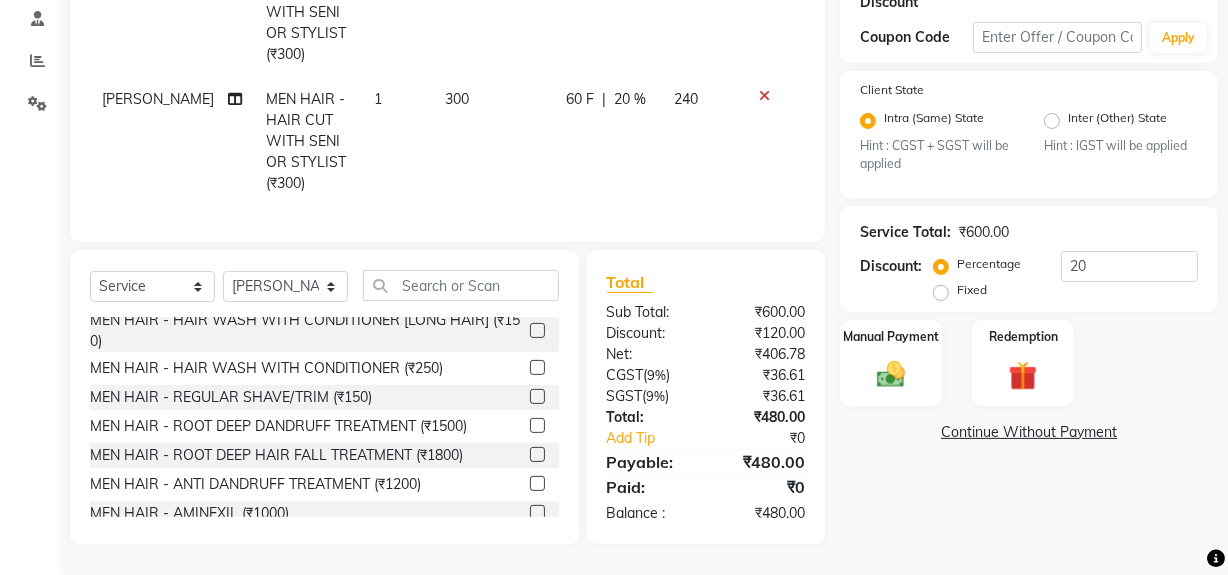 click 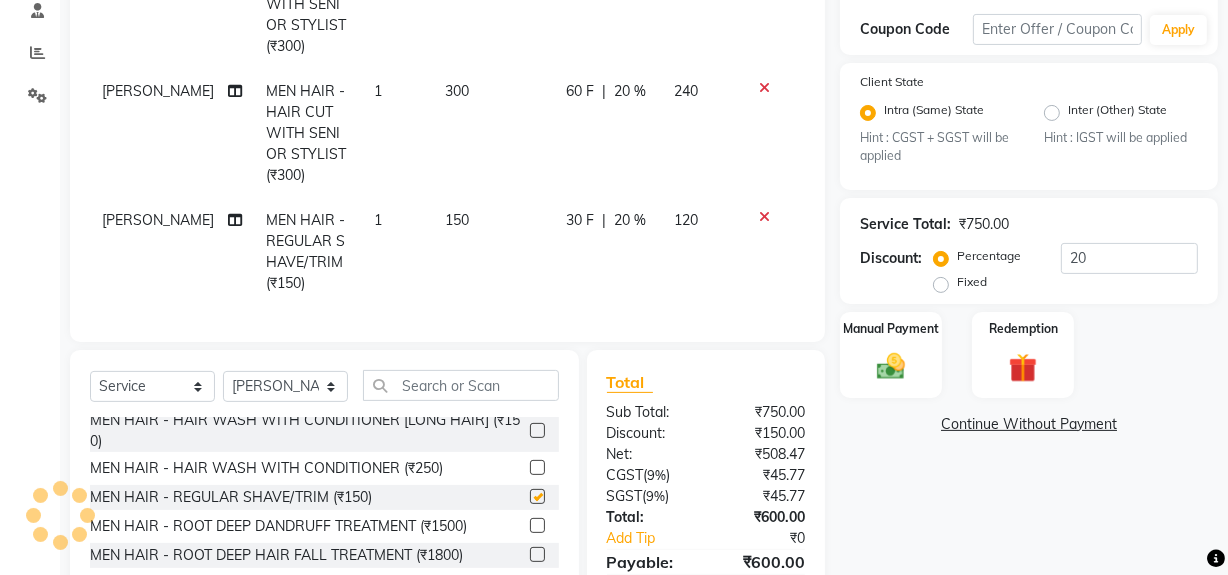 checkbox on "false" 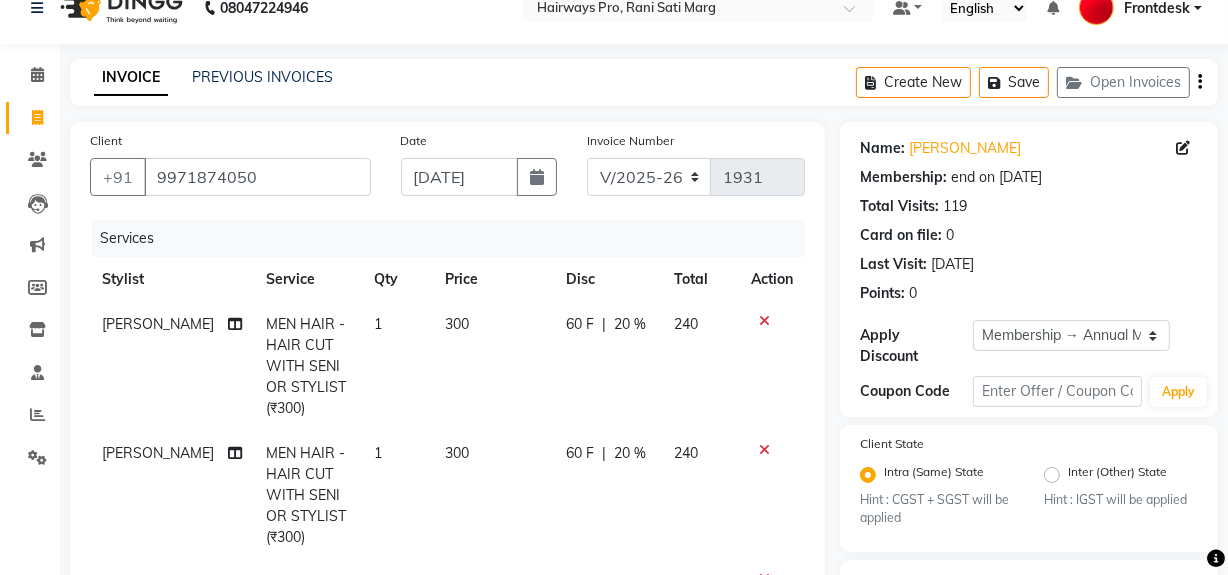 scroll, scrollTop: 26, scrollLeft: 0, axis: vertical 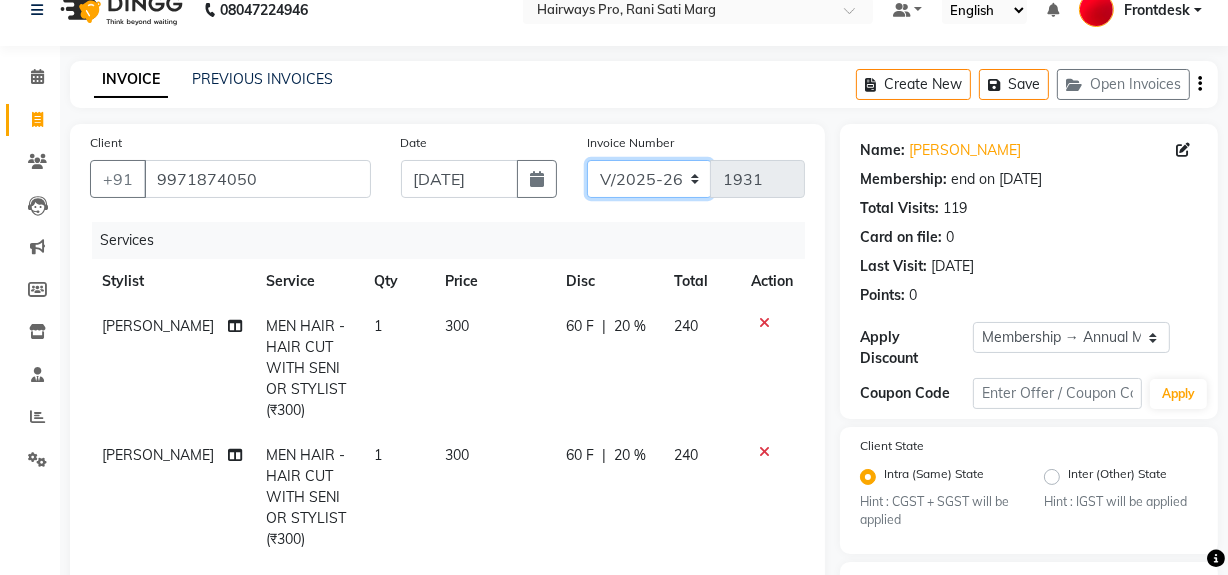 click on "INV/25-26 V/2025-26" 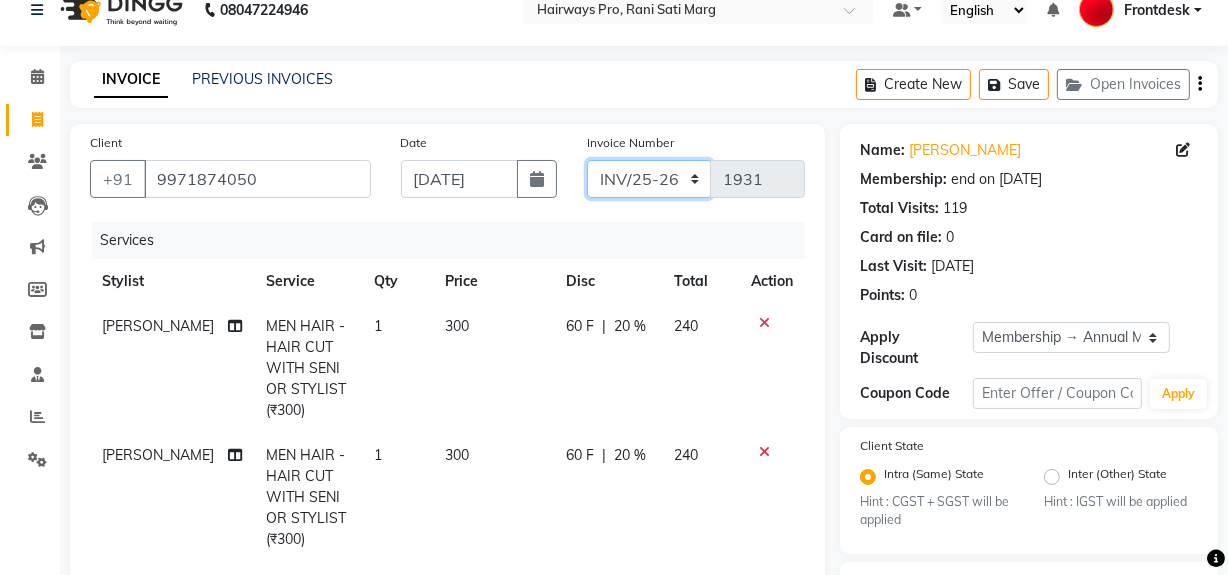 click on "INV/25-26 V/2025-26" 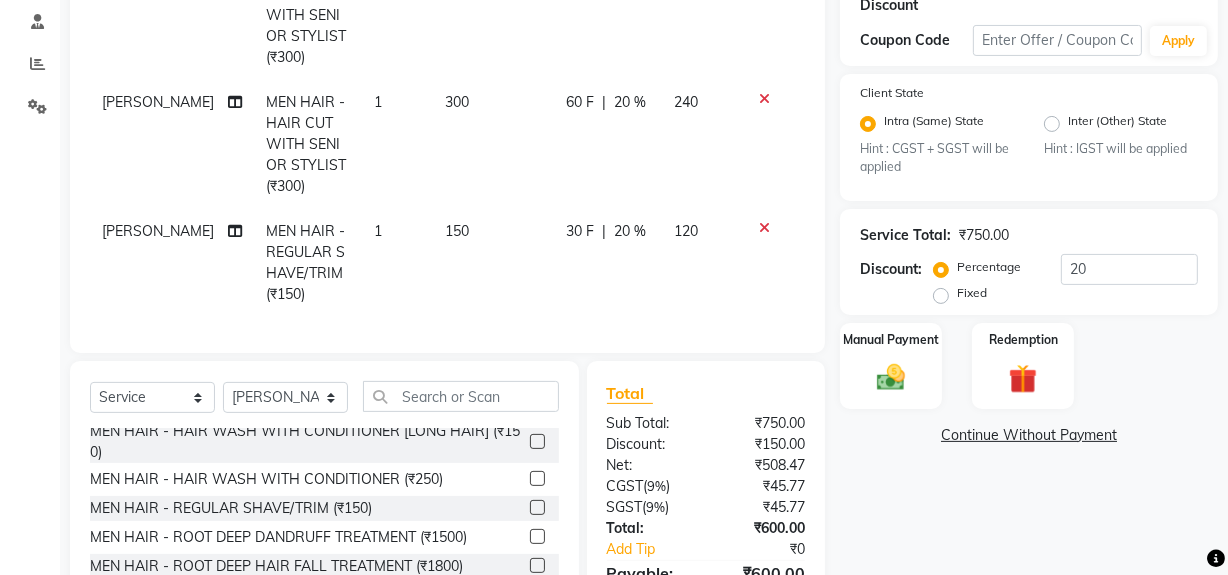 scroll, scrollTop: 480, scrollLeft: 0, axis: vertical 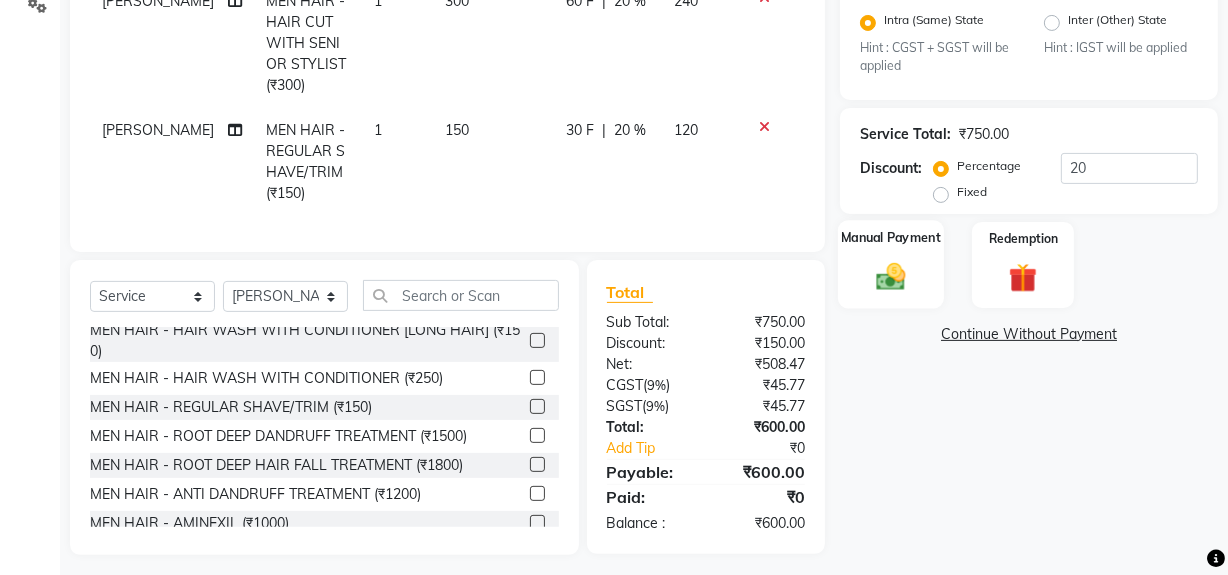 click 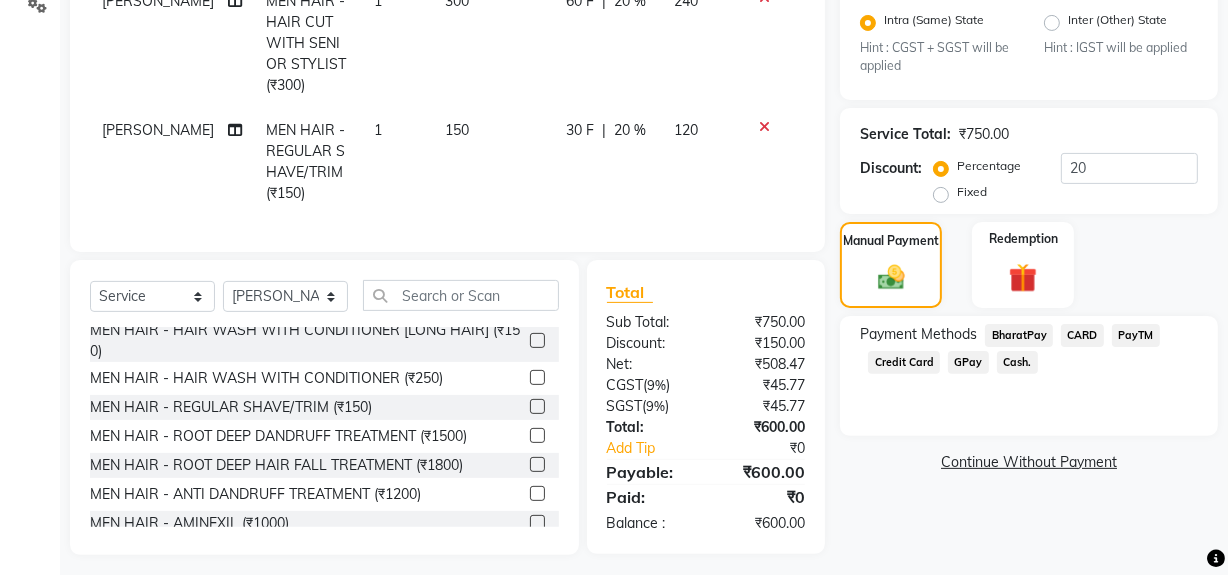 click on "Cash." 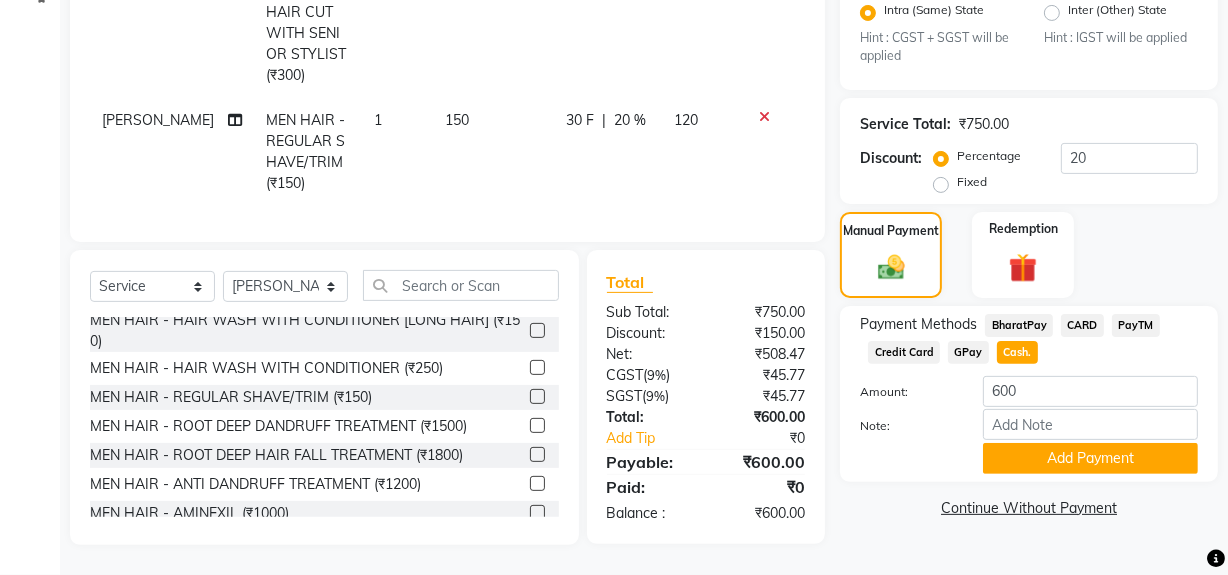 scroll, scrollTop: 503, scrollLeft: 0, axis: vertical 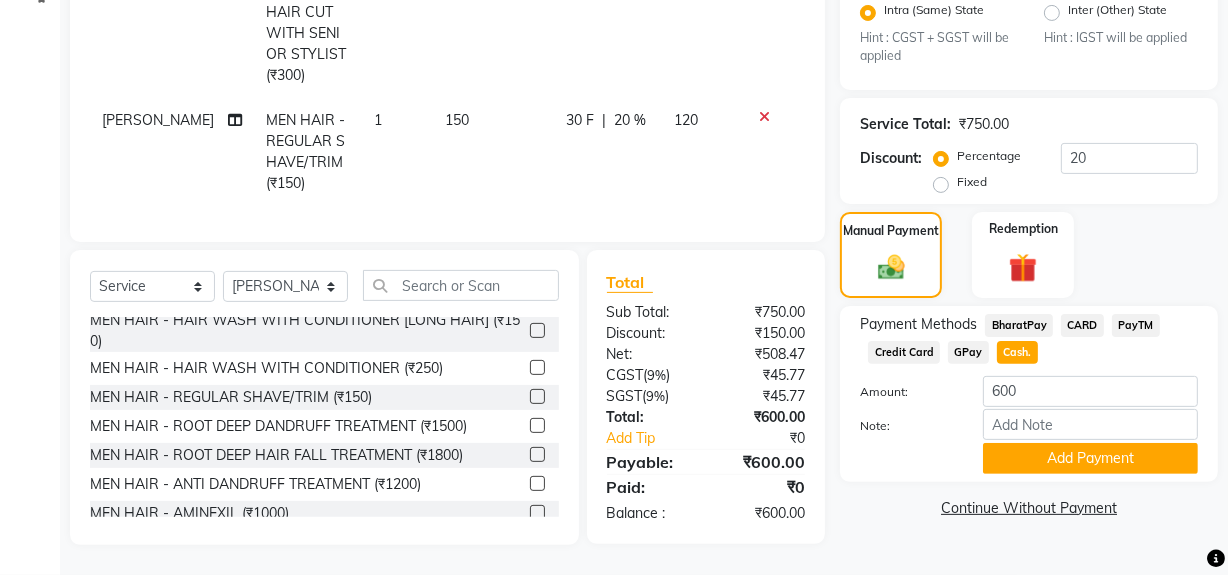 click on "GPay" 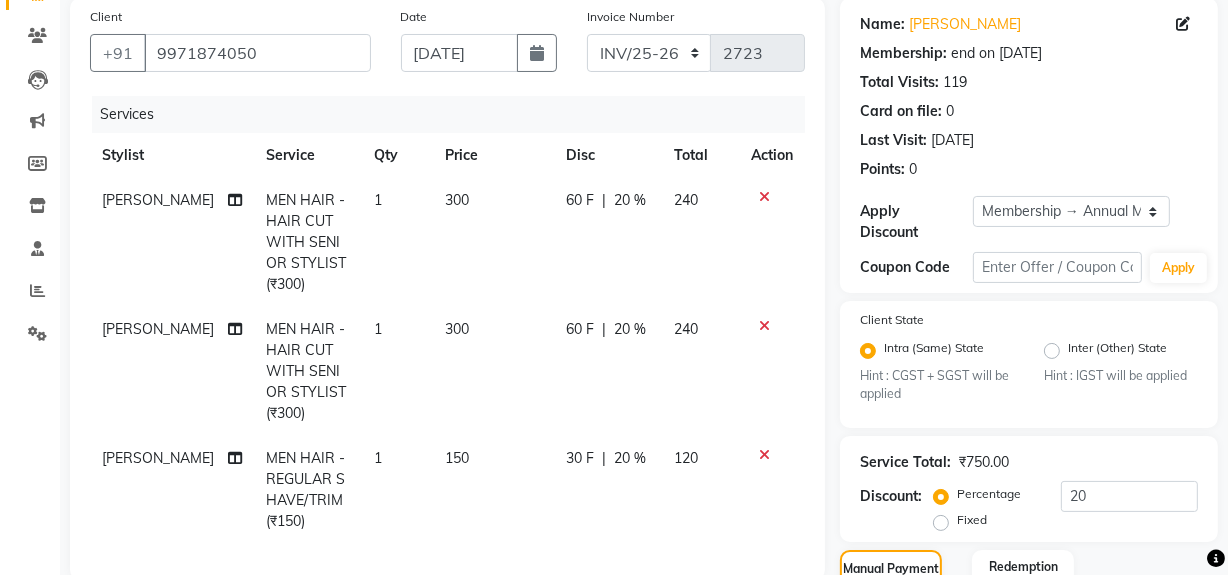 scroll, scrollTop: 140, scrollLeft: 0, axis: vertical 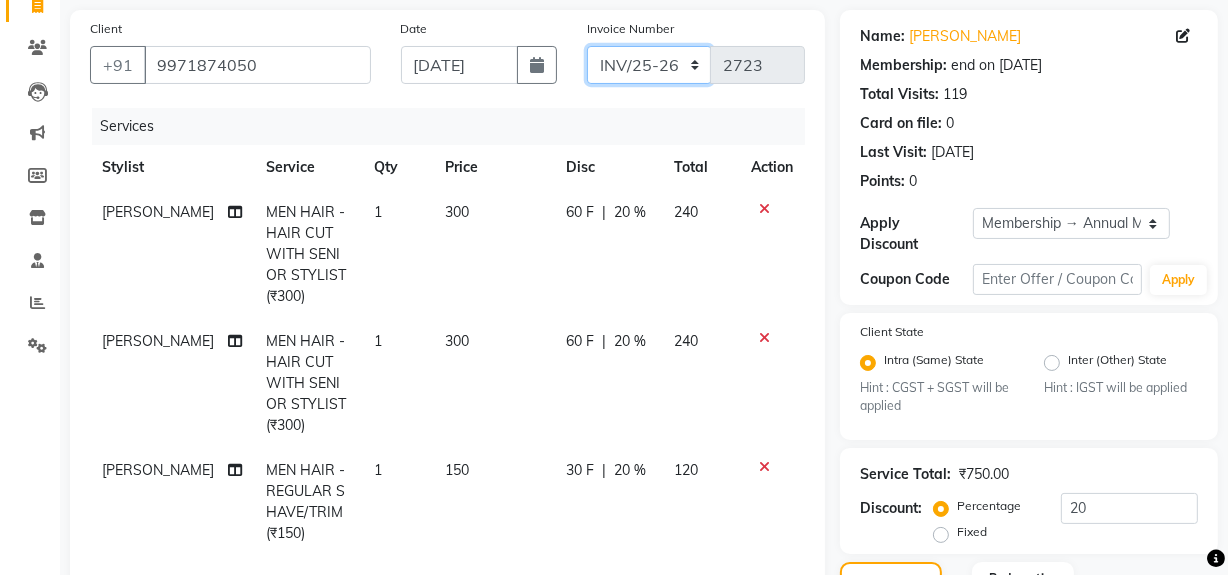 click on "INV/25-26 V/2025-26" 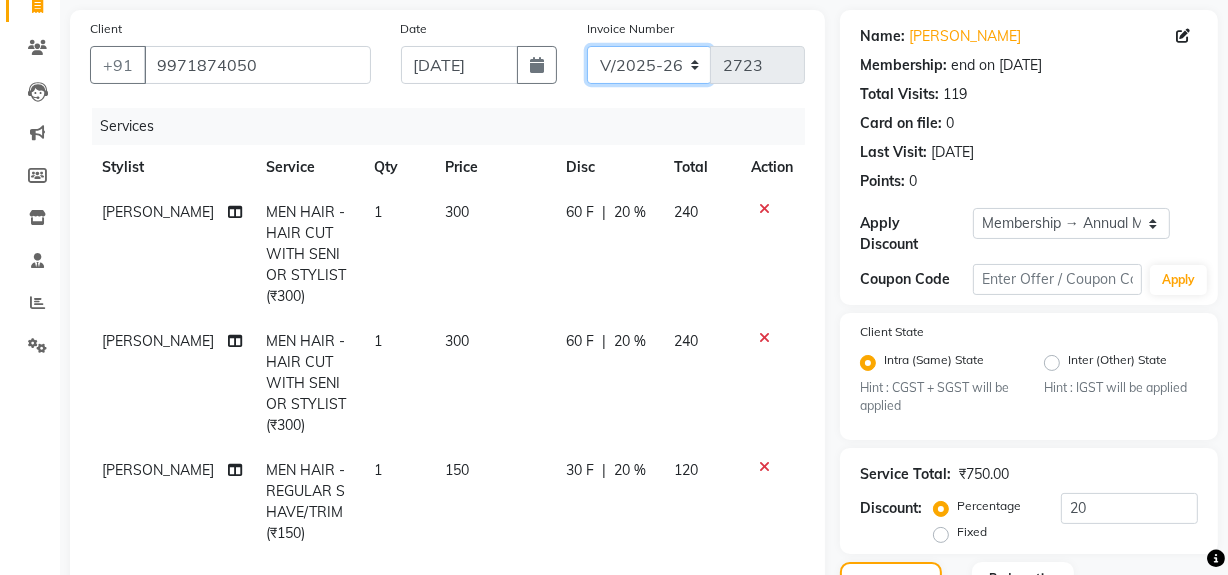 click on "INV/25-26 V/2025-26" 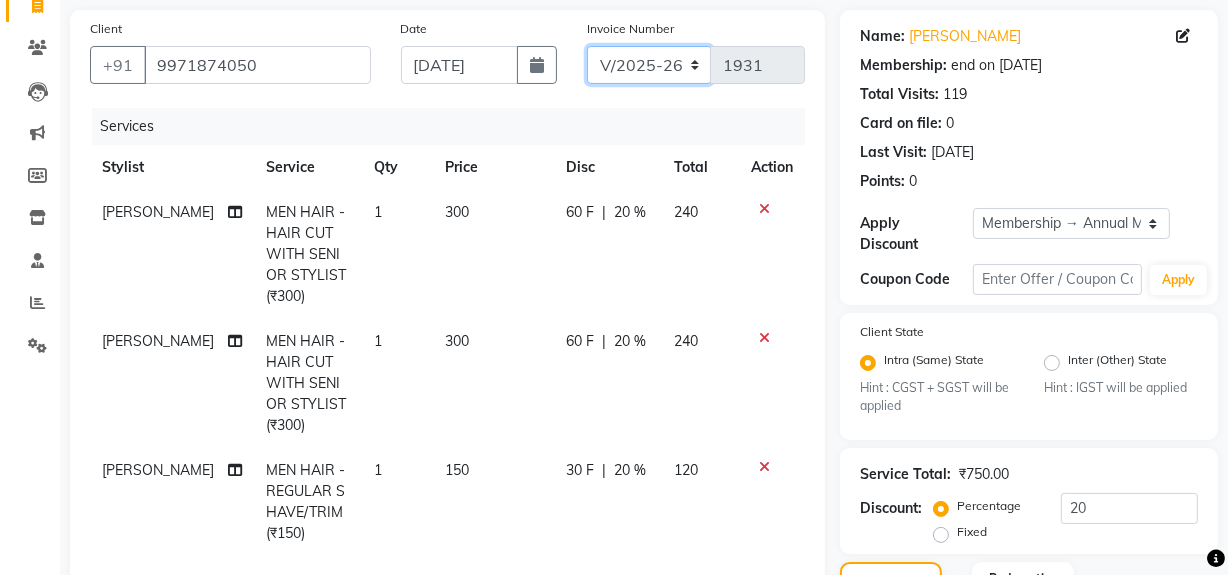 scroll, scrollTop: 503, scrollLeft: 0, axis: vertical 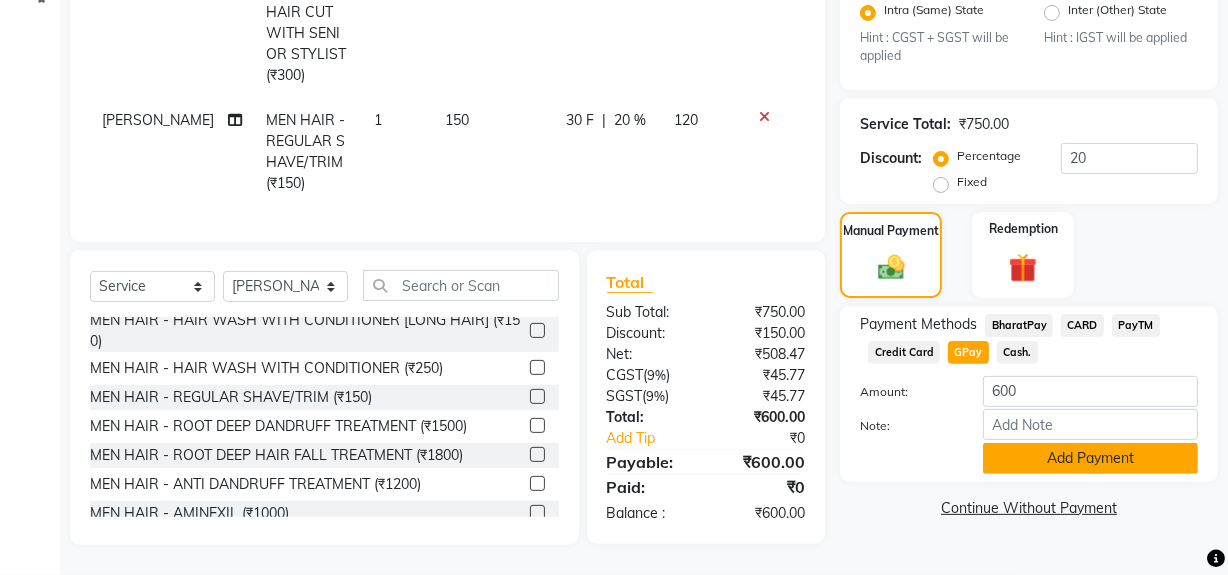 click on "Add Payment" 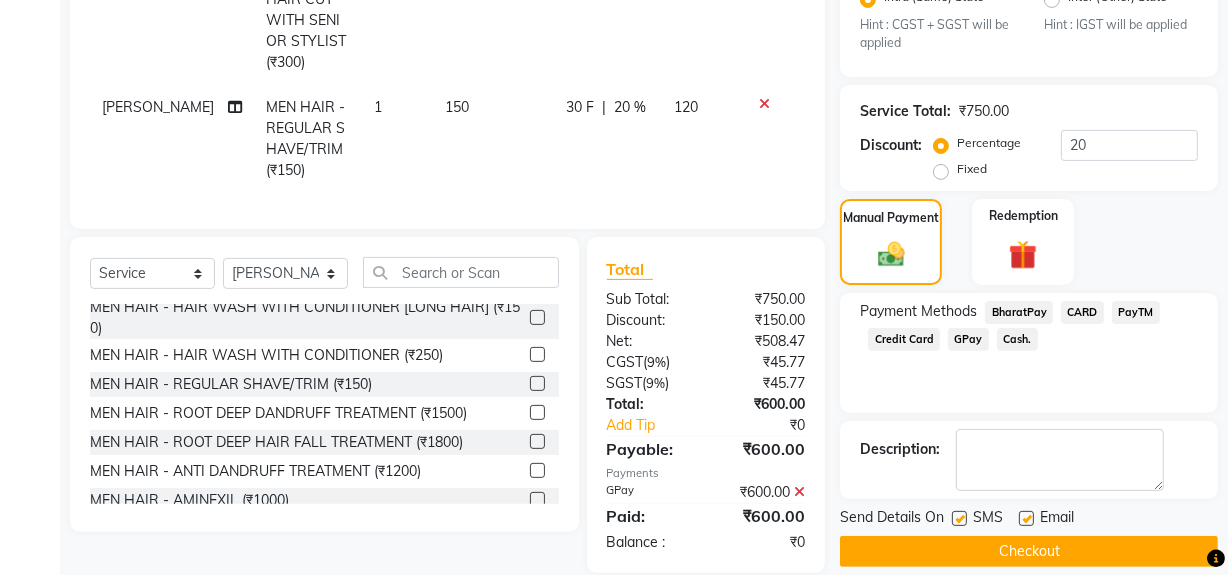 scroll, scrollTop: 544, scrollLeft: 0, axis: vertical 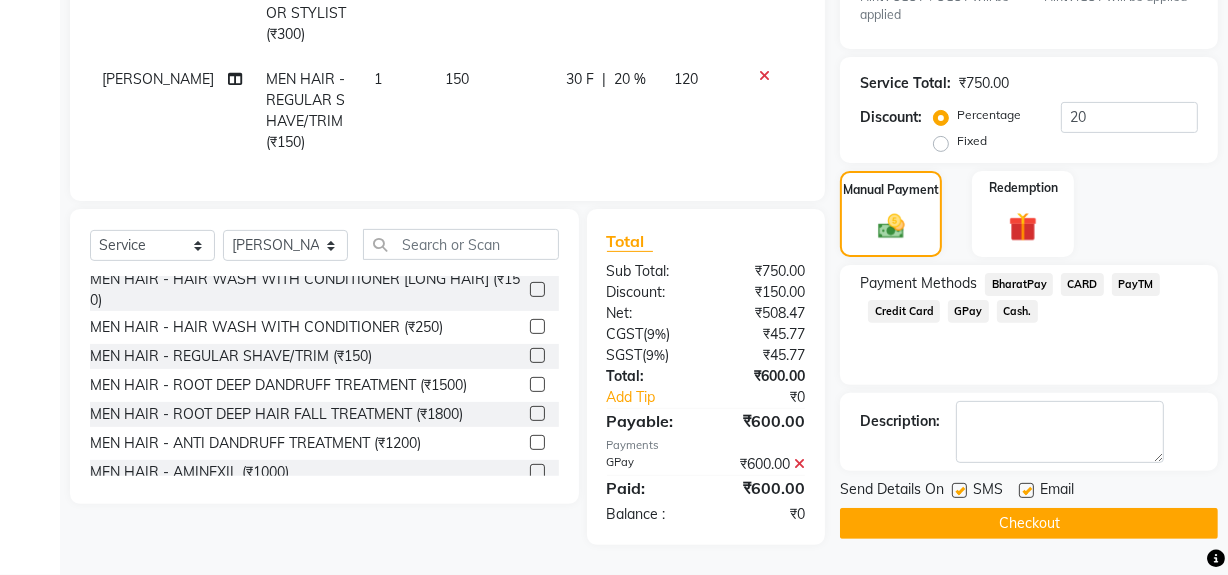 click 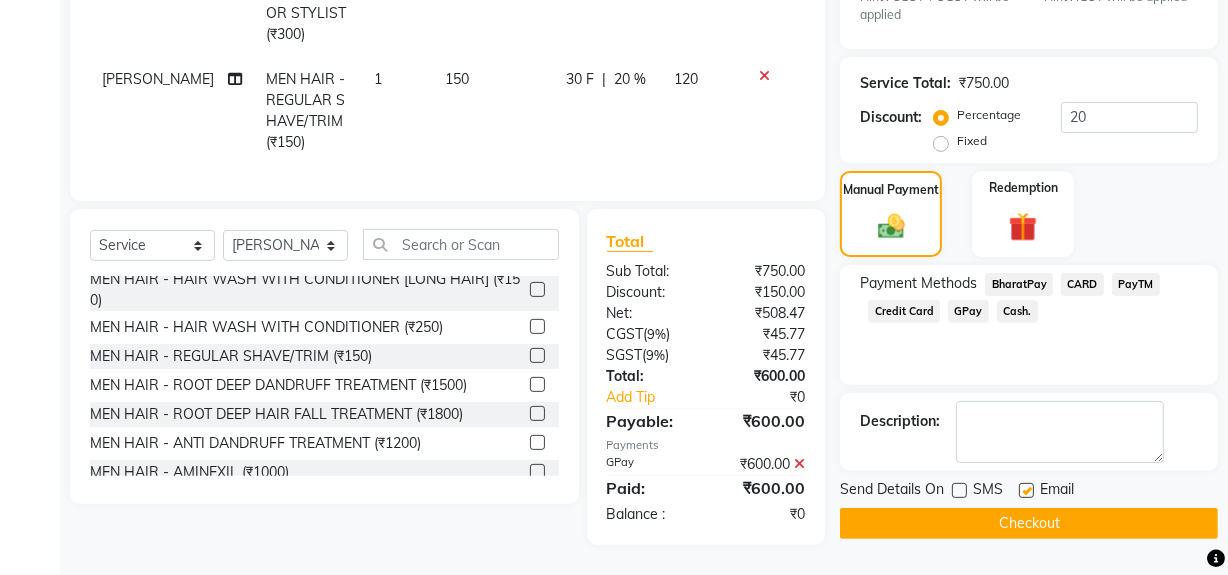click 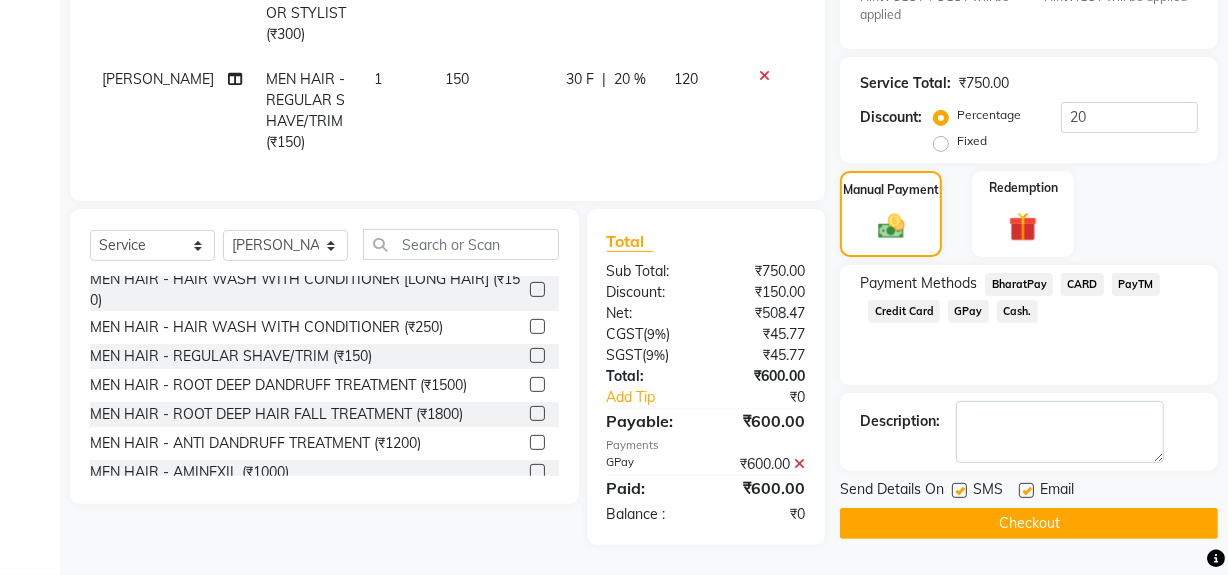 click on "Checkout" 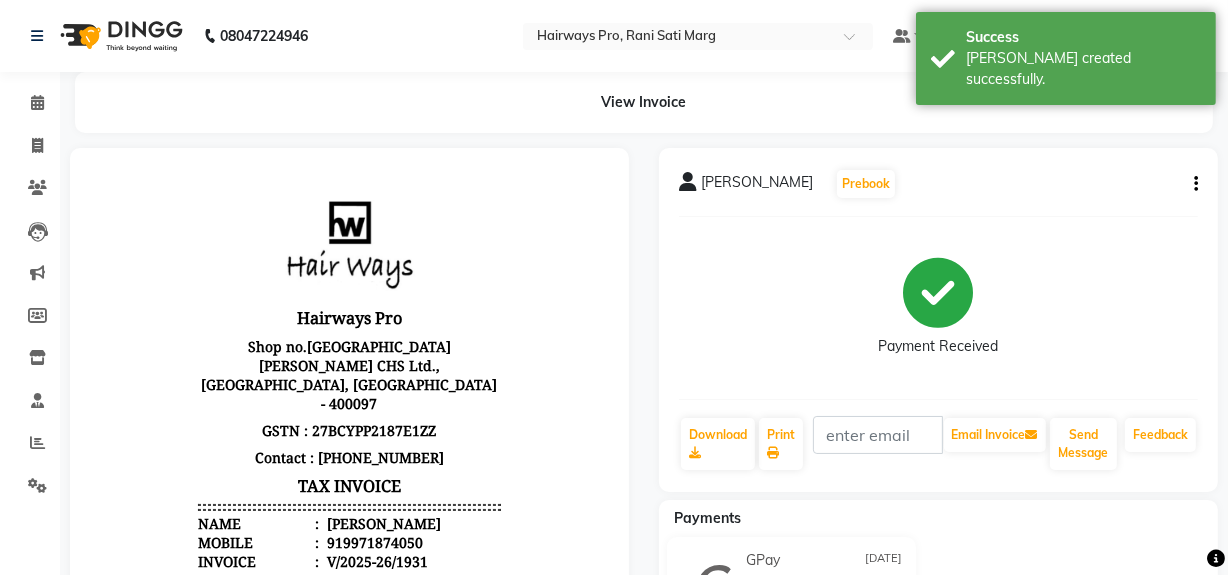 scroll, scrollTop: 0, scrollLeft: 0, axis: both 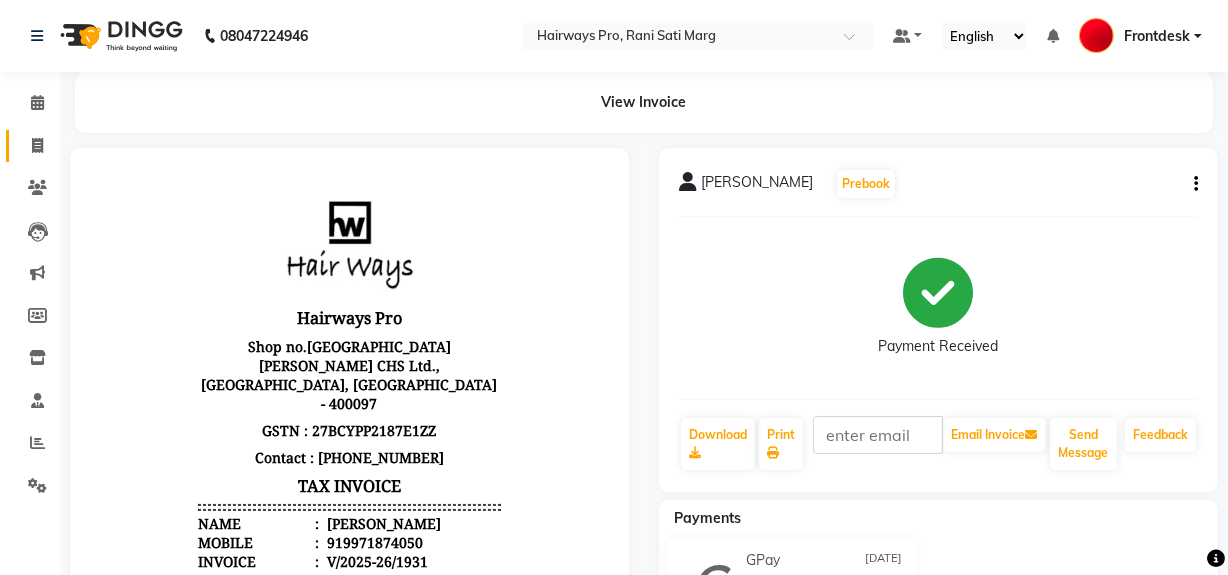 click on "Invoice" 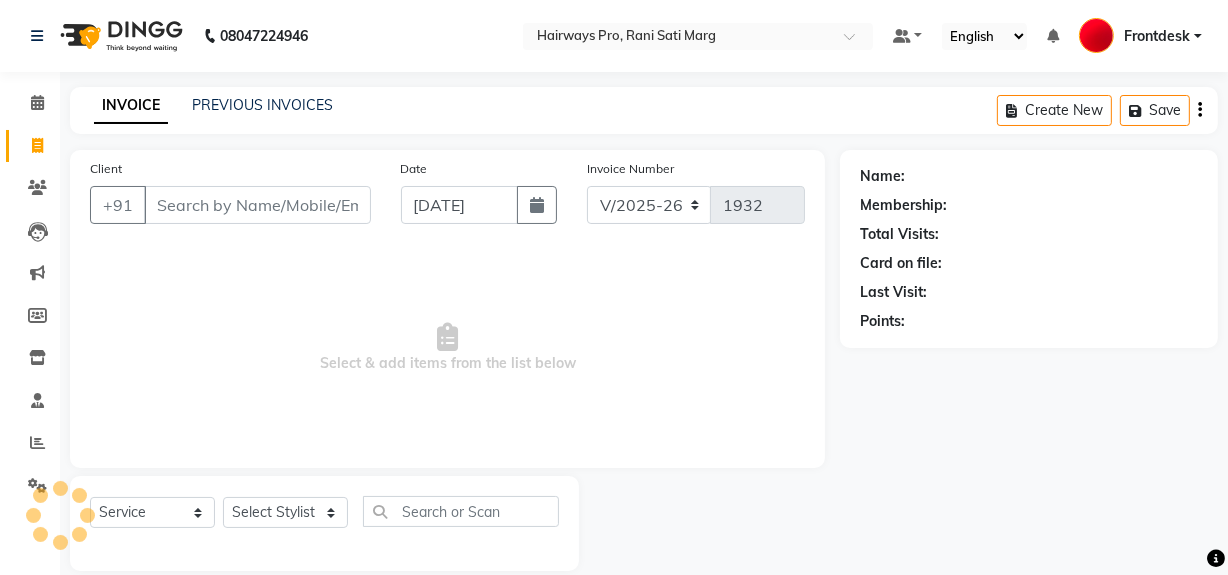scroll, scrollTop: 26, scrollLeft: 0, axis: vertical 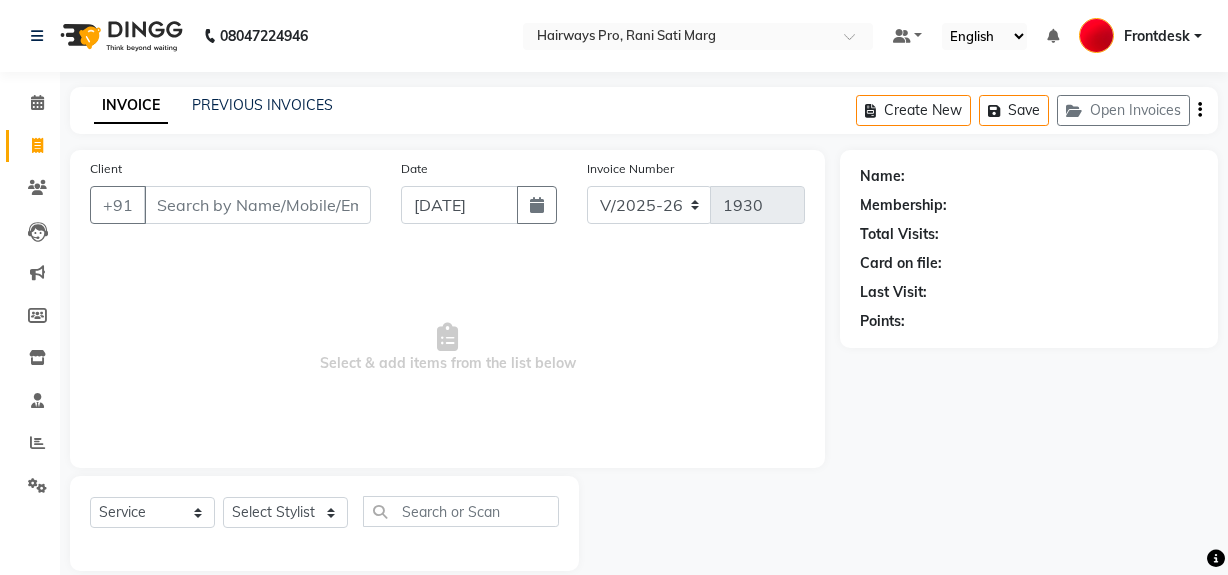 select on "787" 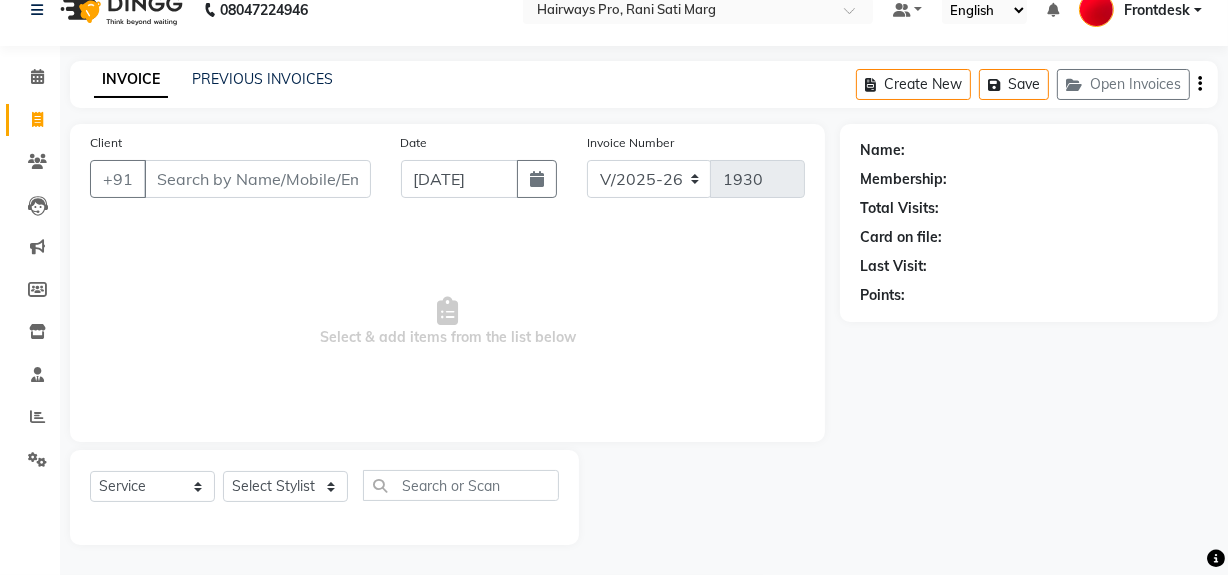 scroll, scrollTop: 0, scrollLeft: 0, axis: both 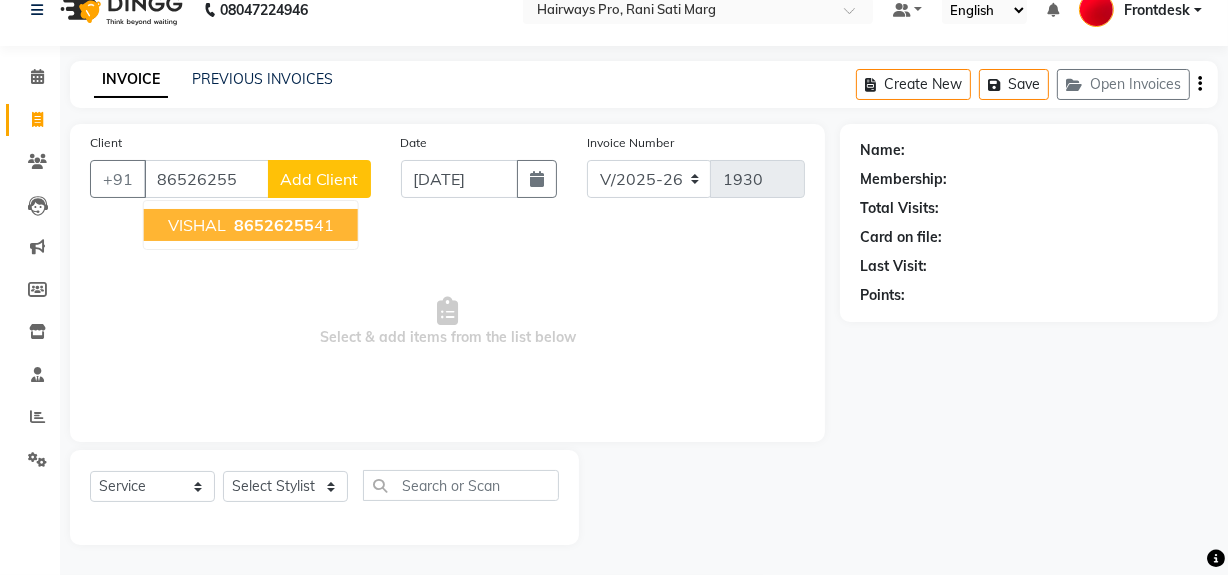 click on "86526255" at bounding box center [274, 225] 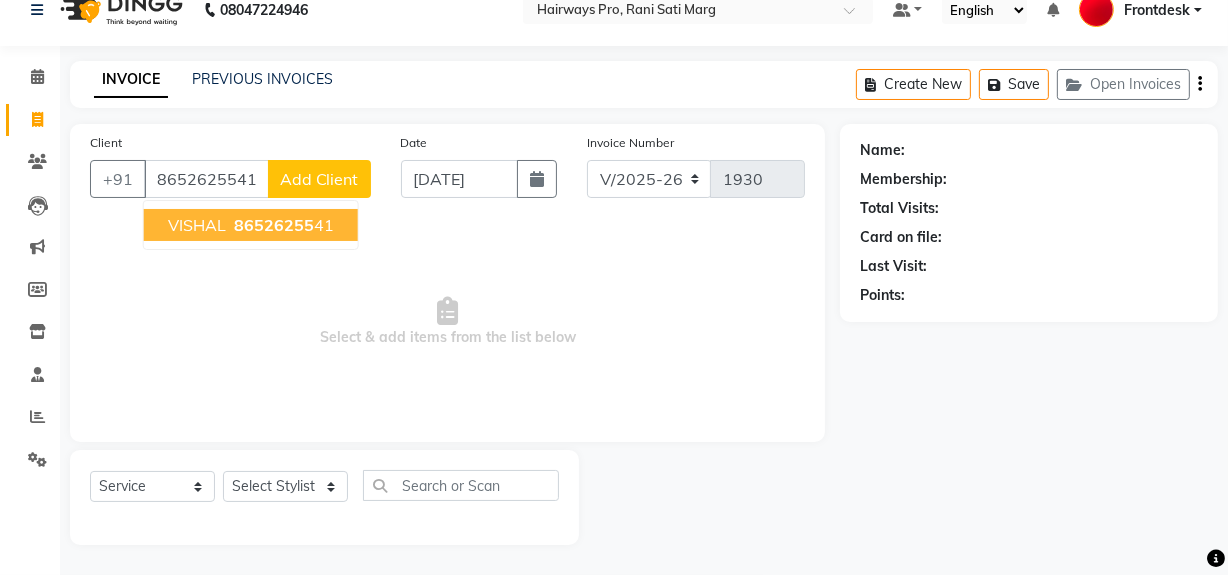 type on "8652625541" 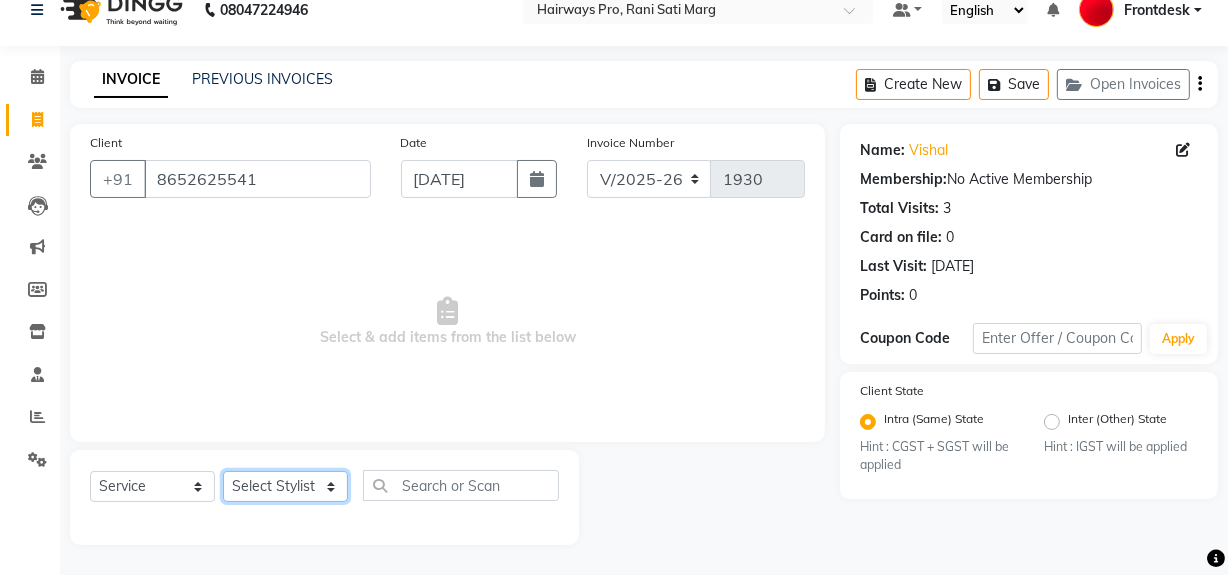 click on "Select Stylist ABID DANISH [PERSON_NAME] Frontdesk INTEZAR [PERSON_NAME] [PERSON_NAME] [PERSON_NAME] [PERSON_NAME] [PERSON_NAME] [PERSON_NAME]" 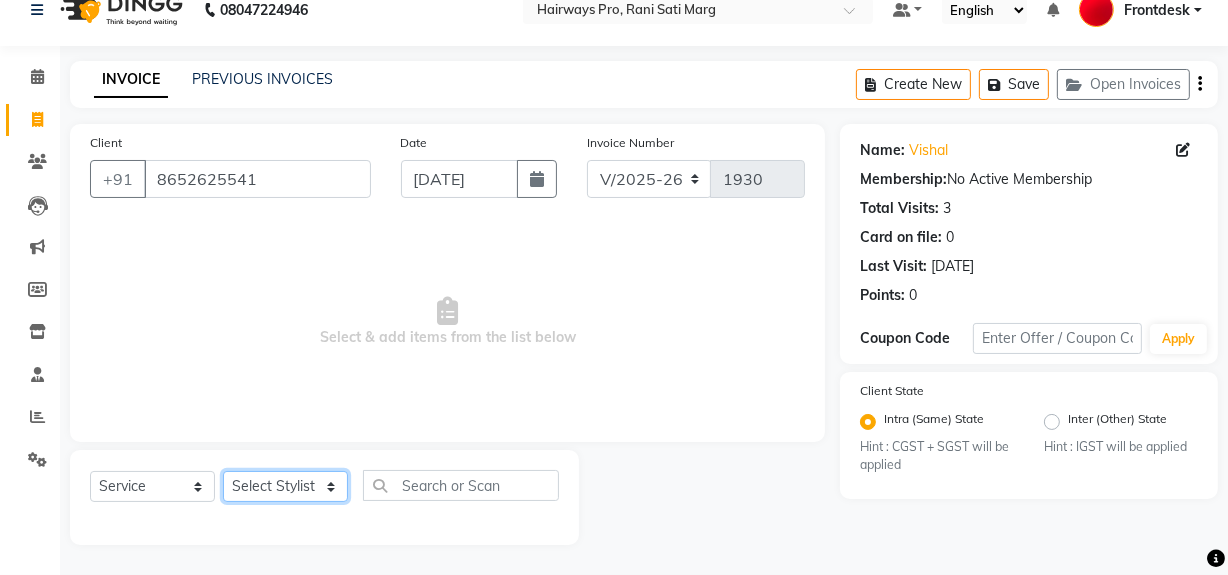 select on "13188" 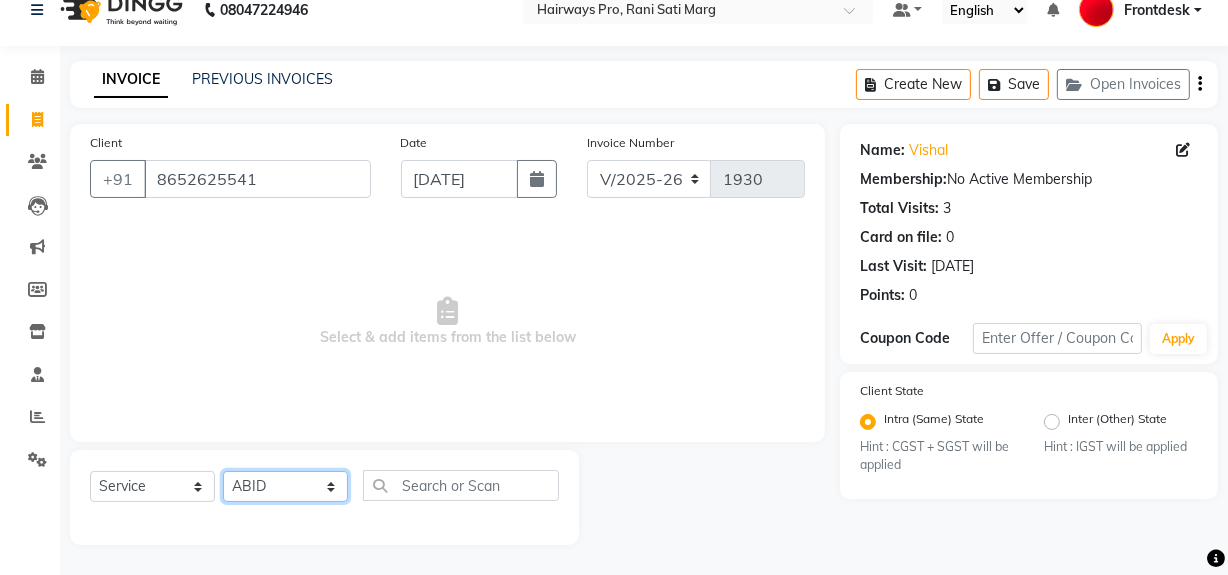 click on "Select Stylist ABID DANISH [PERSON_NAME] Frontdesk INTEZAR [PERSON_NAME] [PERSON_NAME] [PERSON_NAME] [PERSON_NAME] [PERSON_NAME] [PERSON_NAME]" 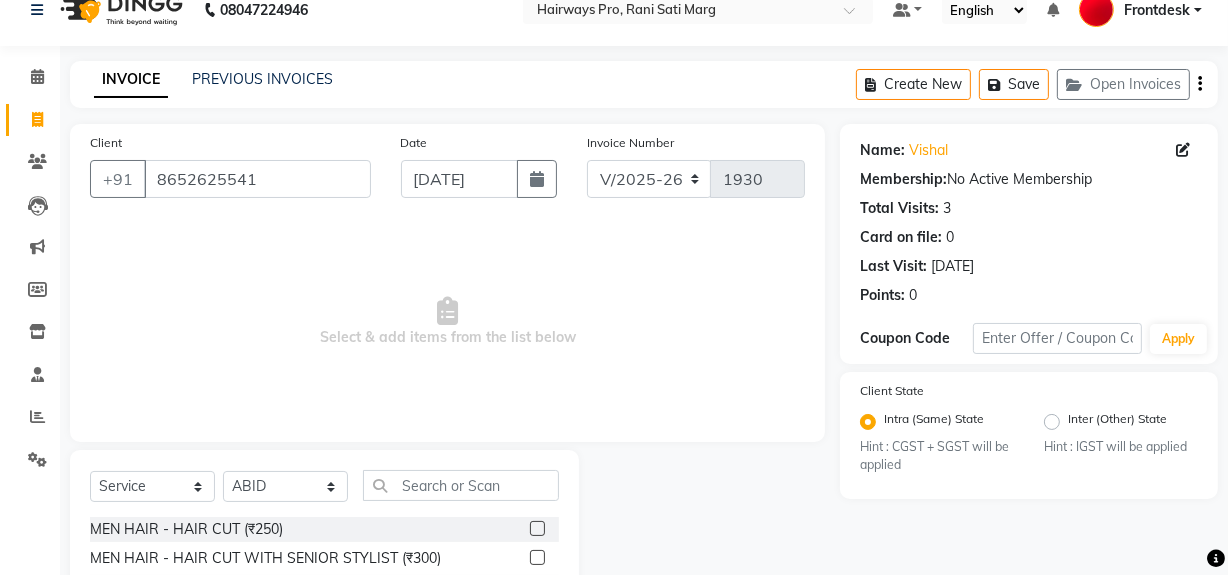 click 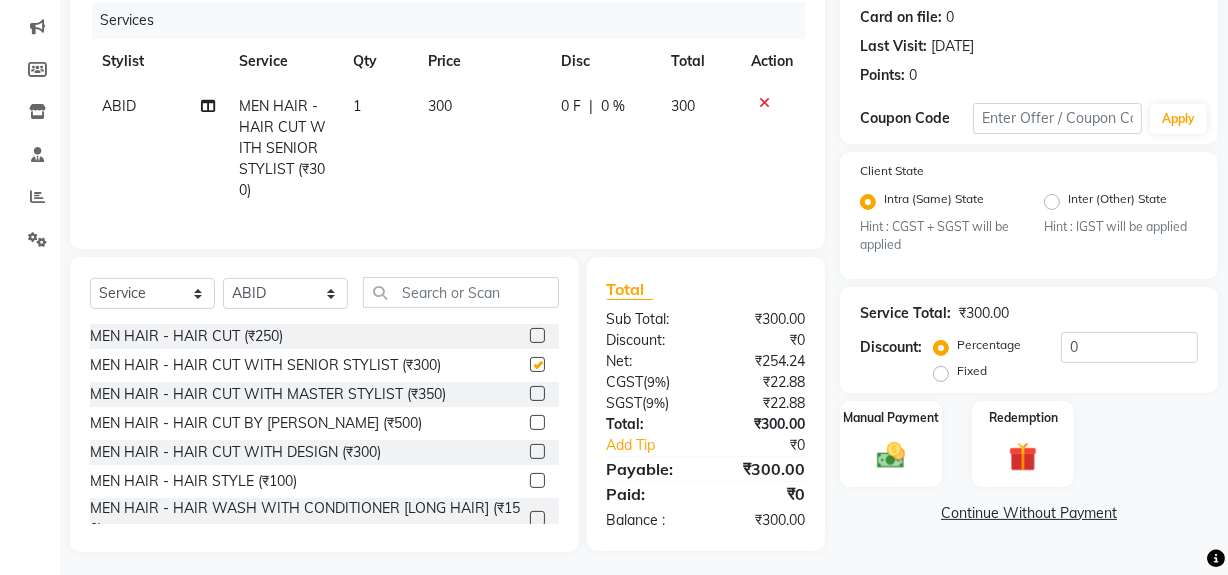 checkbox on "false" 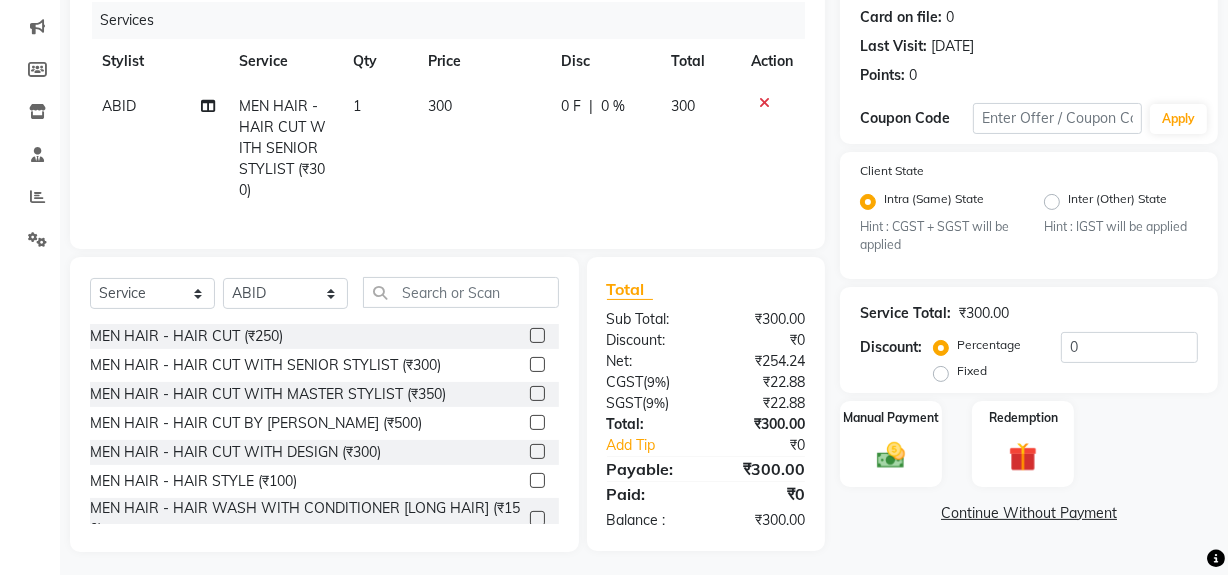 scroll, scrollTop: 266, scrollLeft: 0, axis: vertical 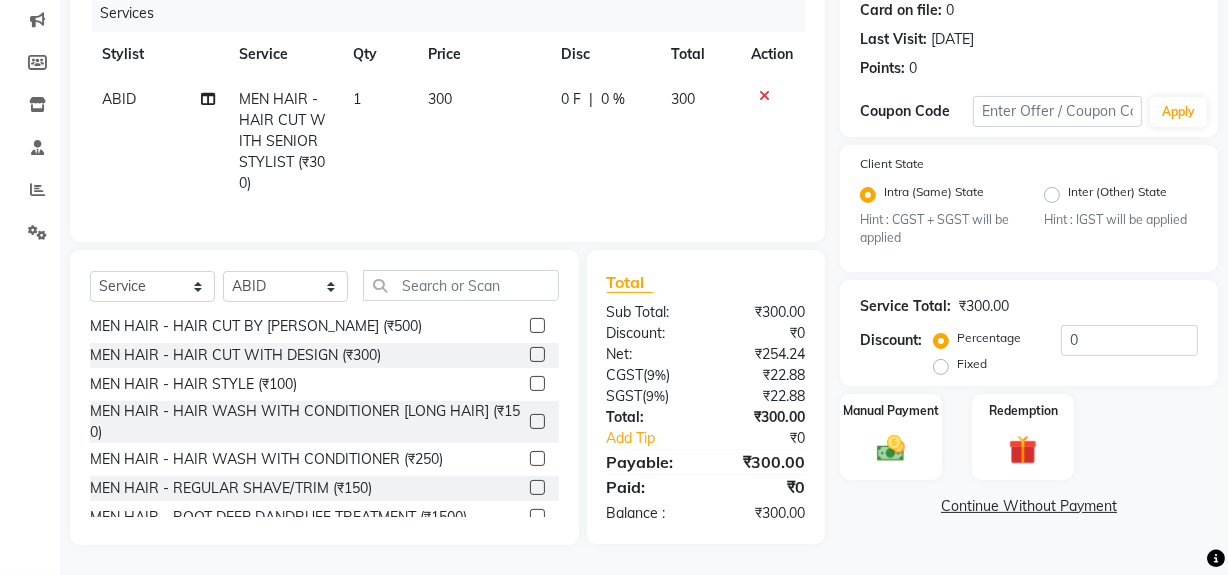 click 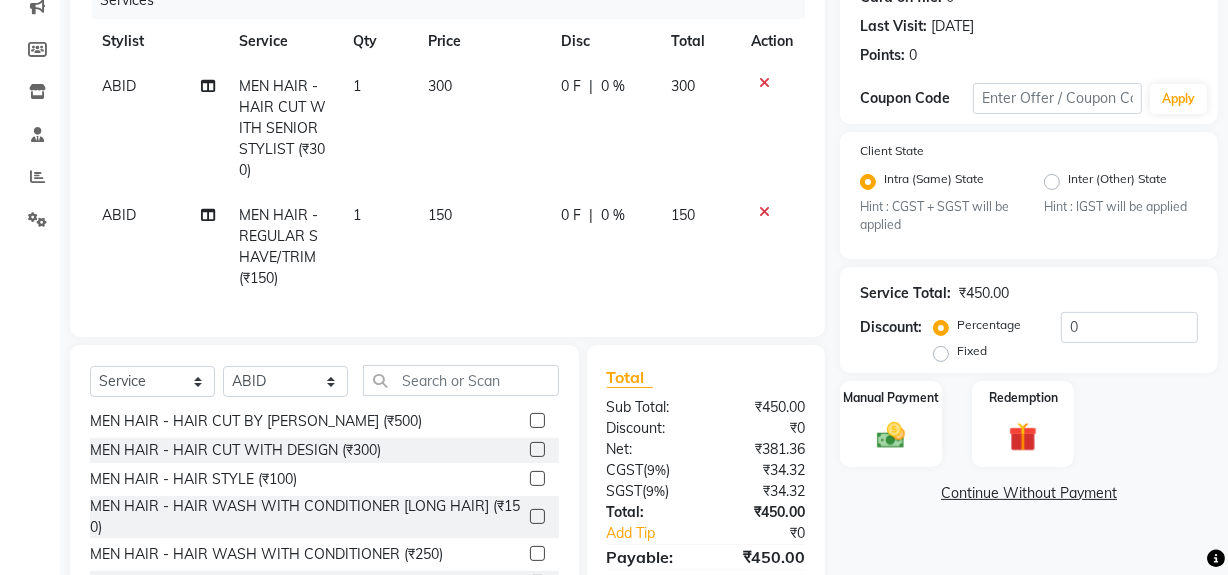 checkbox on "false" 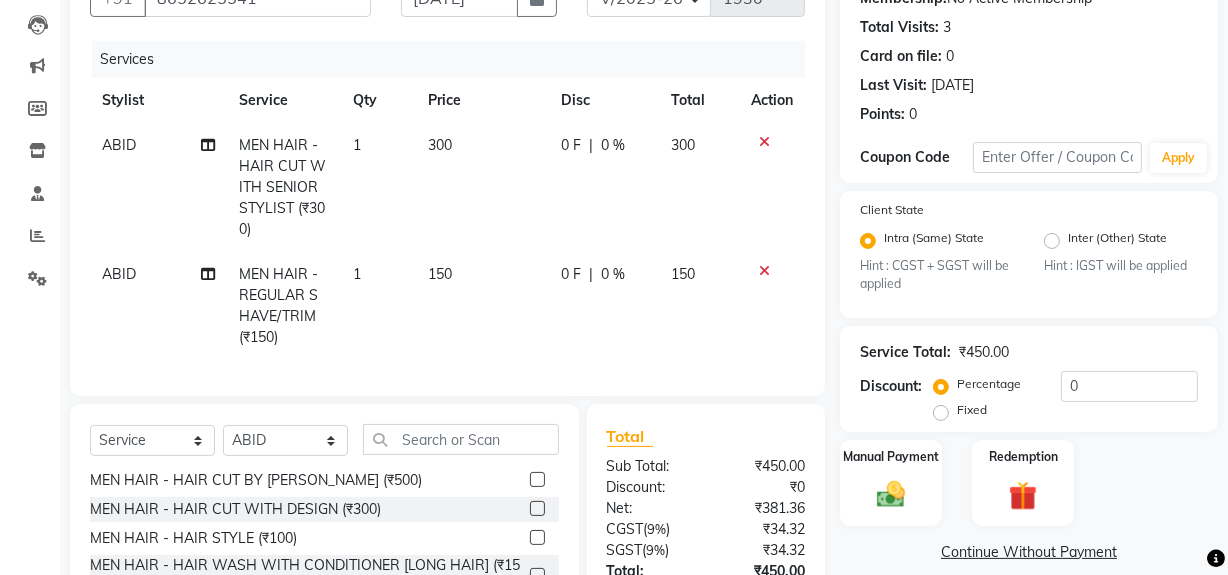 scroll, scrollTop: 84, scrollLeft: 0, axis: vertical 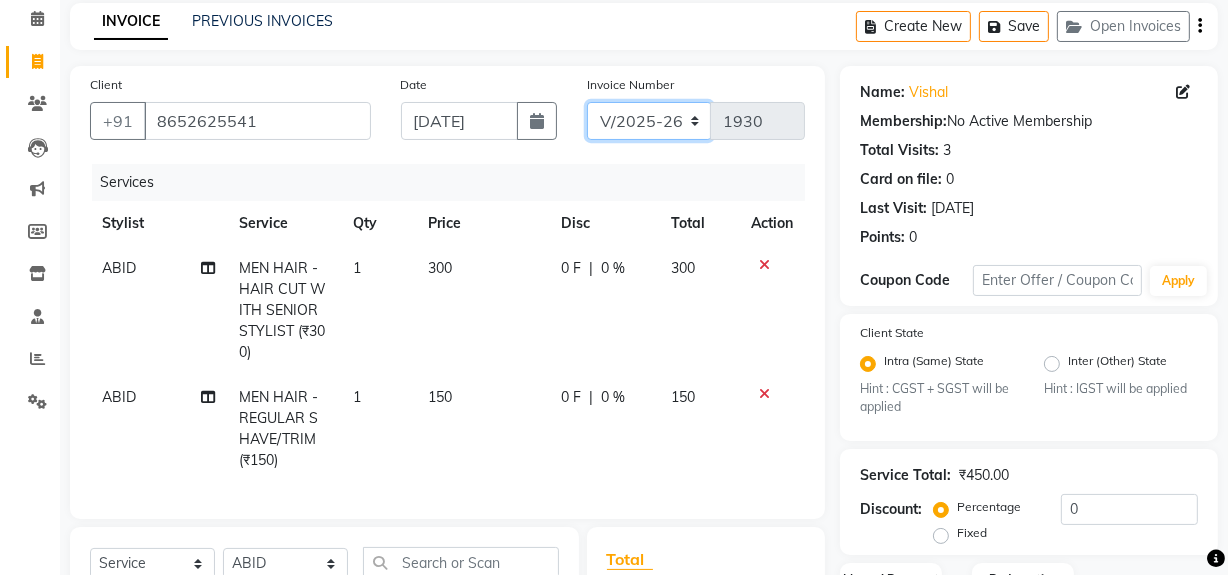 click on "INV/25-26 V/2025-26" 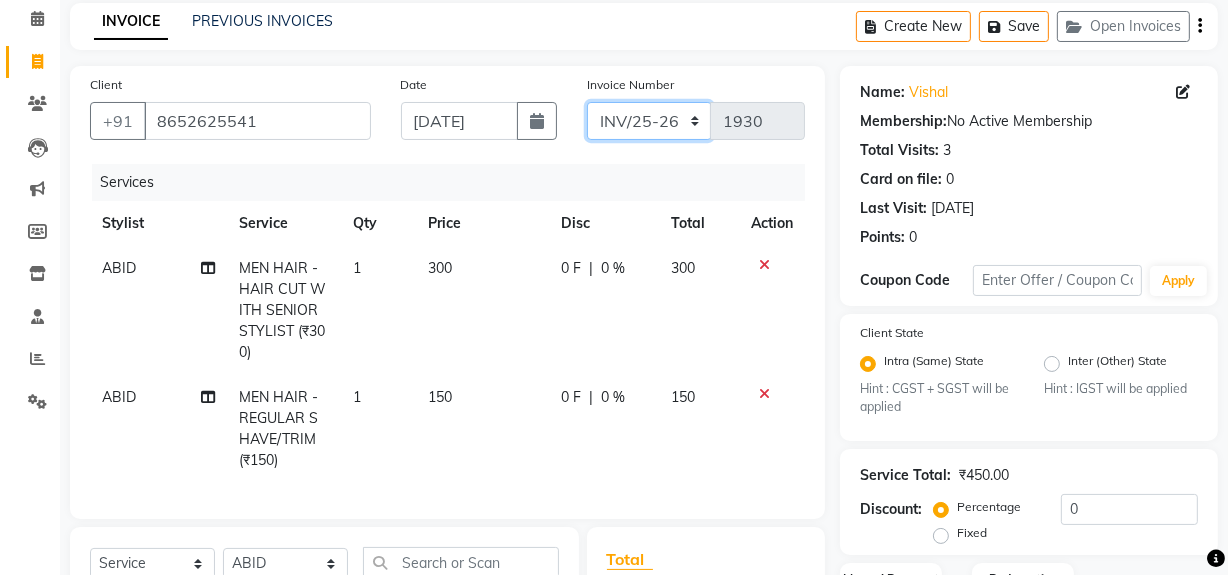 click on "INV/25-26 V/2025-26" 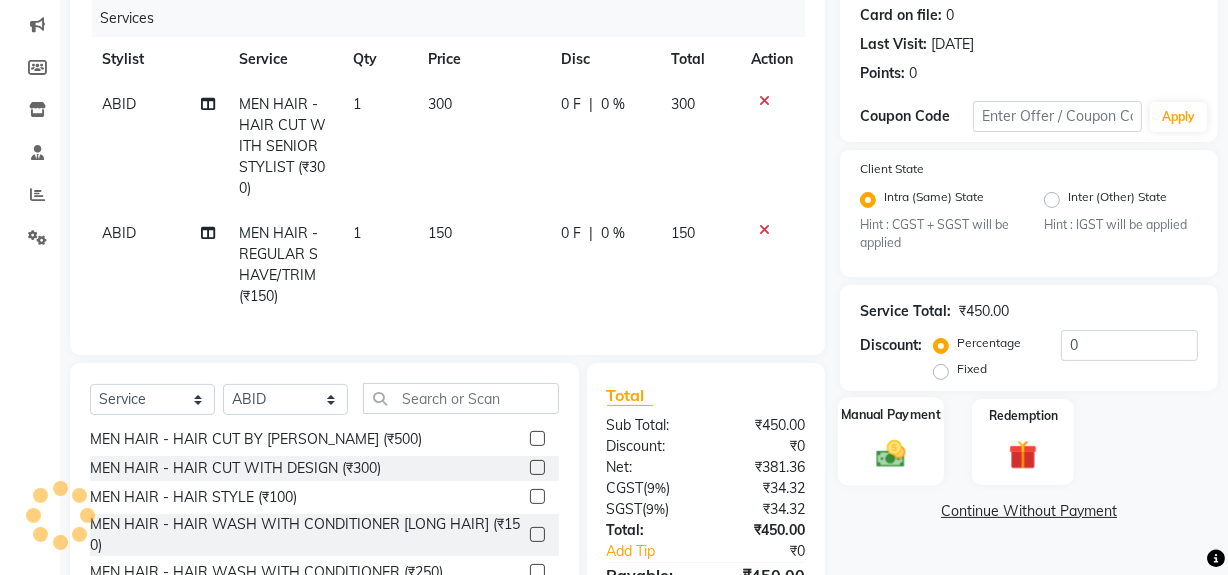 scroll, scrollTop: 374, scrollLeft: 0, axis: vertical 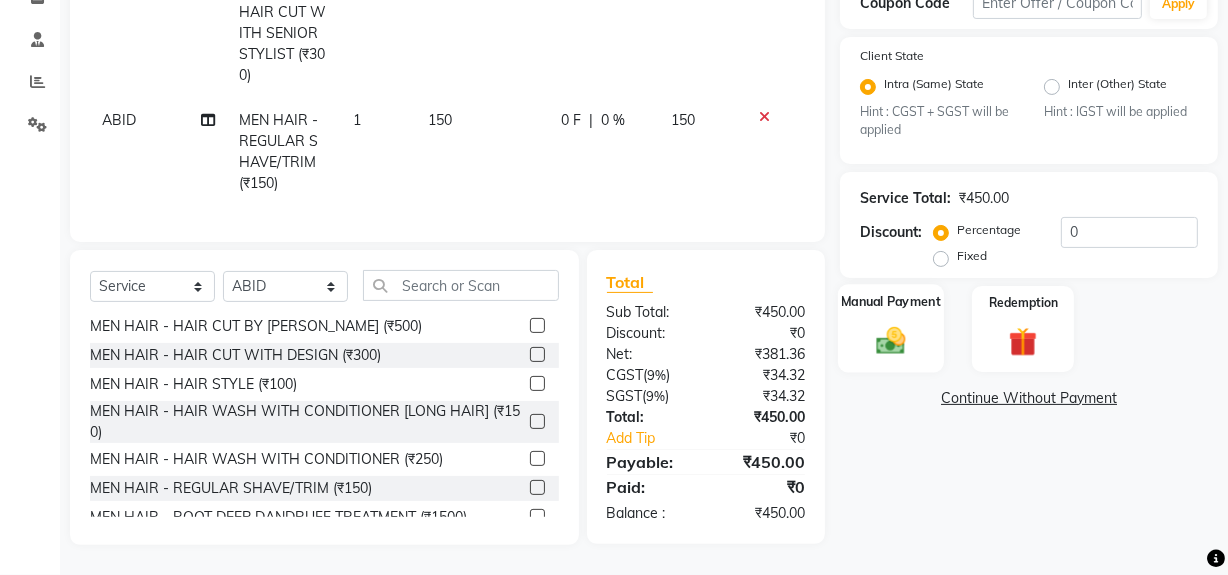 click 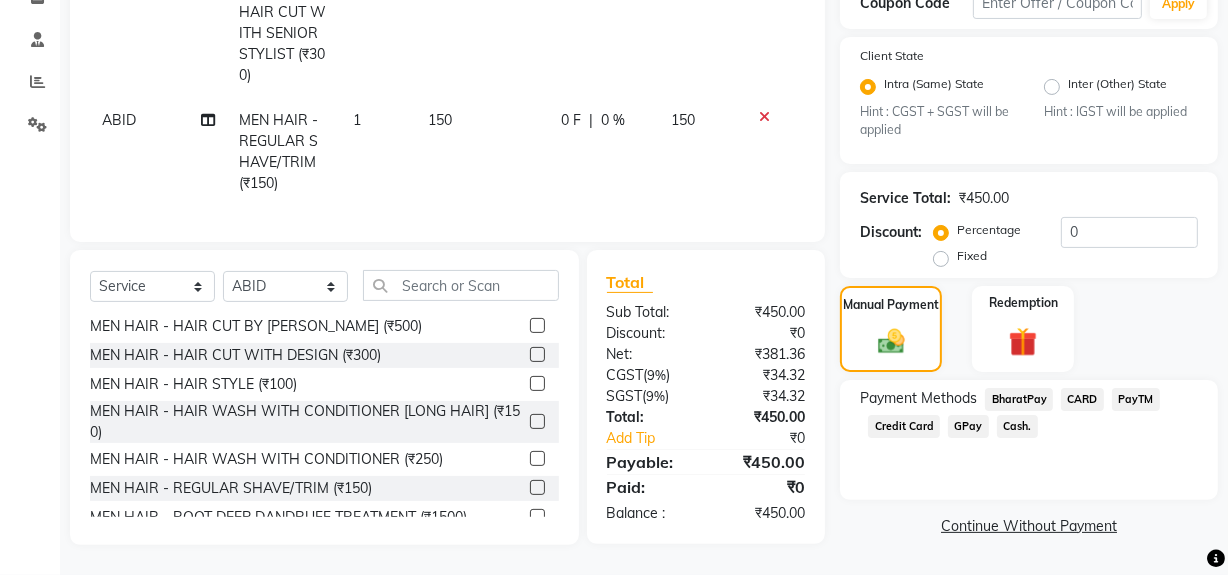 click on "Cash." 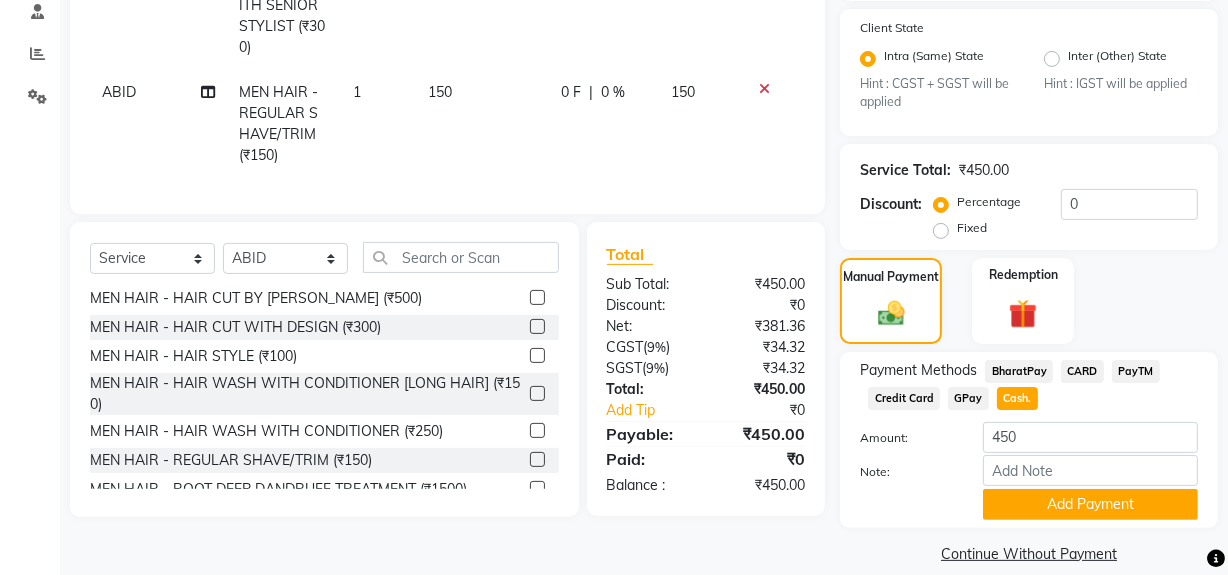 scroll, scrollTop: 413, scrollLeft: 0, axis: vertical 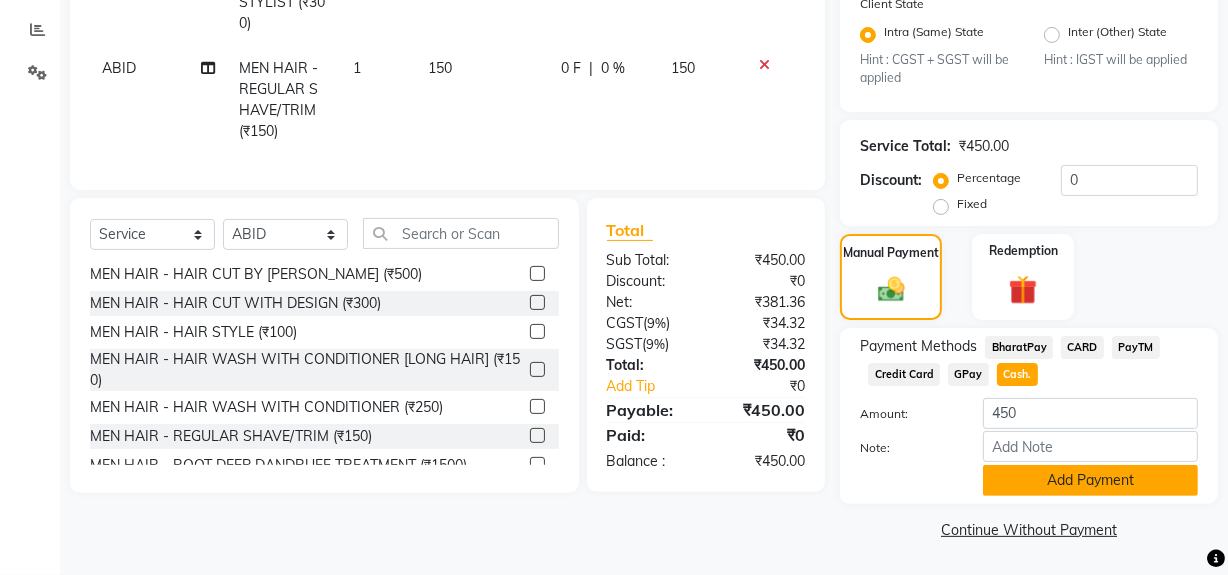 click on "Add Payment" 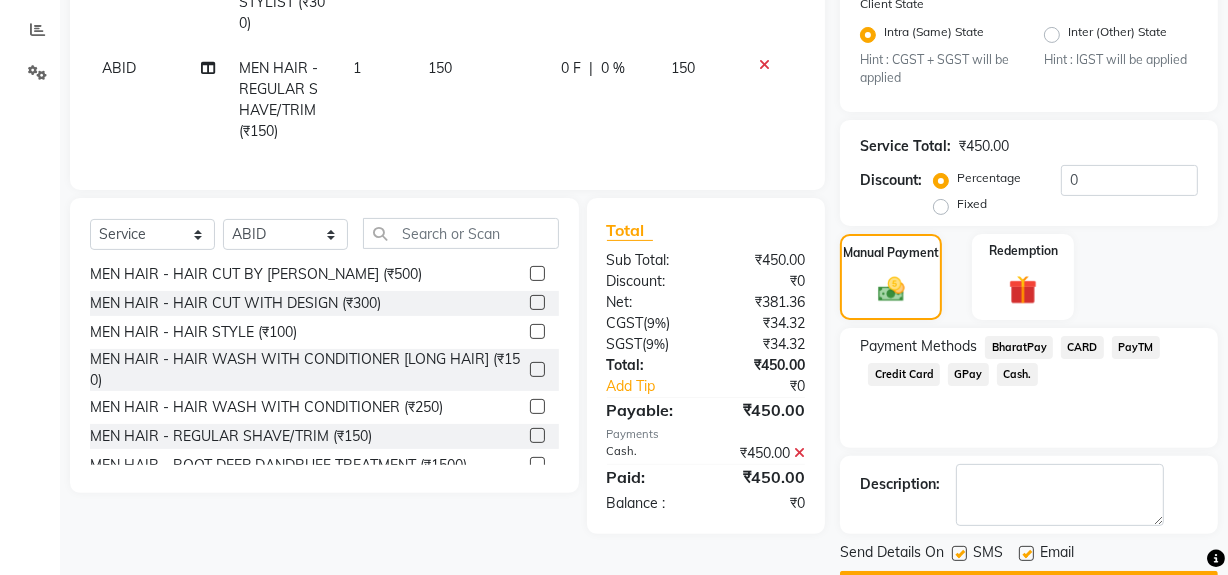 click 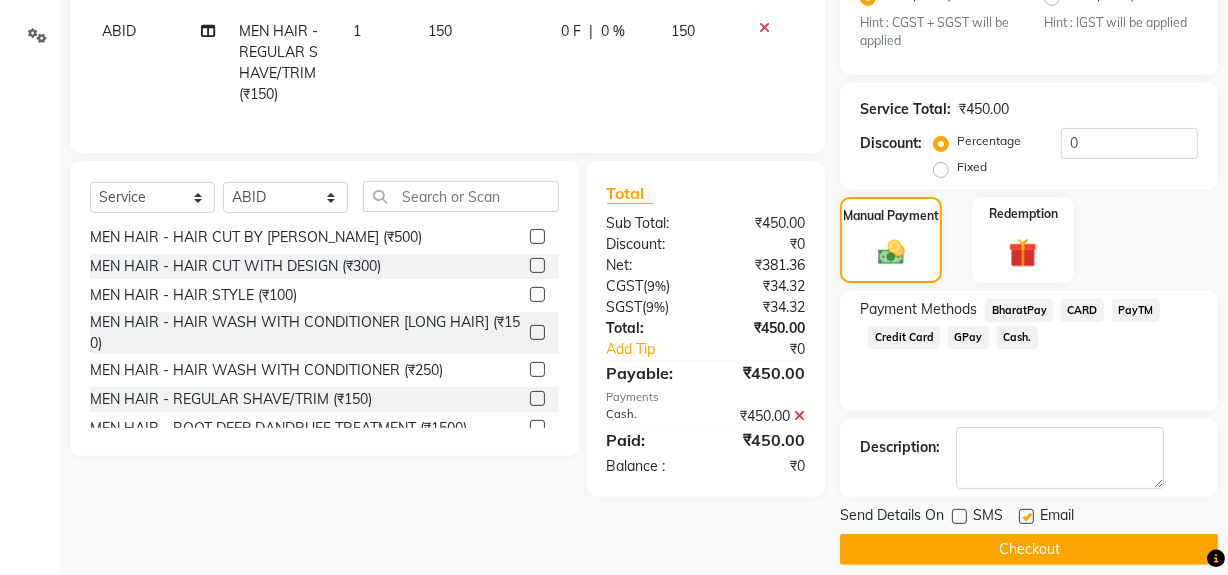 scroll, scrollTop: 470, scrollLeft: 0, axis: vertical 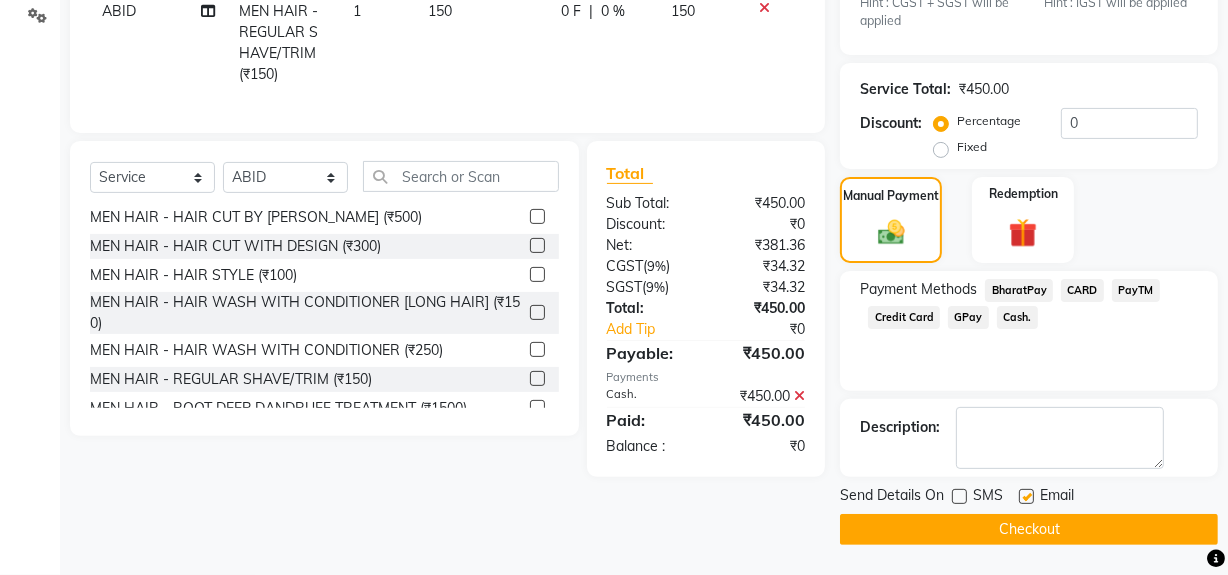 click on "Checkout" 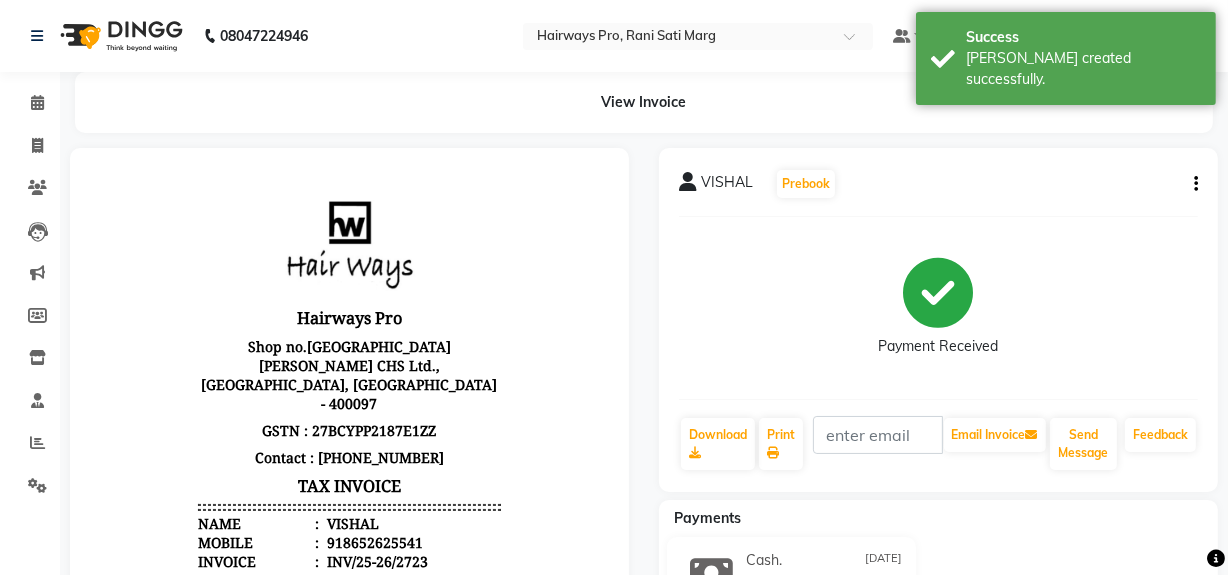 scroll, scrollTop: 0, scrollLeft: 0, axis: both 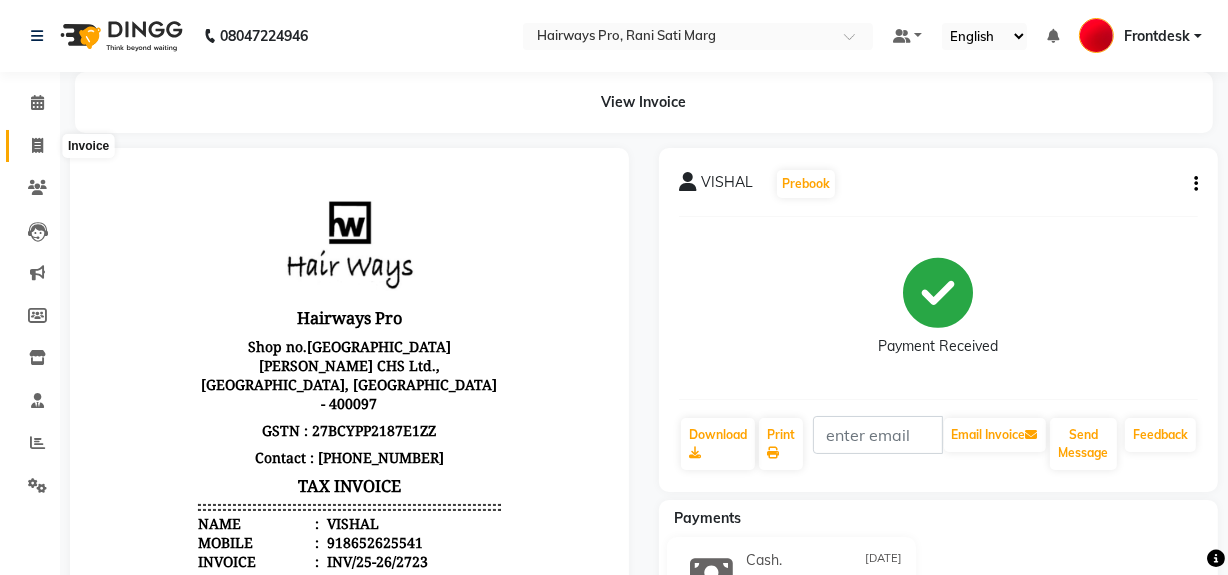 click 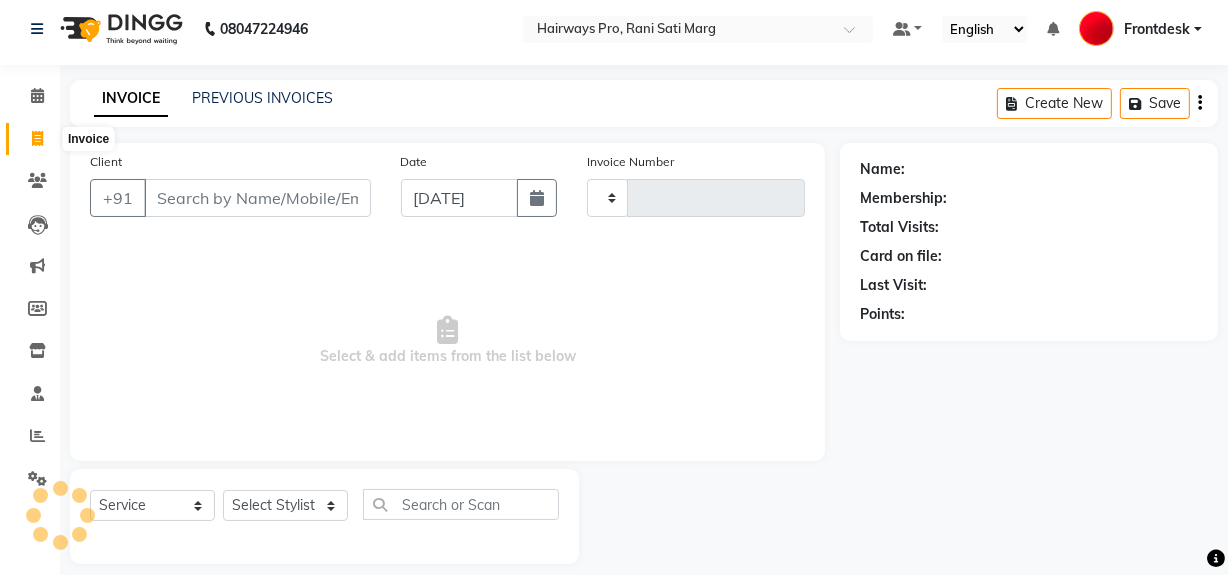 type on "1932" 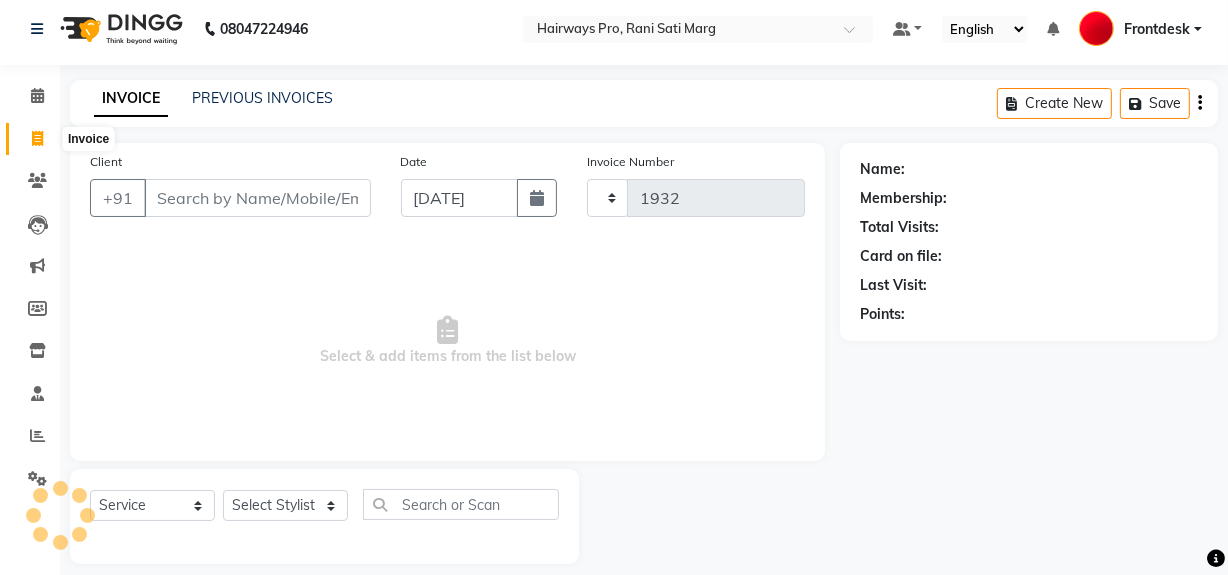 select on "787" 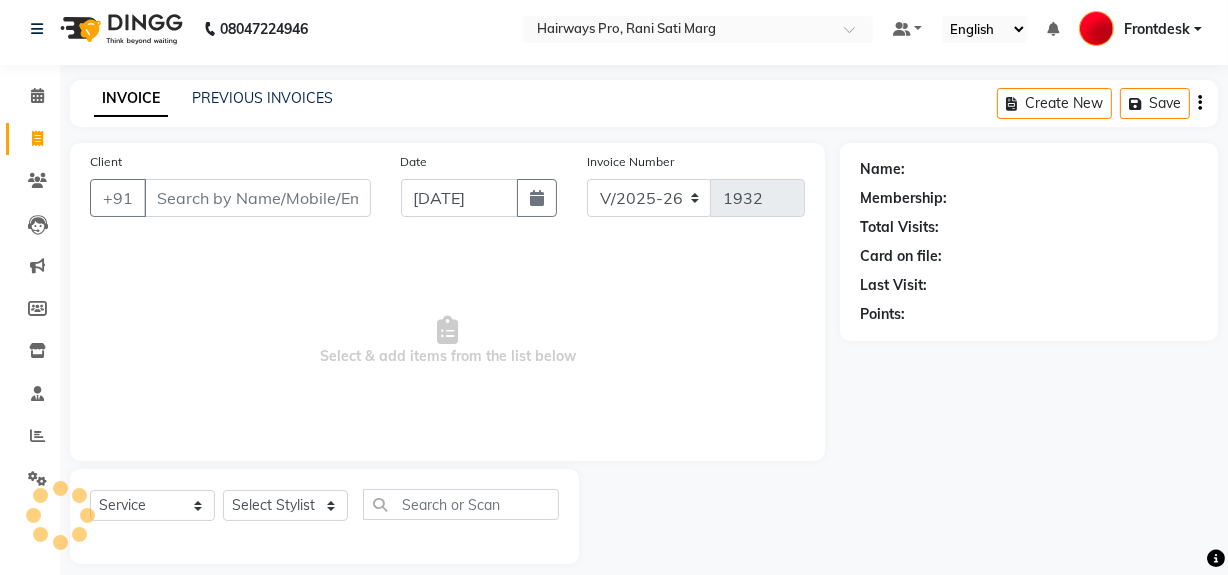 scroll, scrollTop: 26, scrollLeft: 0, axis: vertical 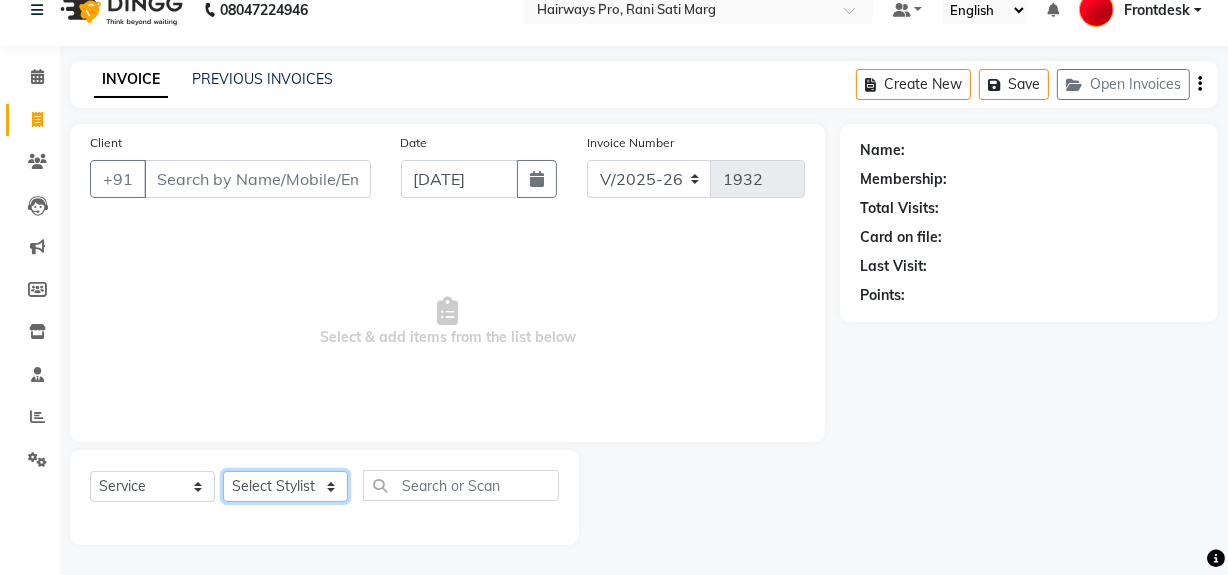 click on "Select Stylist ABID DANISH [PERSON_NAME] Frontdesk INTEZAR [PERSON_NAME] [PERSON_NAME] [PERSON_NAME] [PERSON_NAME] [PERSON_NAME] [PERSON_NAME]" 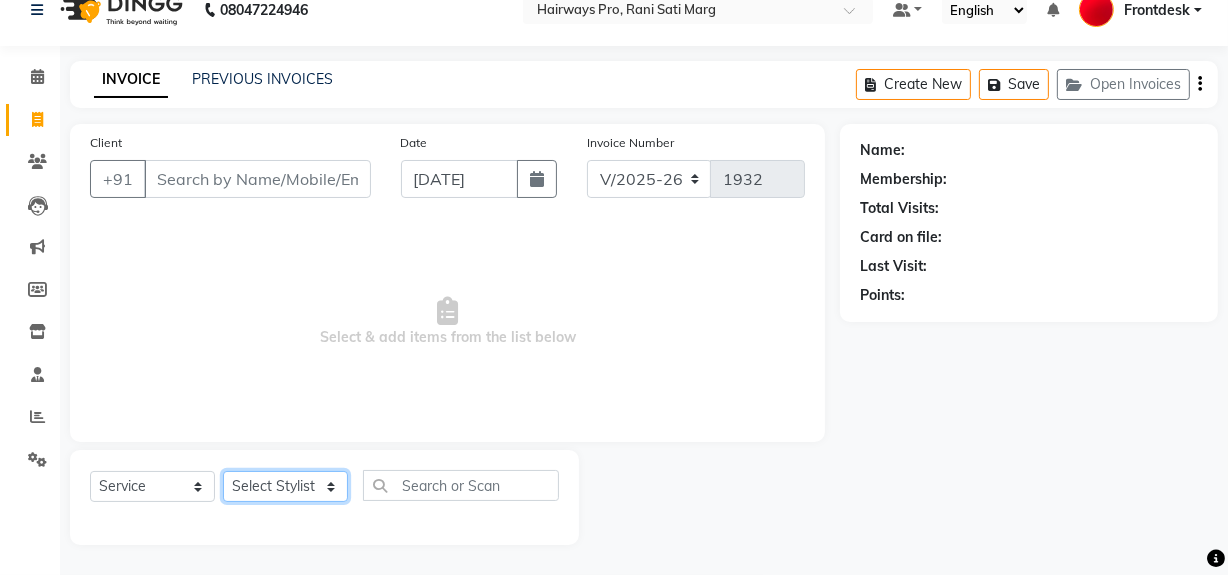 select on "86084" 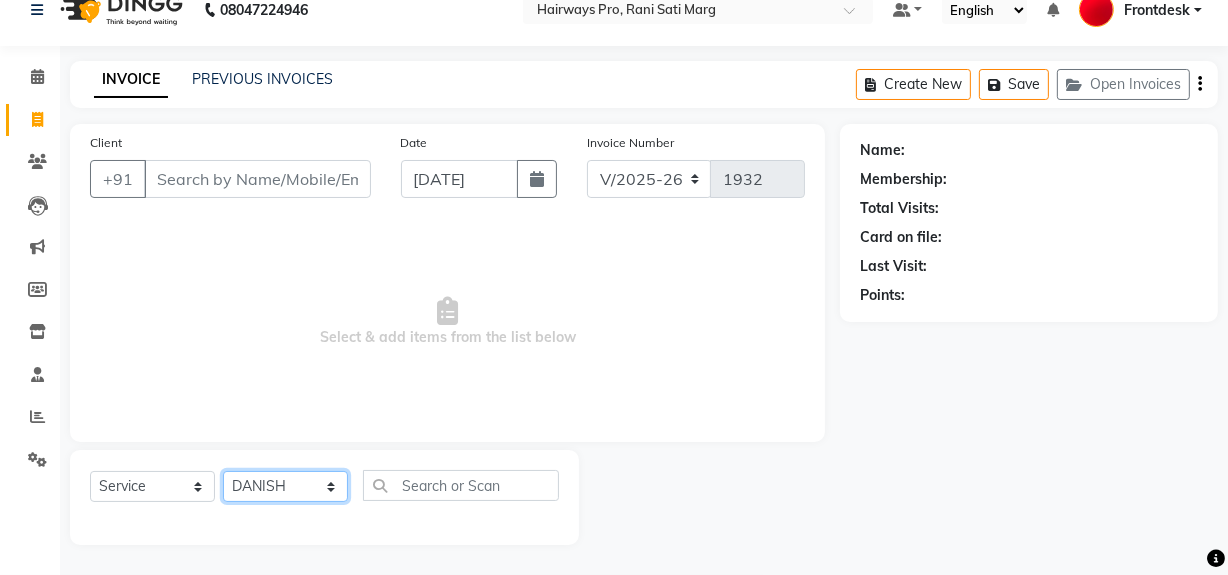 click on "Select Stylist ABID DANISH [PERSON_NAME] Frontdesk INTEZAR [PERSON_NAME] [PERSON_NAME] [PERSON_NAME] [PERSON_NAME] [PERSON_NAME] [PERSON_NAME]" 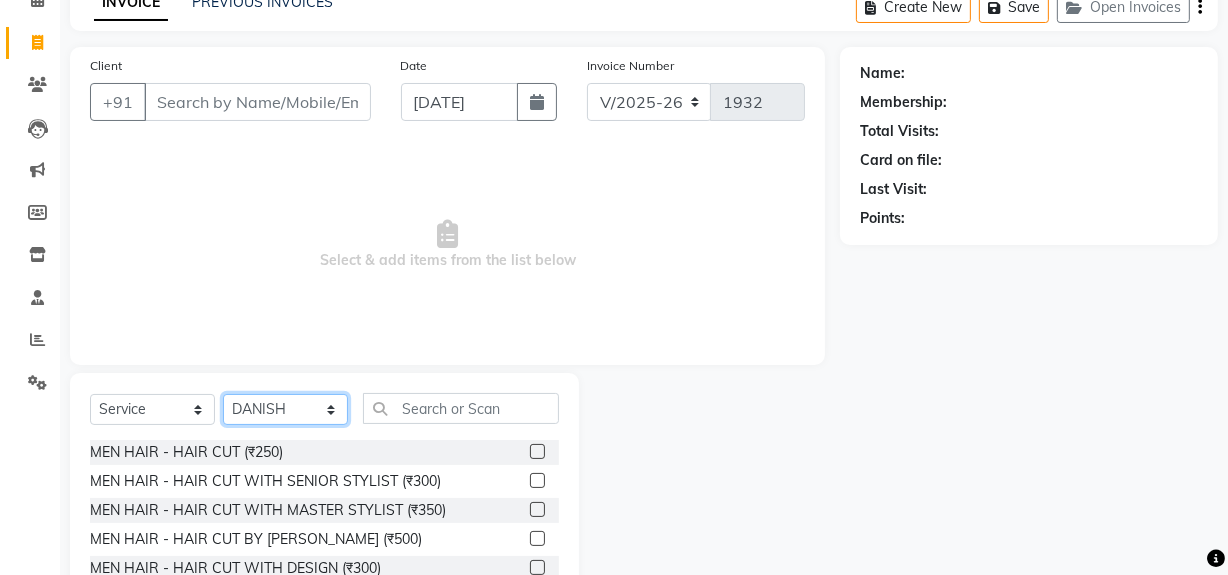 scroll, scrollTop: 208, scrollLeft: 0, axis: vertical 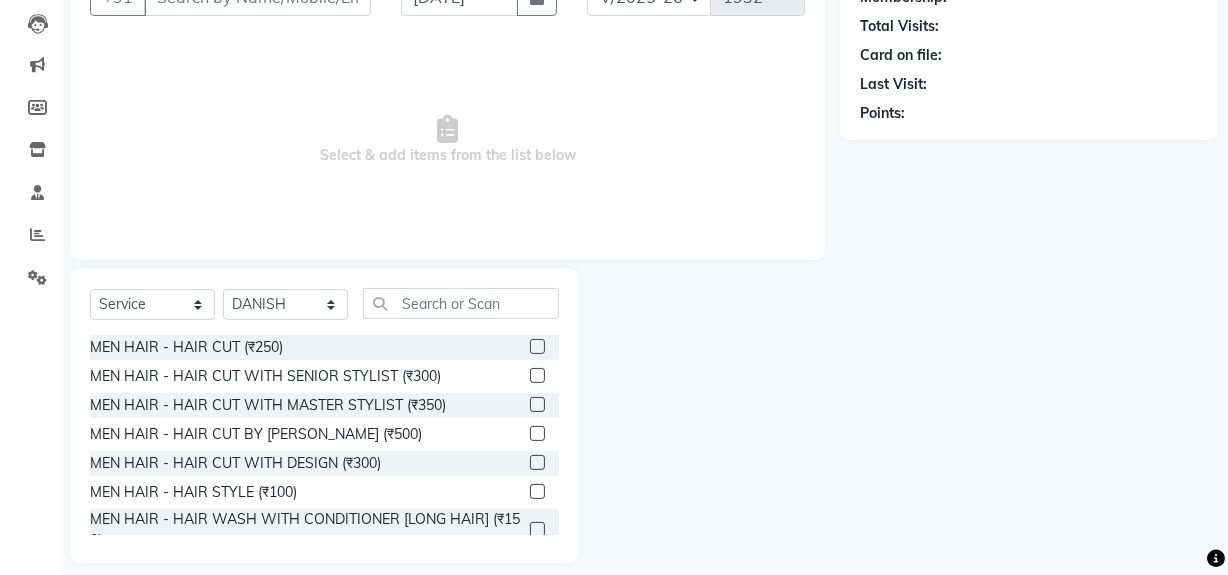 click 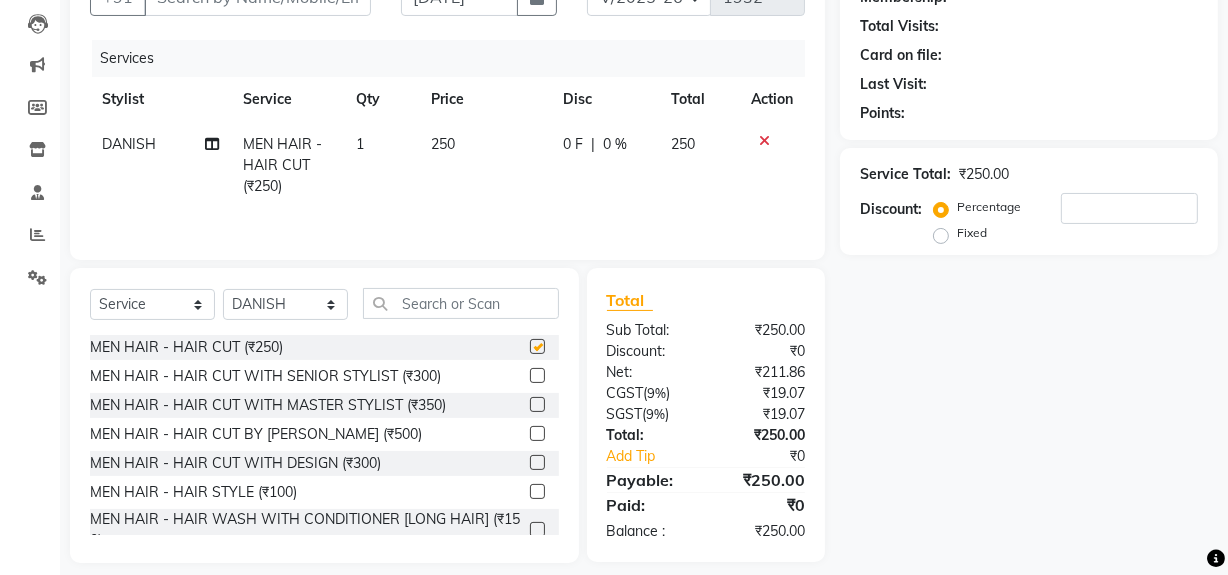 checkbox on "false" 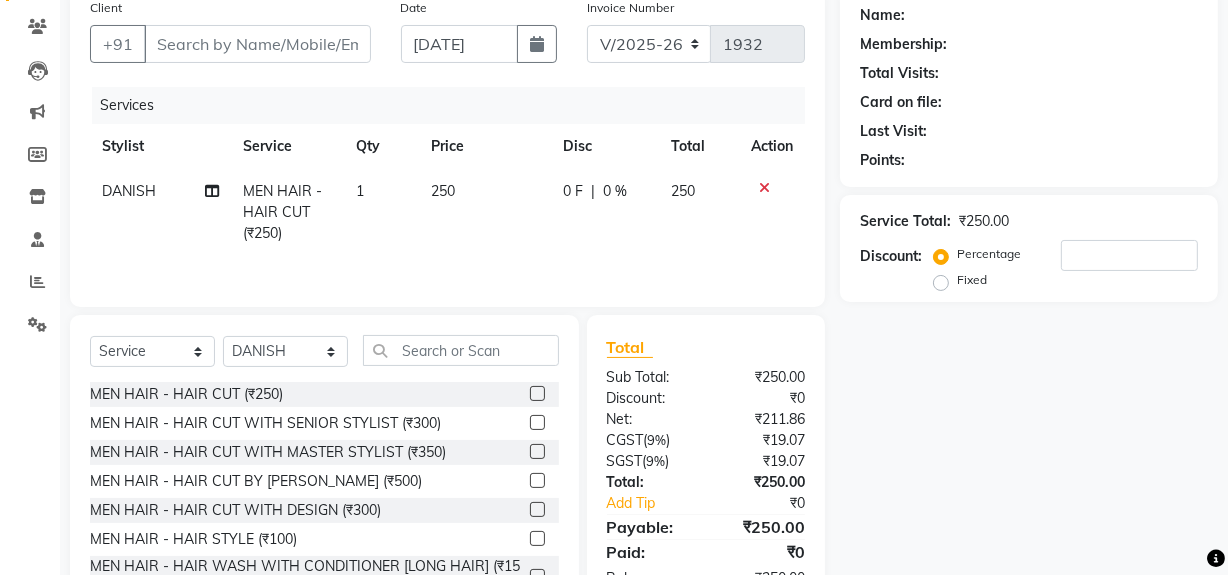 scroll, scrollTop: 117, scrollLeft: 0, axis: vertical 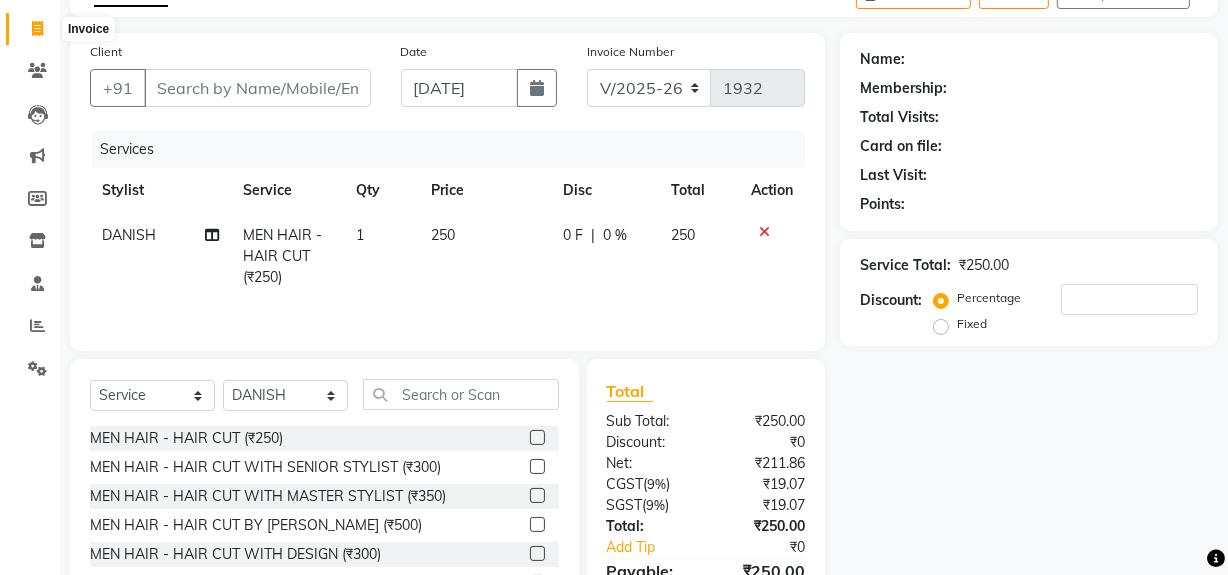 click 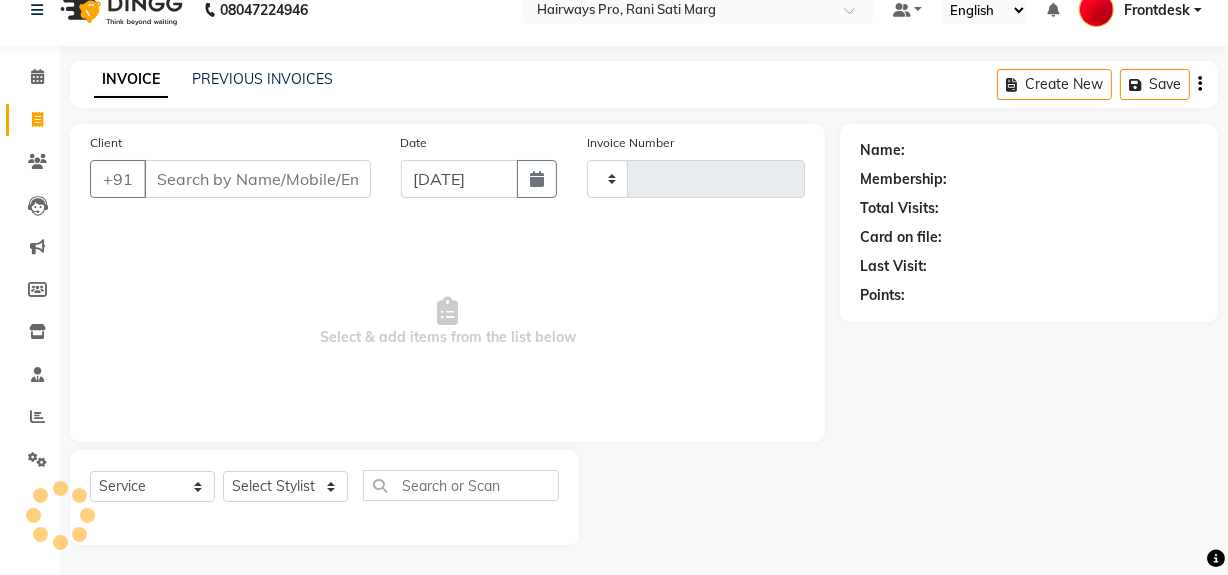 scroll, scrollTop: 26, scrollLeft: 0, axis: vertical 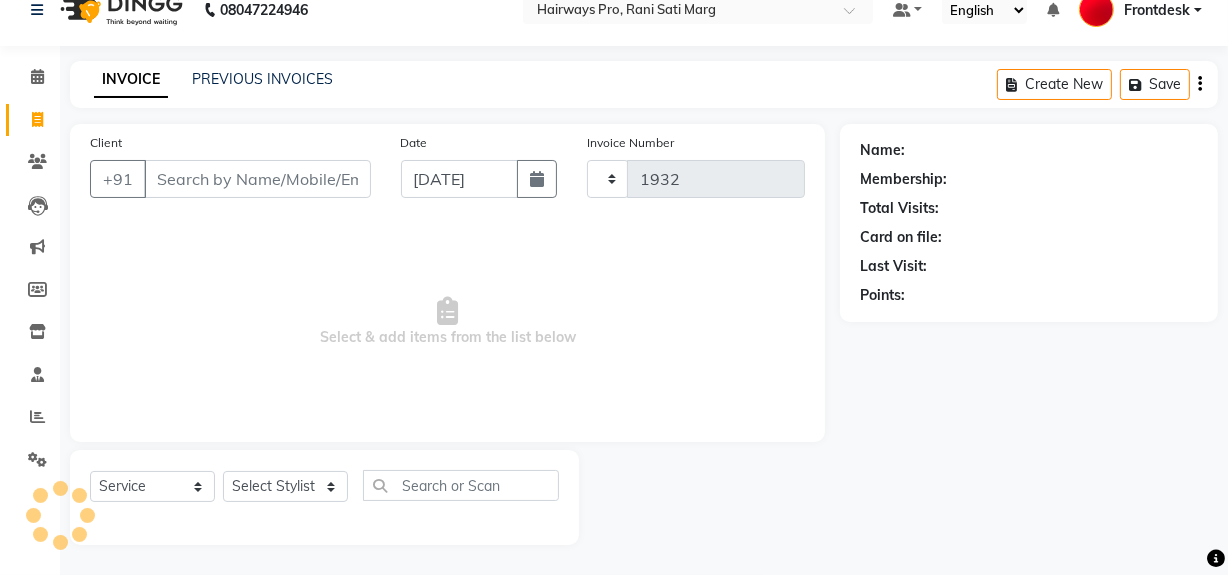 select on "787" 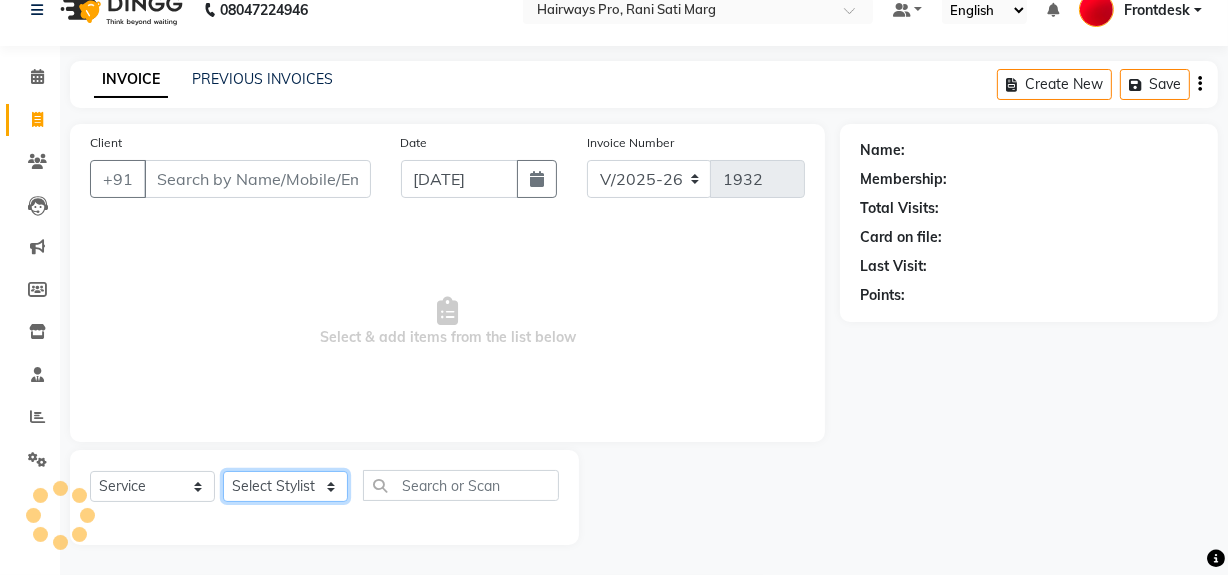 click on "Select Stylist" 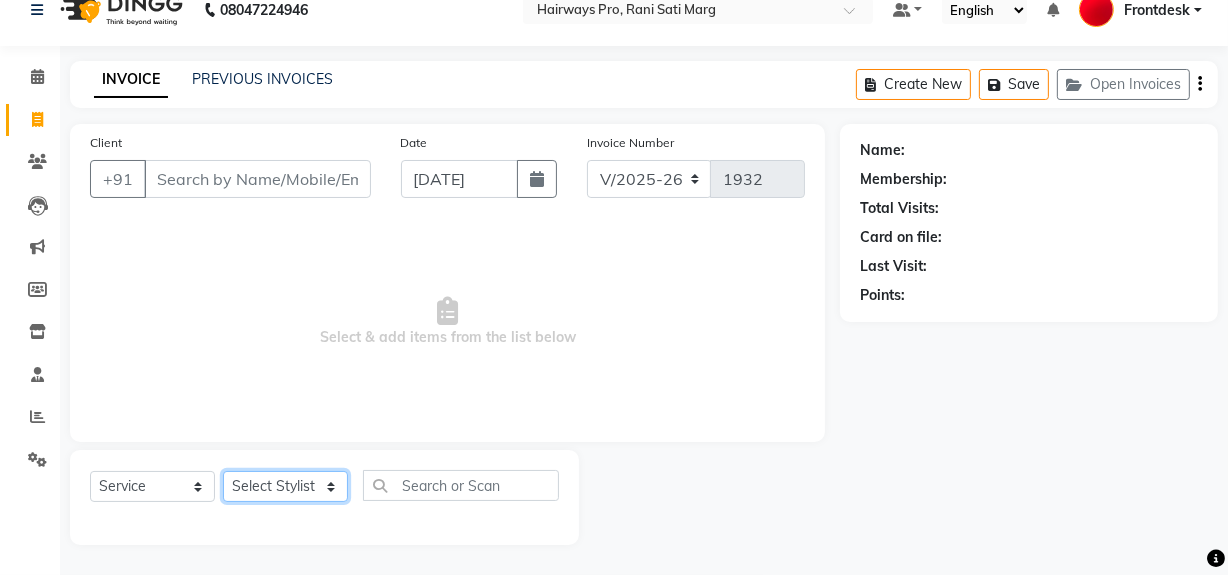 select on "86084" 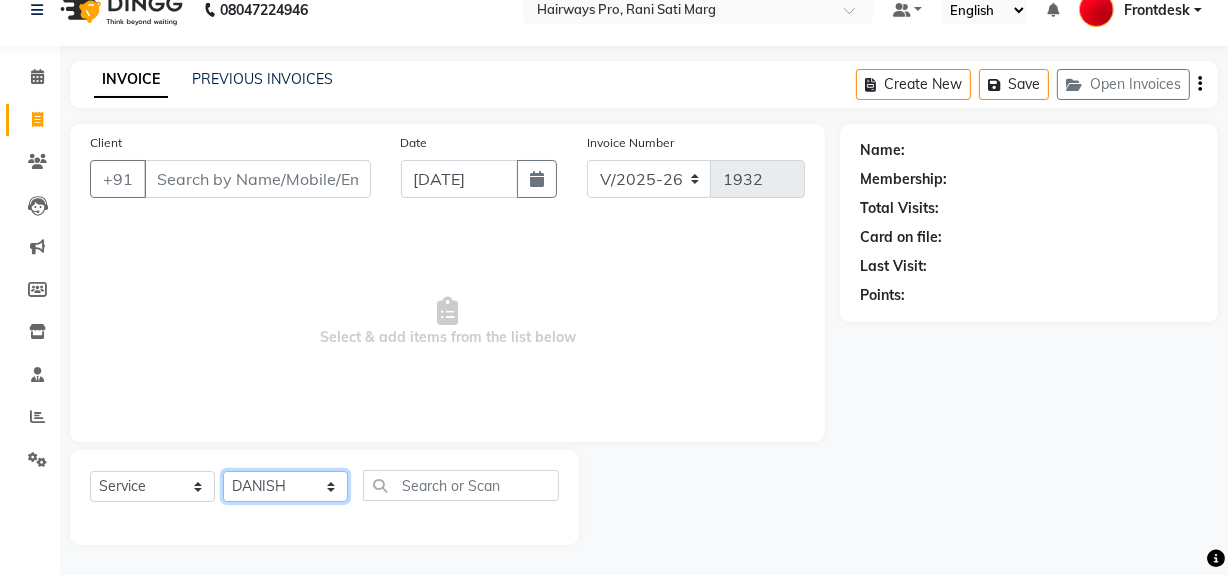 click on "Select Stylist ABID DANISH [PERSON_NAME] Frontdesk INTEZAR [PERSON_NAME] [PERSON_NAME] [PERSON_NAME] [PERSON_NAME] [PERSON_NAME] [PERSON_NAME]" 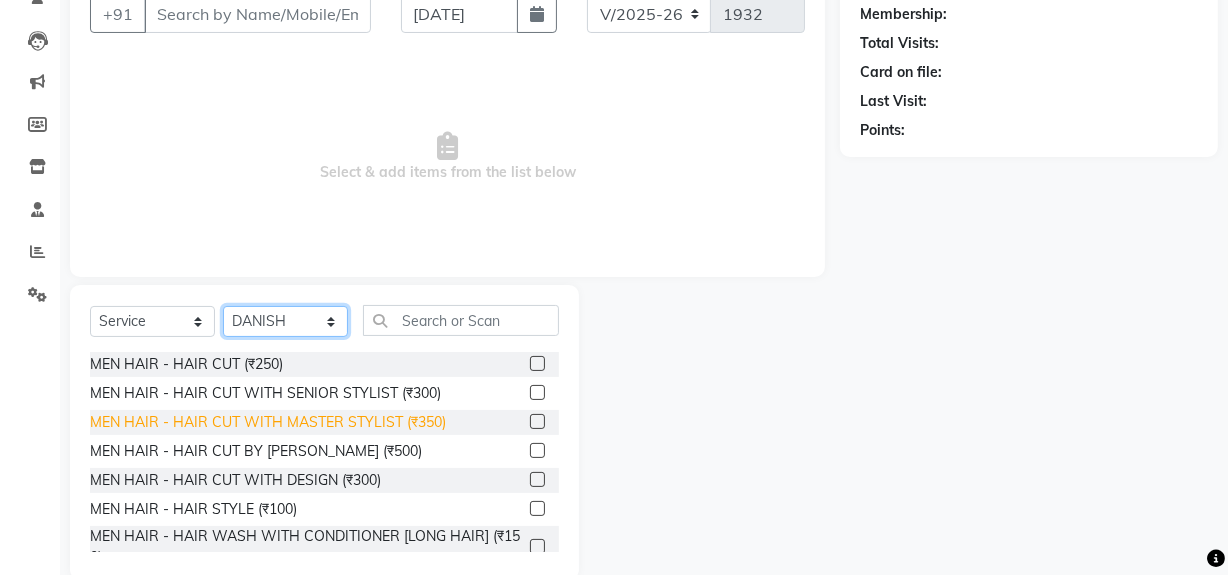 scroll, scrollTop: 208, scrollLeft: 0, axis: vertical 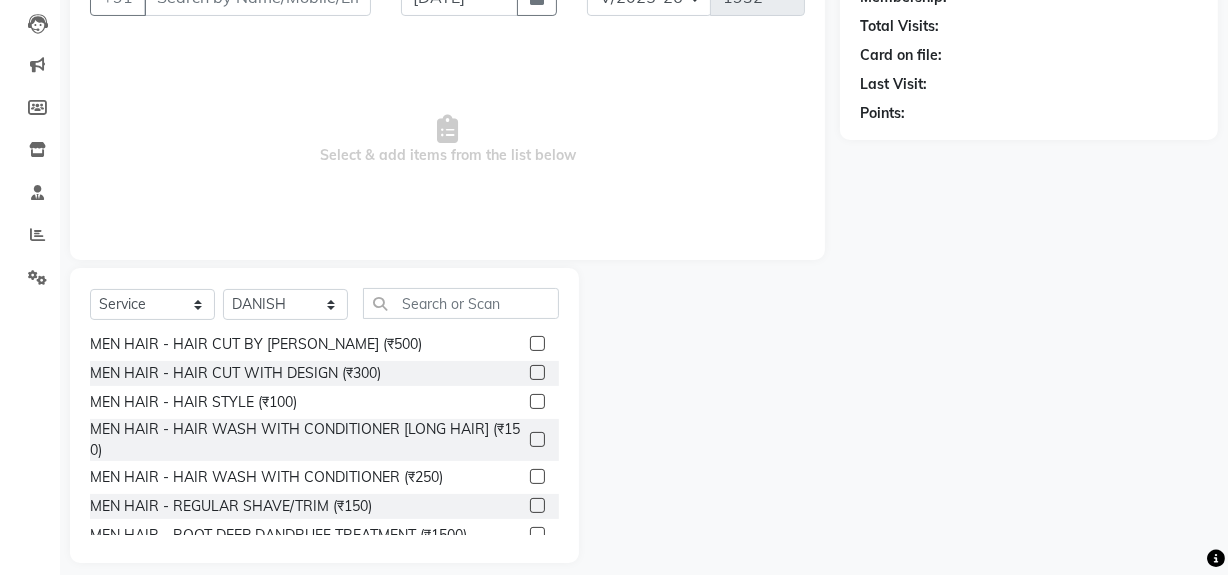 click 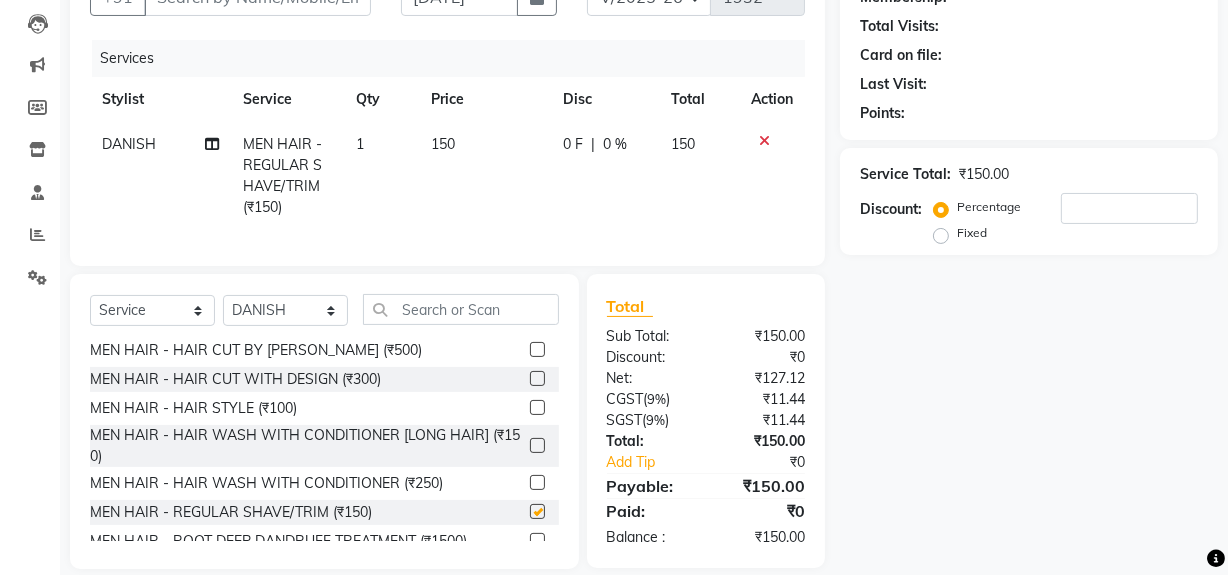 checkbox on "false" 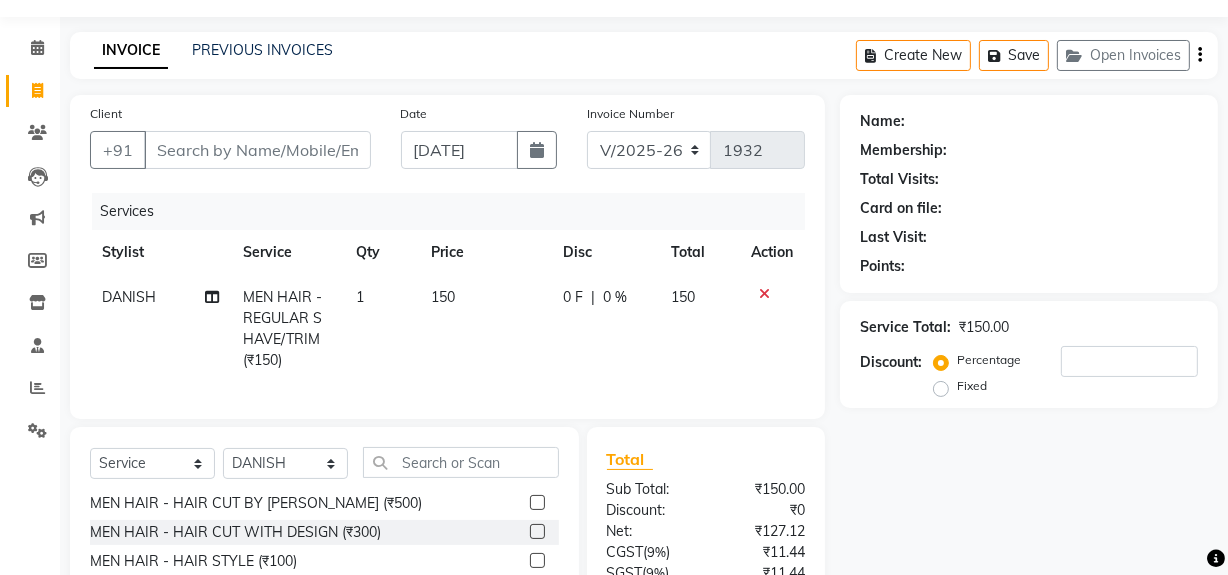 scroll, scrollTop: 0, scrollLeft: 0, axis: both 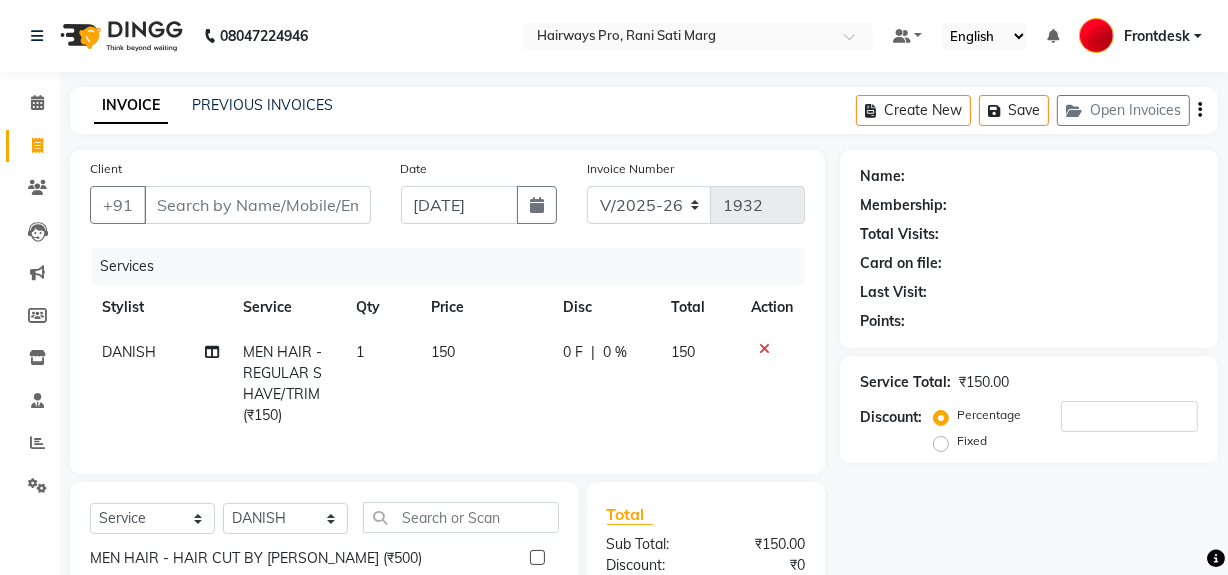 click 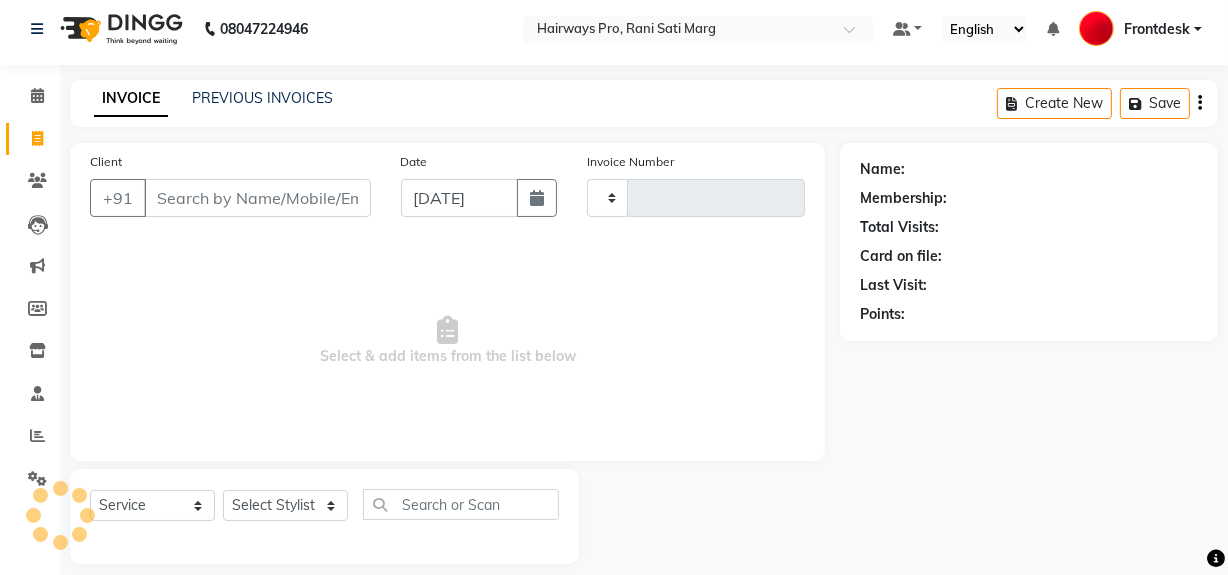 scroll, scrollTop: 26, scrollLeft: 0, axis: vertical 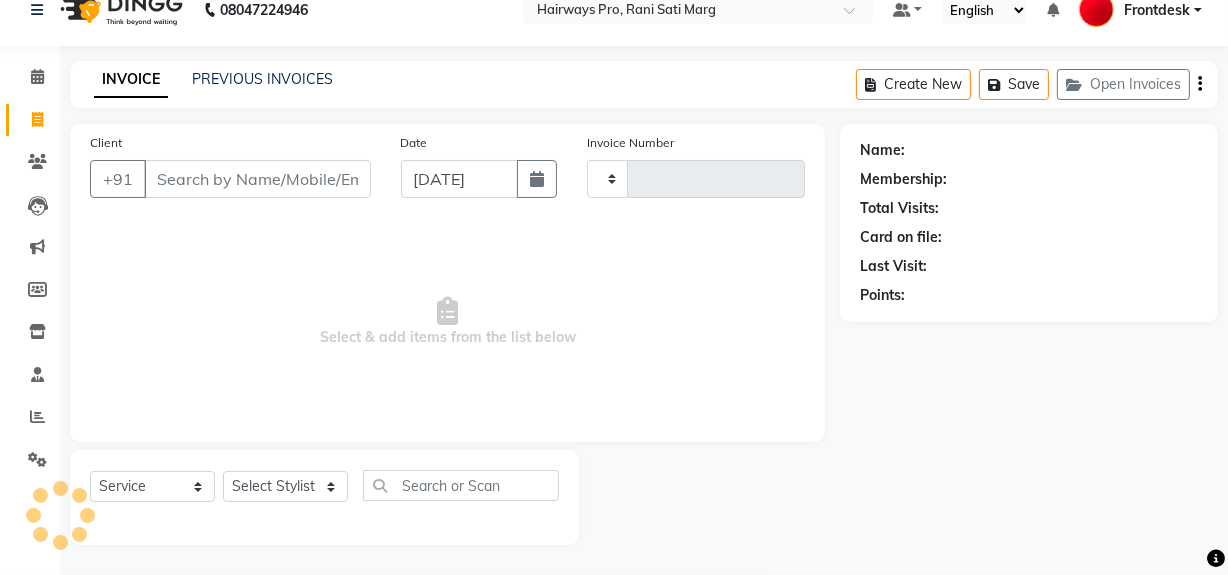 type on "1933" 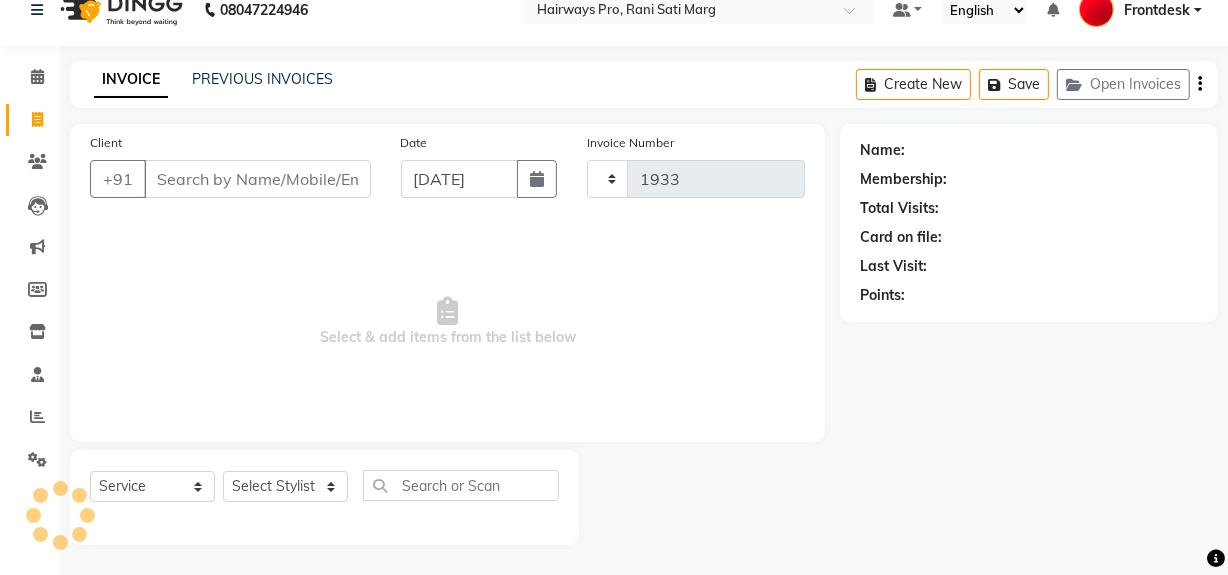 select on "787" 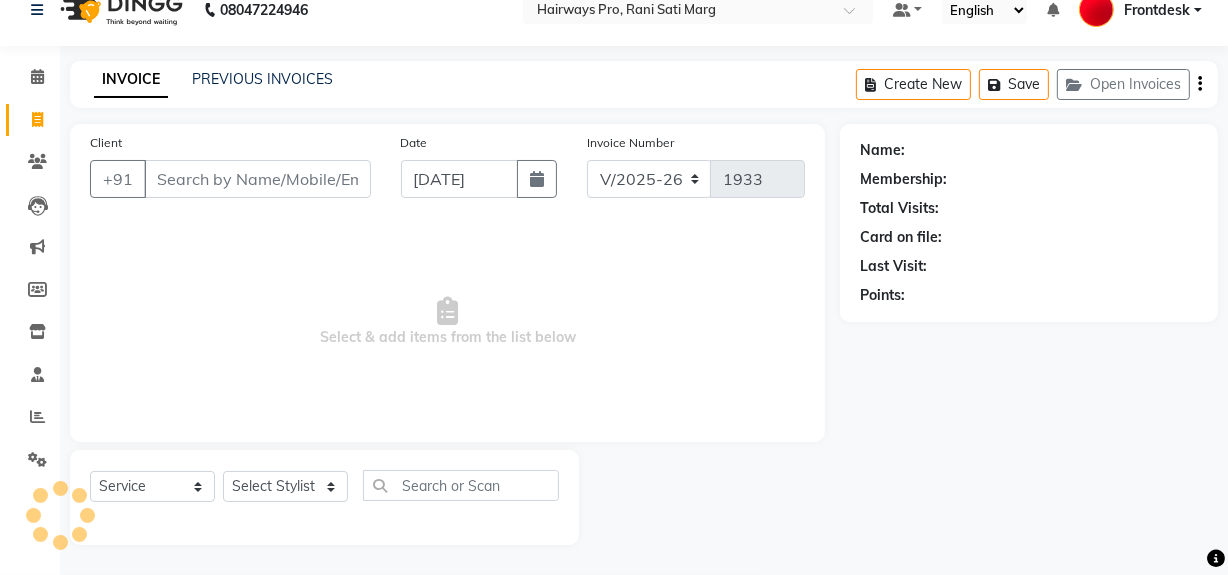 click on "Client" at bounding box center [257, 179] 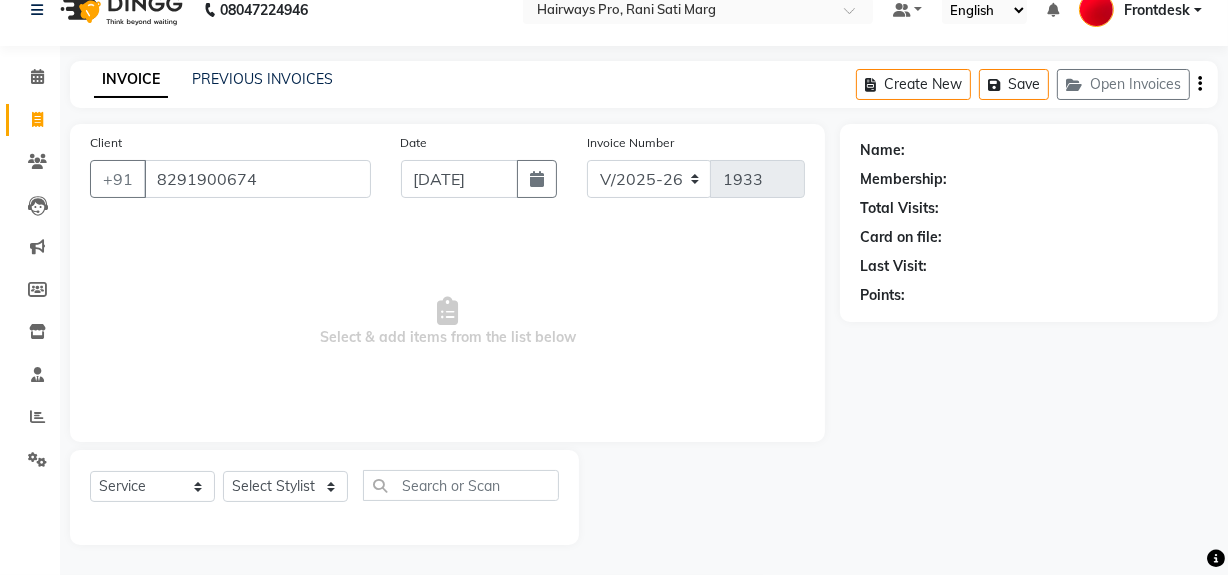 type on "8291900674" 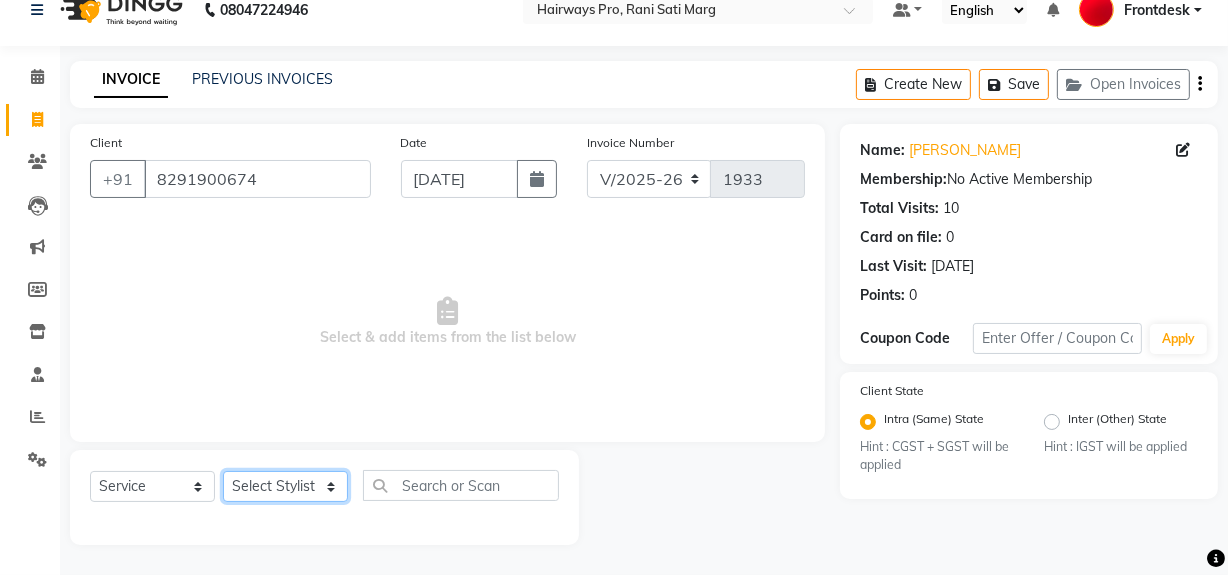 click on "Select Stylist ABID DANISH [PERSON_NAME] Frontdesk INTEZAR [PERSON_NAME] [PERSON_NAME] [PERSON_NAME] [PERSON_NAME] [PERSON_NAME] [PERSON_NAME]" 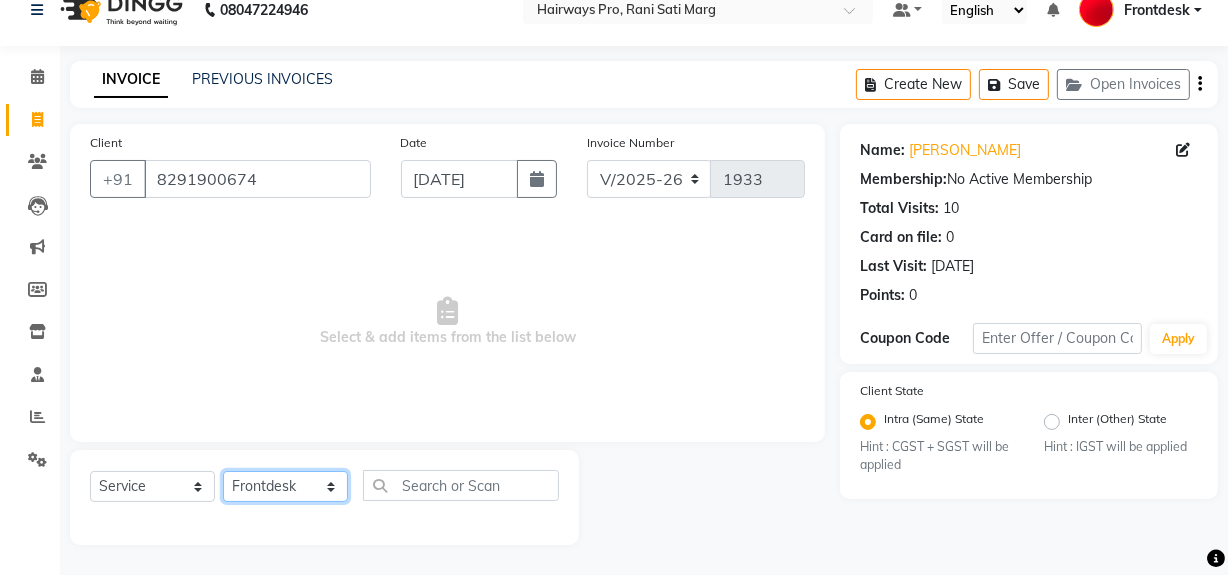 click on "Select Stylist ABID DANISH [PERSON_NAME] Frontdesk INTEZAR [PERSON_NAME] [PERSON_NAME] [PERSON_NAME] [PERSON_NAME] [PERSON_NAME] [PERSON_NAME]" 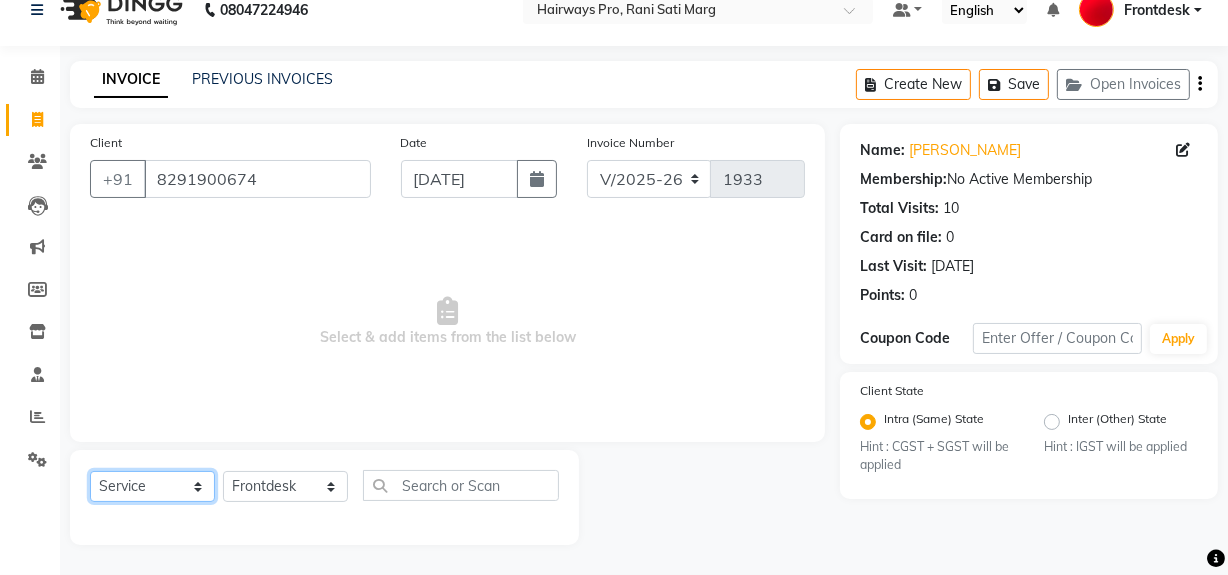 click on "Select  Service  Product  Membership  Package Voucher Prepaid Gift Card" 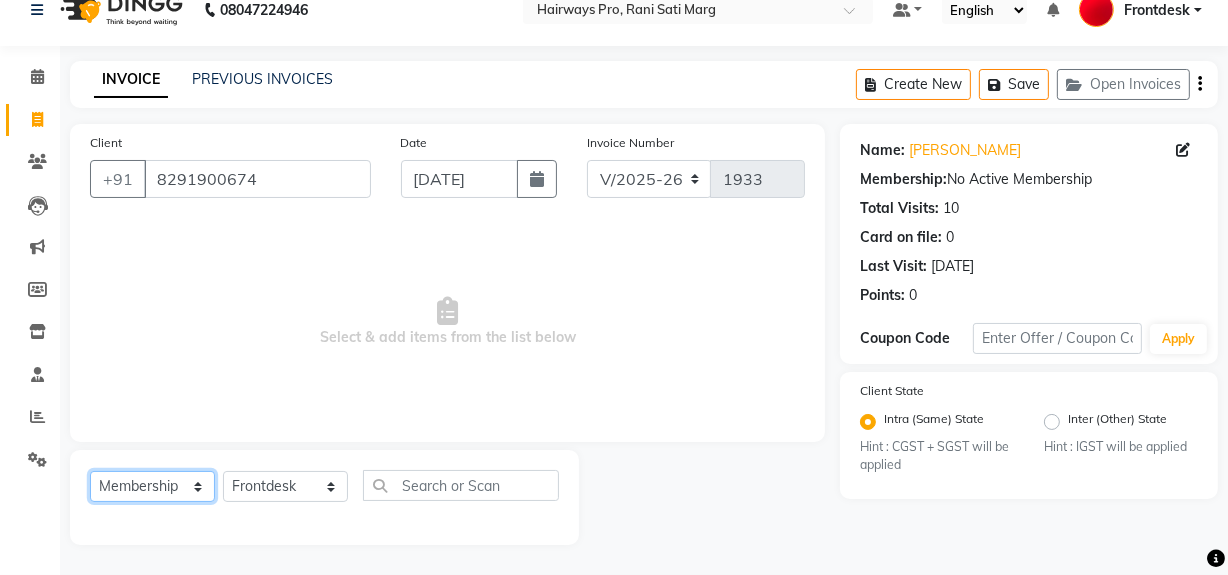 click on "Select  Service  Product  Membership  Package Voucher Prepaid Gift Card" 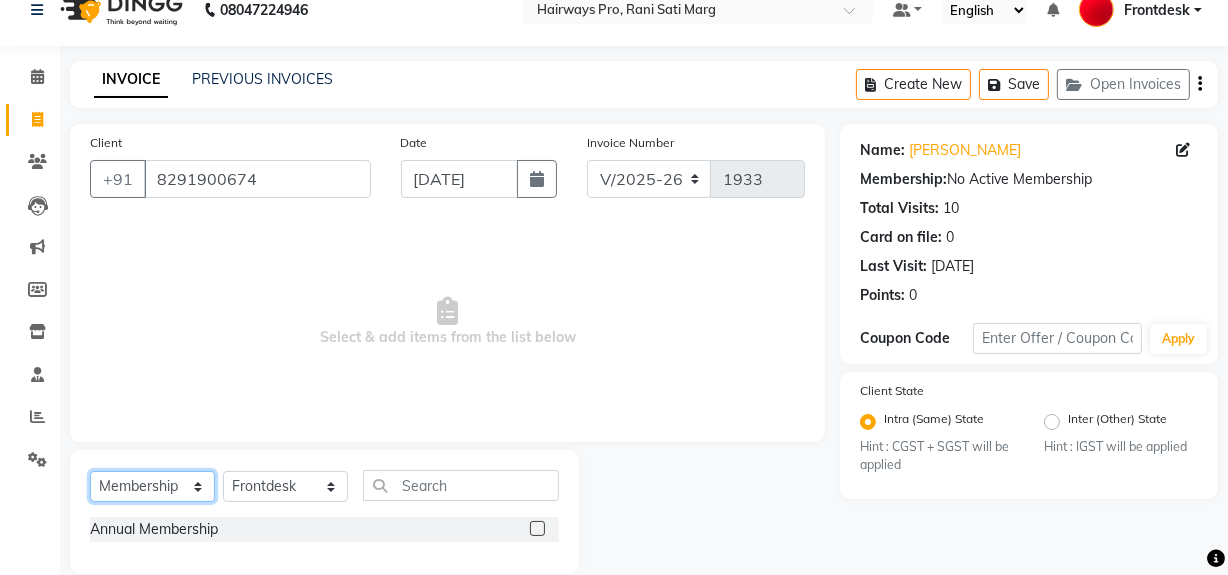 scroll, scrollTop: 55, scrollLeft: 0, axis: vertical 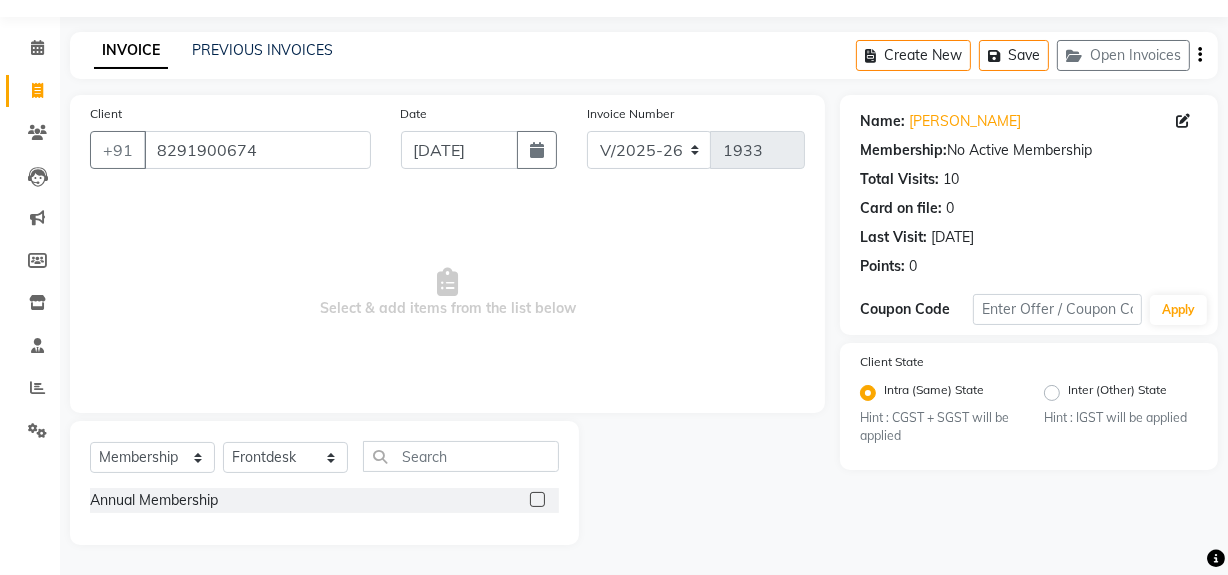 click on "Annual Membership" 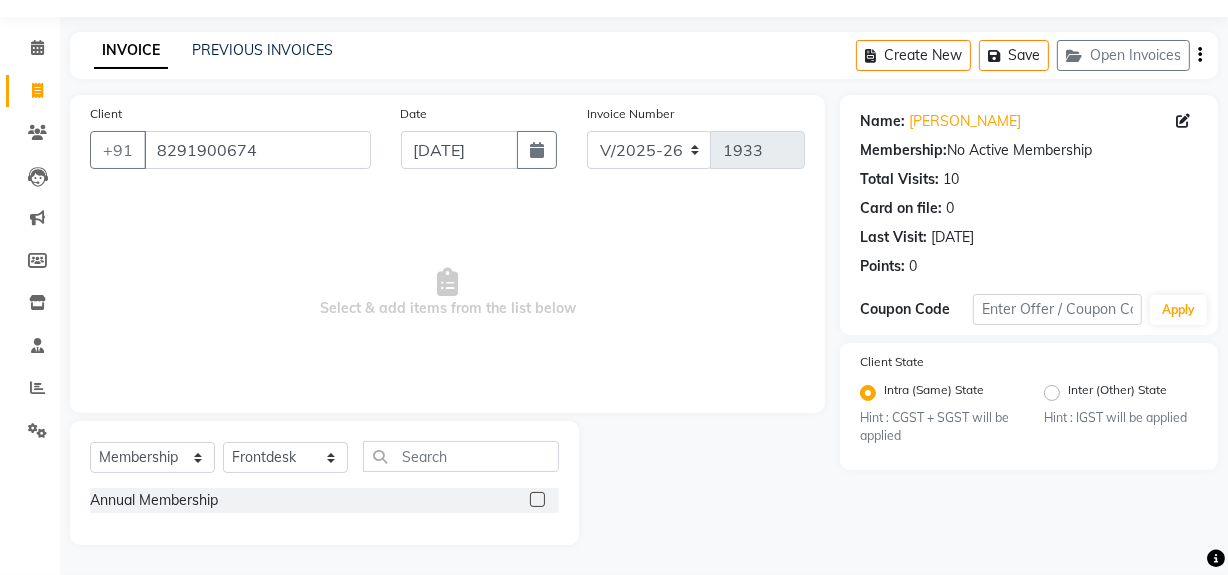 click 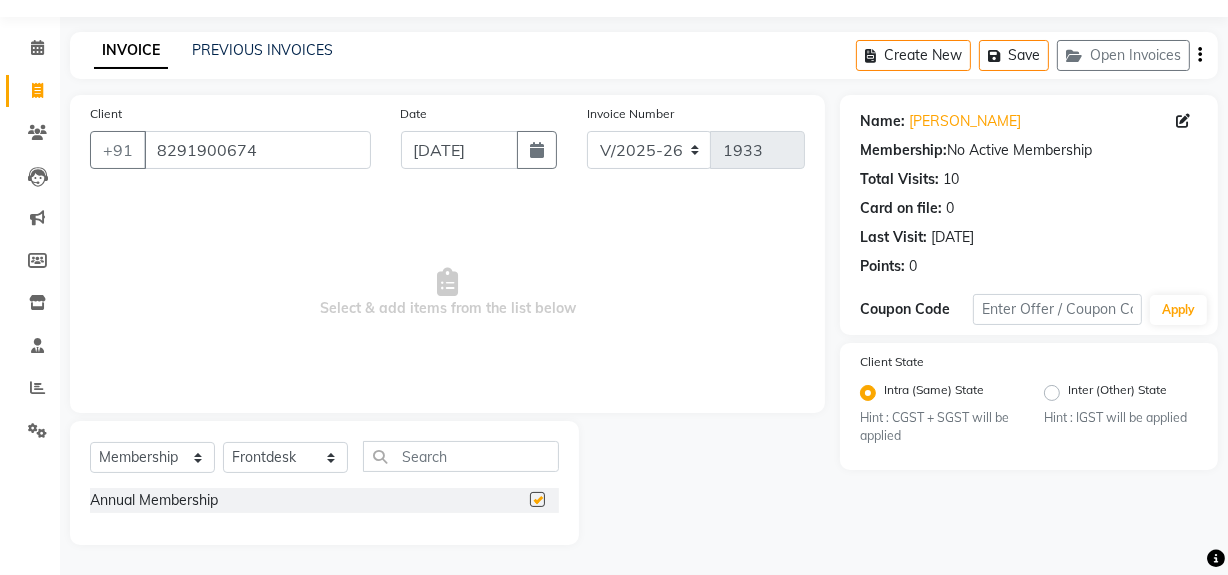 select on "select" 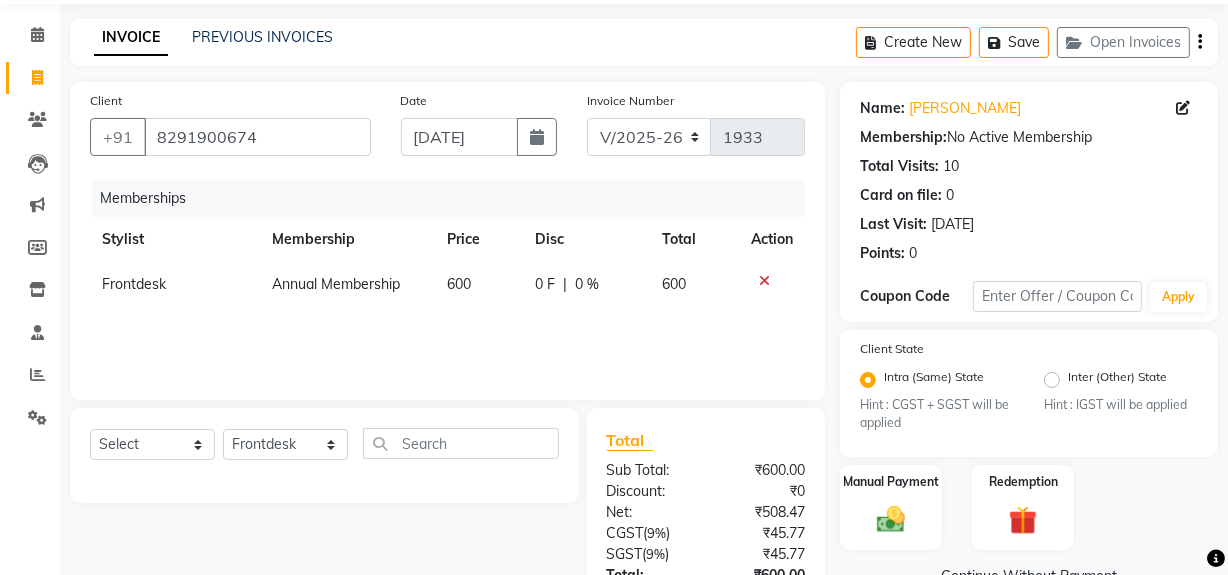 scroll, scrollTop: 204, scrollLeft: 0, axis: vertical 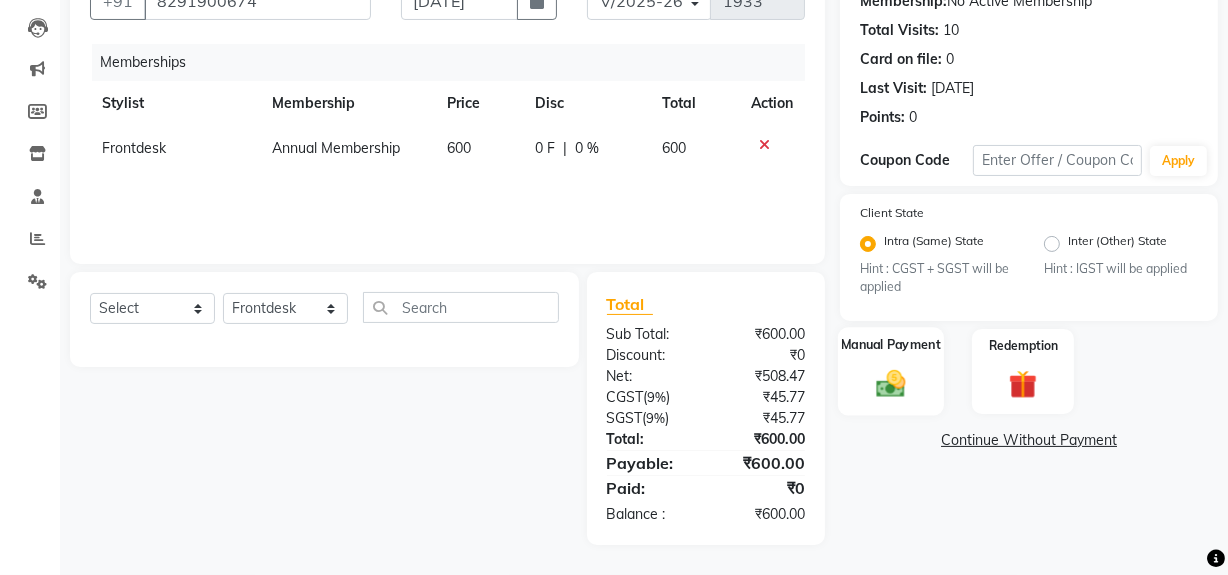 click 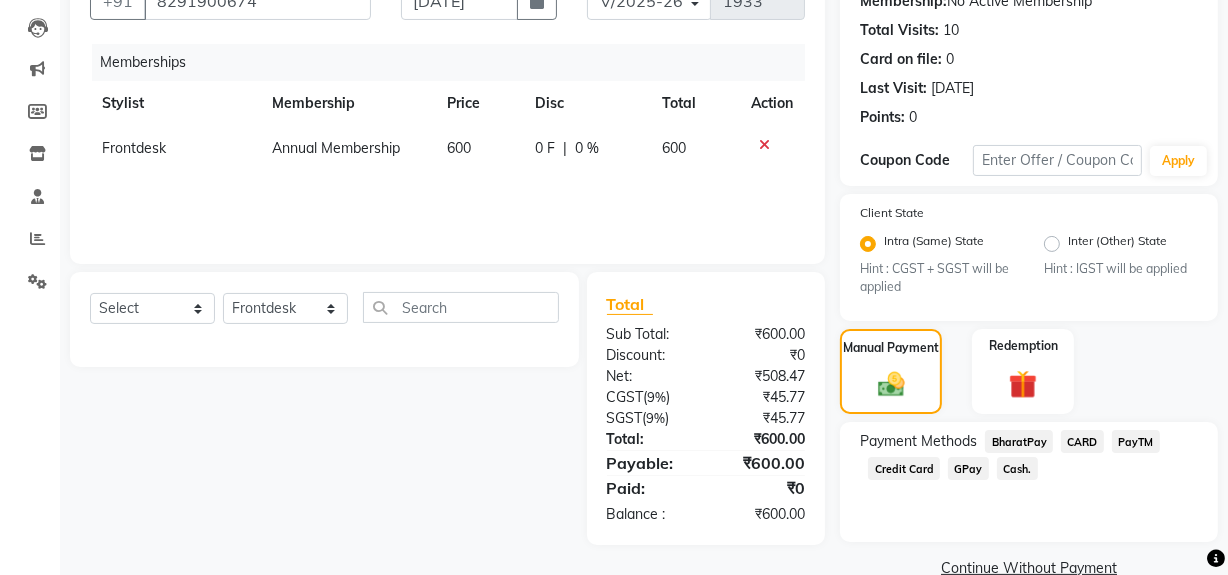 click on "CARD" 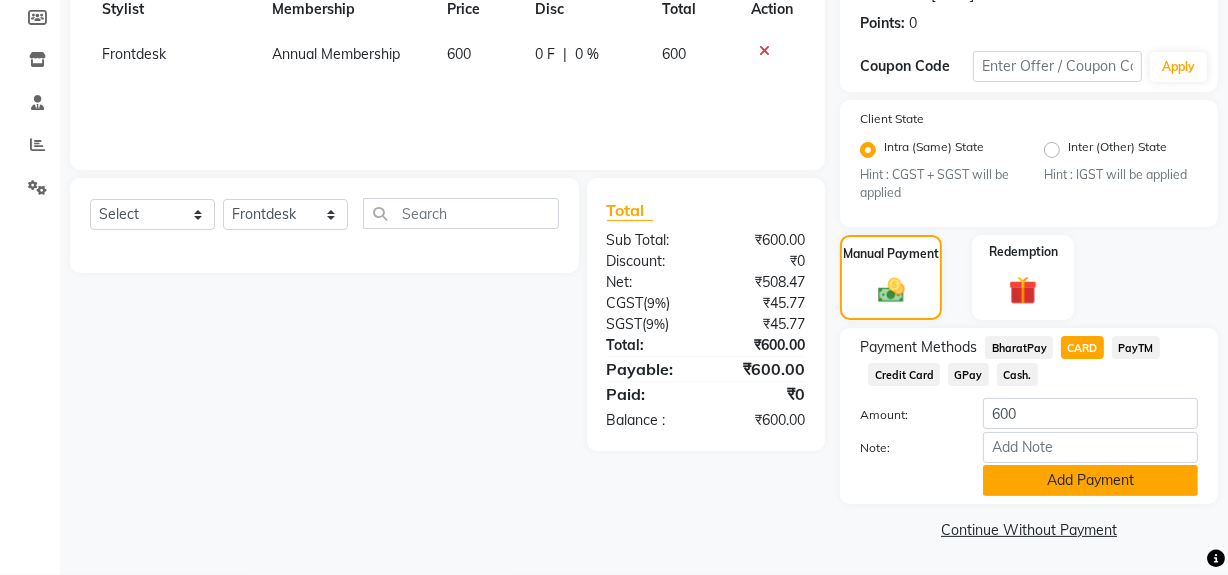 click on "Add Payment" 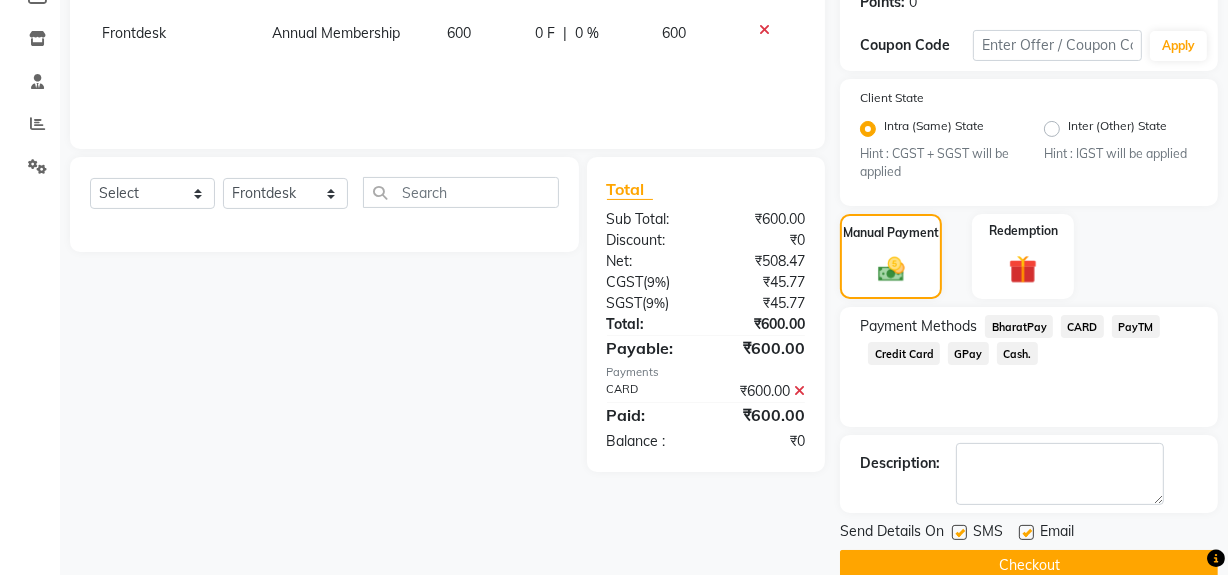 scroll, scrollTop: 355, scrollLeft: 0, axis: vertical 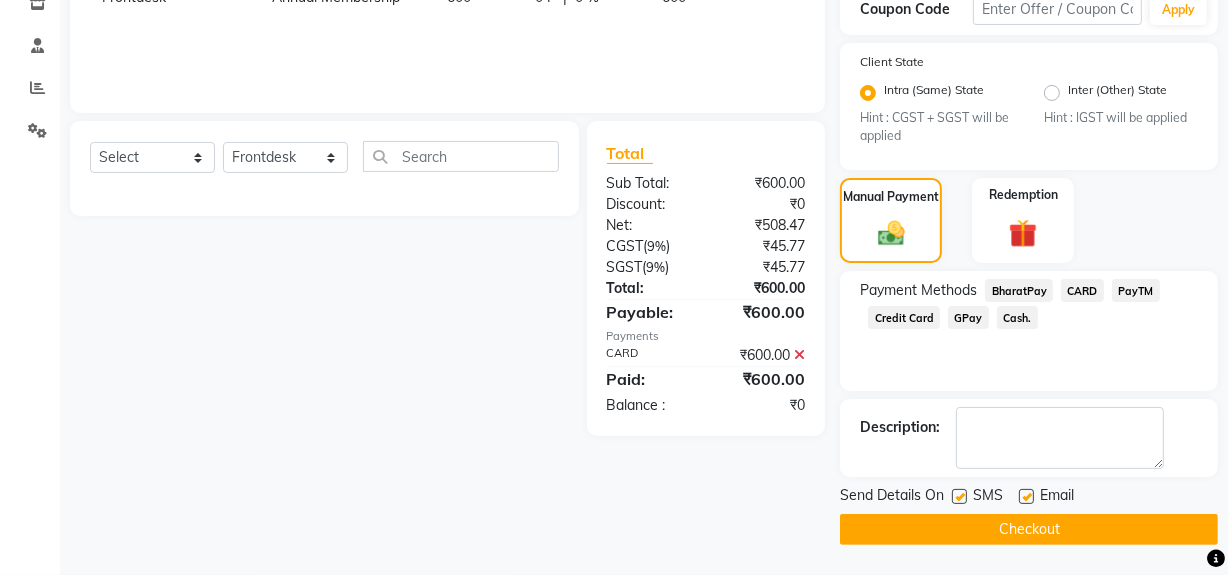 click on "Checkout" 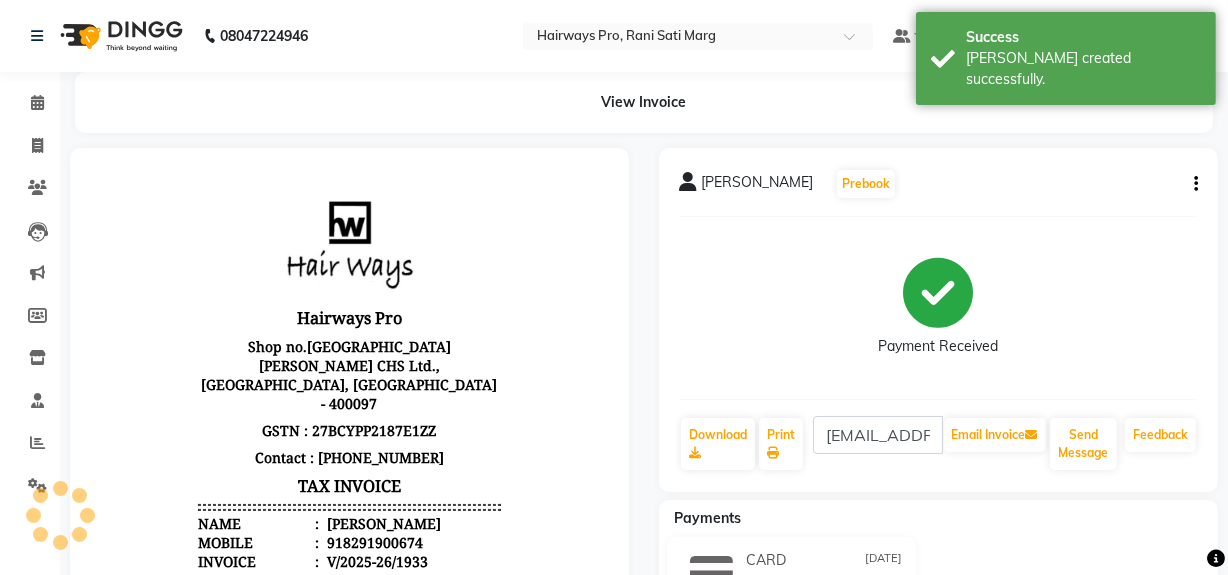 scroll, scrollTop: 0, scrollLeft: 0, axis: both 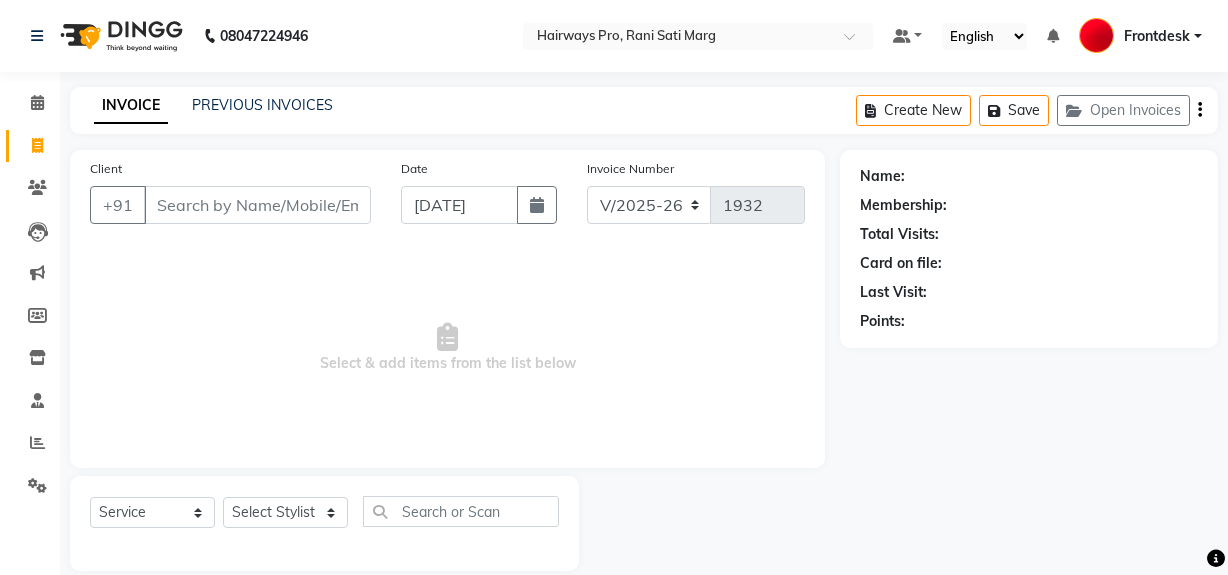 select on "787" 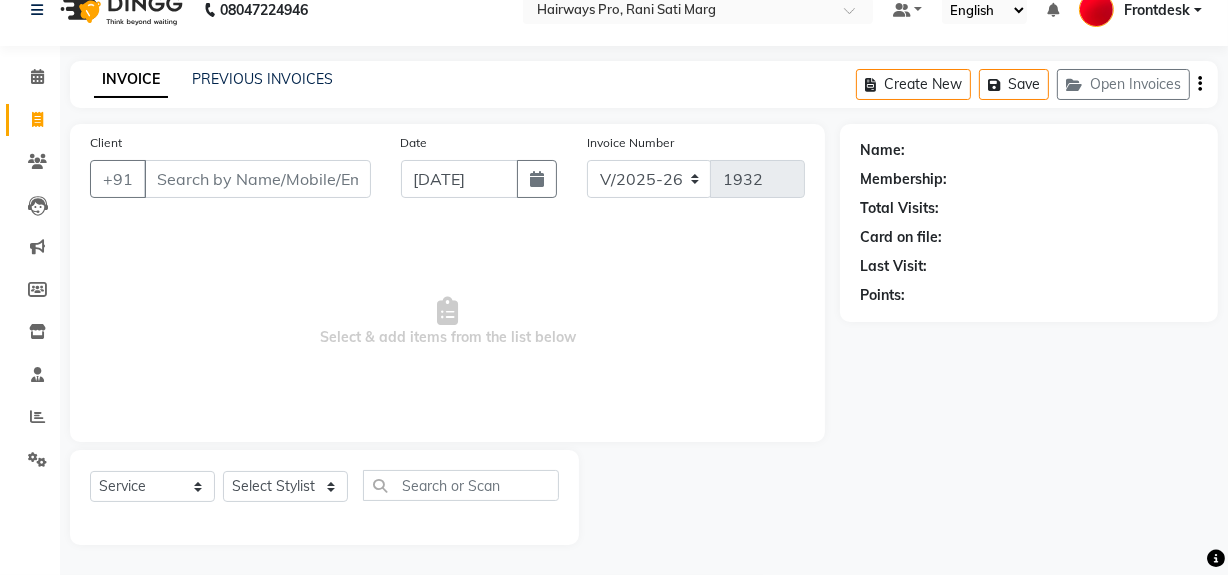 click on "Client +91" 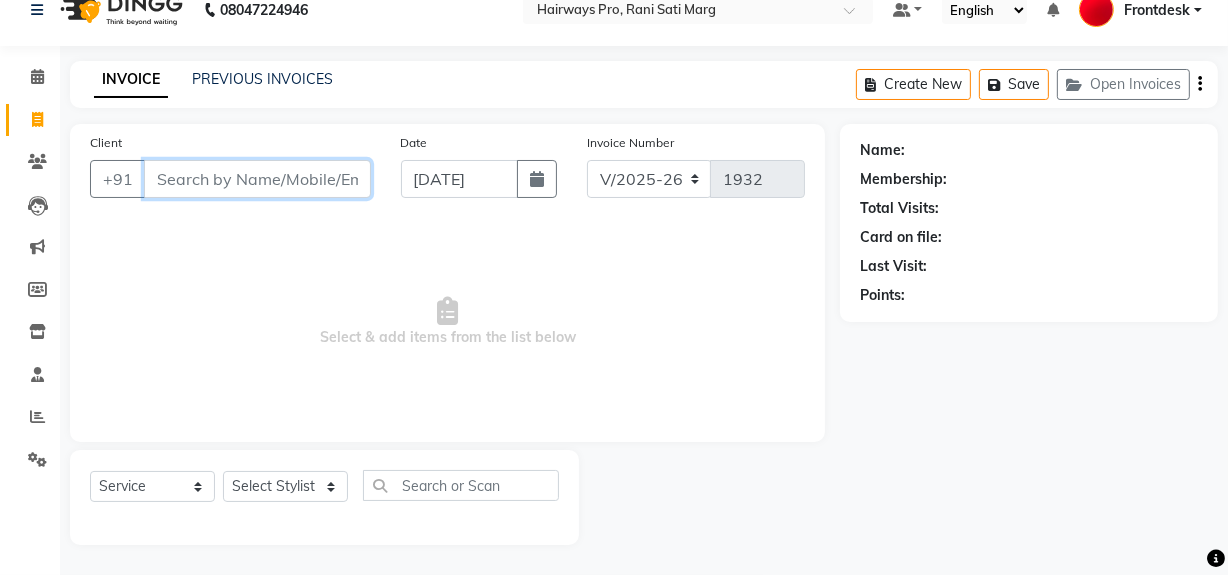 click on "Client" at bounding box center [257, 179] 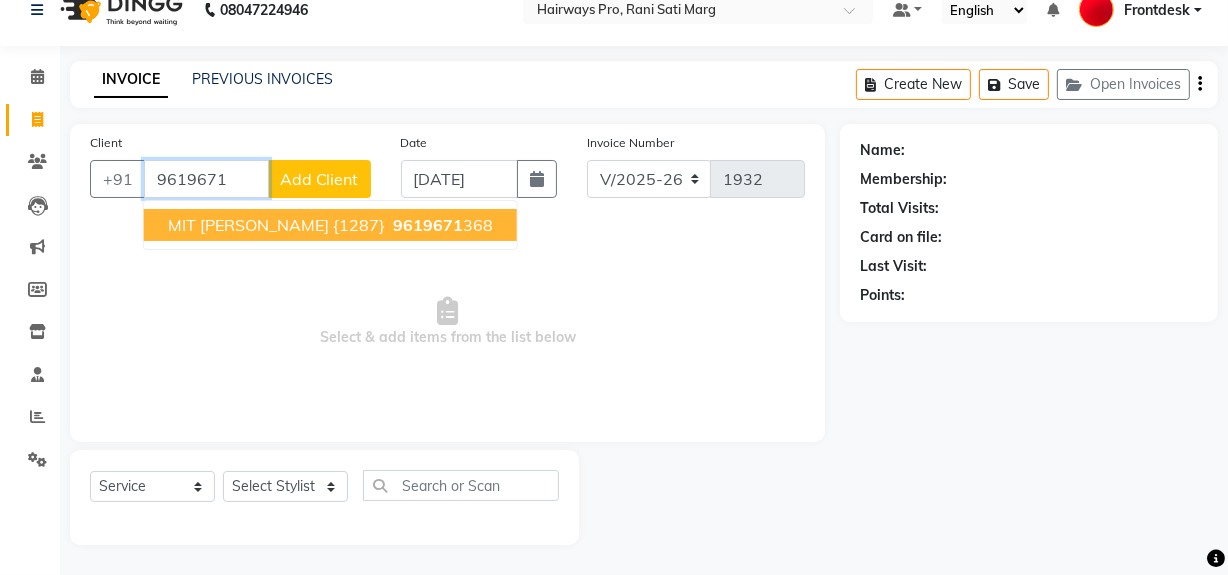 click on "MIT [PERSON_NAME] {1287}" at bounding box center (276, 225) 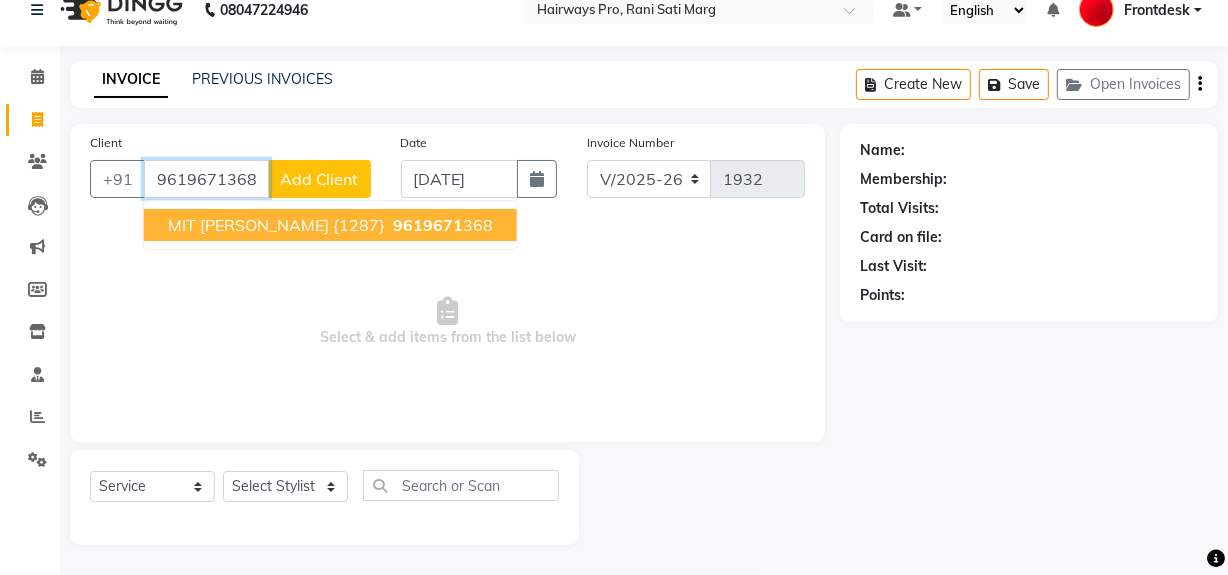 type on "9619671368" 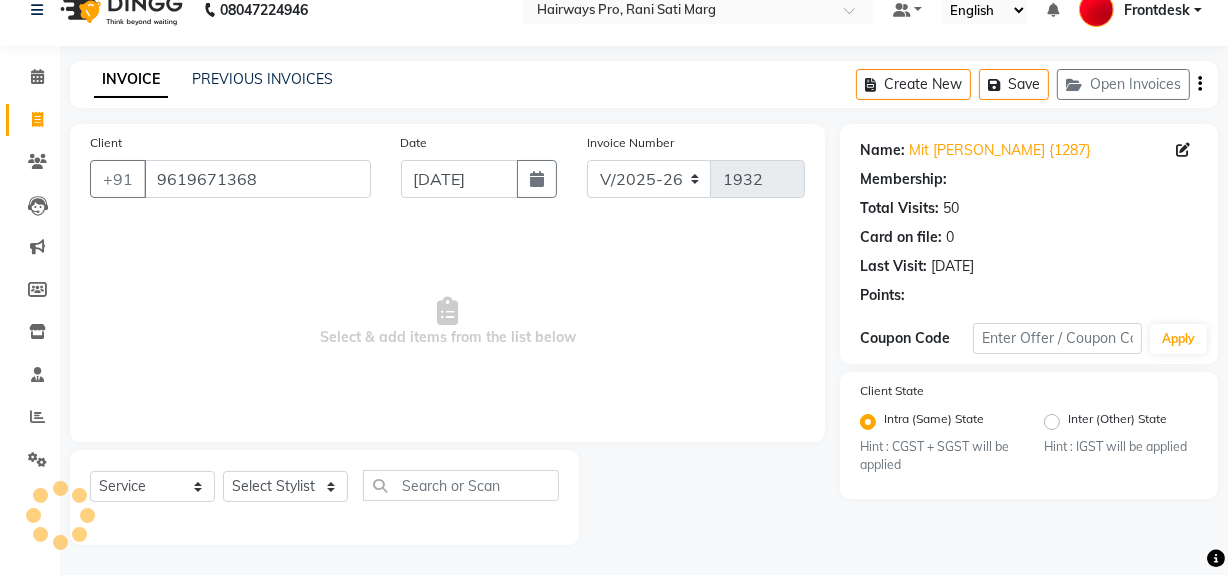 select on "1: Object" 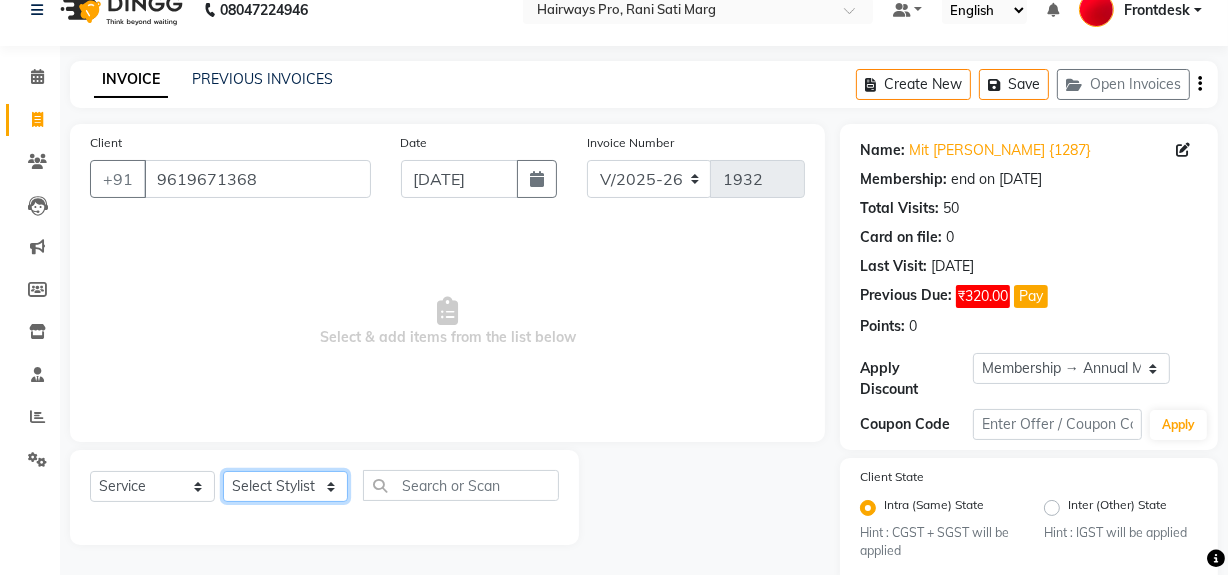 click on "Select Stylist ABID DANISH [PERSON_NAME] Frontdesk INTEZAR [PERSON_NAME] [PERSON_NAME] [PERSON_NAME] [PERSON_NAME] [PERSON_NAME] [PERSON_NAME]" 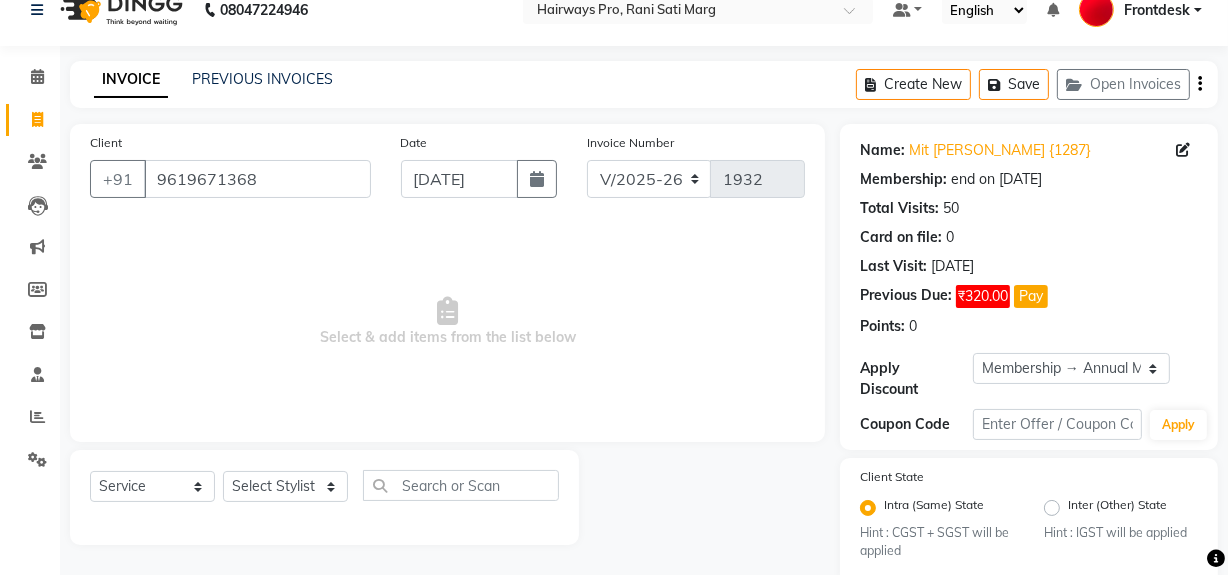 click on "Select & add items from the list below" at bounding box center (447, 322) 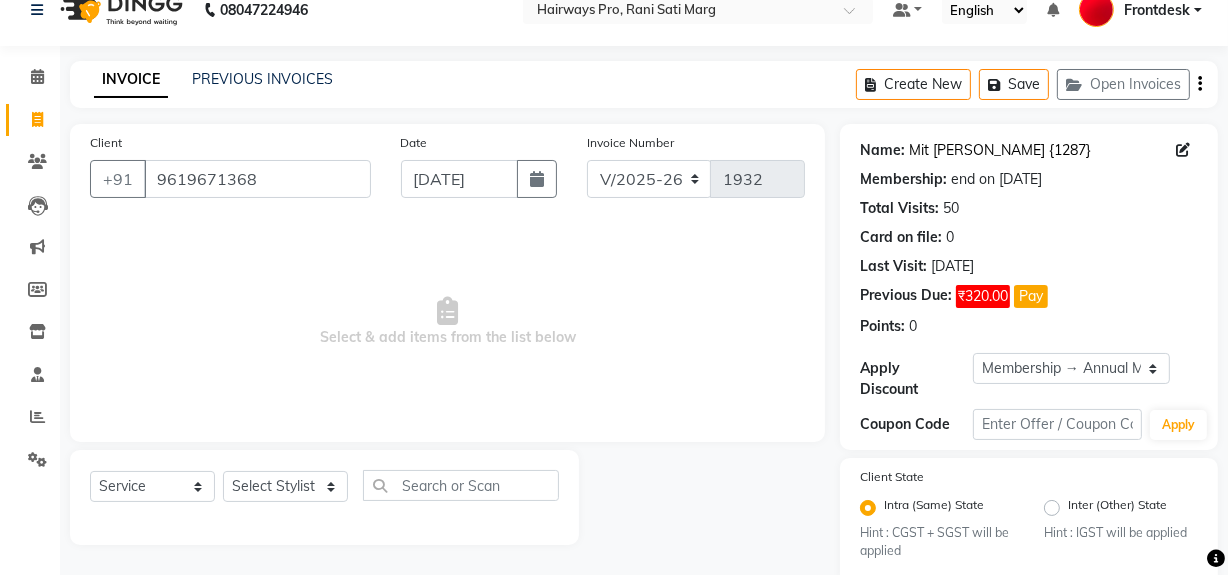 click on "Mit [PERSON_NAME] {1287}" 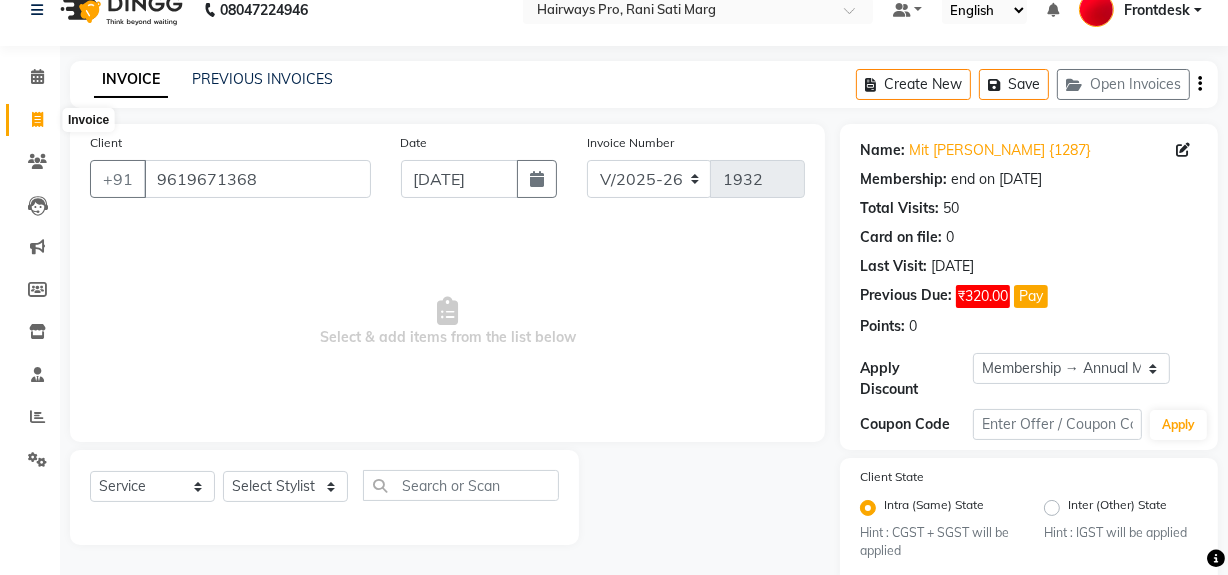 click 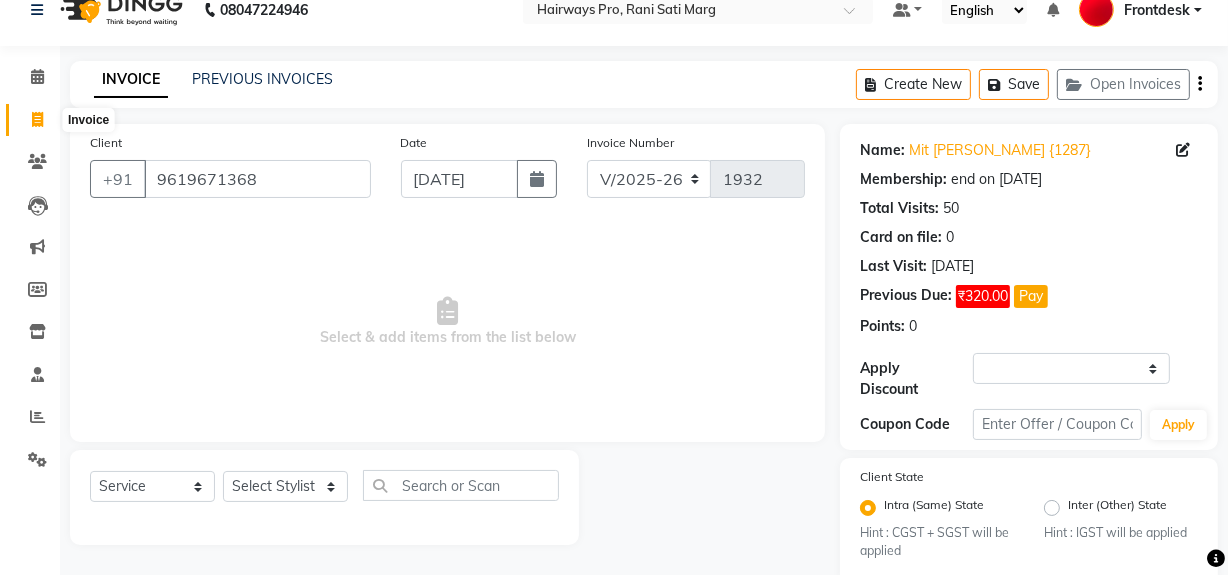 select on "service" 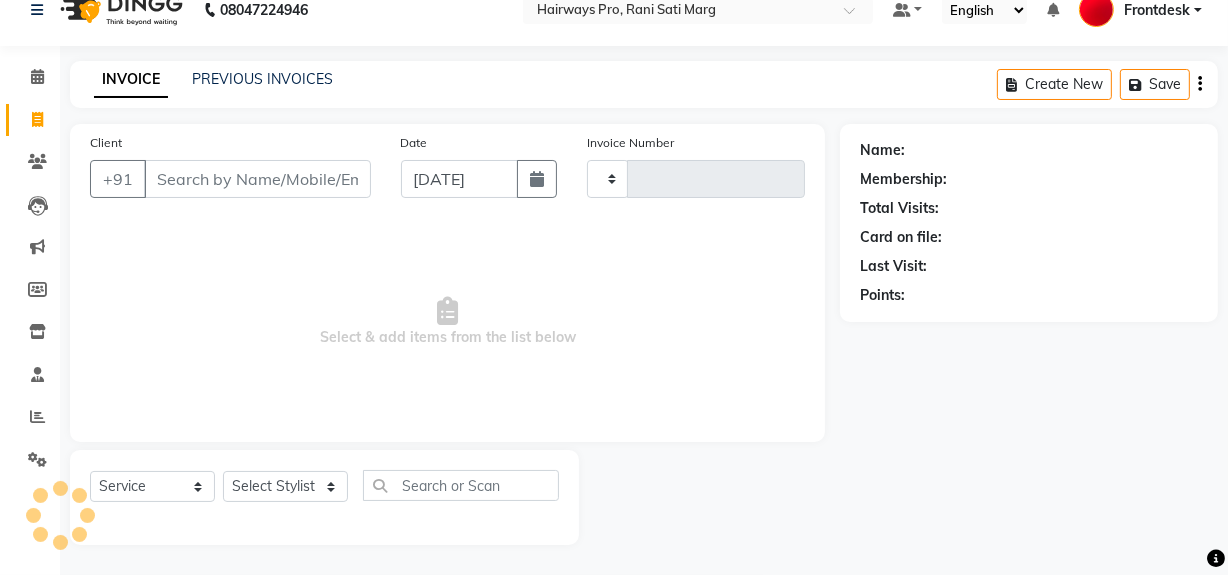 type on "1932" 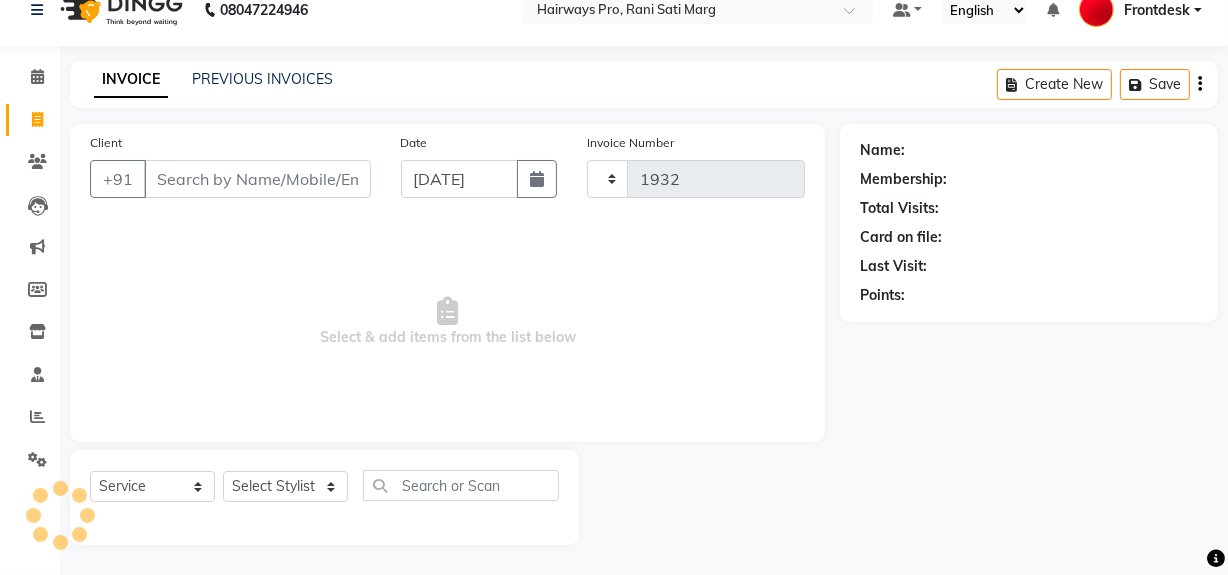 select on "787" 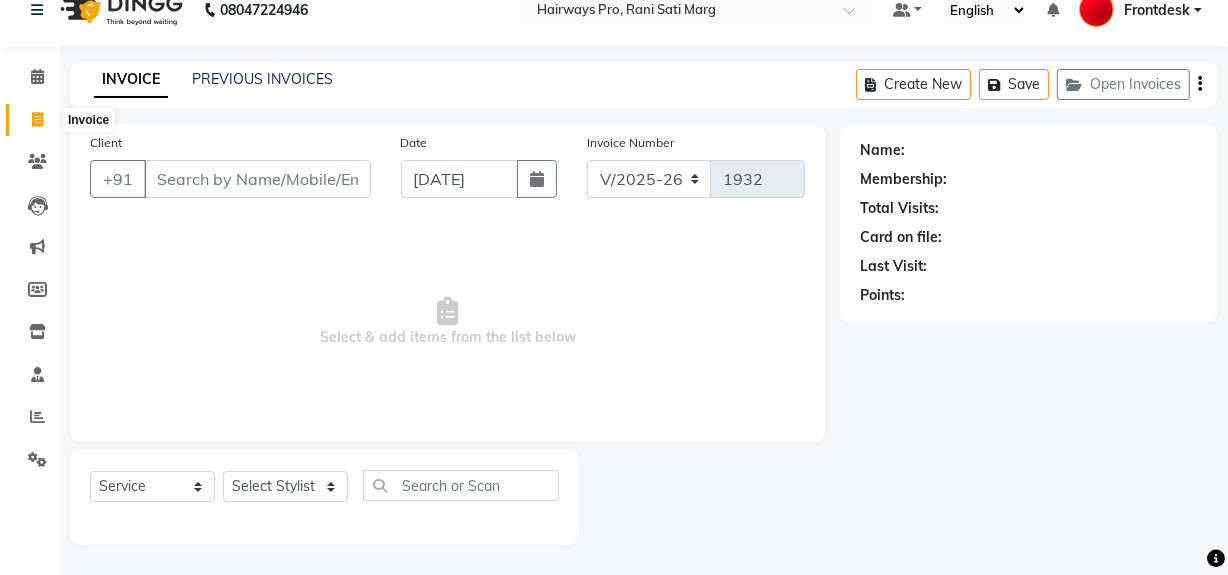 click 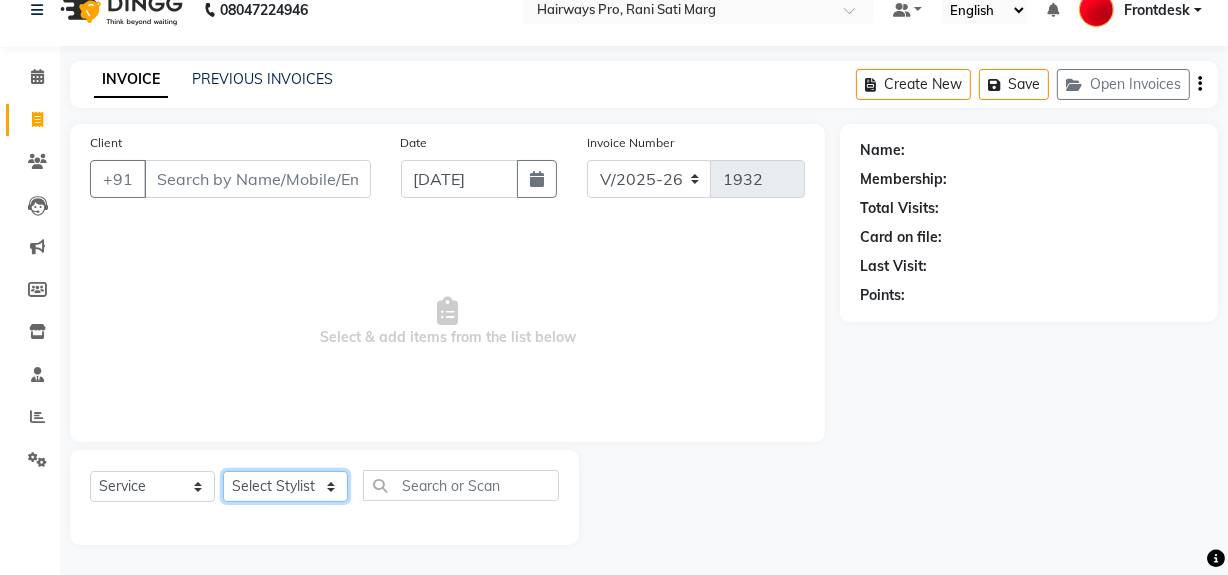 click on "Select Stylist ABID DANISH [PERSON_NAME] Frontdesk INTEZAR [PERSON_NAME] [PERSON_NAME] [PERSON_NAME] [PERSON_NAME] [PERSON_NAME] [PERSON_NAME]" 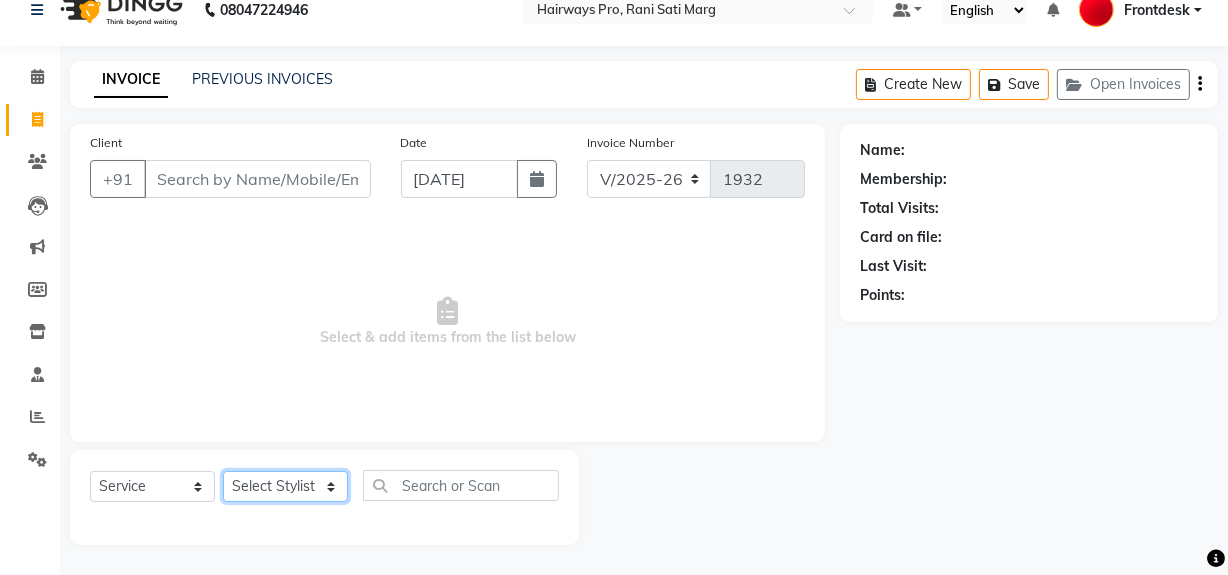 select on "86084" 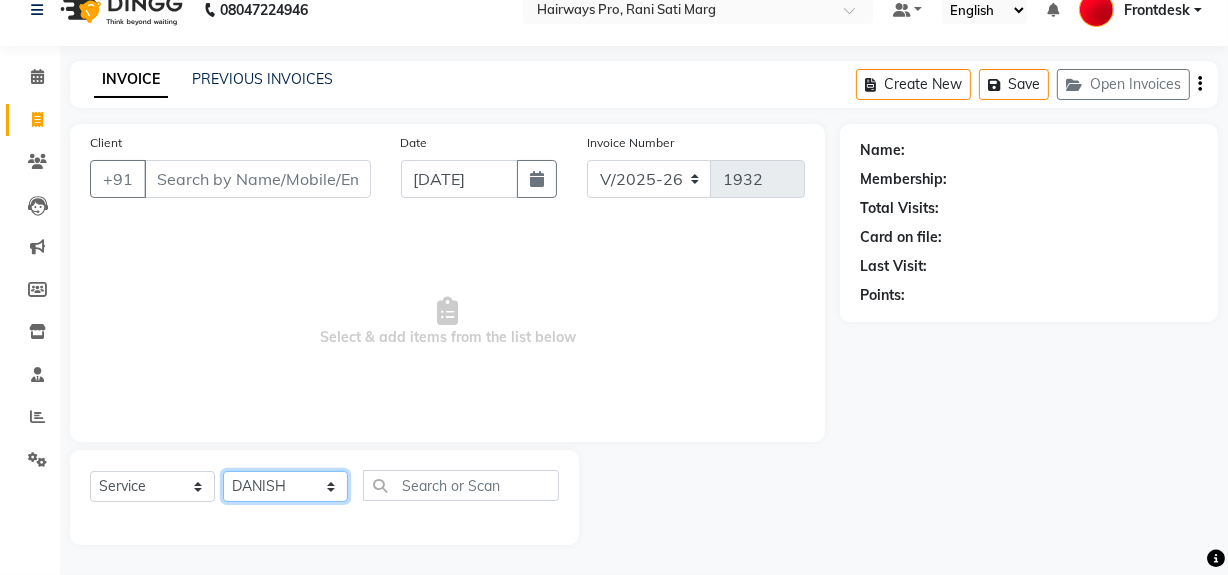 click on "Select Stylist ABID DANISH [PERSON_NAME] Frontdesk INTEZAR [PERSON_NAME] [PERSON_NAME] [PERSON_NAME] [PERSON_NAME] [PERSON_NAME] [PERSON_NAME]" 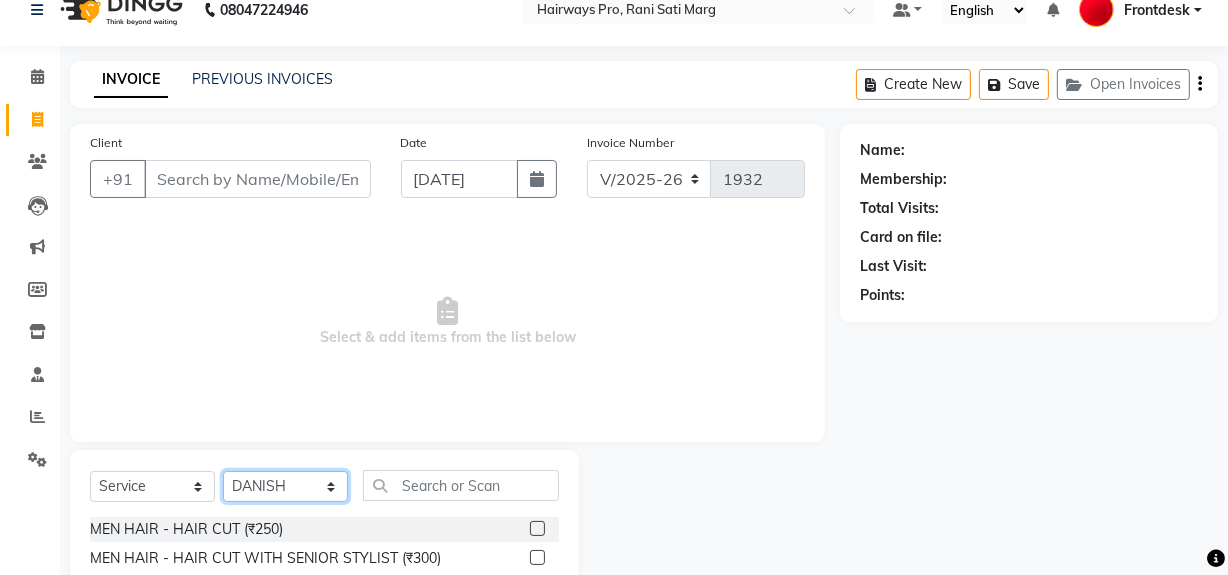 scroll, scrollTop: 208, scrollLeft: 0, axis: vertical 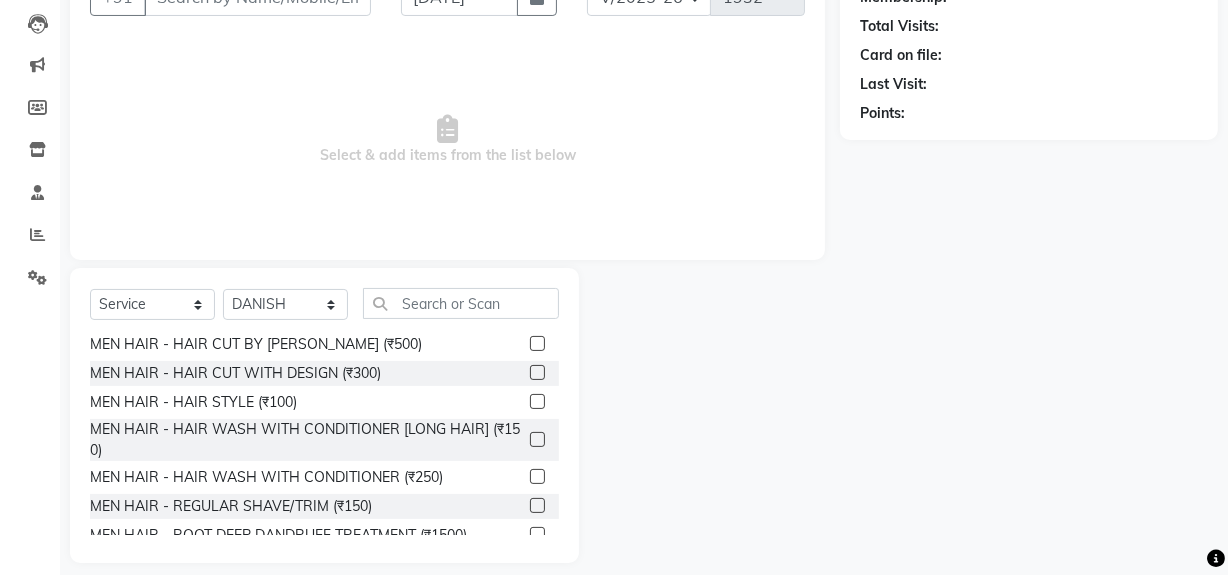 click 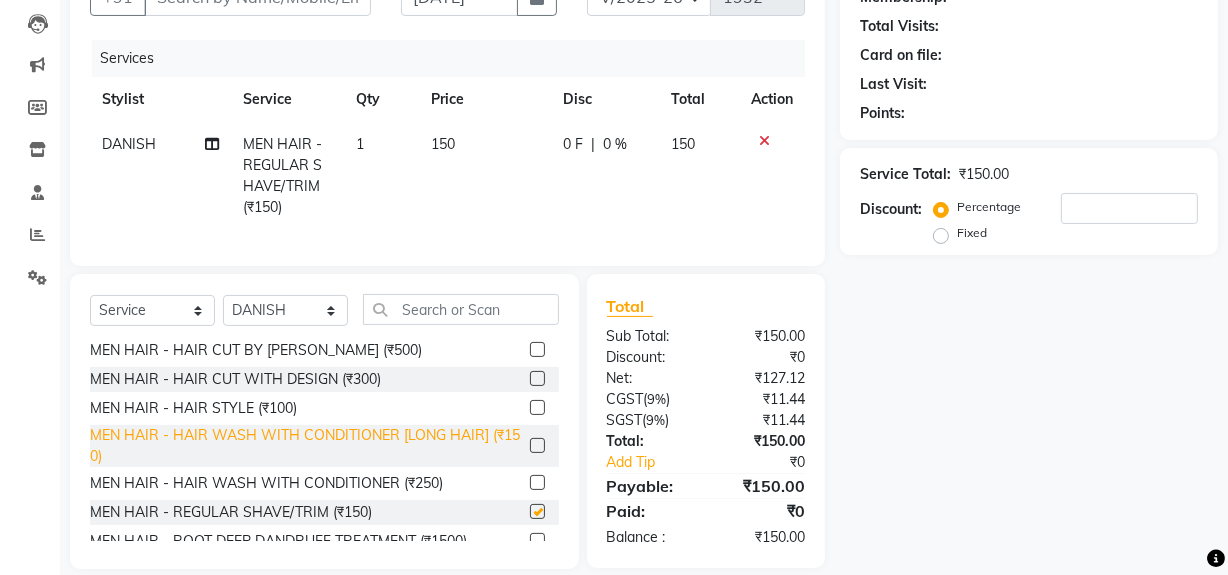 checkbox on "false" 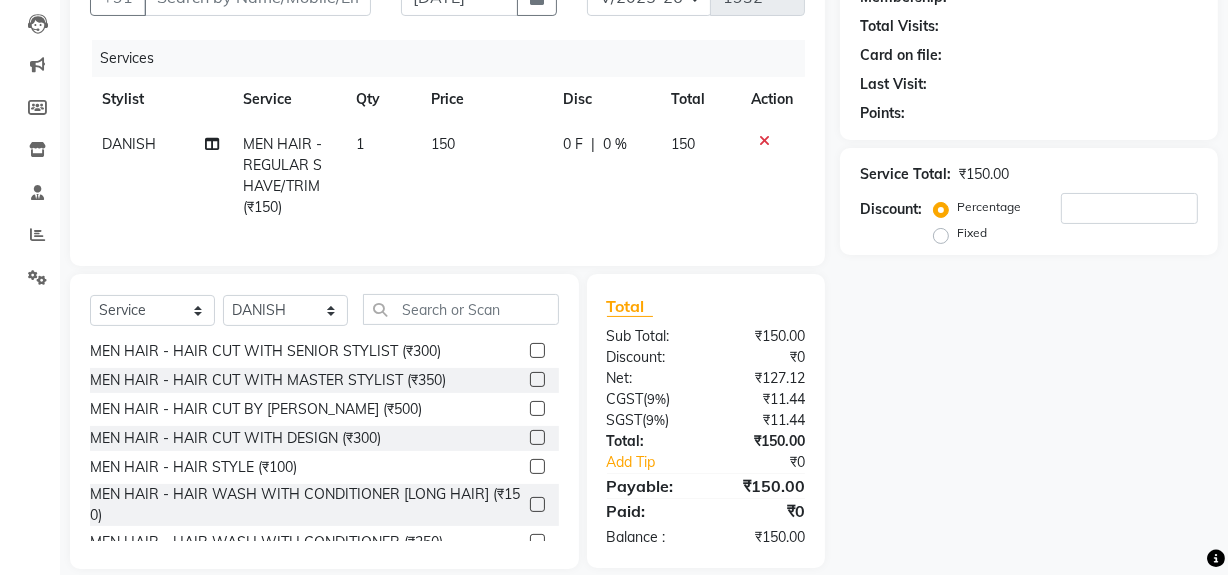 scroll, scrollTop: 0, scrollLeft: 0, axis: both 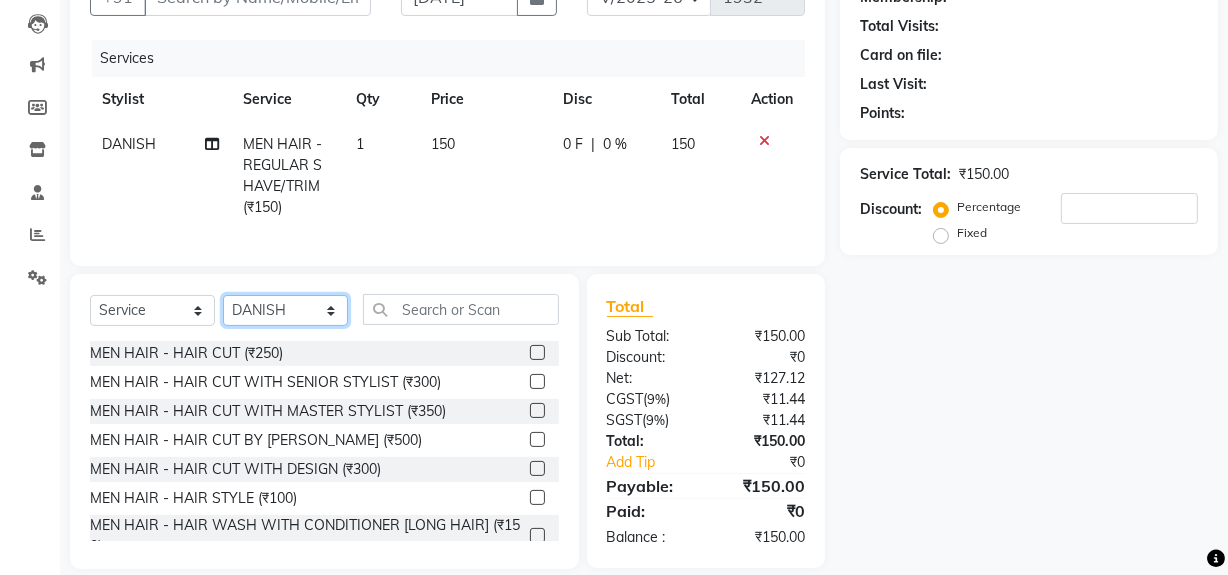 click on "Select Stylist ABID DANISH [PERSON_NAME] Frontdesk INTEZAR [PERSON_NAME] [PERSON_NAME] [PERSON_NAME] [PERSON_NAME] [PERSON_NAME] [PERSON_NAME]" 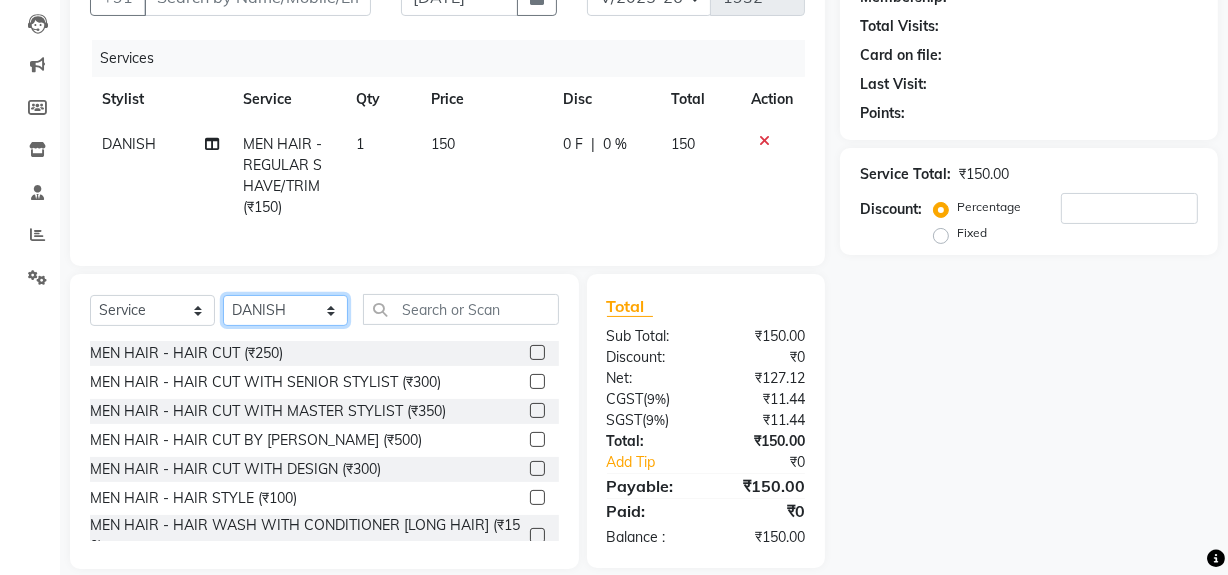 select on "26153" 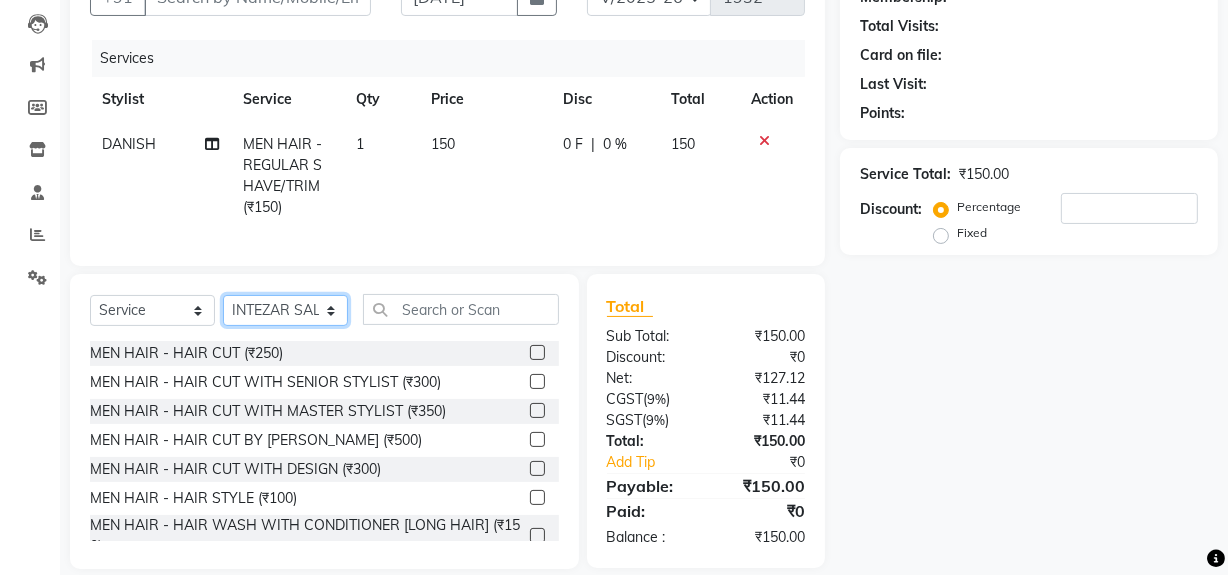 click on "Select Stylist ABID DANISH [PERSON_NAME] Frontdesk INTEZAR [PERSON_NAME] [PERSON_NAME] [PERSON_NAME] [PERSON_NAME] [PERSON_NAME] [PERSON_NAME]" 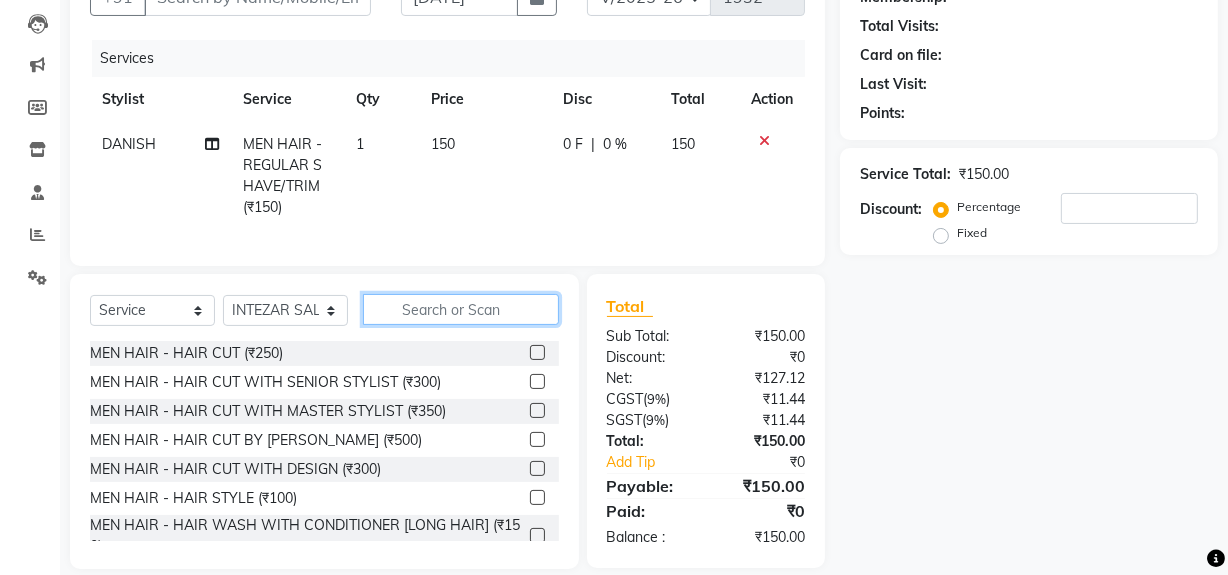 click 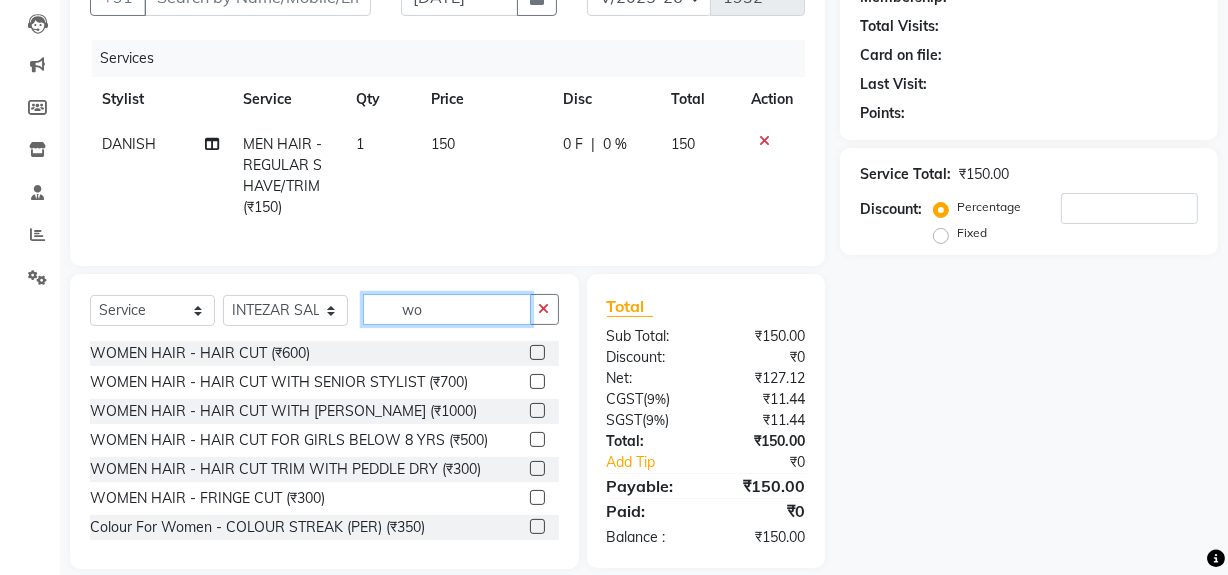 type on "wo" 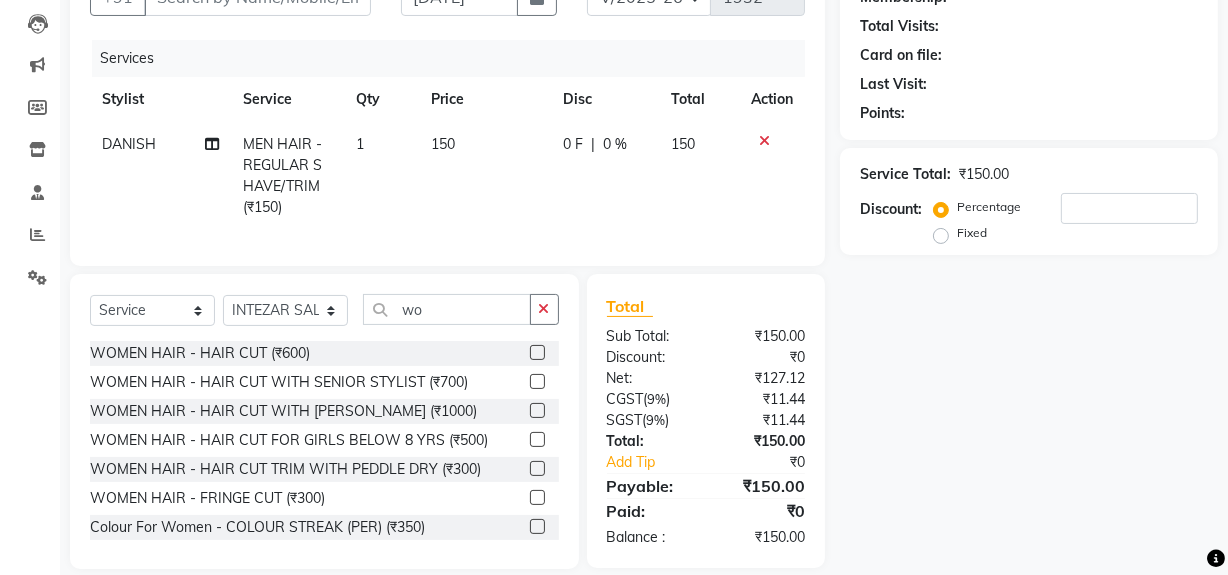 click 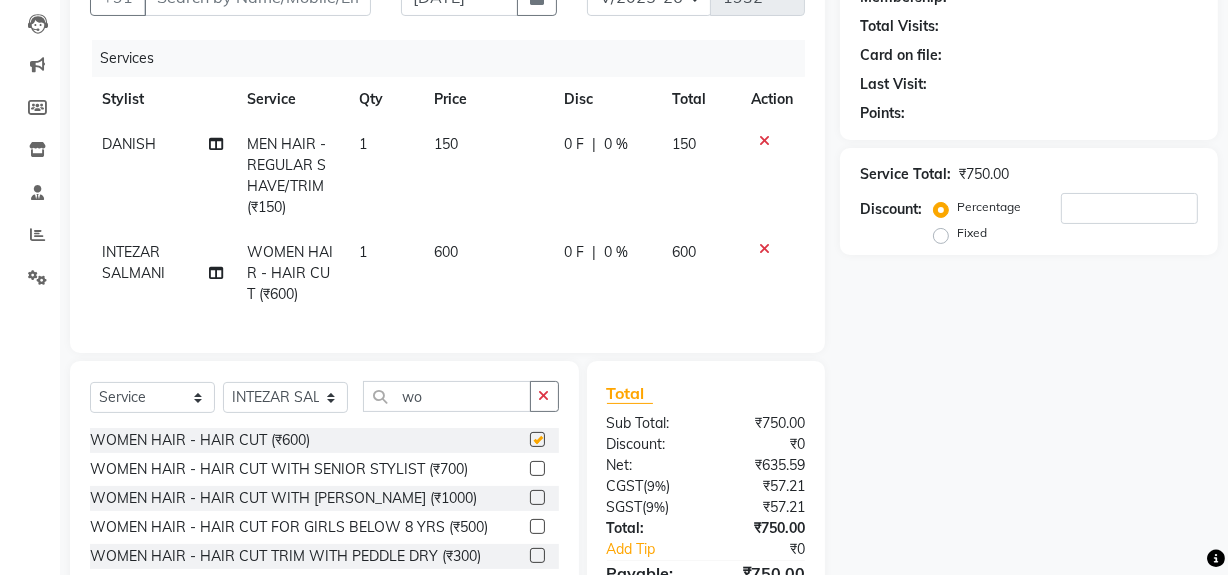 scroll, scrollTop: 4, scrollLeft: 0, axis: vertical 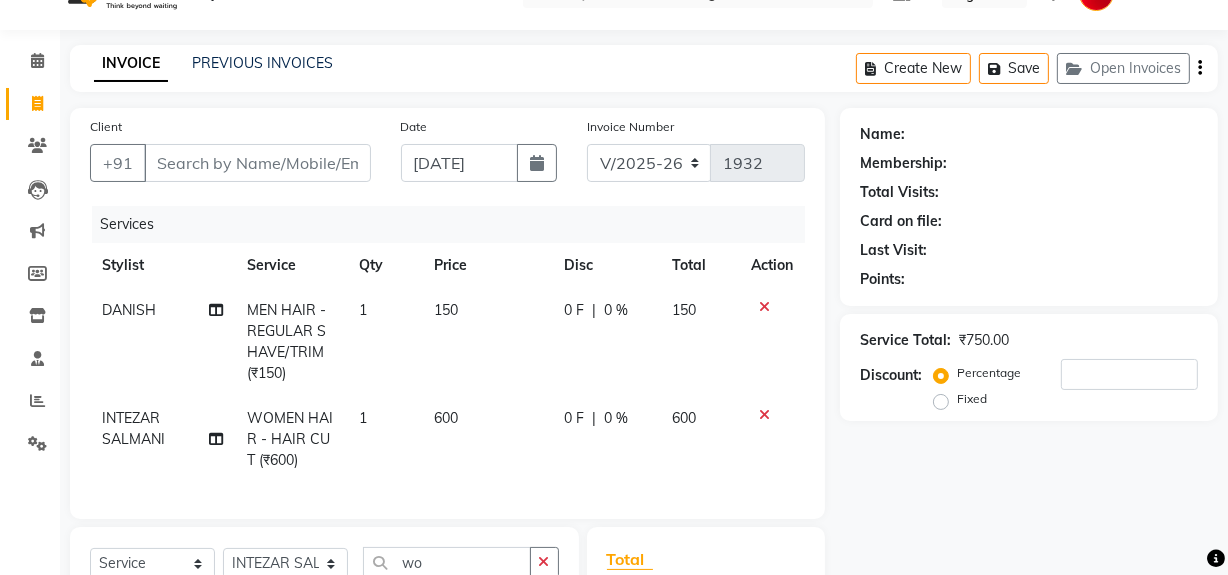 checkbox on "false" 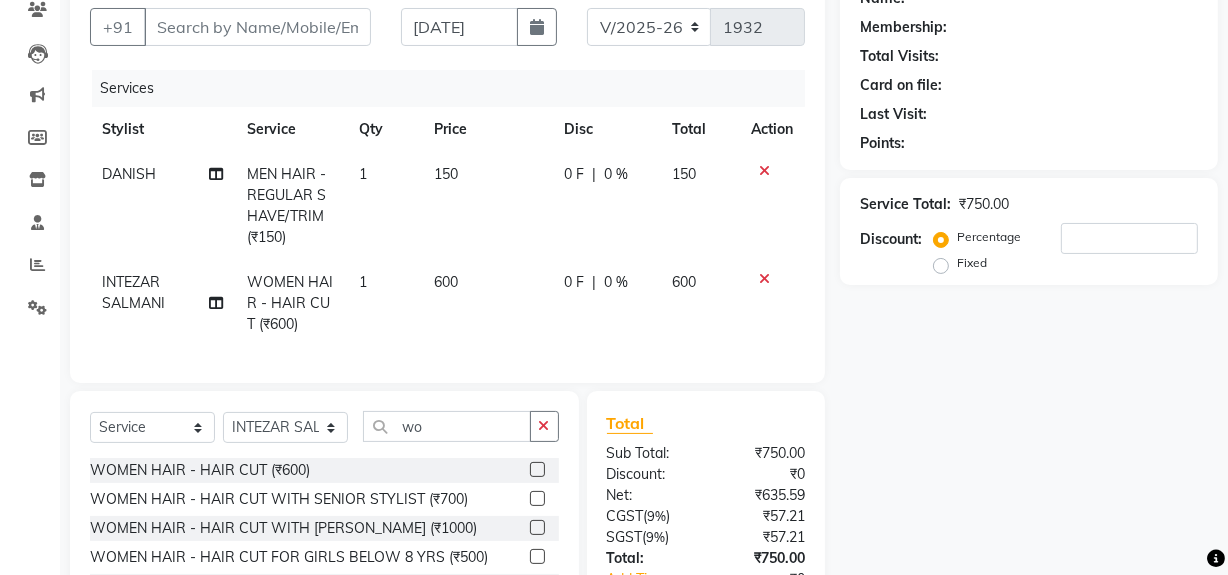 scroll, scrollTop: 181, scrollLeft: 0, axis: vertical 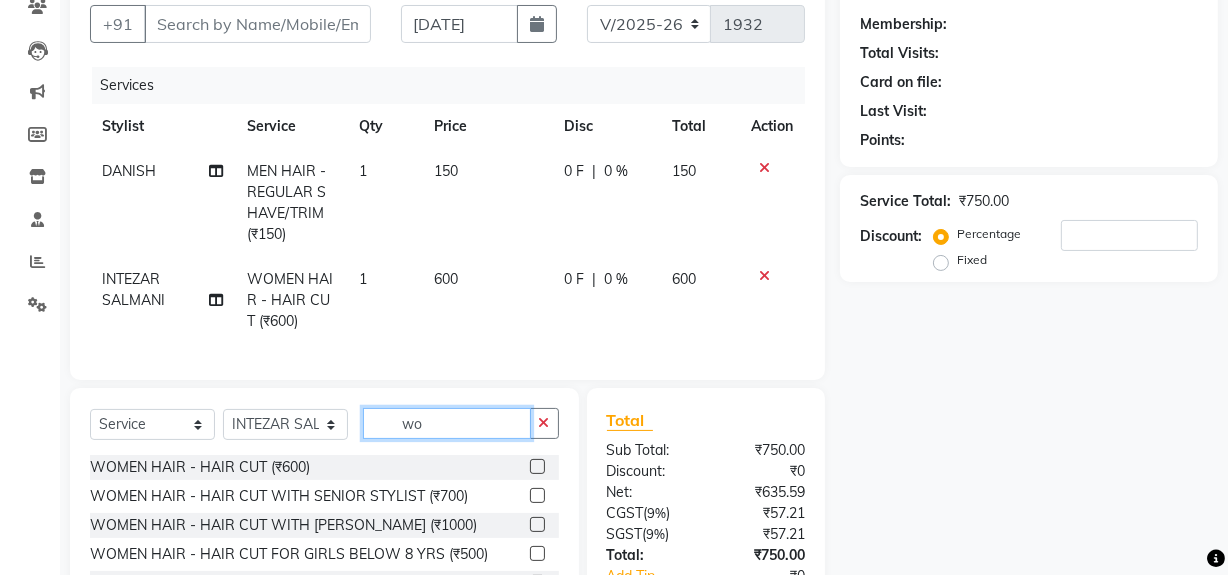 click on "wo" 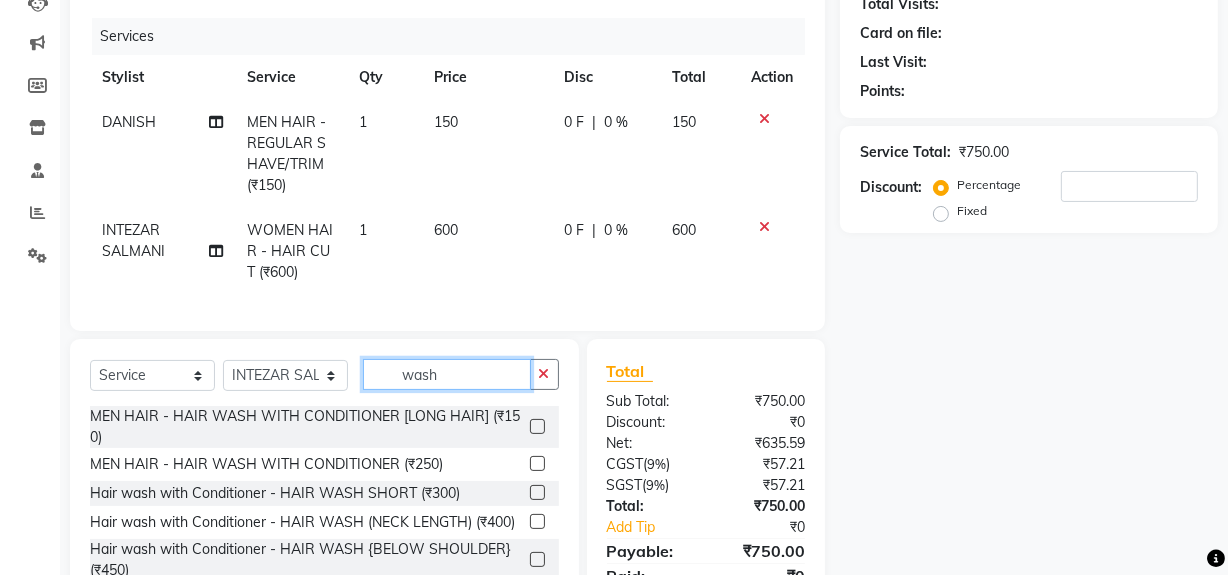 scroll, scrollTop: 272, scrollLeft: 0, axis: vertical 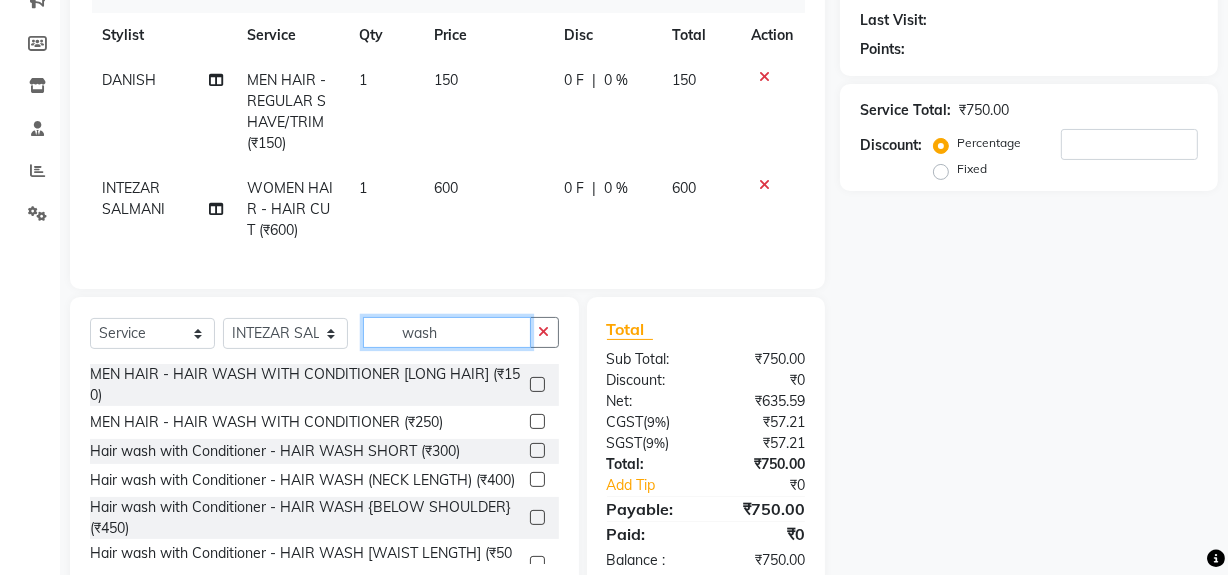 type on "wash" 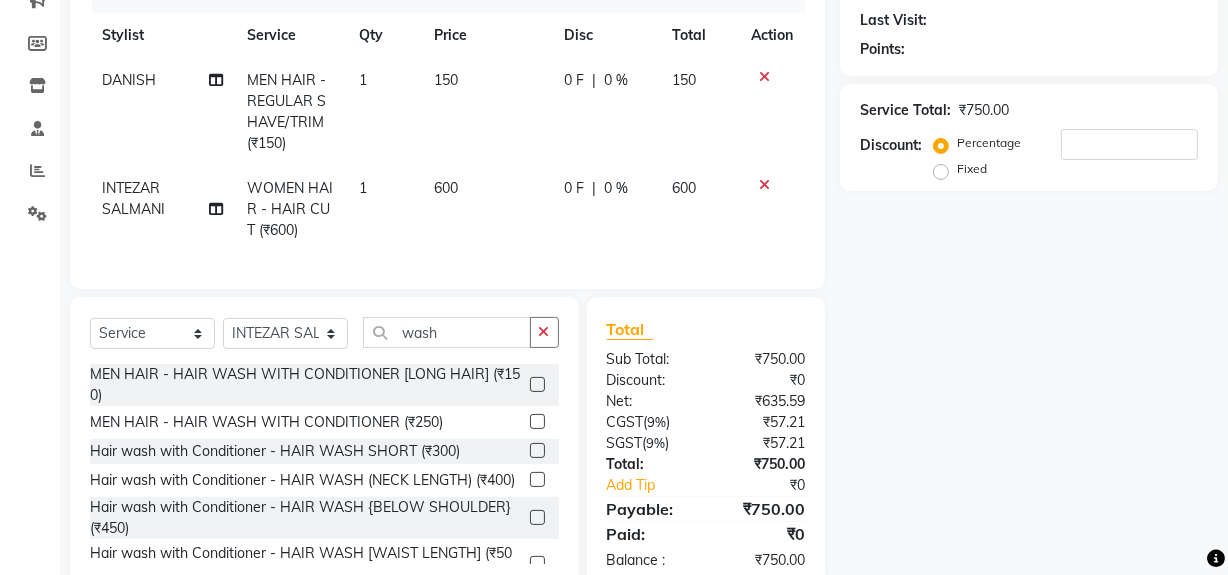 click 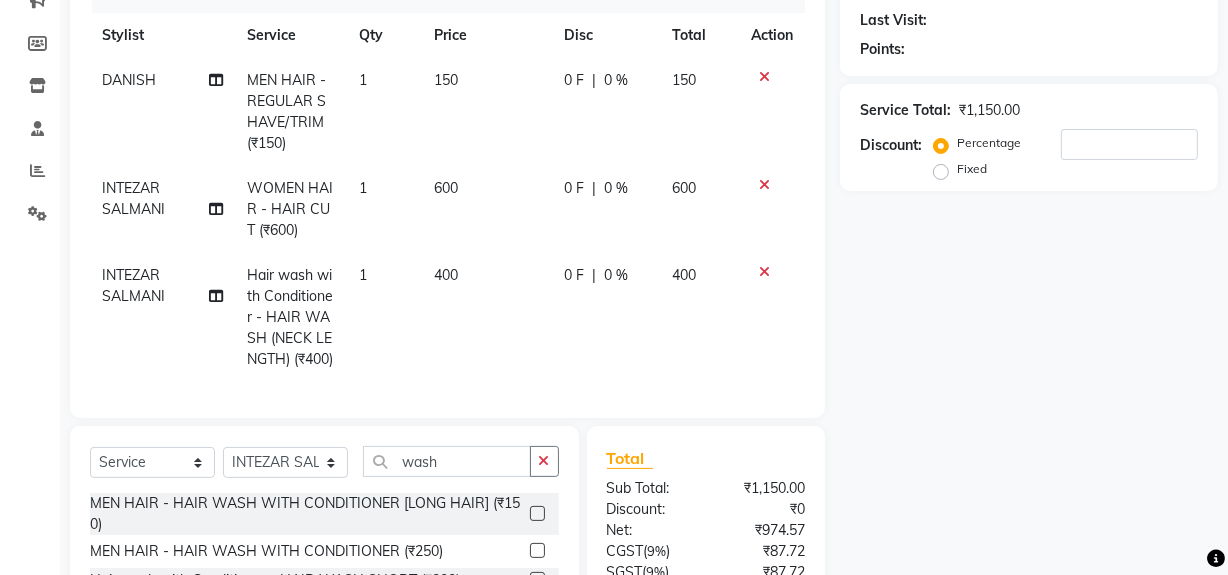 checkbox on "false" 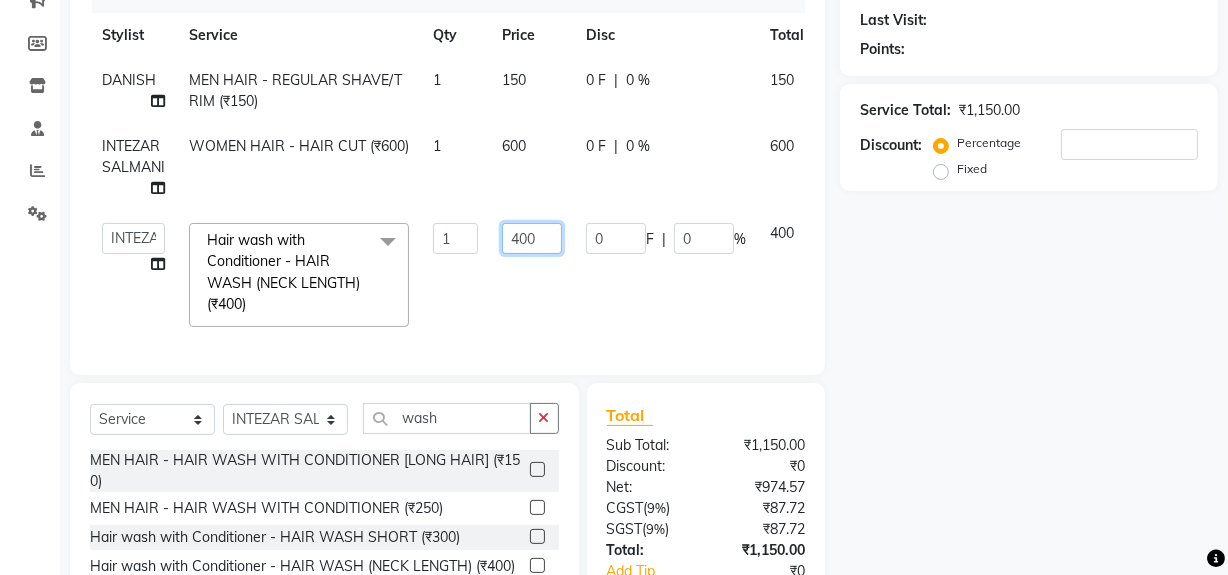 click on "400" 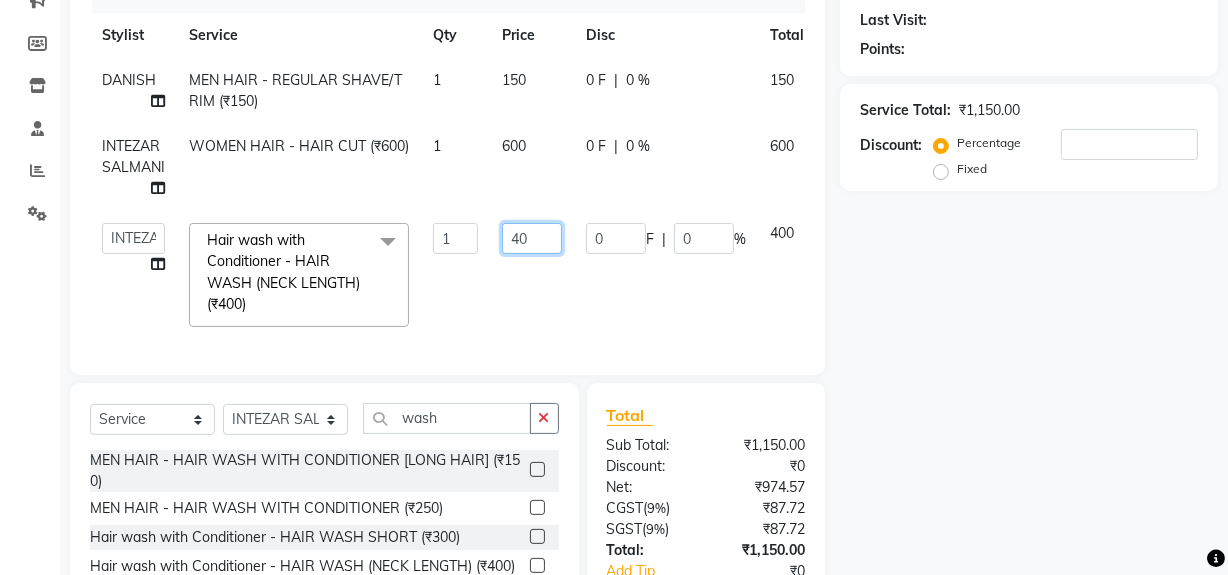 type on "4" 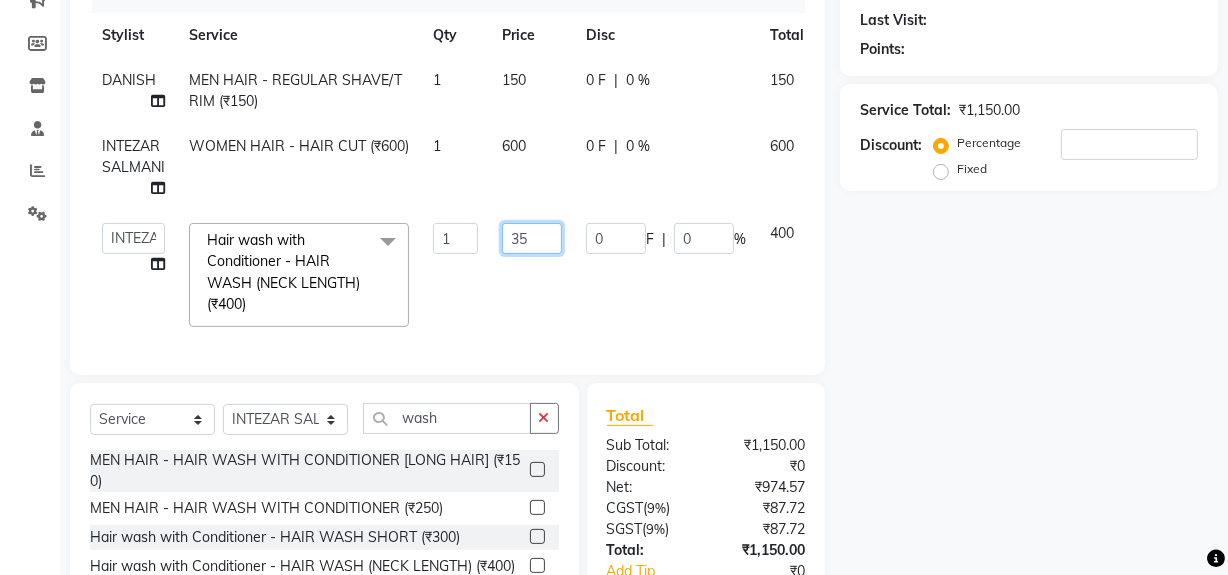 type on "350" 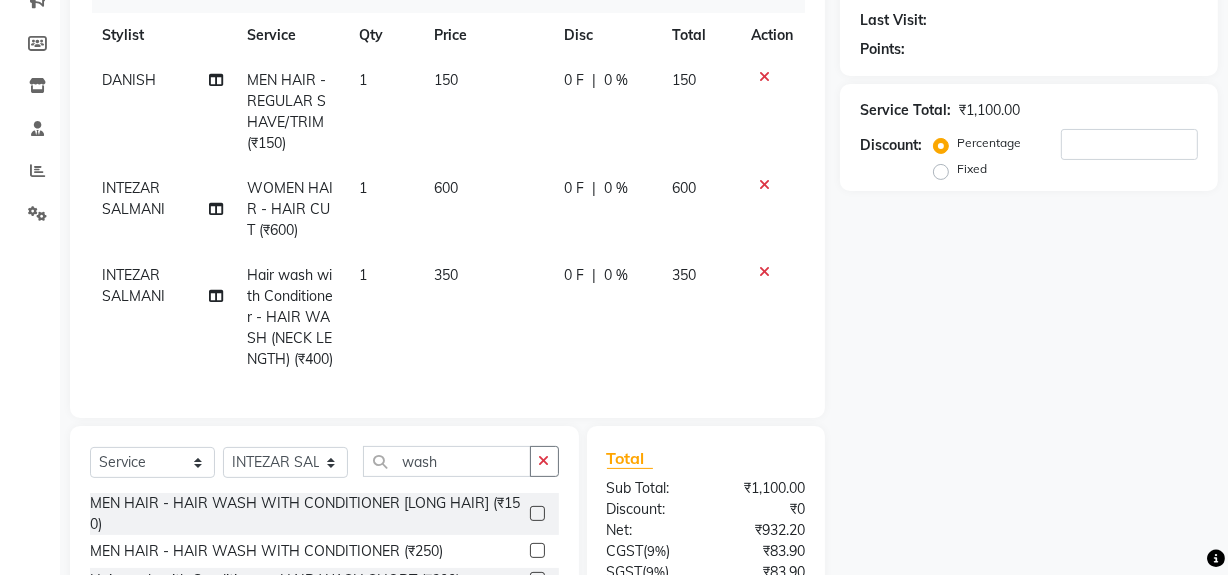 drag, startPoint x: 537, startPoint y: 308, endPoint x: 547, endPoint y: 304, distance: 10.770329 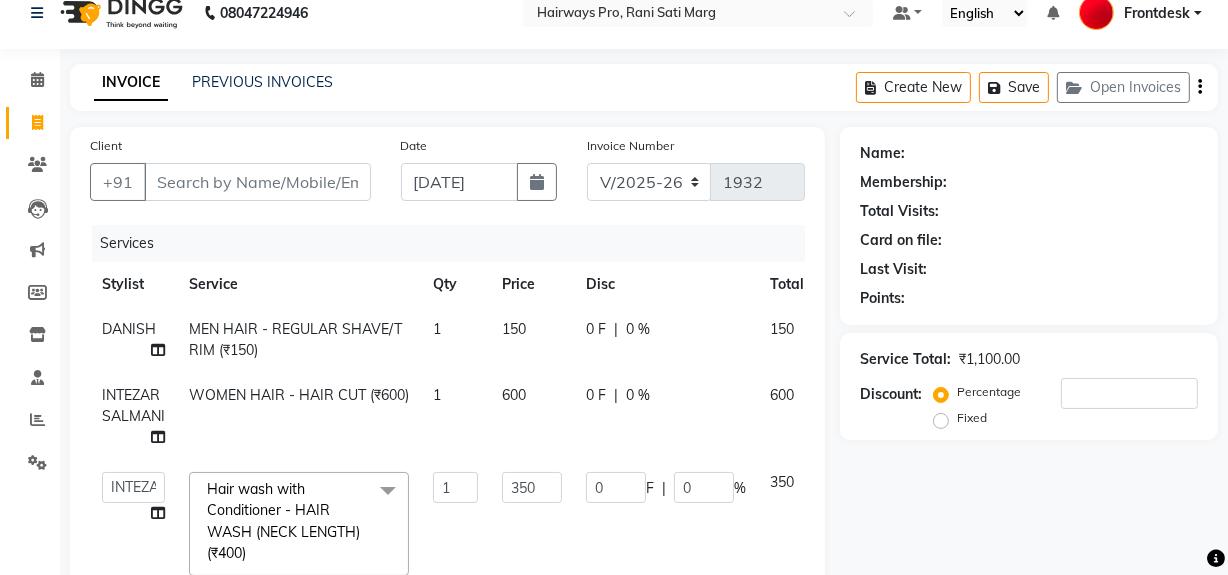 scroll, scrollTop: 0, scrollLeft: 0, axis: both 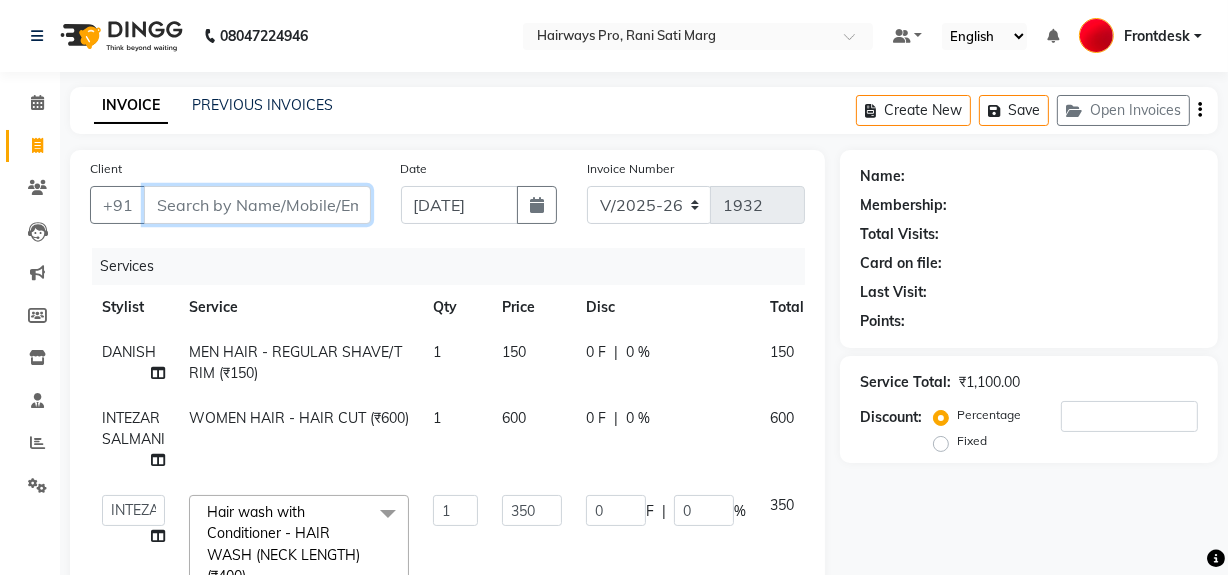 click on "Client" at bounding box center [257, 205] 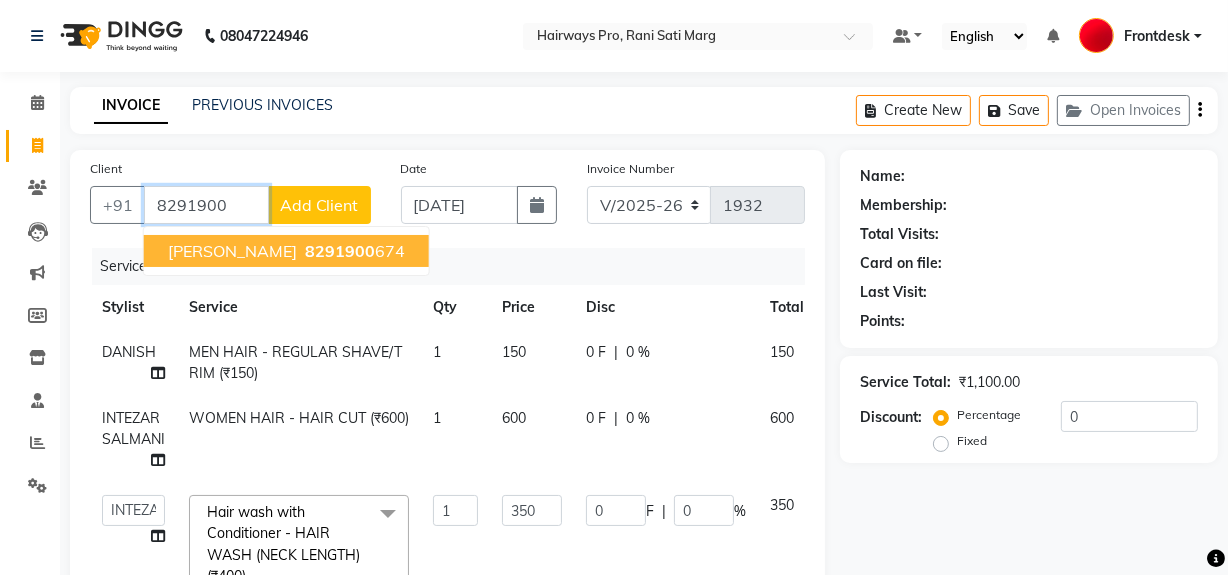 click on "8291900" at bounding box center [340, 251] 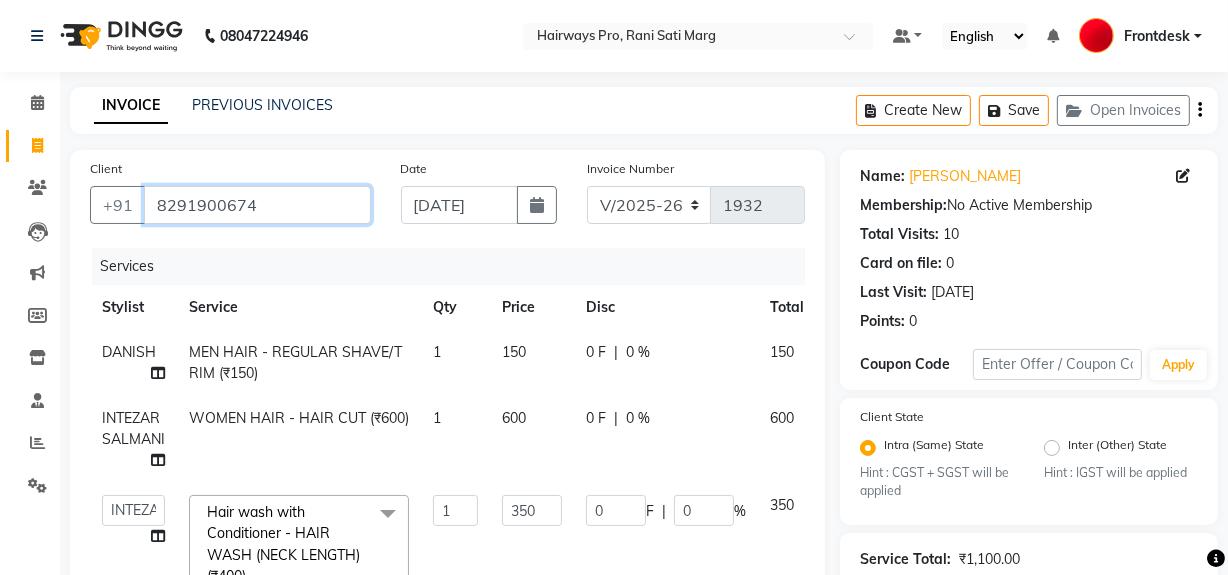 click on "8291900674" at bounding box center [257, 205] 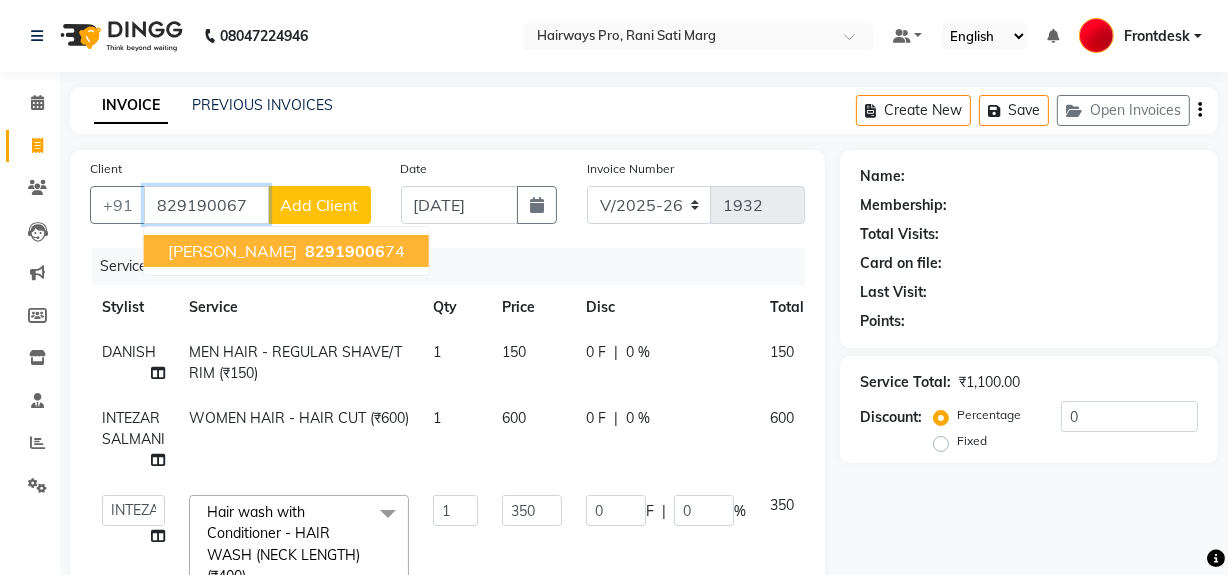 type on "8291900674" 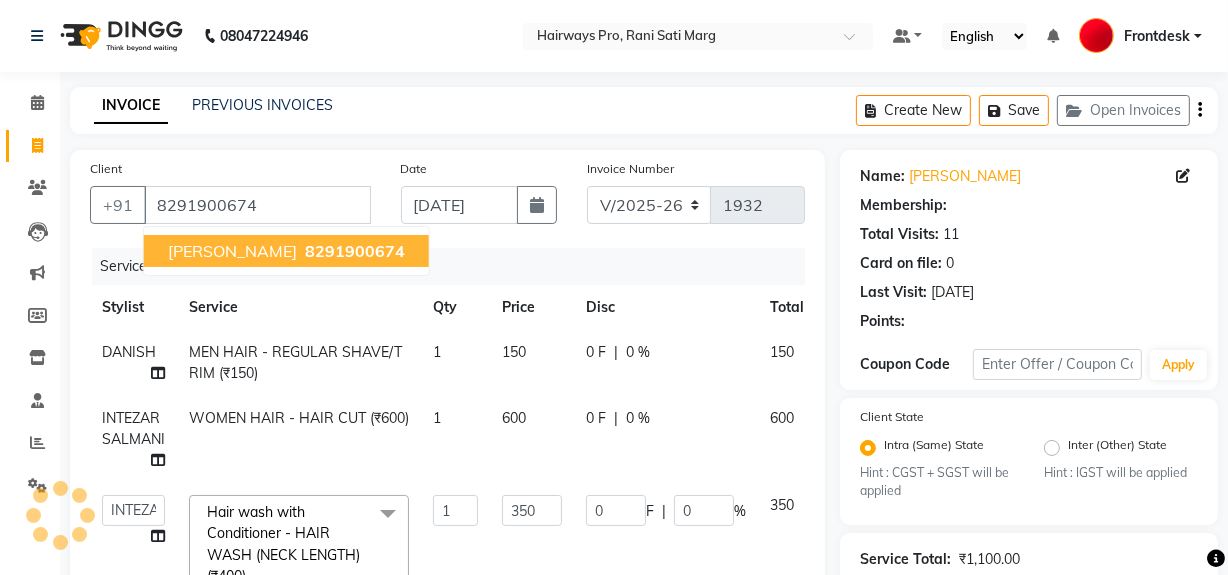 type on "70" 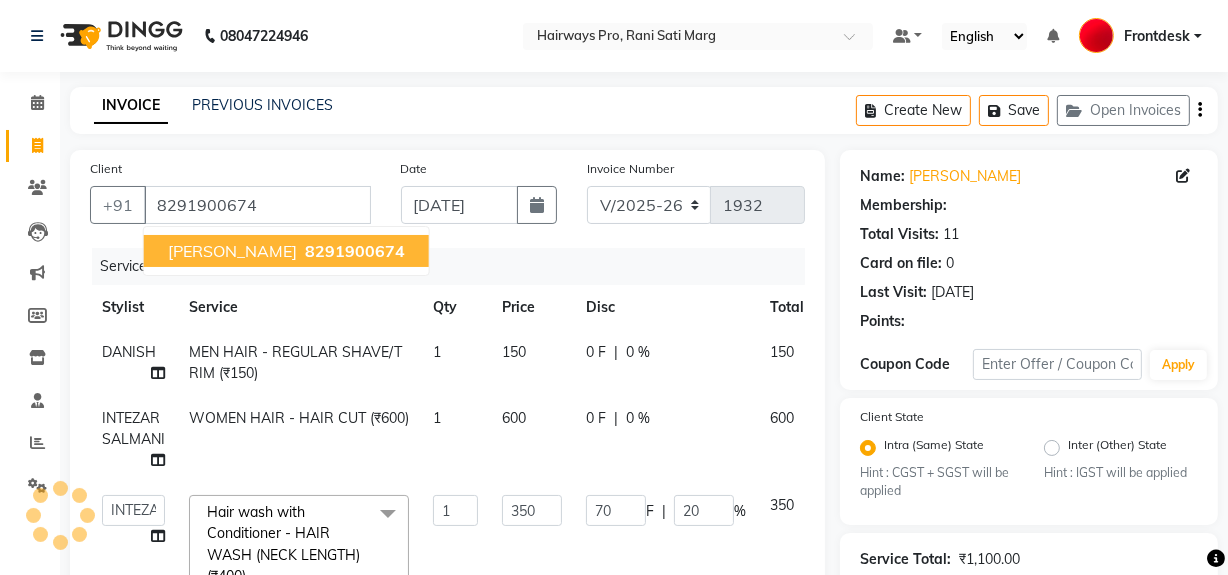 type on "20" 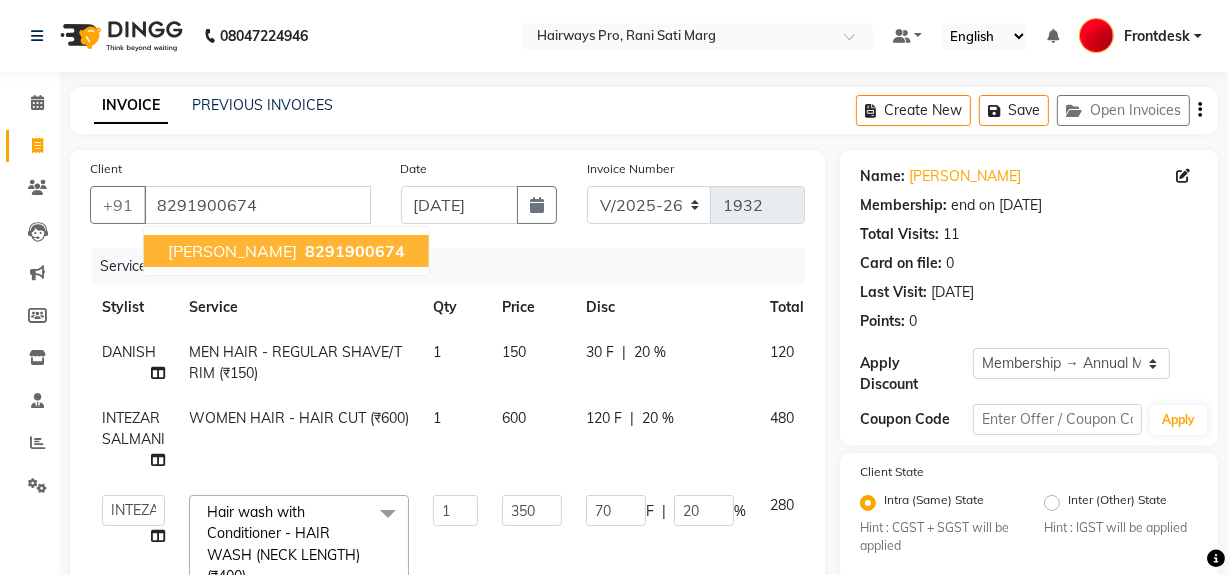 drag, startPoint x: 778, startPoint y: 230, endPoint x: 790, endPoint y: 234, distance: 12.649111 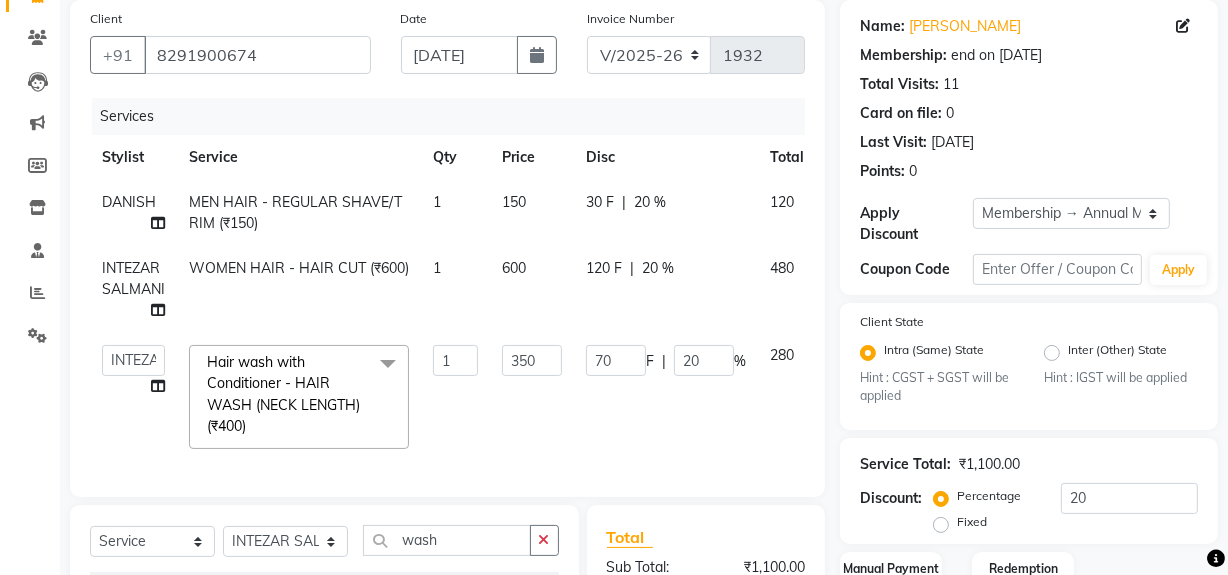 scroll, scrollTop: 418, scrollLeft: 0, axis: vertical 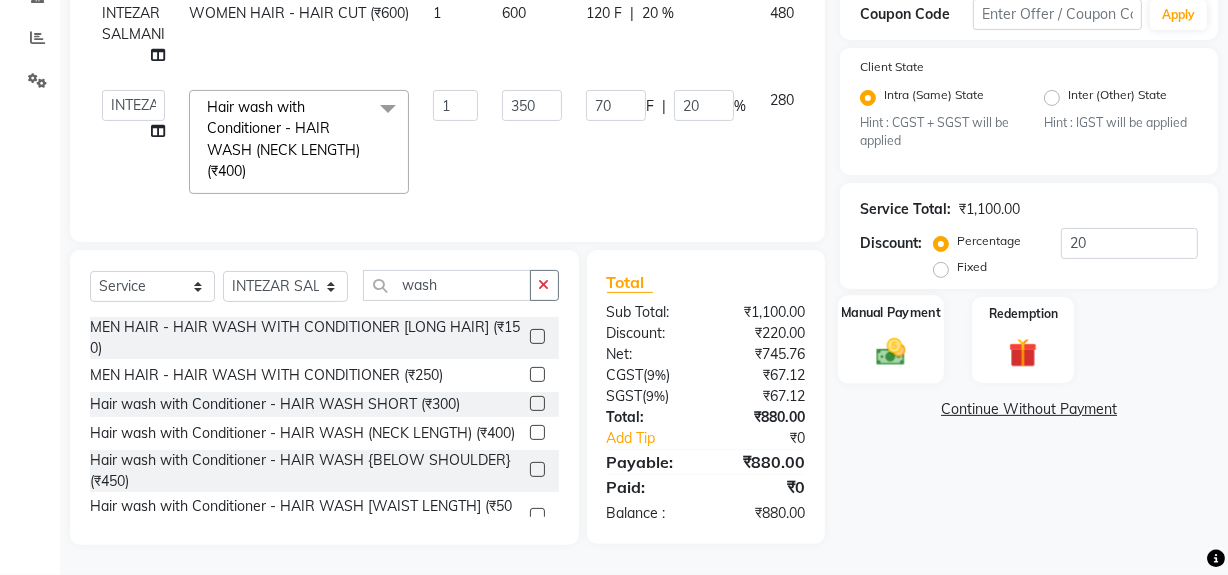 click 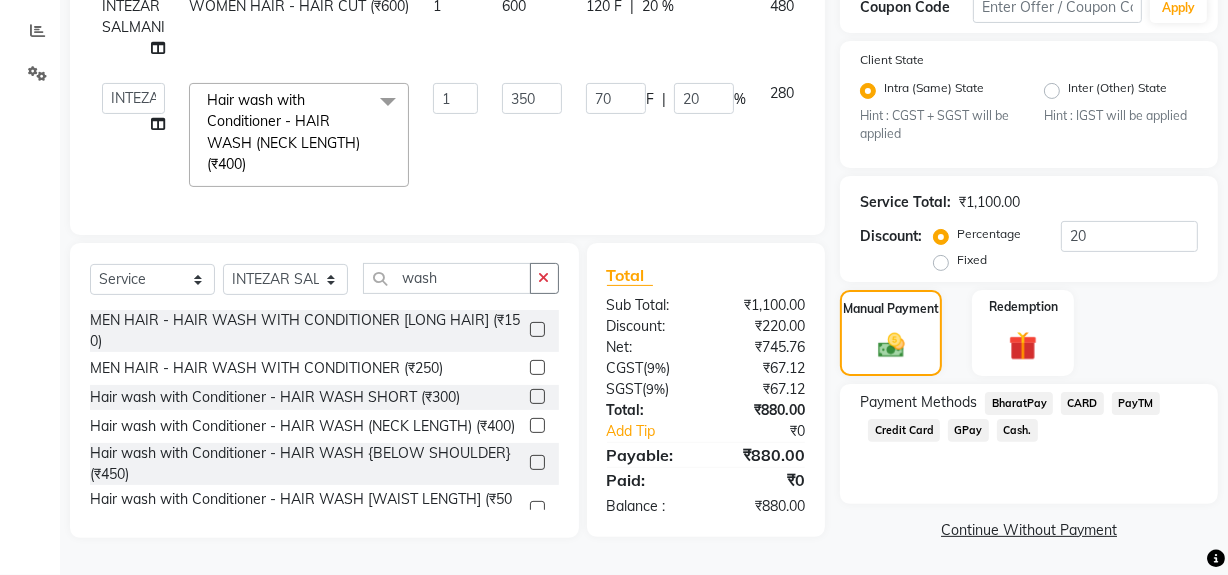 click on "CARD" 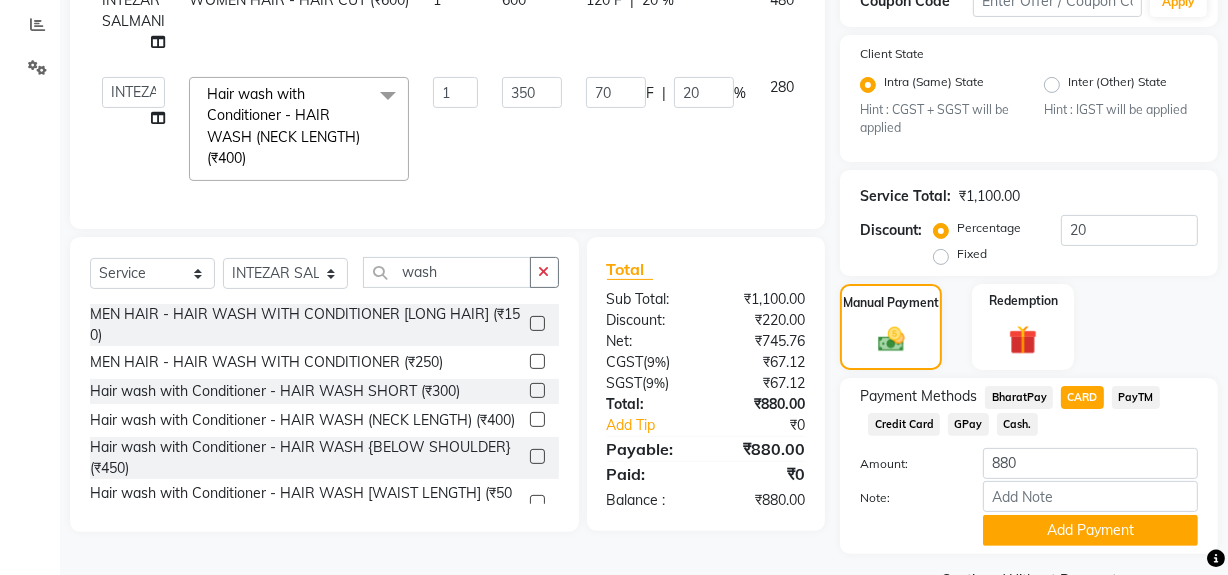 scroll, scrollTop: 469, scrollLeft: 0, axis: vertical 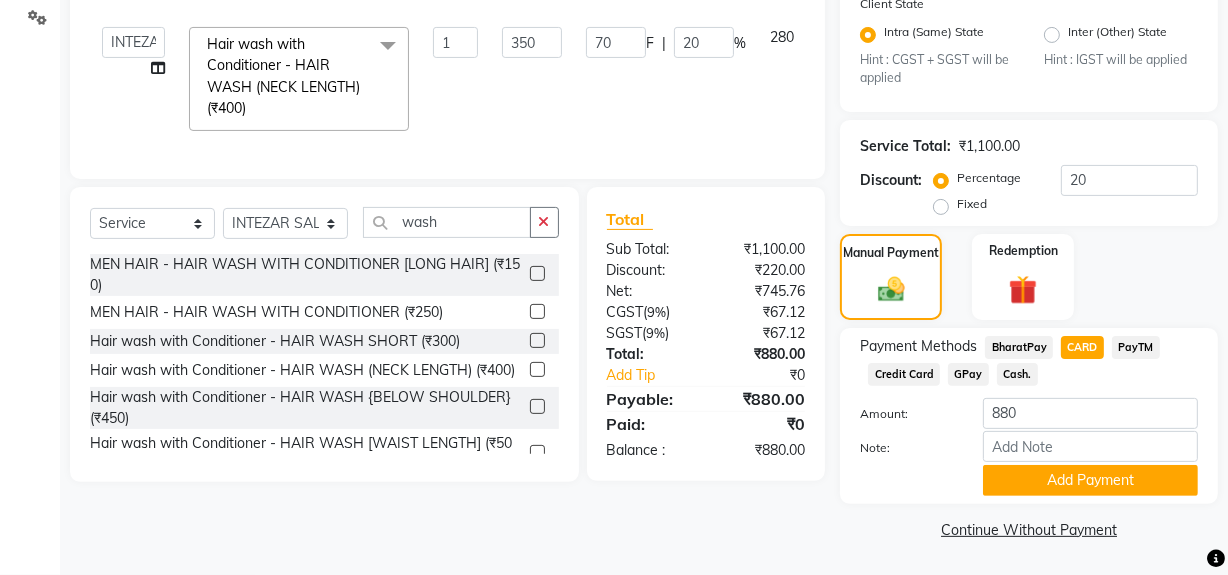 click on "Continue Without Payment" 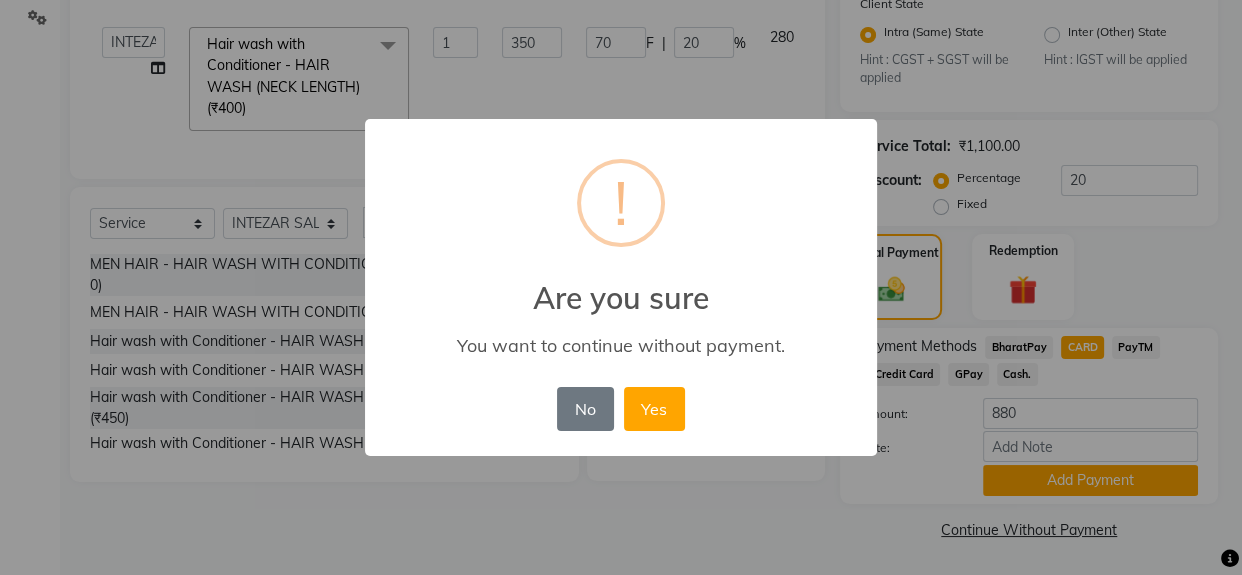 click on "× ! Are you sure You want to continue without payment. No No Yes" at bounding box center (621, 287) 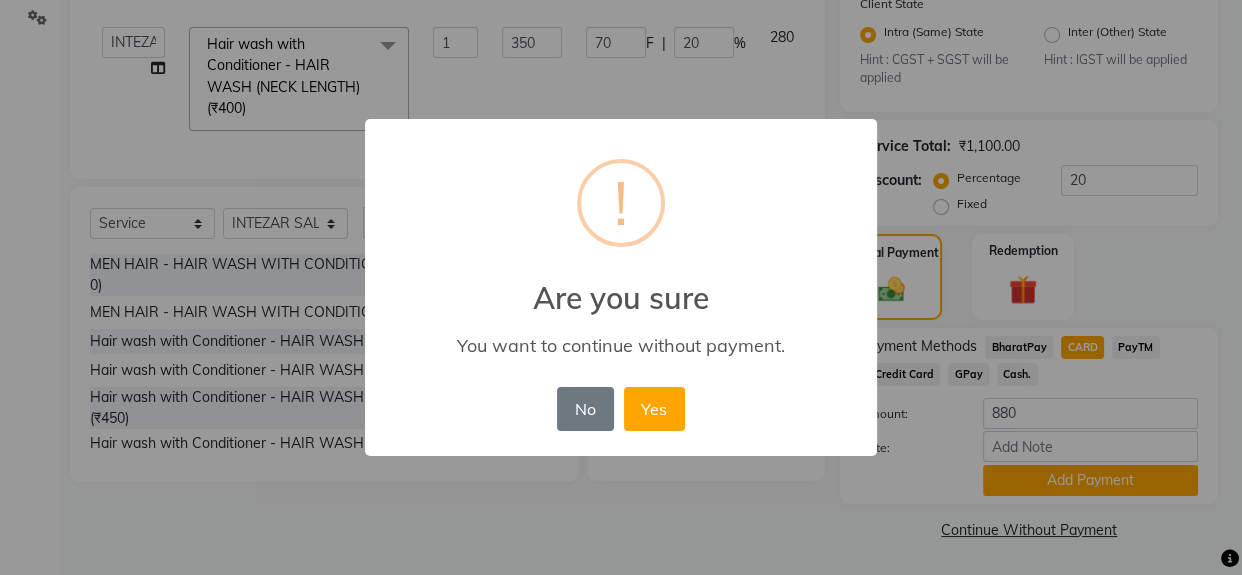 drag, startPoint x: 588, startPoint y: 408, endPoint x: 618, endPoint y: 404, distance: 30.265491 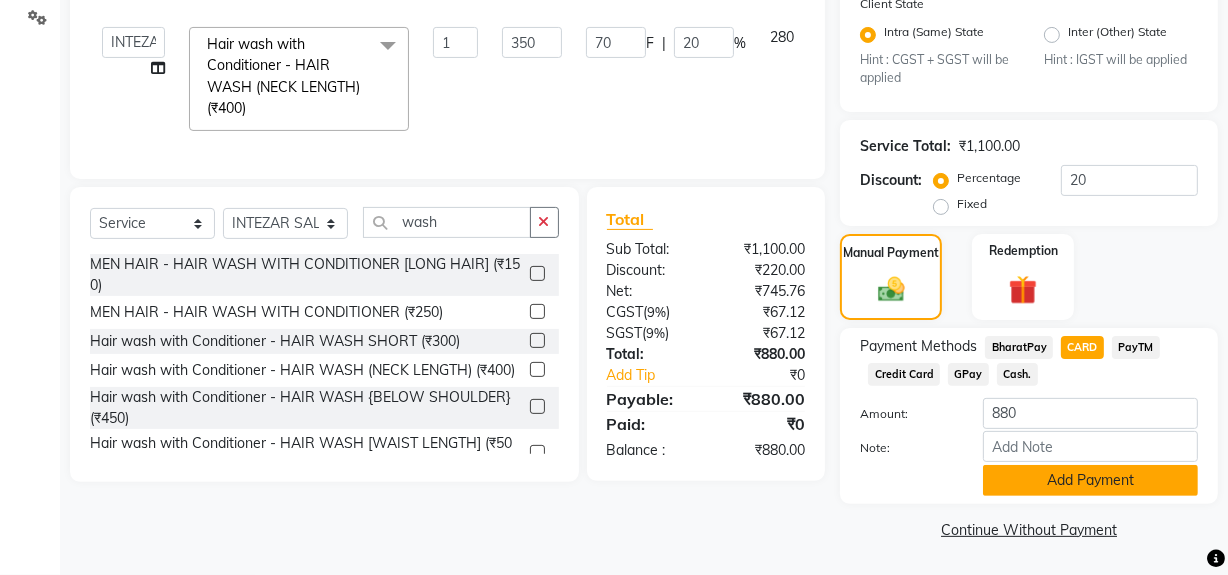 click on "Add Payment" 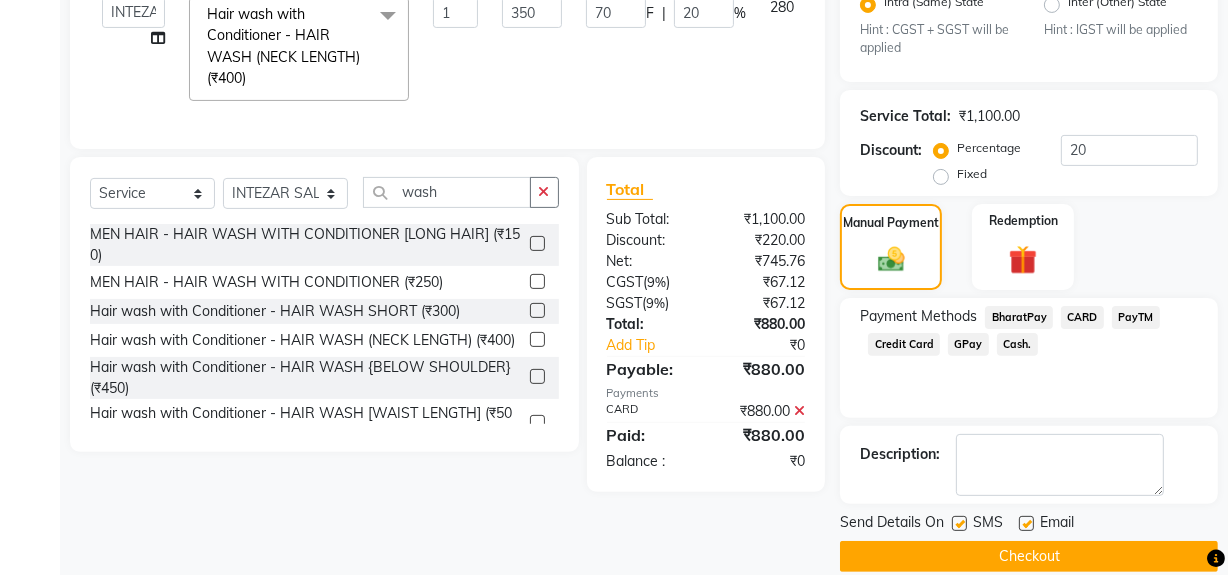 scroll, scrollTop: 524, scrollLeft: 0, axis: vertical 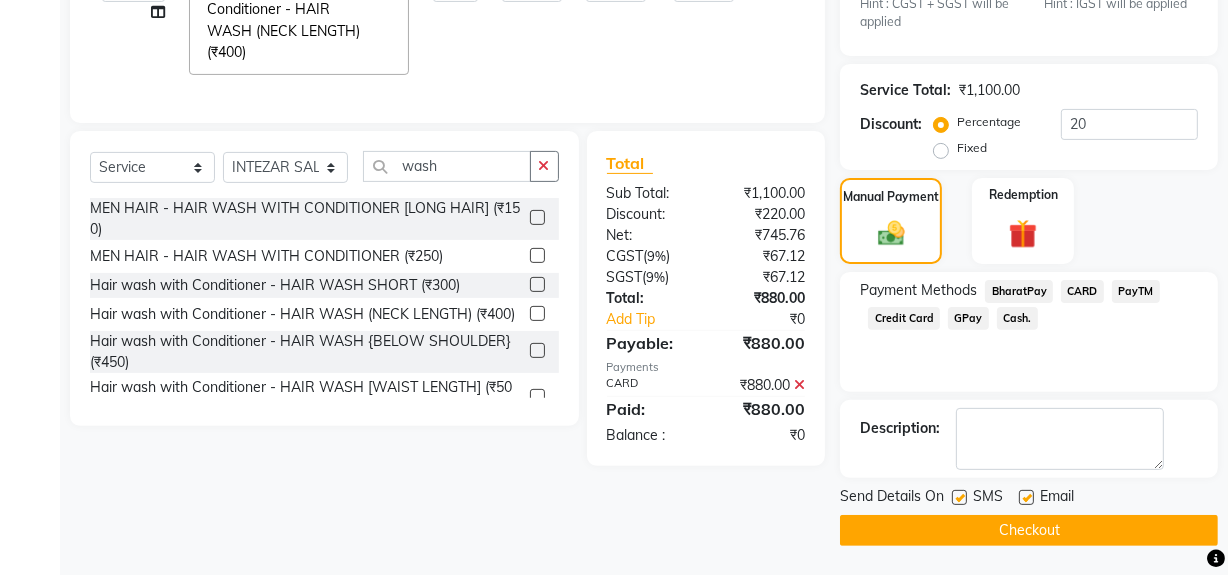 drag, startPoint x: 983, startPoint y: 533, endPoint x: 983, endPoint y: 520, distance: 13 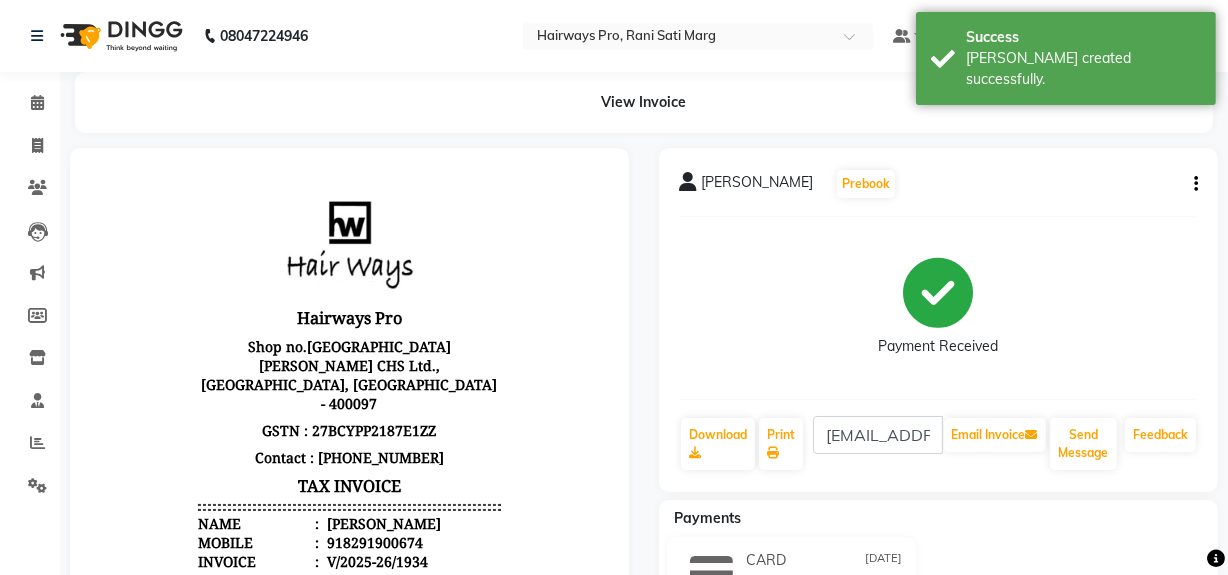 scroll, scrollTop: 0, scrollLeft: 0, axis: both 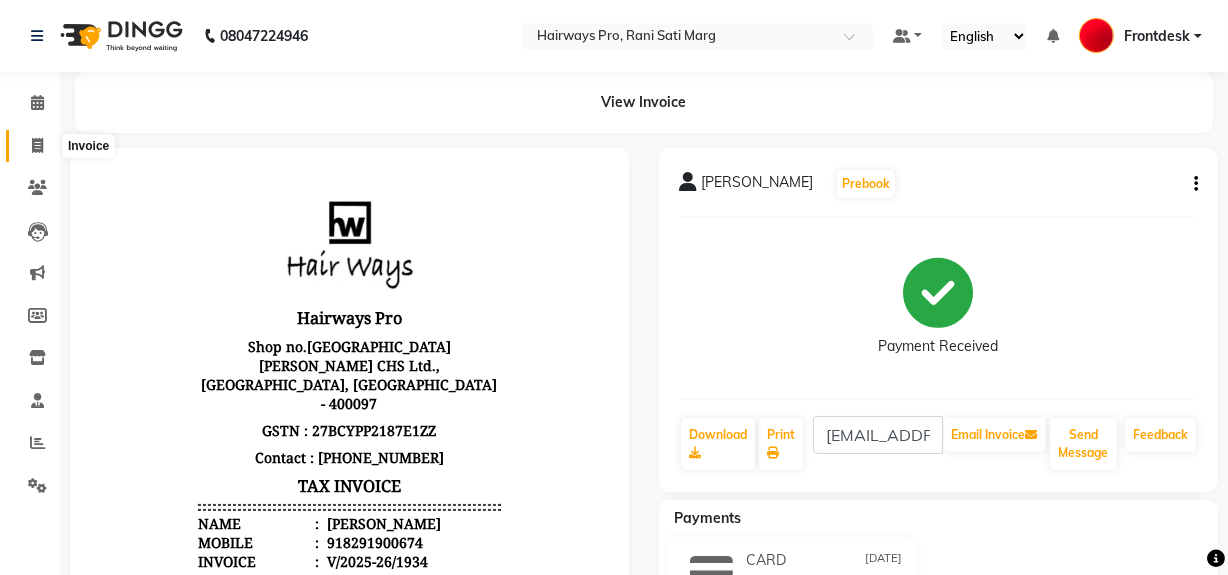 click 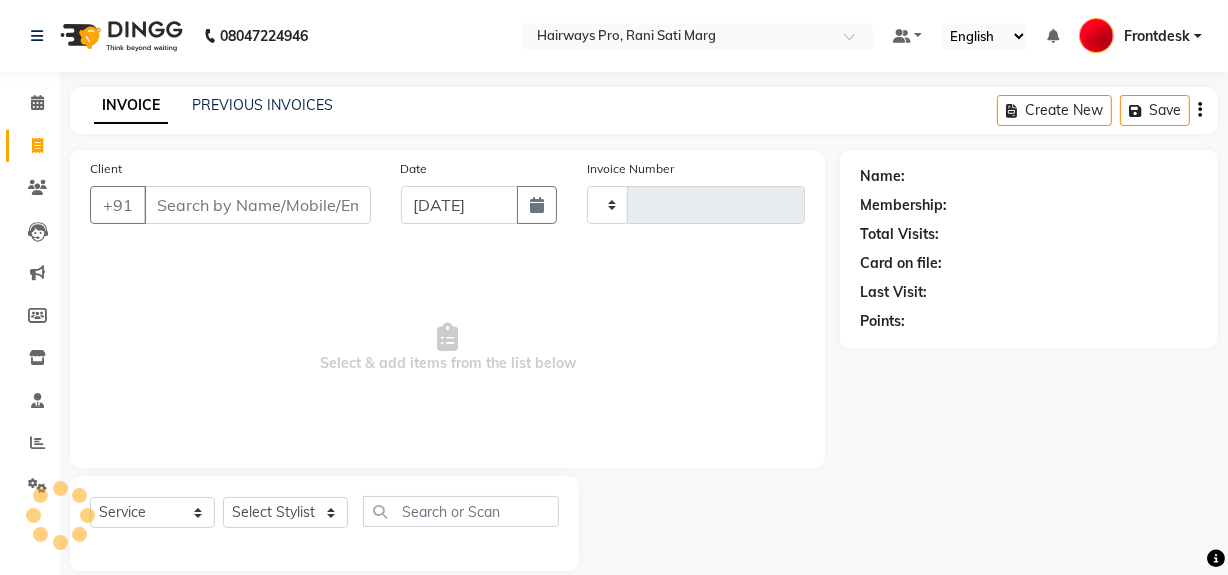 scroll, scrollTop: 26, scrollLeft: 0, axis: vertical 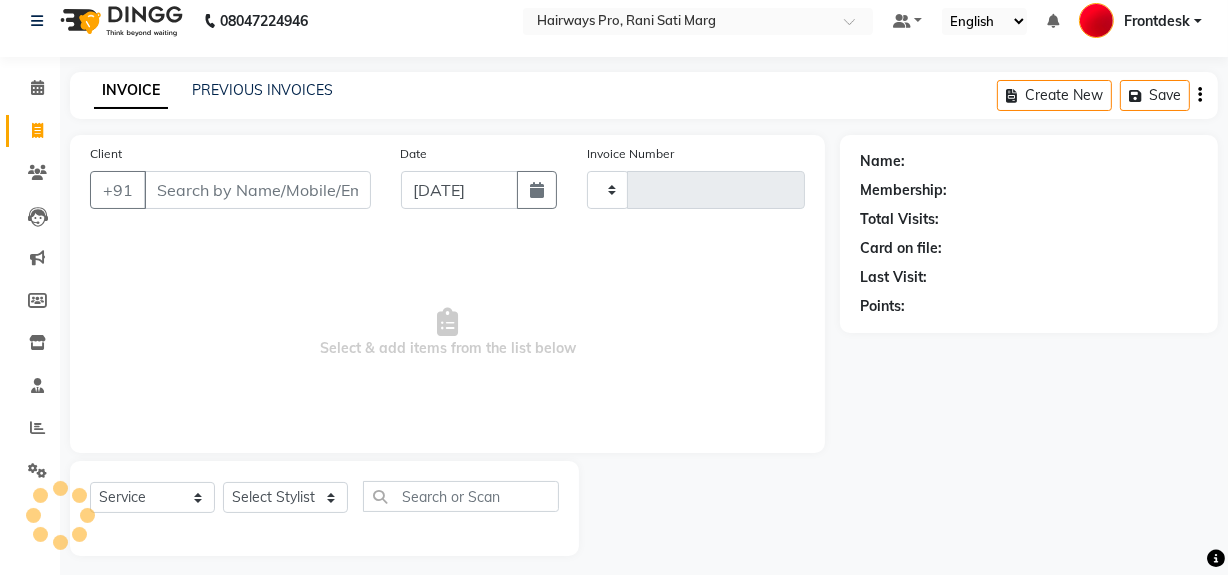 type on "1935" 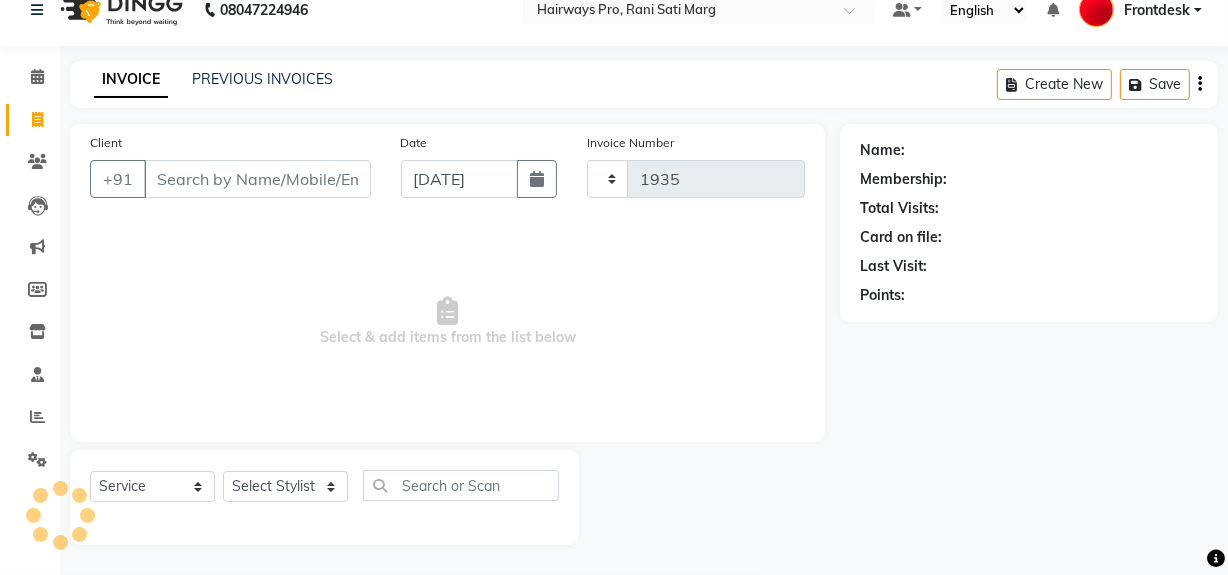 select on "787" 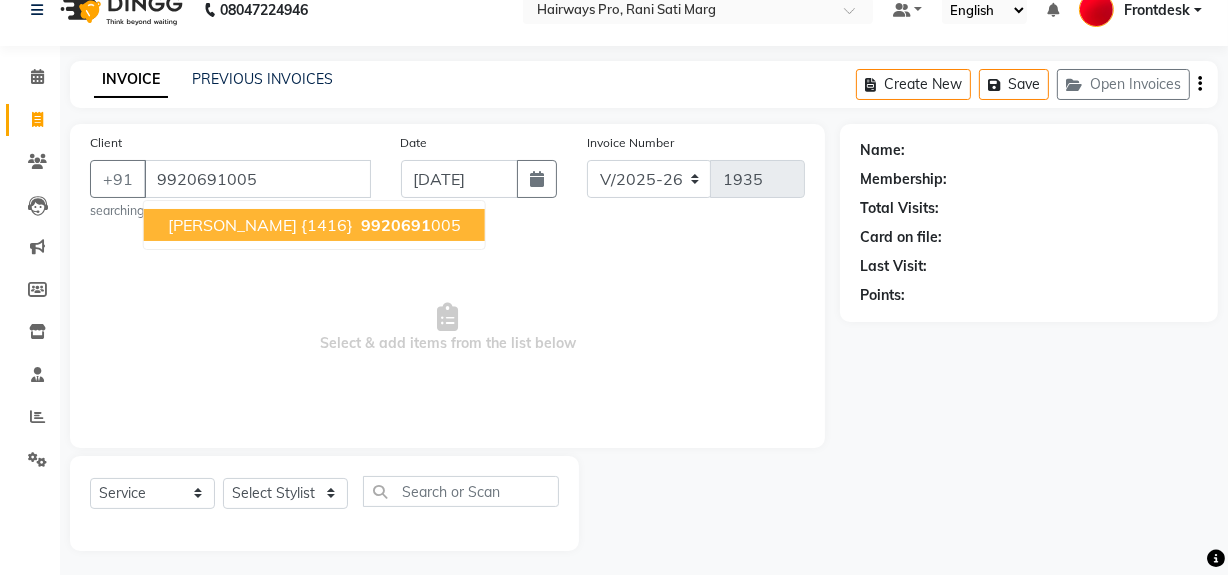 type on "9920691005" 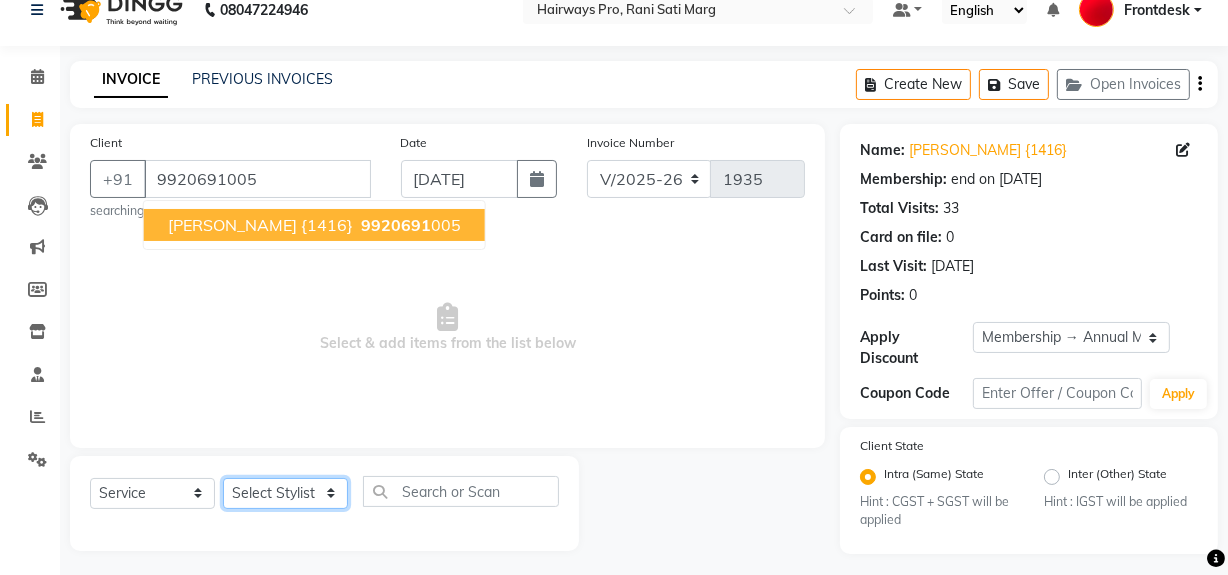 click on "Select Stylist ABID DANISH [PERSON_NAME] Frontdesk INTEZAR [PERSON_NAME] [PERSON_NAME] [PERSON_NAME] [PERSON_NAME] [PERSON_NAME] [PERSON_NAME]" 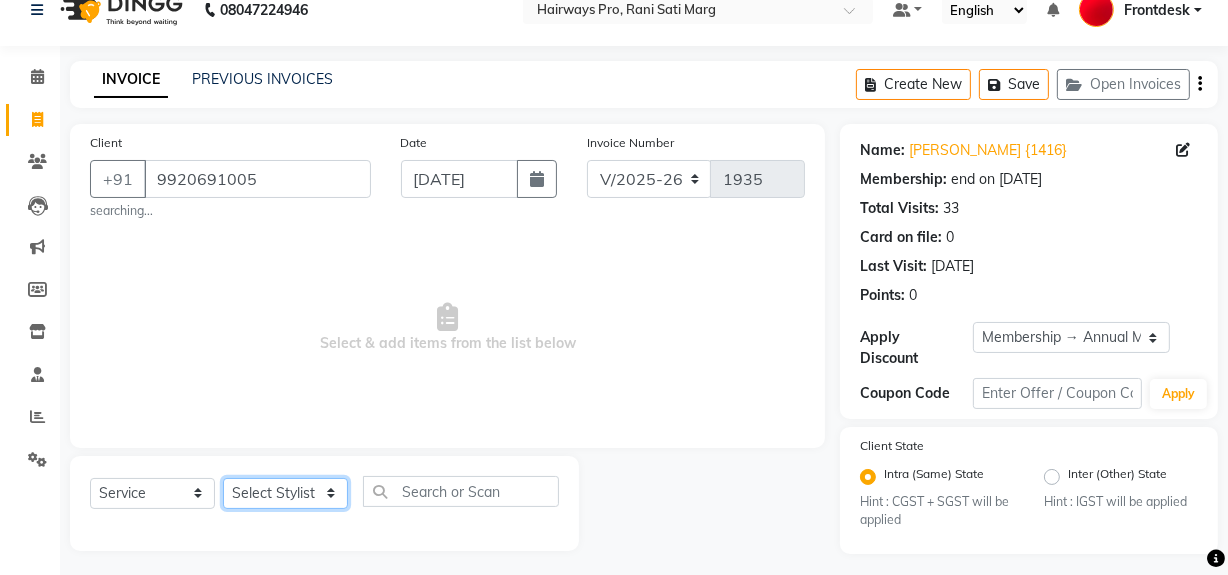 select on "45602" 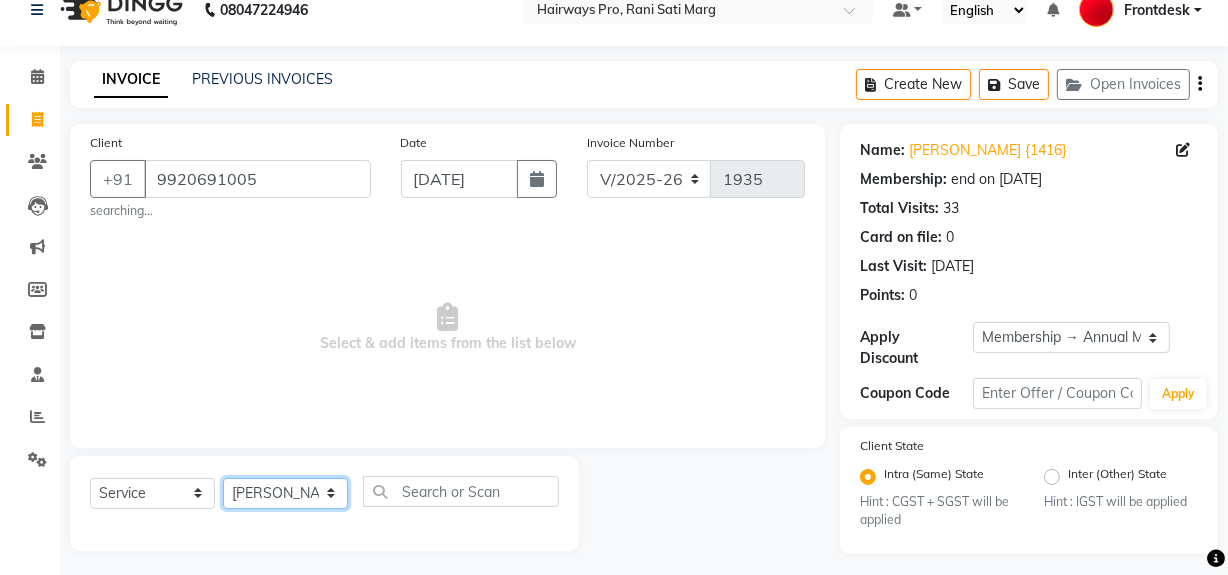 click on "Select Stylist ABID DANISH [PERSON_NAME] Frontdesk INTEZAR [PERSON_NAME] [PERSON_NAME] [PERSON_NAME] [PERSON_NAME] [PERSON_NAME] [PERSON_NAME]" 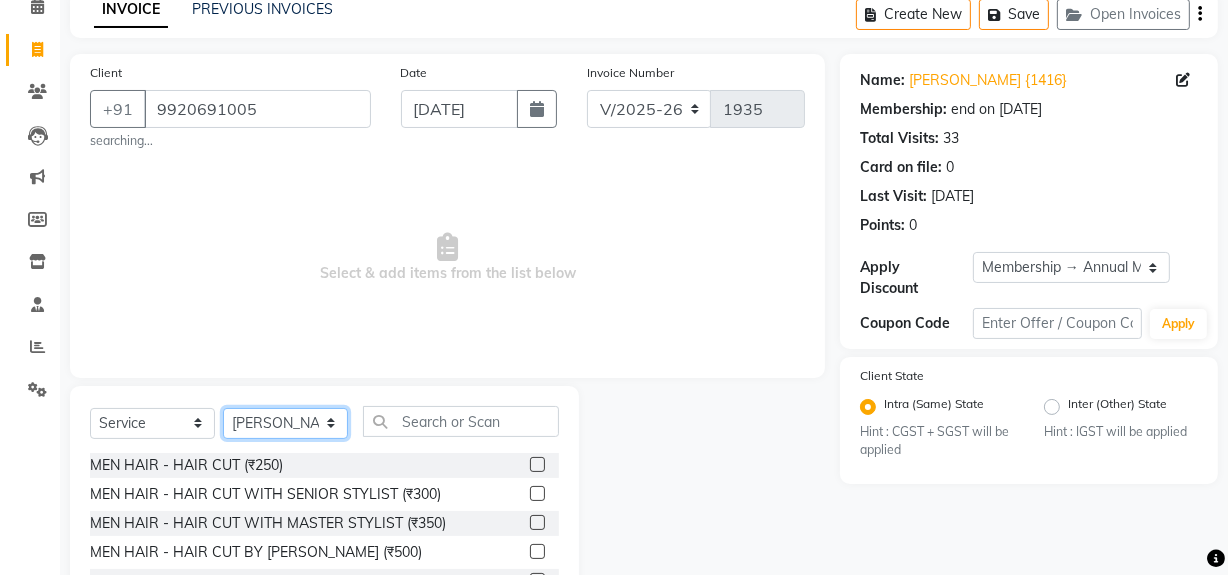 scroll, scrollTop: 232, scrollLeft: 0, axis: vertical 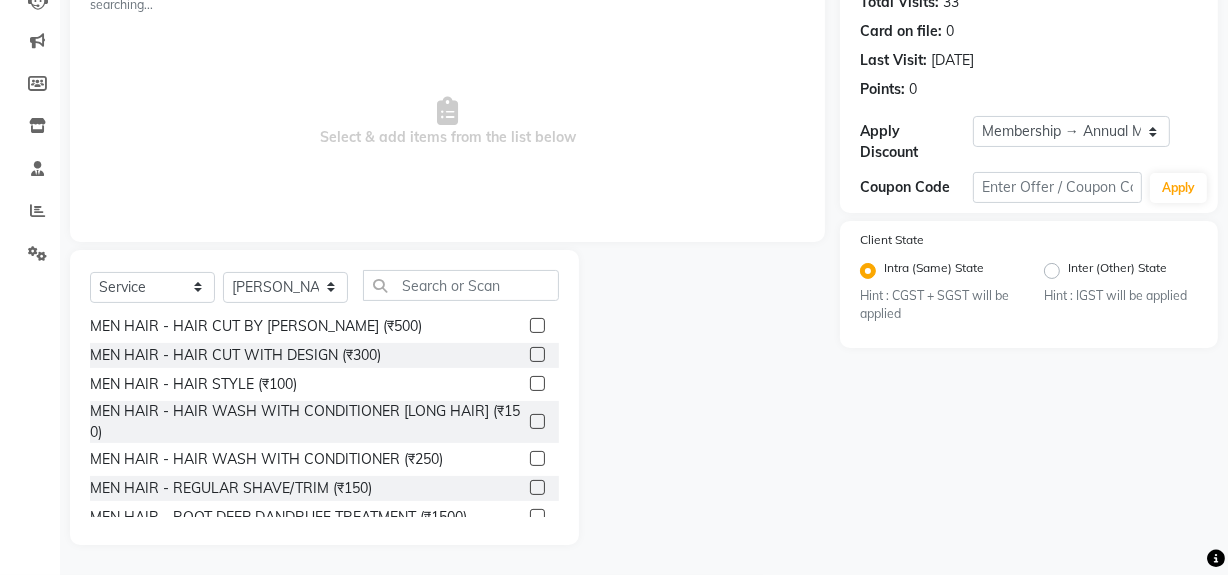click 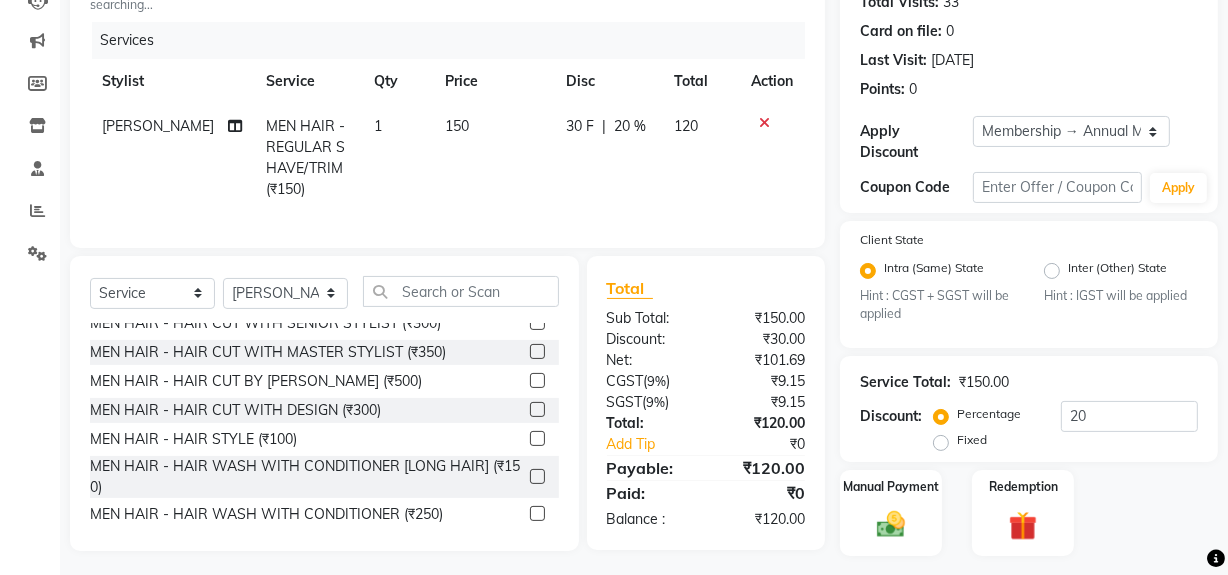 scroll, scrollTop: 0, scrollLeft: 0, axis: both 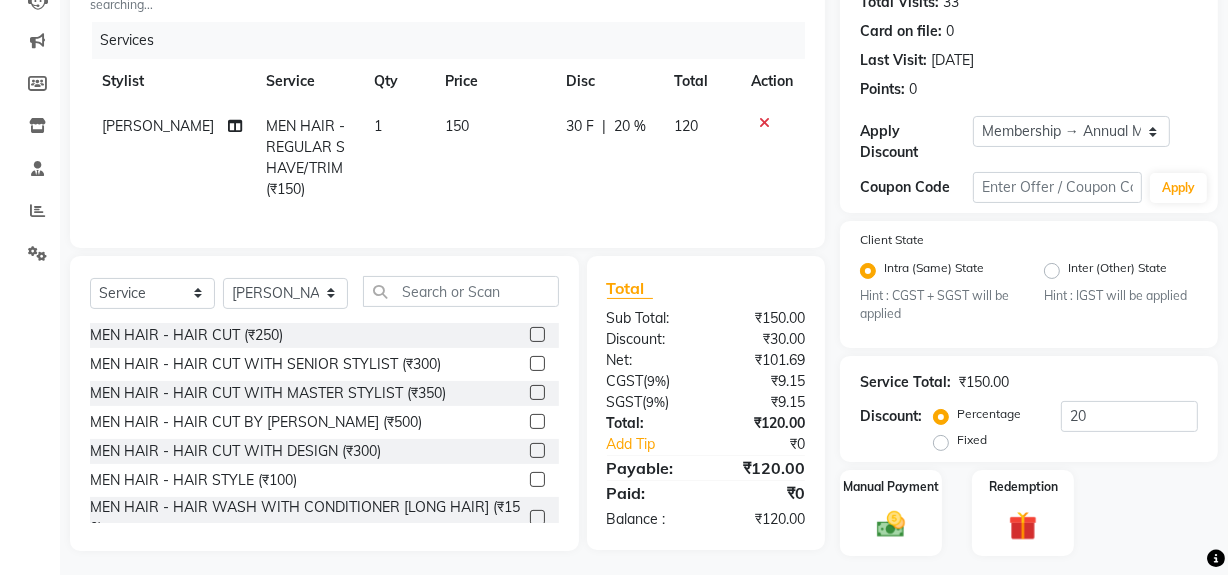 checkbox on "false" 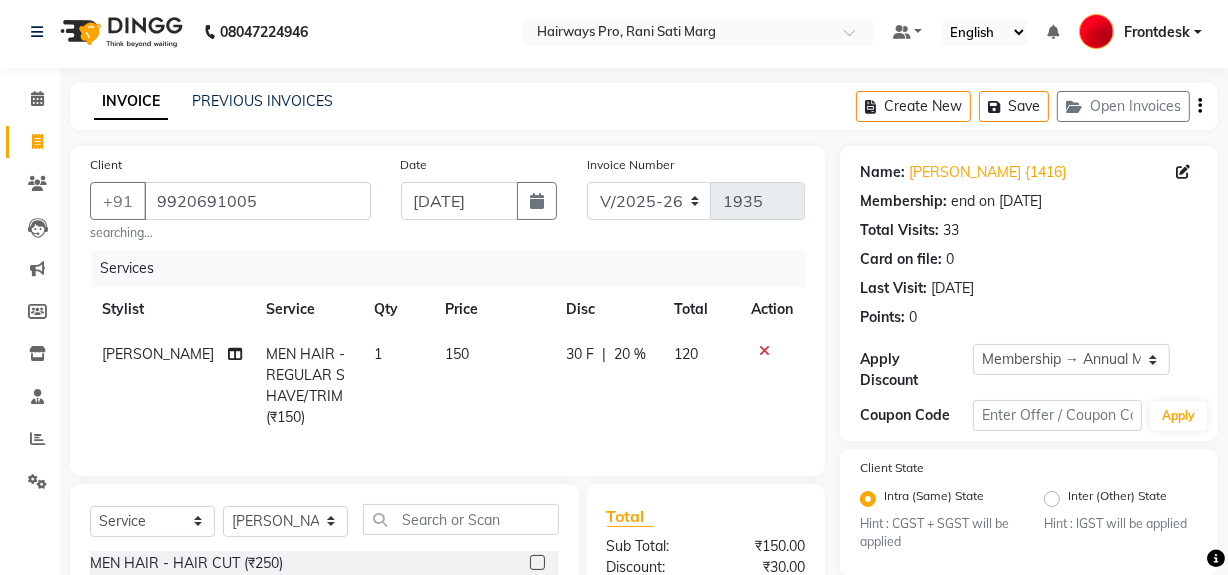 scroll, scrollTop: 0, scrollLeft: 0, axis: both 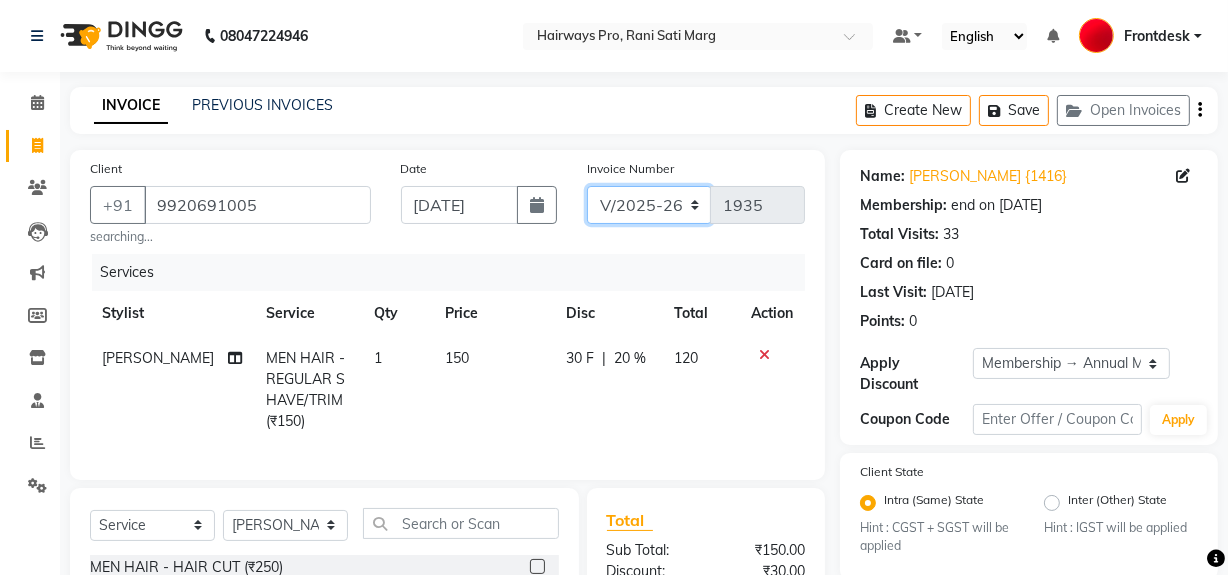 click on "INV/25-26 V/2025-26" 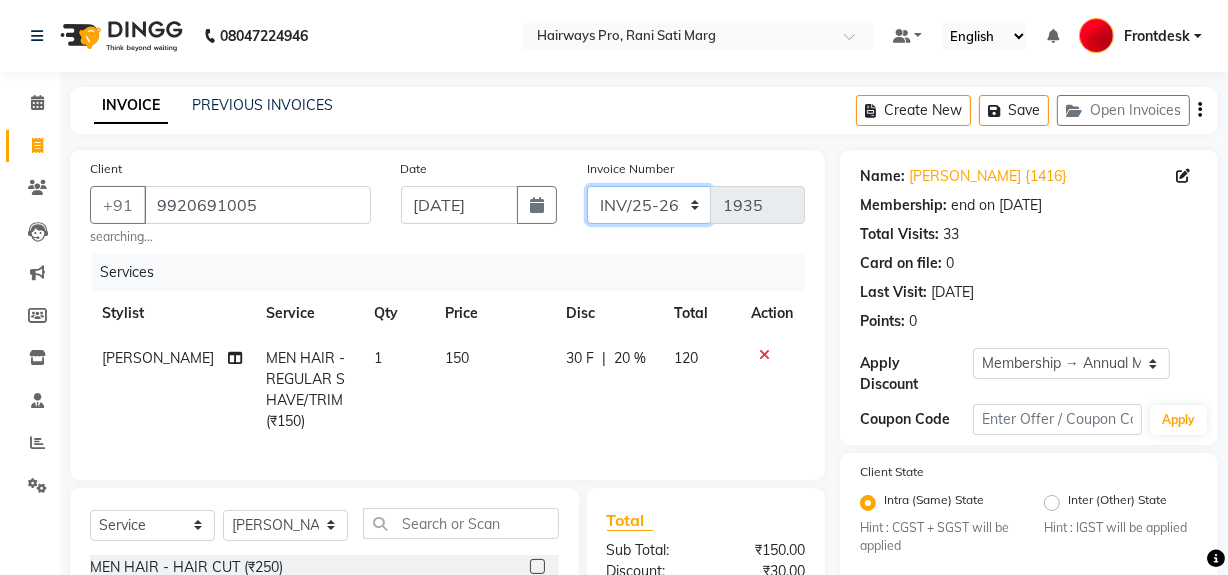 click on "INV/25-26 V/2025-26" 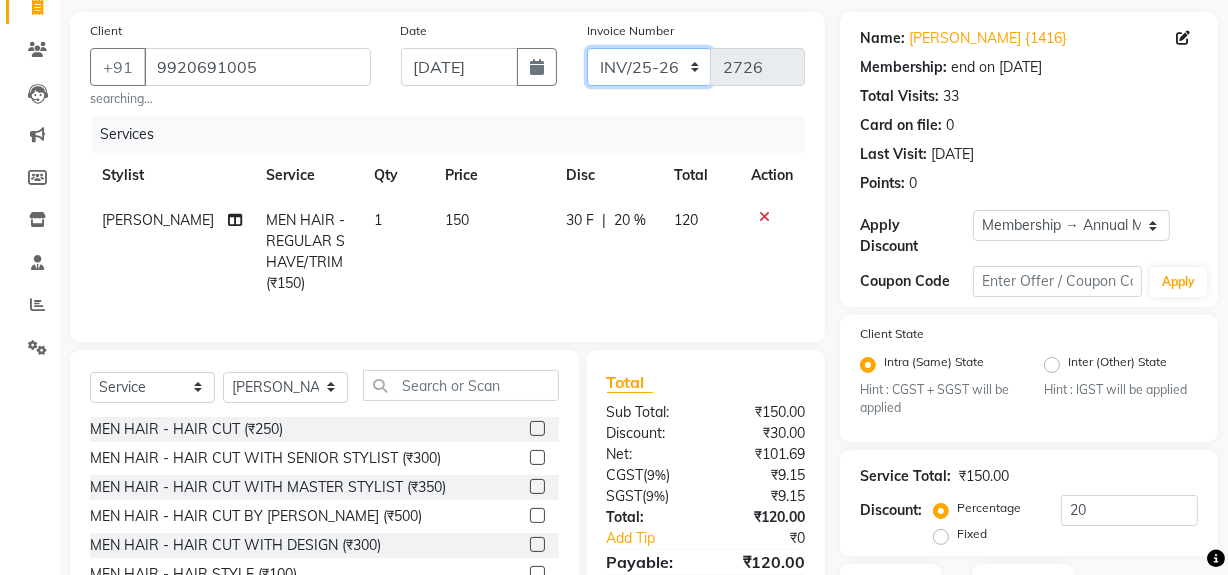 scroll, scrollTop: 272, scrollLeft: 0, axis: vertical 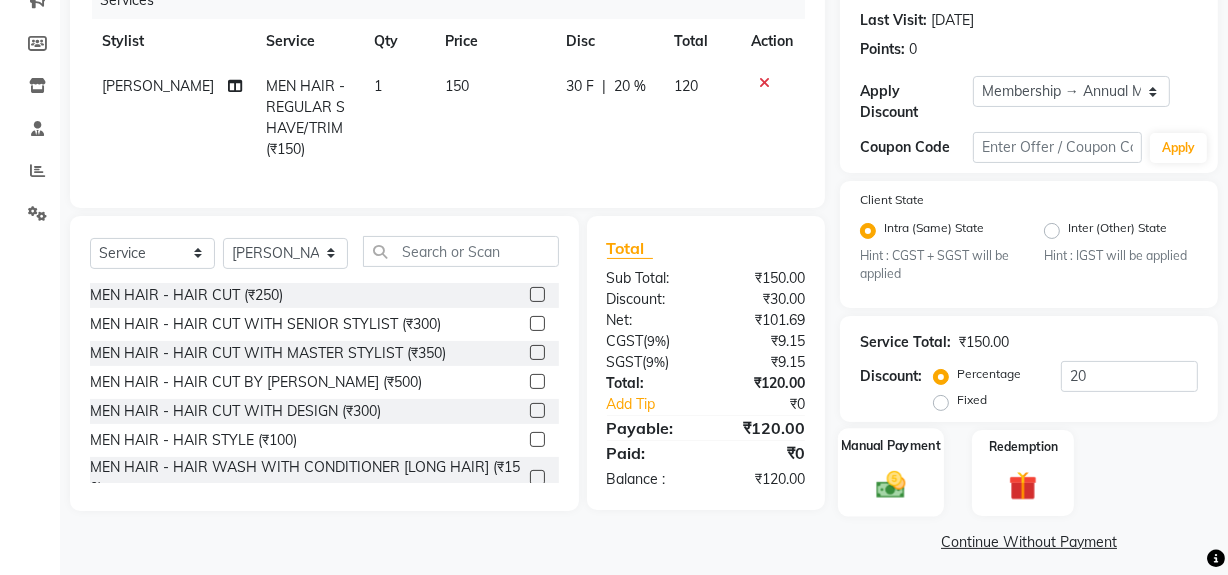 click 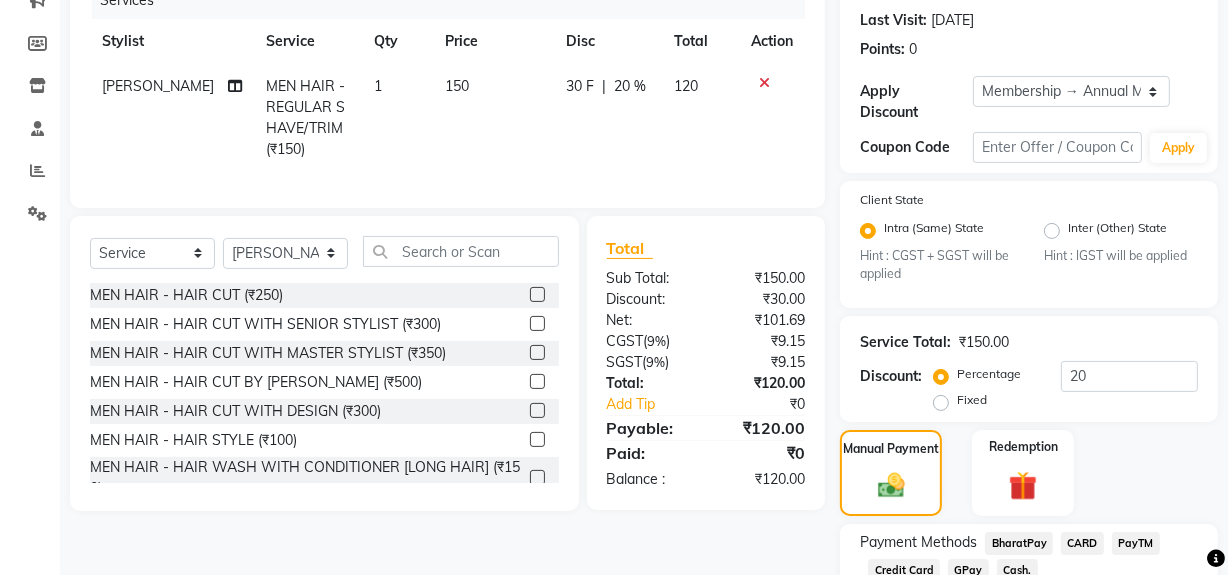 click on "Cash." 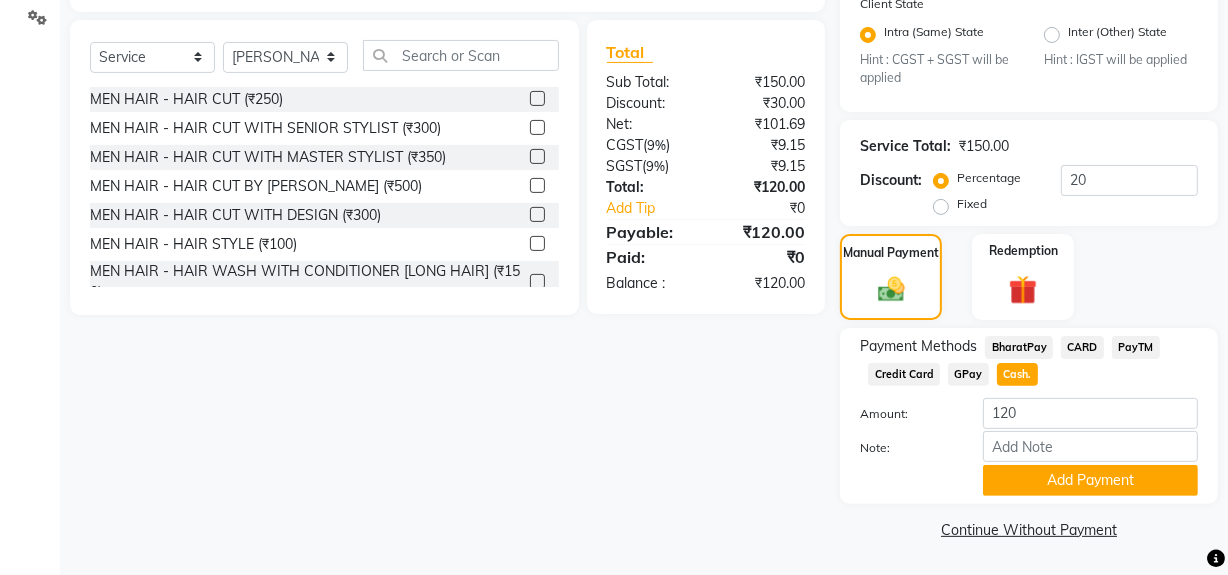 scroll, scrollTop: 469, scrollLeft: 0, axis: vertical 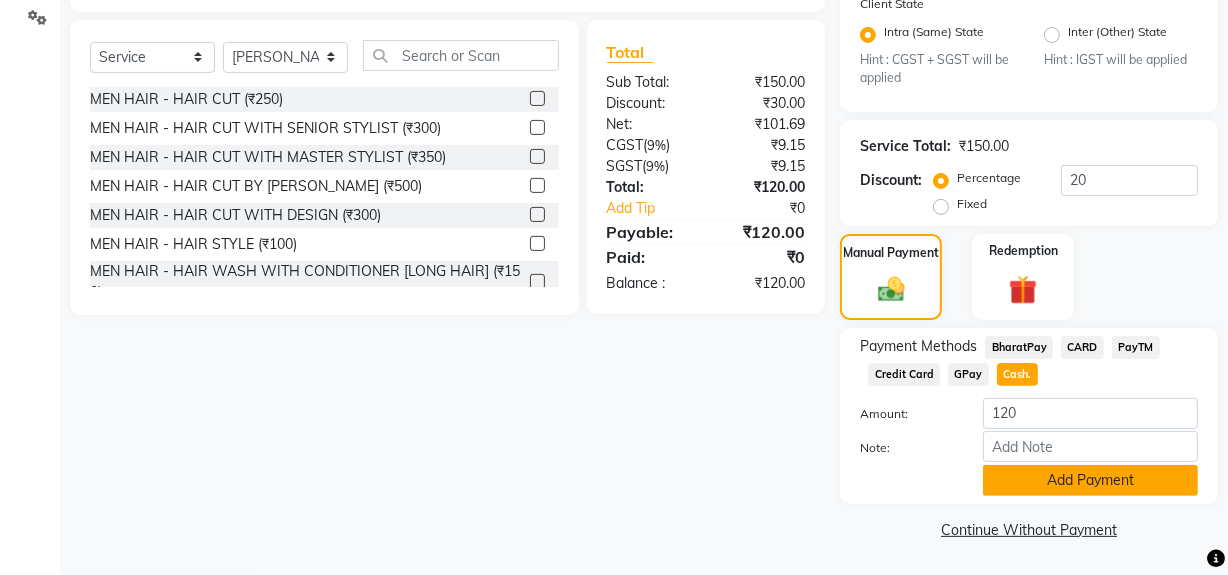 click on "Add Payment" 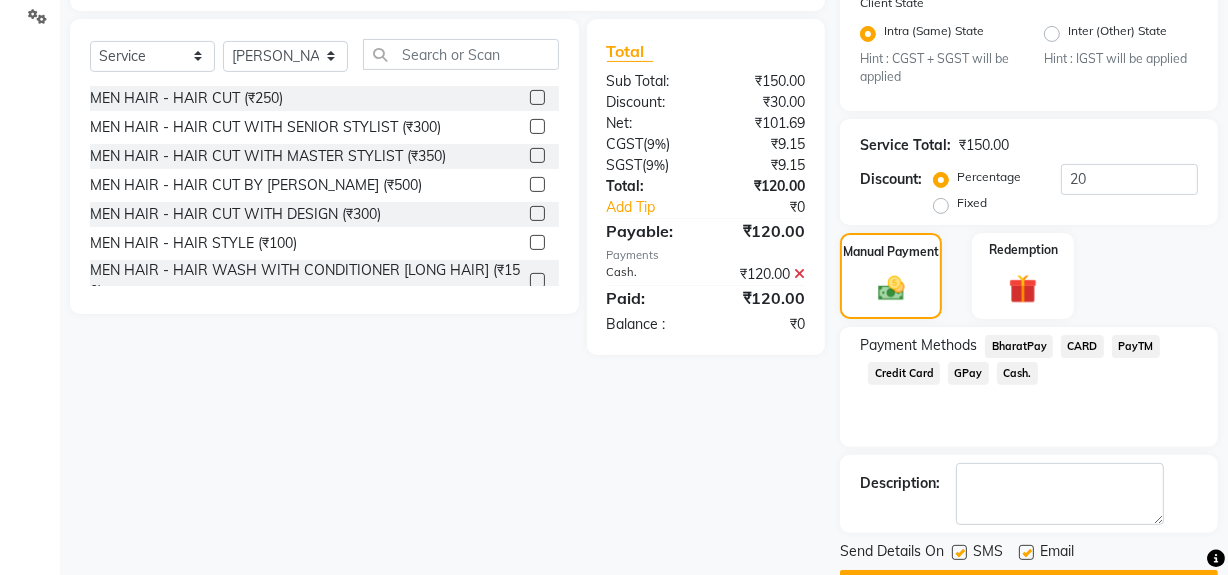 click 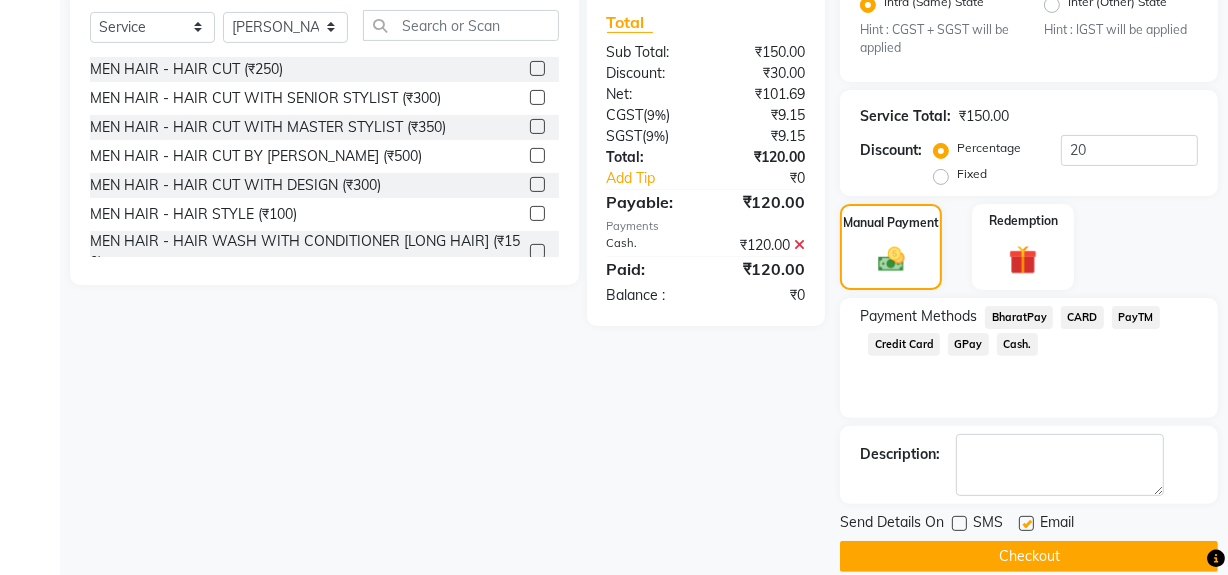 scroll, scrollTop: 524, scrollLeft: 0, axis: vertical 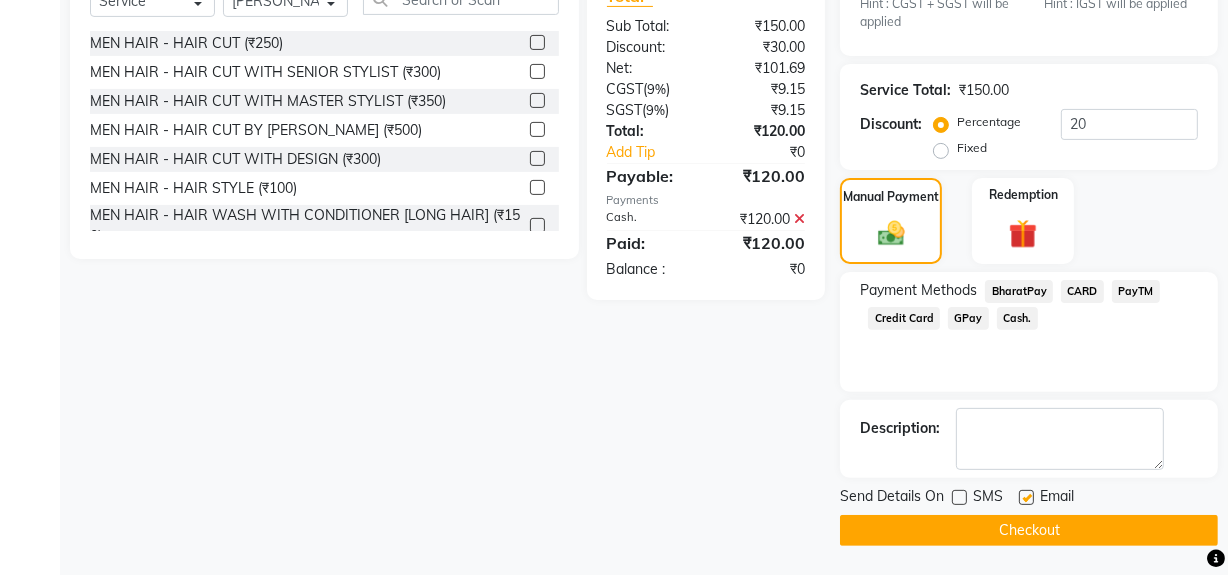 click on "Checkout" 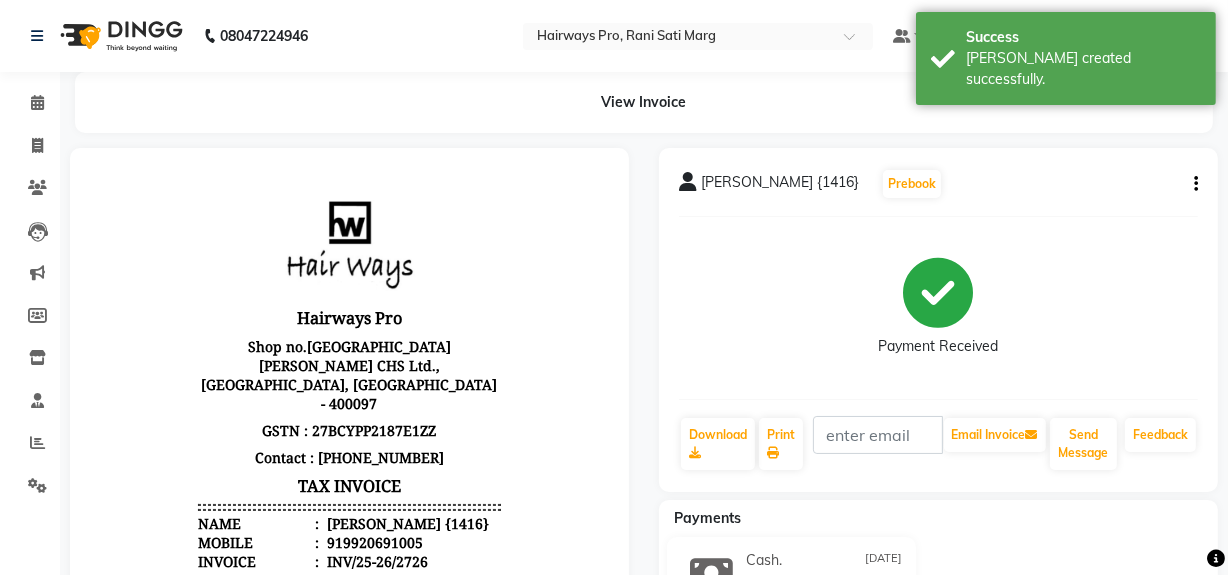 scroll, scrollTop: 0, scrollLeft: 0, axis: both 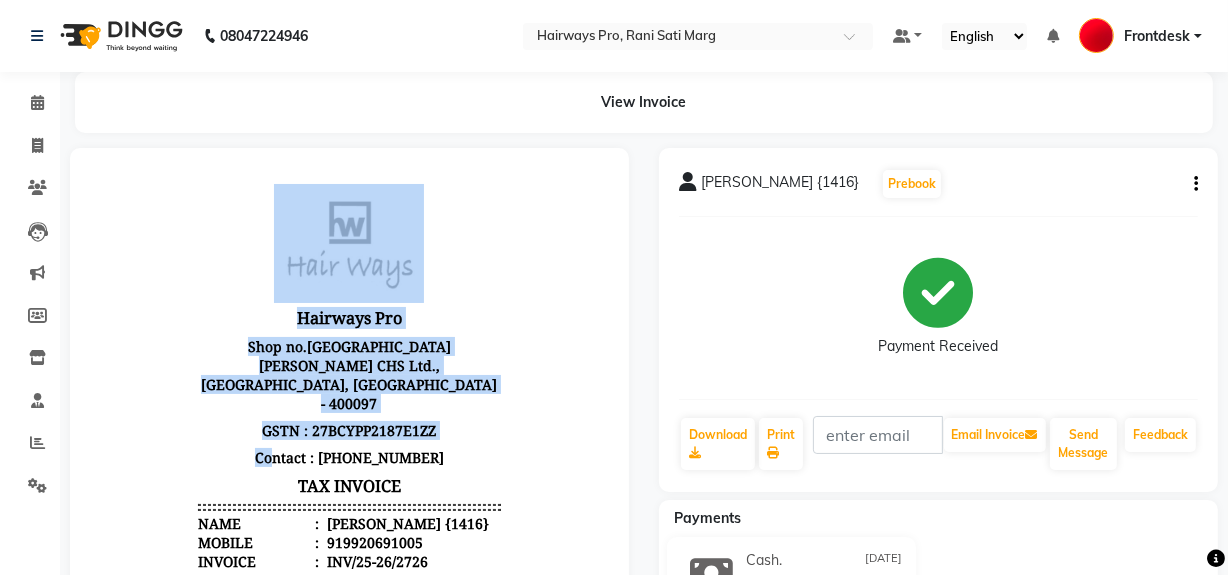 drag, startPoint x: 256, startPoint y: 284, endPoint x: 248, endPoint y: -81, distance: 365.08765 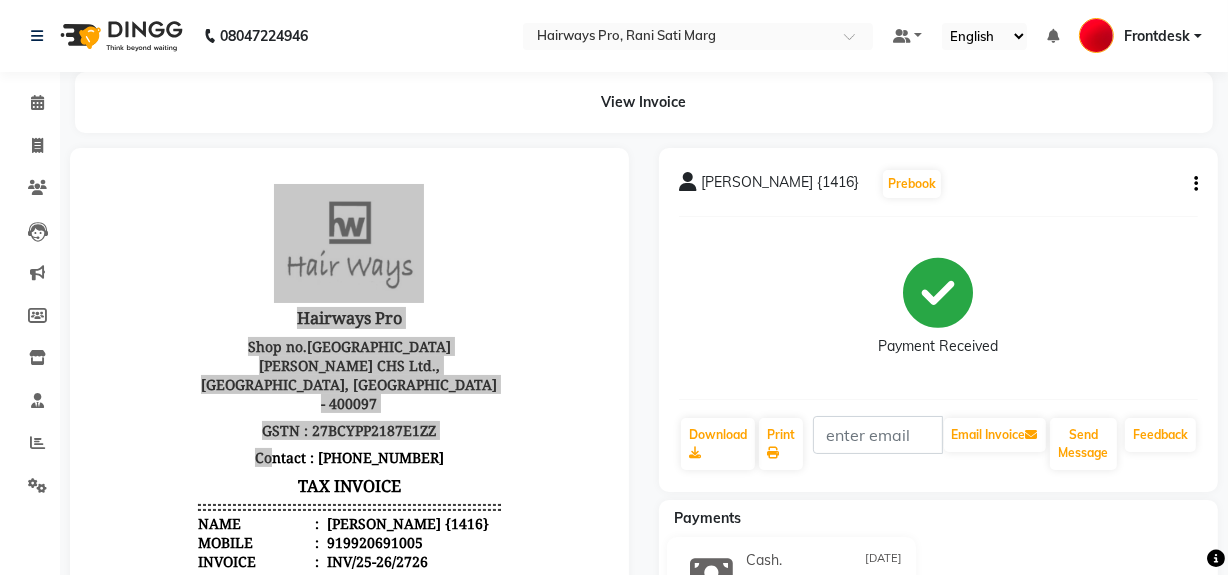 click on "View Invoice" 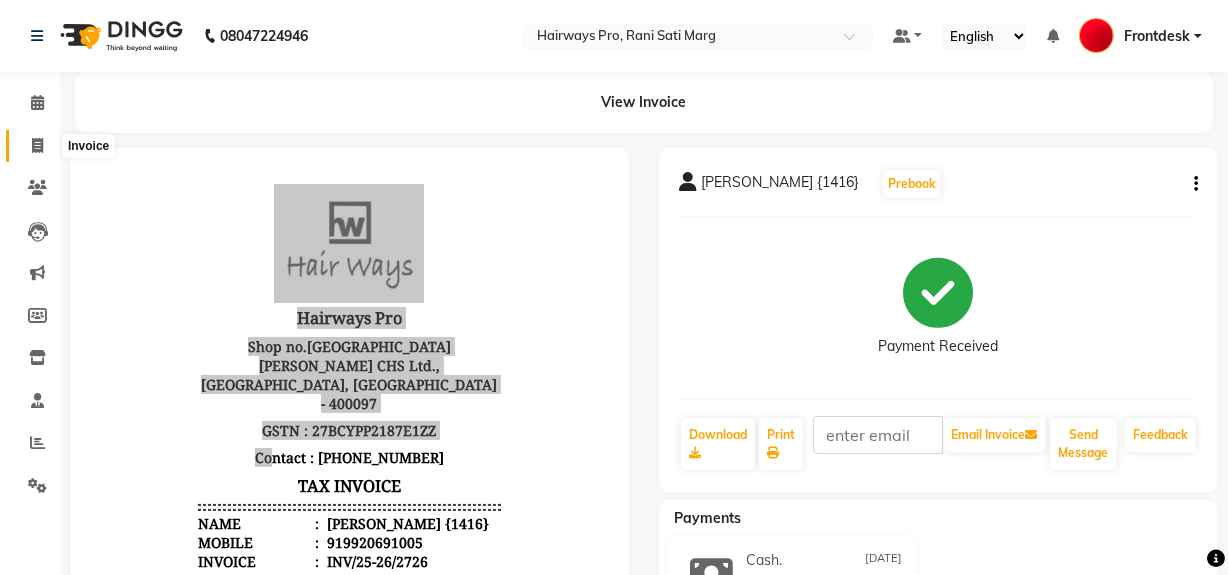 click 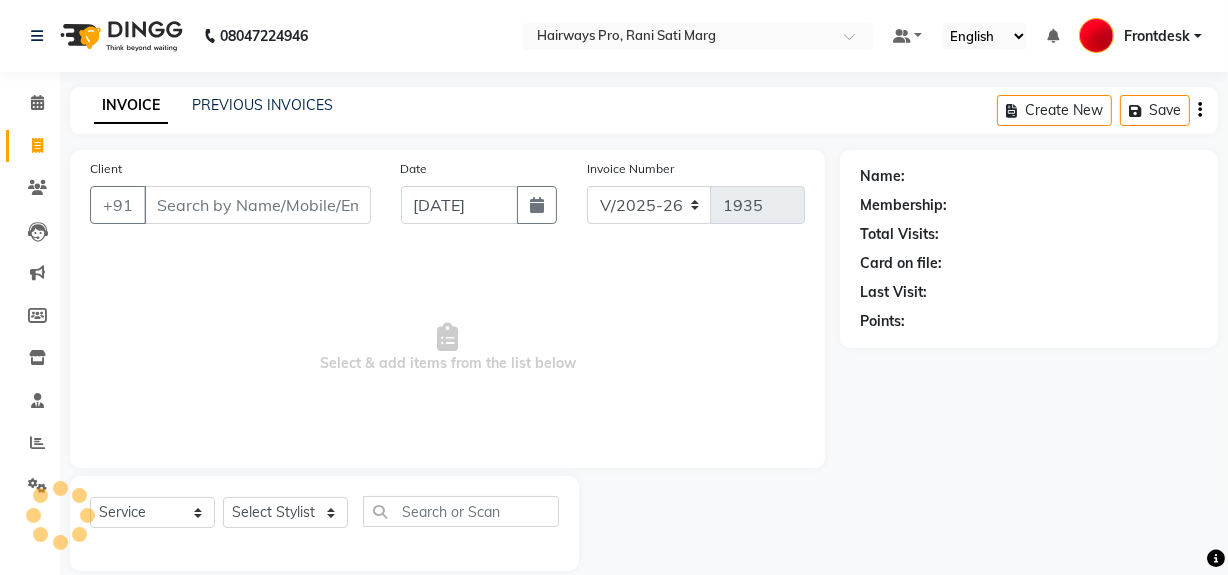 scroll, scrollTop: 26, scrollLeft: 0, axis: vertical 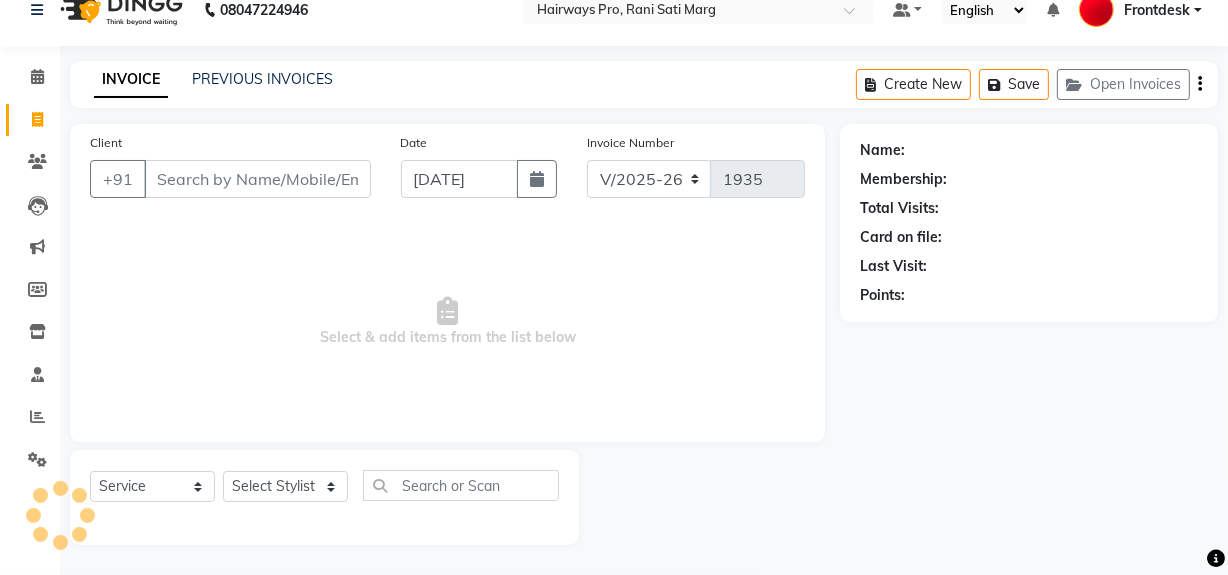 click on "Client" at bounding box center [257, 179] 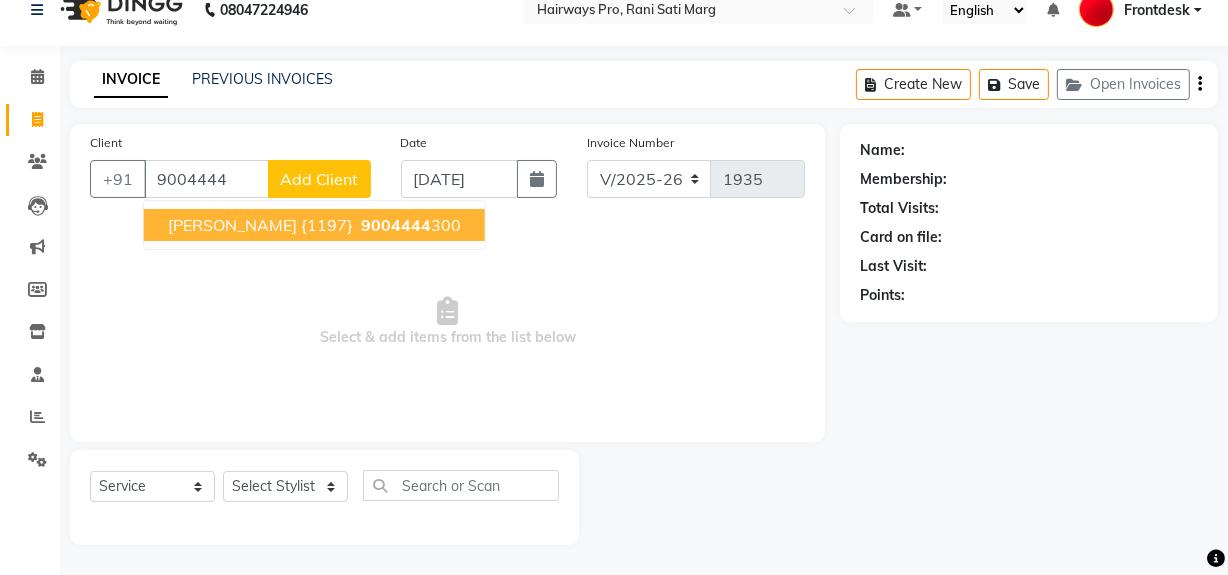 click on "SAHIL SINGH {1197}" at bounding box center [260, 225] 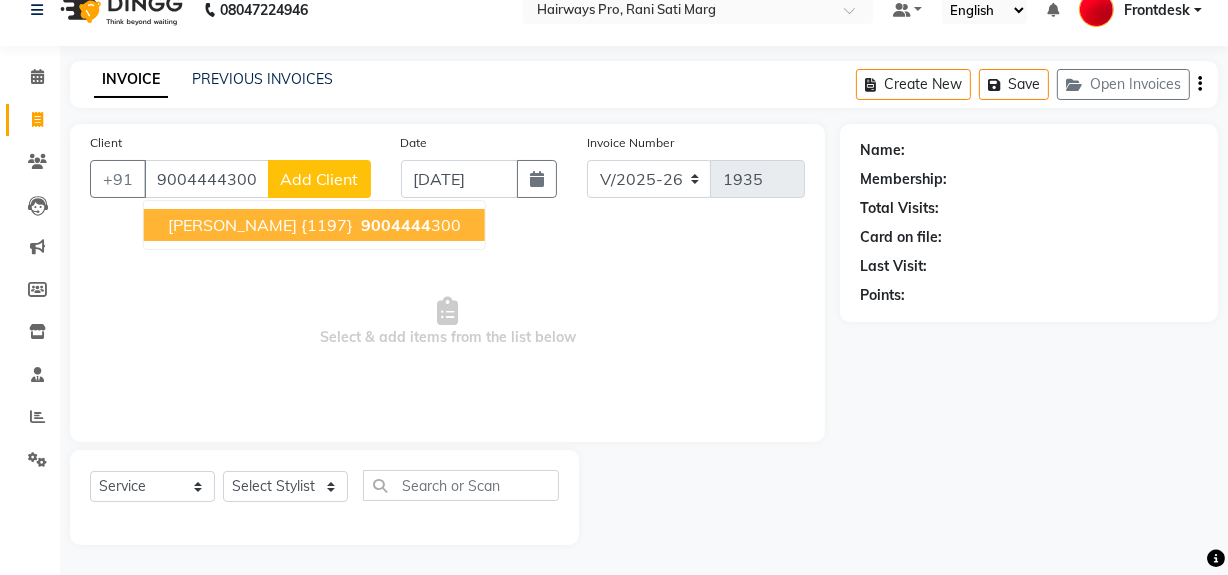 type on "9004444300" 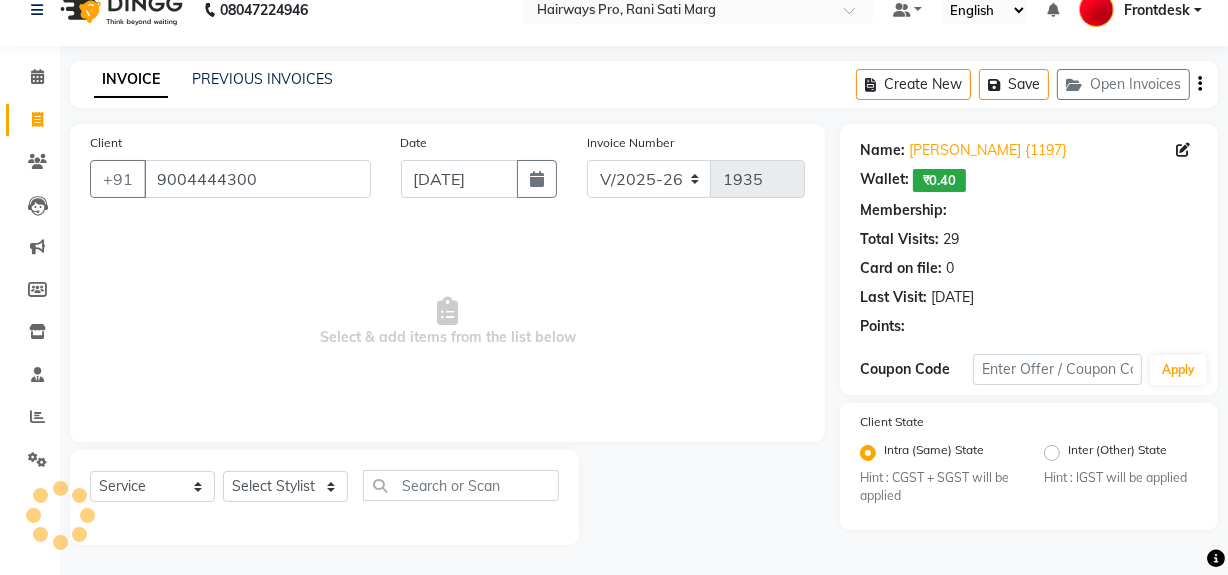 select on "1: Object" 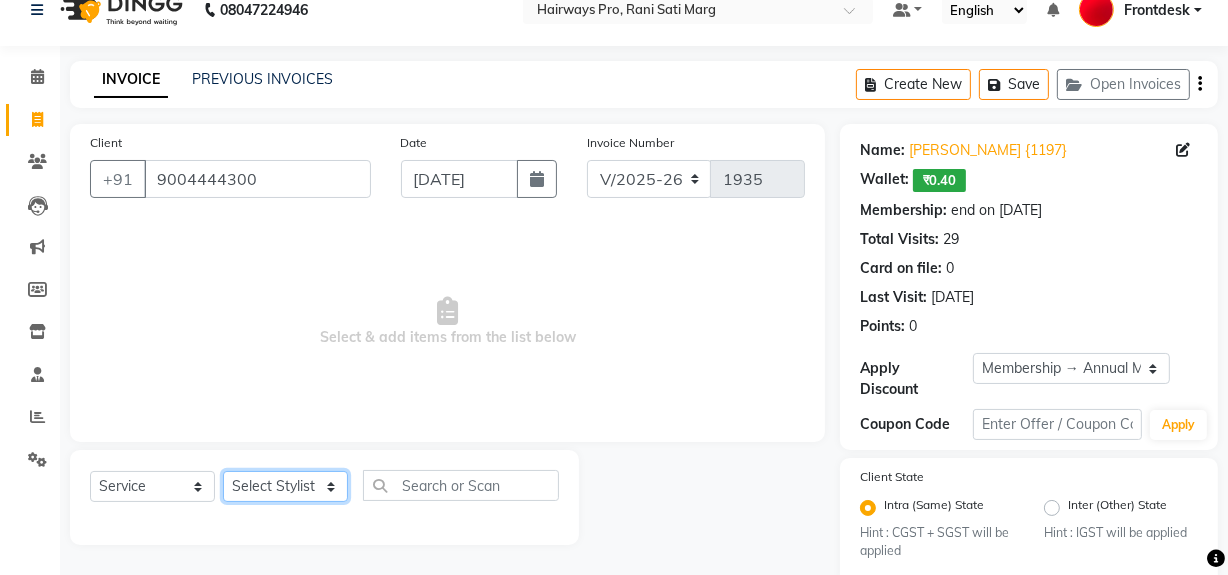 click on "Select Stylist ABID DANISH [PERSON_NAME] Frontdesk INTEZAR [PERSON_NAME] [PERSON_NAME] [PERSON_NAME] [PERSON_NAME] [PERSON_NAME] [PERSON_NAME]" 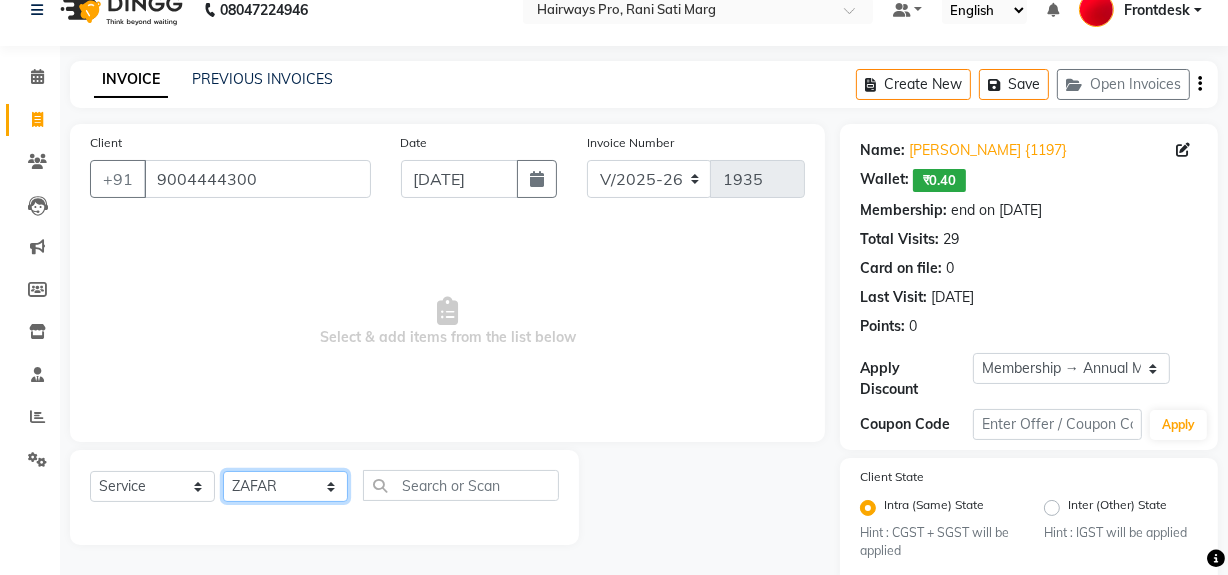 click on "Select Stylist ABID DANISH [PERSON_NAME] Frontdesk INTEZAR [PERSON_NAME] [PERSON_NAME] [PERSON_NAME] [PERSON_NAME] [PERSON_NAME] [PERSON_NAME]" 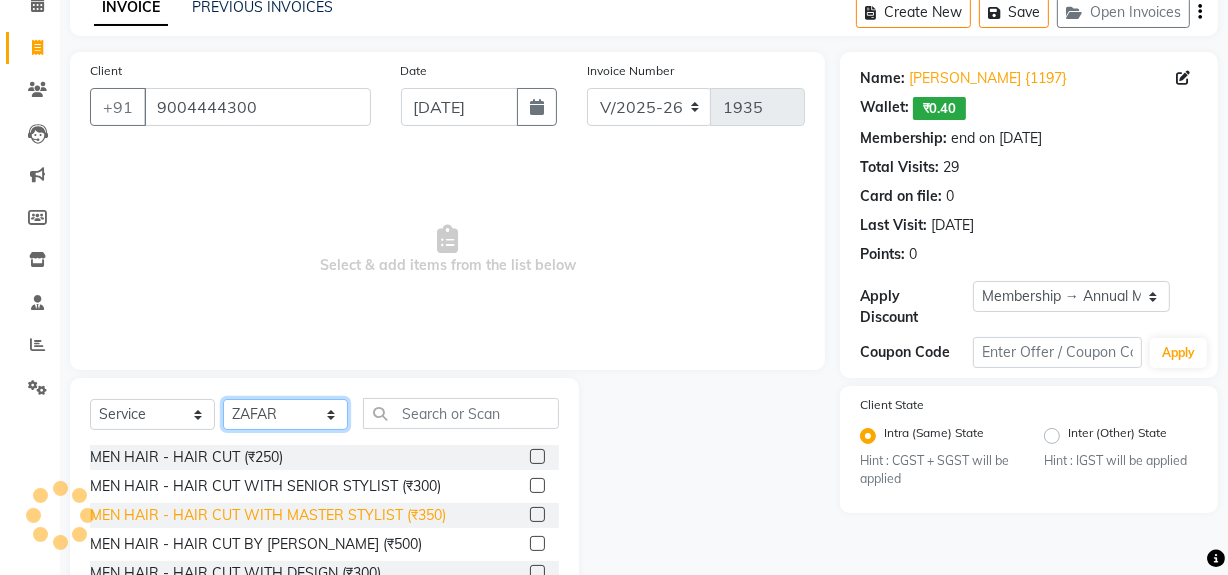 scroll, scrollTop: 208, scrollLeft: 0, axis: vertical 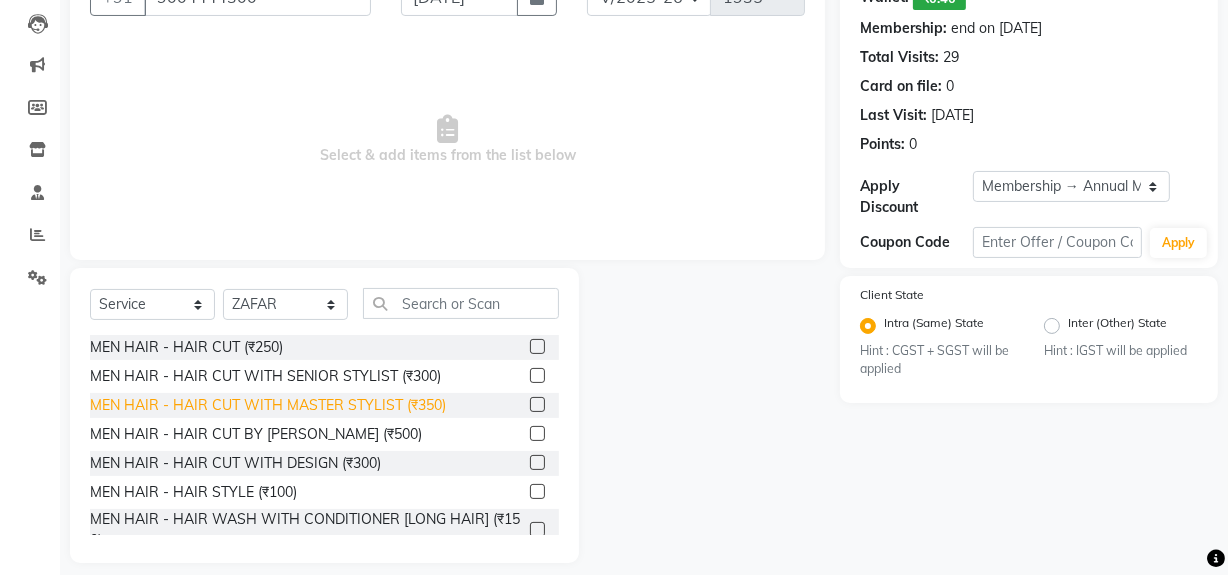 click on "MEN HAIR - HAIR CUT WITH MASTER STYLIST (₹350)" 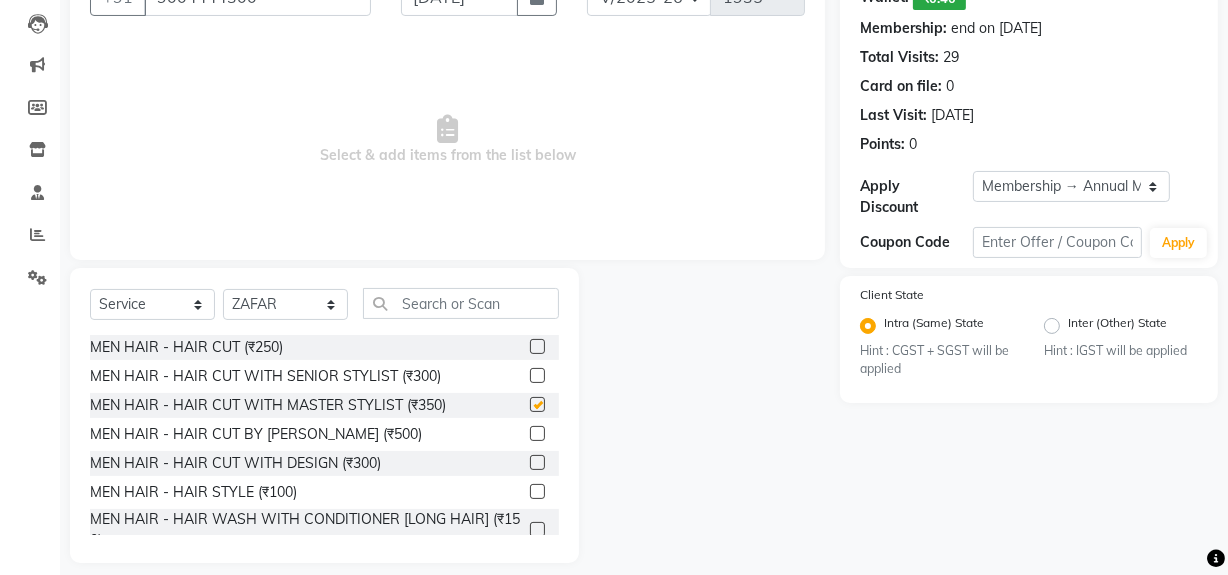 checkbox on "false" 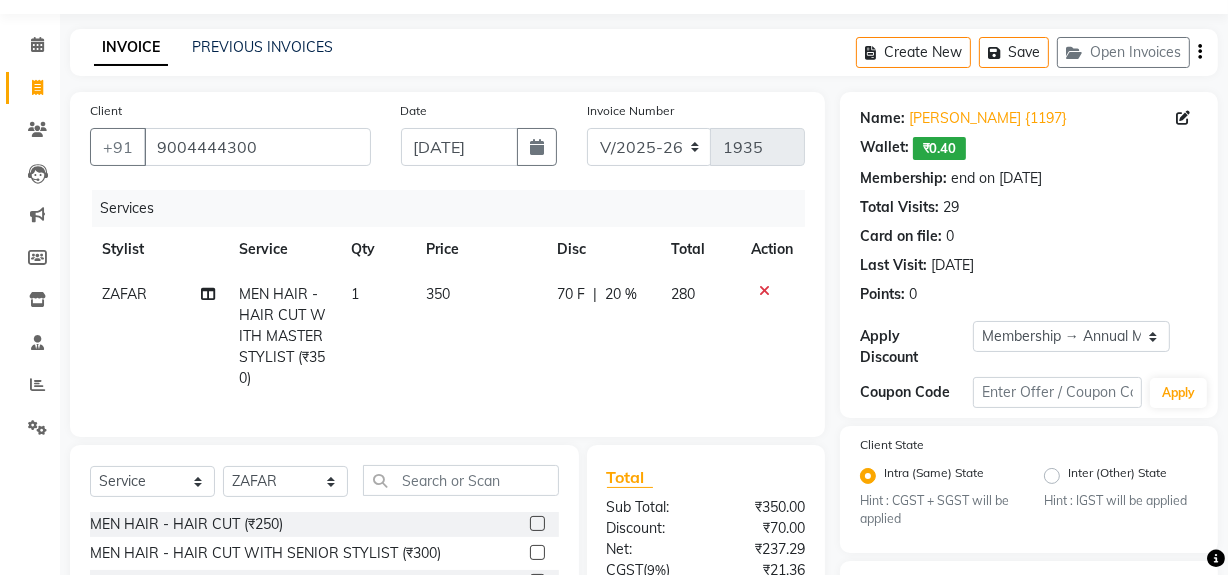 scroll, scrollTop: 26, scrollLeft: 0, axis: vertical 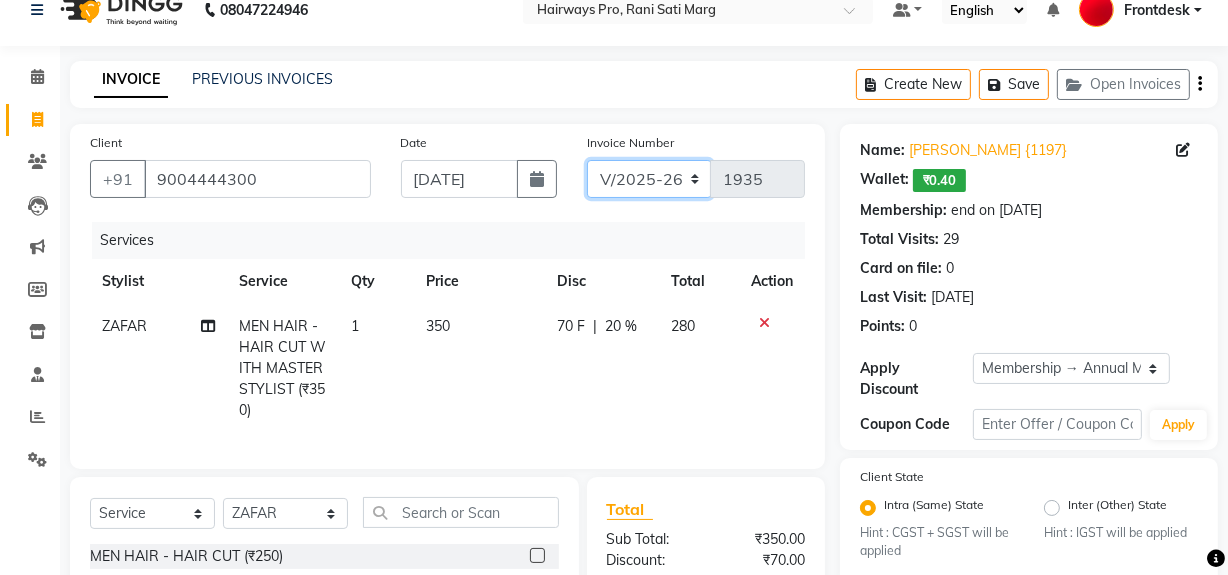 click on "INV/25-26 V/2025-26" 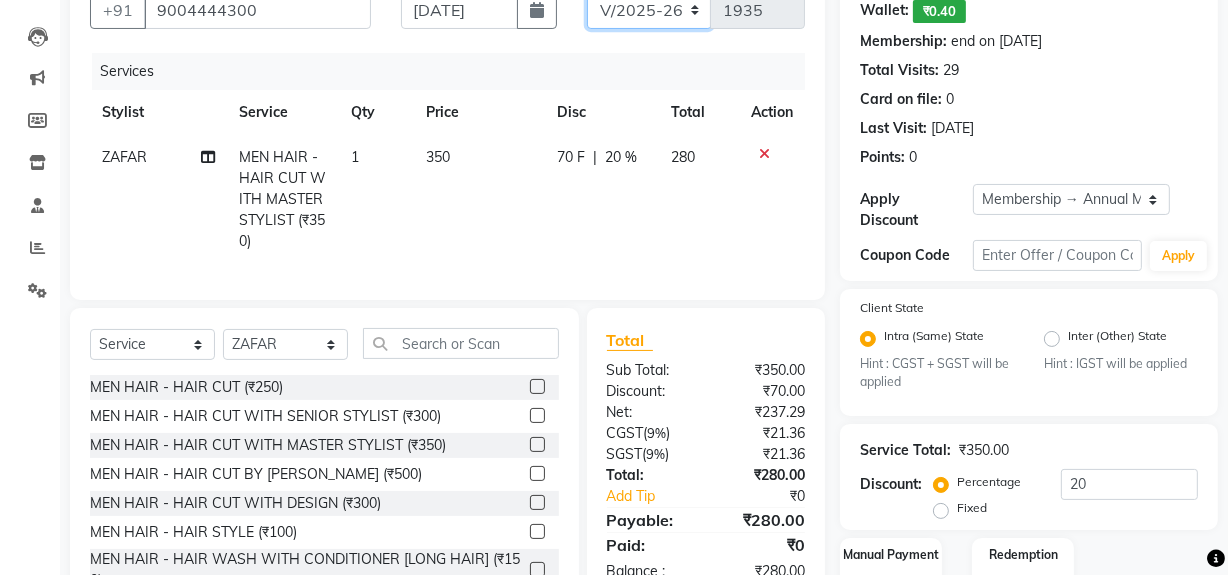 scroll, scrollTop: 315, scrollLeft: 0, axis: vertical 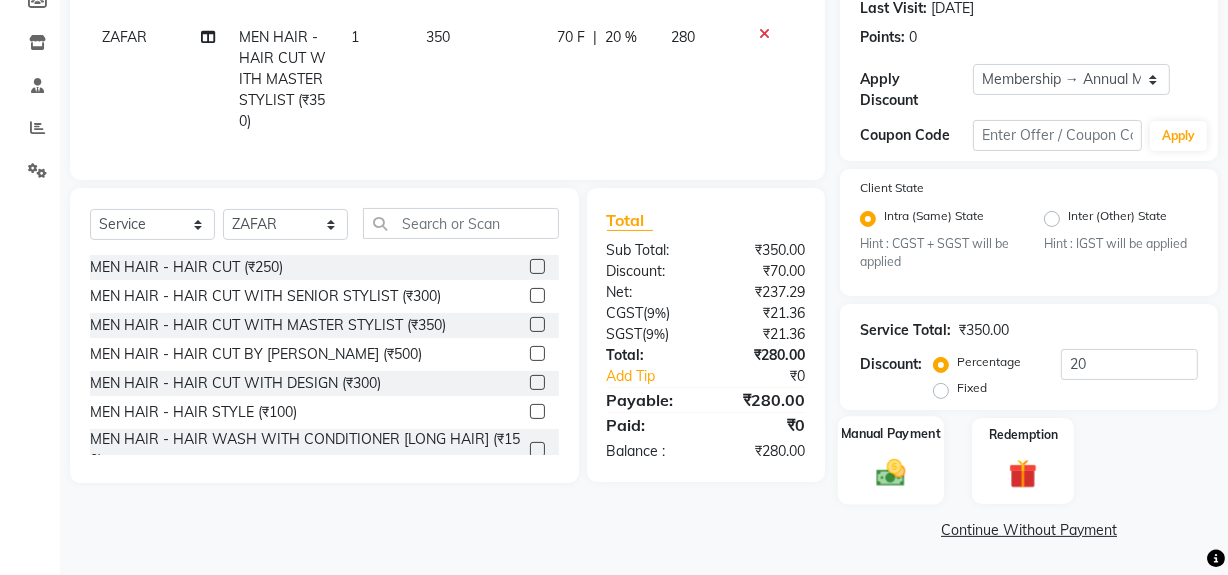 click 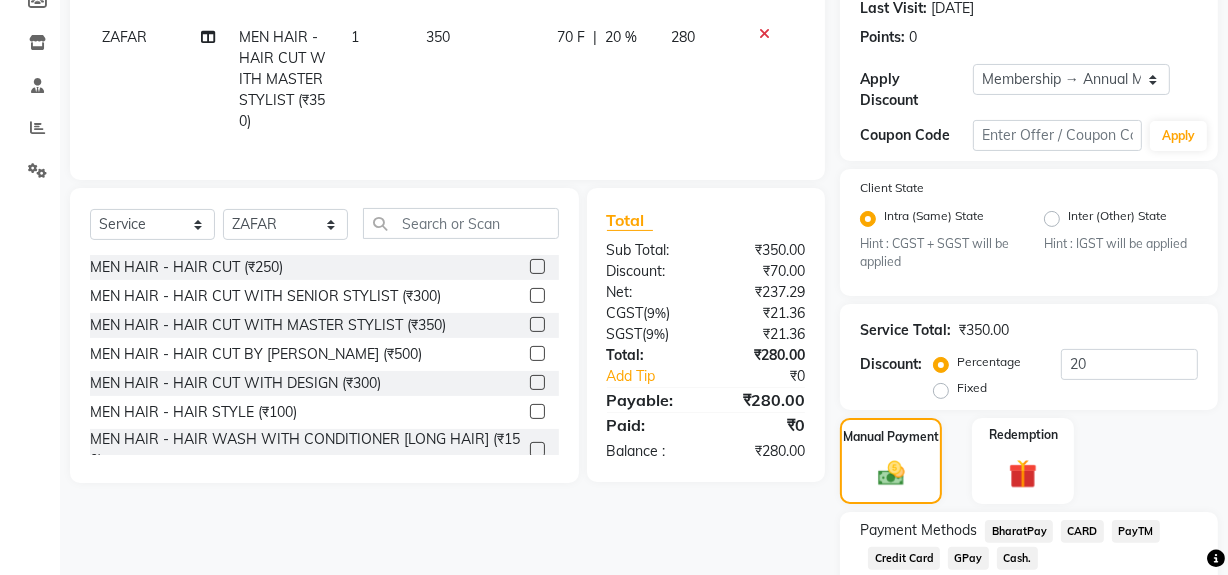 click on "GPay" 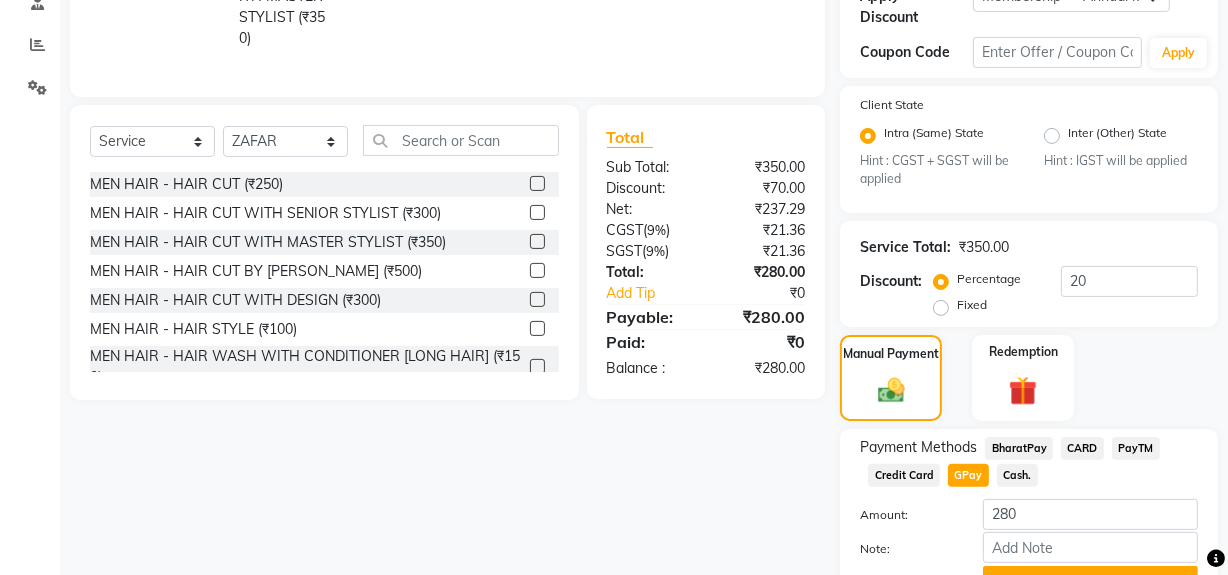 scroll, scrollTop: 500, scrollLeft: 0, axis: vertical 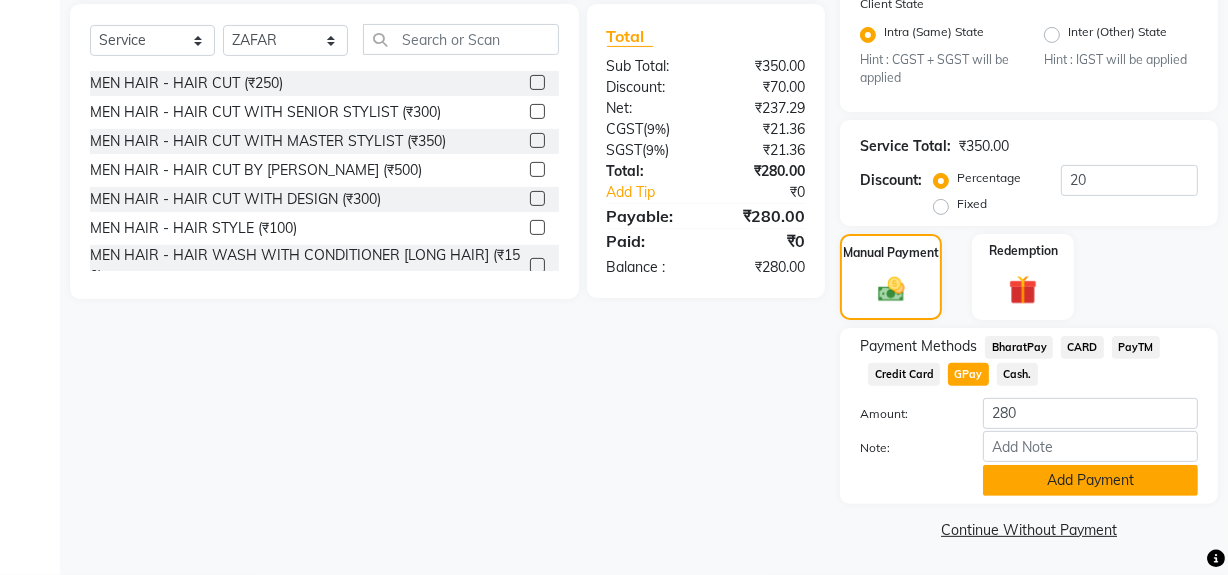 click on "Add Payment" 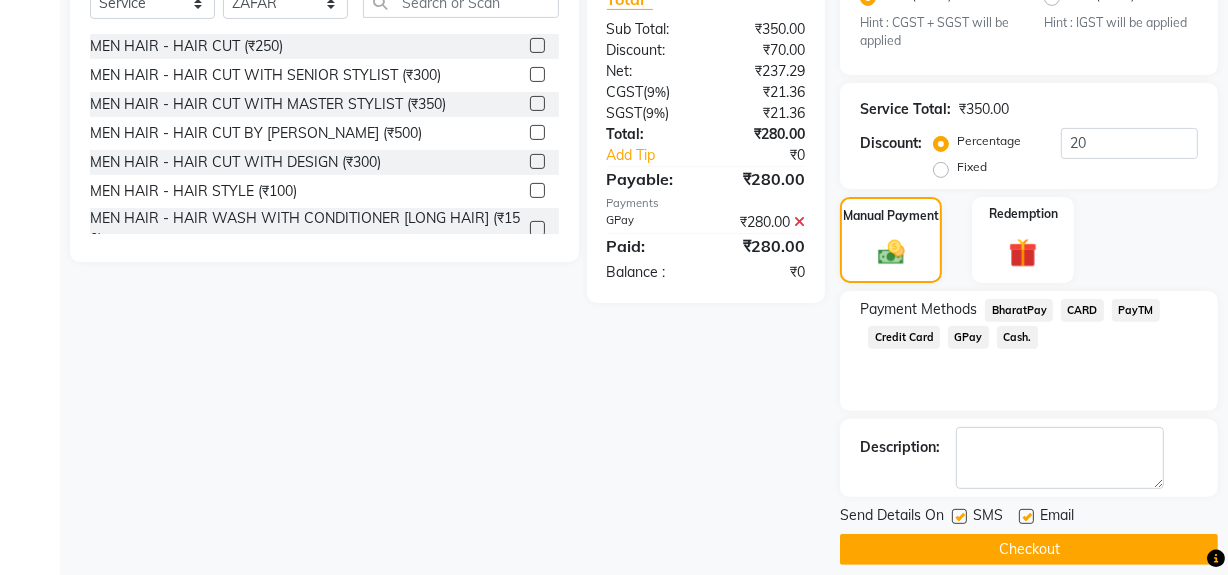 scroll, scrollTop: 556, scrollLeft: 0, axis: vertical 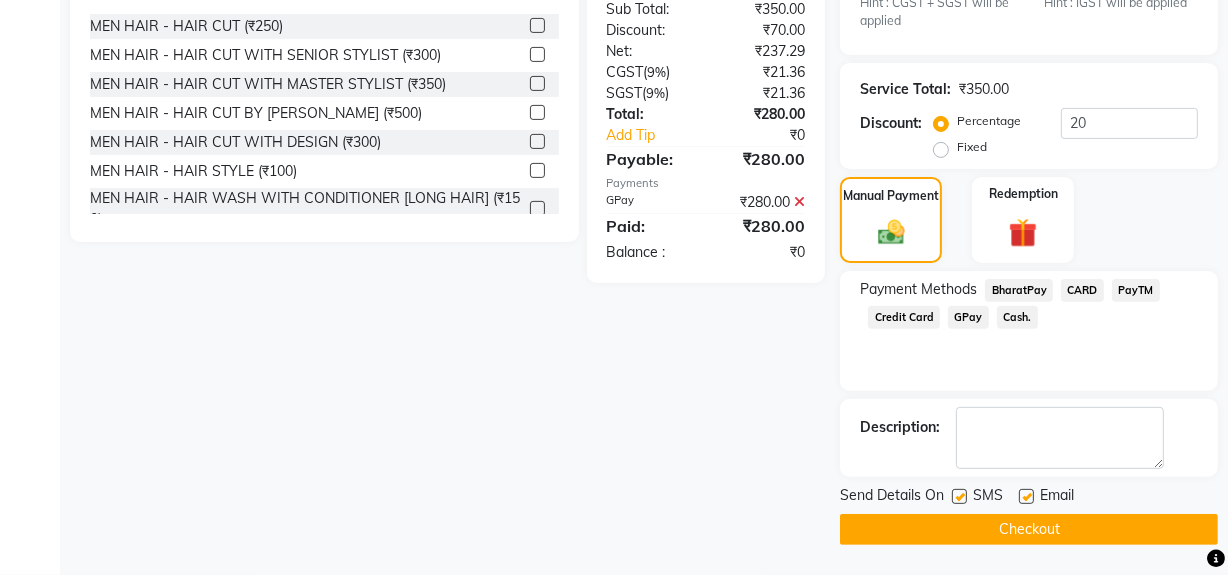 click 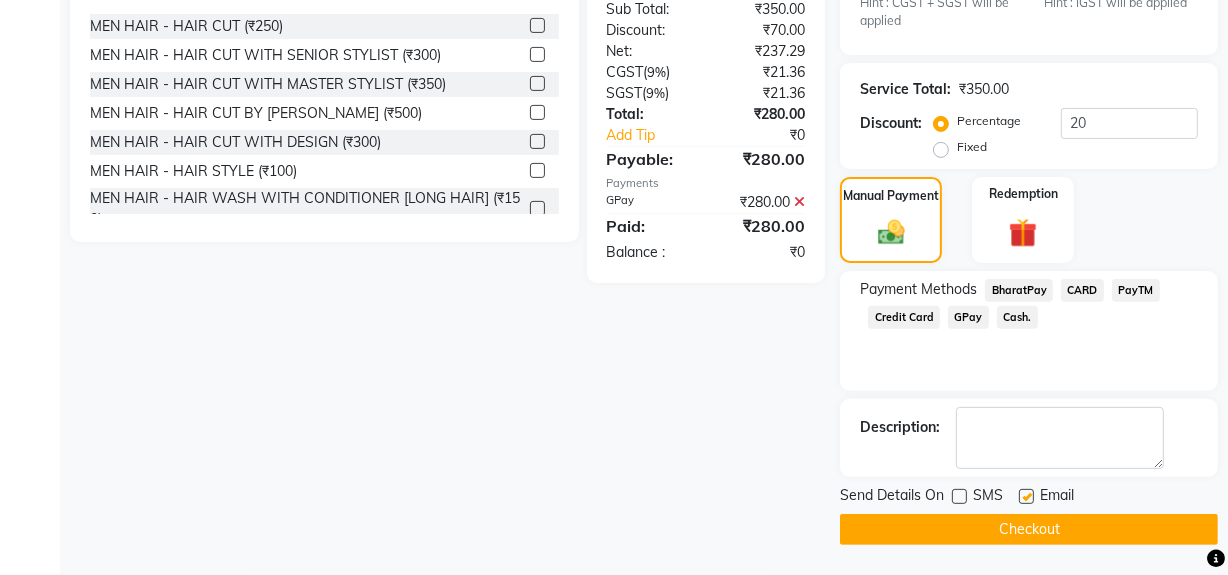 click on "Checkout" 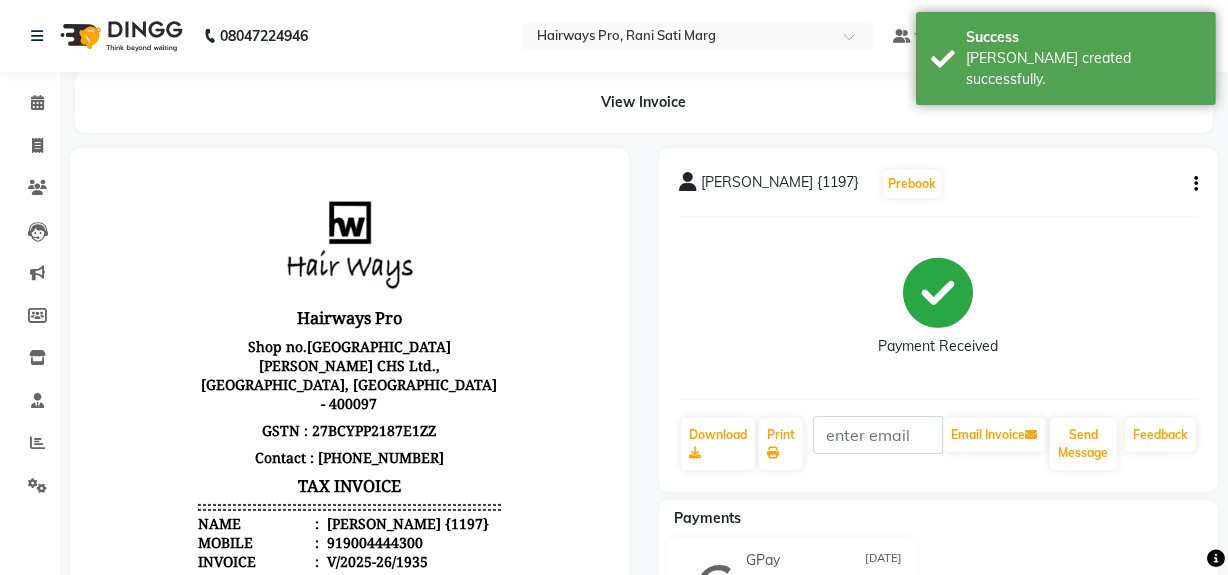 scroll, scrollTop: 0, scrollLeft: 0, axis: both 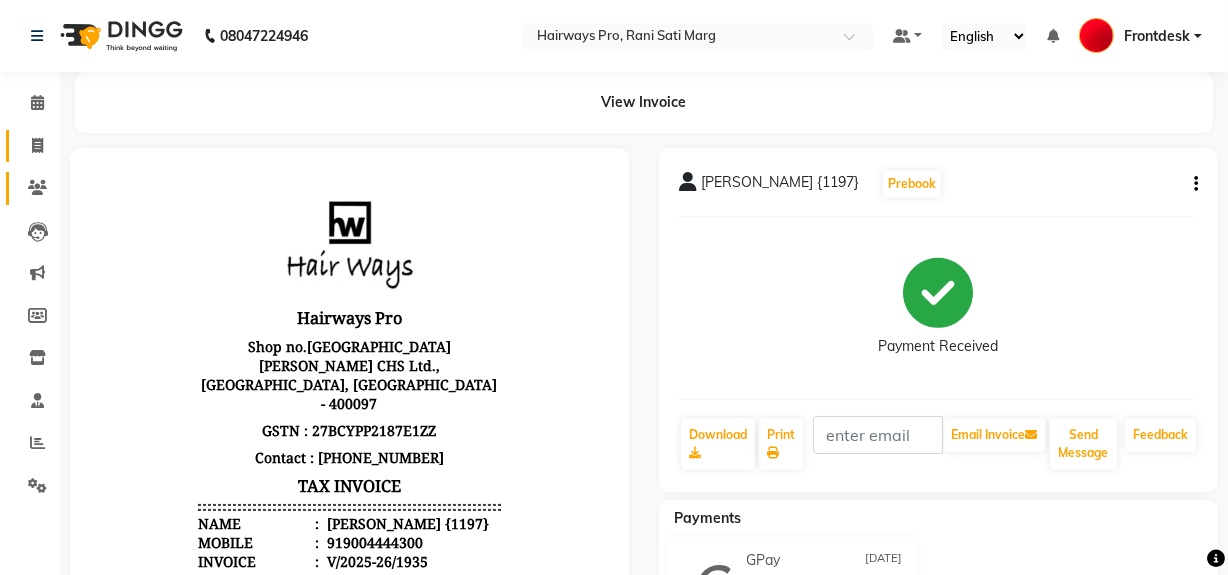 drag, startPoint x: 34, startPoint y: 152, endPoint x: 53, endPoint y: 155, distance: 19.235384 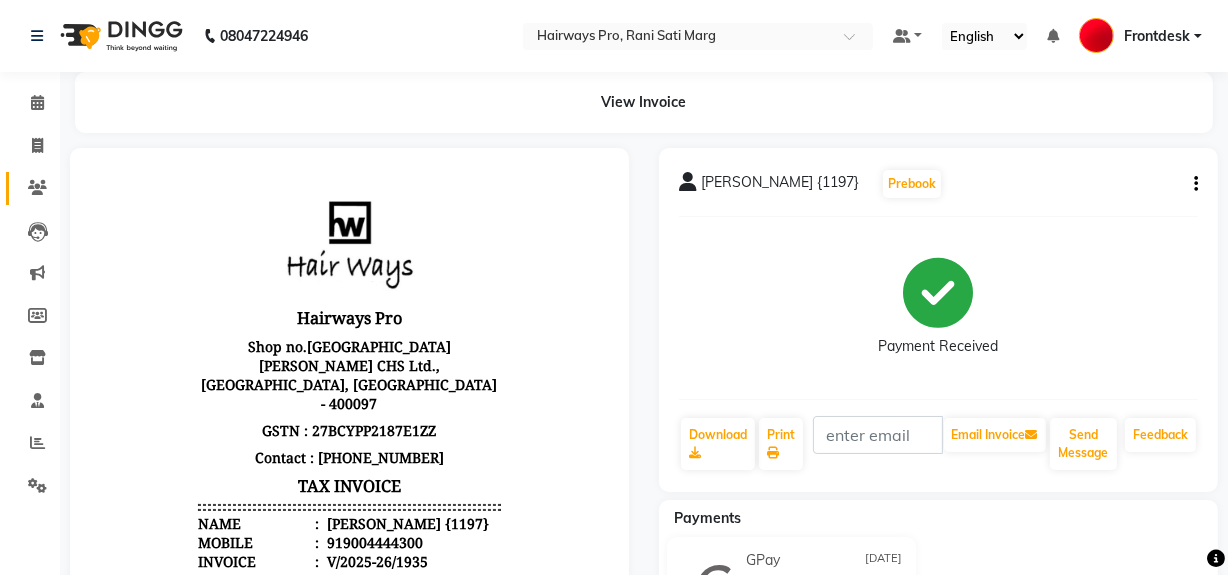 select on "service" 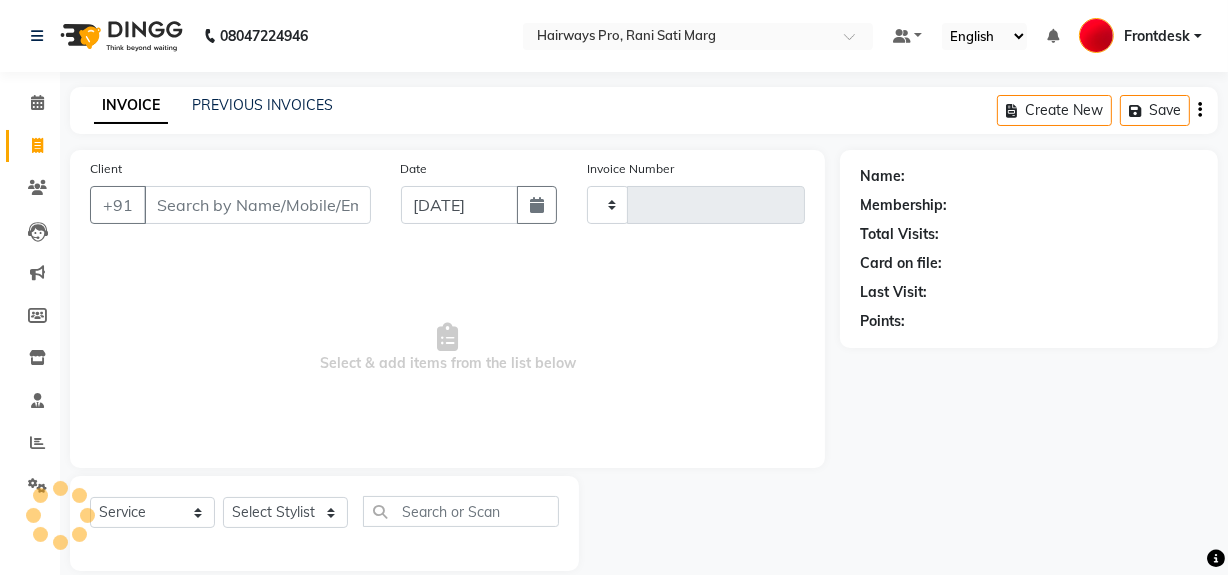 type on "1936" 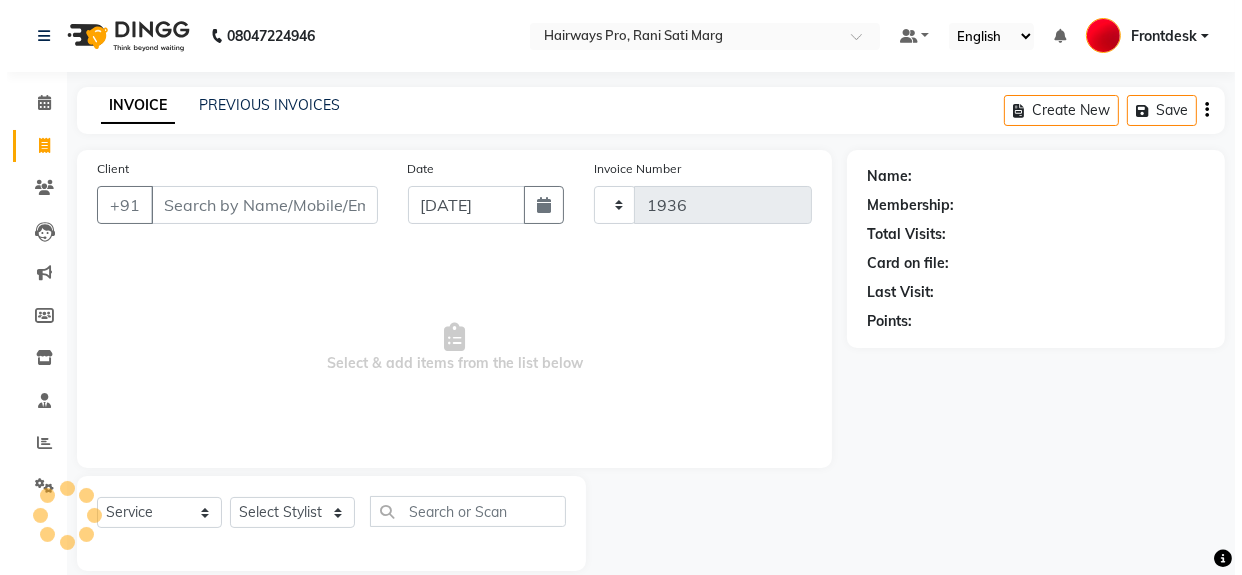 scroll, scrollTop: 26, scrollLeft: 0, axis: vertical 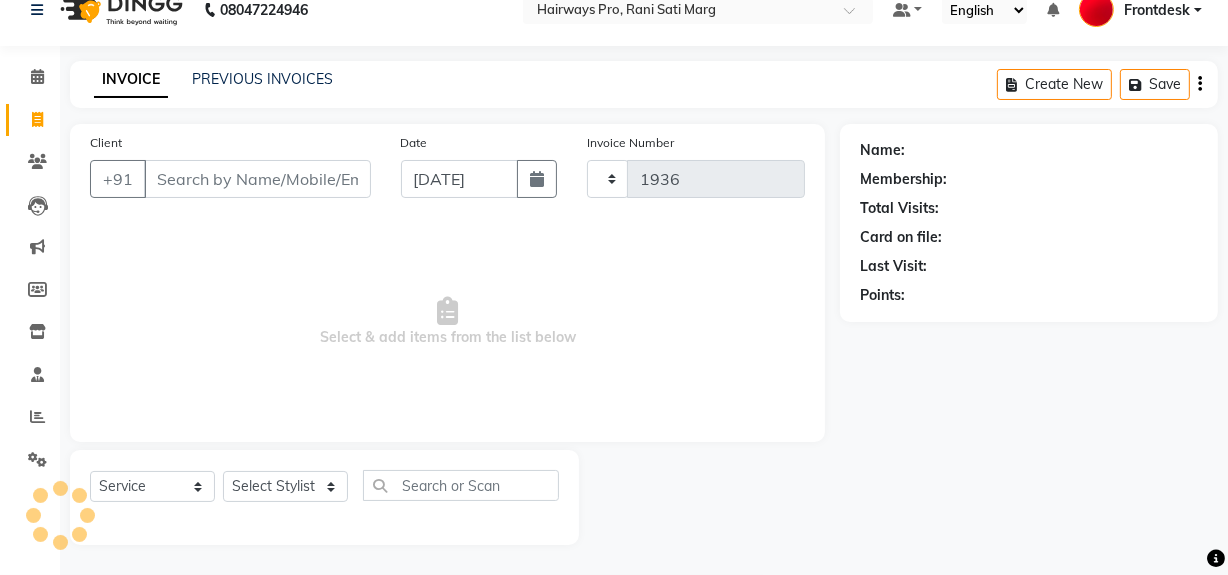select on "787" 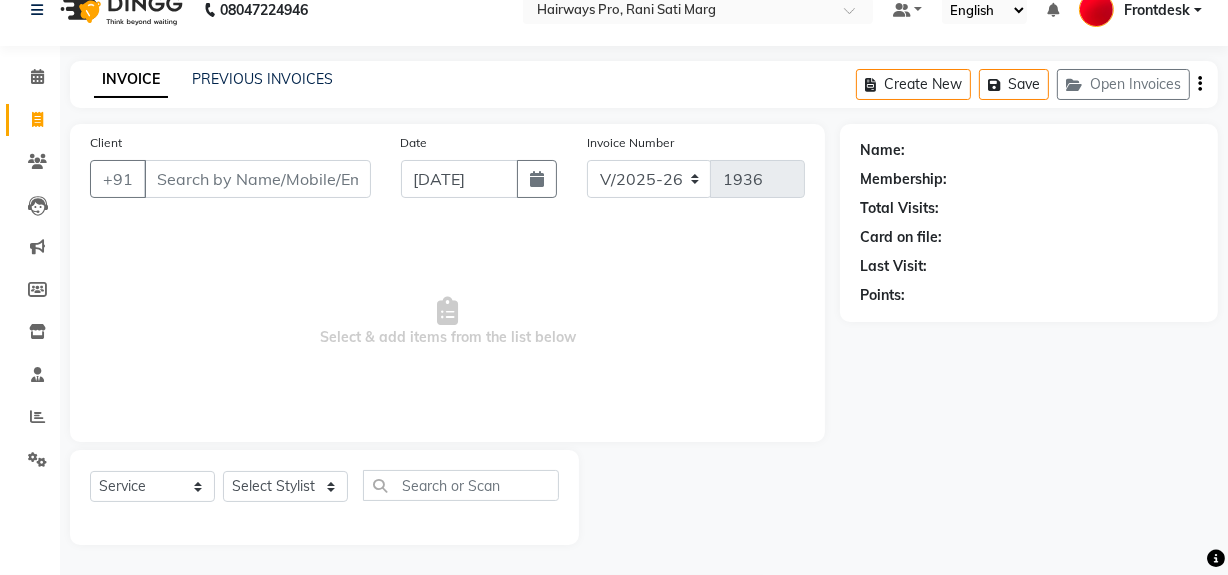 click on "Client" at bounding box center (257, 179) 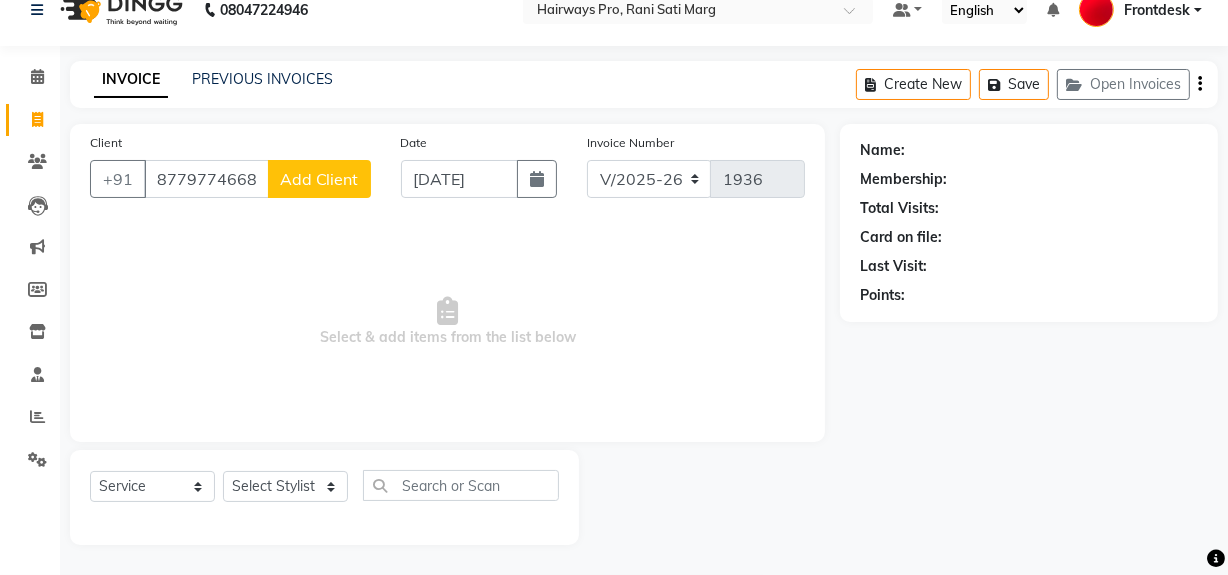 type on "8779774668" 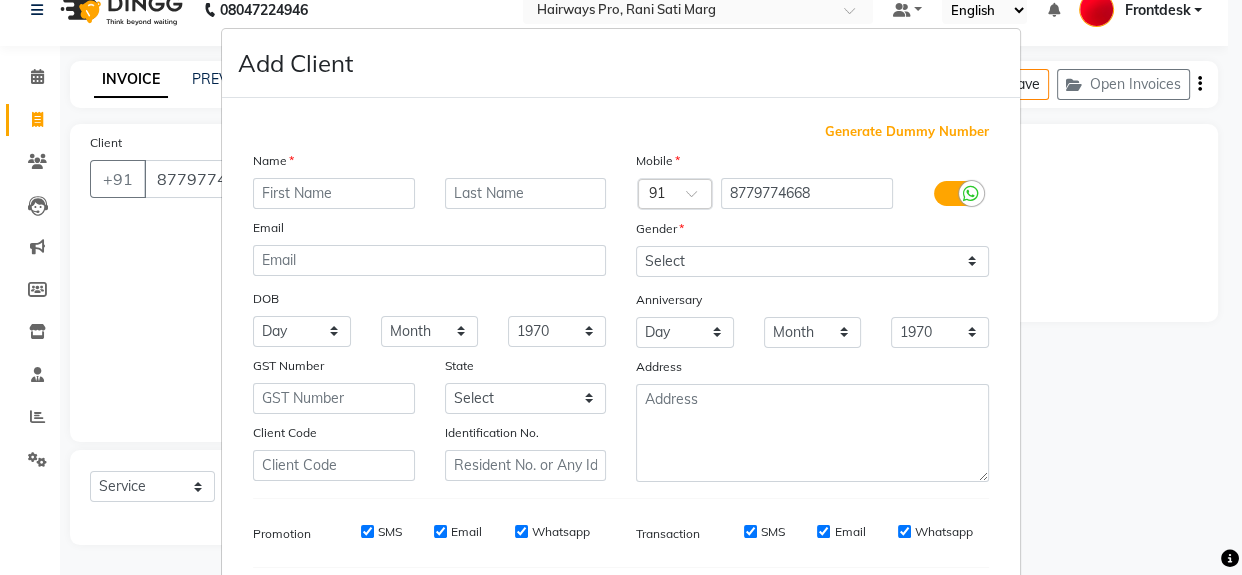 click at bounding box center [334, 193] 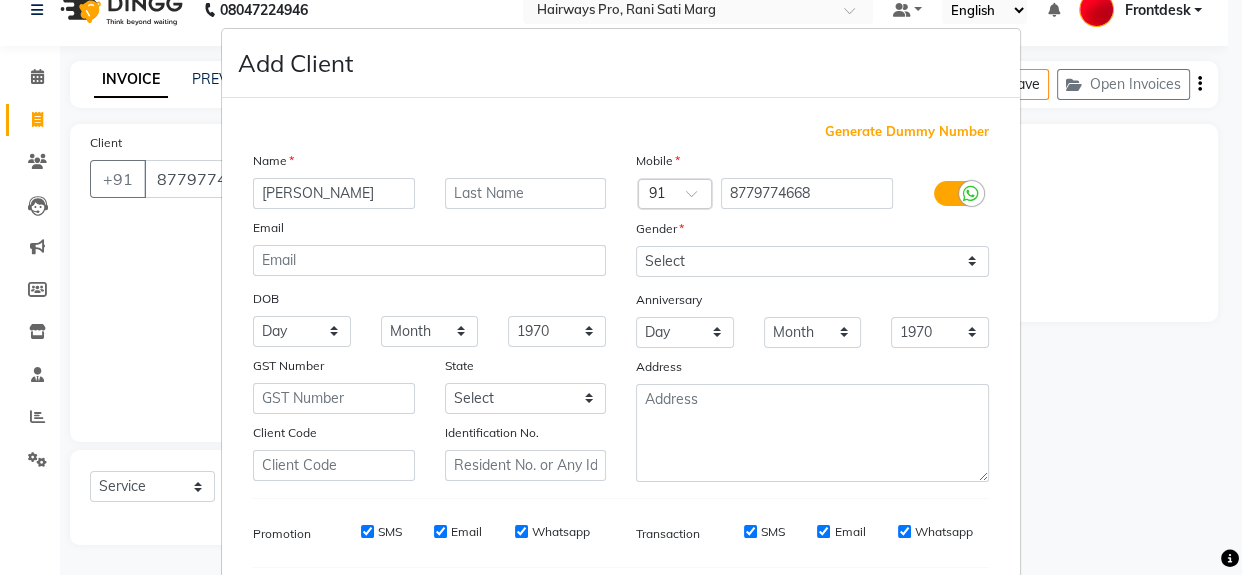 type on "nirav" 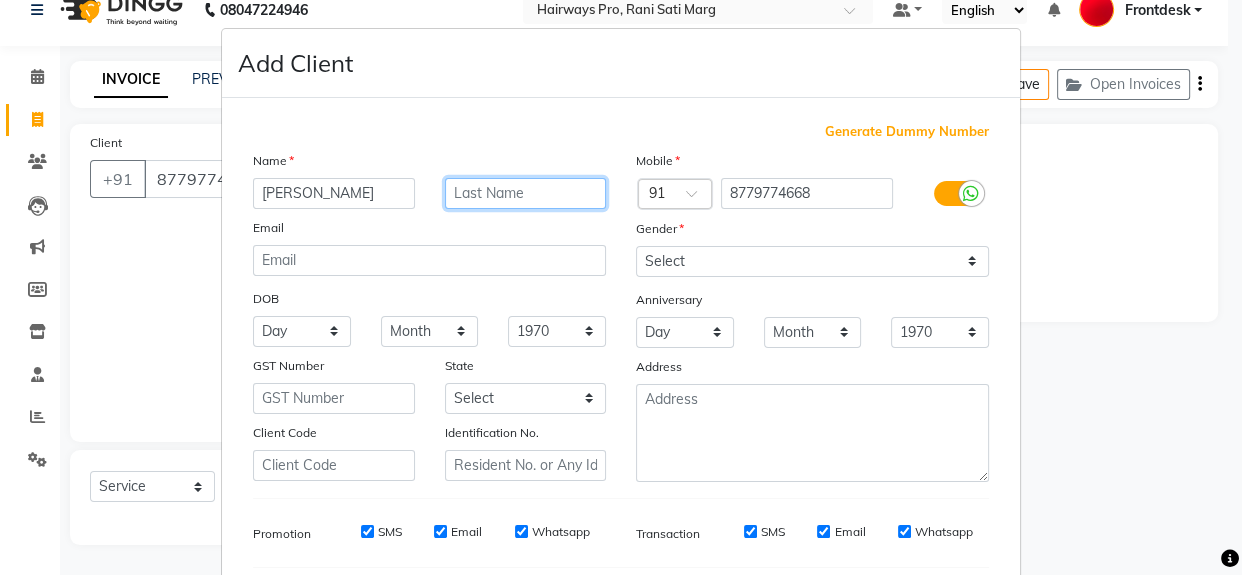click at bounding box center [526, 193] 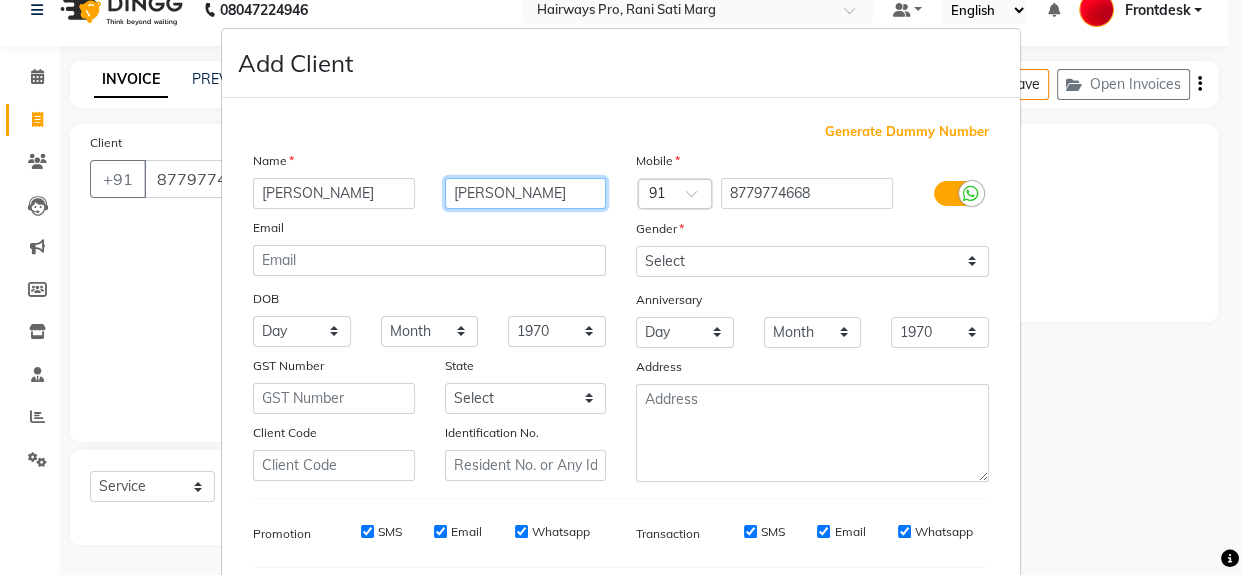 type on "kumbhar" 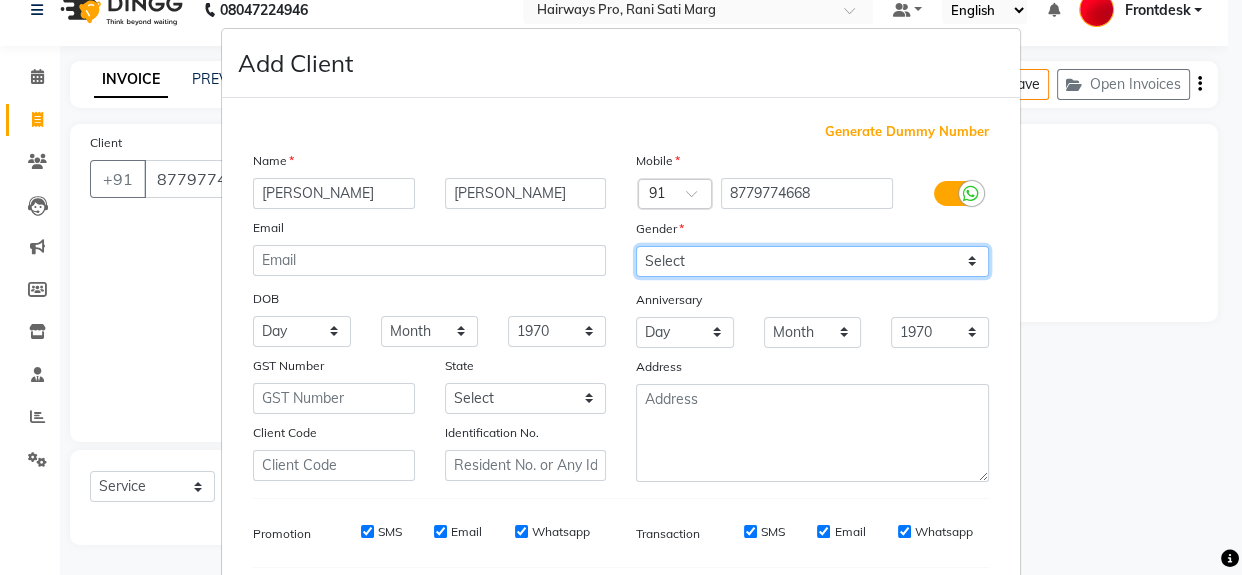 click on "Select [DEMOGRAPHIC_DATA] [DEMOGRAPHIC_DATA] Other Prefer Not To Say" at bounding box center [812, 261] 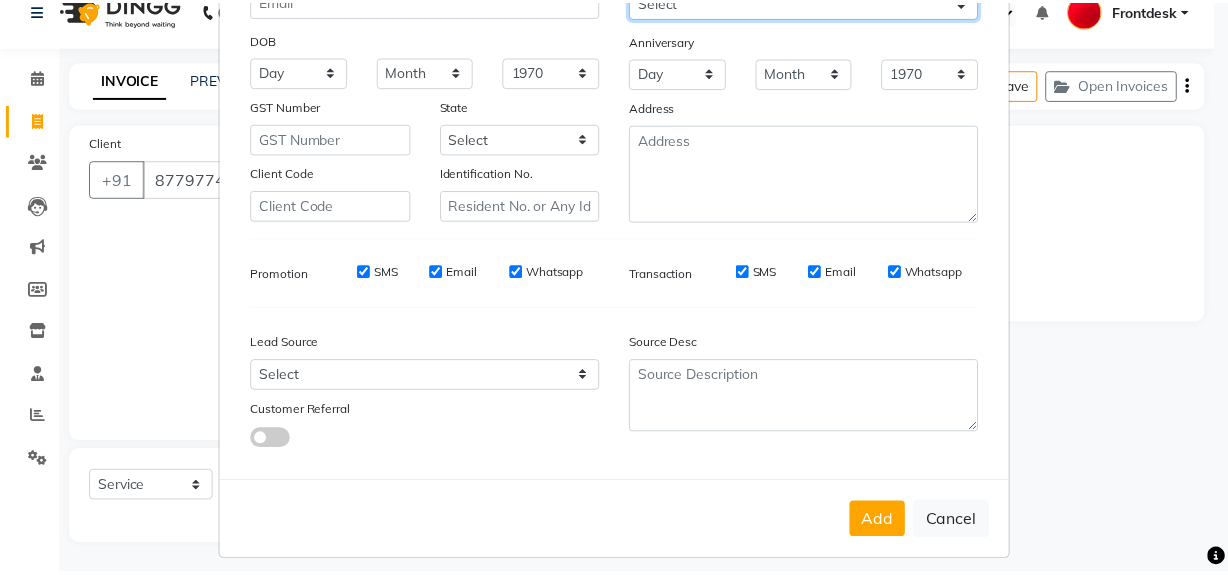 scroll, scrollTop: 278, scrollLeft: 0, axis: vertical 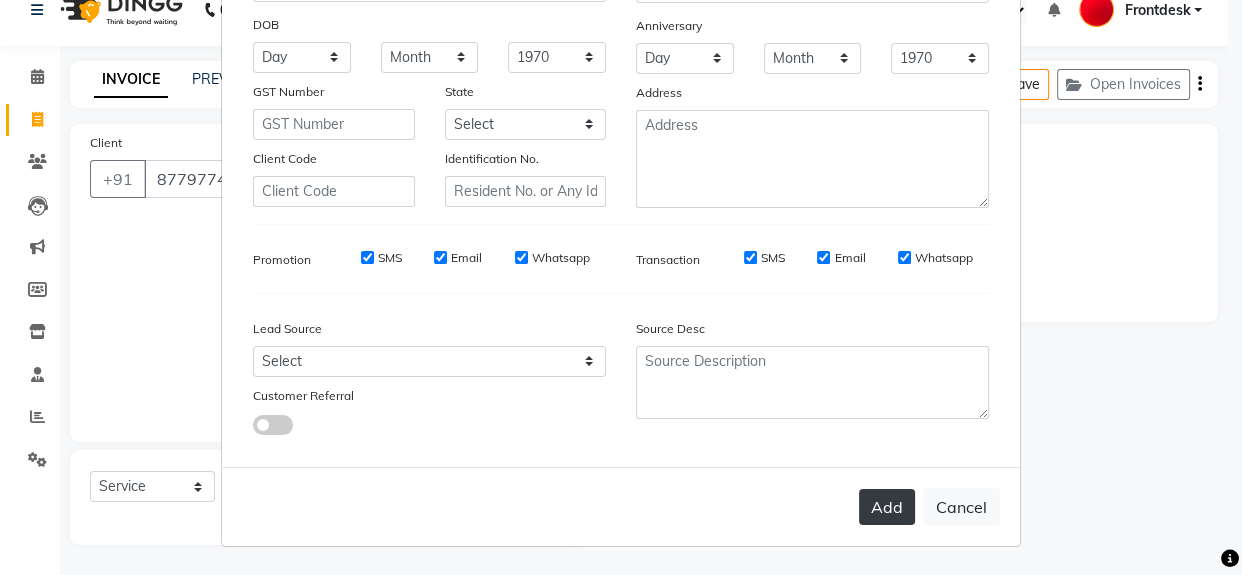 click on "Add" at bounding box center [887, 507] 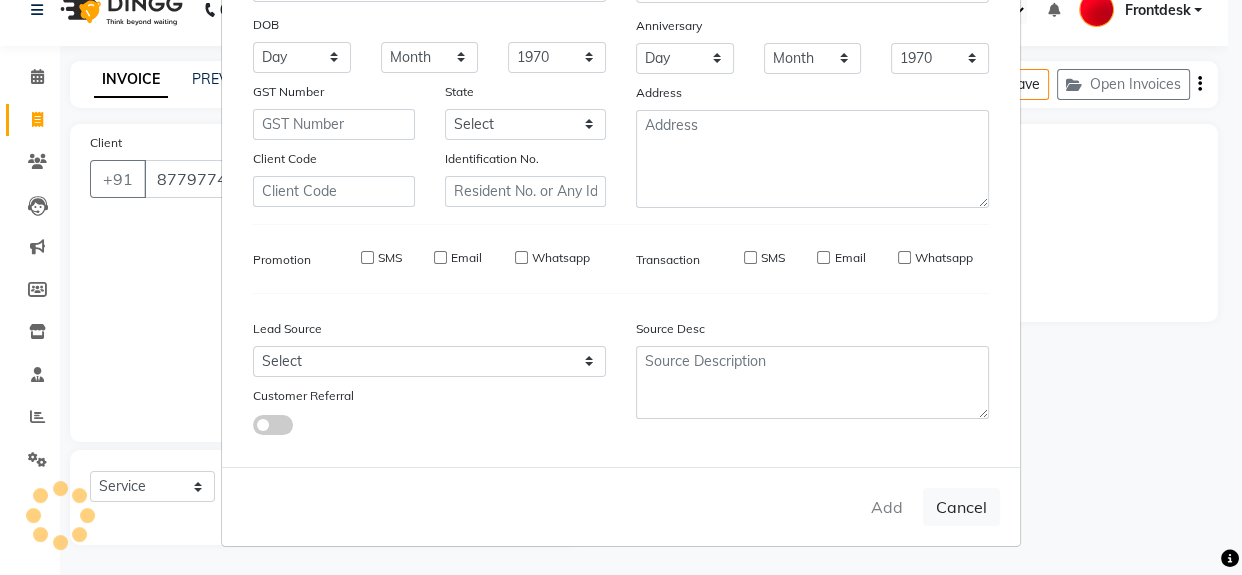 type 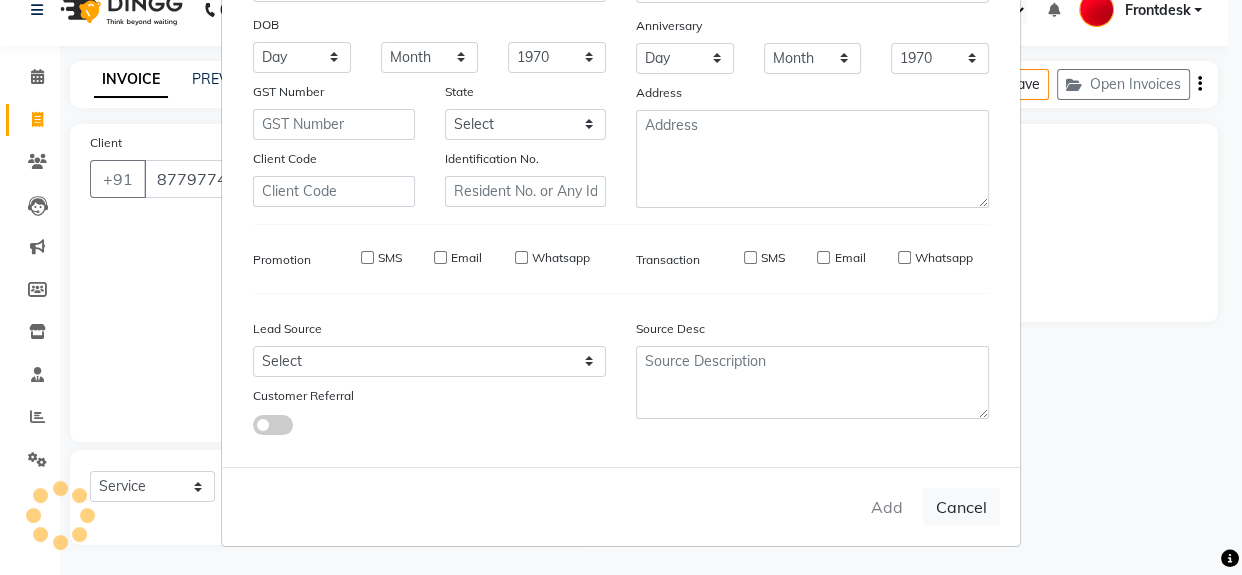 type 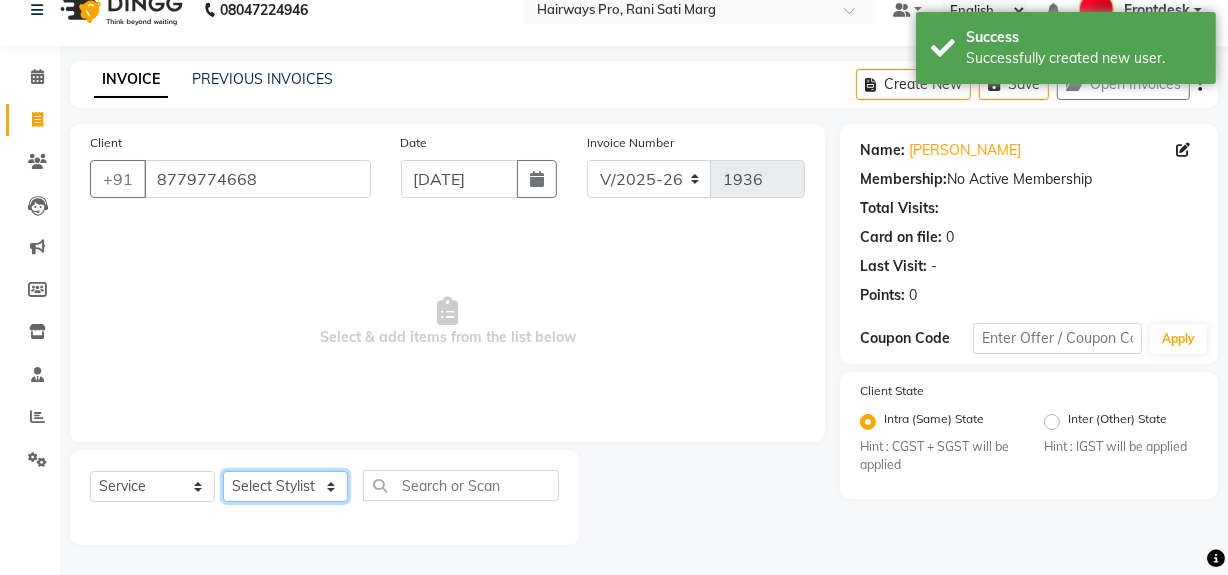 click on "Select Stylist ABID DANISH [PERSON_NAME] Frontdesk INTEZAR [PERSON_NAME] [PERSON_NAME] [PERSON_NAME] [PERSON_NAME] [PERSON_NAME] [PERSON_NAME]" 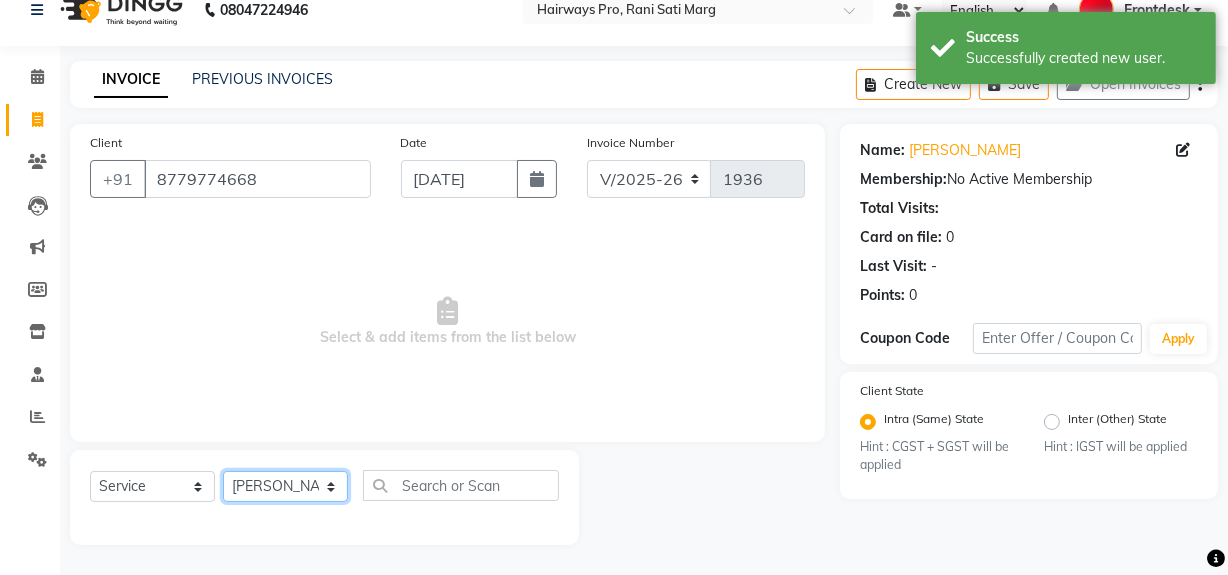 click on "Select Stylist ABID DANISH [PERSON_NAME] Frontdesk INTEZAR [PERSON_NAME] [PERSON_NAME] [PERSON_NAME] [PERSON_NAME] [PERSON_NAME] [PERSON_NAME]" 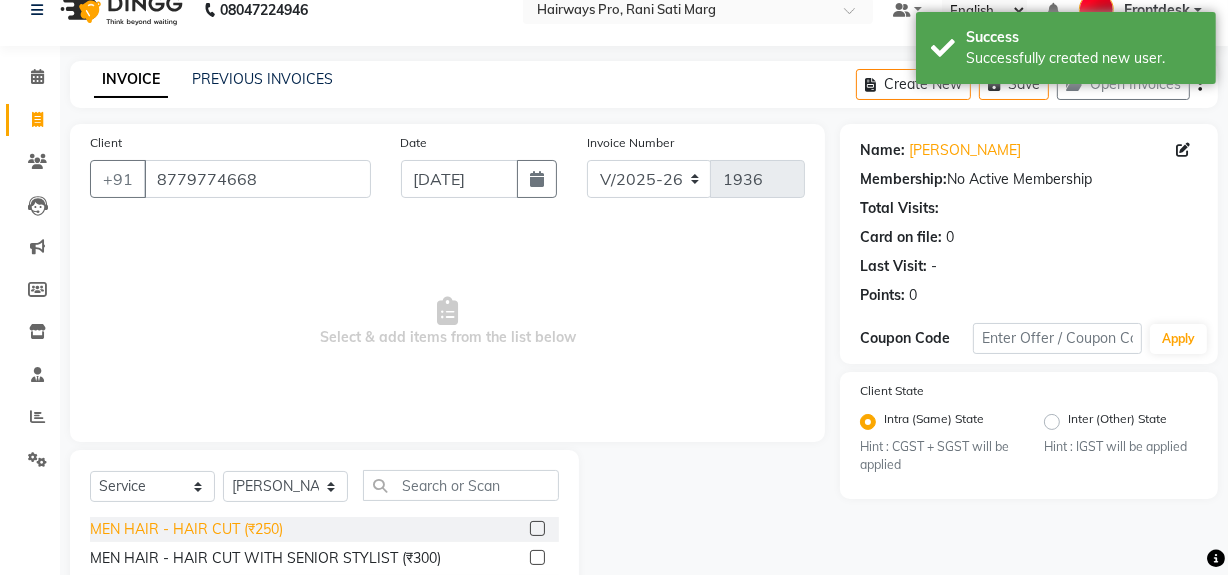 click on "MEN HAIR - HAIR CUT (₹250)" 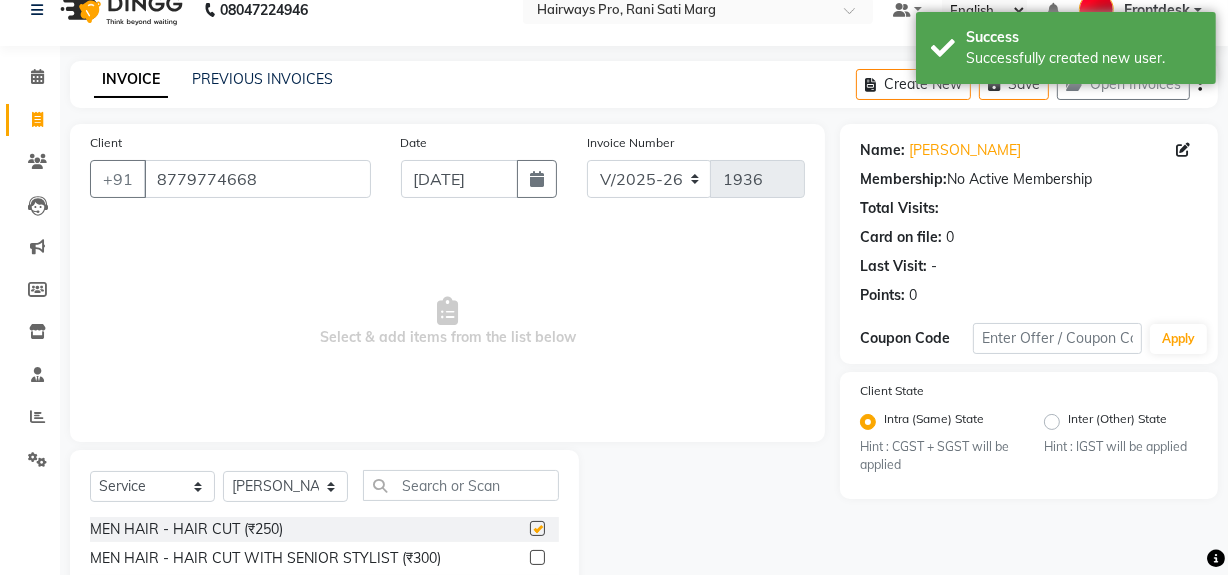 checkbox on "false" 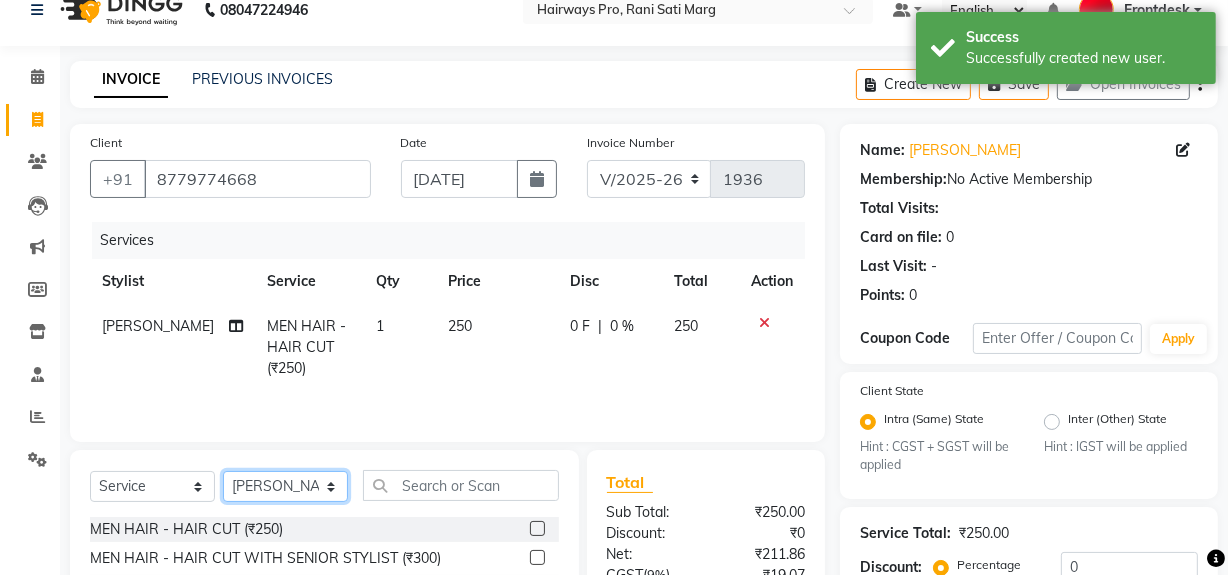 click on "Select Stylist ABID DANISH [PERSON_NAME] Frontdesk INTEZAR [PERSON_NAME] [PERSON_NAME] [PERSON_NAME] [PERSON_NAME] [PERSON_NAME] [PERSON_NAME]" 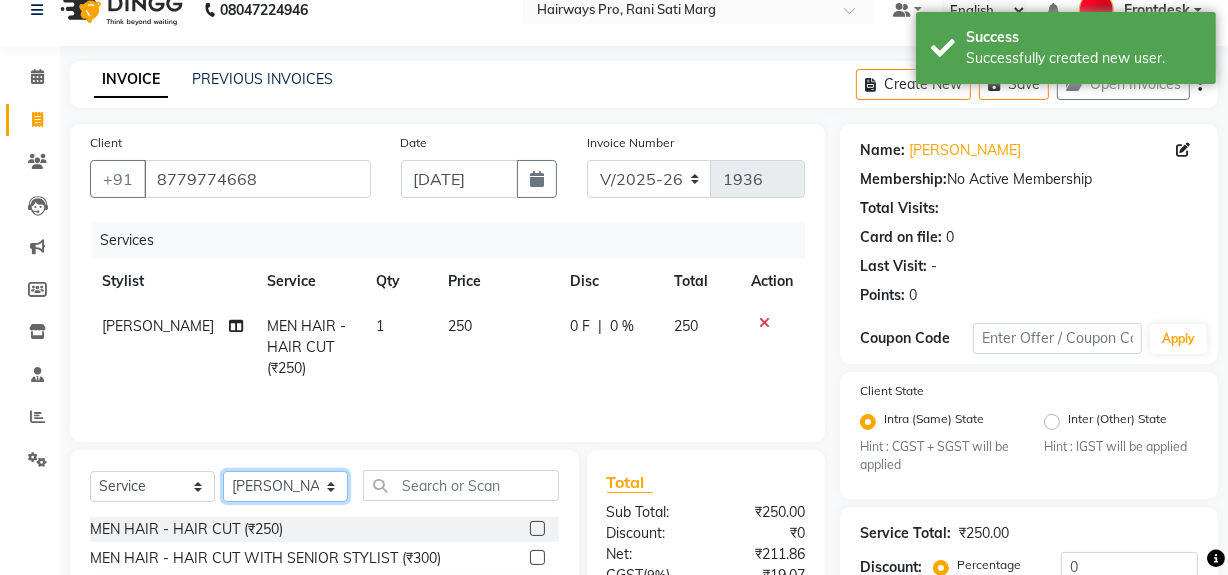 select on "13186" 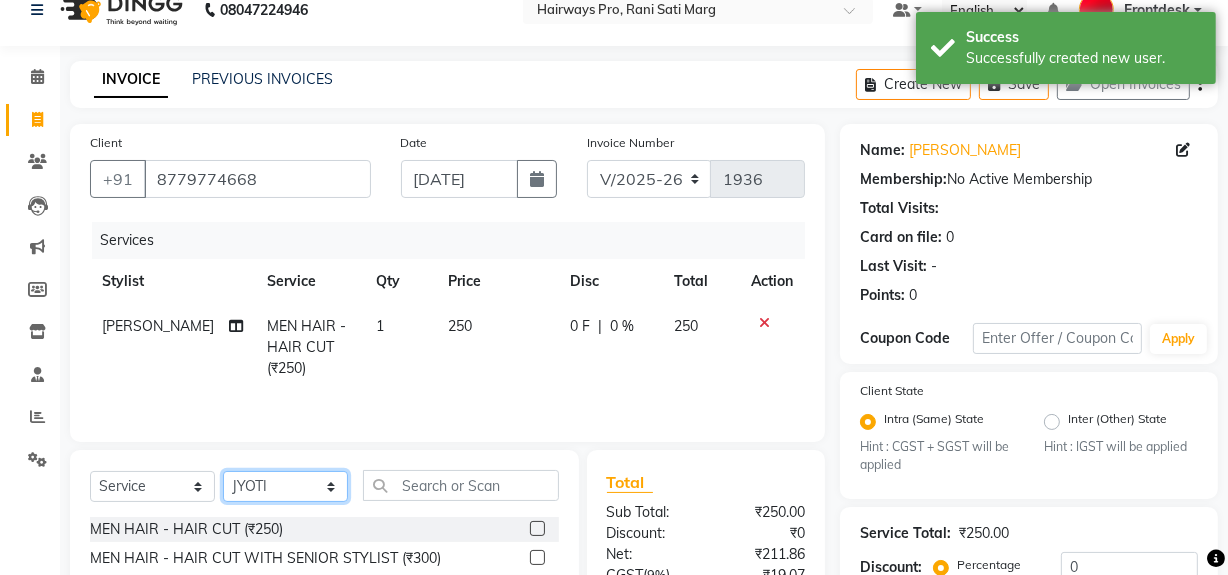 click on "Select Stylist ABID DANISH [PERSON_NAME] Frontdesk INTEZAR [PERSON_NAME] [PERSON_NAME] [PERSON_NAME] [PERSON_NAME] [PERSON_NAME] [PERSON_NAME]" 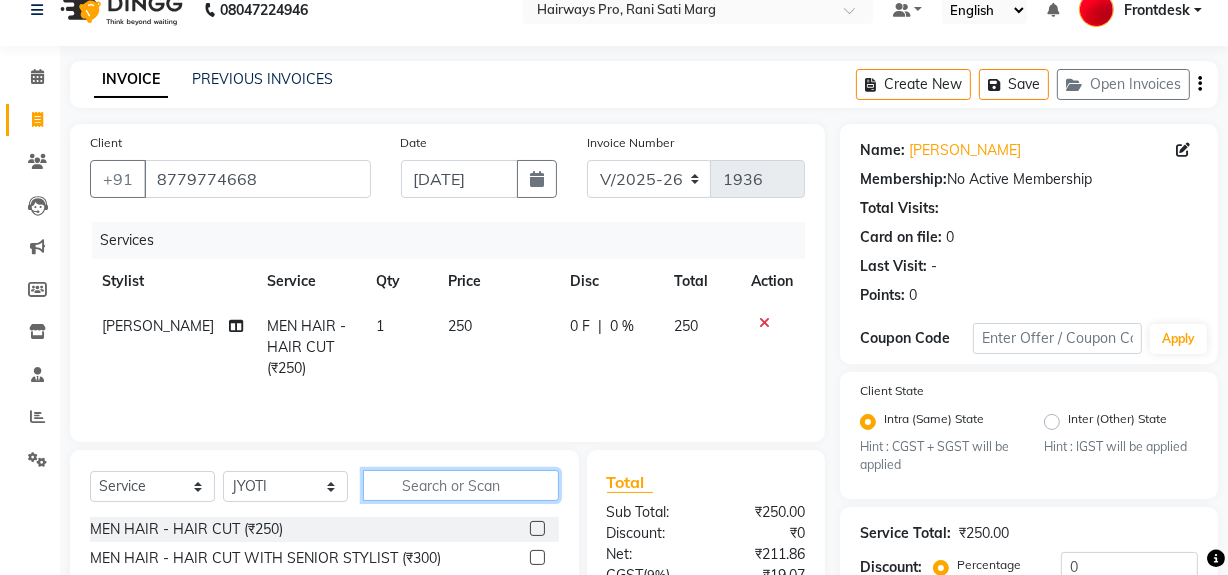 click 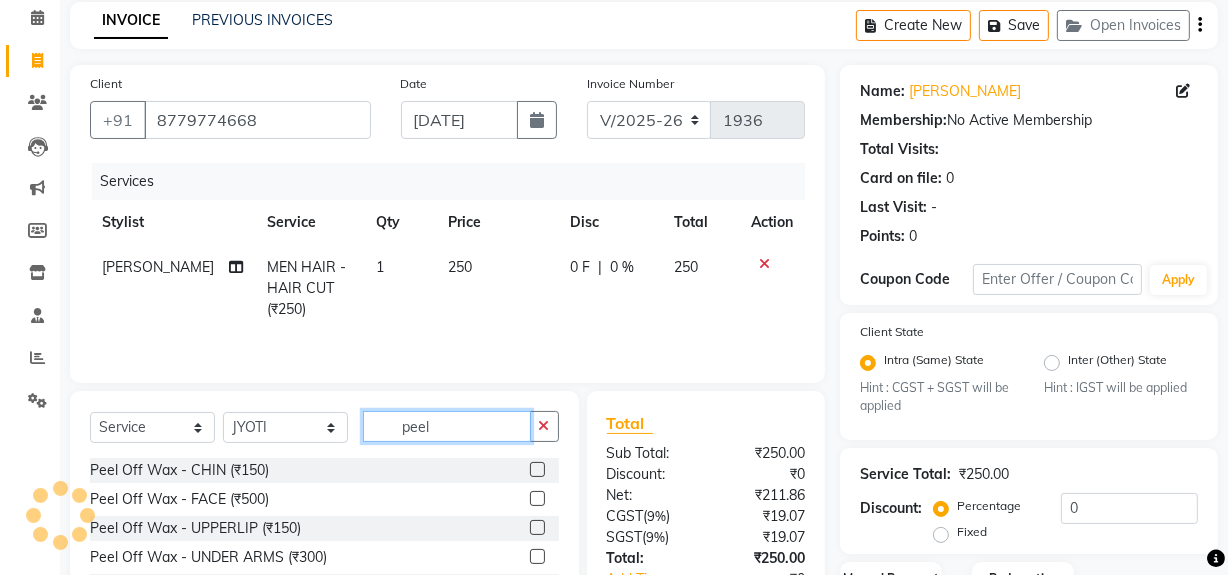 scroll, scrollTop: 117, scrollLeft: 0, axis: vertical 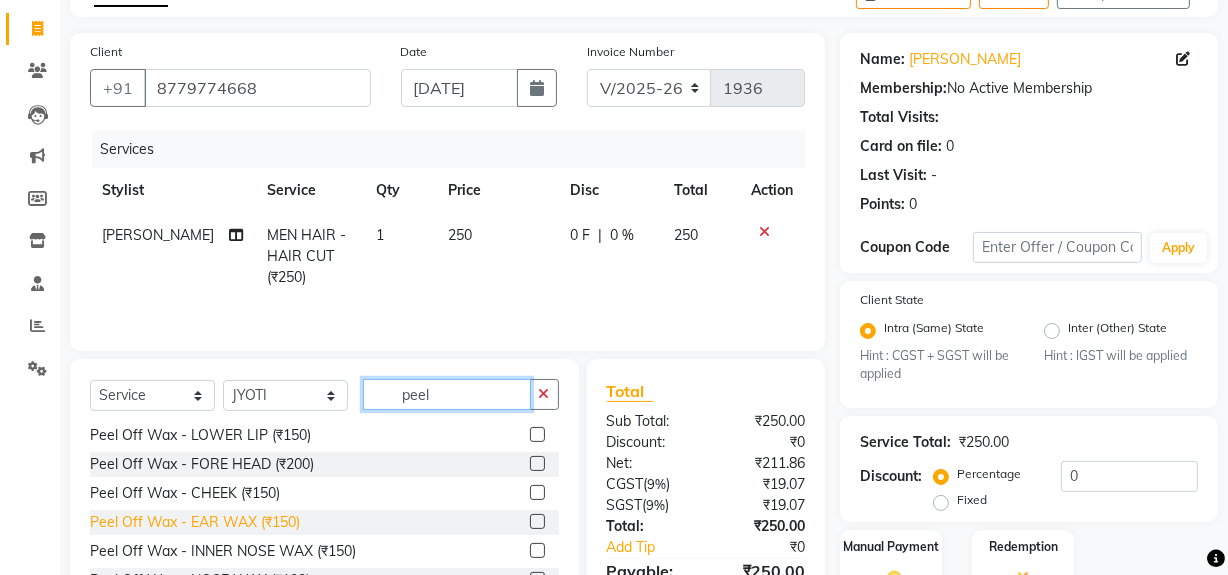 type on "peel" 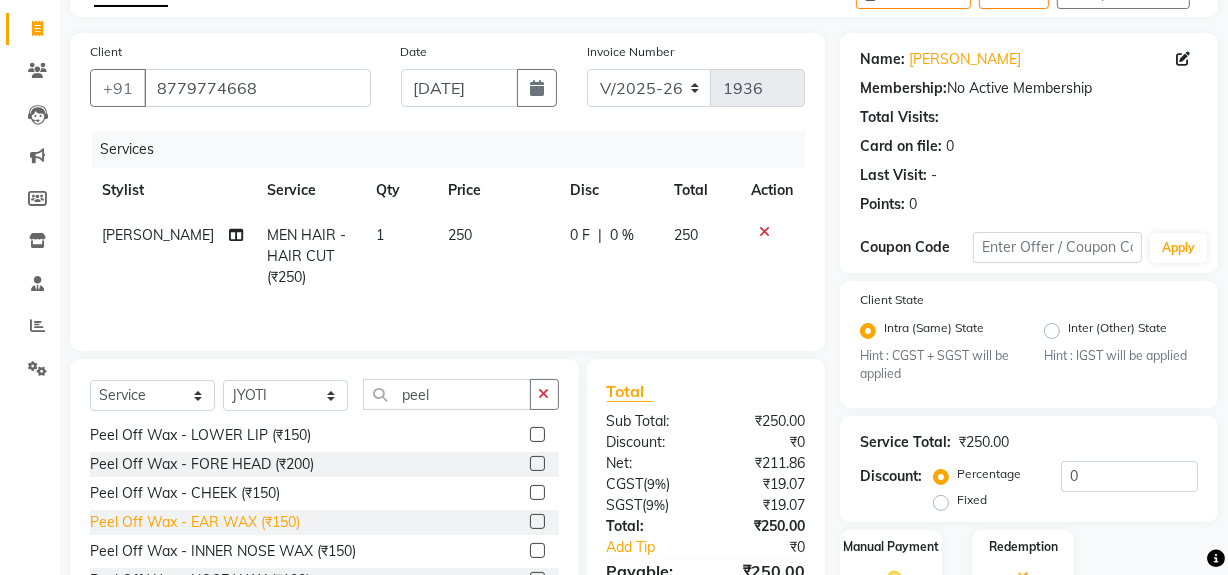 click on "Peel Off Wax - EAR WAX (₹150)" 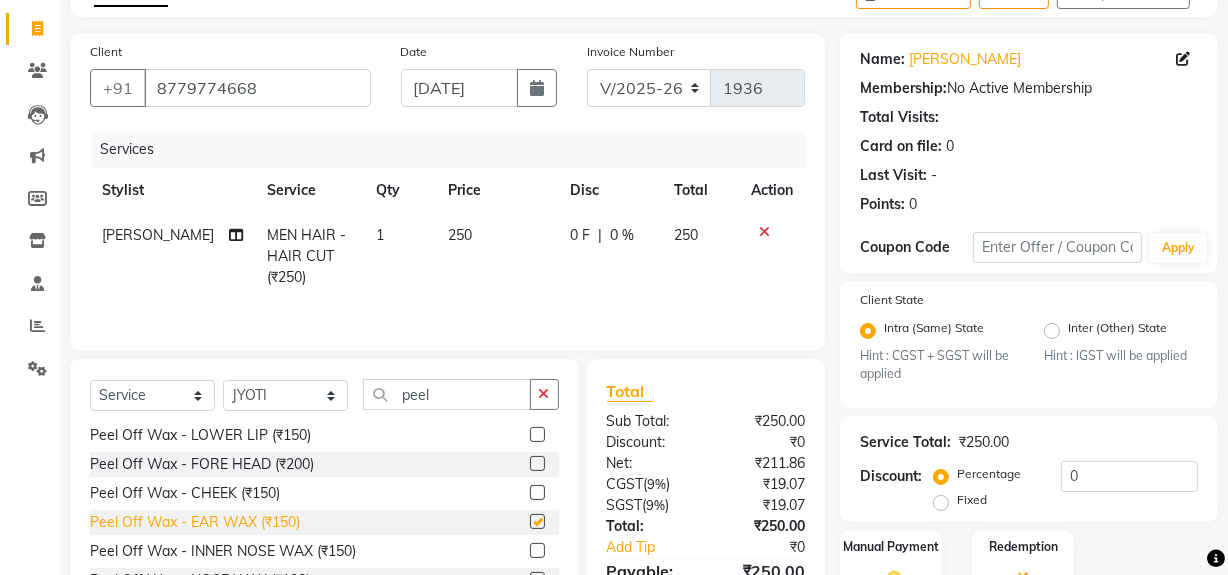 checkbox on "false" 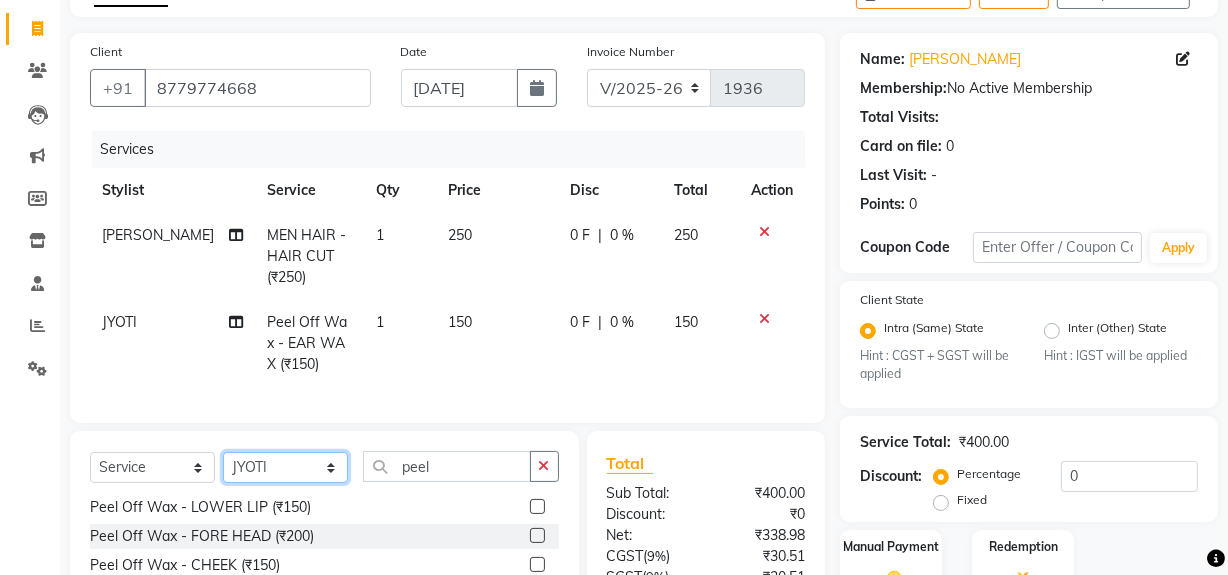 click on "Select Stylist ABID DANISH [PERSON_NAME] Frontdesk INTEZAR [PERSON_NAME] [PERSON_NAME] [PERSON_NAME] [PERSON_NAME] [PERSON_NAME] [PERSON_NAME]" 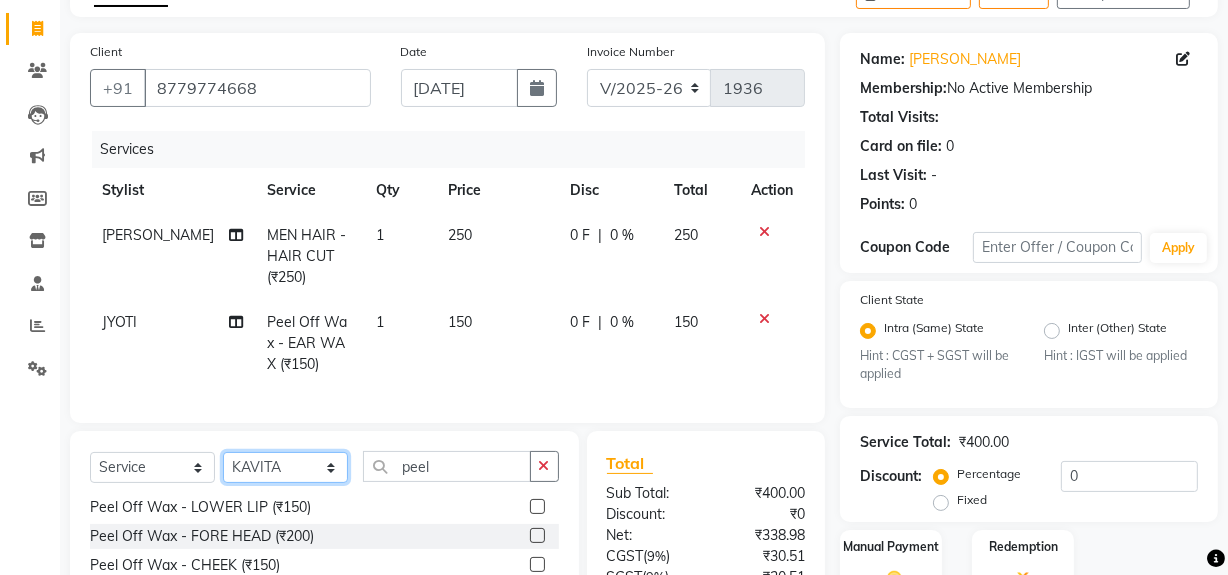 click on "Select Stylist ABID DANISH [PERSON_NAME] Frontdesk INTEZAR [PERSON_NAME] [PERSON_NAME] [PERSON_NAME] [PERSON_NAME] [PERSON_NAME] [PERSON_NAME]" 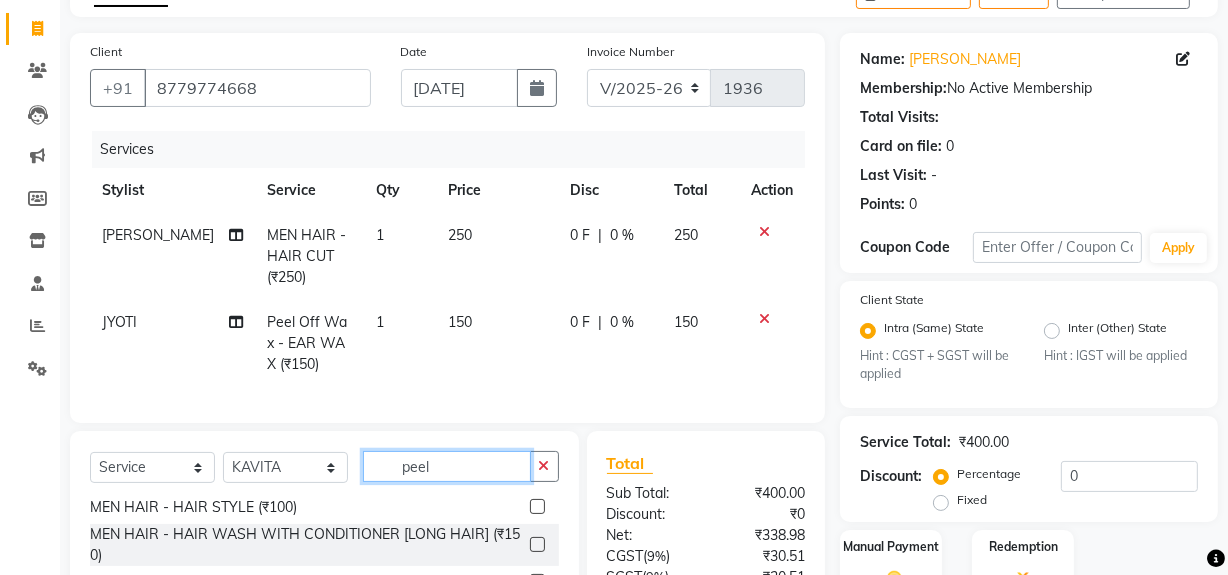 drag, startPoint x: 496, startPoint y: 480, endPoint x: 379, endPoint y: 495, distance: 117.95762 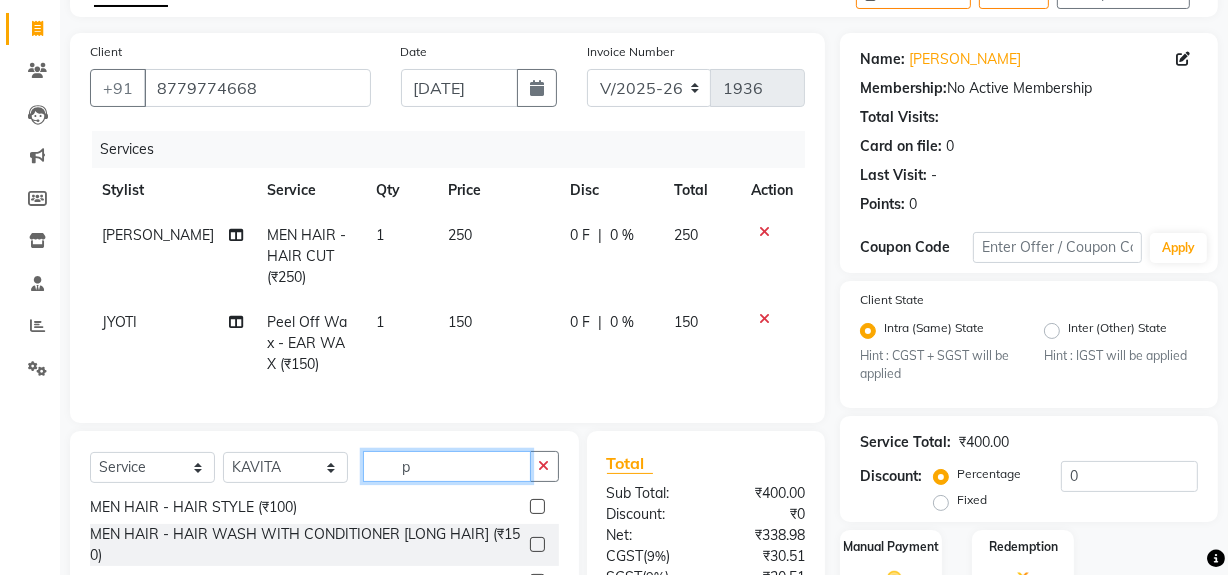 scroll, scrollTop: 0, scrollLeft: 0, axis: both 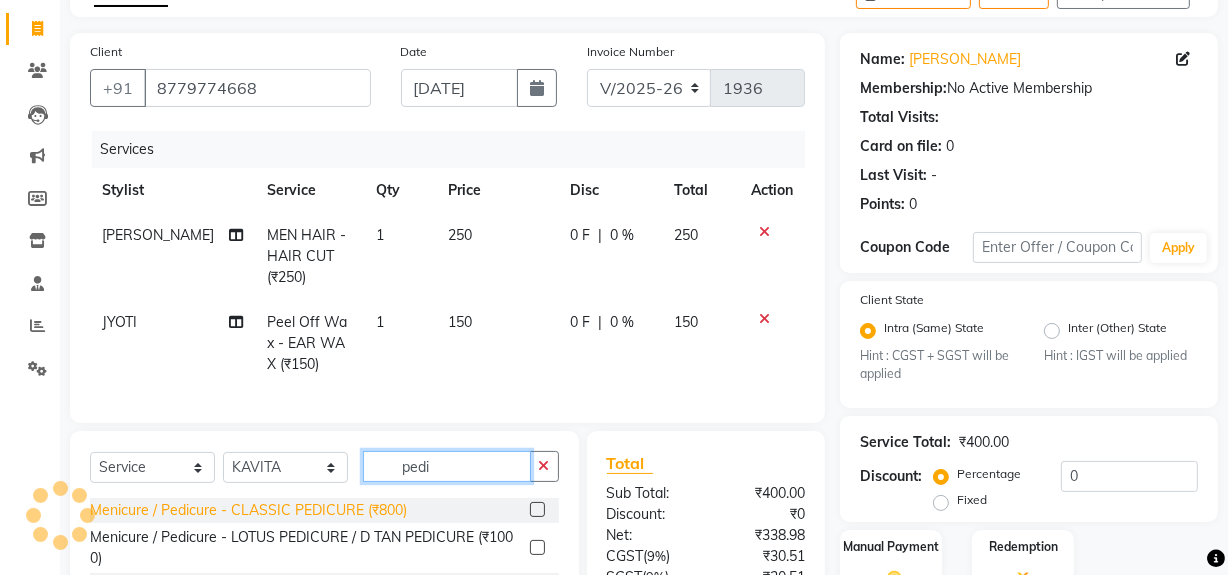 type on "pedi" 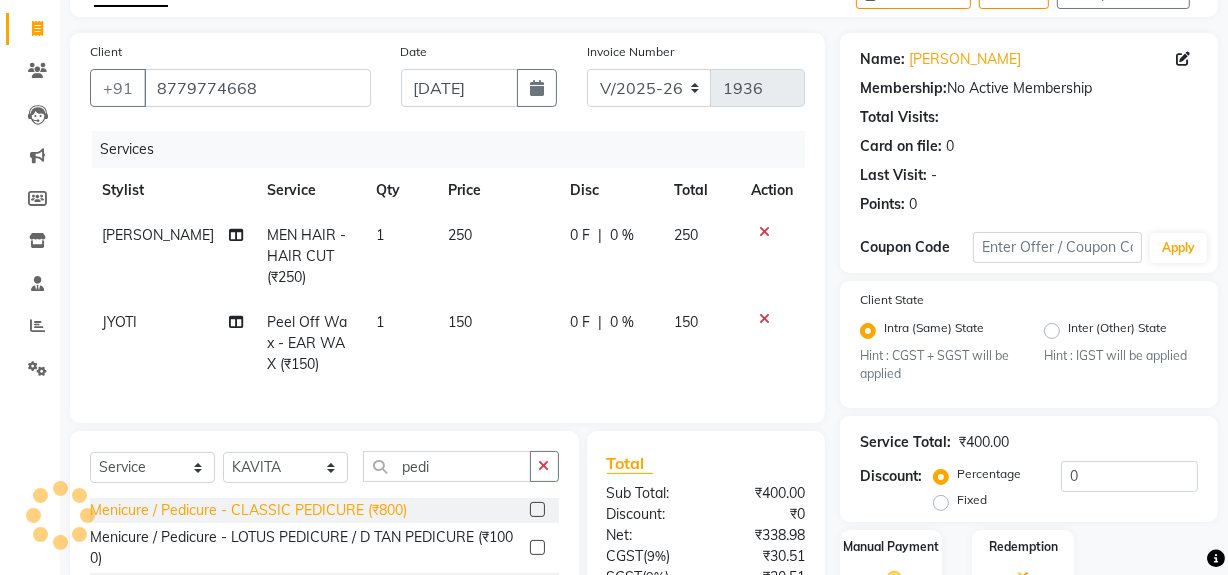 click on "Menicure / Pedicure - CLASSIC PEDICURE (₹800)" 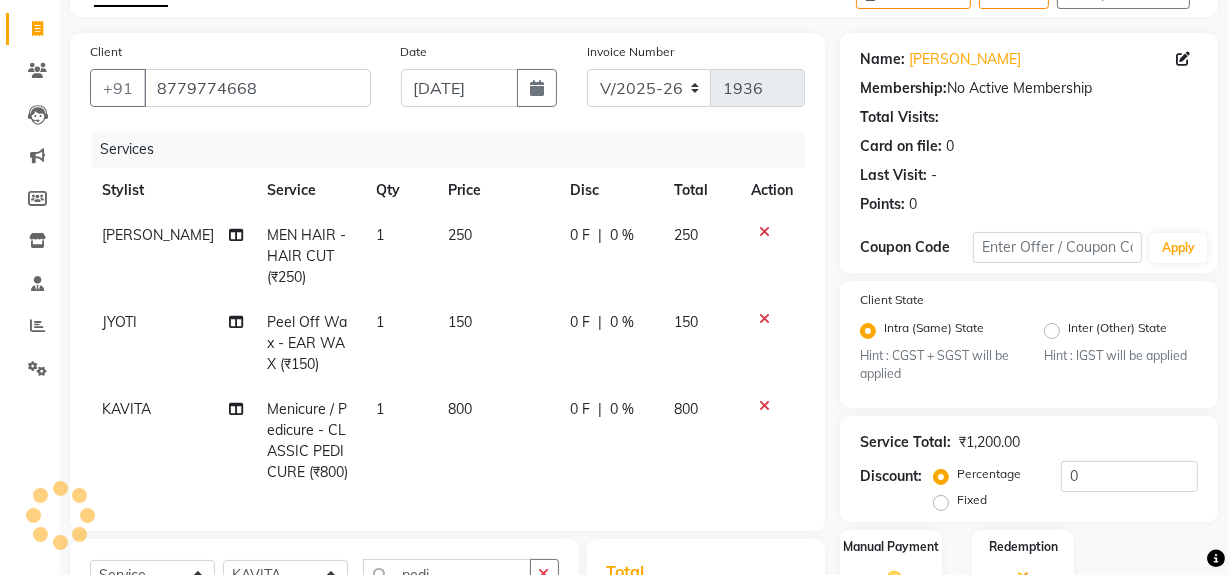 checkbox on "false" 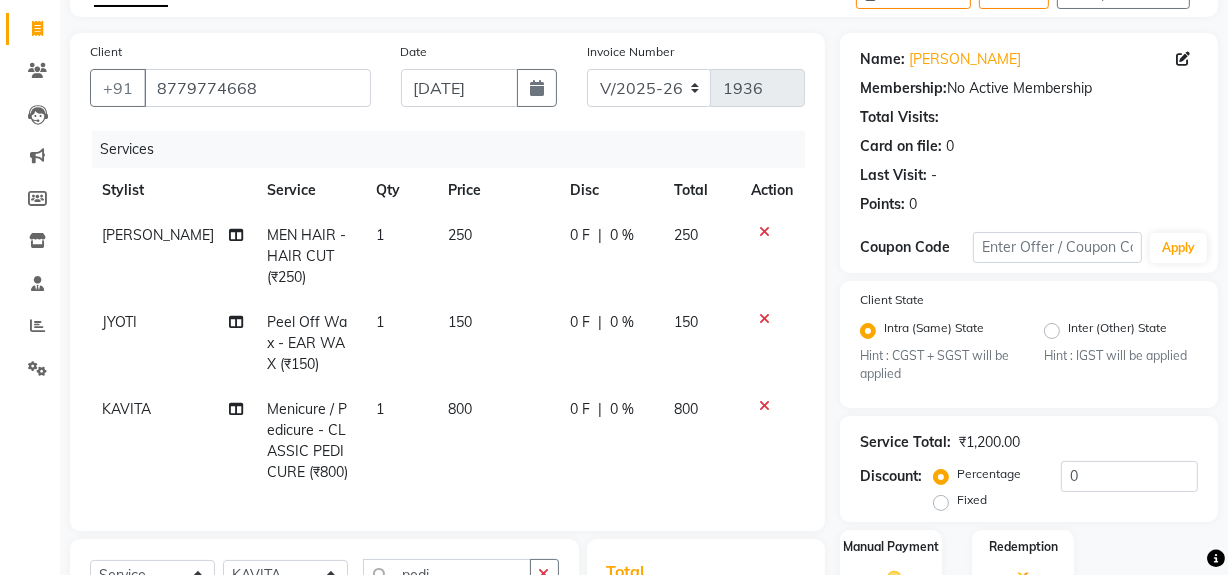 click on "0 F | 0 %" 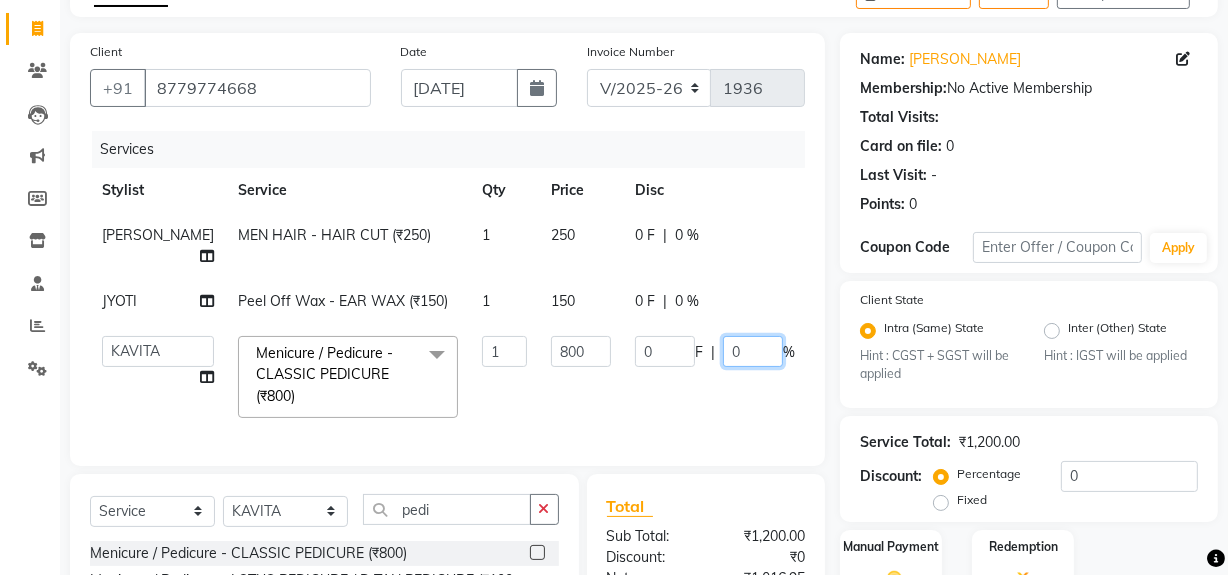 click on "0" 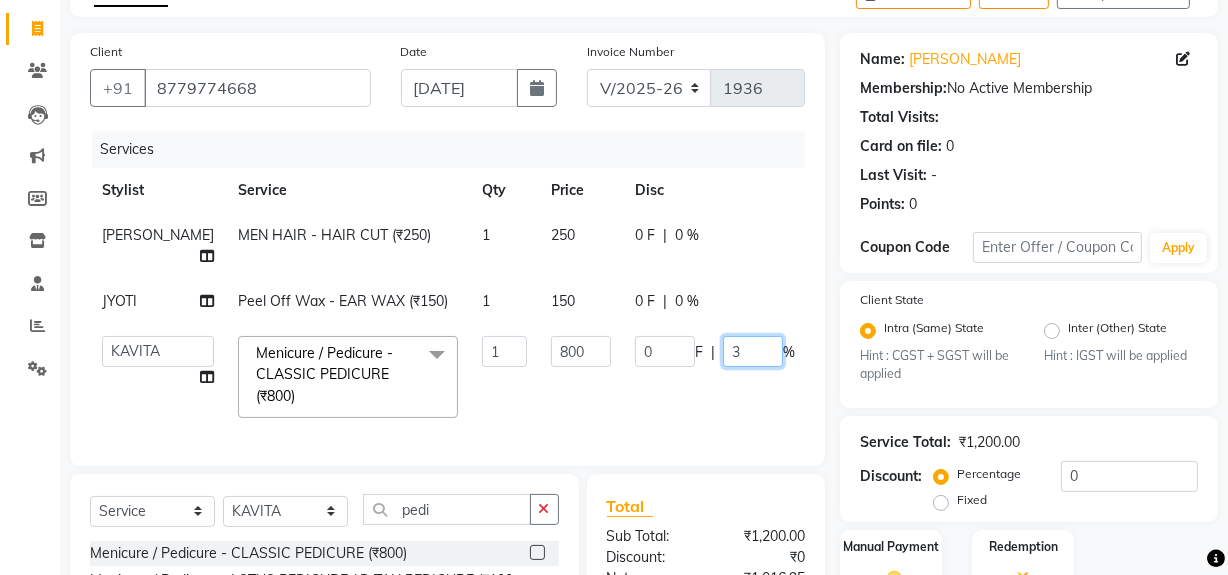 type on "35" 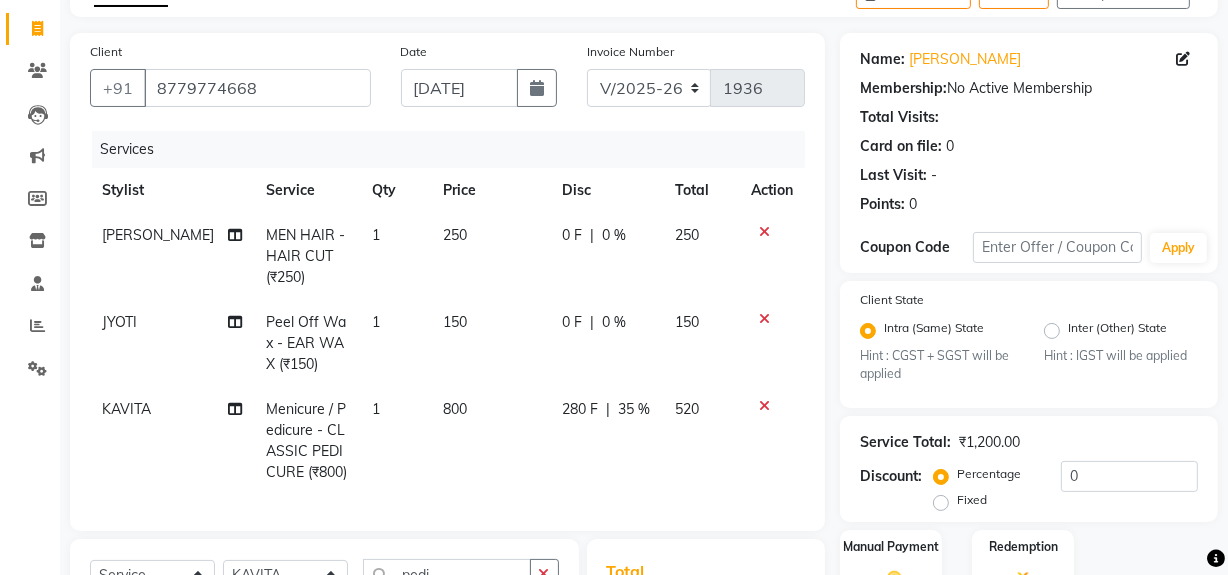 click on "KAVITA Menicure / Pedicure - CLASSIC PEDICURE (₹800) 1 800 280 F | 35 % 520" 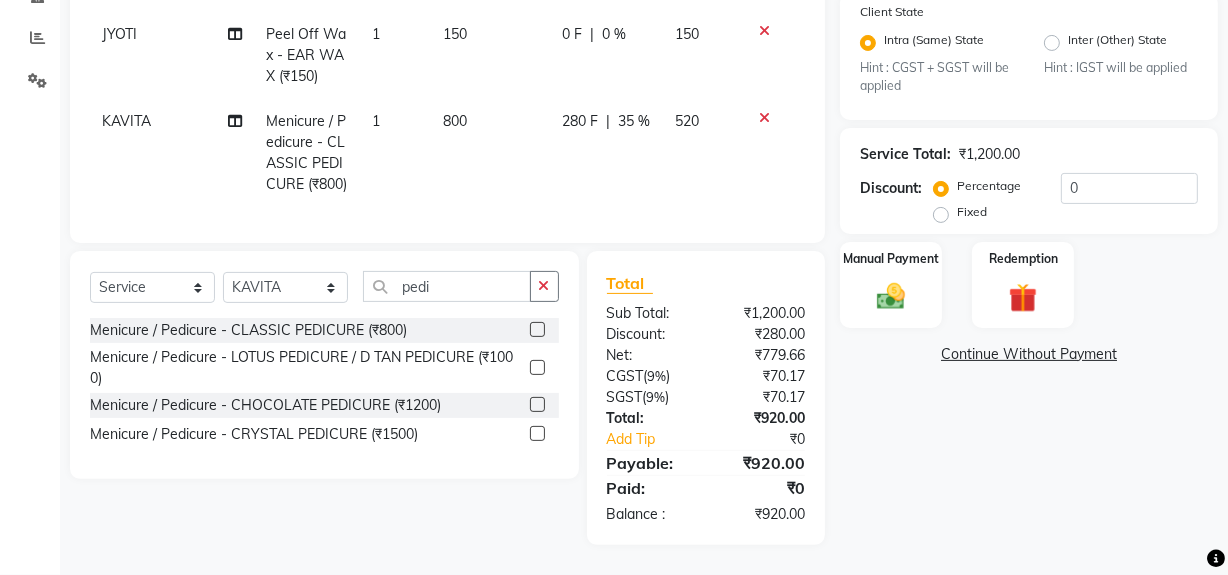 scroll, scrollTop: 419, scrollLeft: 0, axis: vertical 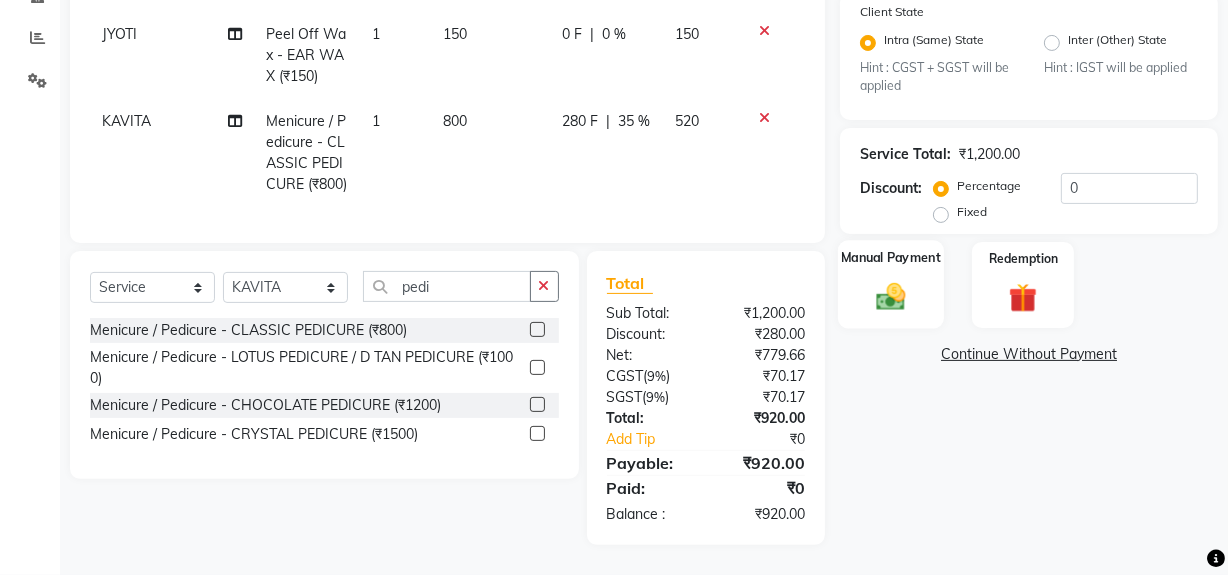 click 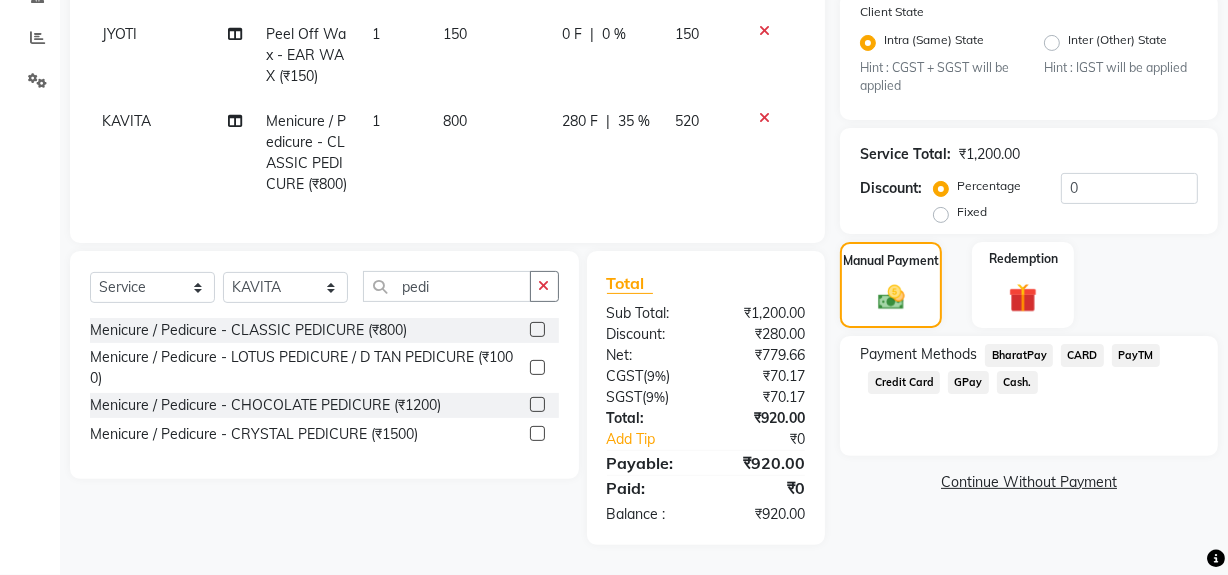 click on "GPay" 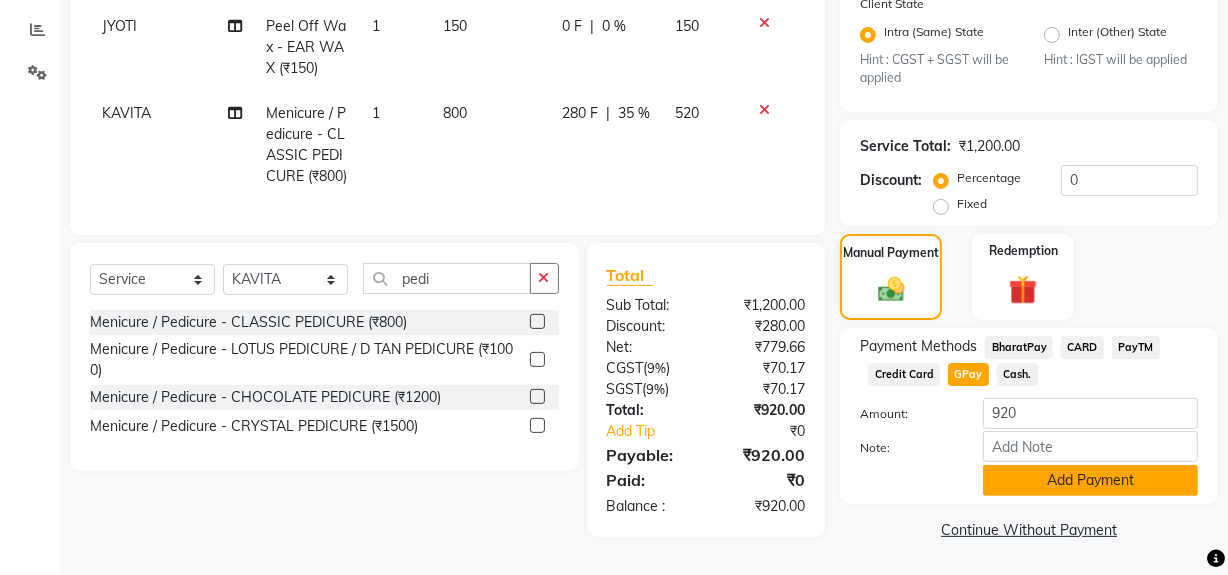 click on "Add Payment" 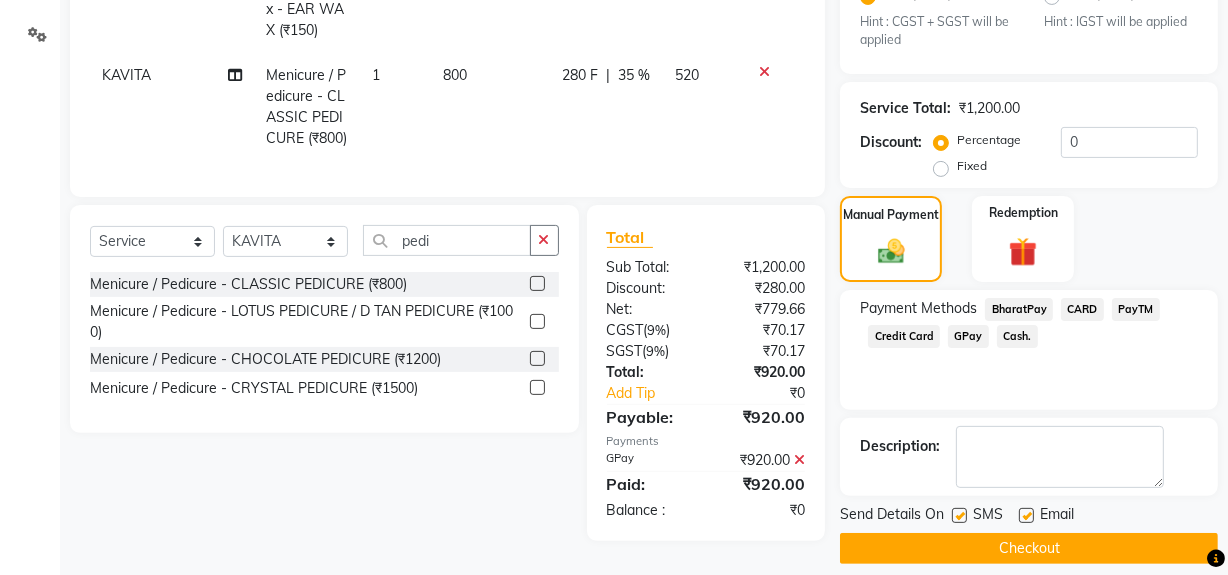 scroll, scrollTop: 470, scrollLeft: 0, axis: vertical 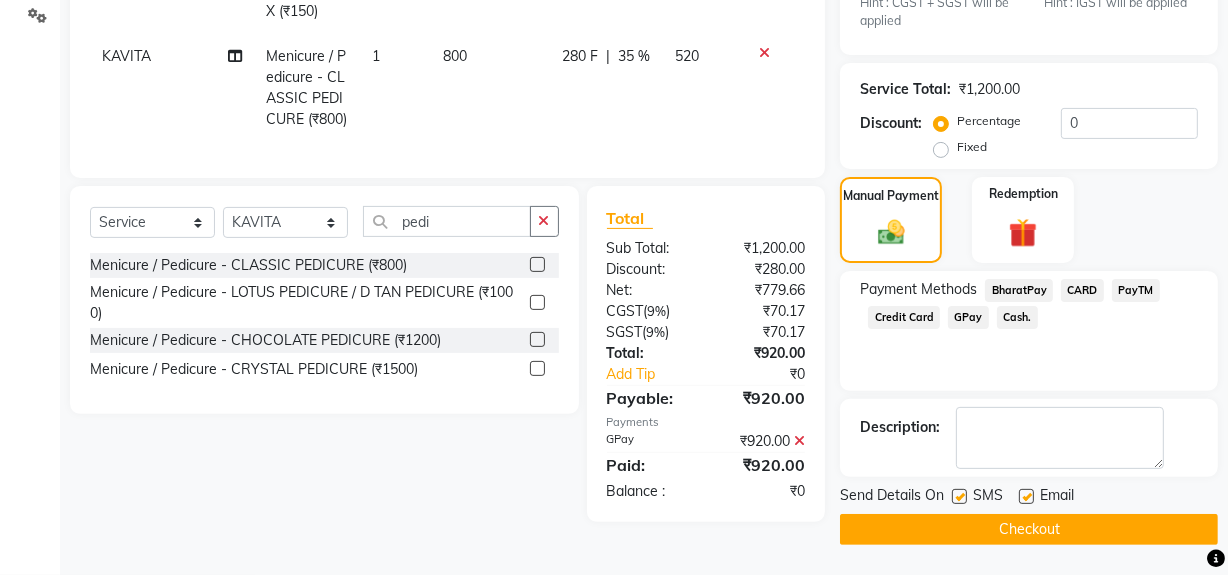 click on "Checkout" 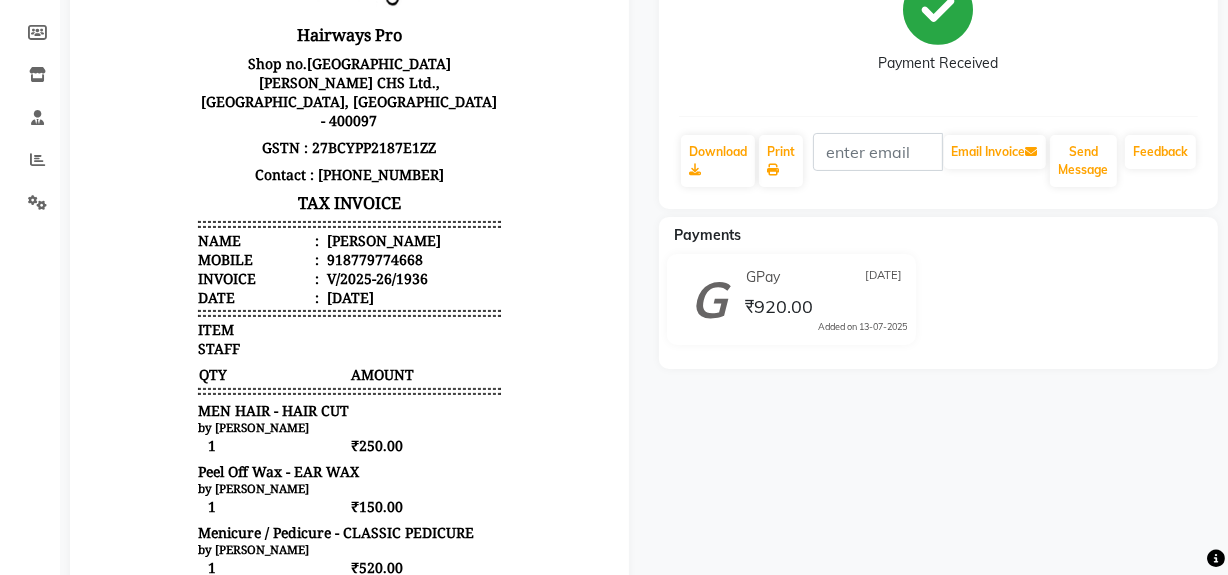 scroll, scrollTop: 257, scrollLeft: 0, axis: vertical 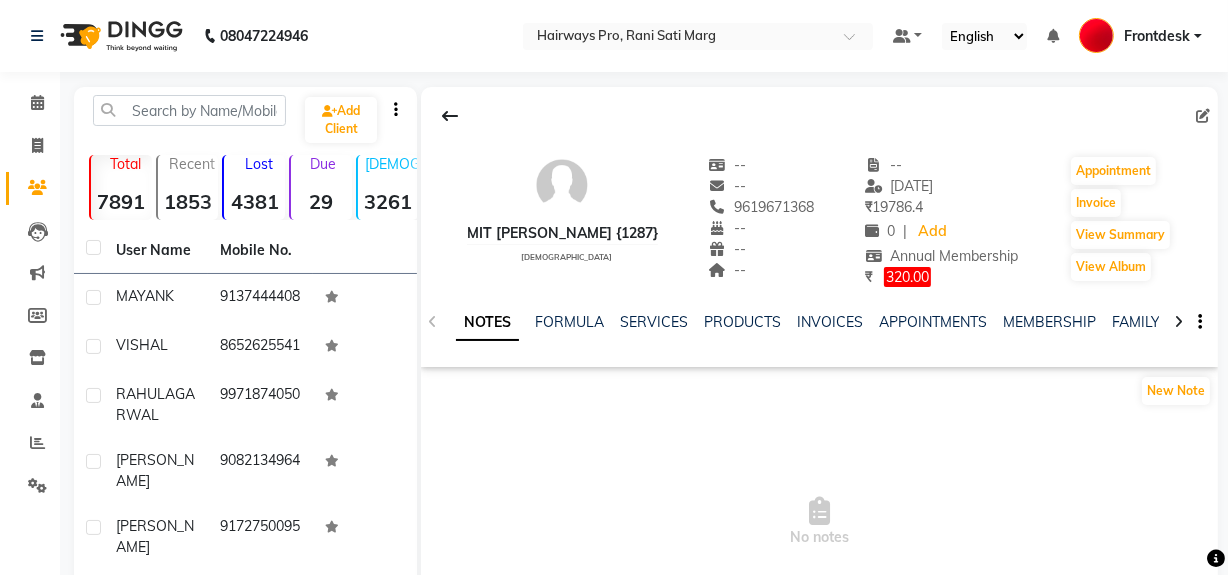 click on "FAMILY" 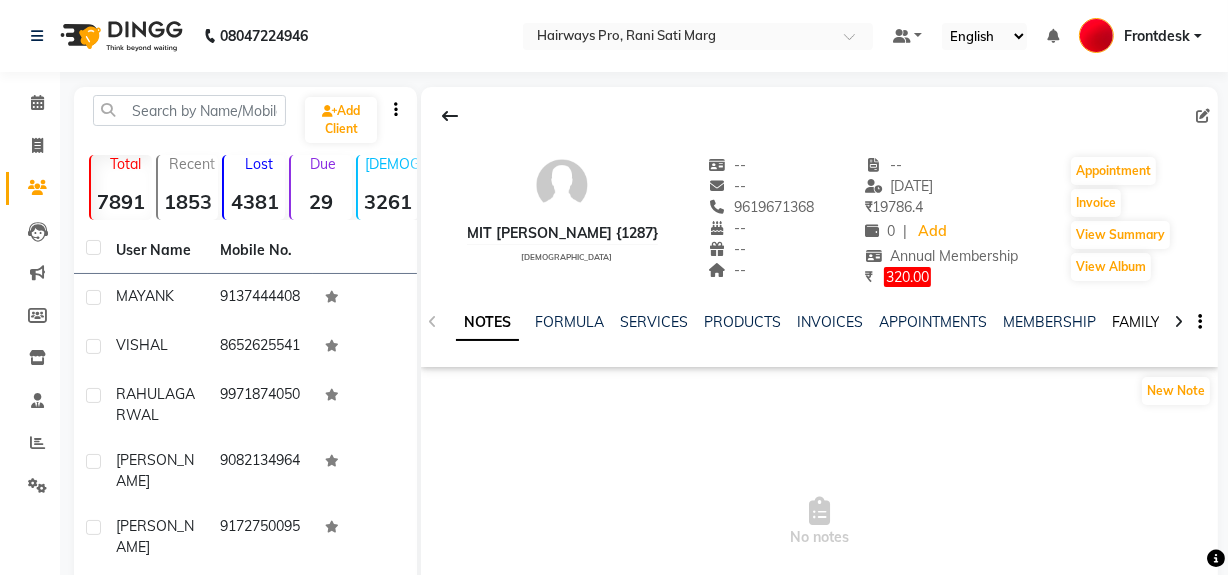 click on "FAMILY" 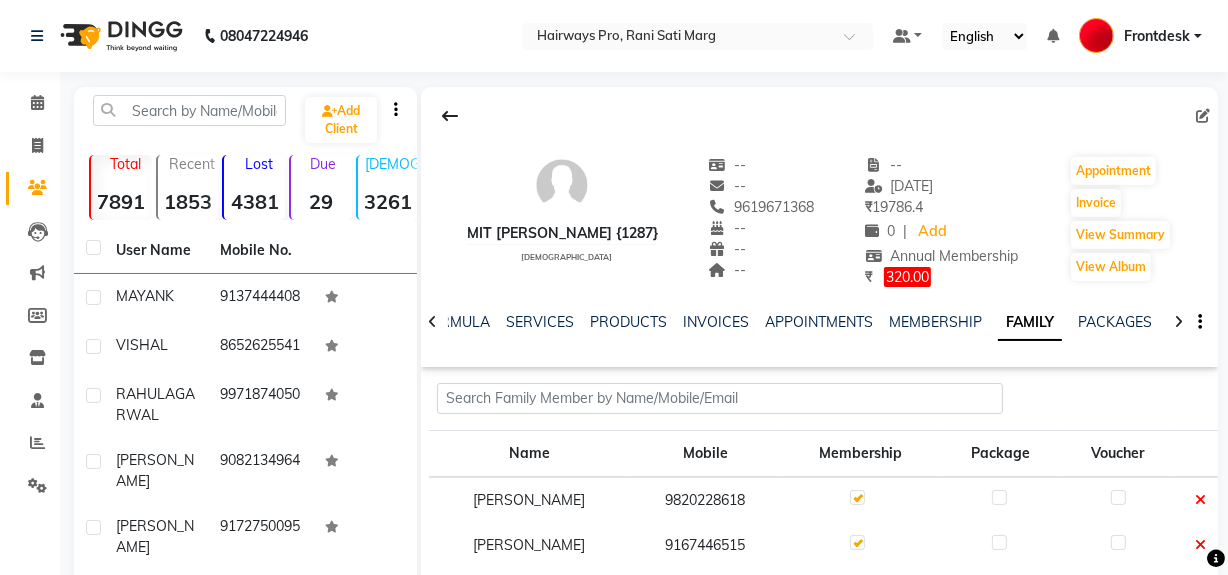 scroll, scrollTop: 0, scrollLeft: 0, axis: both 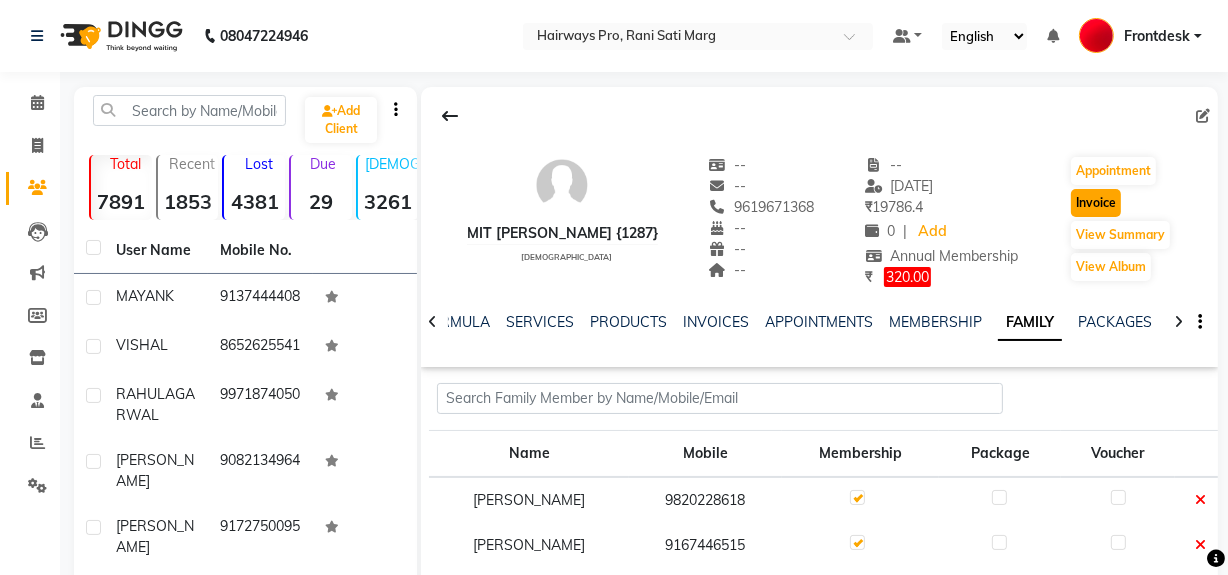click on "Invoice" 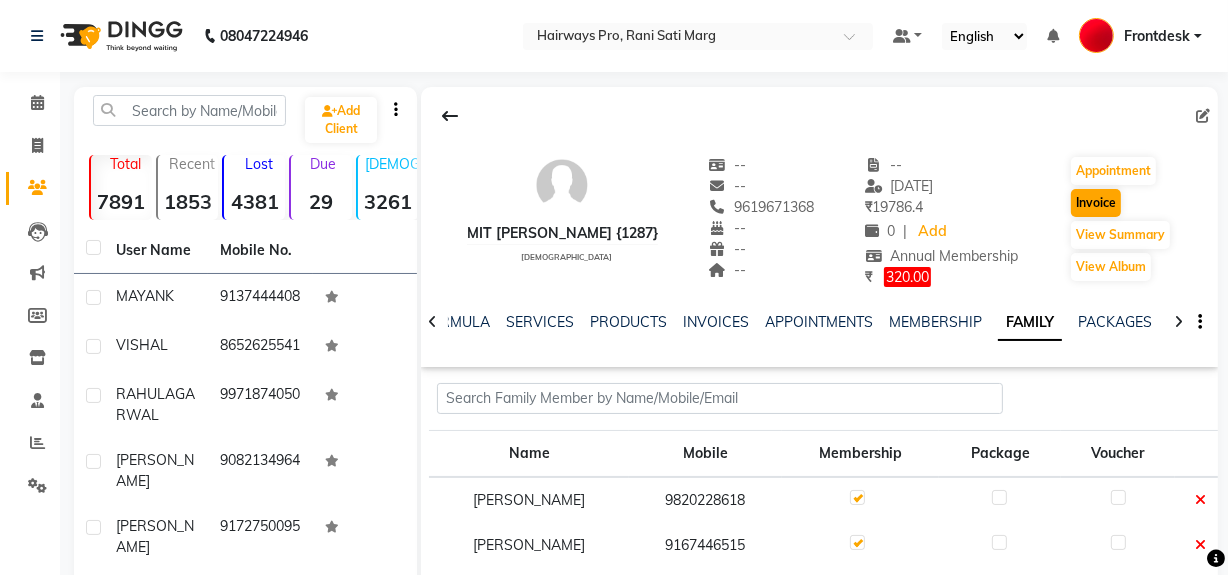 scroll, scrollTop: 26, scrollLeft: 0, axis: vertical 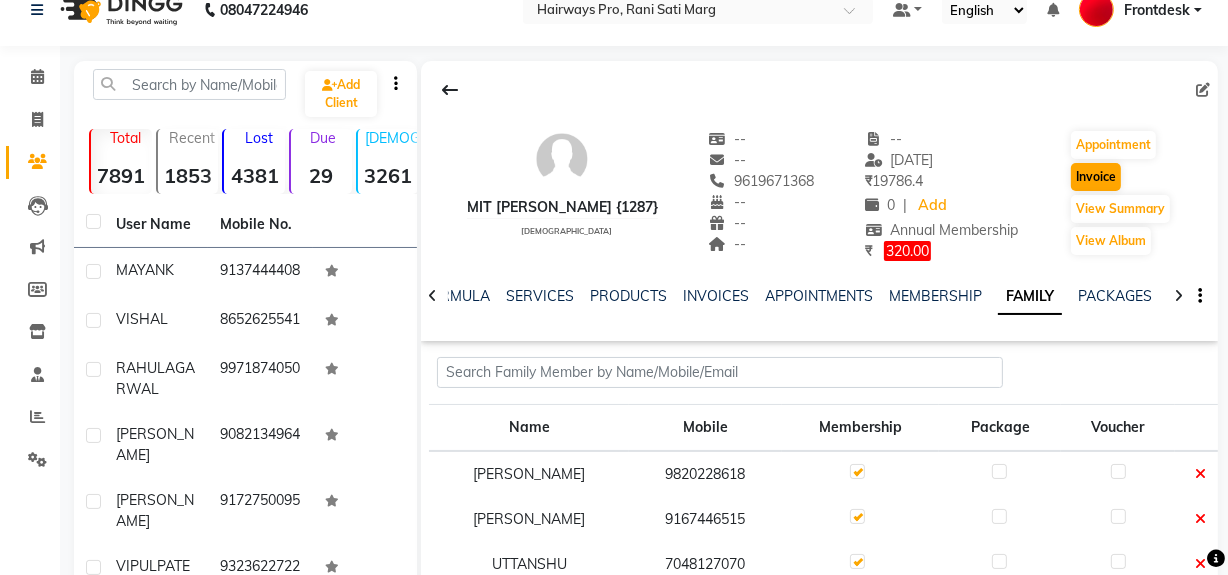 select on "787" 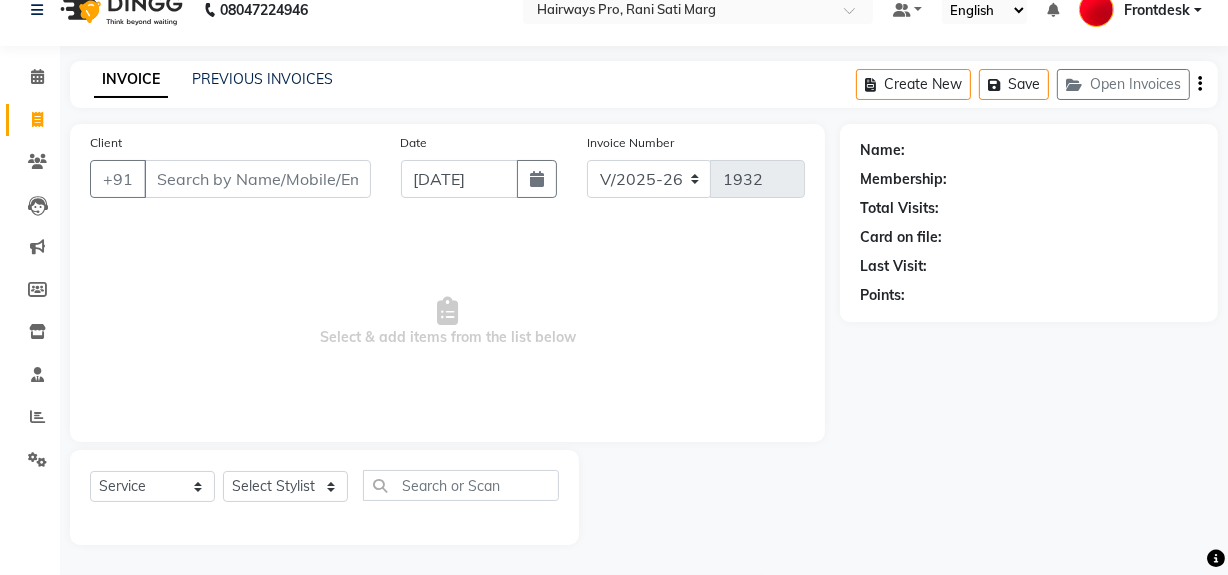 type on "9619671368" 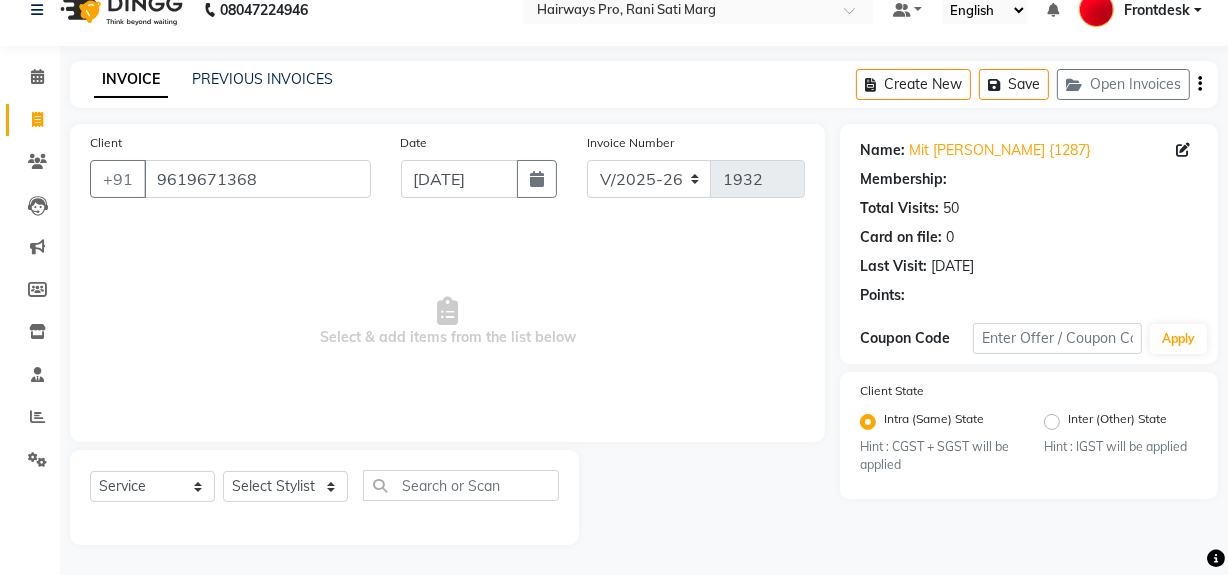 select on "1: Object" 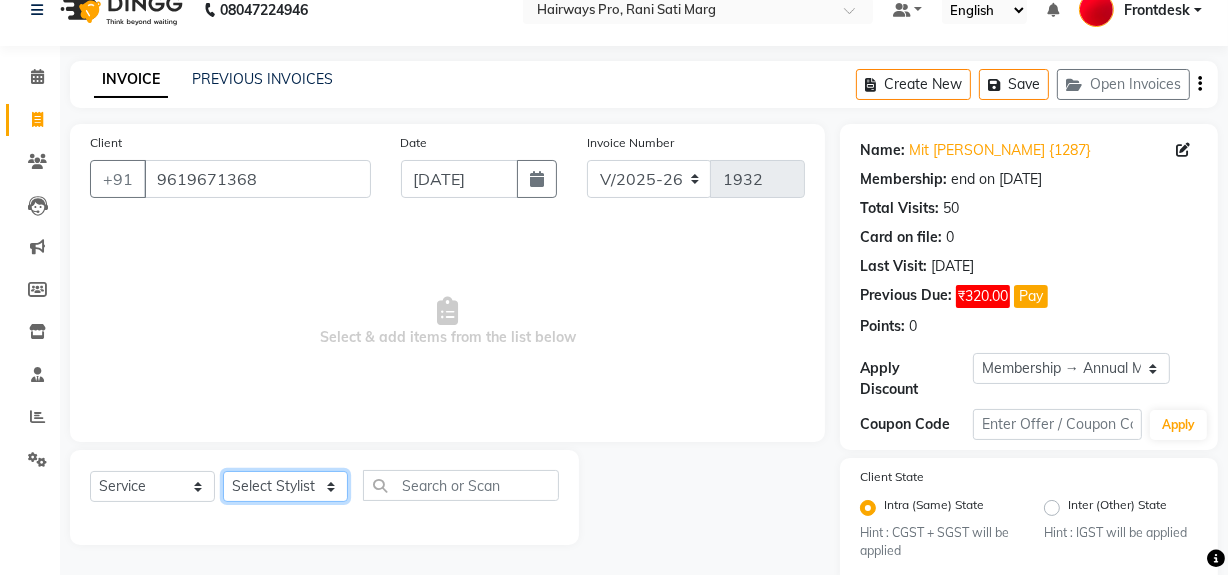 click on "Select Stylist ABID DANISH [PERSON_NAME] Frontdesk INTEZAR [PERSON_NAME] [PERSON_NAME] [PERSON_NAME] [PERSON_NAME] [PERSON_NAME] [PERSON_NAME]" 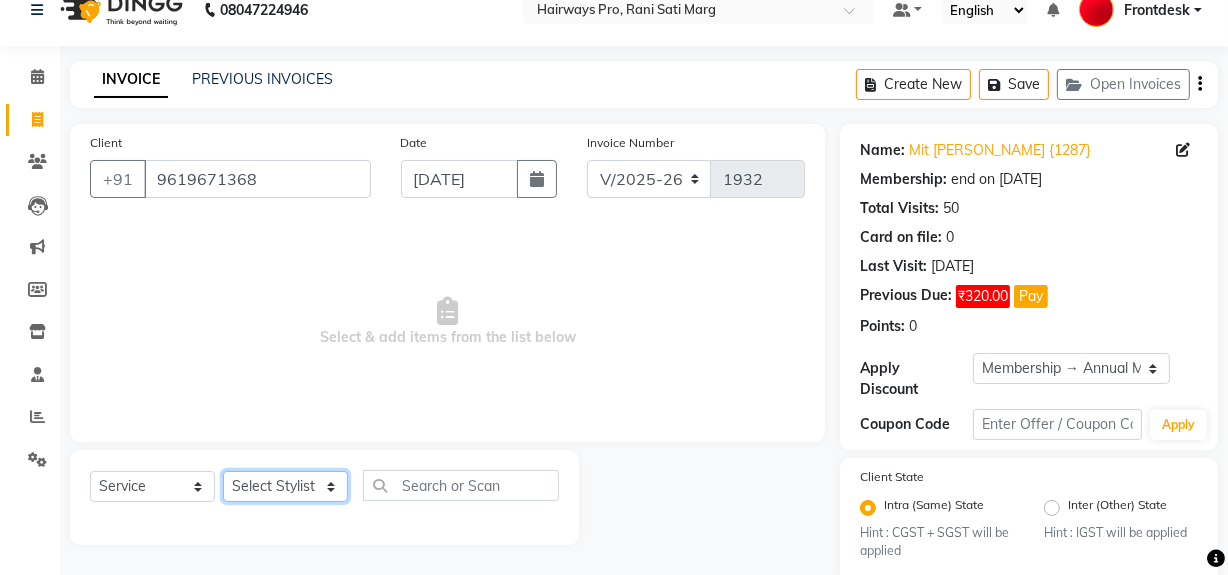 select on "13192" 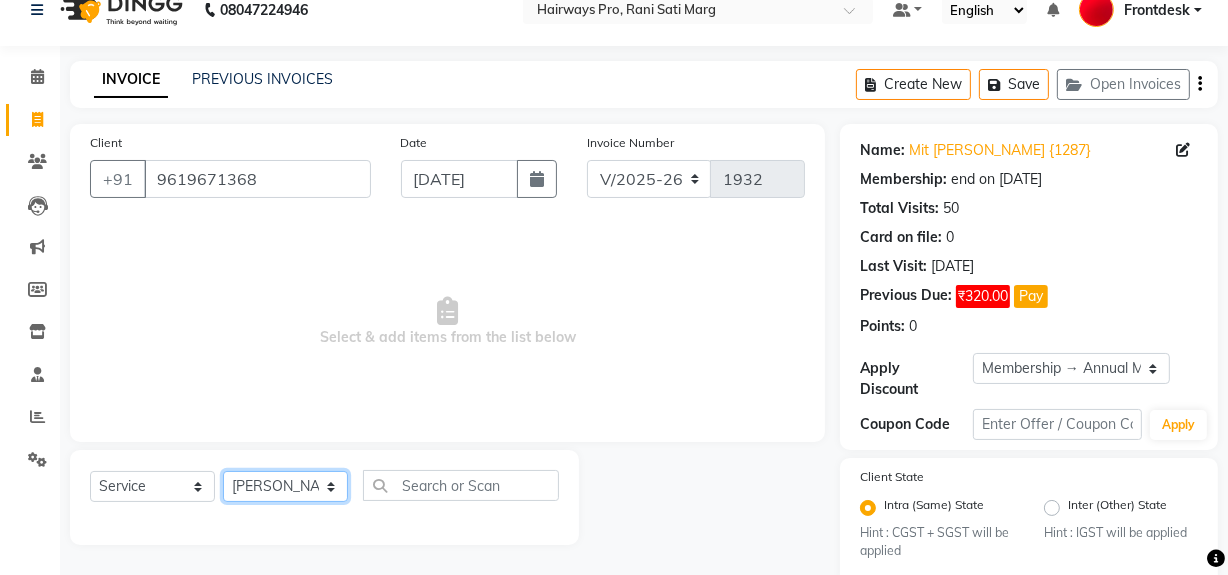 click on "Select Stylist ABID DANISH [PERSON_NAME] Frontdesk INTEZAR [PERSON_NAME] [PERSON_NAME] [PERSON_NAME] [PERSON_NAME] [PERSON_NAME] [PERSON_NAME]" 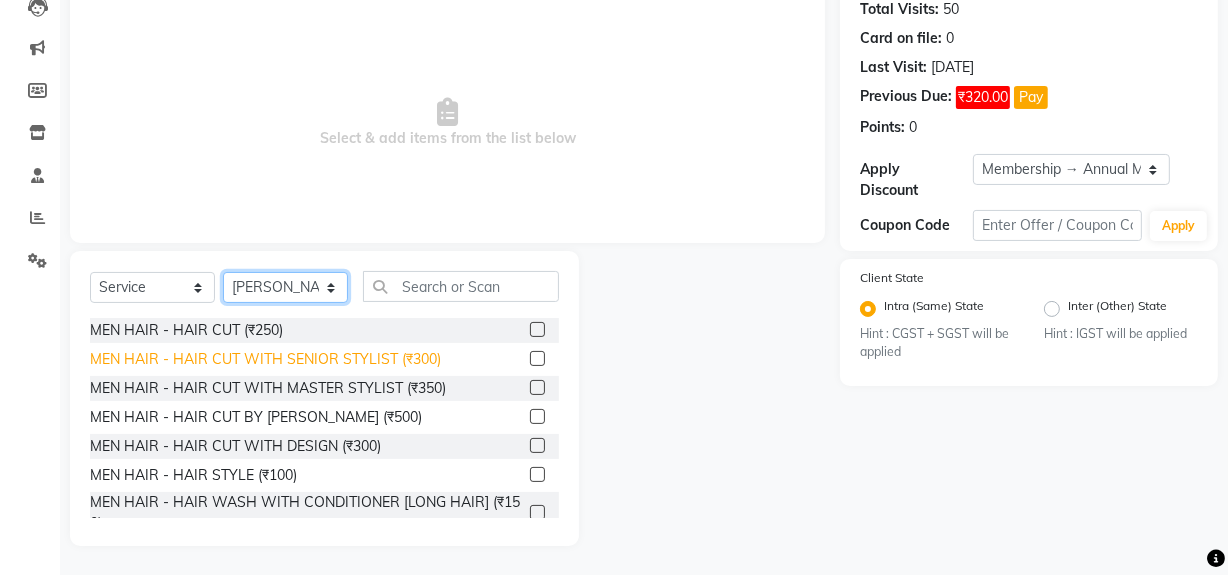 scroll, scrollTop: 226, scrollLeft: 0, axis: vertical 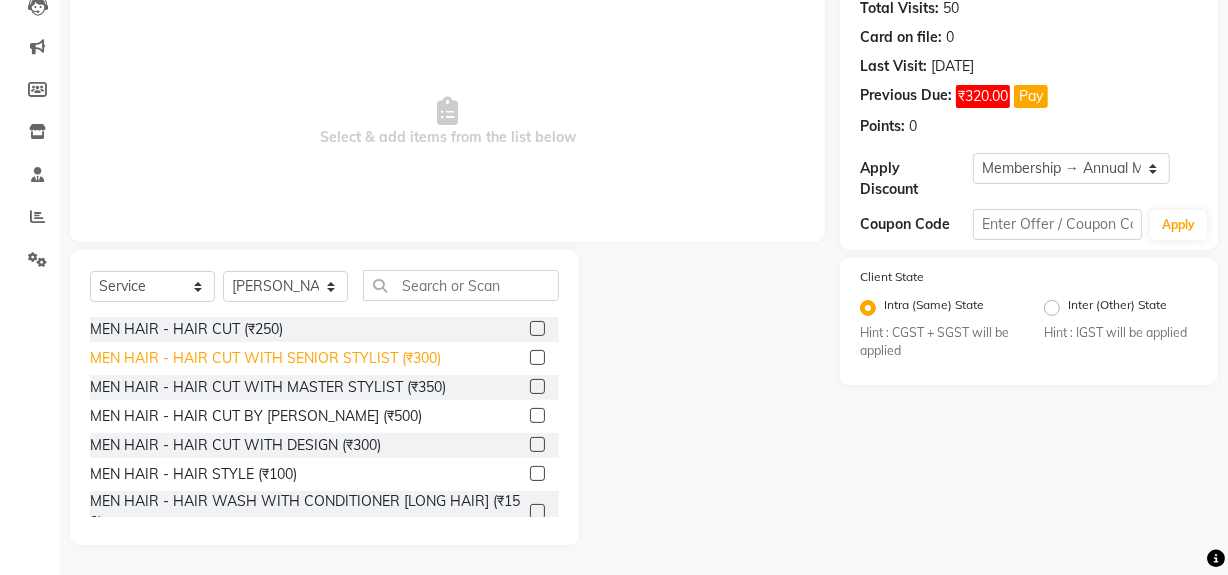 click on "MEN HAIR - HAIR CUT WITH SENIOR STYLIST (₹300)" 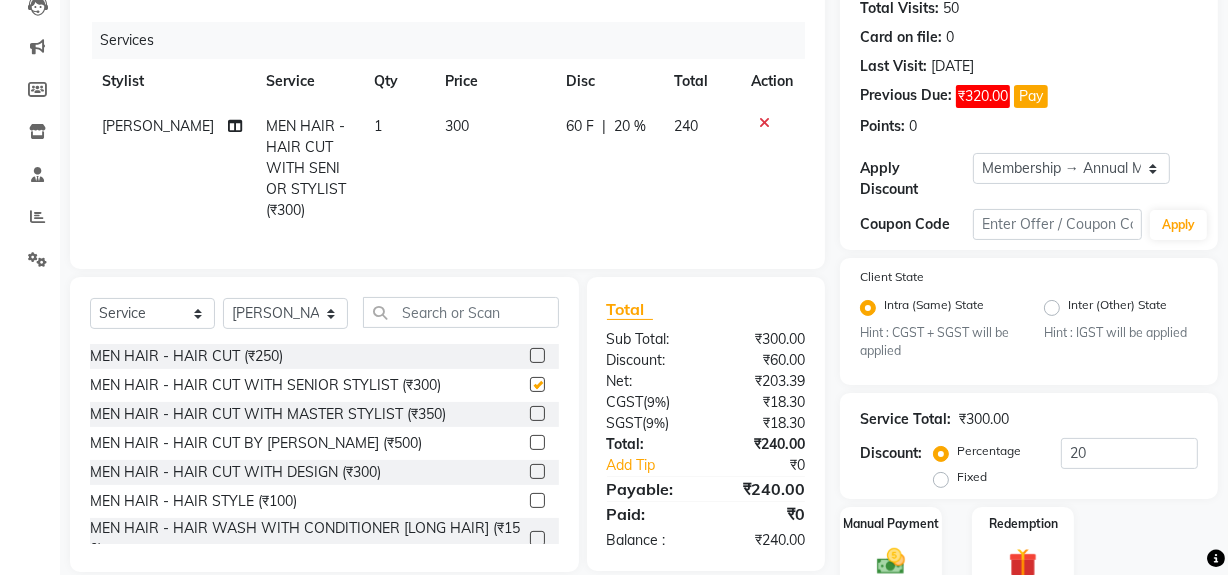 checkbox on "false" 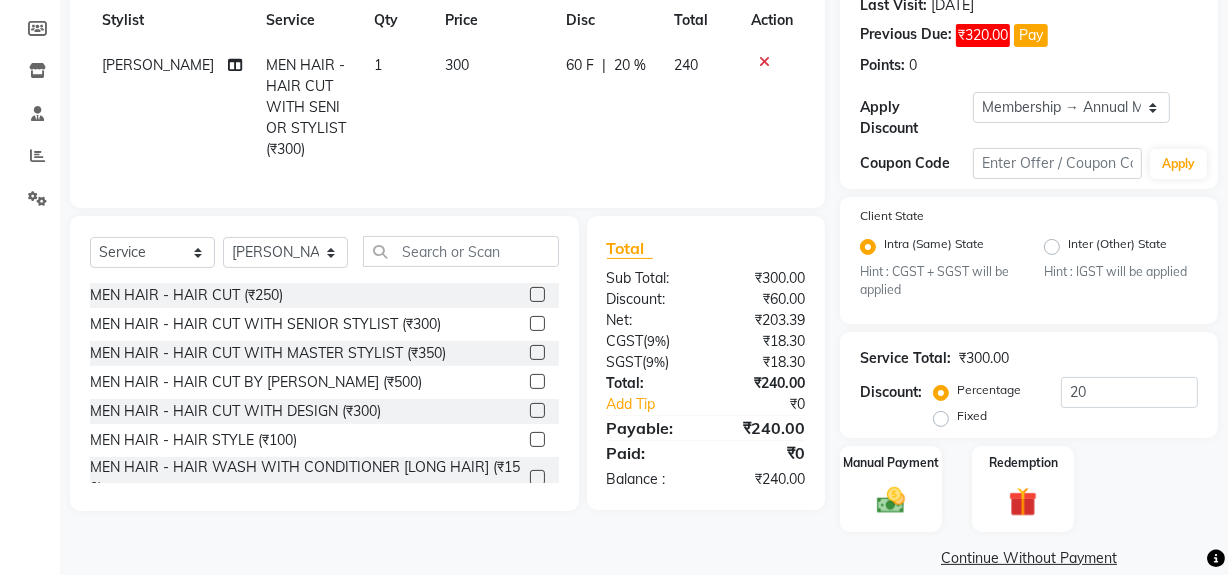 scroll, scrollTop: 315, scrollLeft: 0, axis: vertical 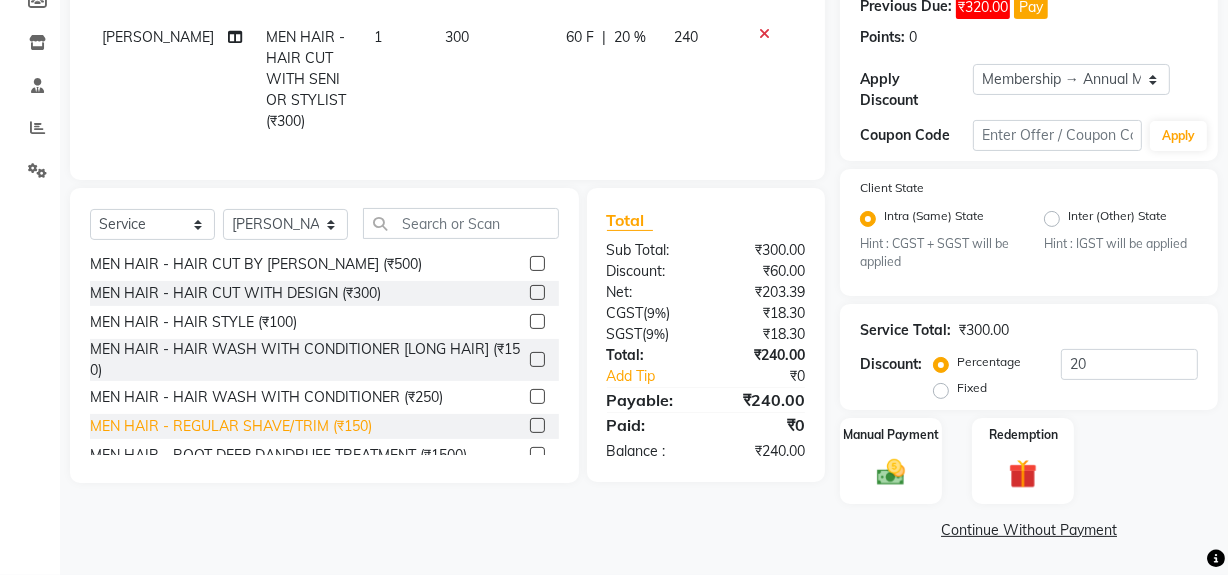 click on "MEN HAIR - REGULAR SHAVE/TRIM (₹150)" 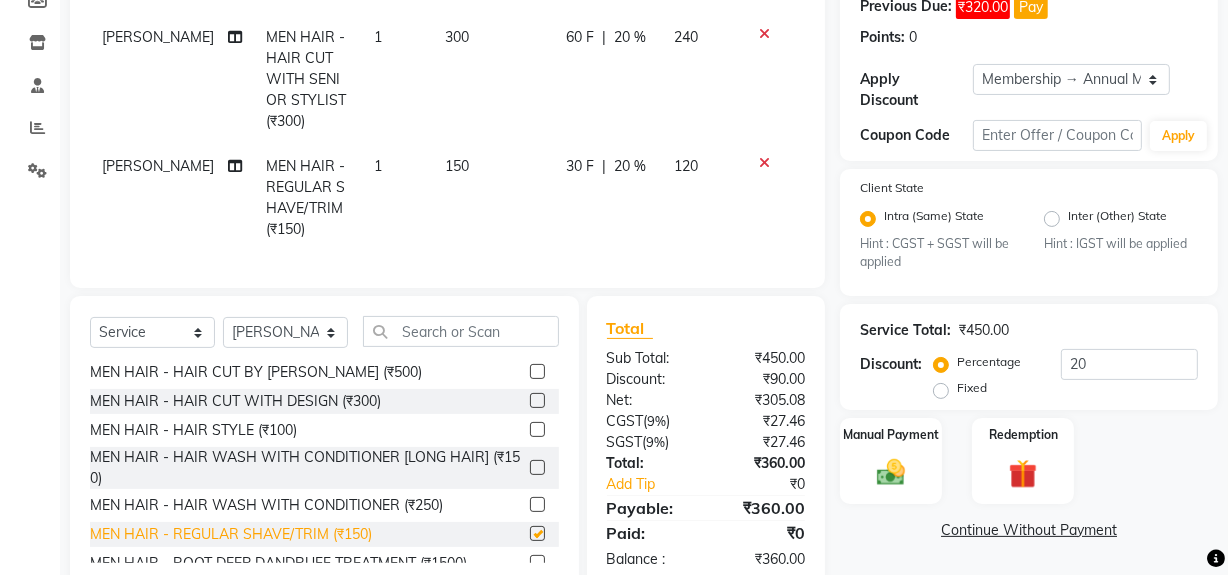 checkbox on "false" 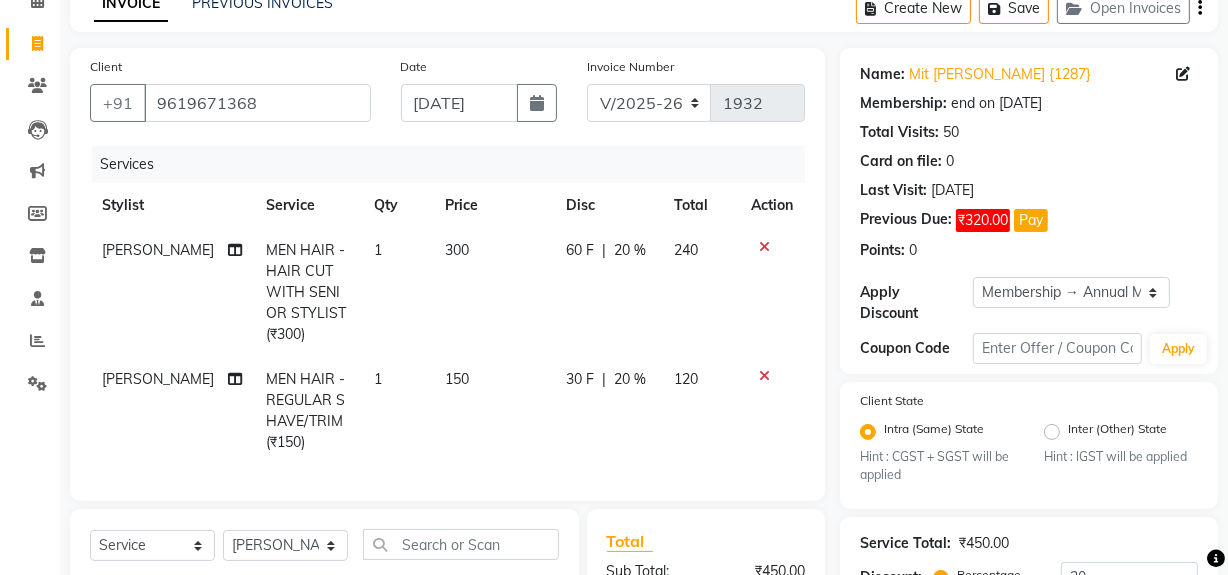 scroll, scrollTop: 101, scrollLeft: 0, axis: vertical 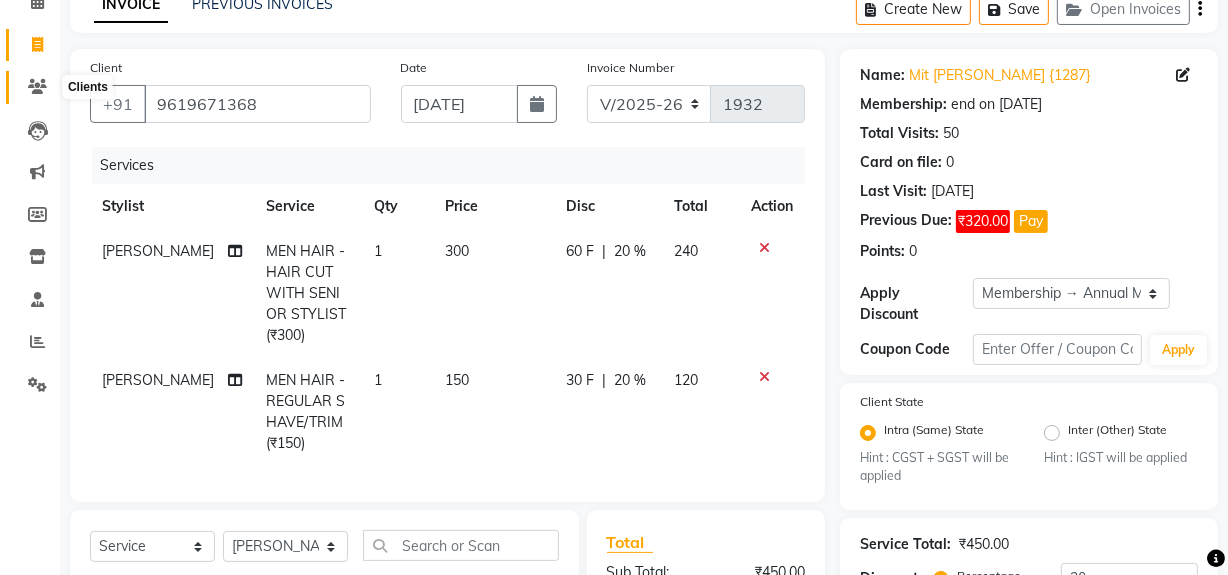 click 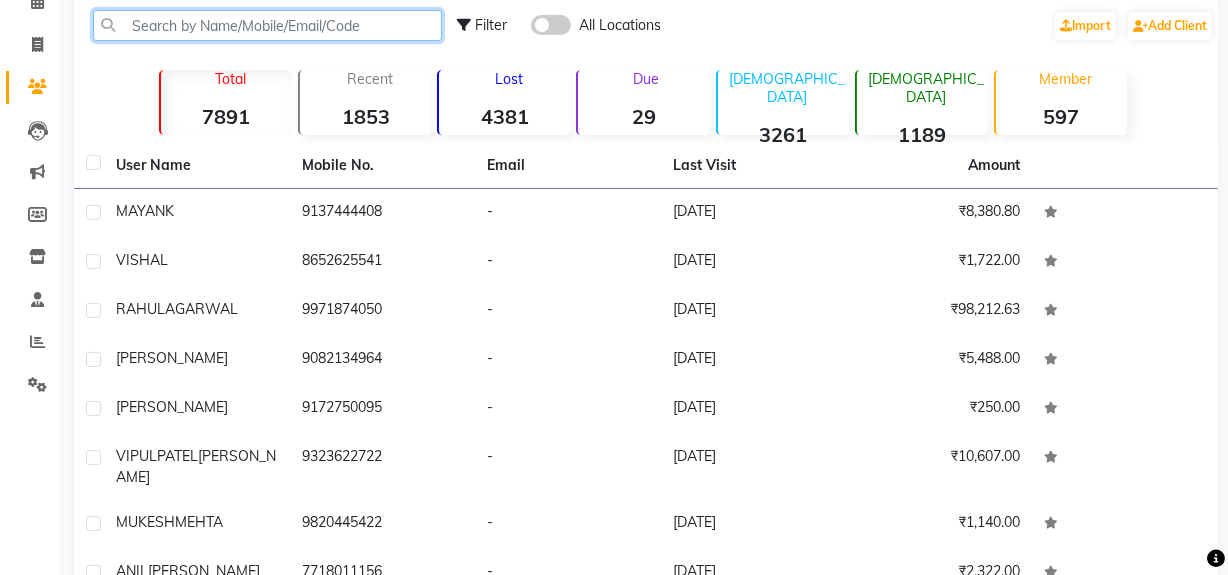 click 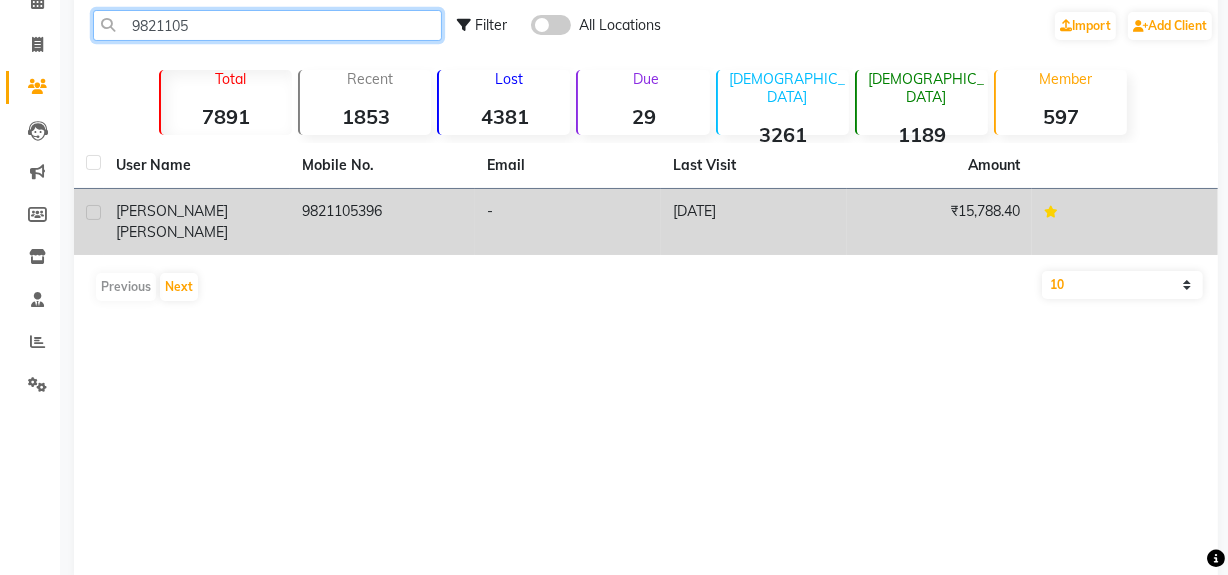 type on "9821105" 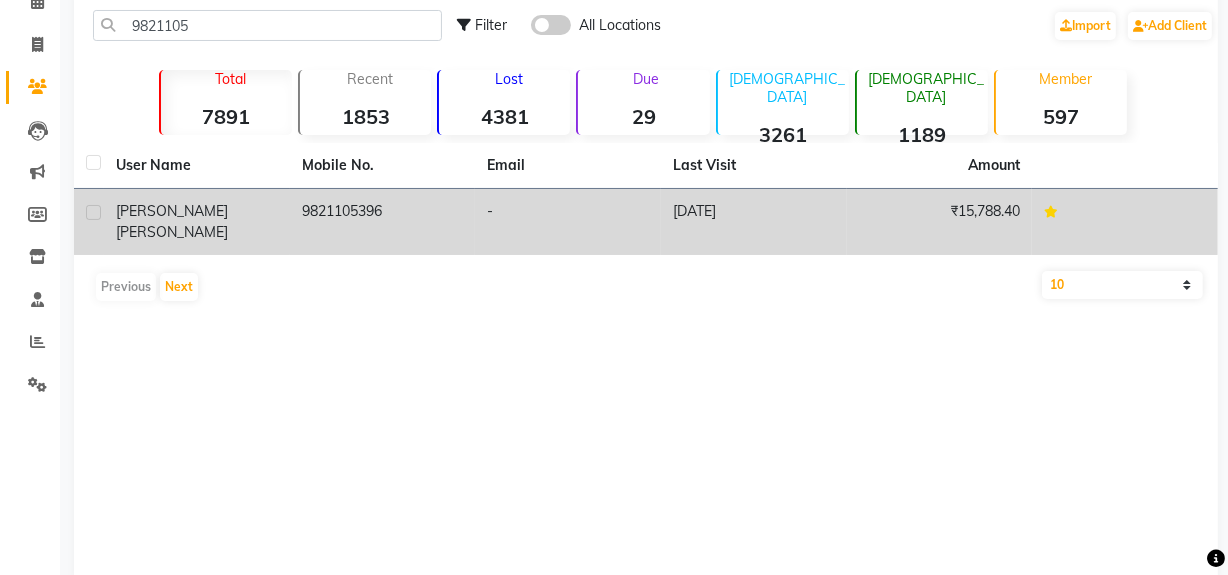 click on "9821105396" 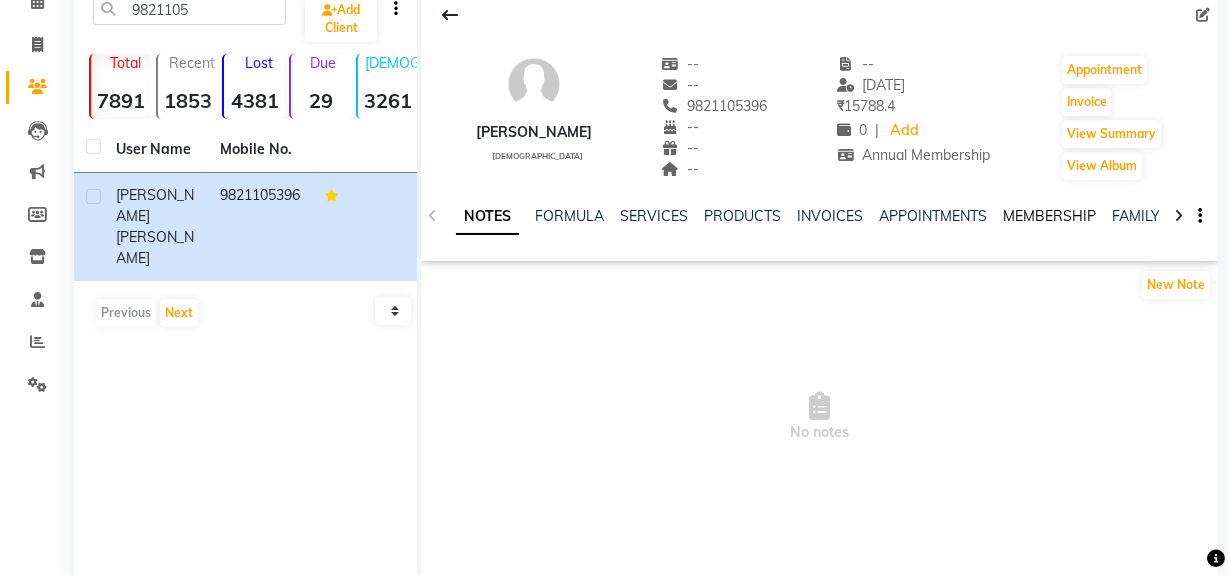 click on "MEMBERSHIP" 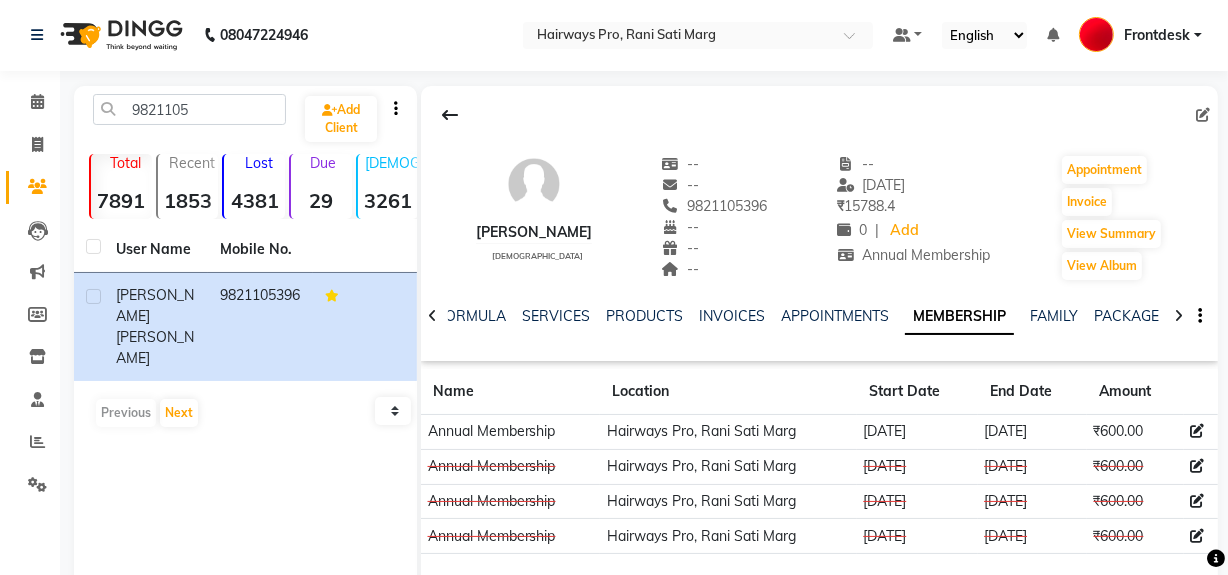 scroll, scrollTop: 0, scrollLeft: 0, axis: both 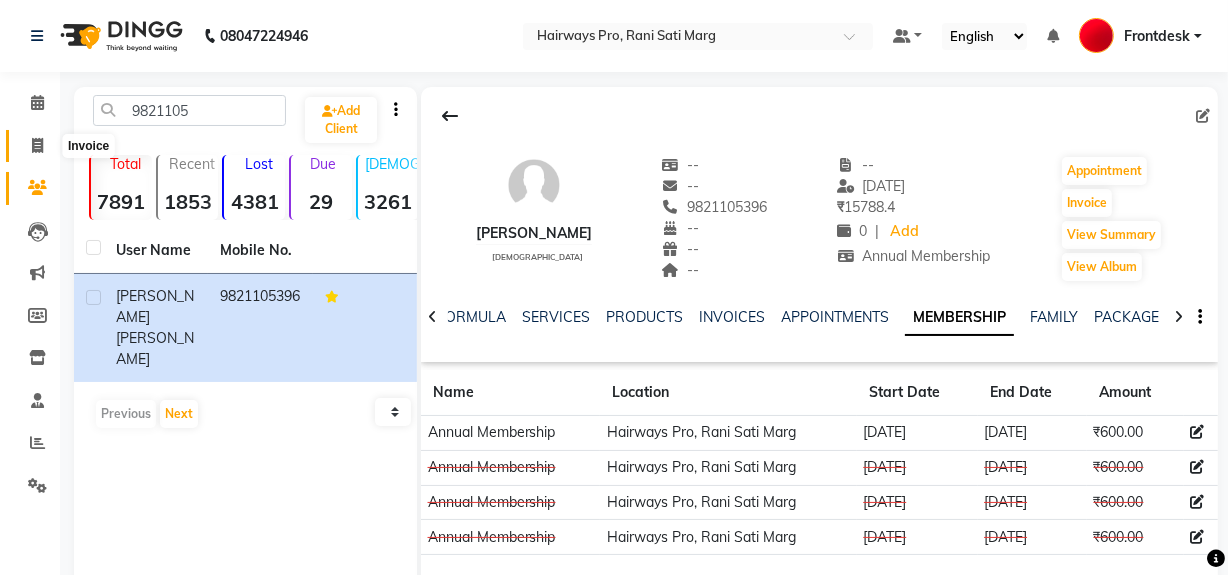 click 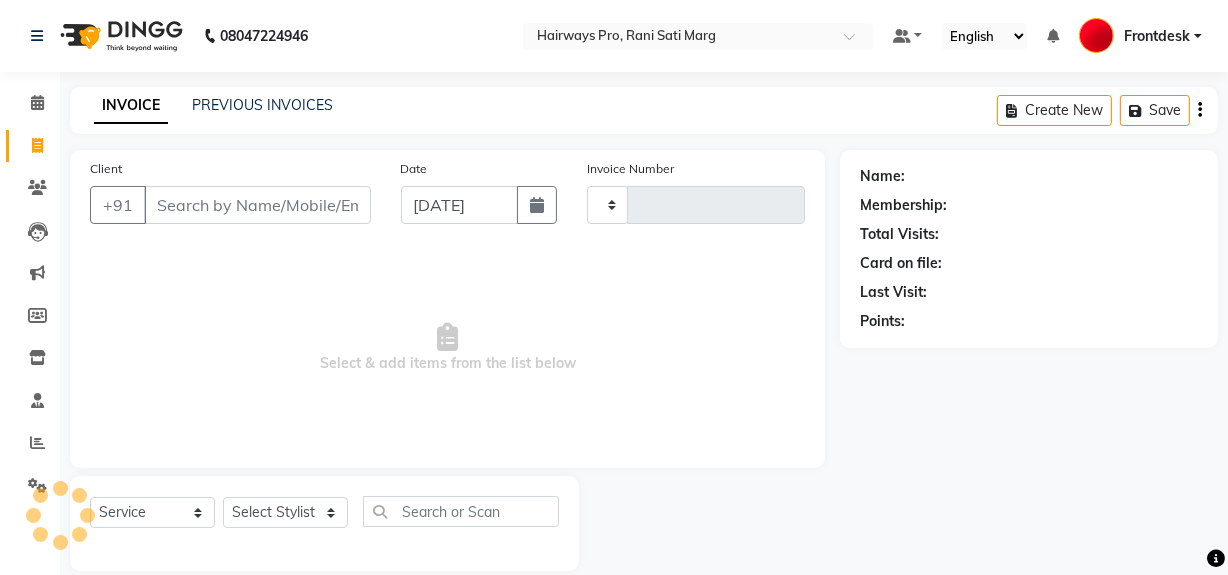 scroll, scrollTop: 26, scrollLeft: 0, axis: vertical 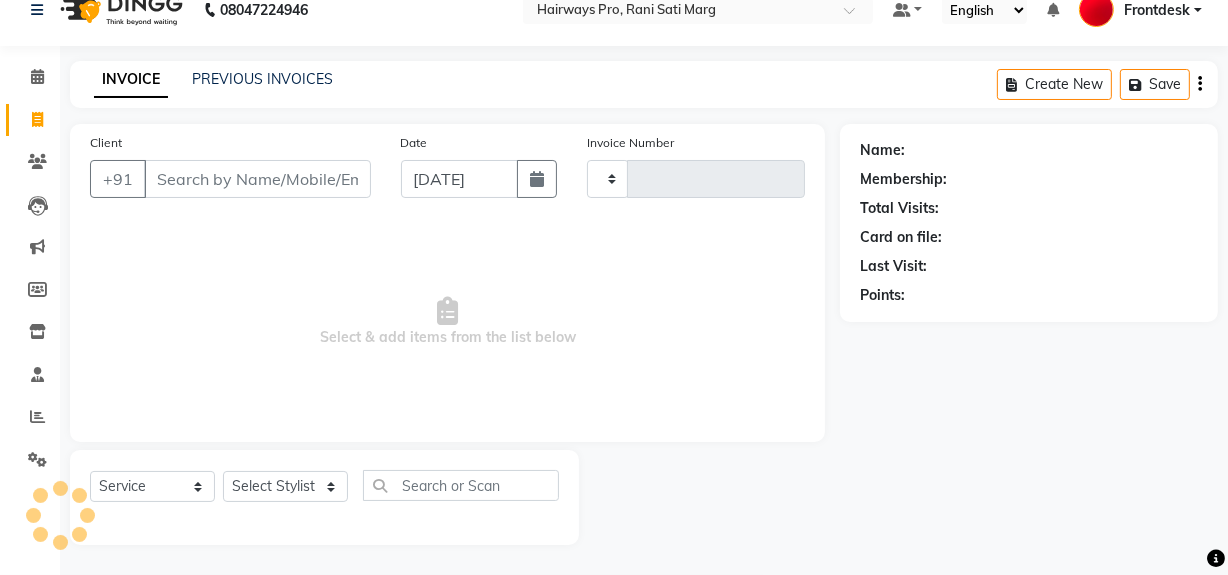 type on "1932" 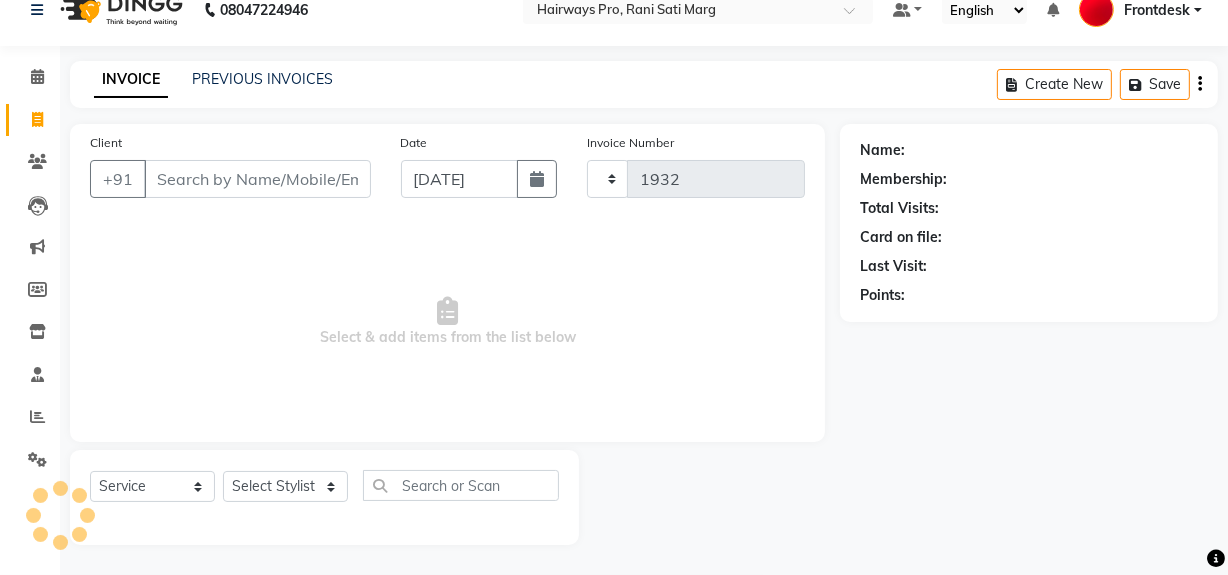 select on "787" 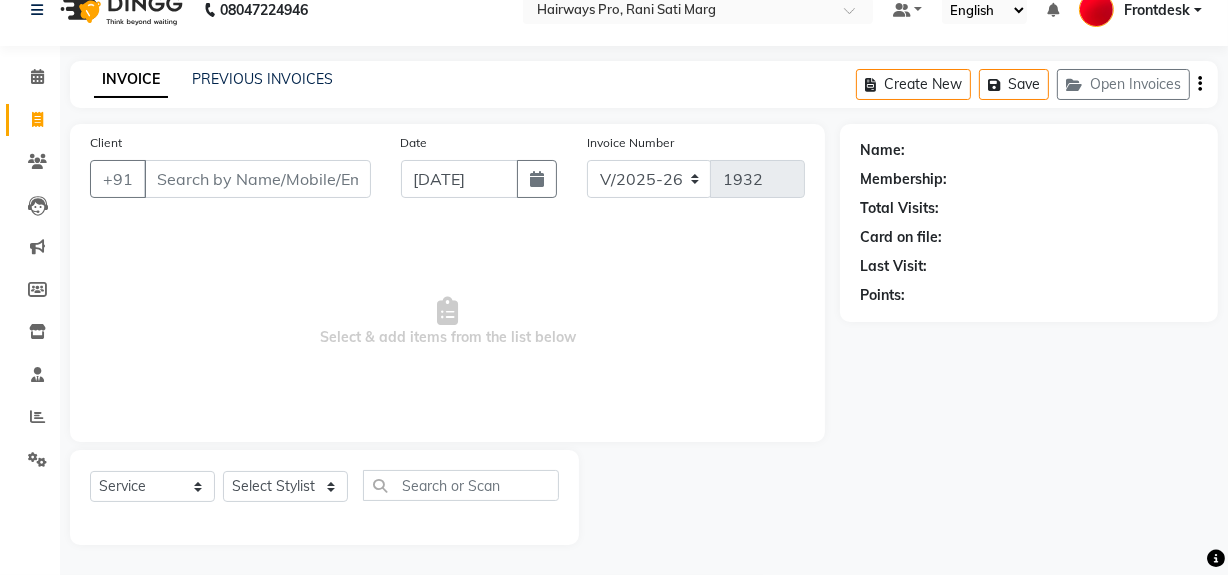 click on "Client" at bounding box center (257, 179) 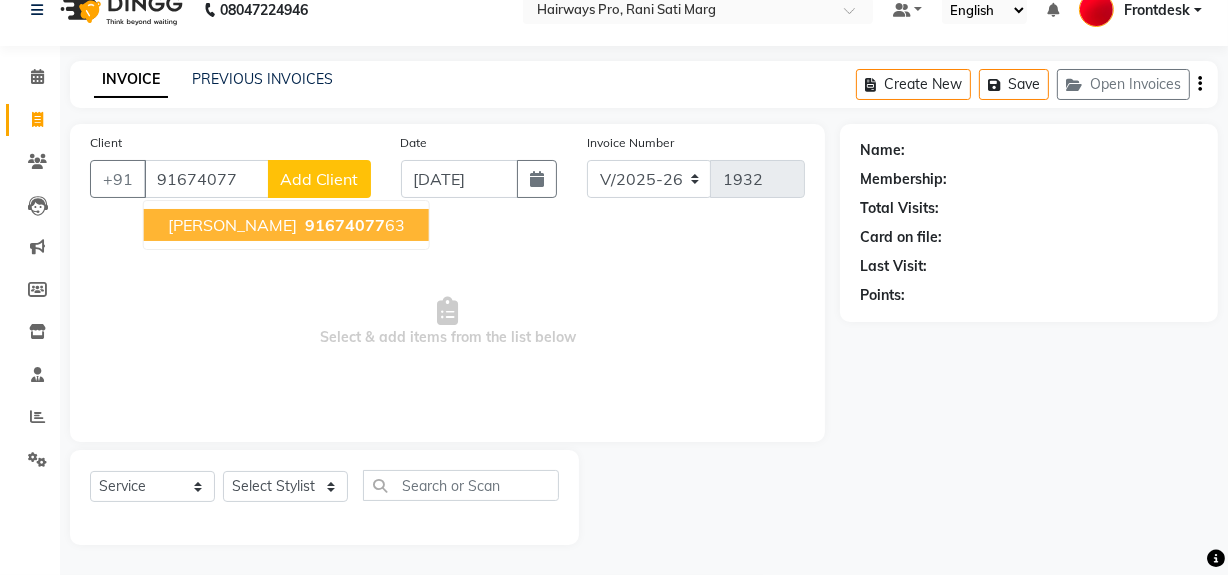 click on "91674077" at bounding box center [345, 225] 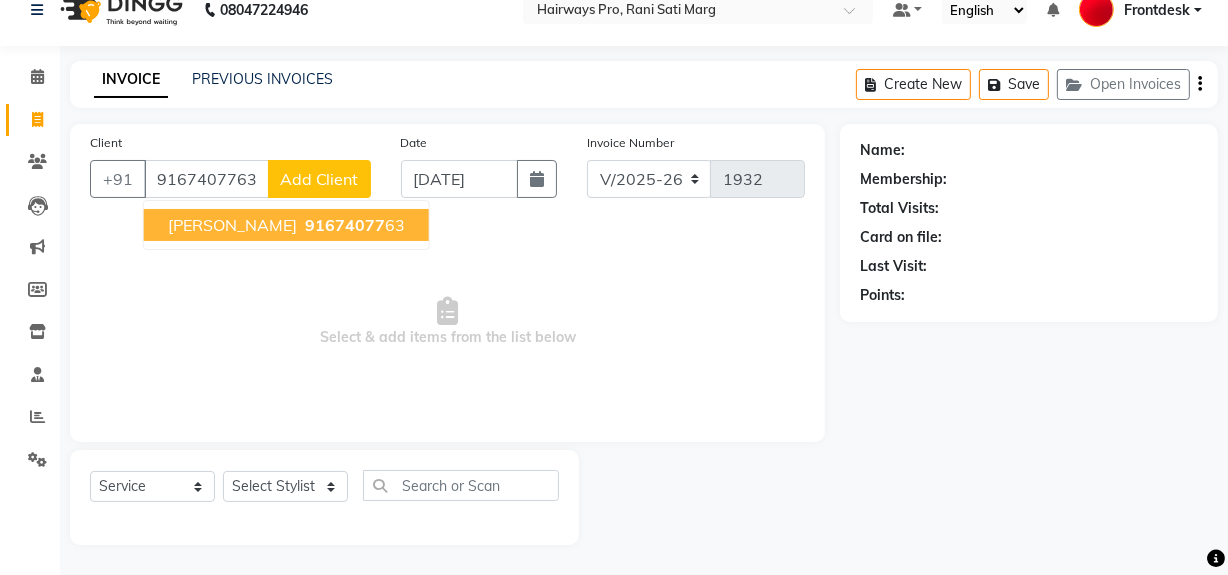 type on "9167407763" 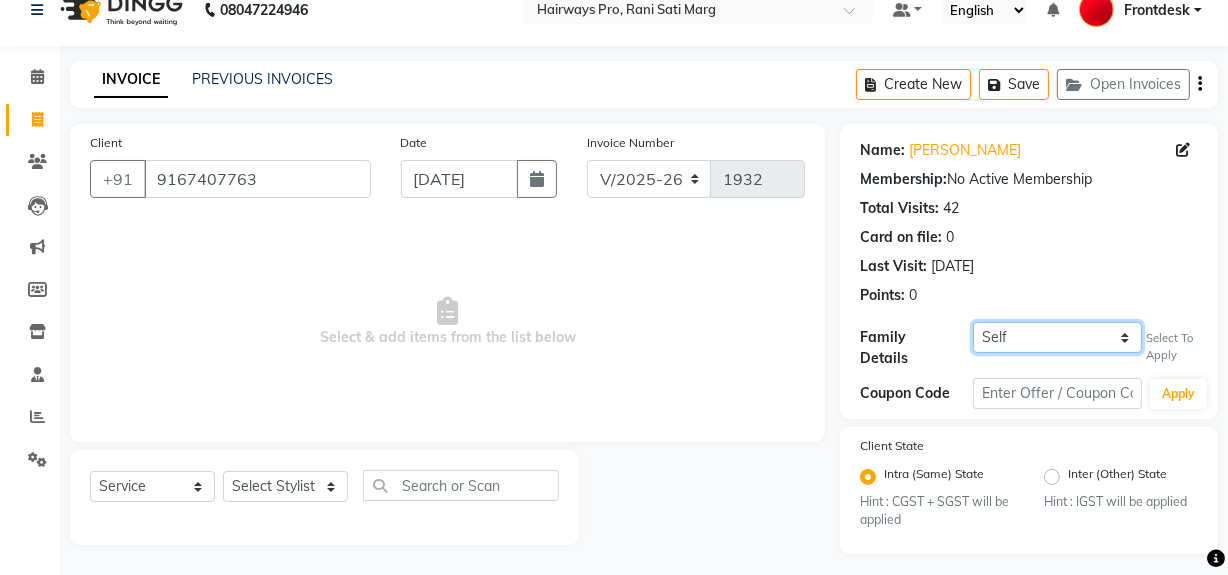 drag, startPoint x: 1117, startPoint y: 329, endPoint x: 1116, endPoint y: 344, distance: 15.033297 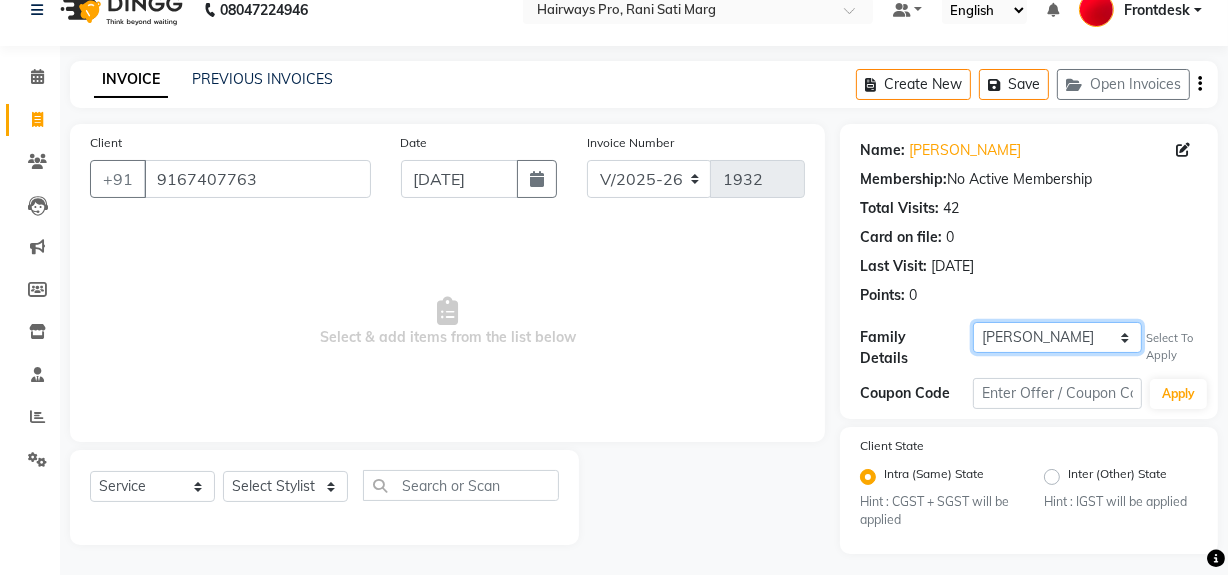 click on "Self [PERSON_NAME]" 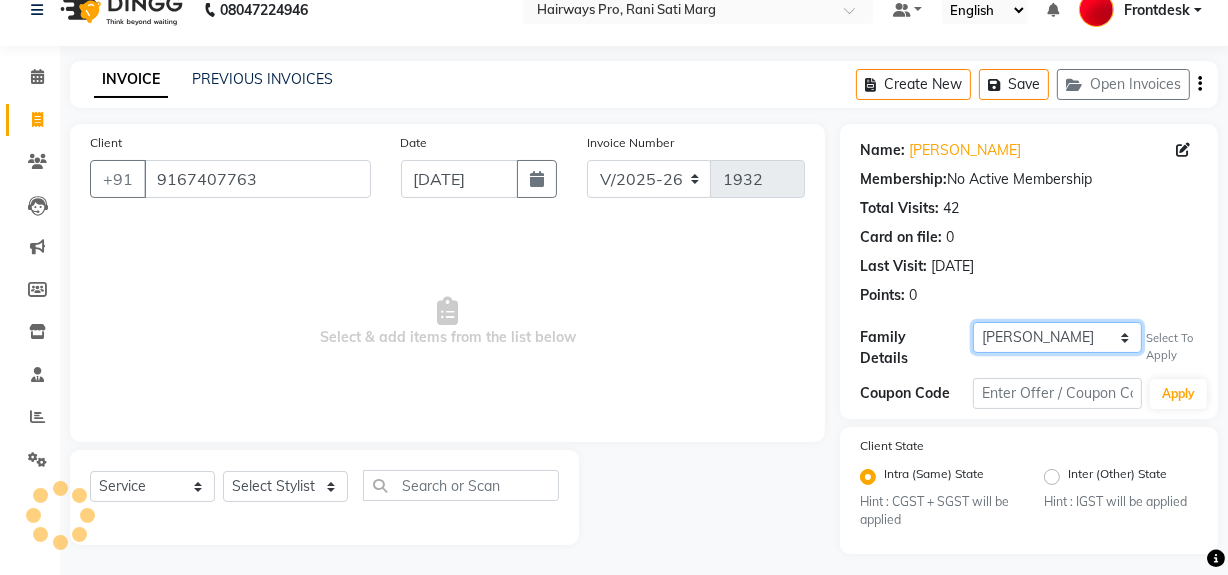select on "1: Object" 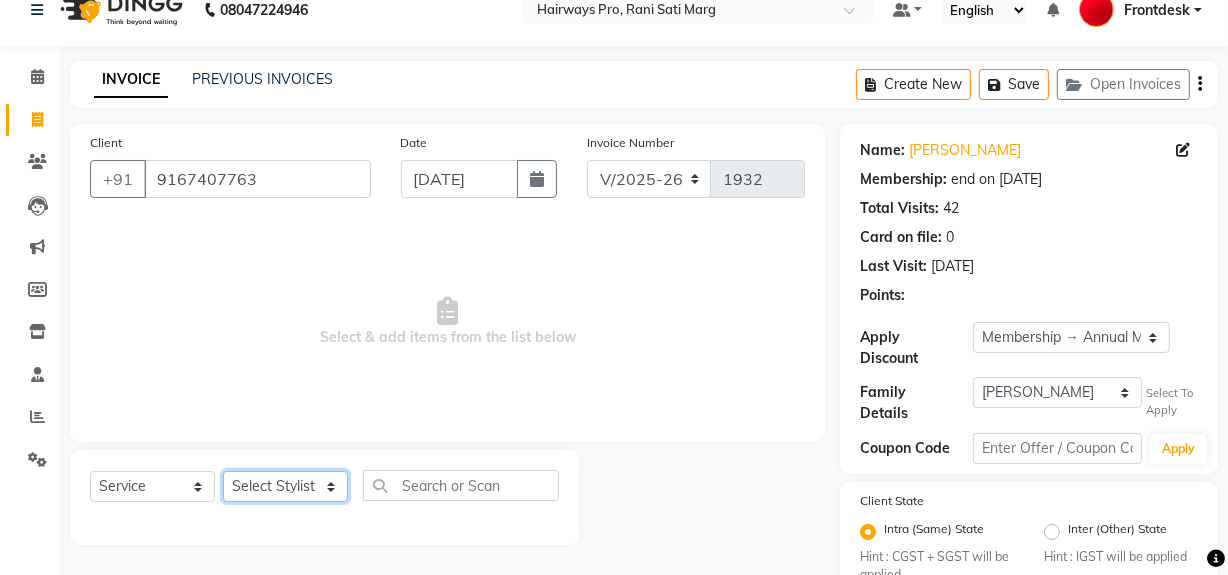 click on "Select Stylist ABID DANISH [PERSON_NAME] Frontdesk INTEZAR [PERSON_NAME] [PERSON_NAME] [PERSON_NAME] [PERSON_NAME] [PERSON_NAME] [PERSON_NAME]" 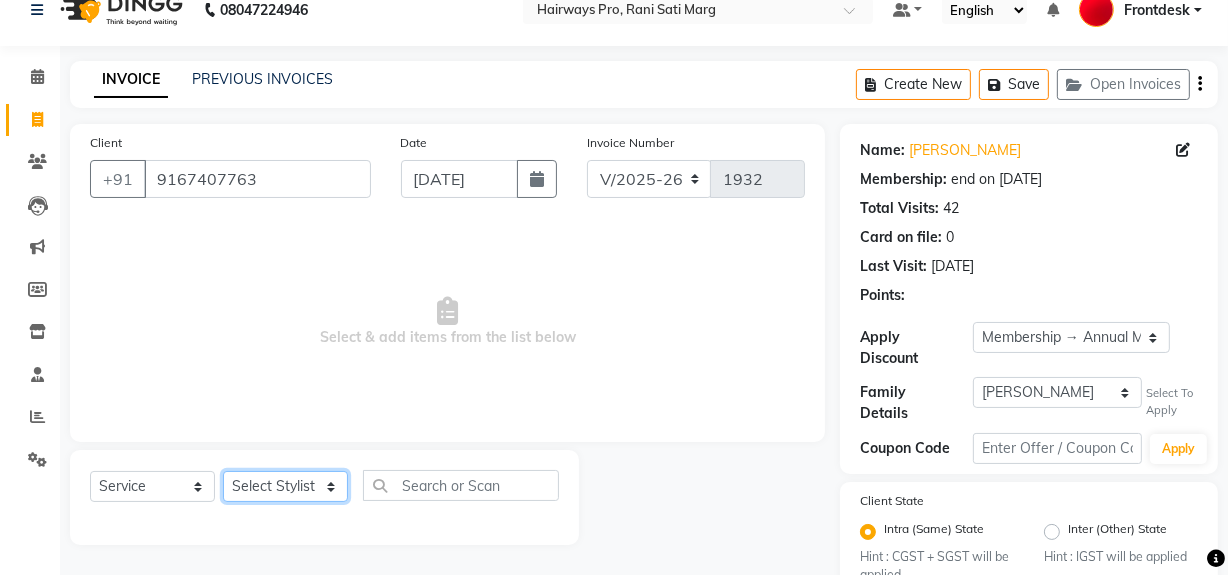 select on "45602" 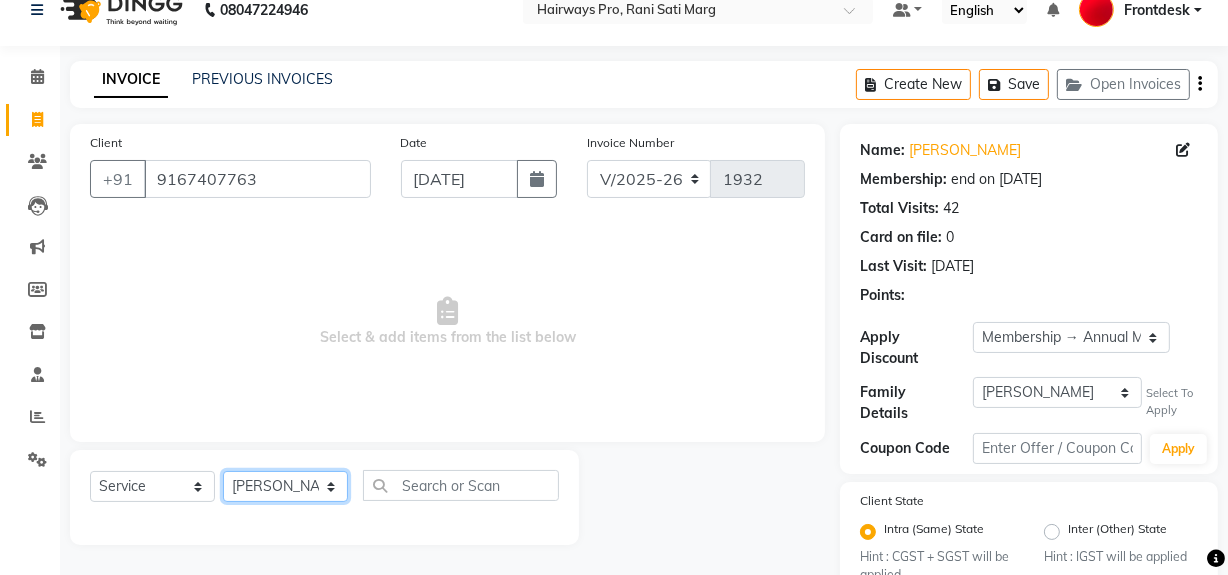 click on "Select Stylist ABID DANISH [PERSON_NAME] Frontdesk INTEZAR [PERSON_NAME] [PERSON_NAME] [PERSON_NAME] [PERSON_NAME] [PERSON_NAME] [PERSON_NAME]" 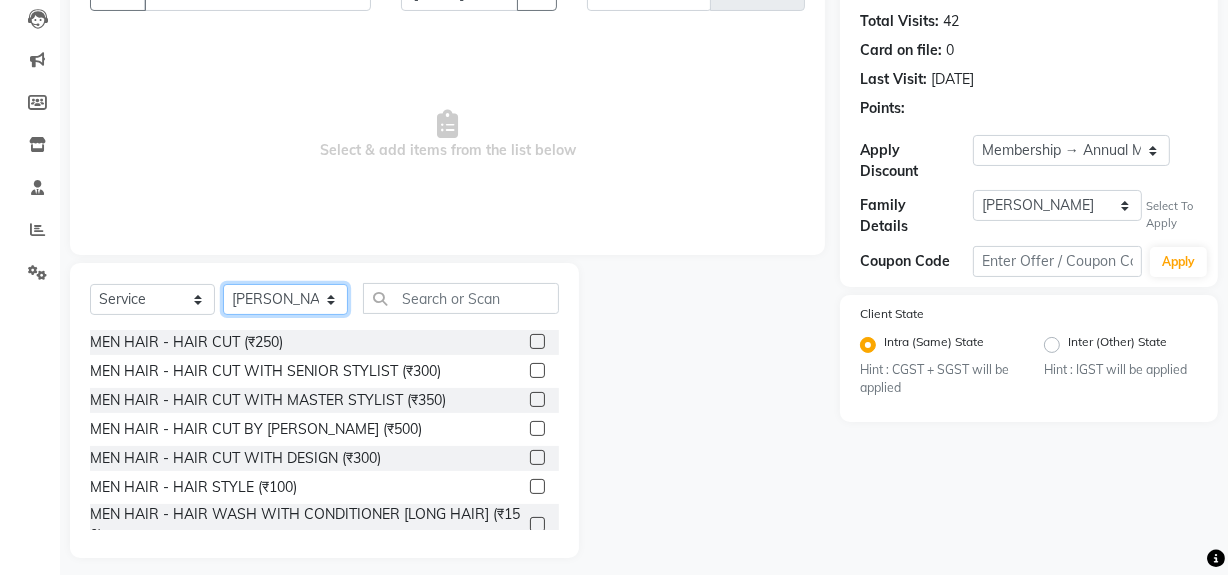 scroll, scrollTop: 226, scrollLeft: 0, axis: vertical 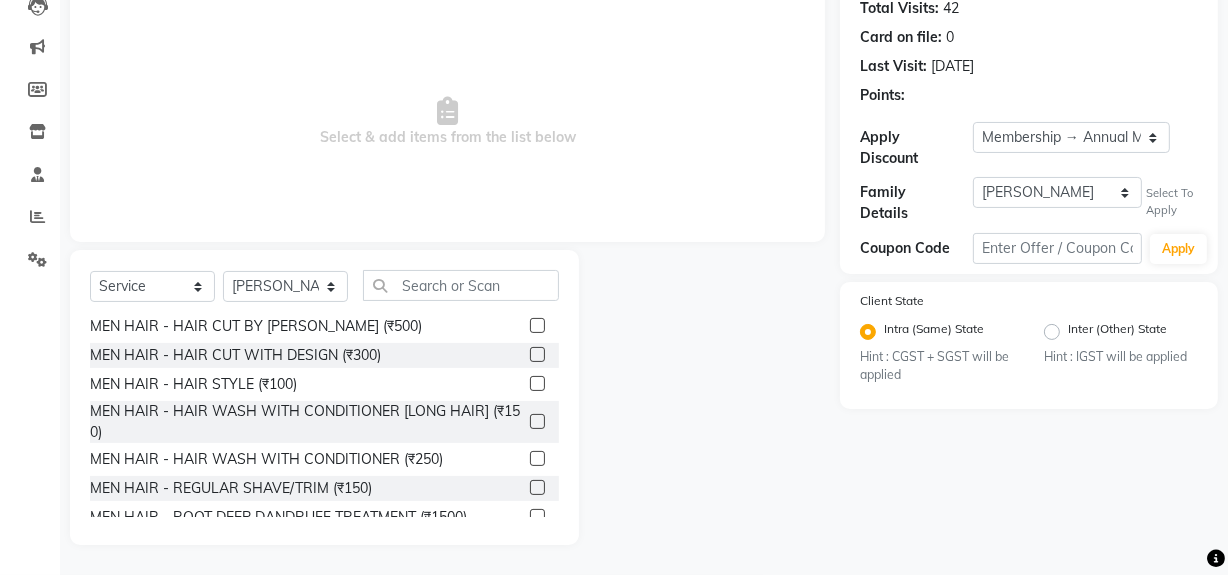 click 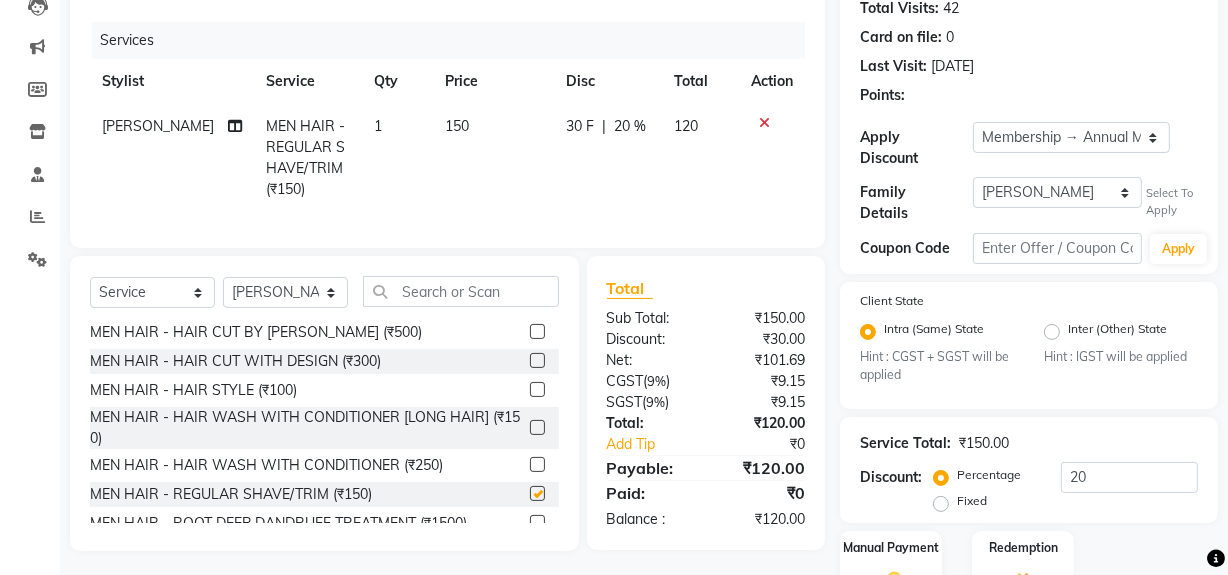 checkbox on "false" 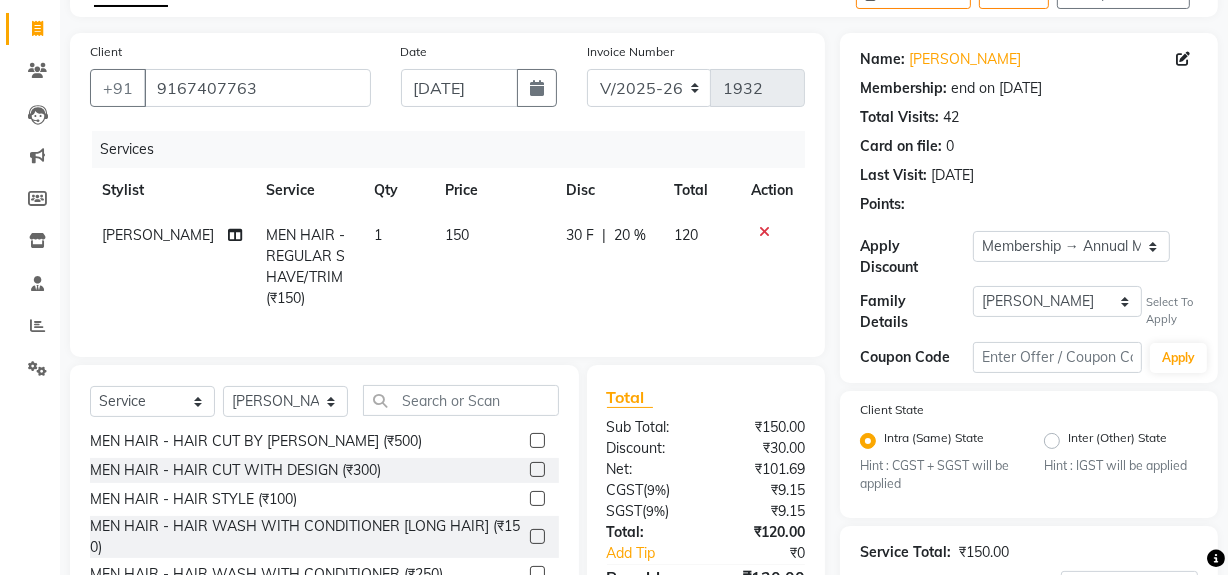 scroll, scrollTop: 0, scrollLeft: 0, axis: both 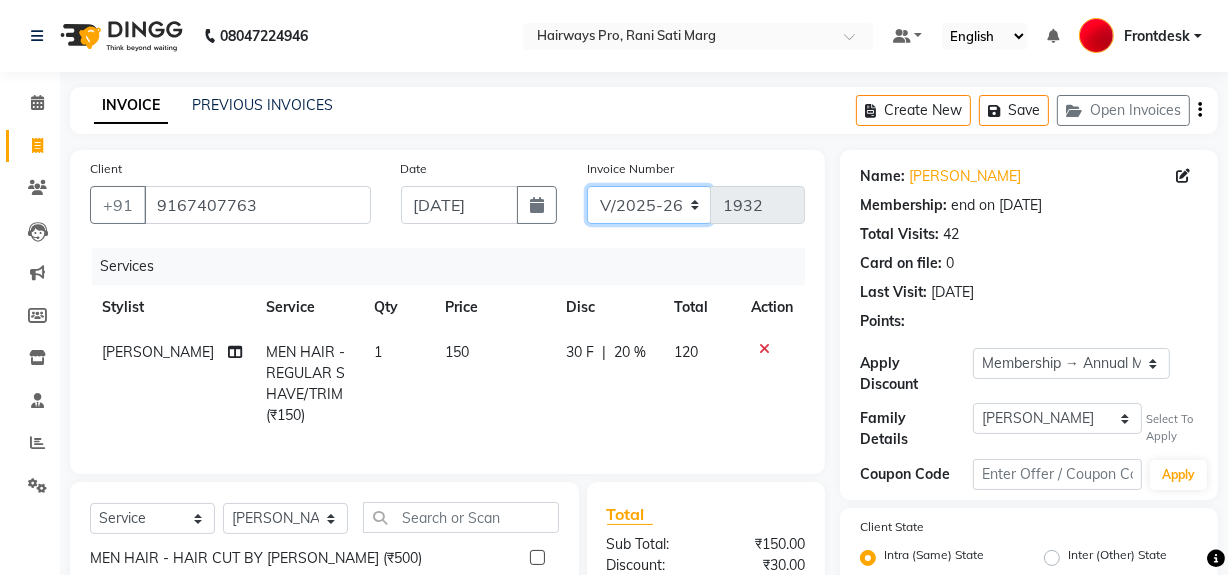 click on "INV/25-26 V/2025-26" 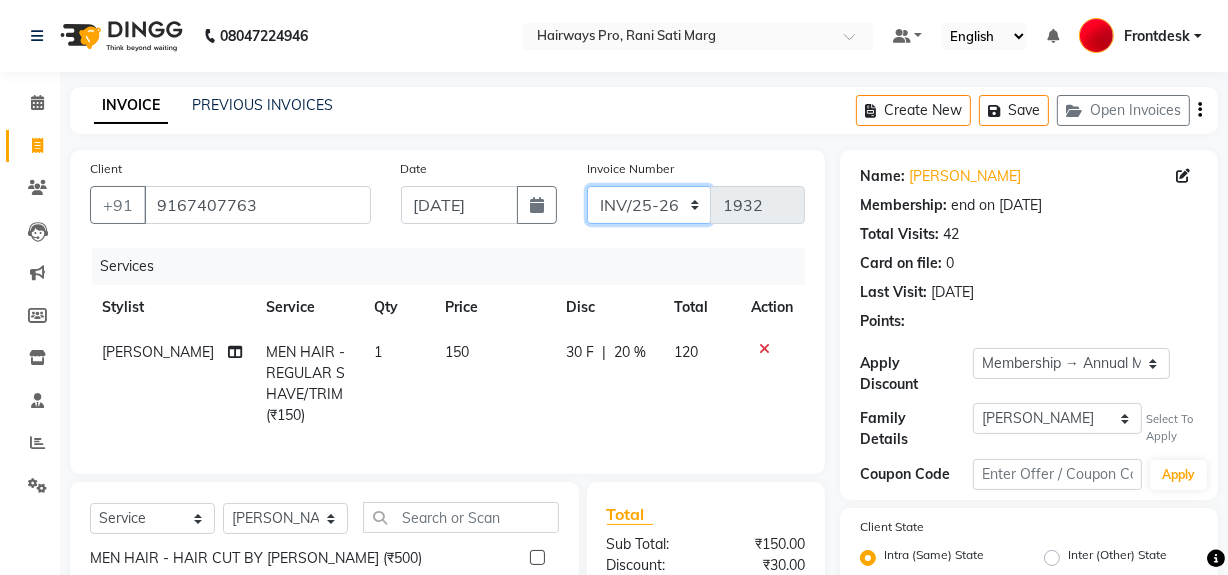 click on "INV/25-26 V/2025-26" 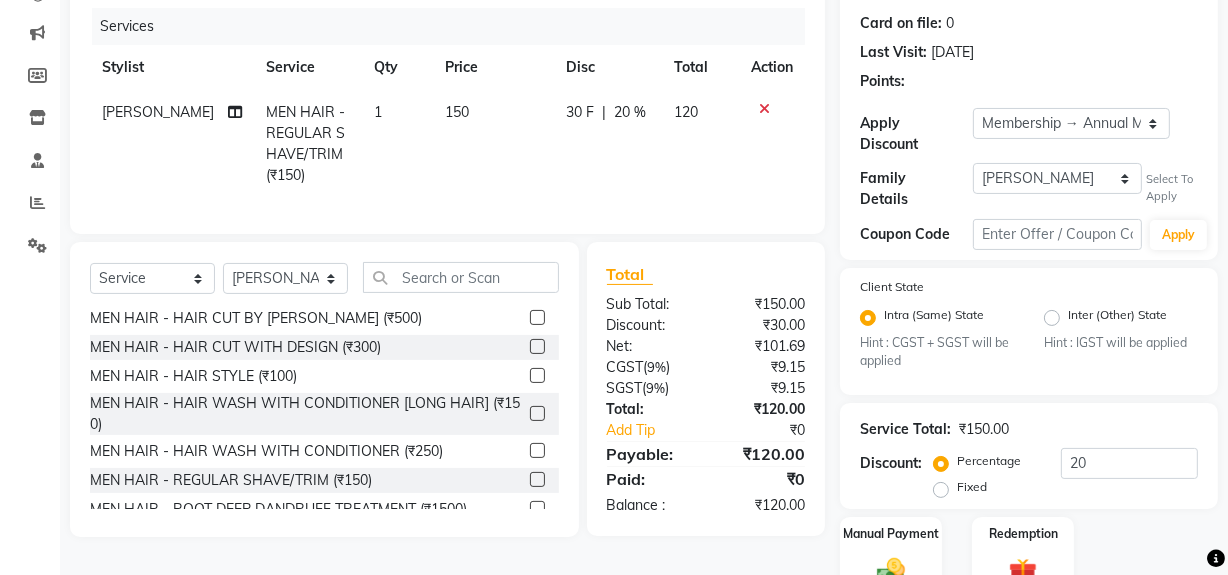 scroll, scrollTop: 272, scrollLeft: 0, axis: vertical 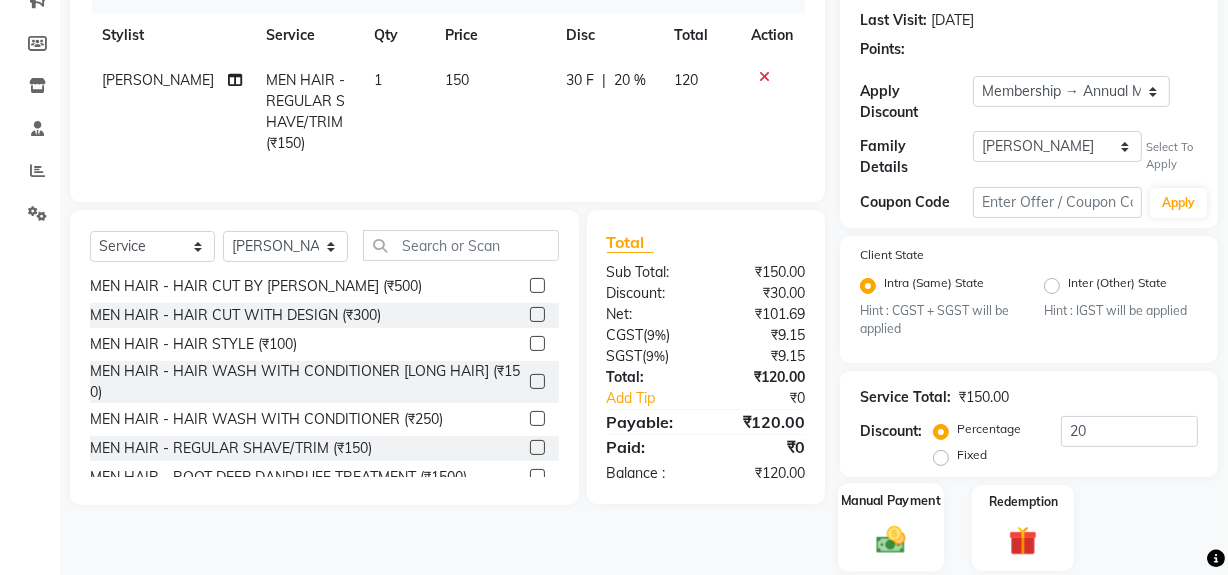 click 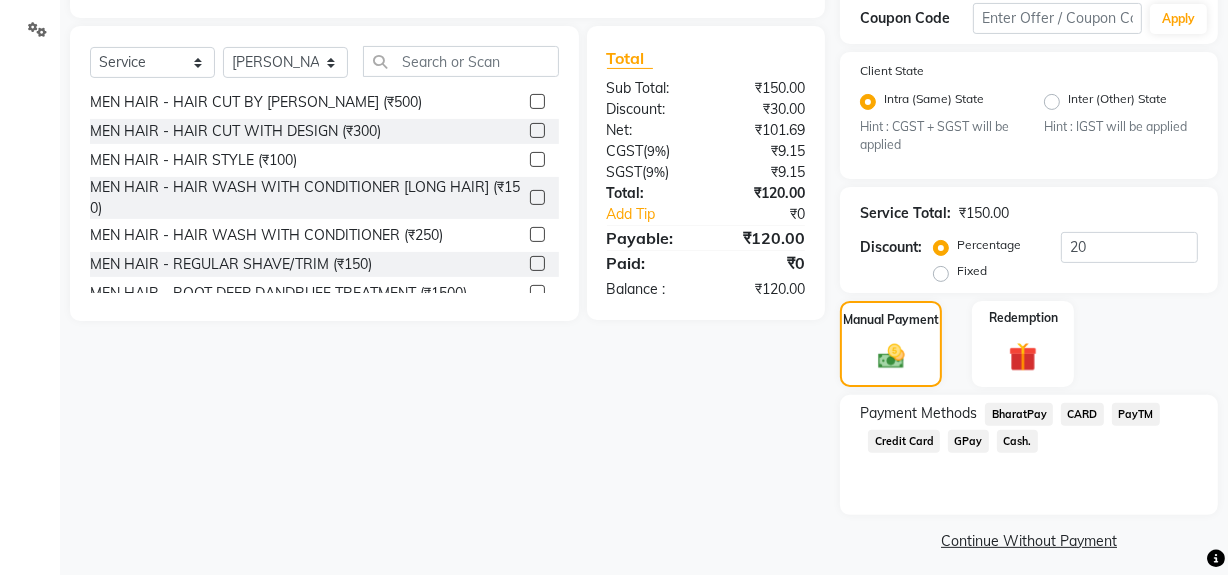 scroll, scrollTop: 462, scrollLeft: 0, axis: vertical 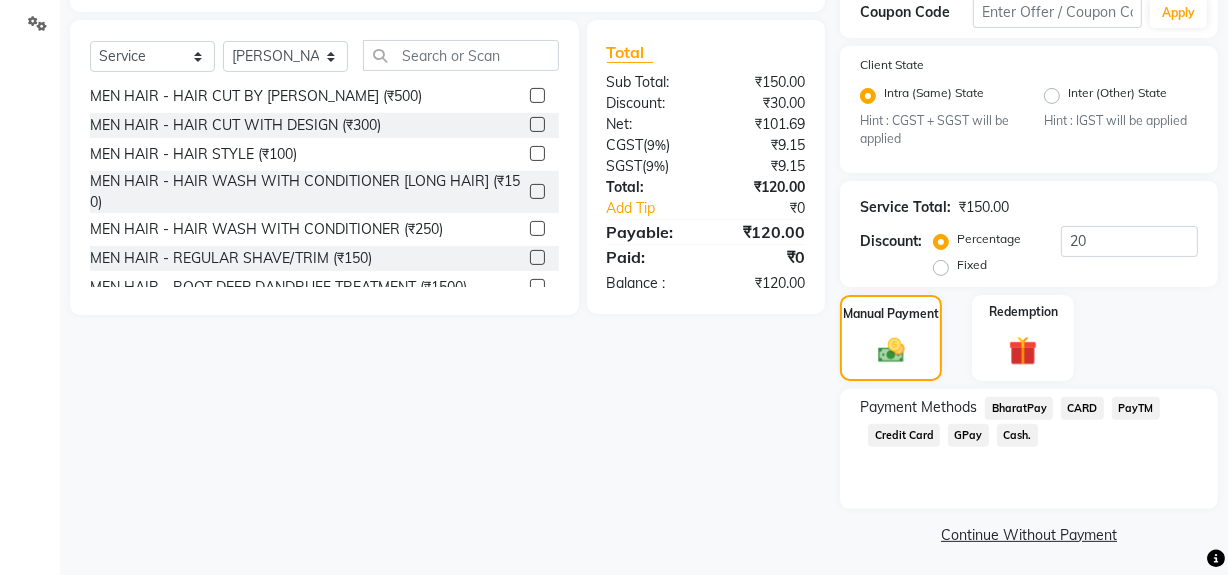 click on "Cash." 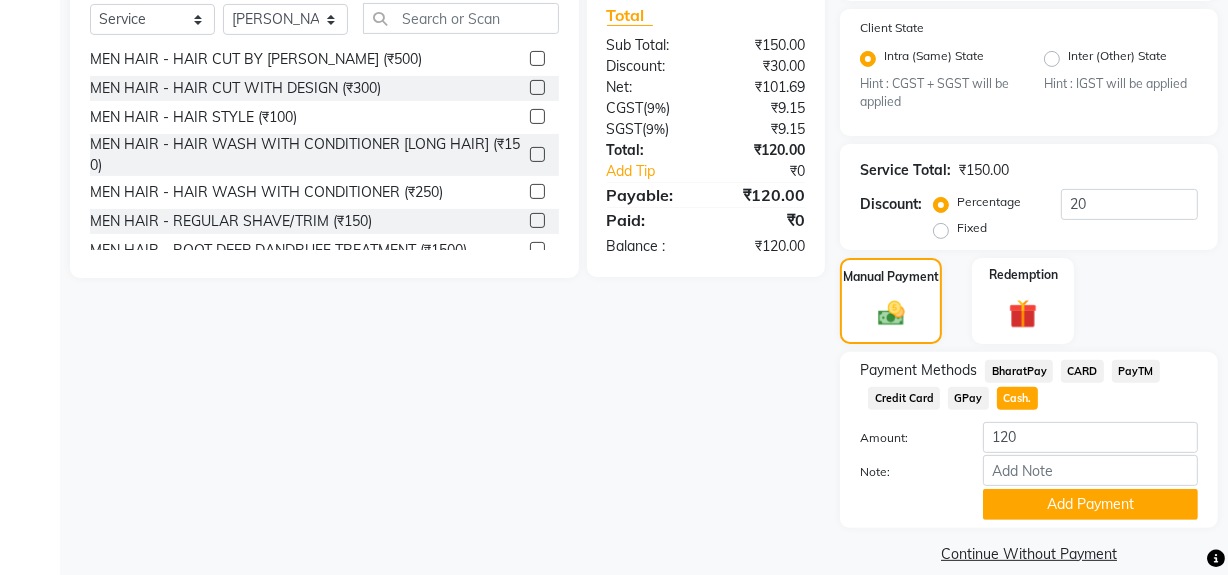 scroll, scrollTop: 519, scrollLeft: 0, axis: vertical 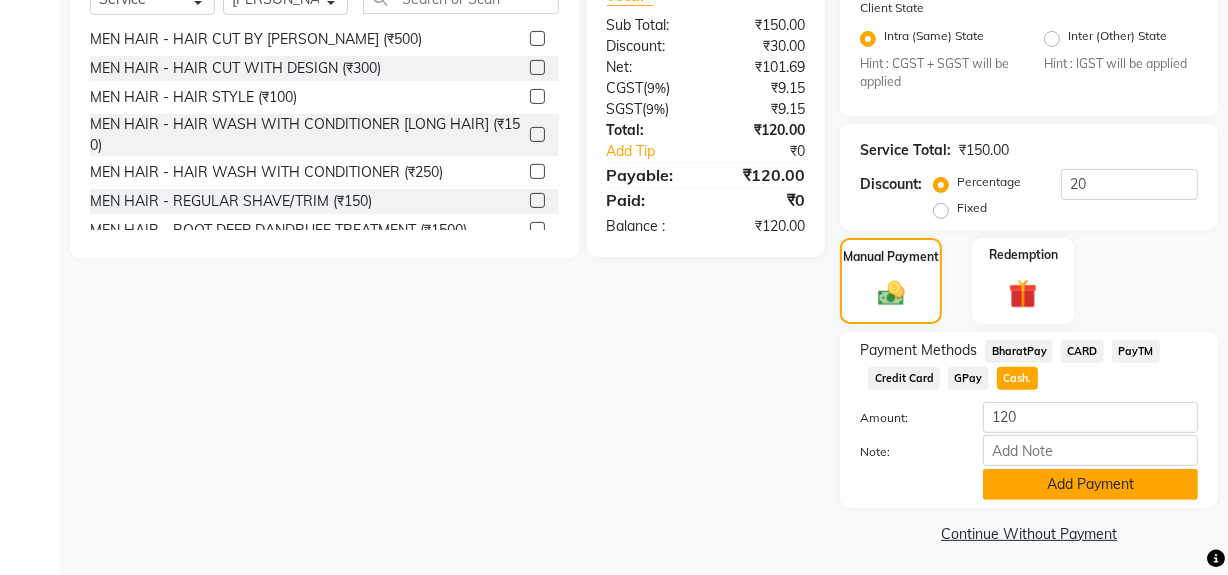 click on "Add Payment" 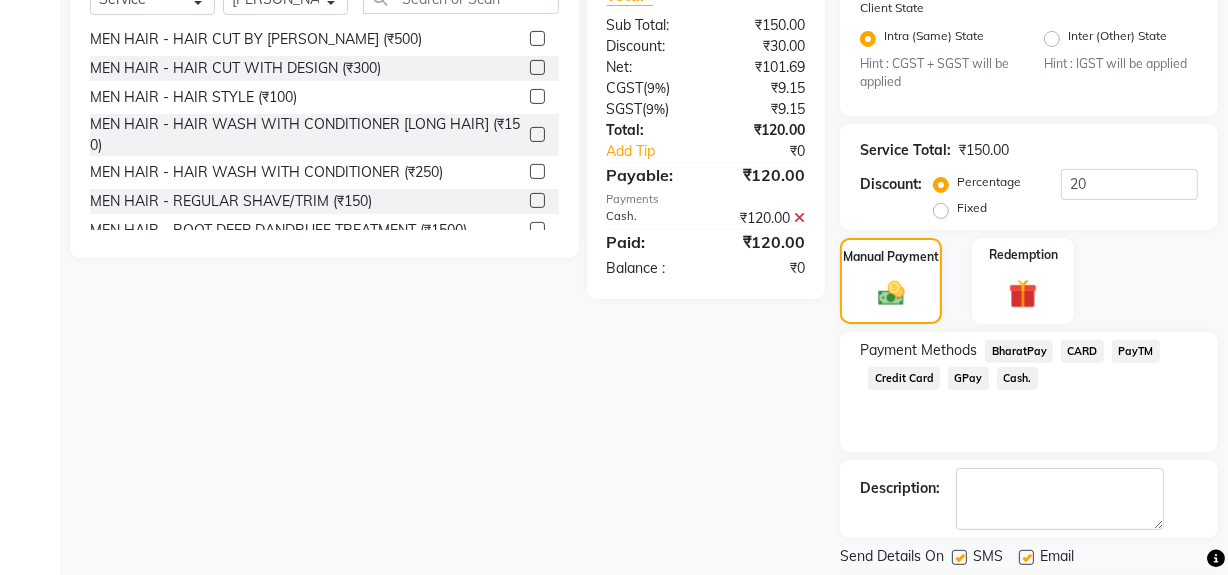 click 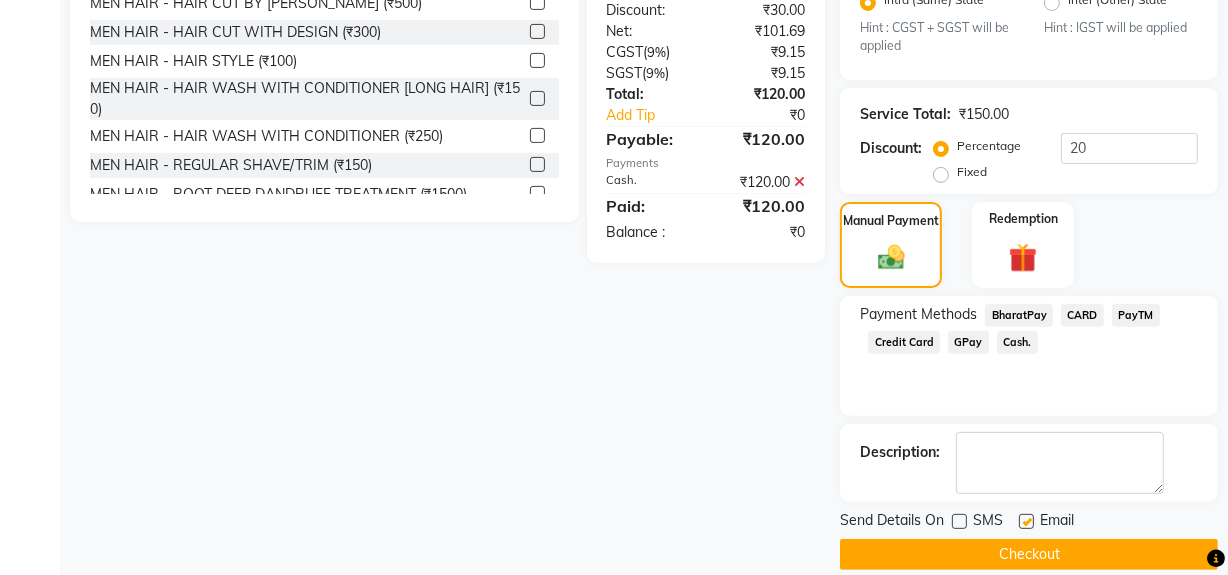 scroll, scrollTop: 575, scrollLeft: 0, axis: vertical 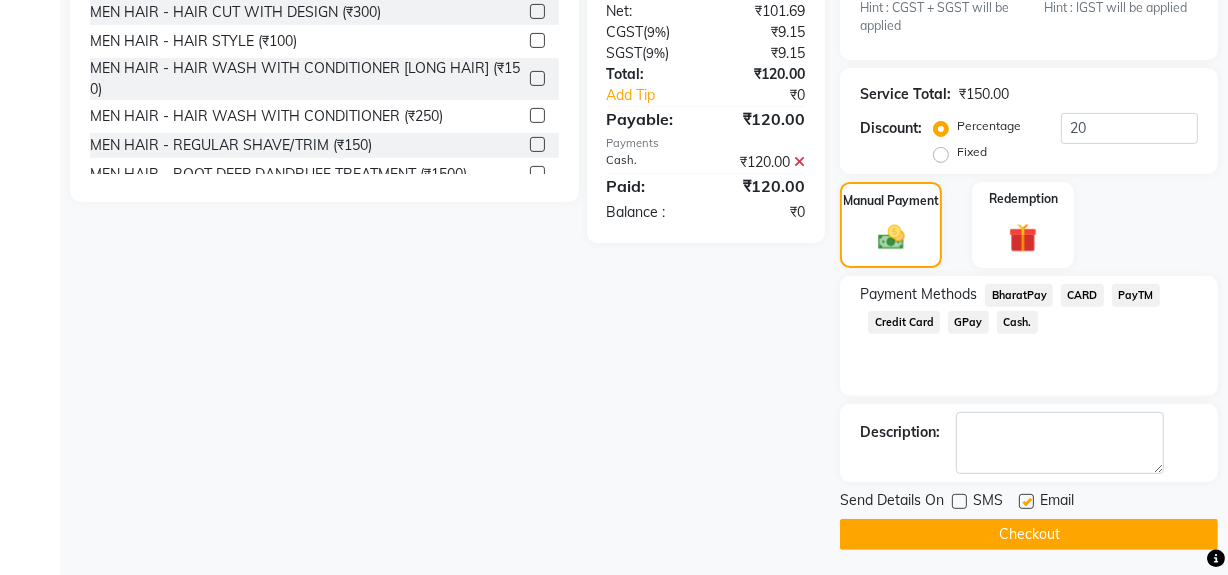 click on "Checkout" 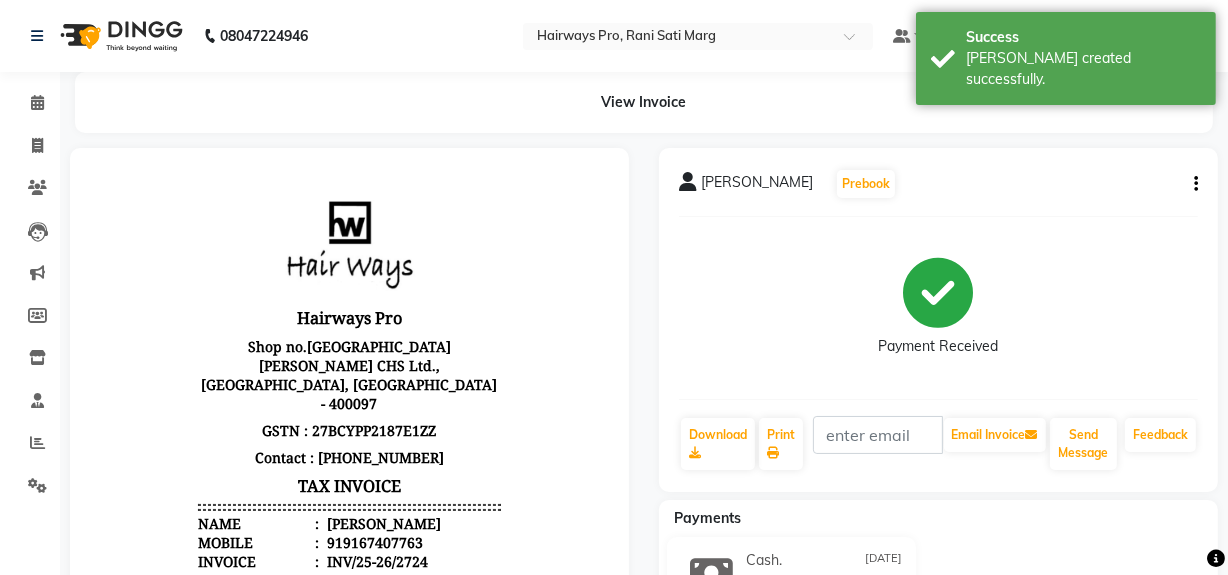 scroll, scrollTop: 0, scrollLeft: 0, axis: both 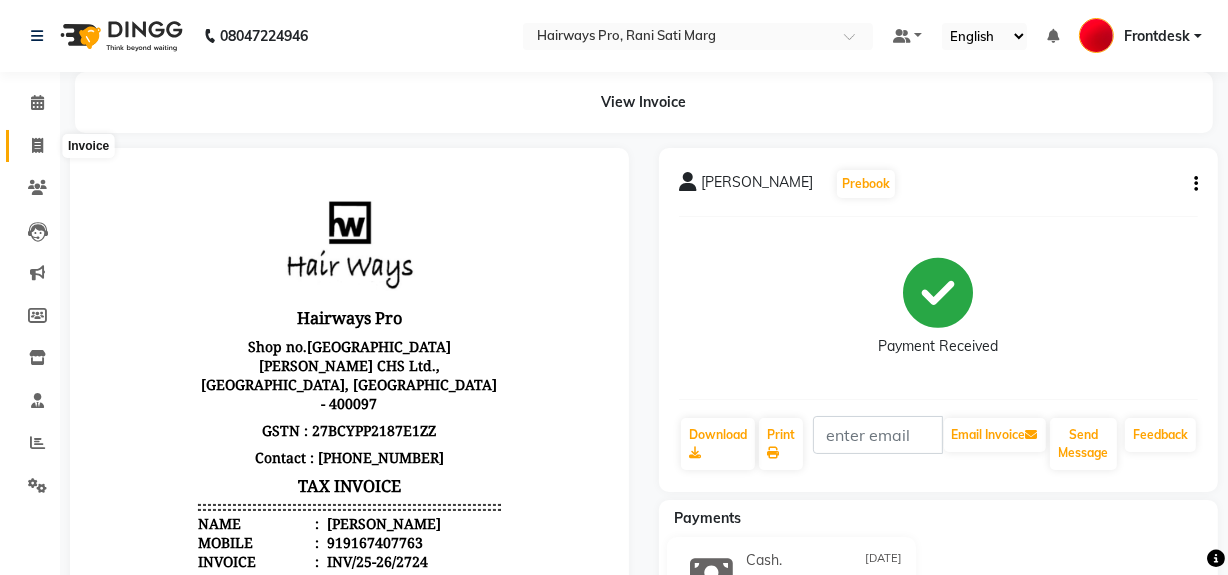 click 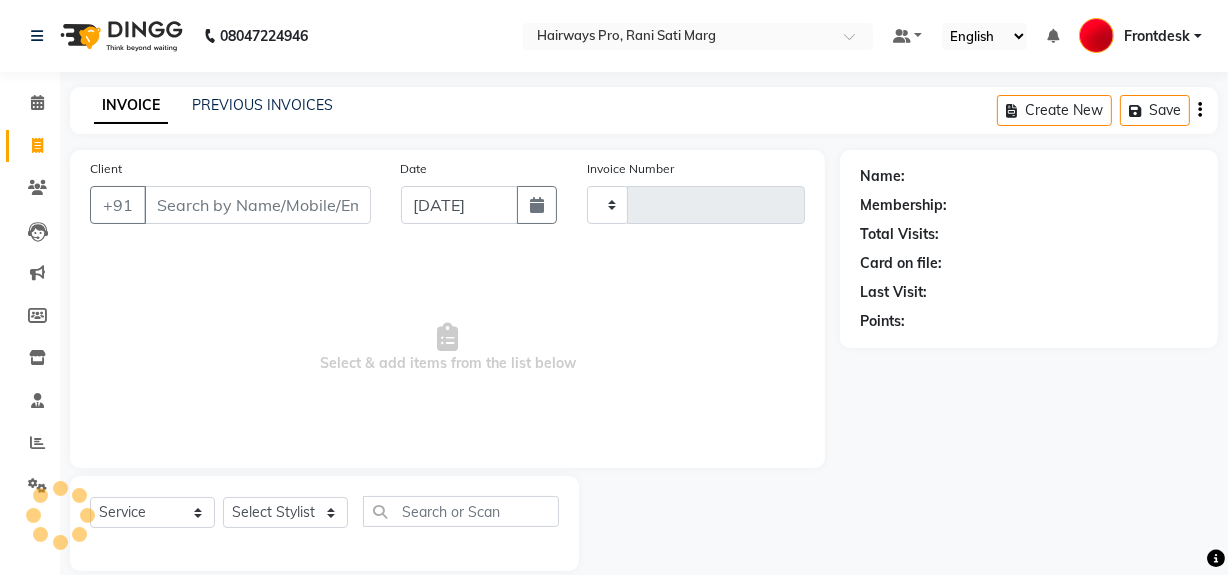 scroll, scrollTop: 26, scrollLeft: 0, axis: vertical 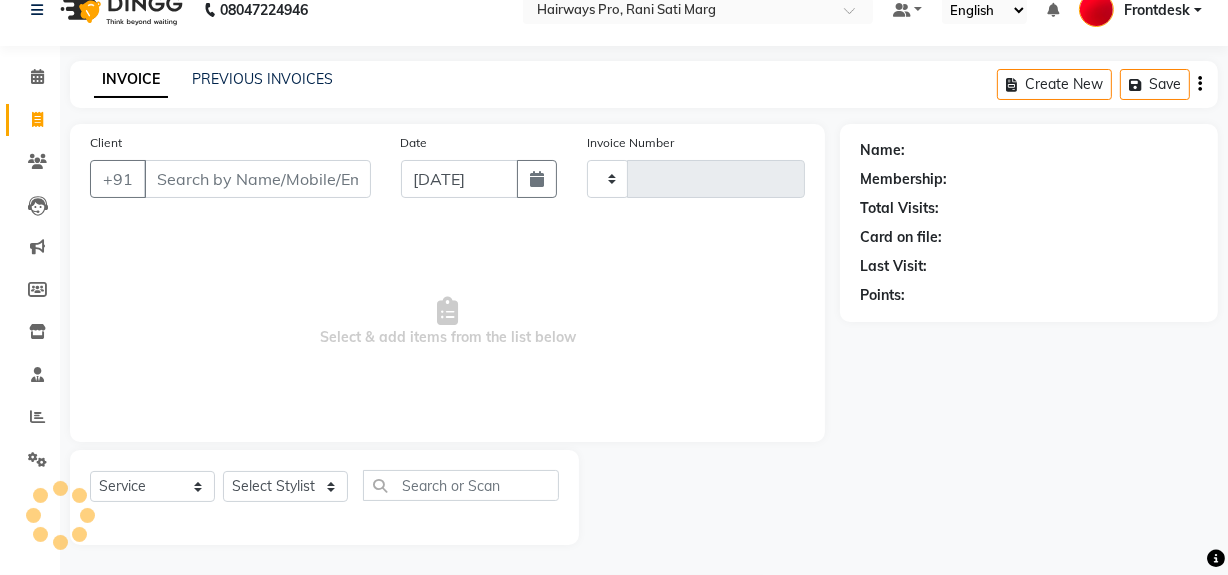type on "1932" 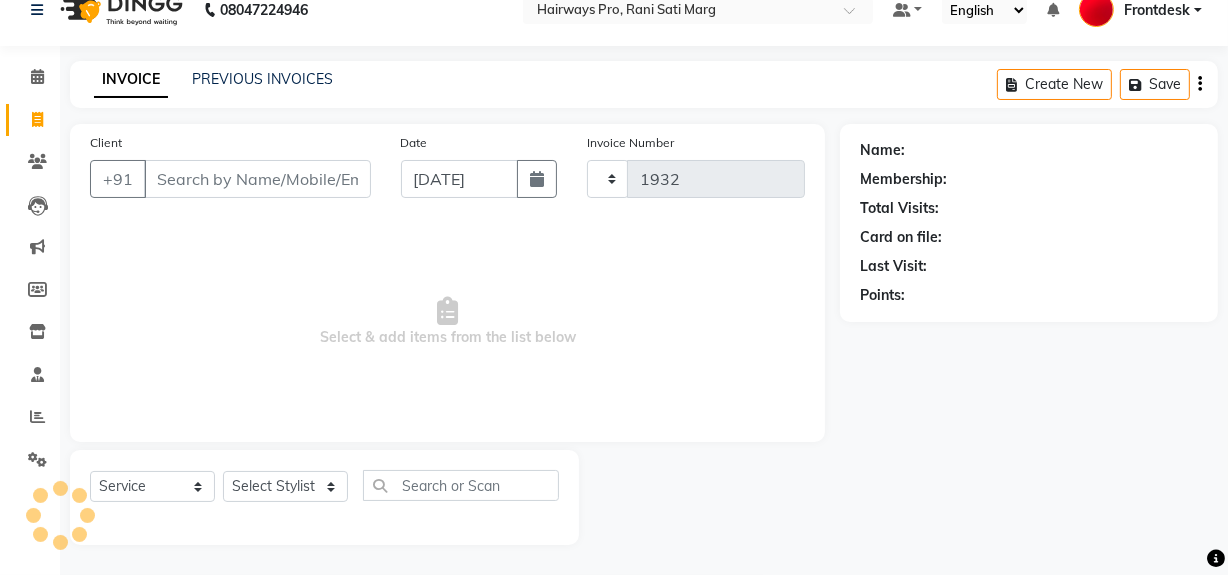 select on "787" 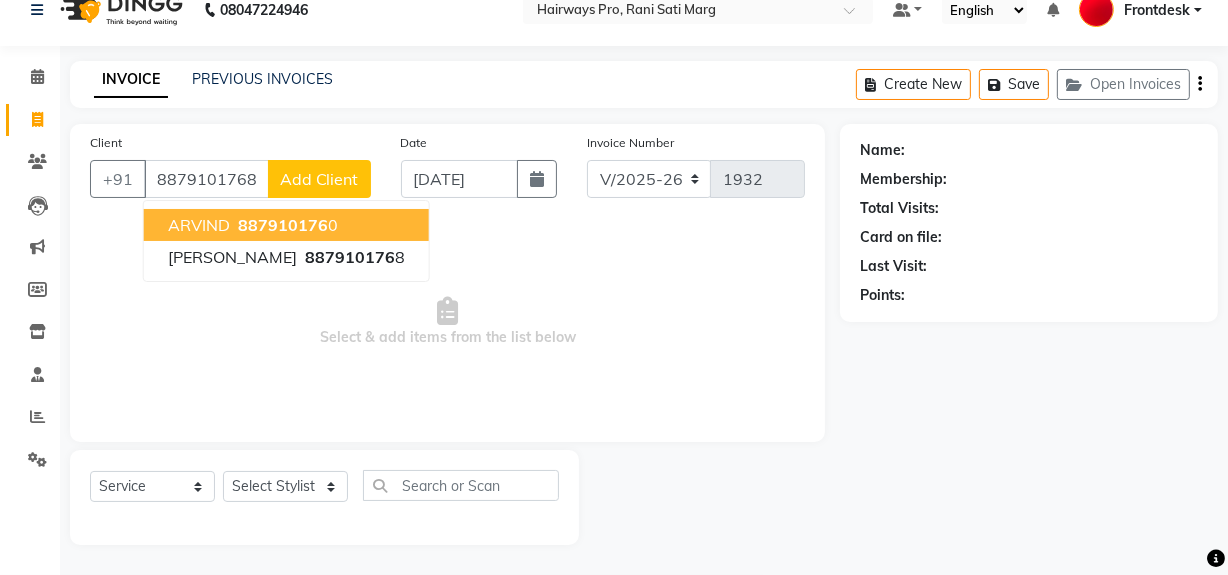 type on "8879101768" 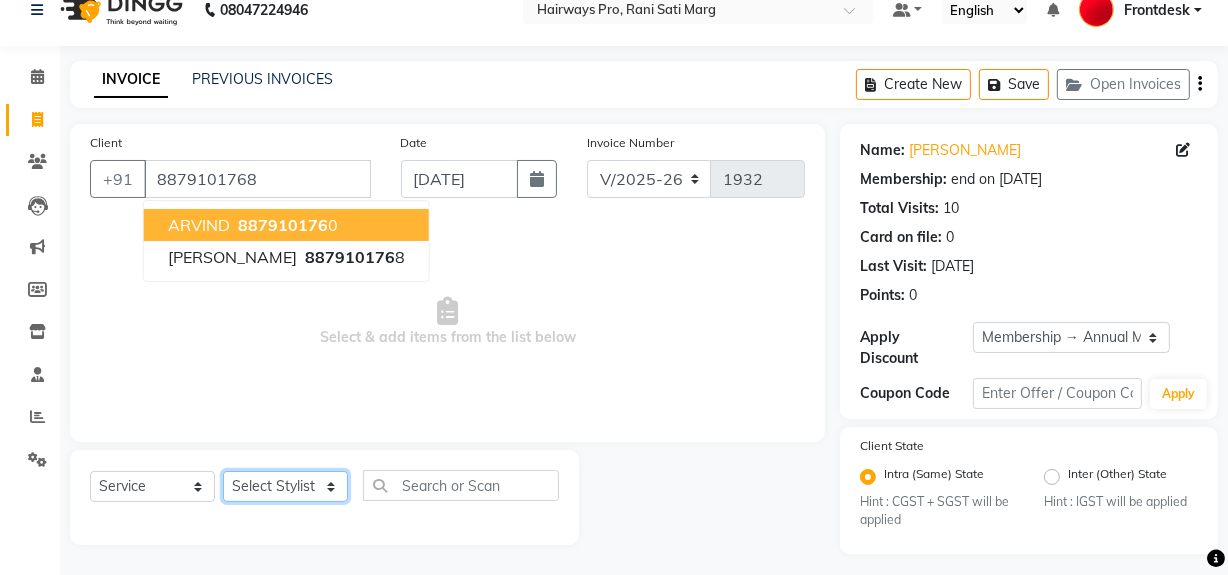click on "Select Stylist ABID DANISH [PERSON_NAME] Frontdesk INTEZAR [PERSON_NAME] [PERSON_NAME] [PERSON_NAME] [PERSON_NAME] [PERSON_NAME] [PERSON_NAME]" 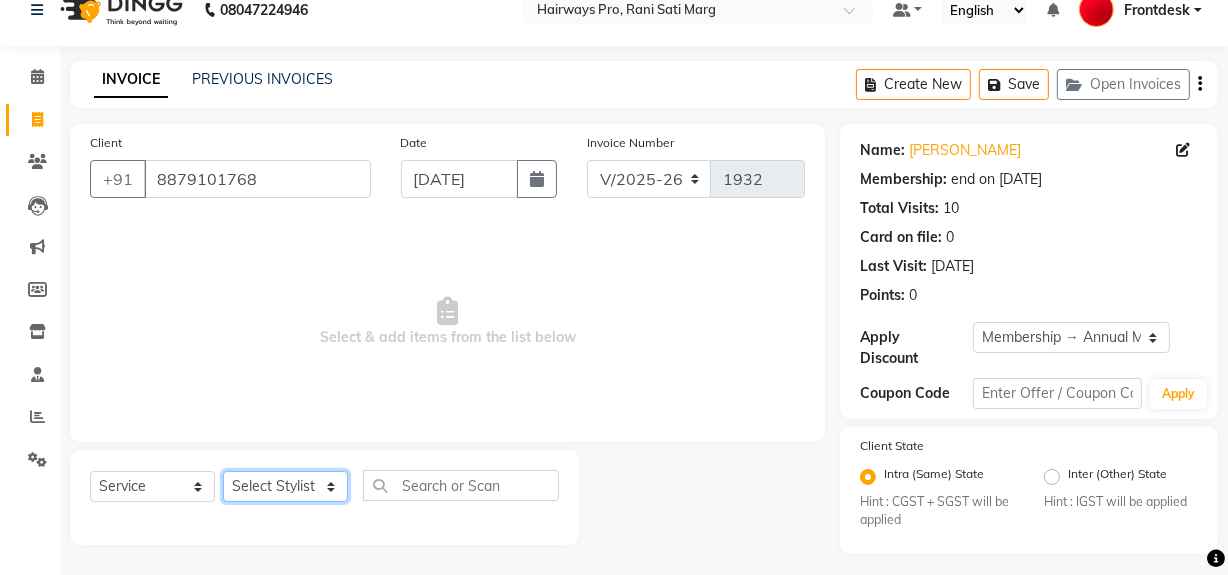 select on "13188" 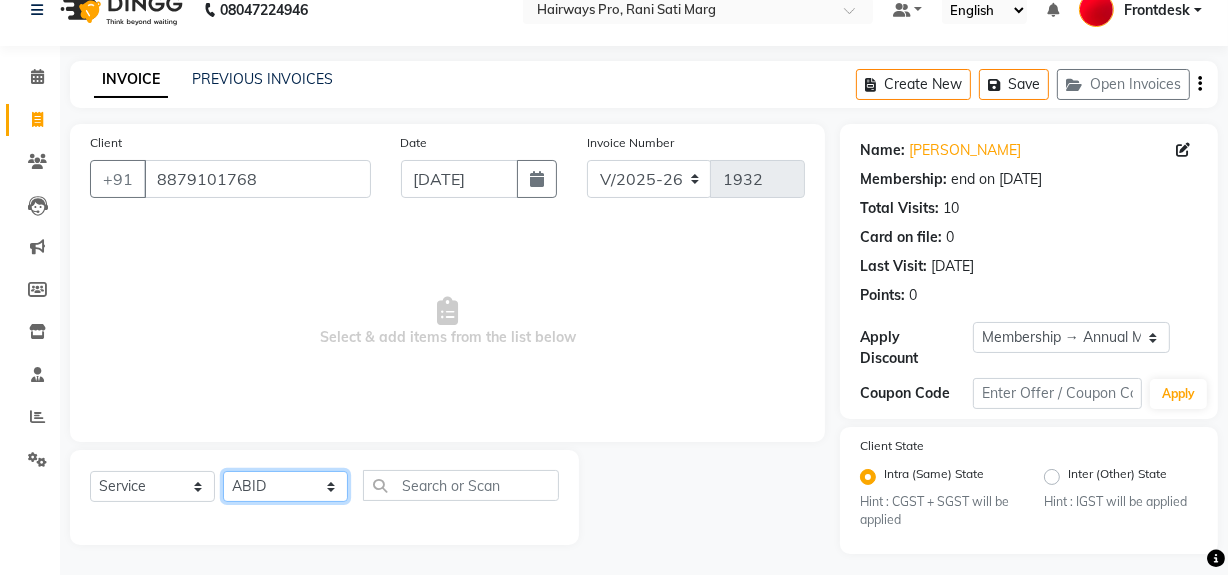 click on "Select Stylist ABID DANISH [PERSON_NAME] Frontdesk INTEZAR [PERSON_NAME] [PERSON_NAME] [PERSON_NAME] [PERSON_NAME] [PERSON_NAME] [PERSON_NAME]" 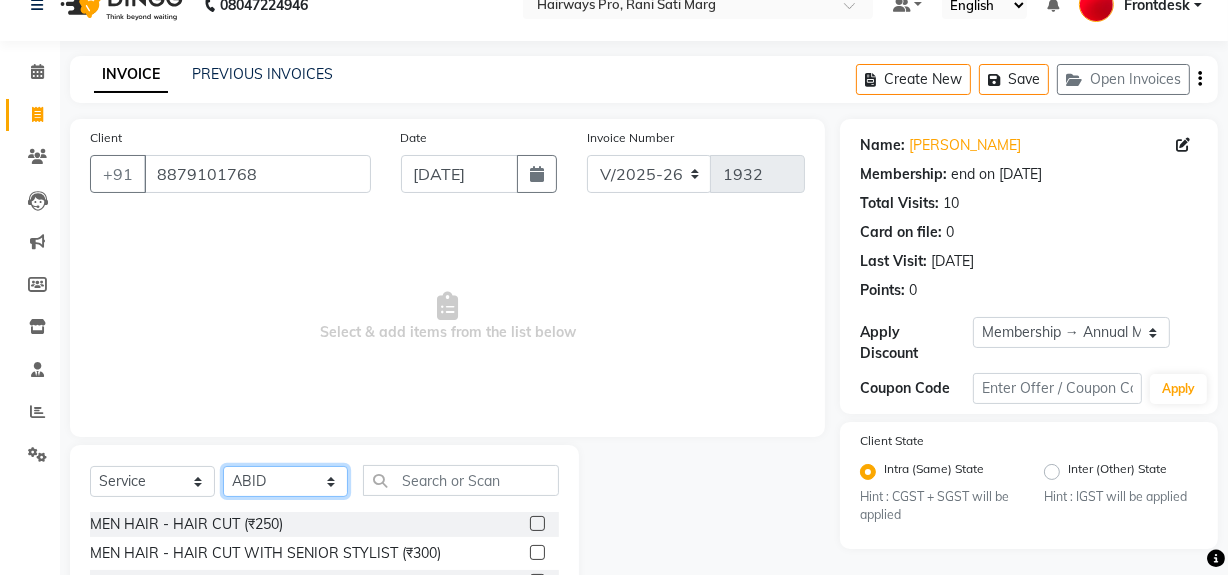 scroll, scrollTop: 208, scrollLeft: 0, axis: vertical 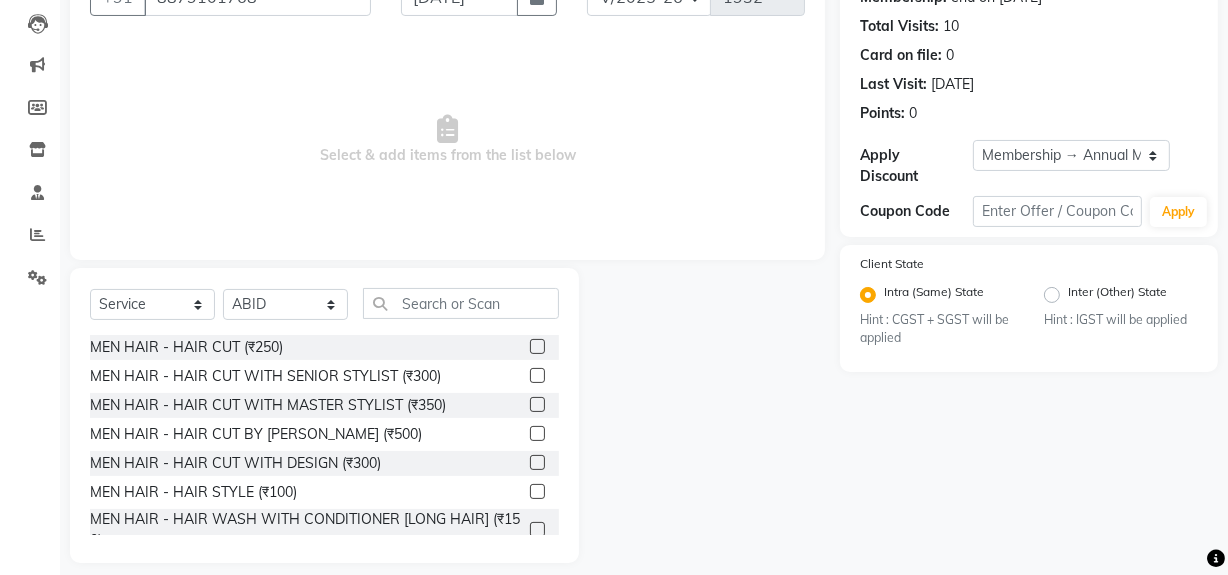 click 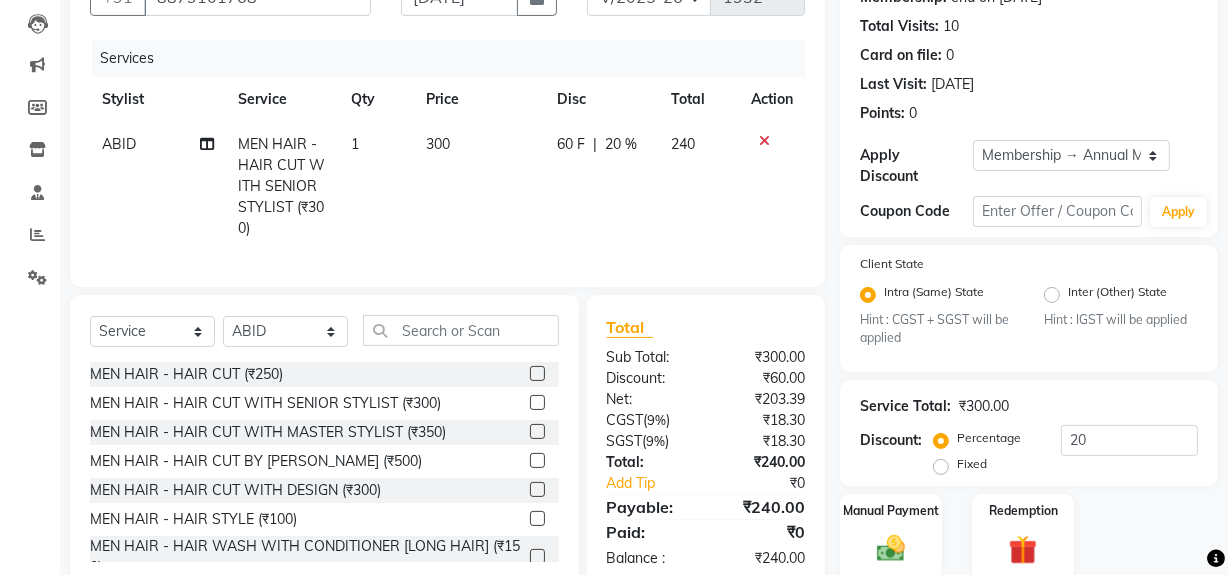click 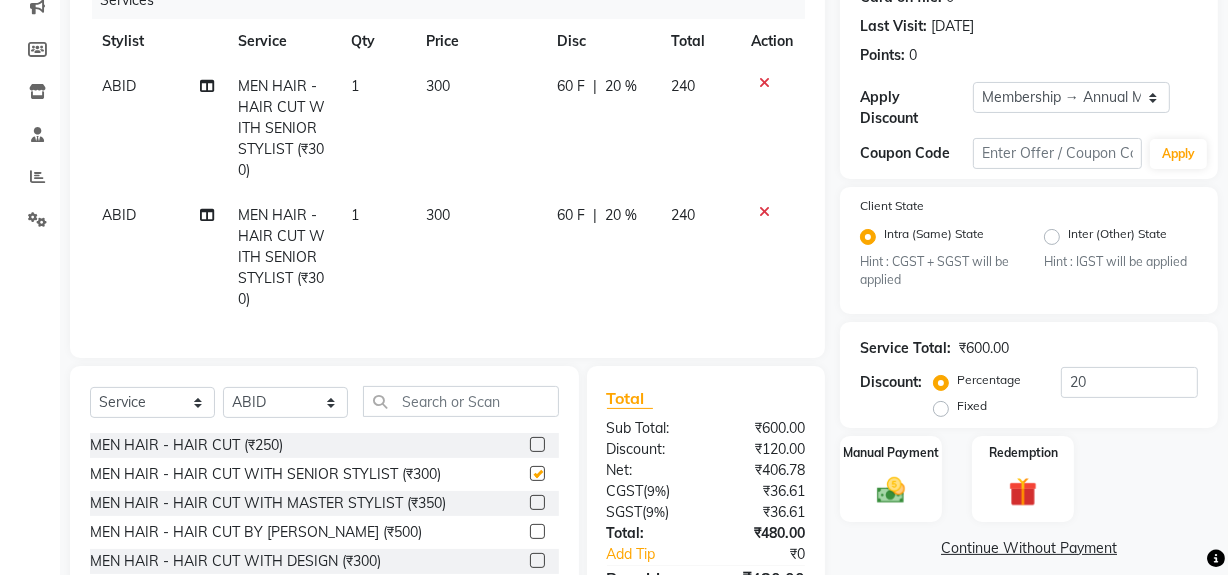 checkbox on "false" 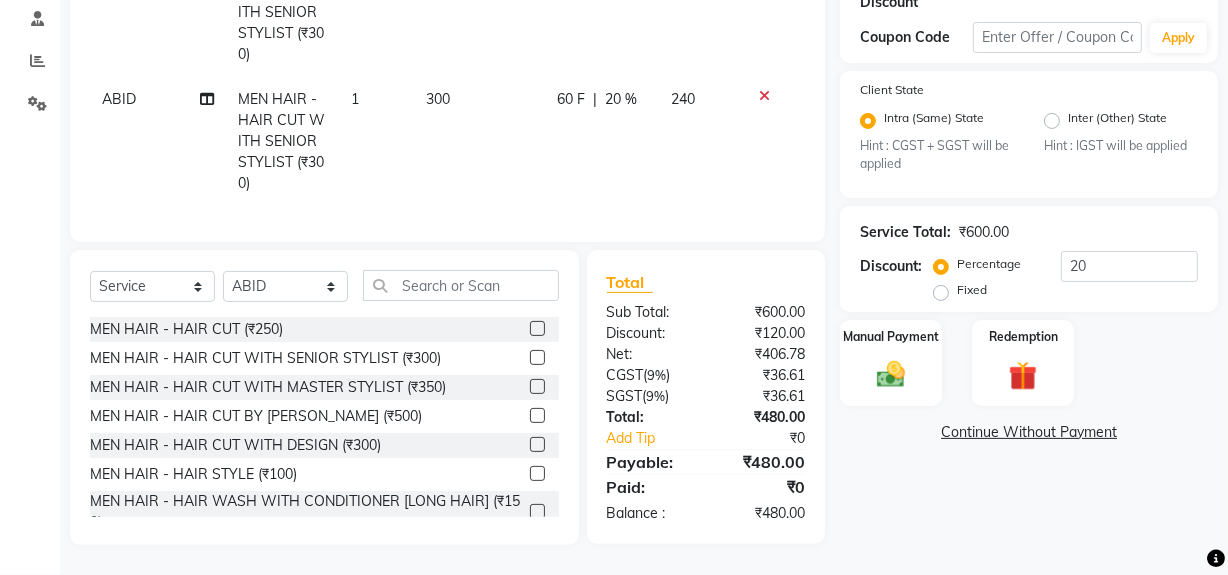scroll, scrollTop: 390, scrollLeft: 0, axis: vertical 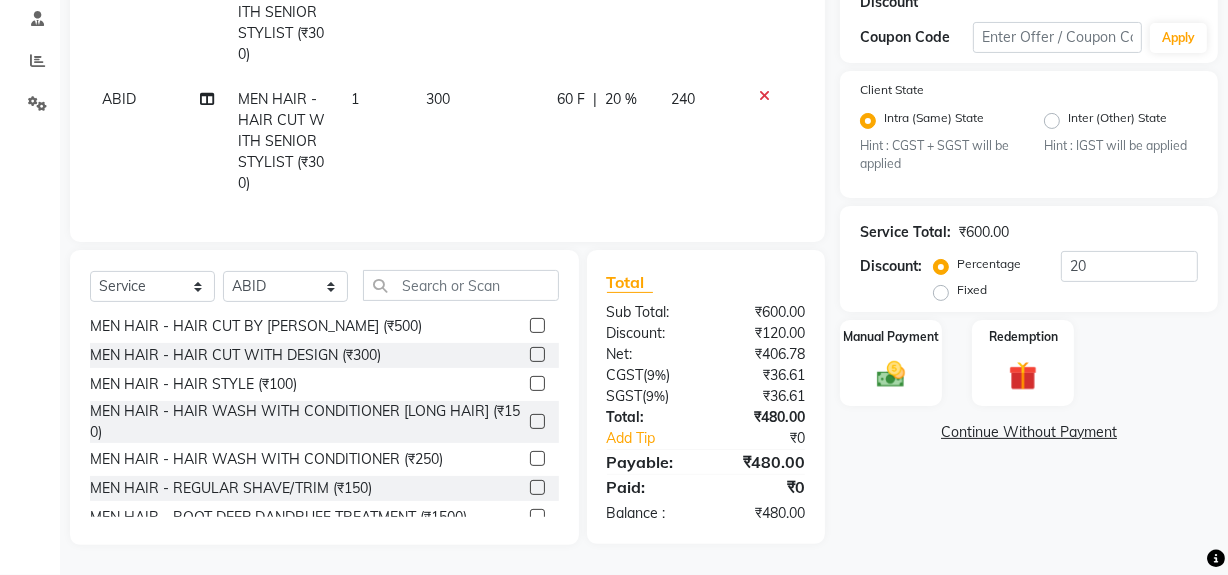 click 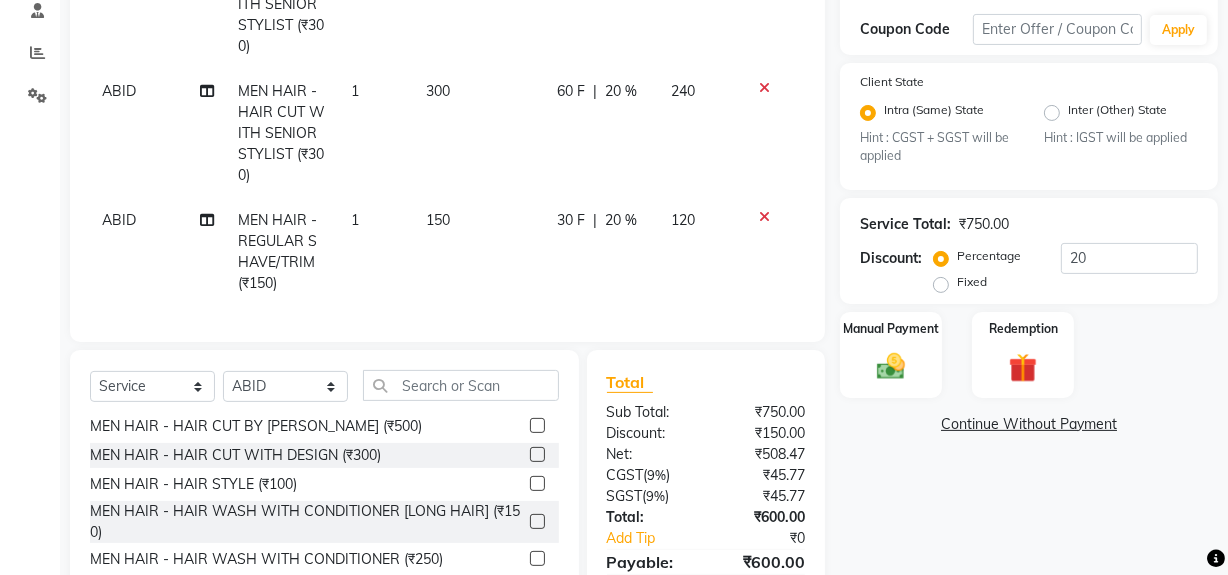 scroll, scrollTop: 181, scrollLeft: 0, axis: vertical 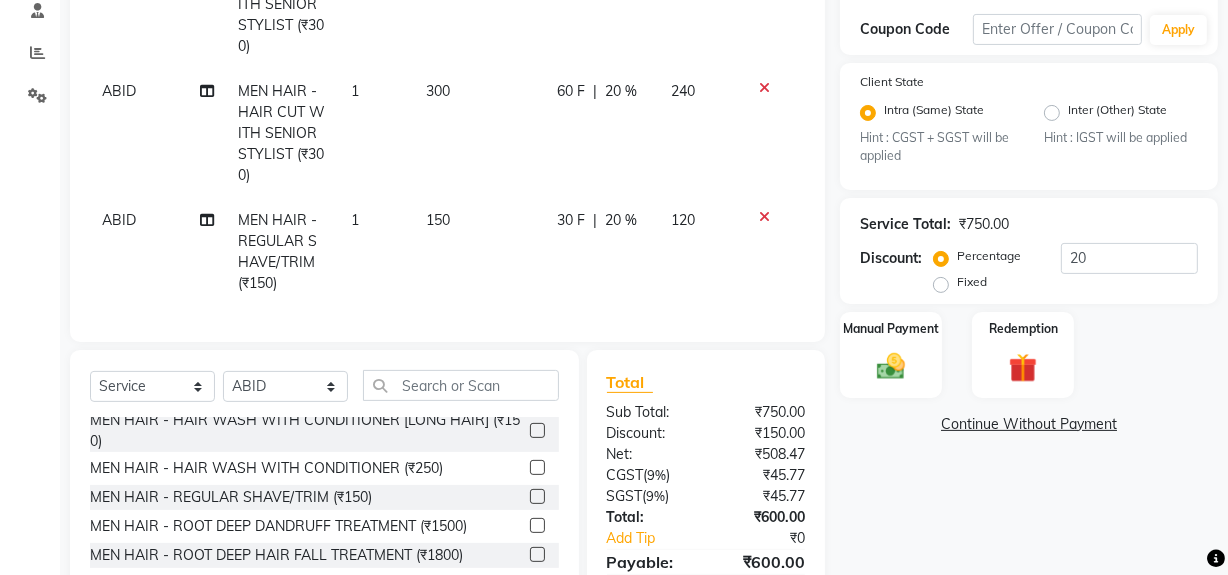 click 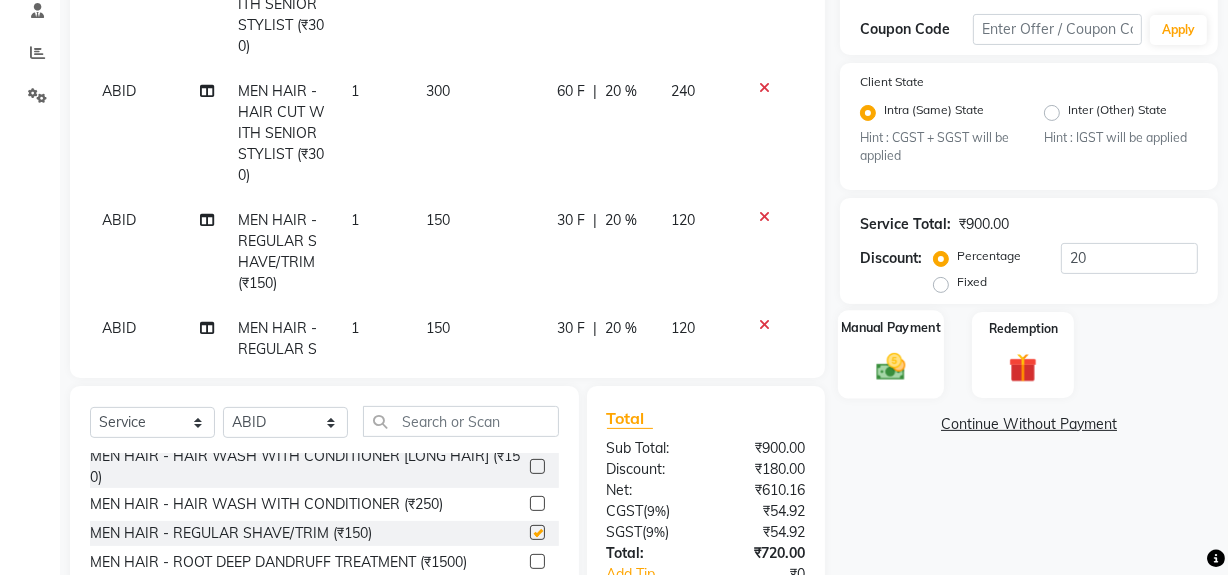 checkbox on "false" 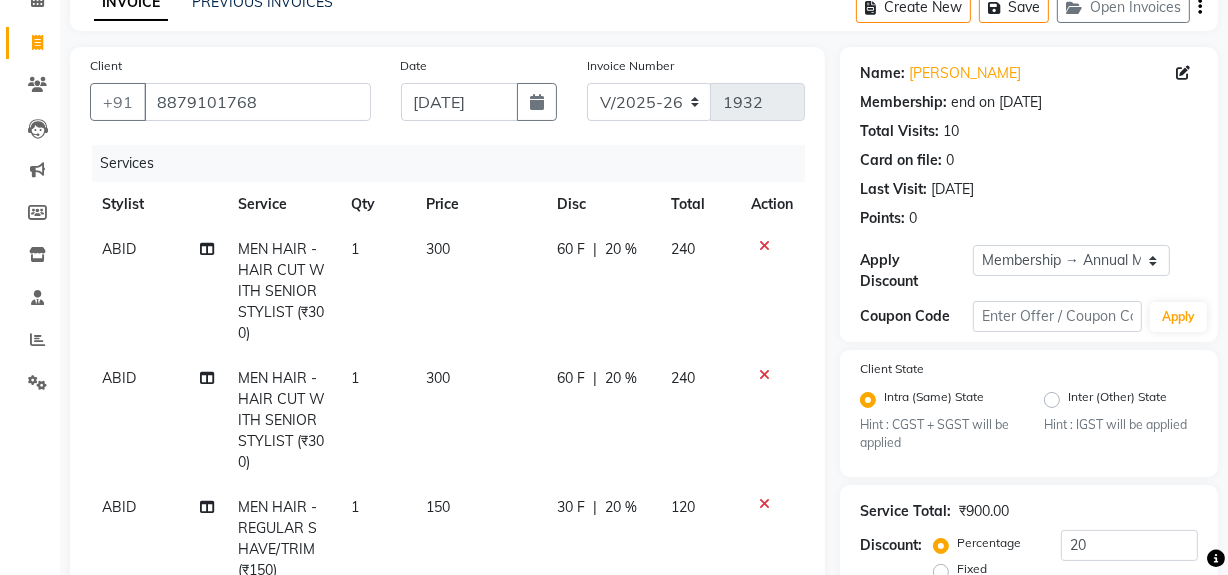 scroll, scrollTop: 71, scrollLeft: 0, axis: vertical 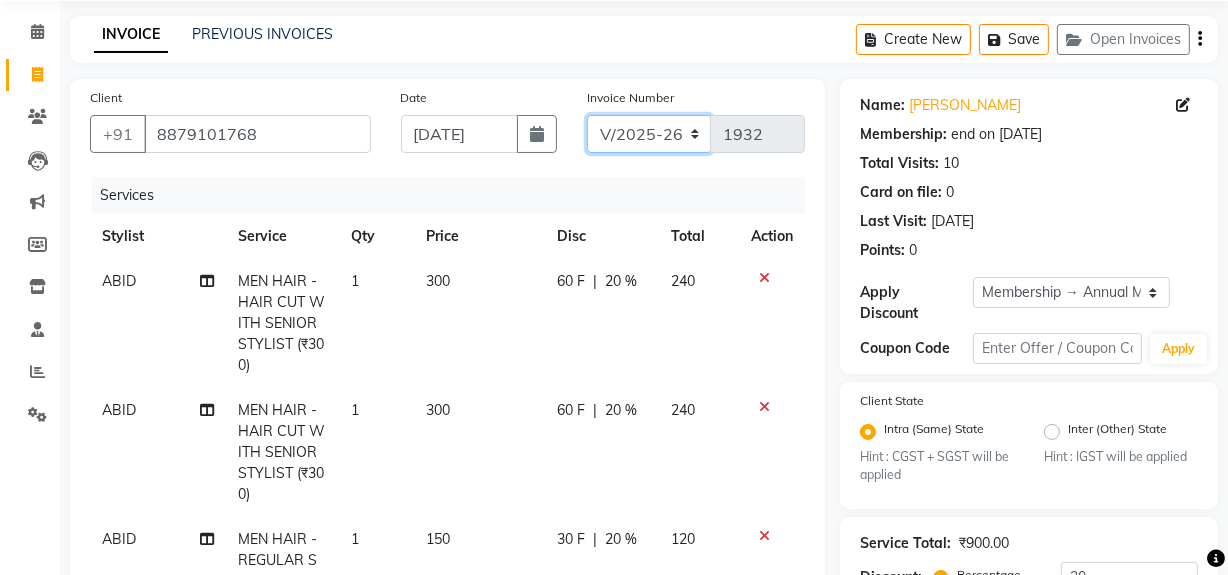 click on "INV/25-26 V/2025-26" 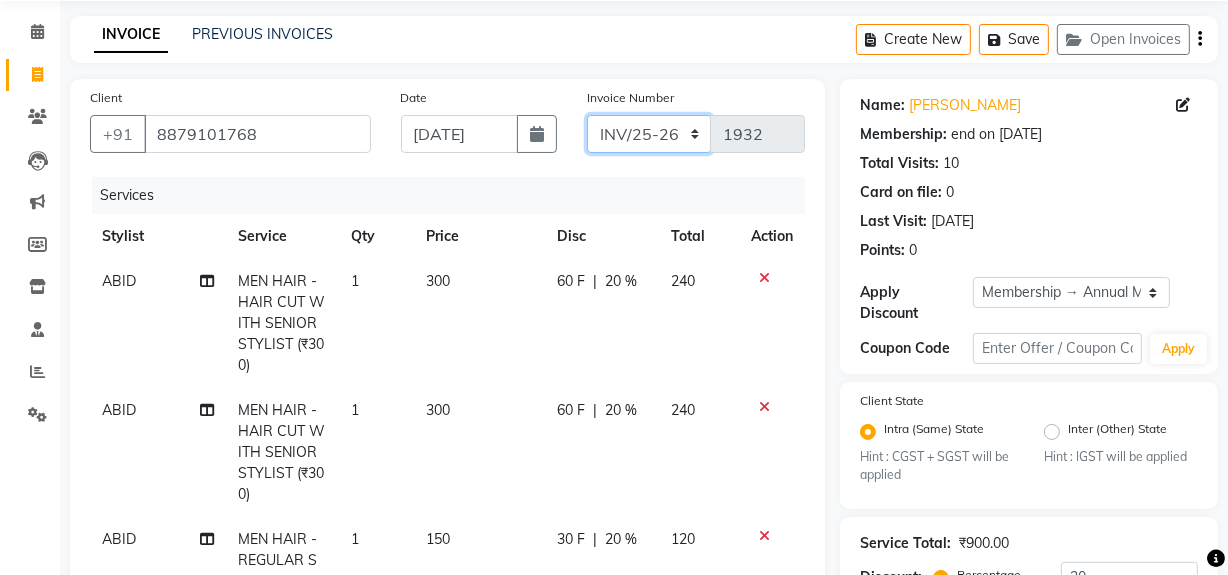 click on "INV/25-26 V/2025-26" 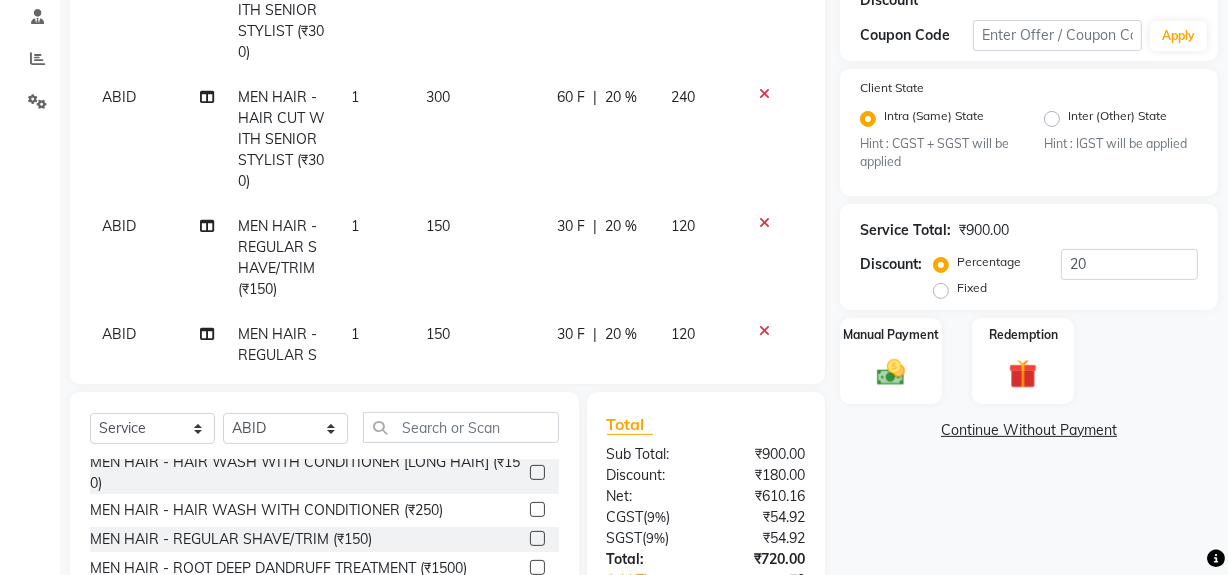 scroll, scrollTop: 526, scrollLeft: 0, axis: vertical 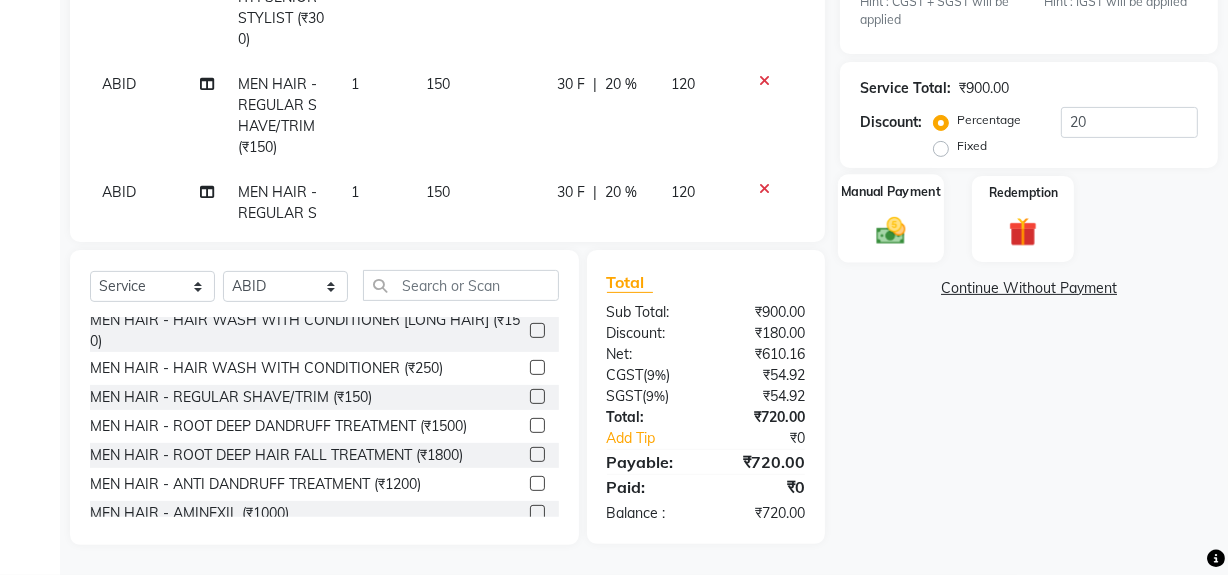 click 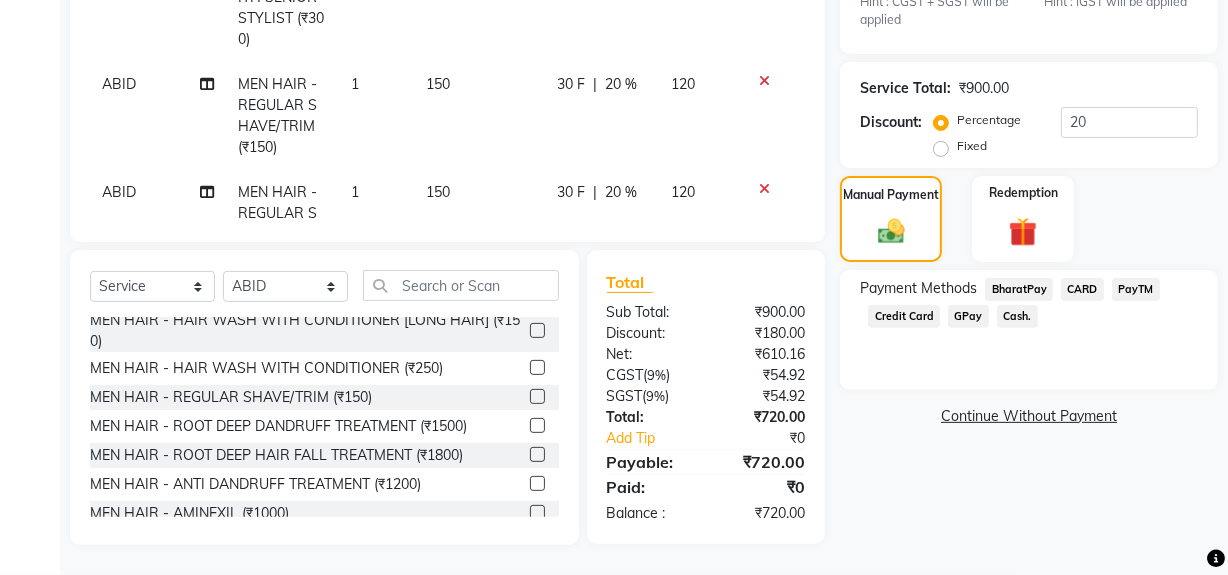 click on "GPay" 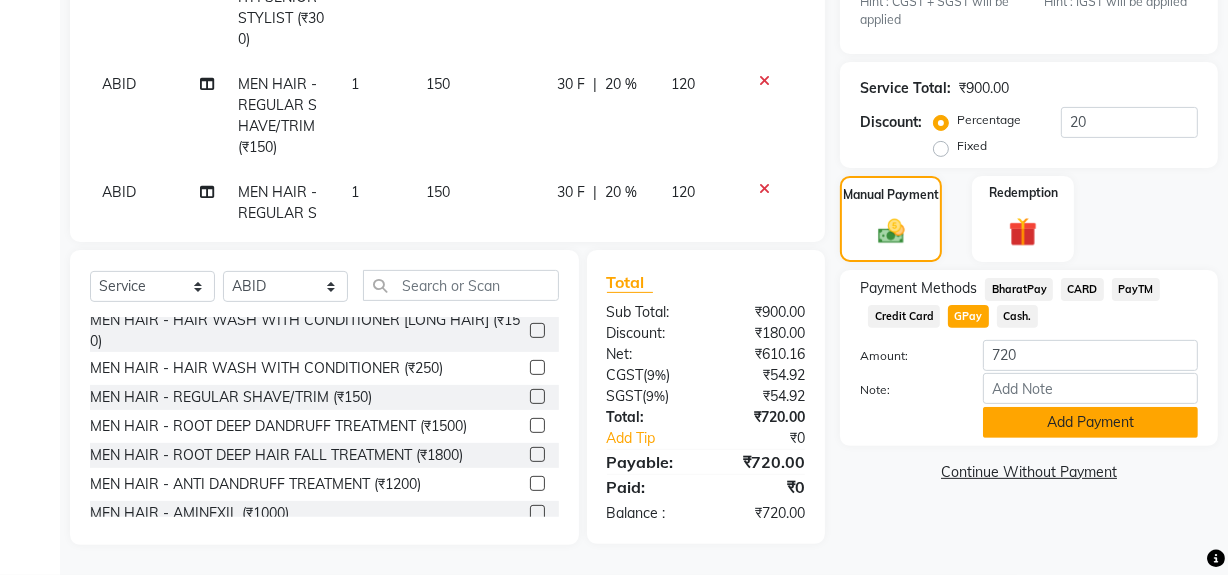 click on "Add Payment" 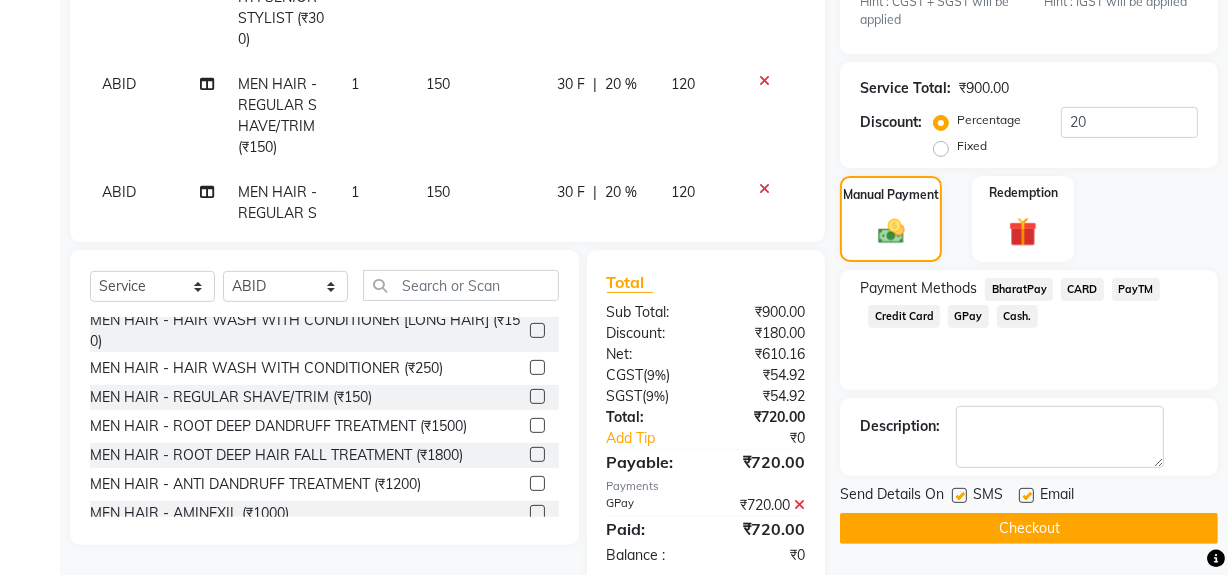 click 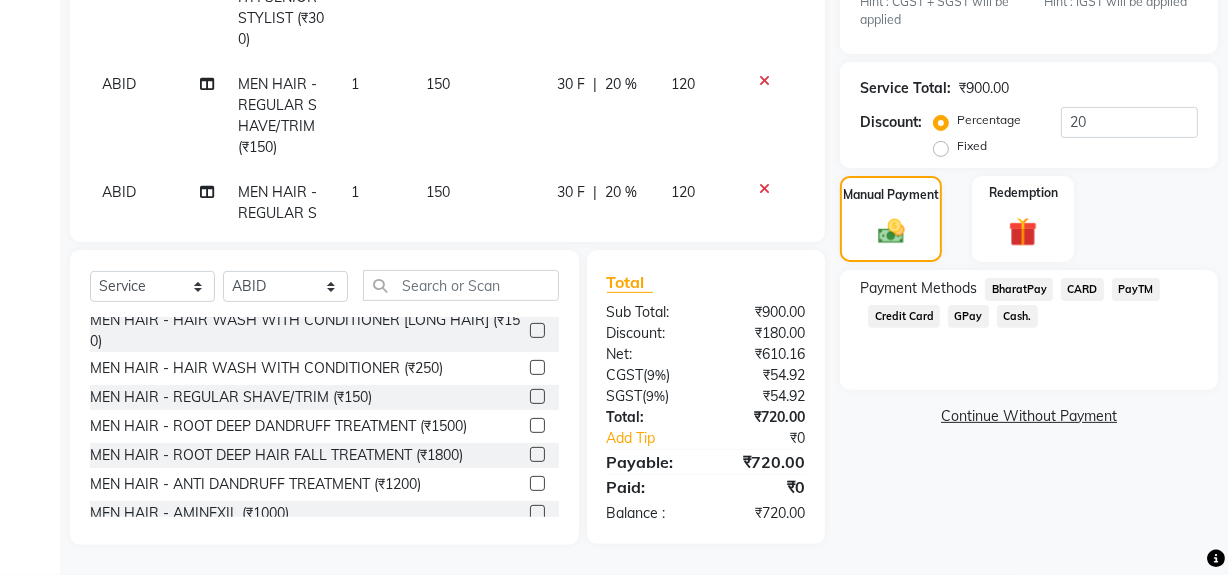 click on "Cash." 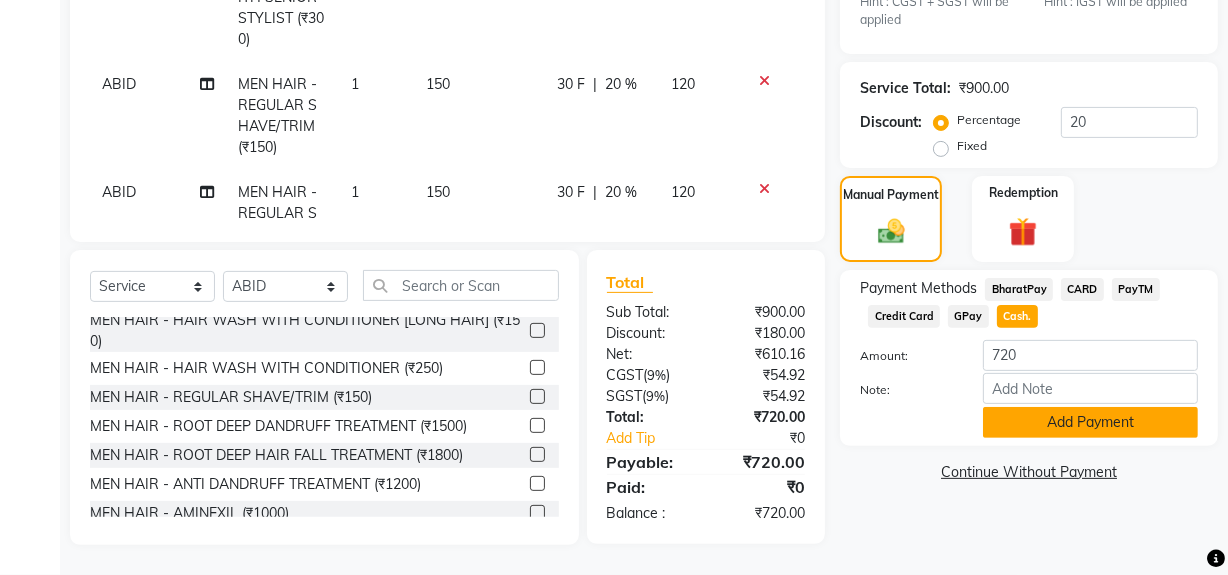 click on "Add Payment" 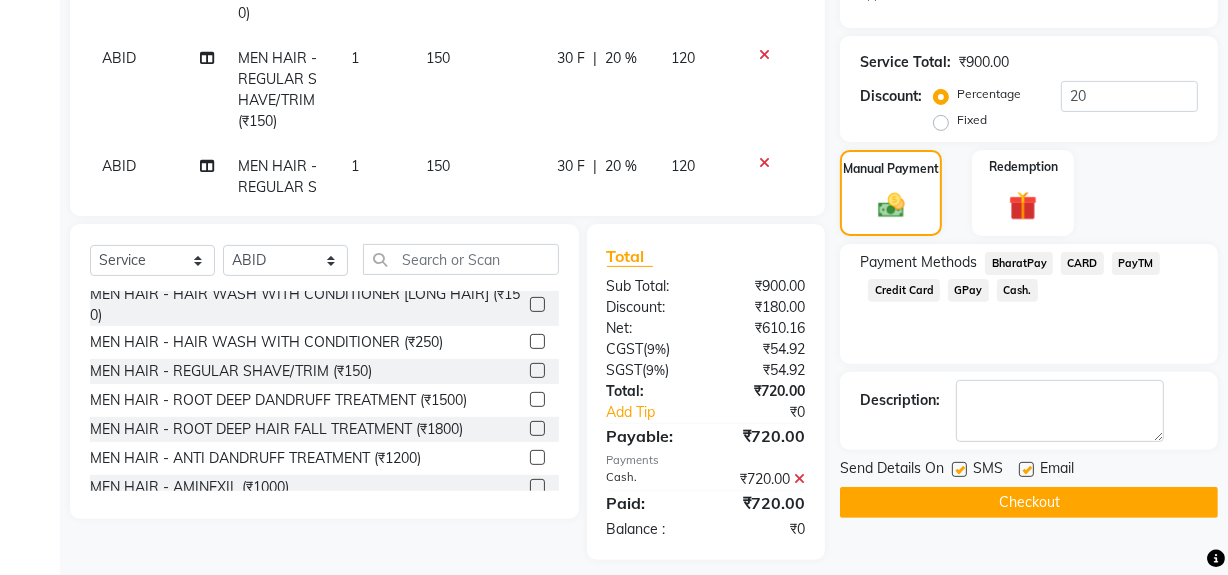 scroll, scrollTop: 567, scrollLeft: 0, axis: vertical 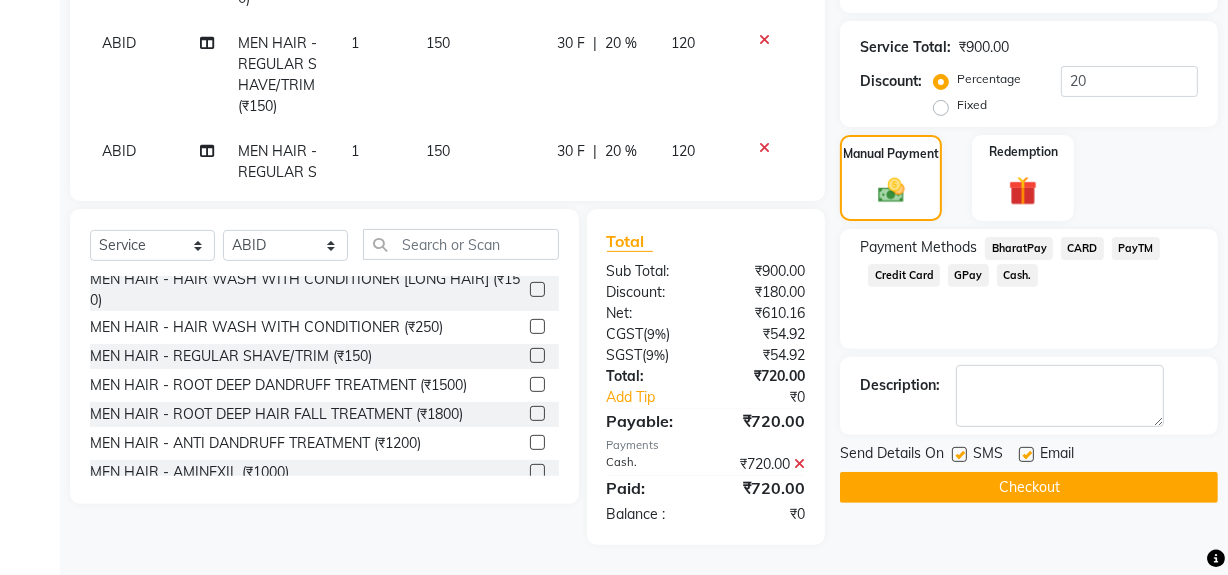 click 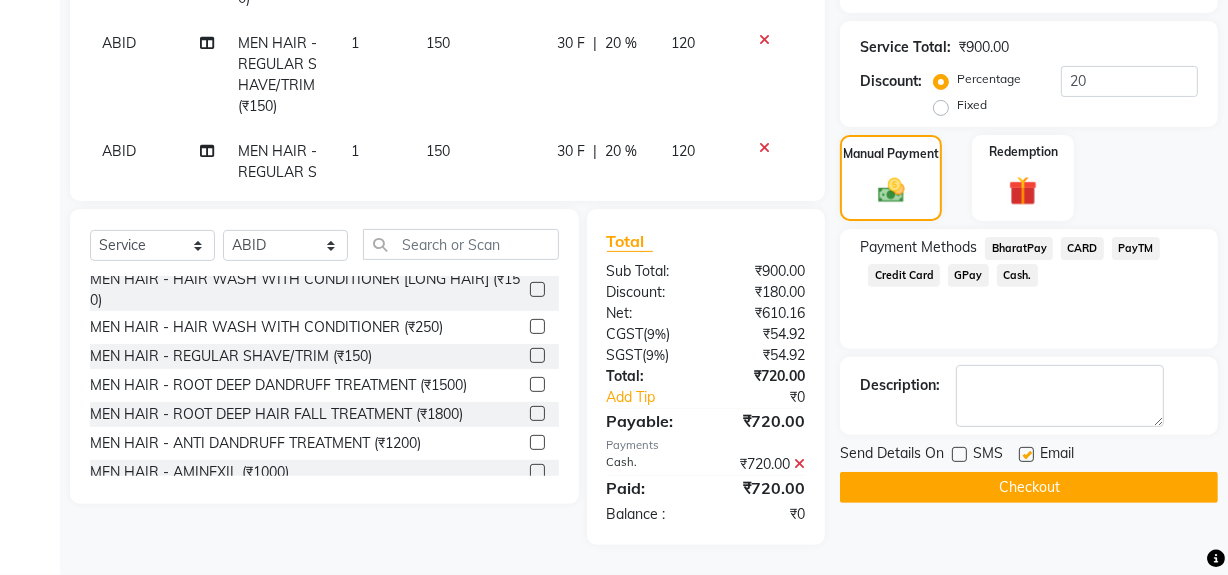 click on "Checkout" 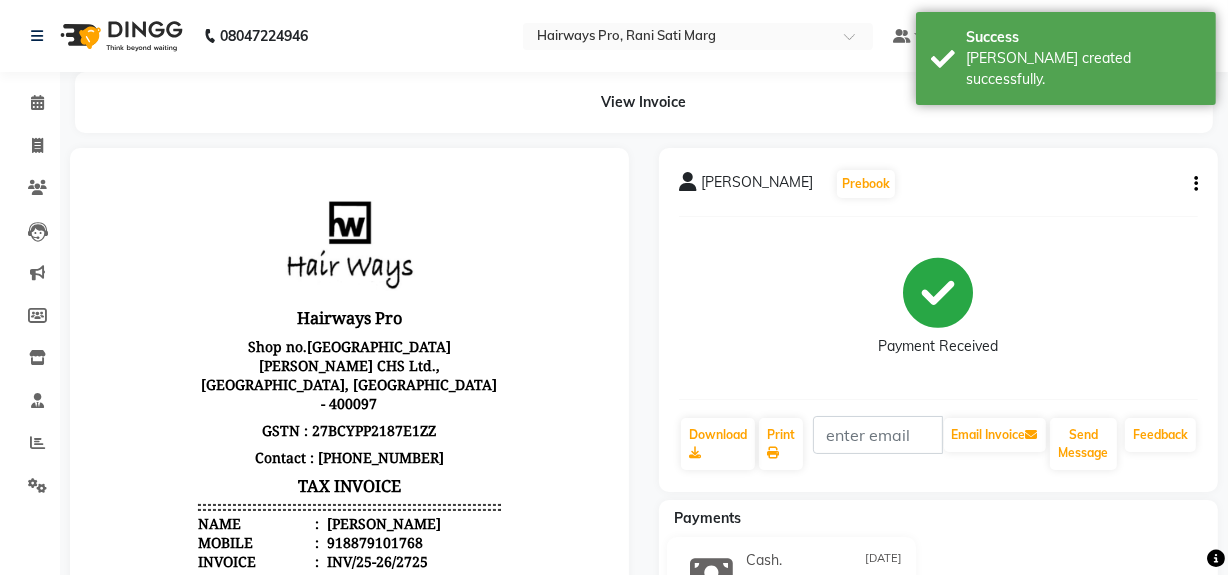 scroll, scrollTop: 0, scrollLeft: 0, axis: both 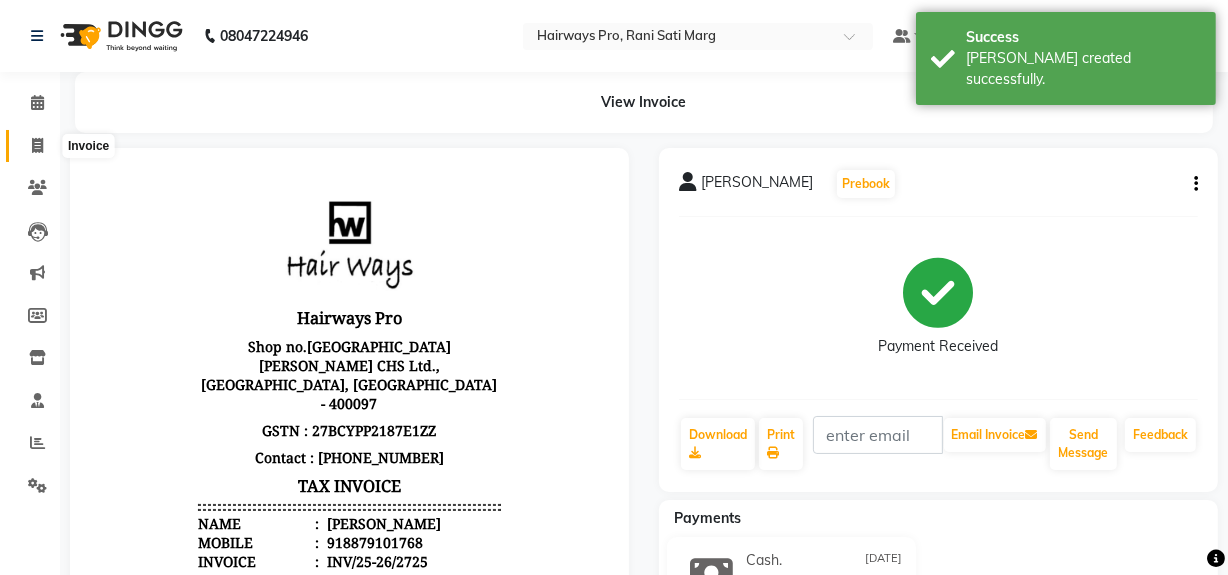 click 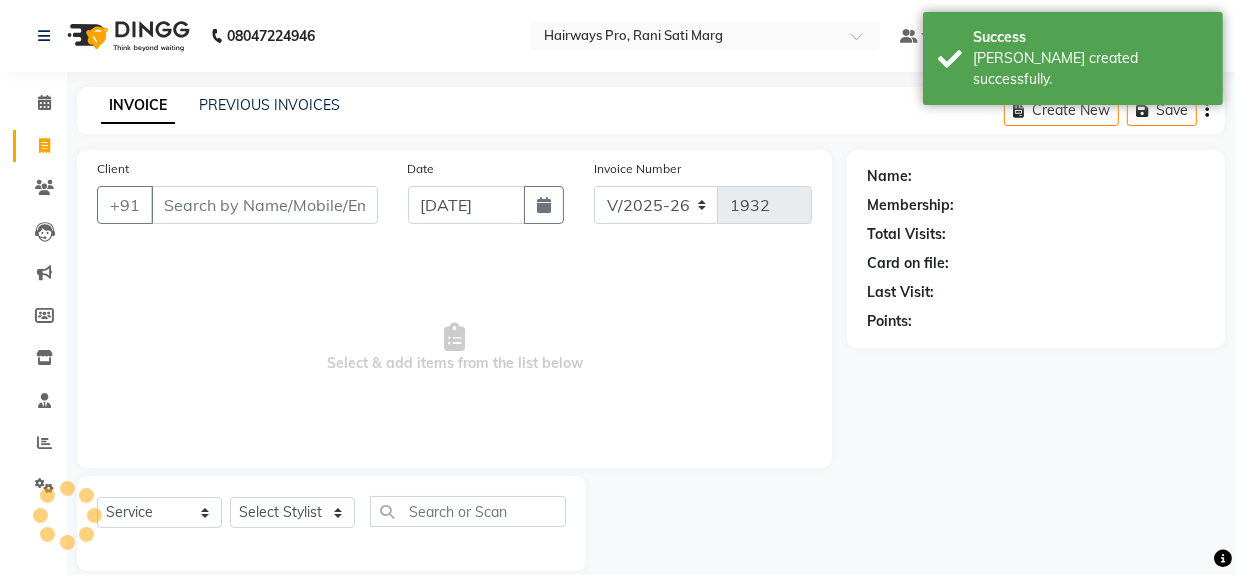 scroll, scrollTop: 26, scrollLeft: 0, axis: vertical 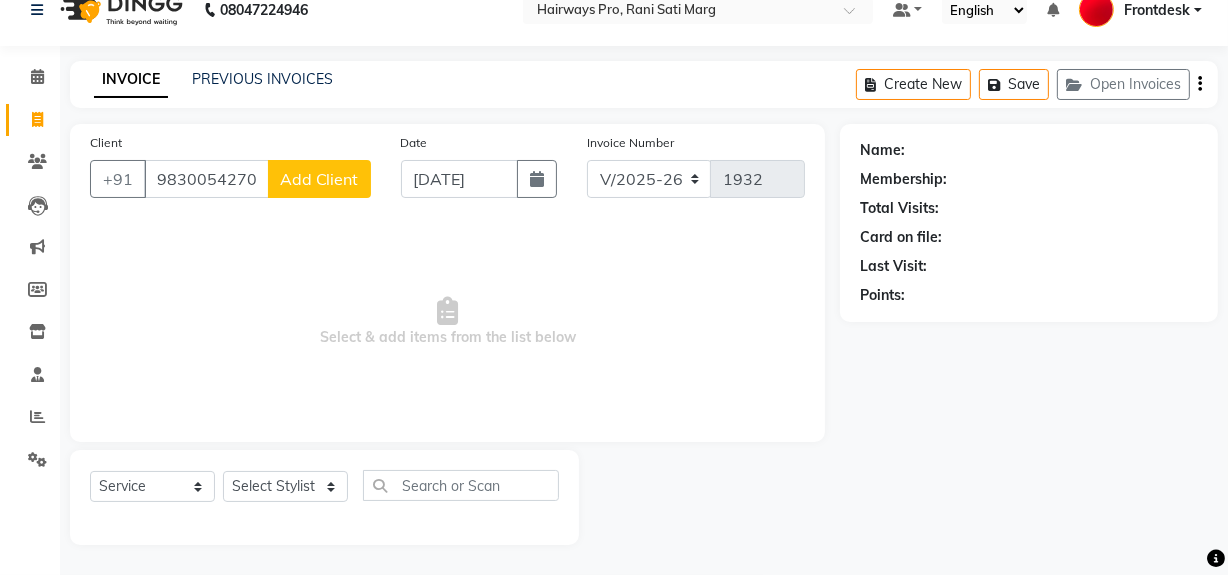 type on "9830054270" 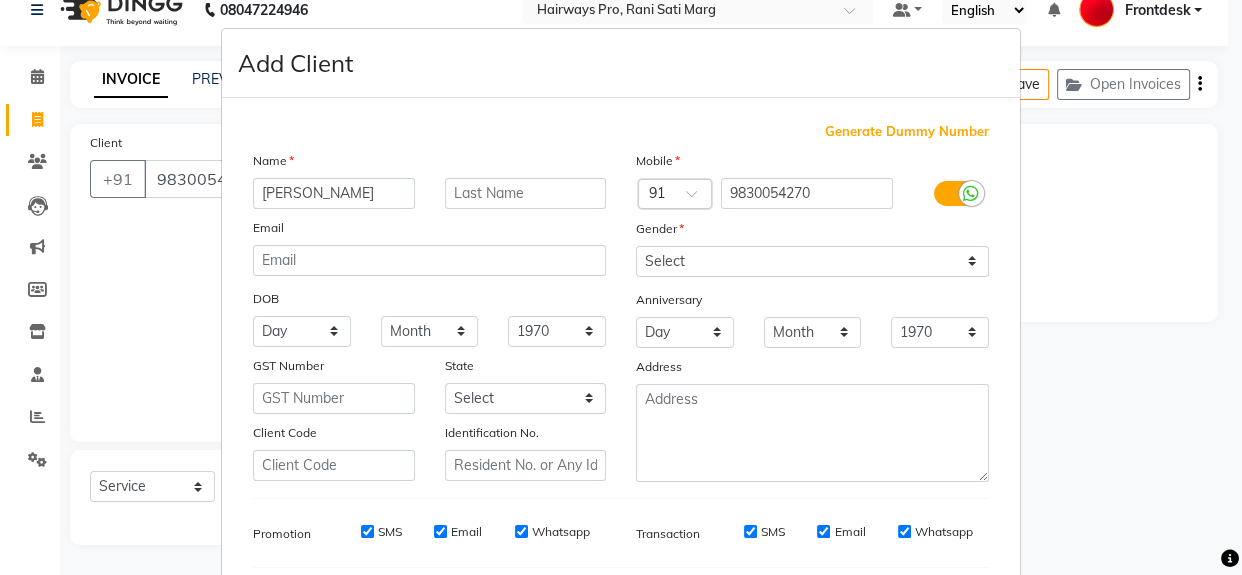 type on "[PERSON_NAME]" 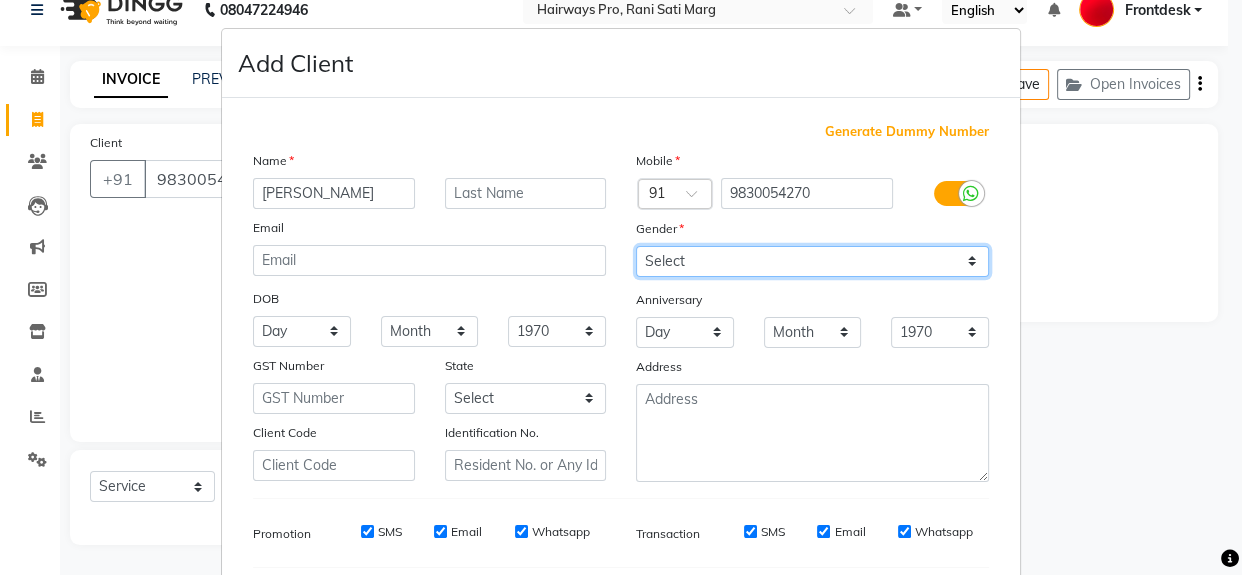 drag, startPoint x: 941, startPoint y: 254, endPoint x: 895, endPoint y: 271, distance: 49.0408 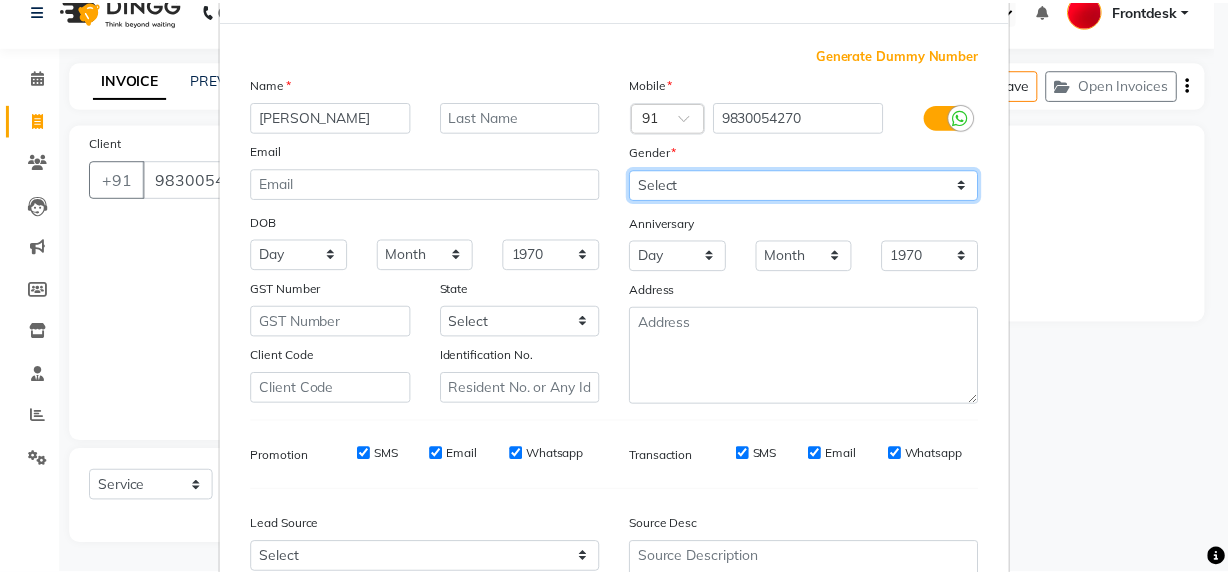 scroll, scrollTop: 272, scrollLeft: 0, axis: vertical 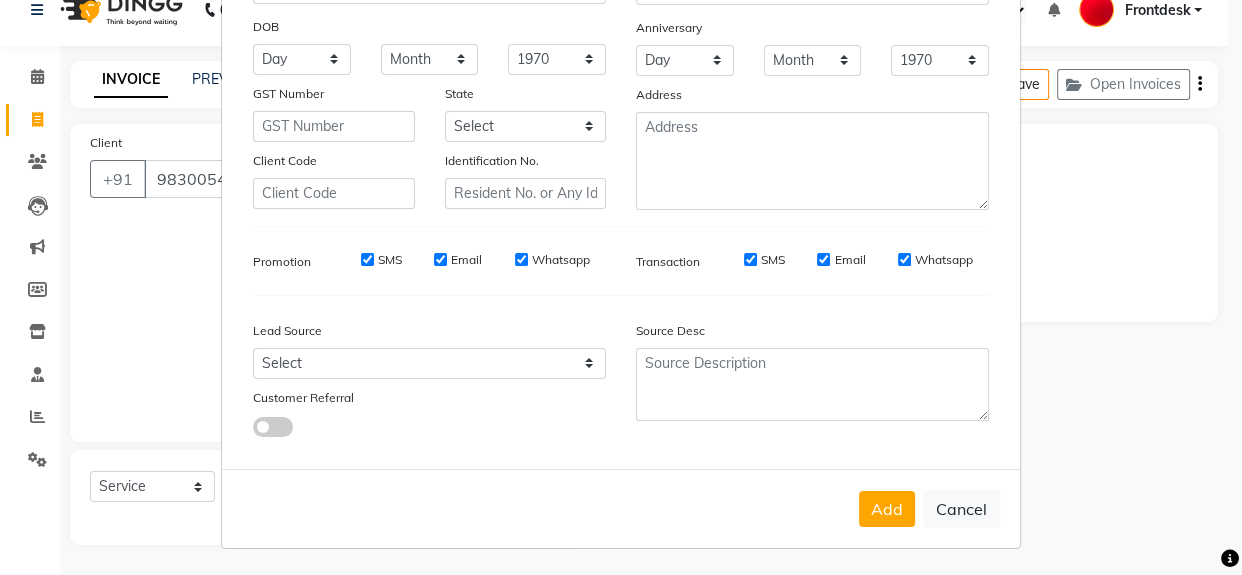 click on "Add" at bounding box center (887, 509) 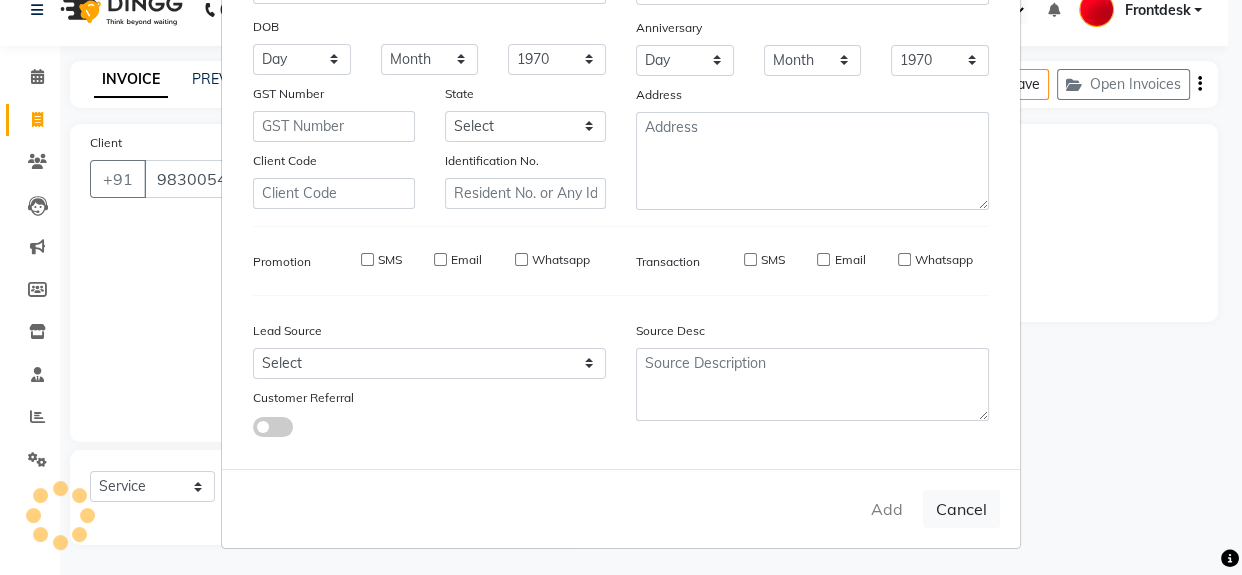 type 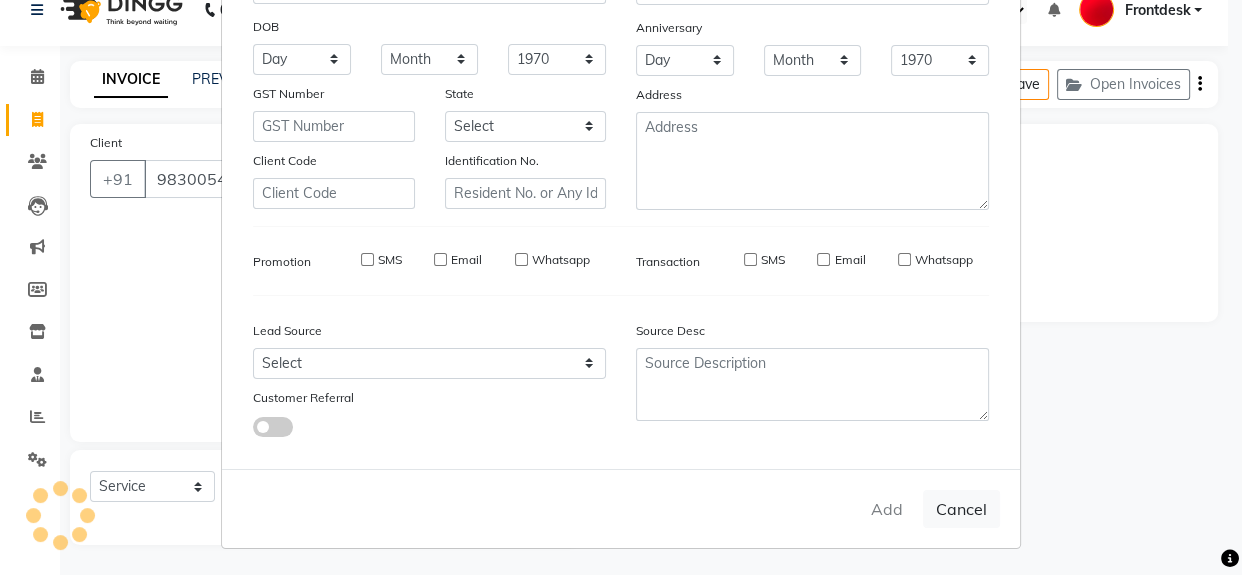 select 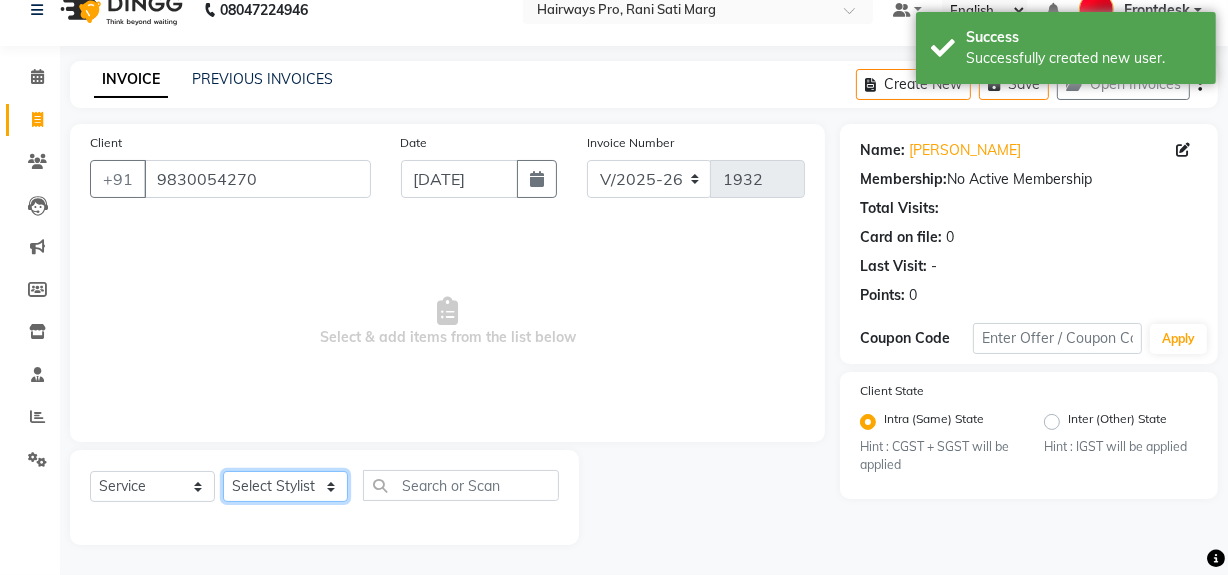click on "Select Stylist ABID DANISH [PERSON_NAME] Frontdesk INTEZAR [PERSON_NAME] [PERSON_NAME] [PERSON_NAME] [PERSON_NAME] [PERSON_NAME] [PERSON_NAME]" 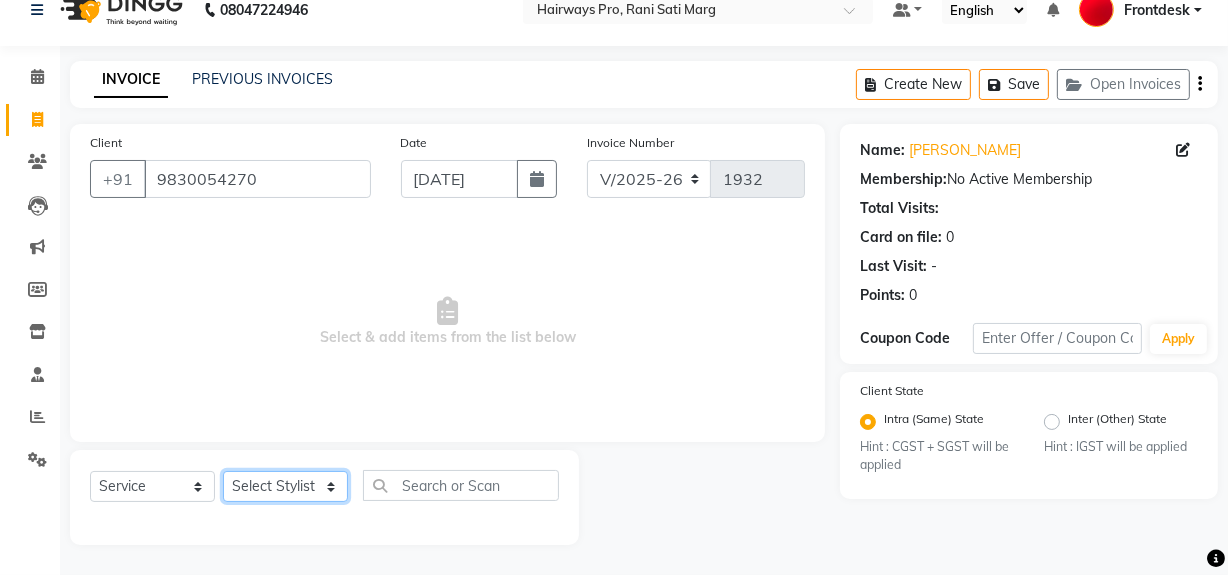 select on "86084" 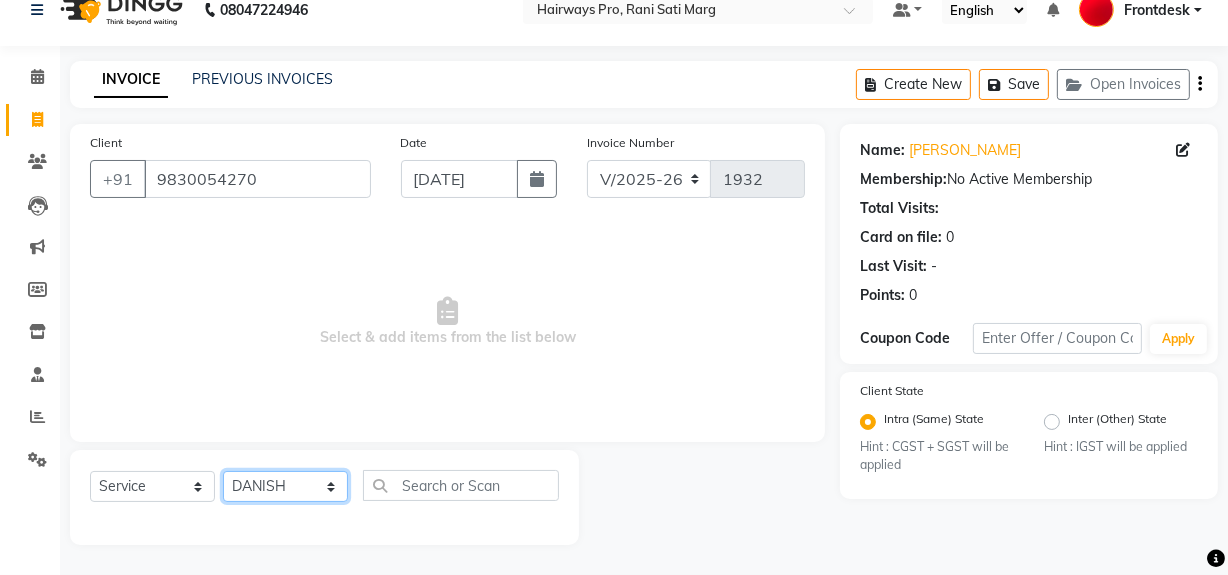 click on "Select Stylist ABID DANISH [PERSON_NAME] Frontdesk INTEZAR [PERSON_NAME] [PERSON_NAME] [PERSON_NAME] [PERSON_NAME] [PERSON_NAME] [PERSON_NAME]" 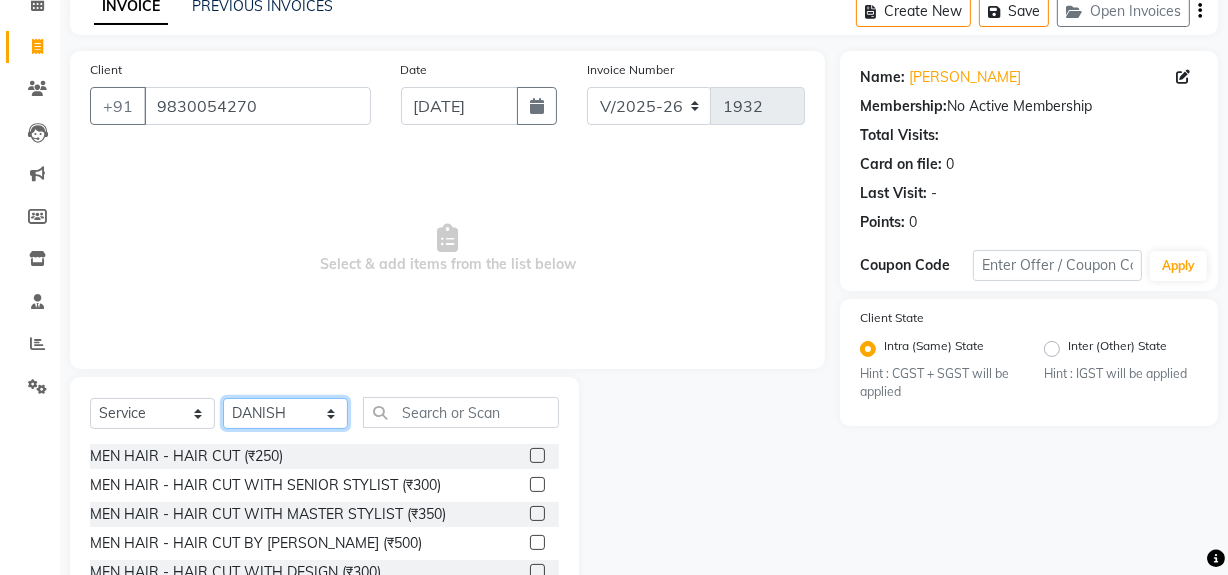 scroll, scrollTop: 208, scrollLeft: 0, axis: vertical 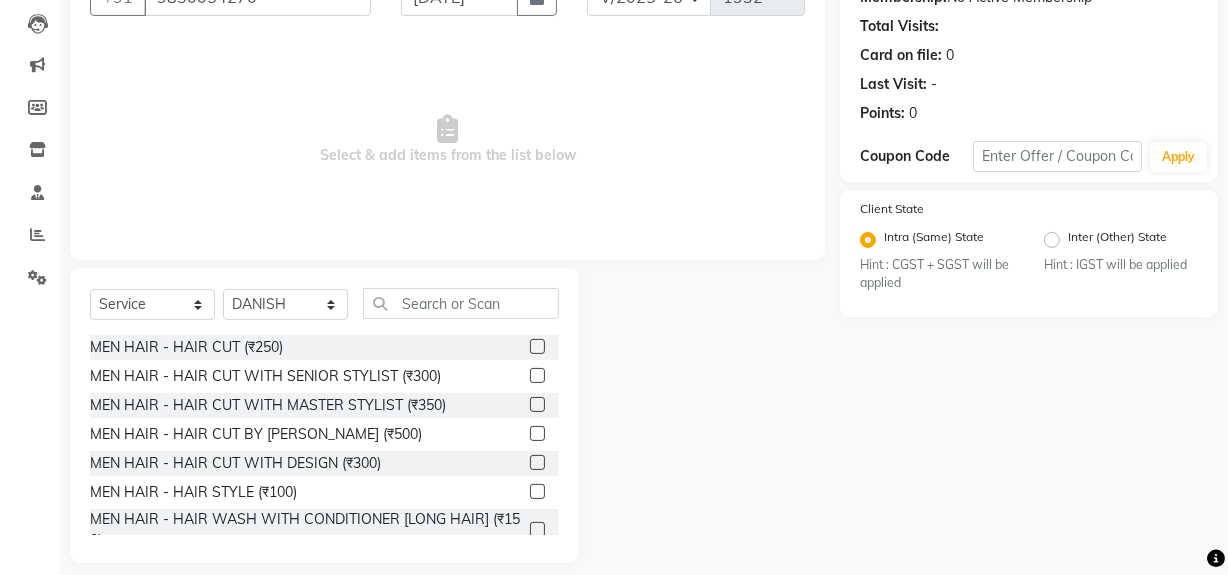 click 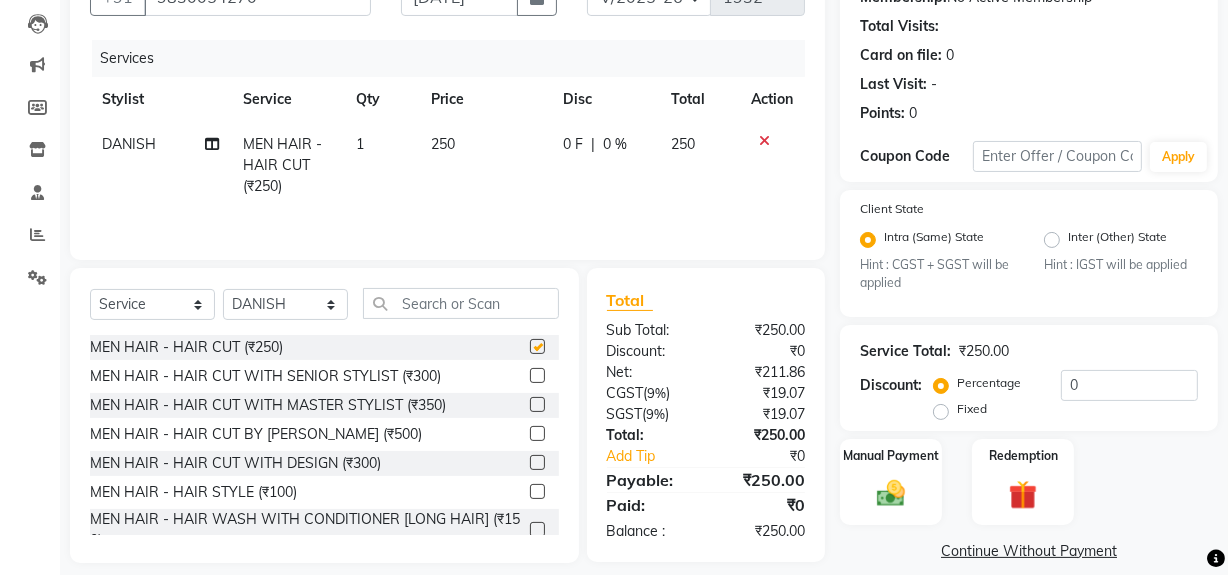 scroll, scrollTop: 90, scrollLeft: 0, axis: vertical 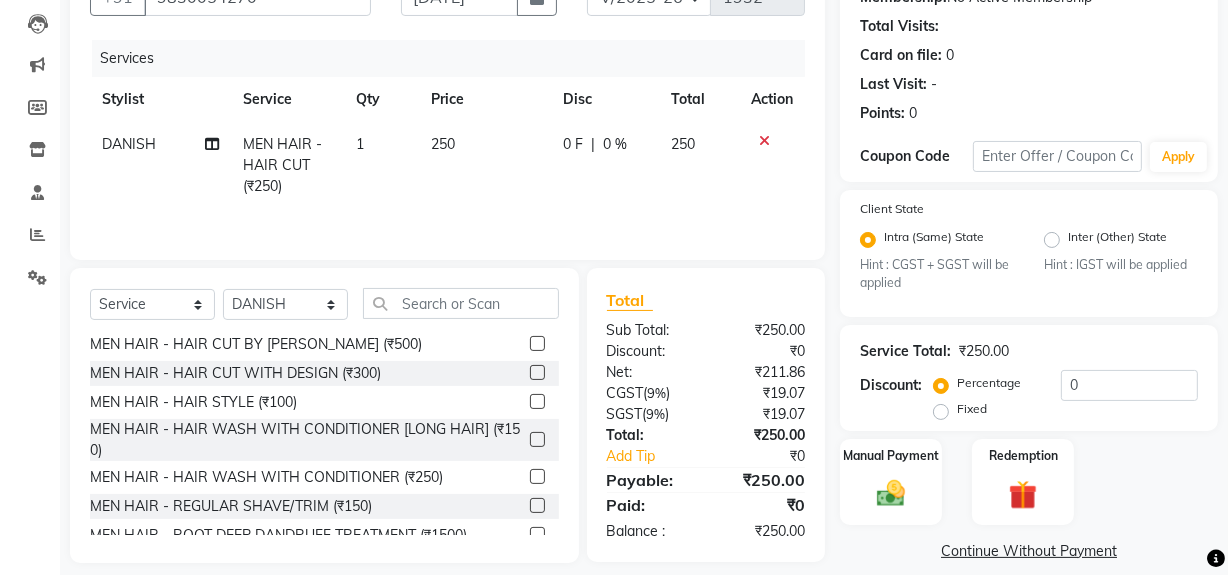 checkbox on "false" 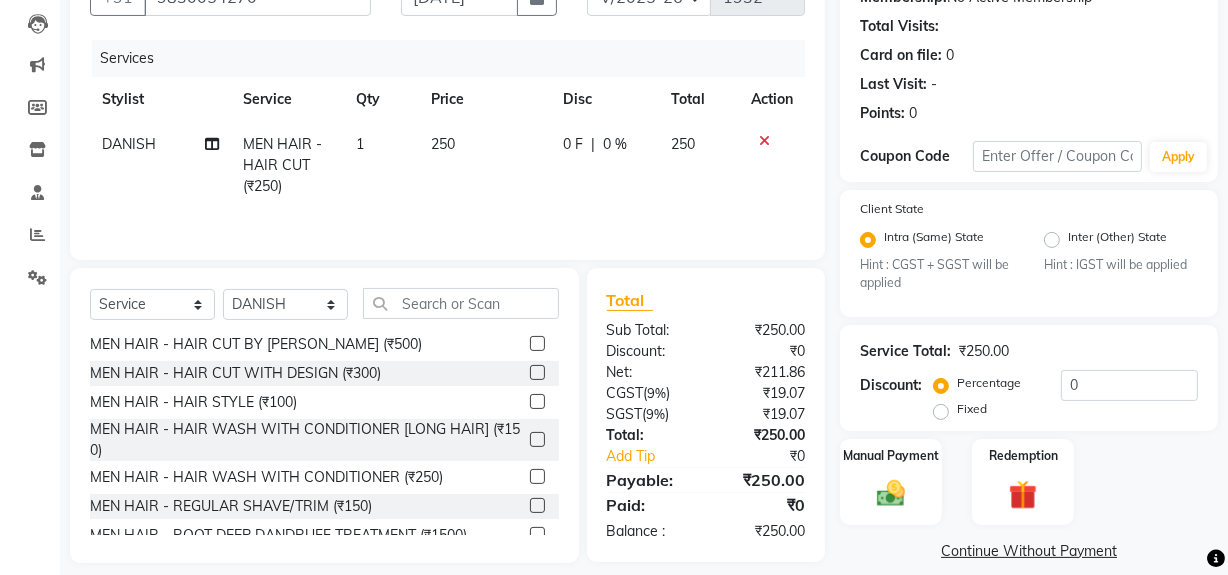 click 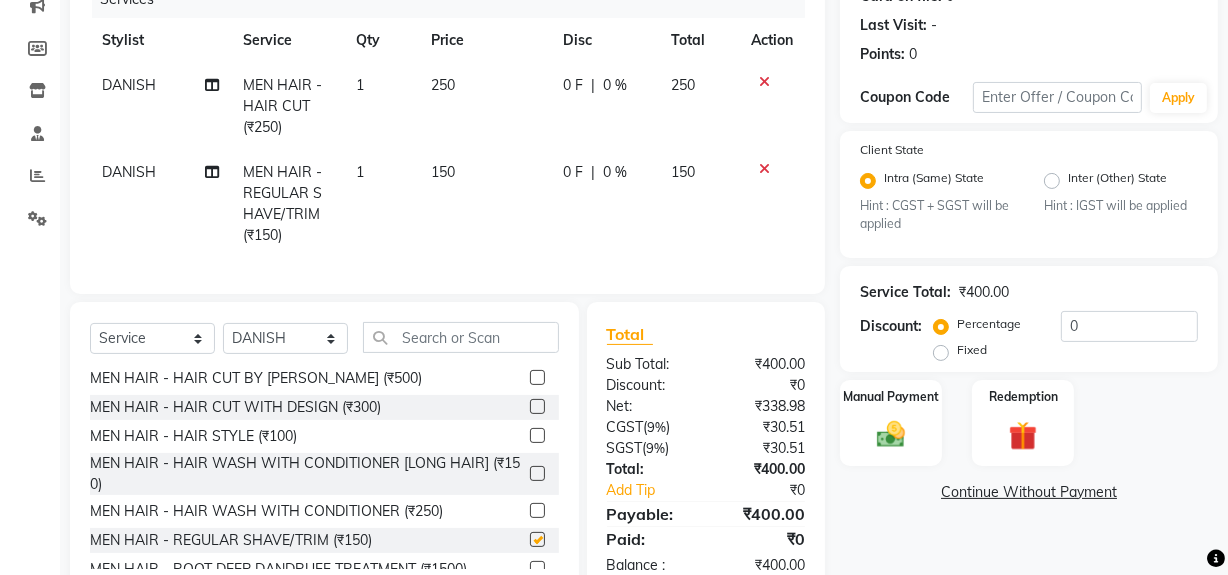 checkbox on "false" 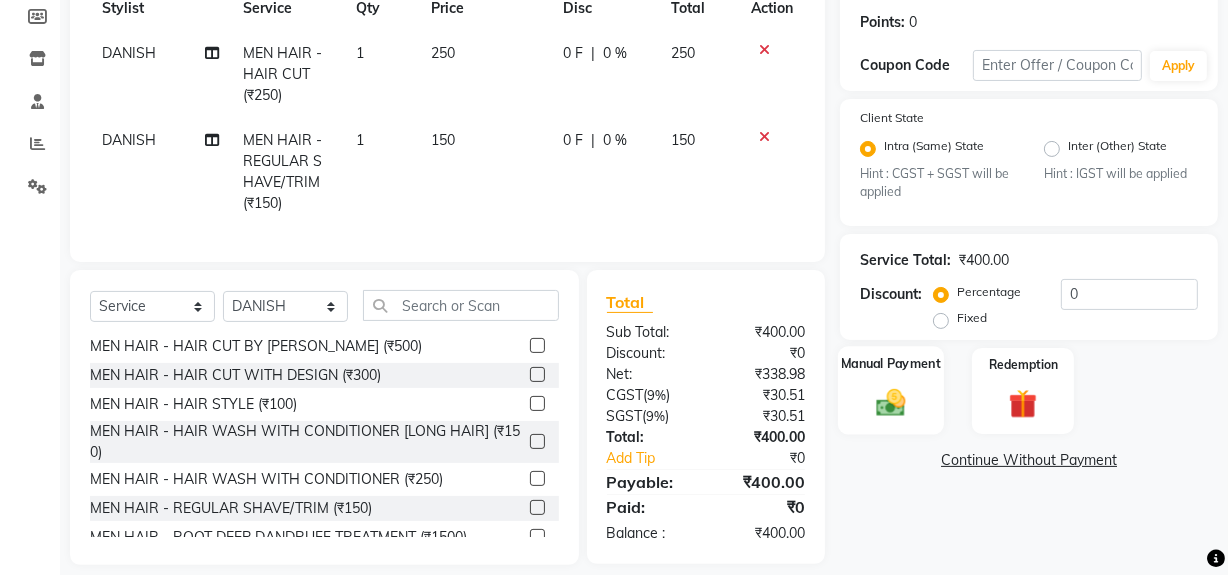 click 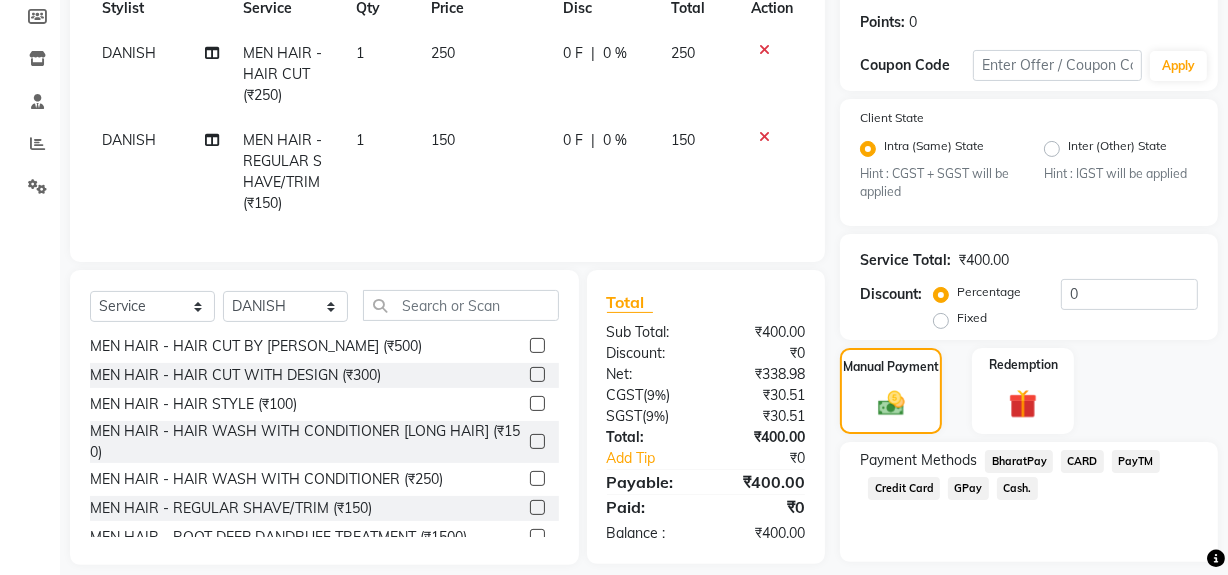 click on "GPay" 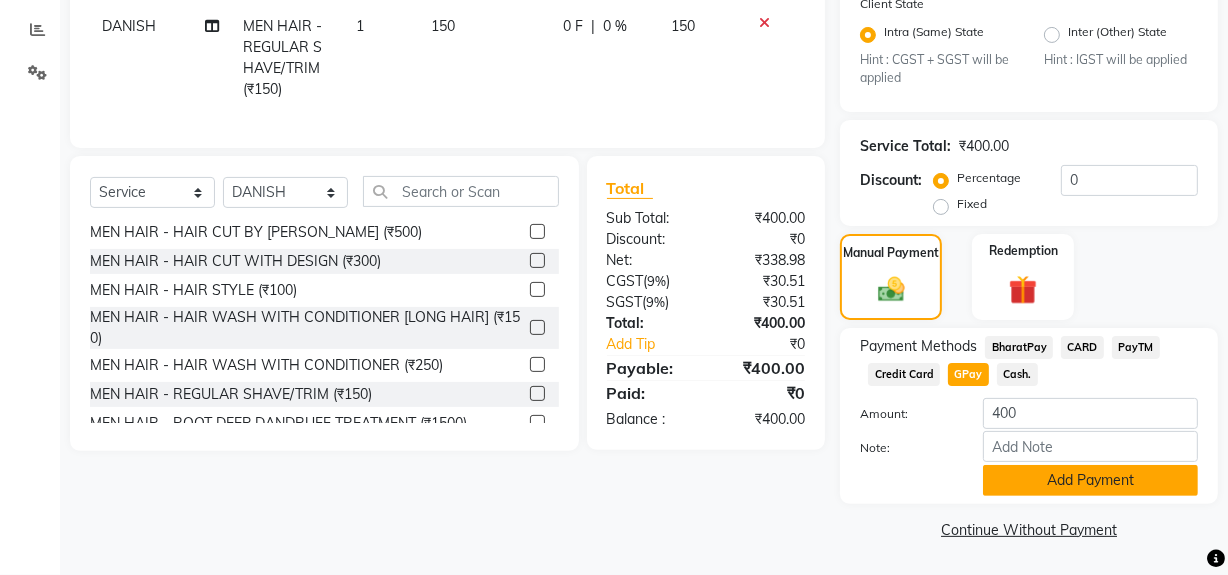 click on "Add Payment" 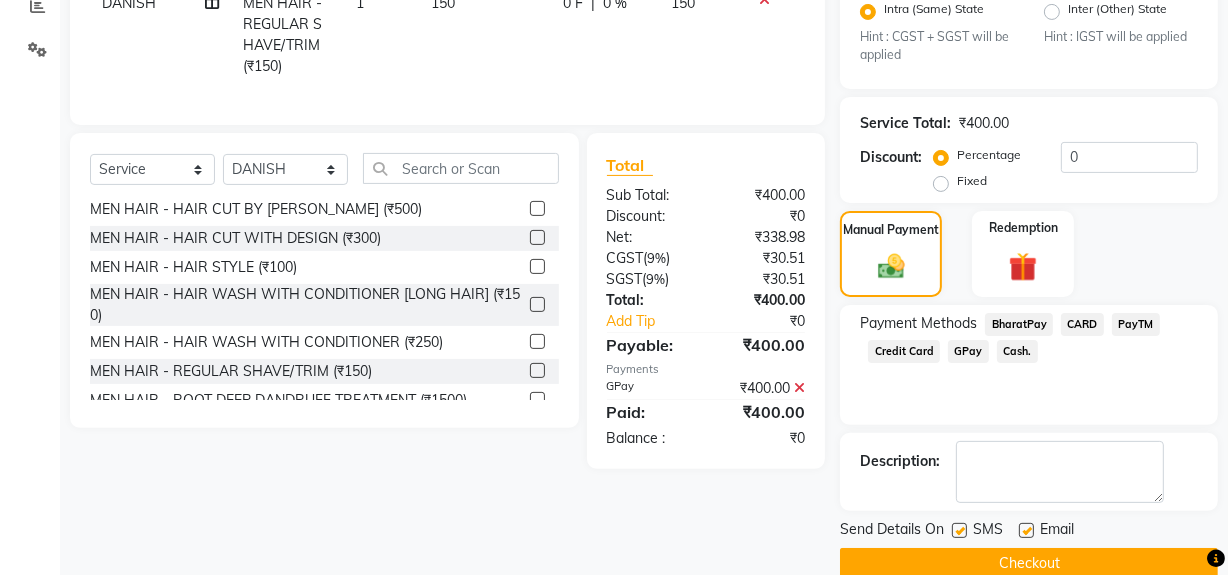 scroll, scrollTop: 470, scrollLeft: 0, axis: vertical 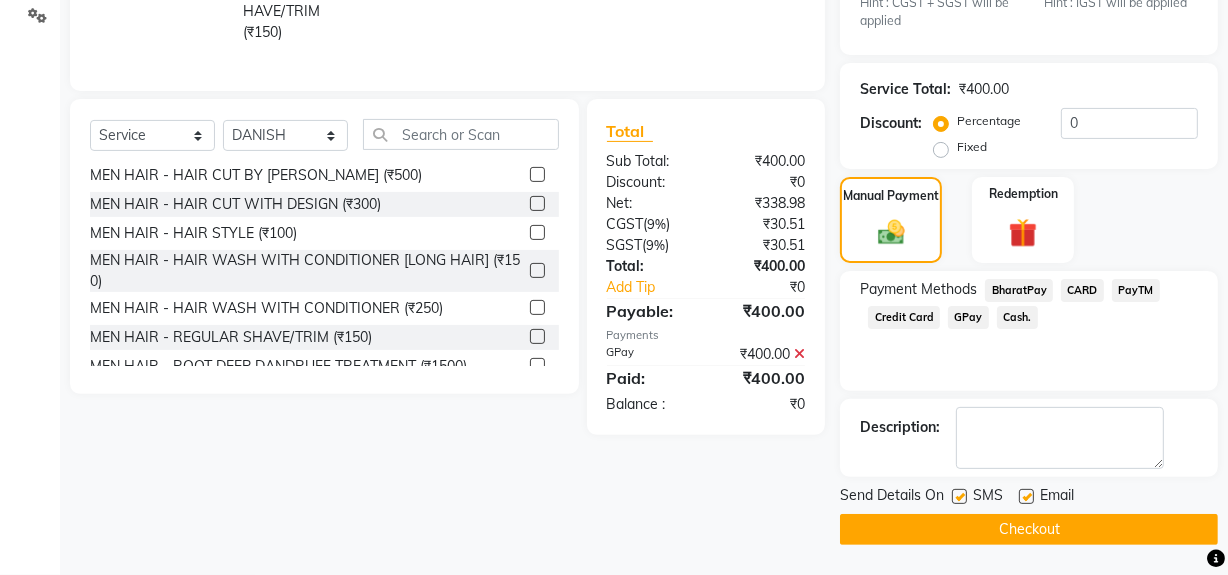 click on "Checkout" 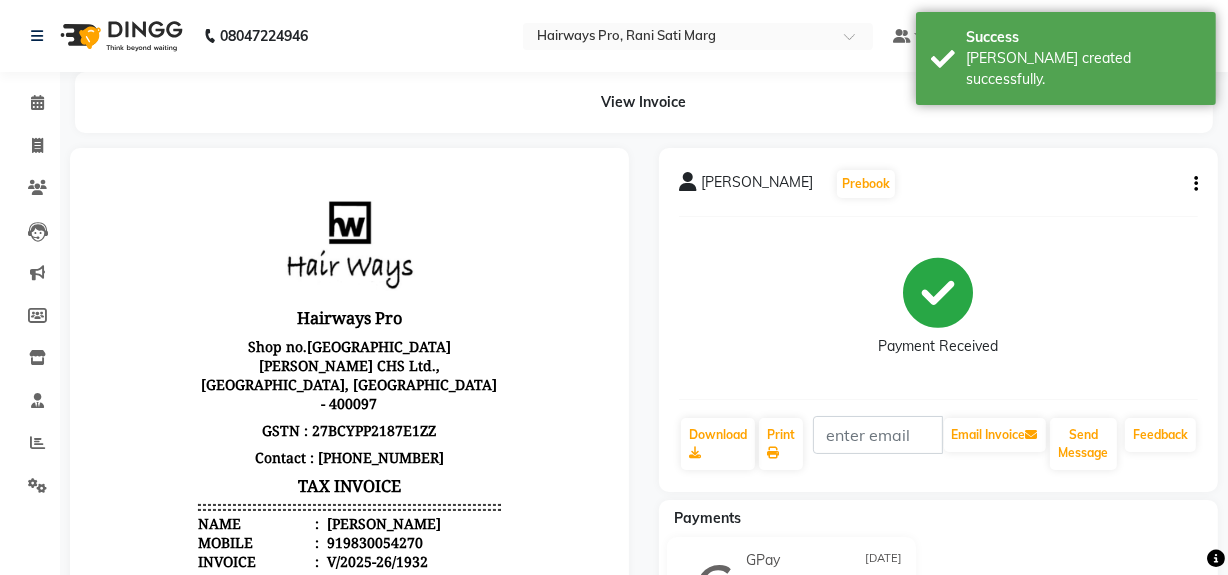 scroll, scrollTop: 0, scrollLeft: 0, axis: both 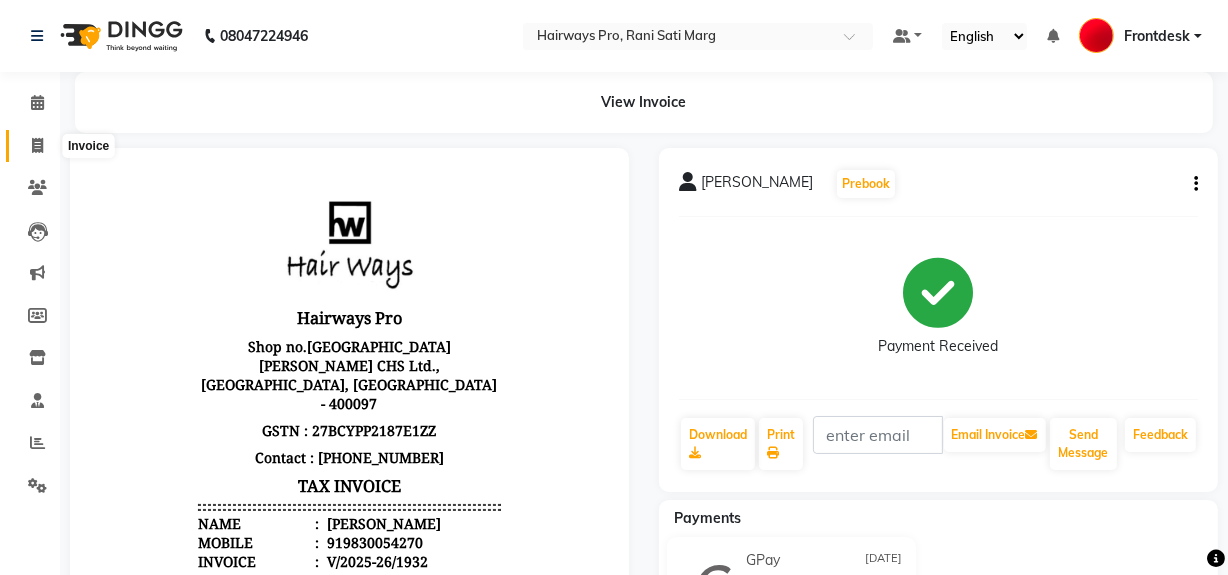 click 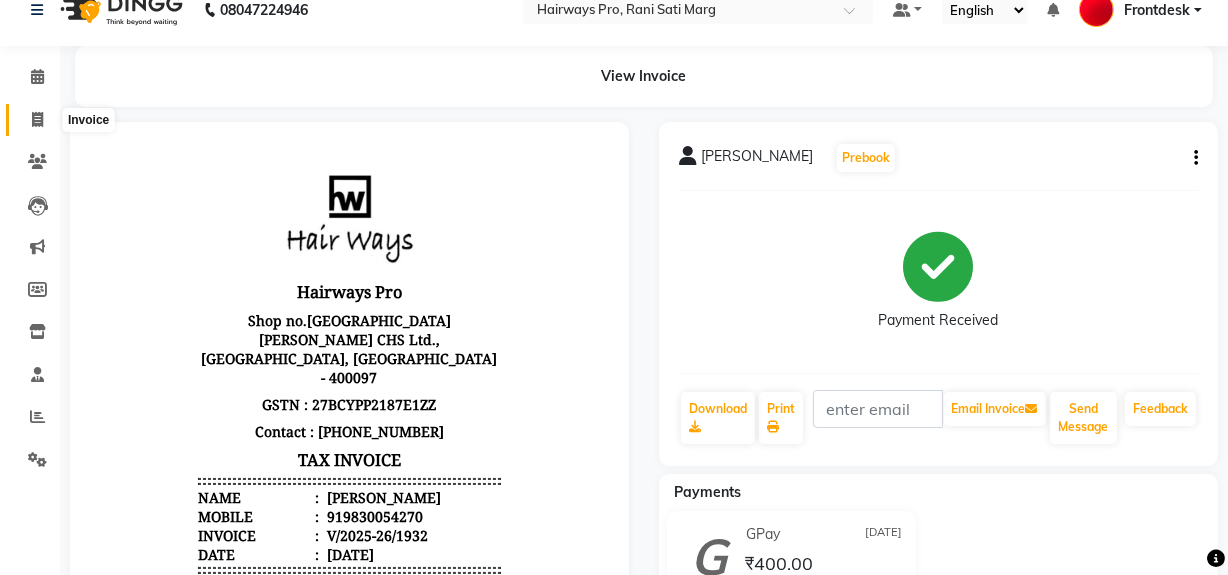 select on "service" 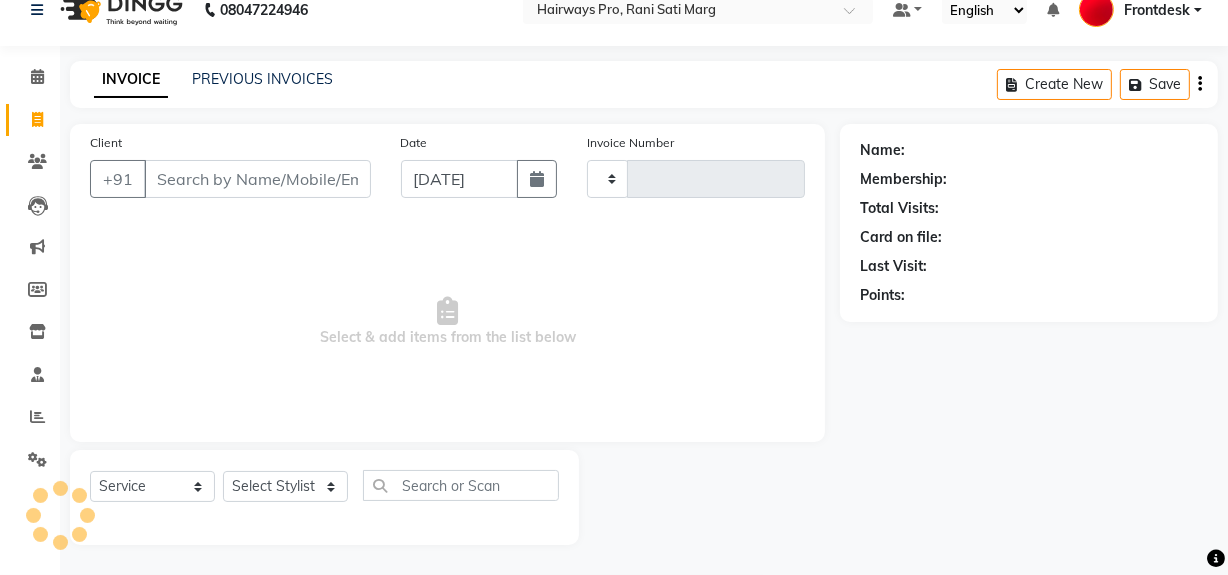 type on "1933" 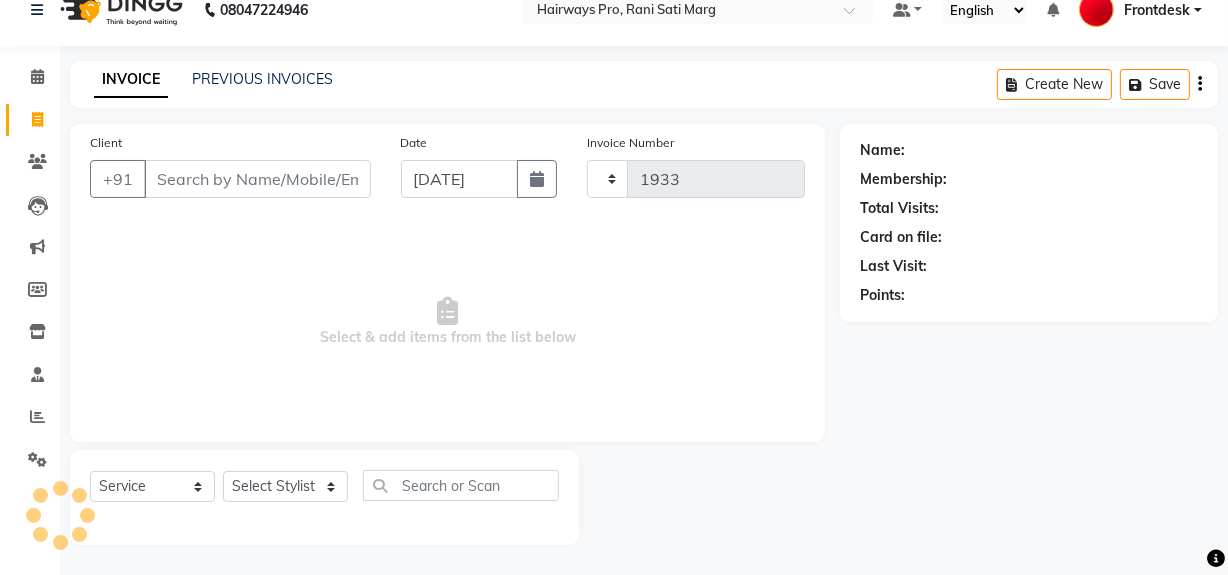 select on "787" 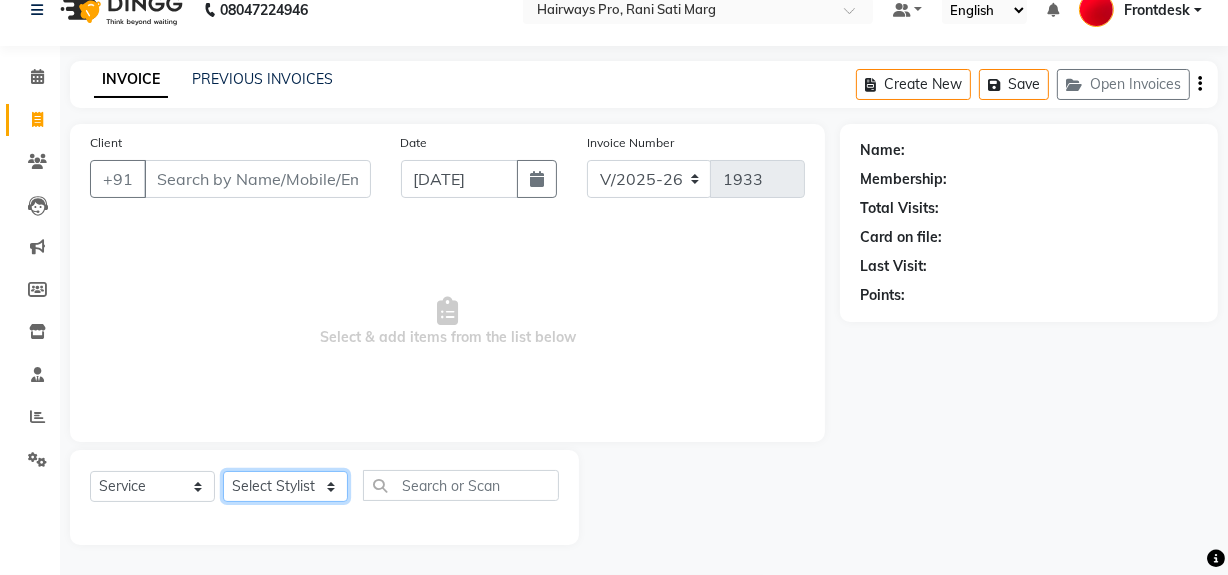 click on "Select Stylist ABID DANISH [PERSON_NAME] Frontdesk INTEZAR [PERSON_NAME] [PERSON_NAME] [PERSON_NAME] [PERSON_NAME] [PERSON_NAME] [PERSON_NAME]" 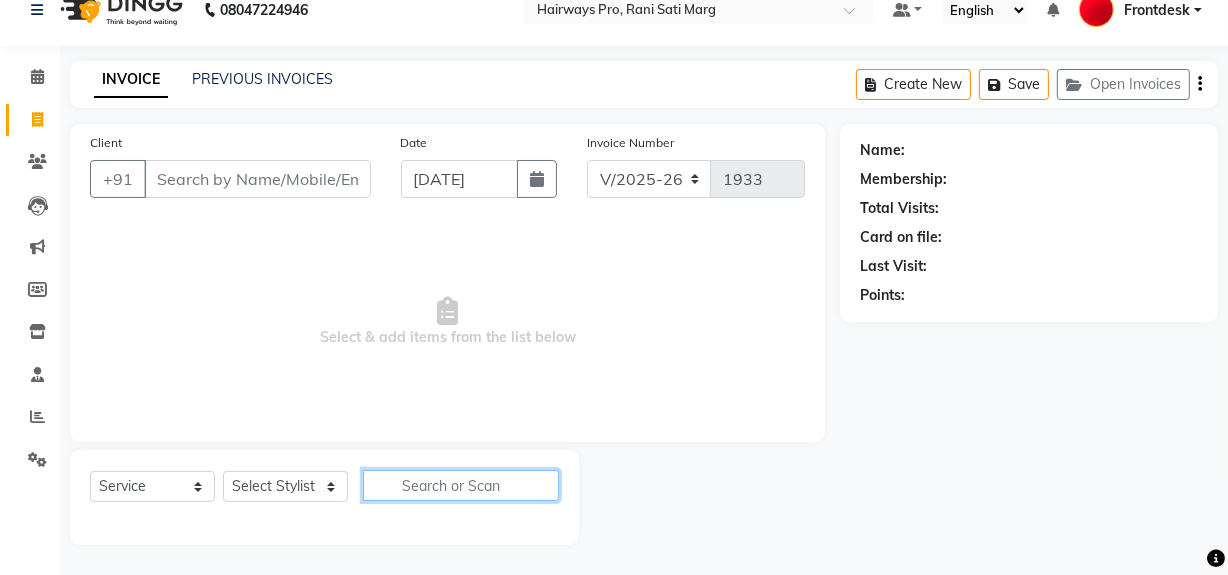 click 